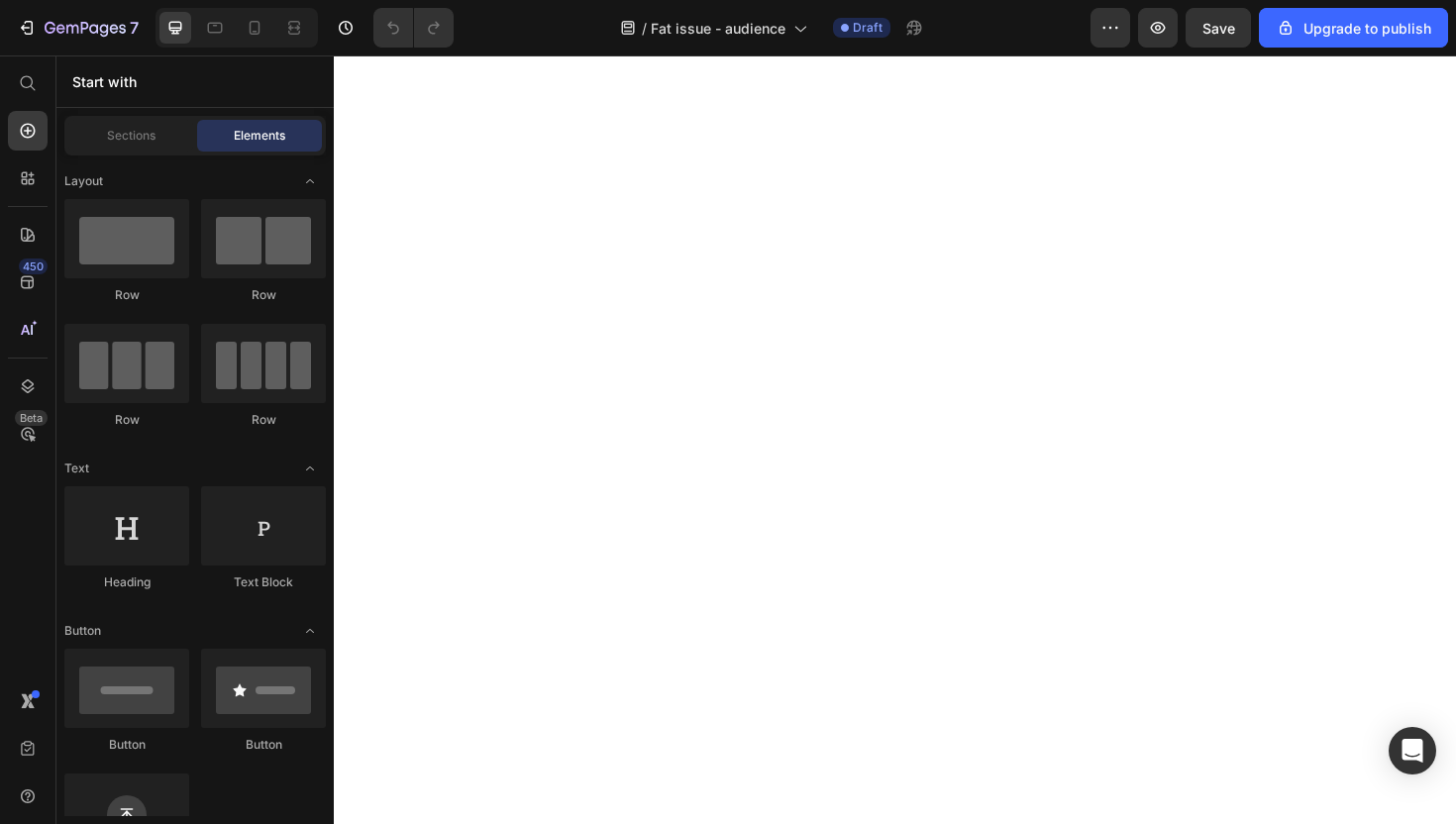 scroll, scrollTop: 0, scrollLeft: 0, axis: both 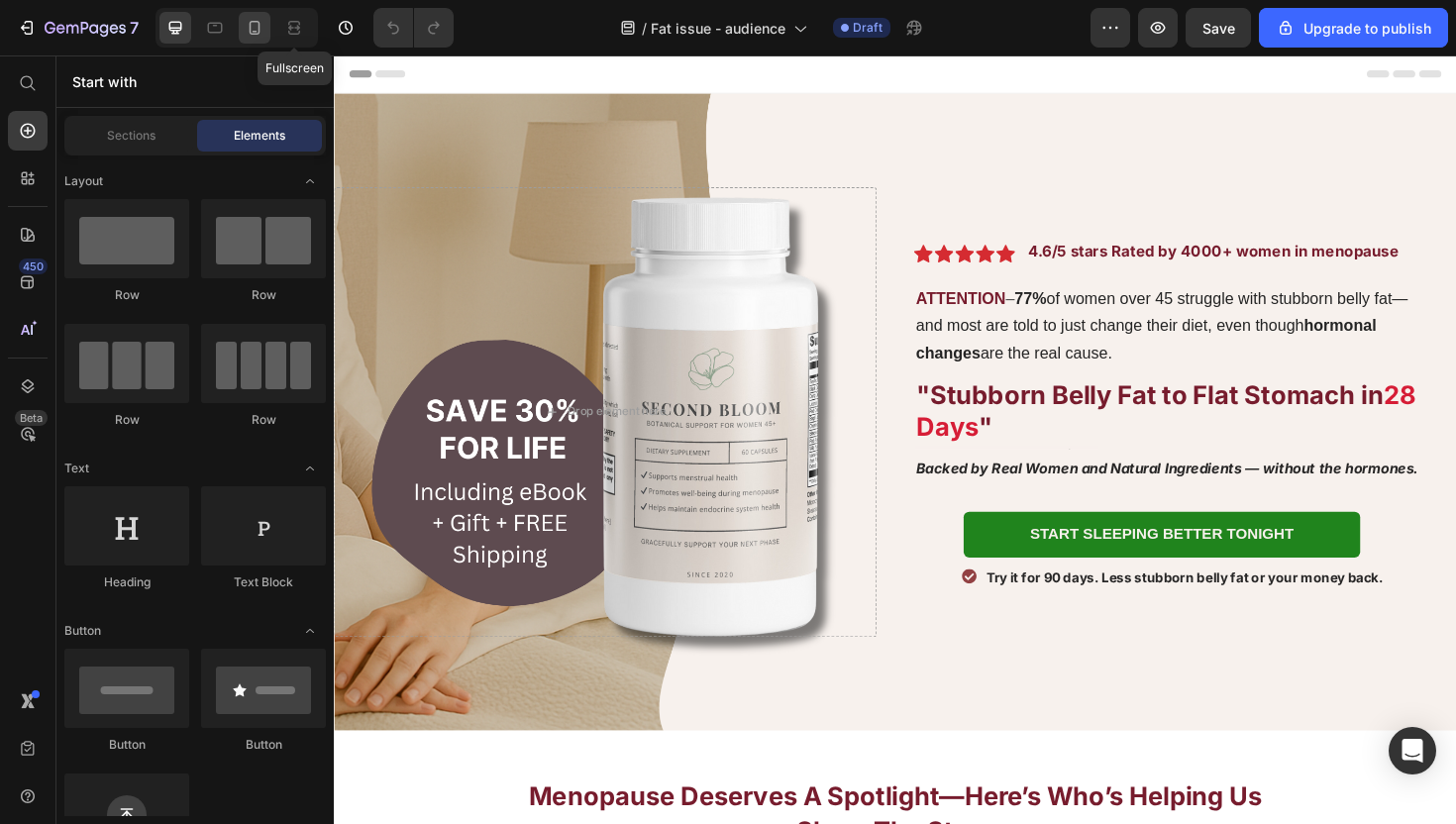click 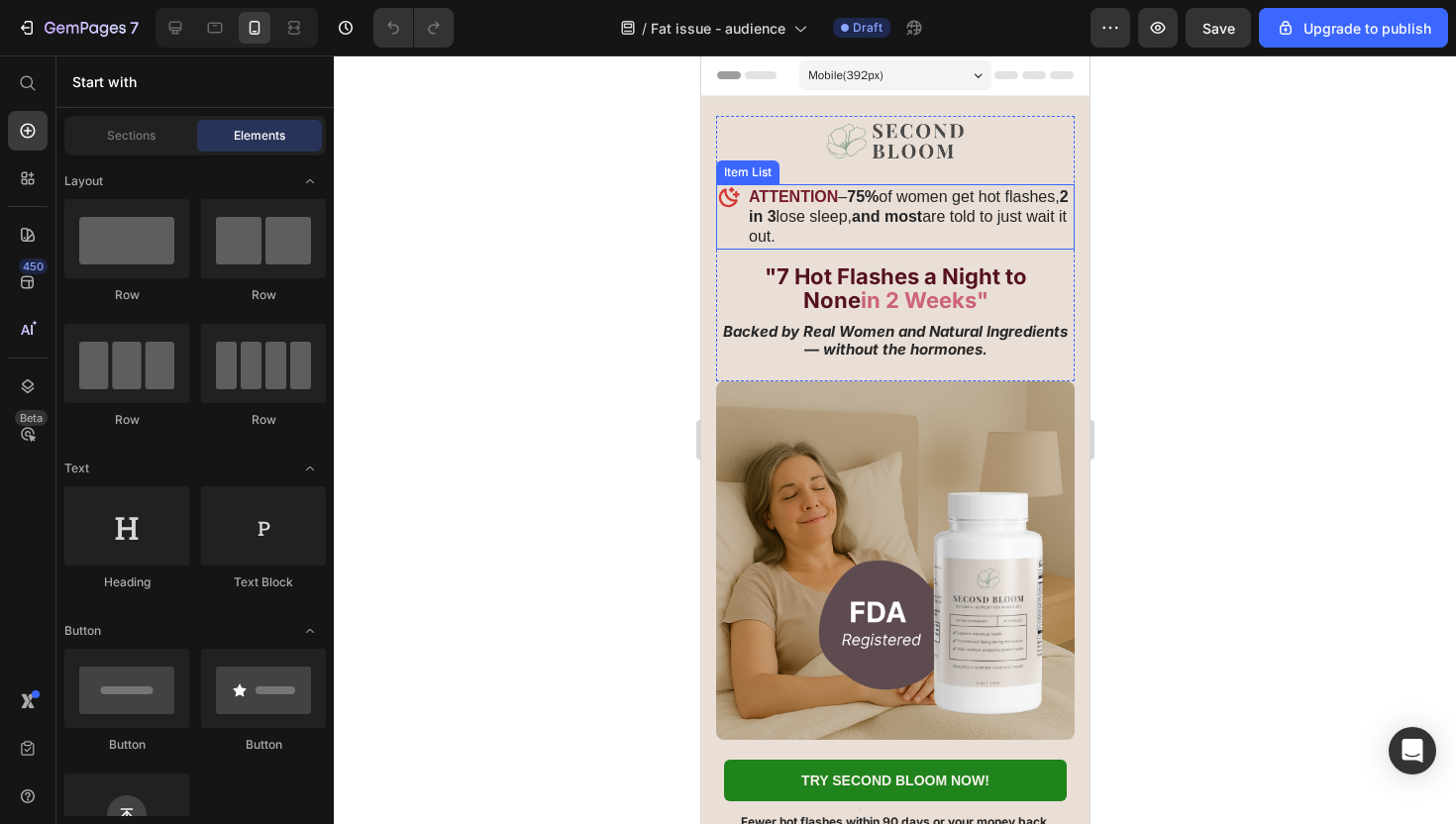 click on "2 in 3" at bounding box center (907, 206) 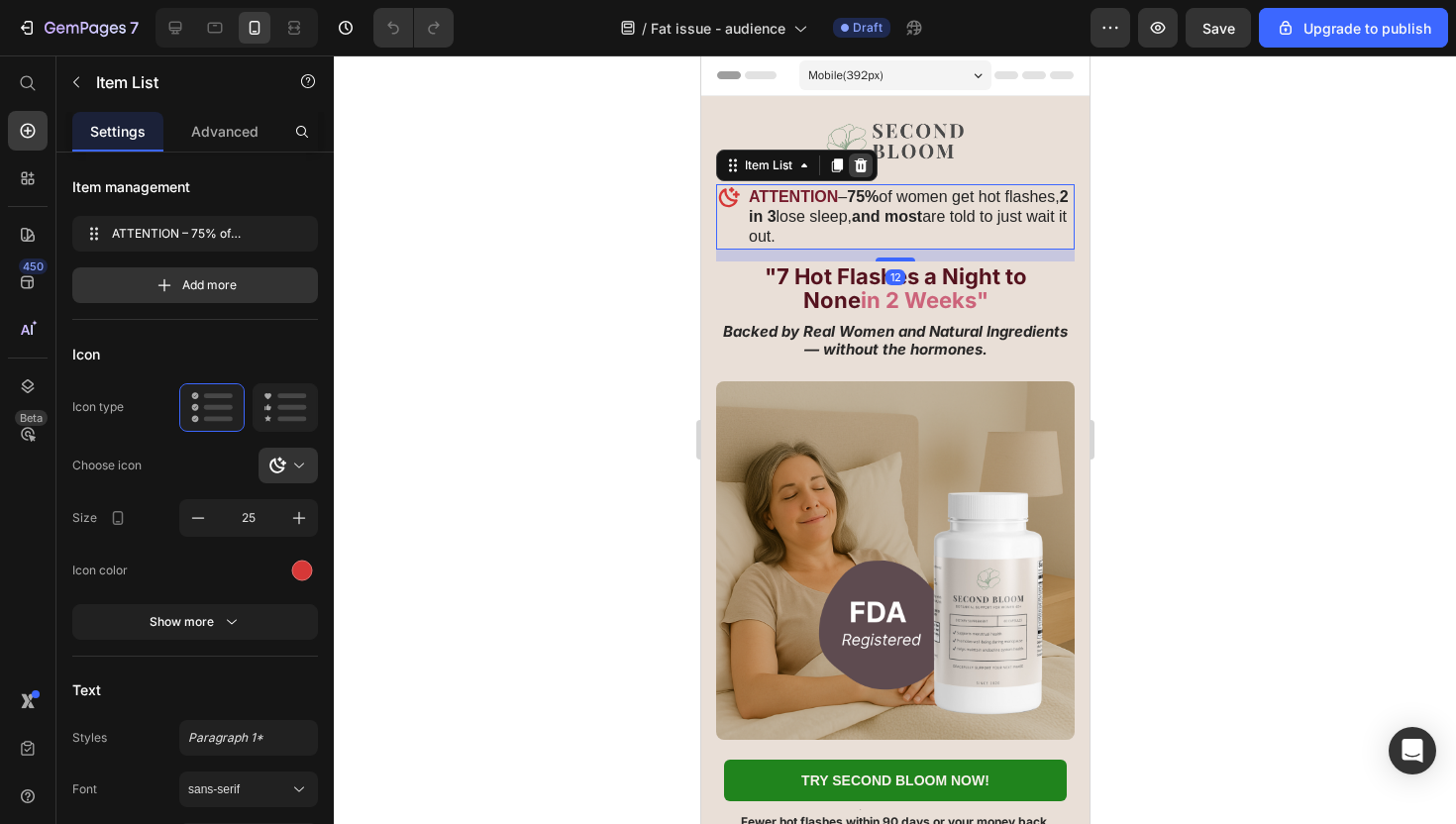click 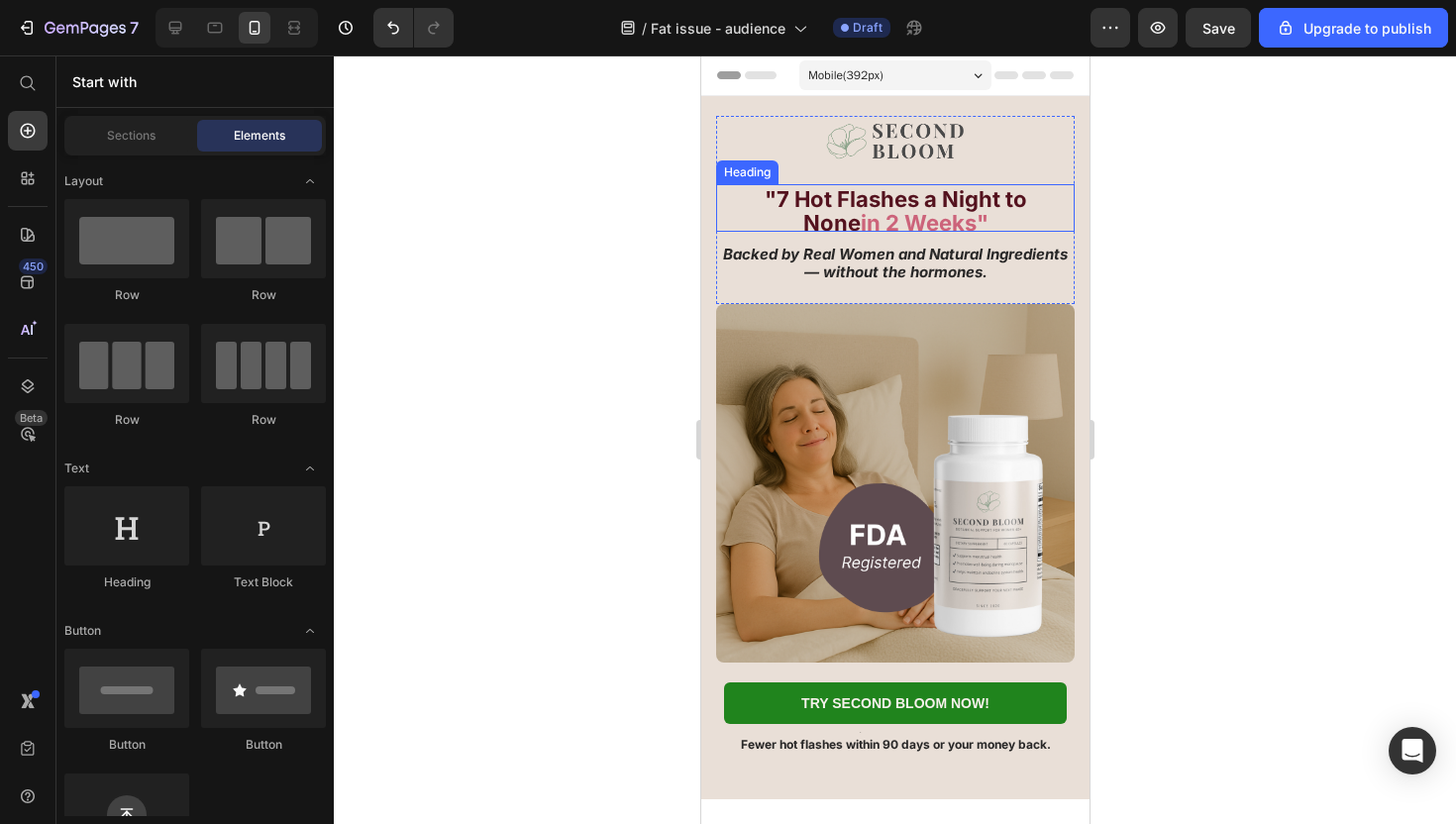 click on ""7 Hot Flashes a Night to None" at bounding box center [894, 211] 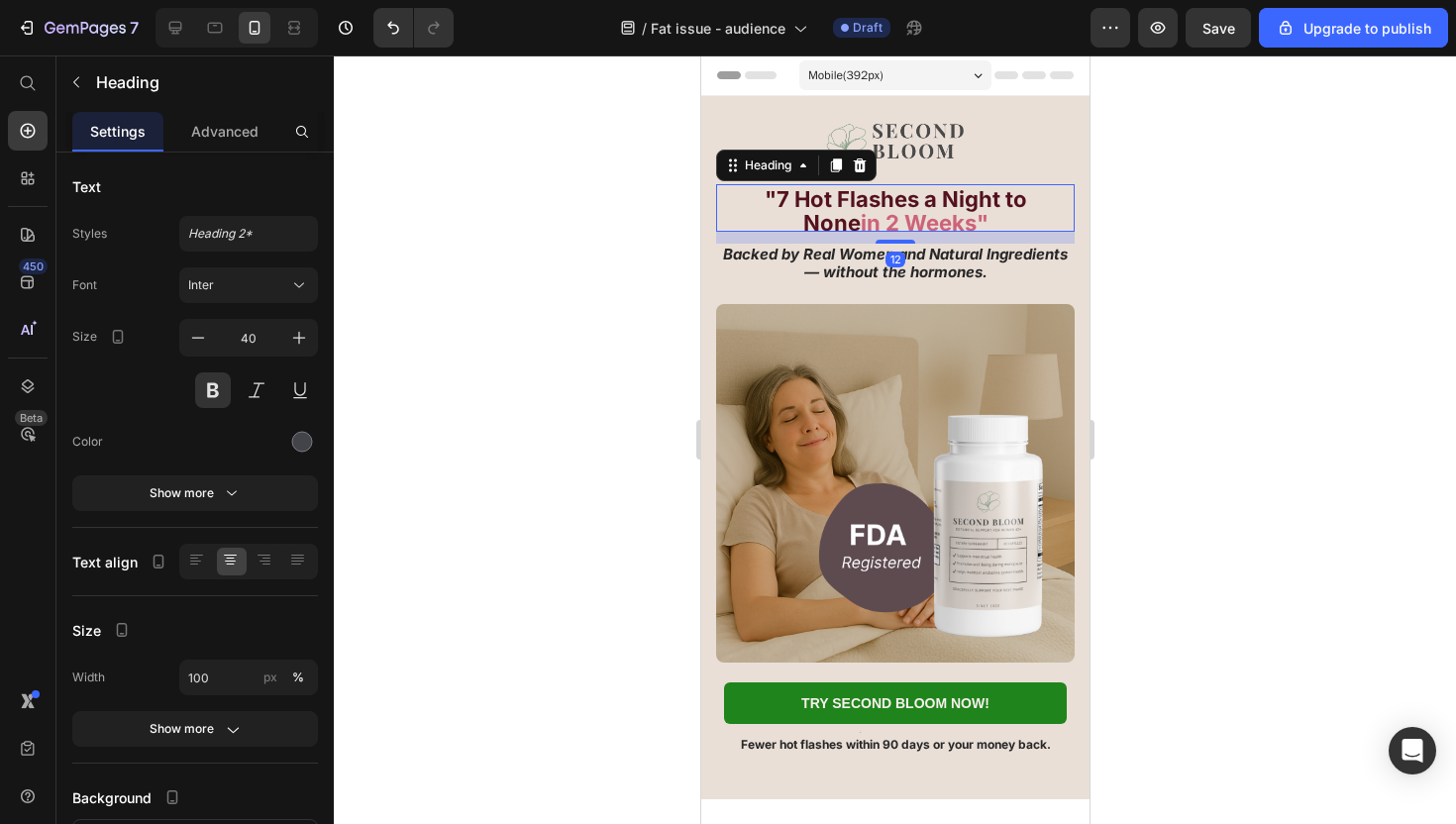 click on ""7 Hot Flashes a Night to None" at bounding box center (894, 211) 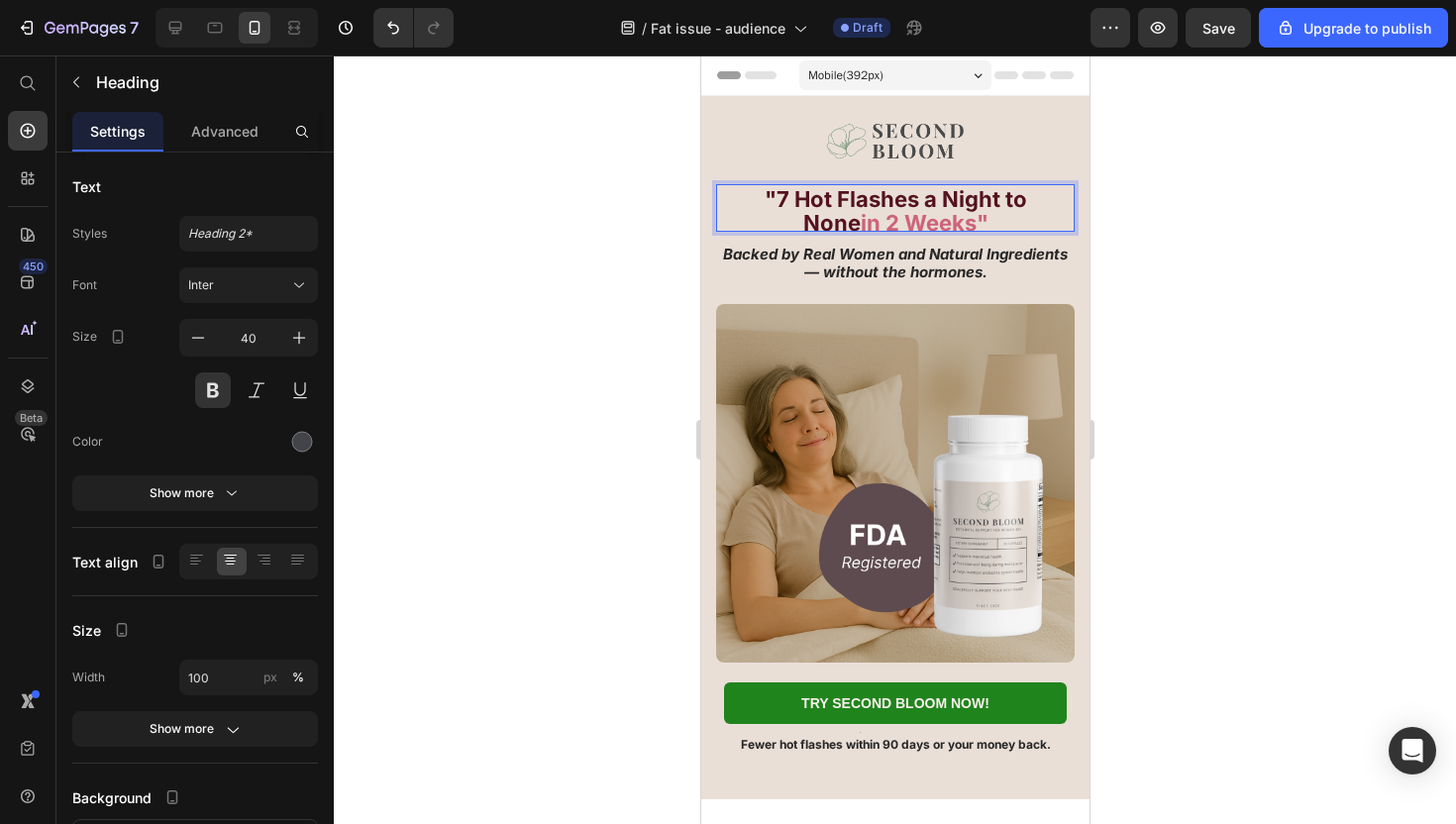 scroll, scrollTop: 4, scrollLeft: 0, axis: vertical 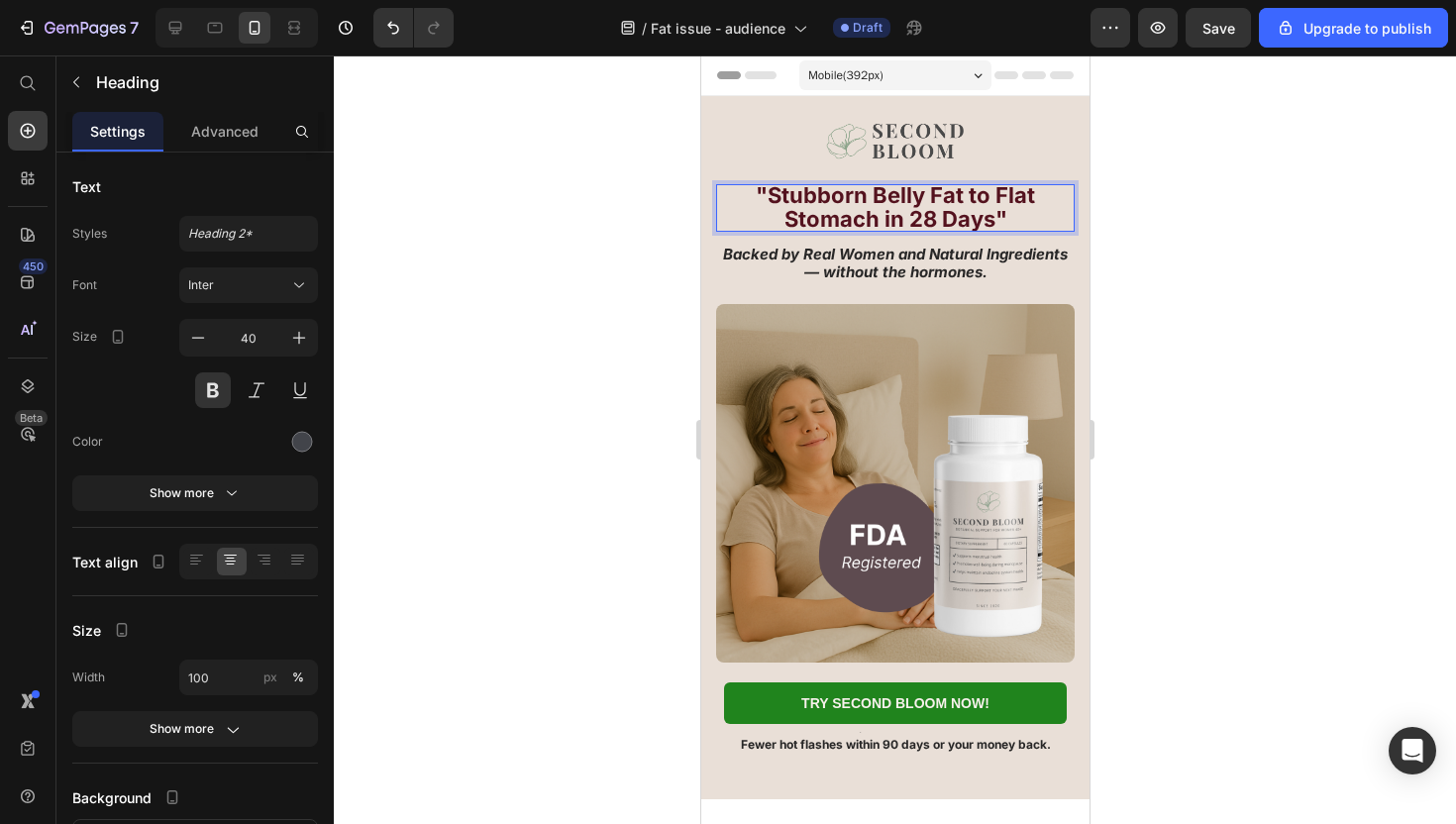 click on ""Stubborn Belly Fat to Flat Stomach in 28 Days"" at bounding box center (894, 207) 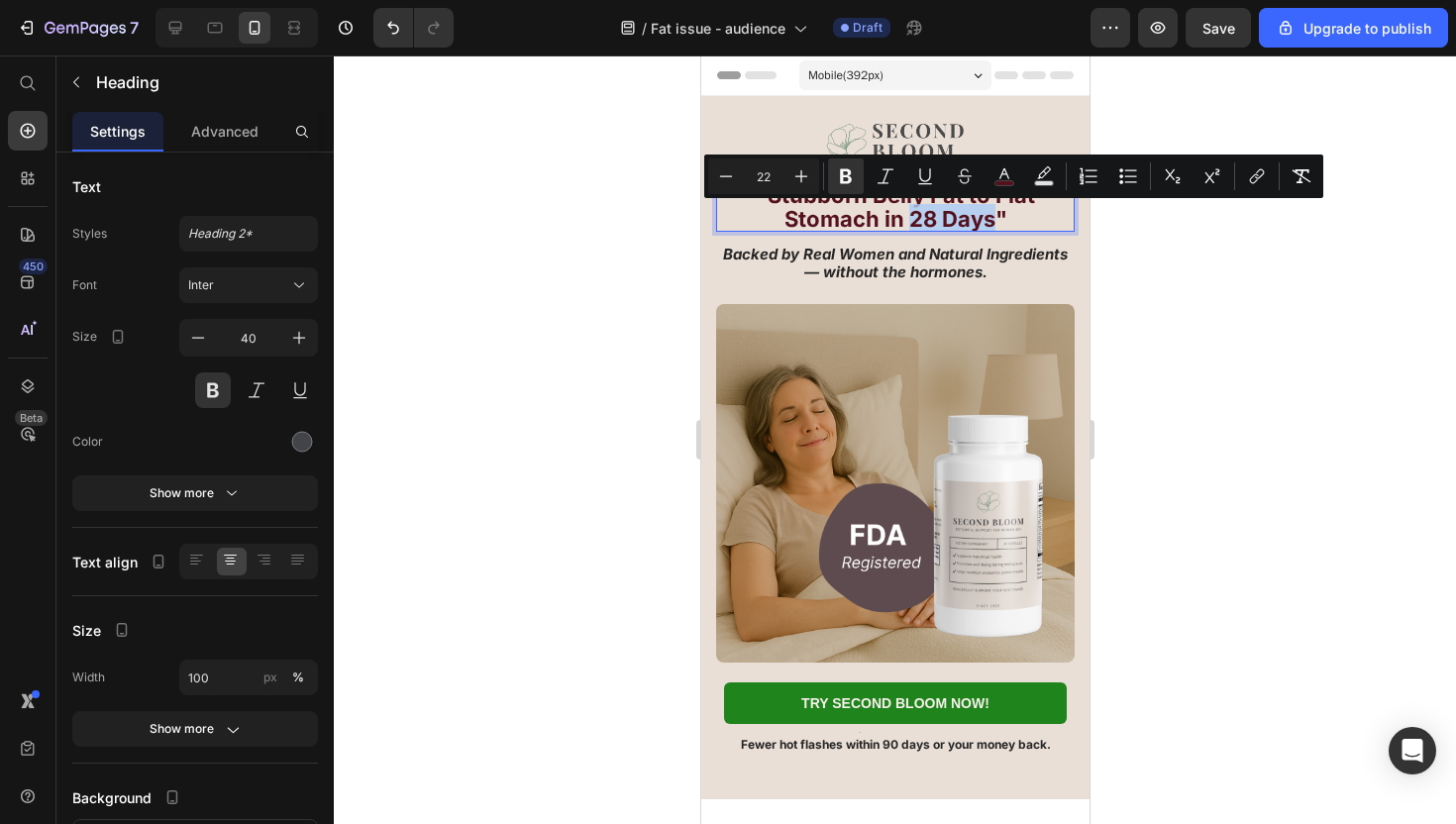 drag, startPoint x: 993, startPoint y: 219, endPoint x: 905, endPoint y: 219, distance: 88 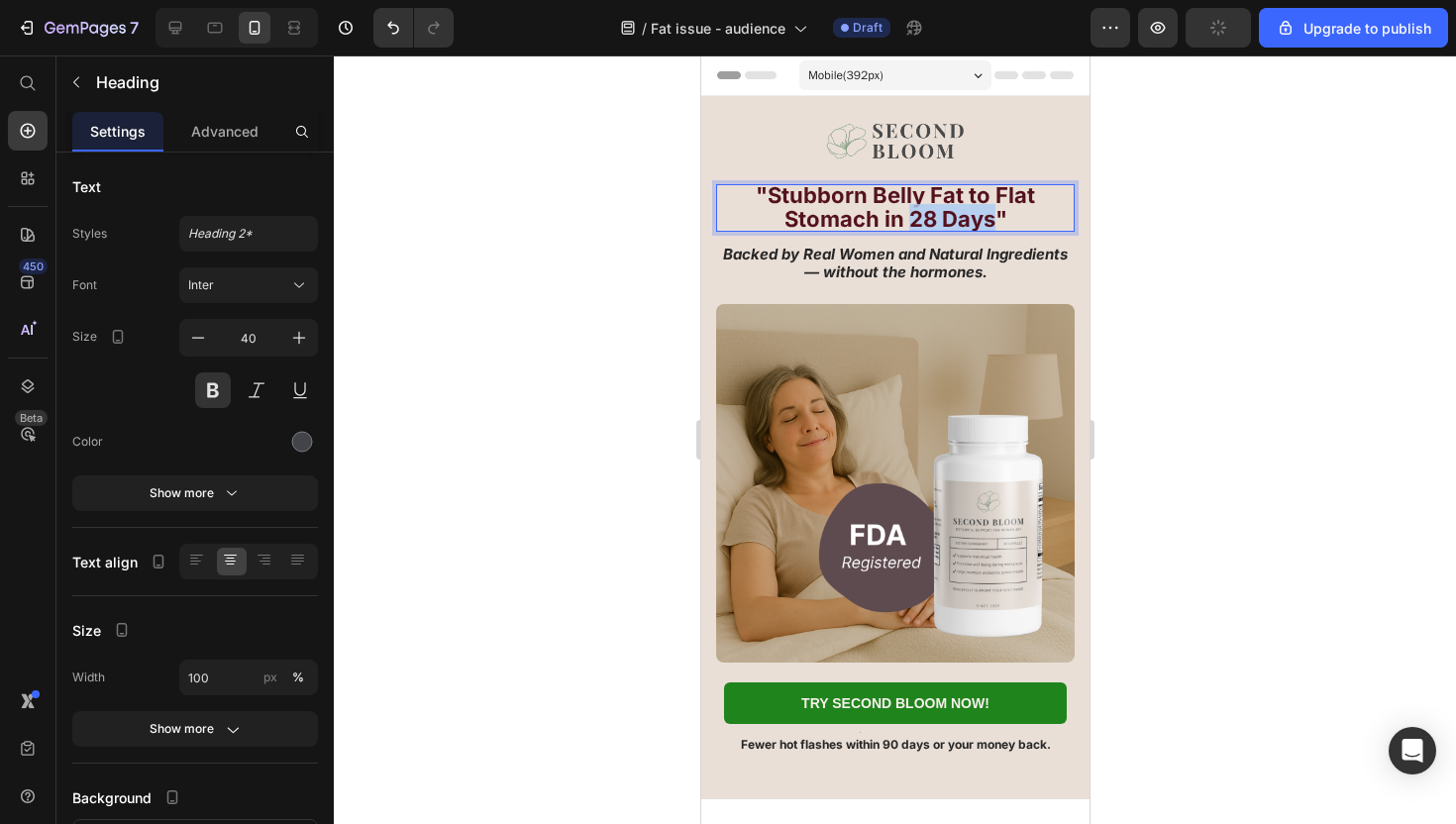 scroll, scrollTop: 1012, scrollLeft: 0, axis: vertical 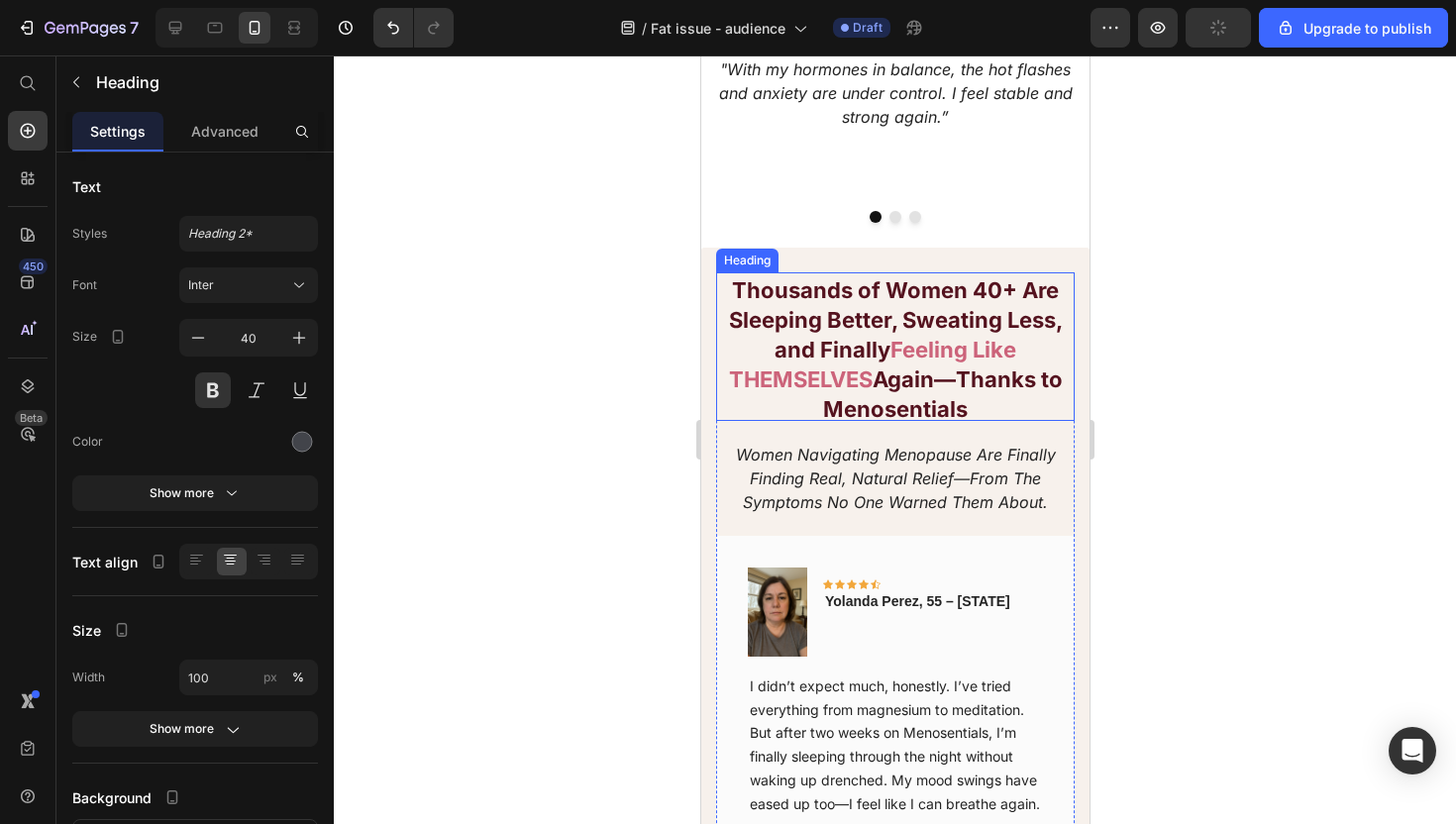 click on "Feeling Like THEMSELVES" at bounding box center [872, 364] 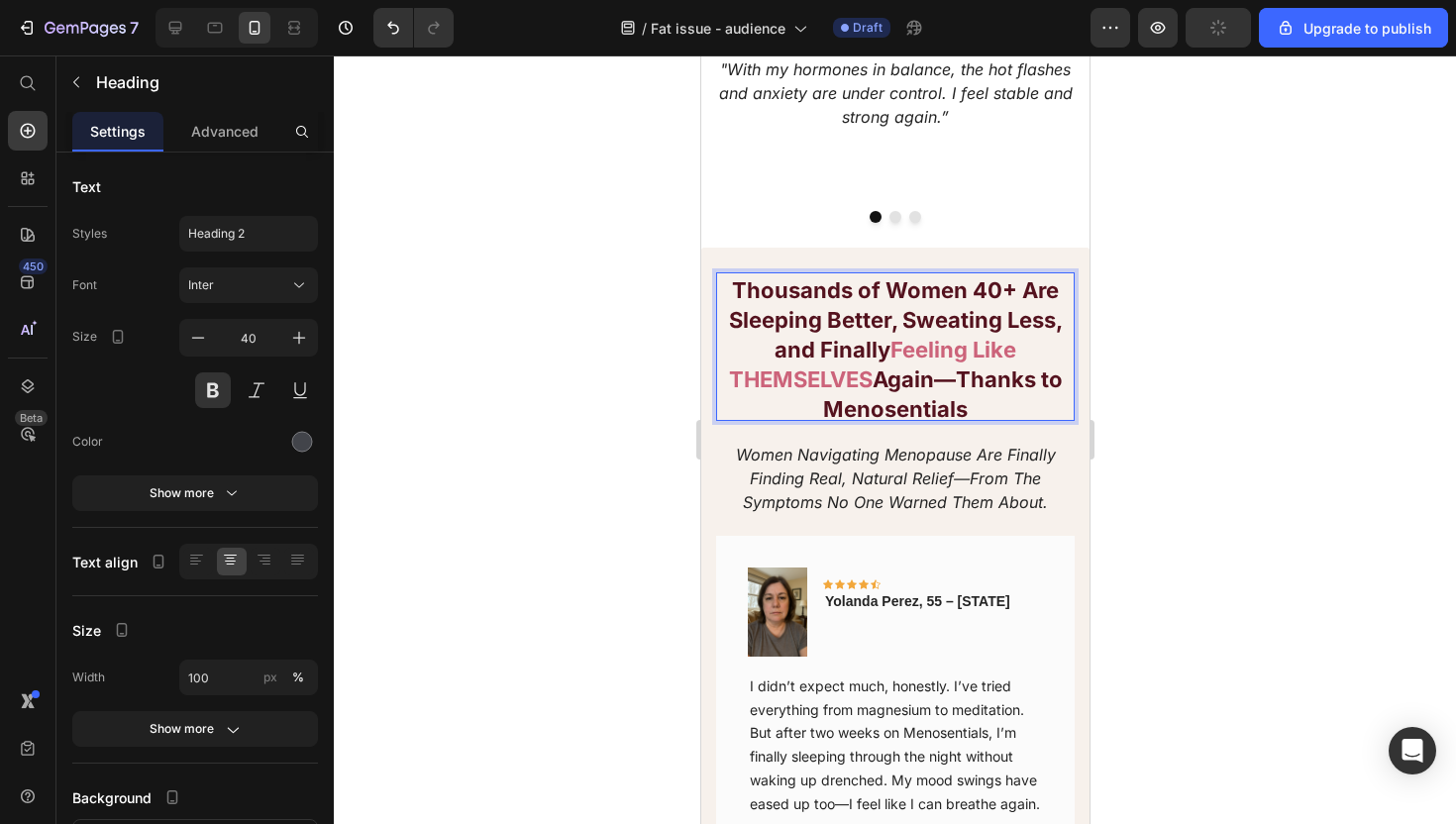 click on "Feeling Like THEMSELVES" at bounding box center [872, 364] 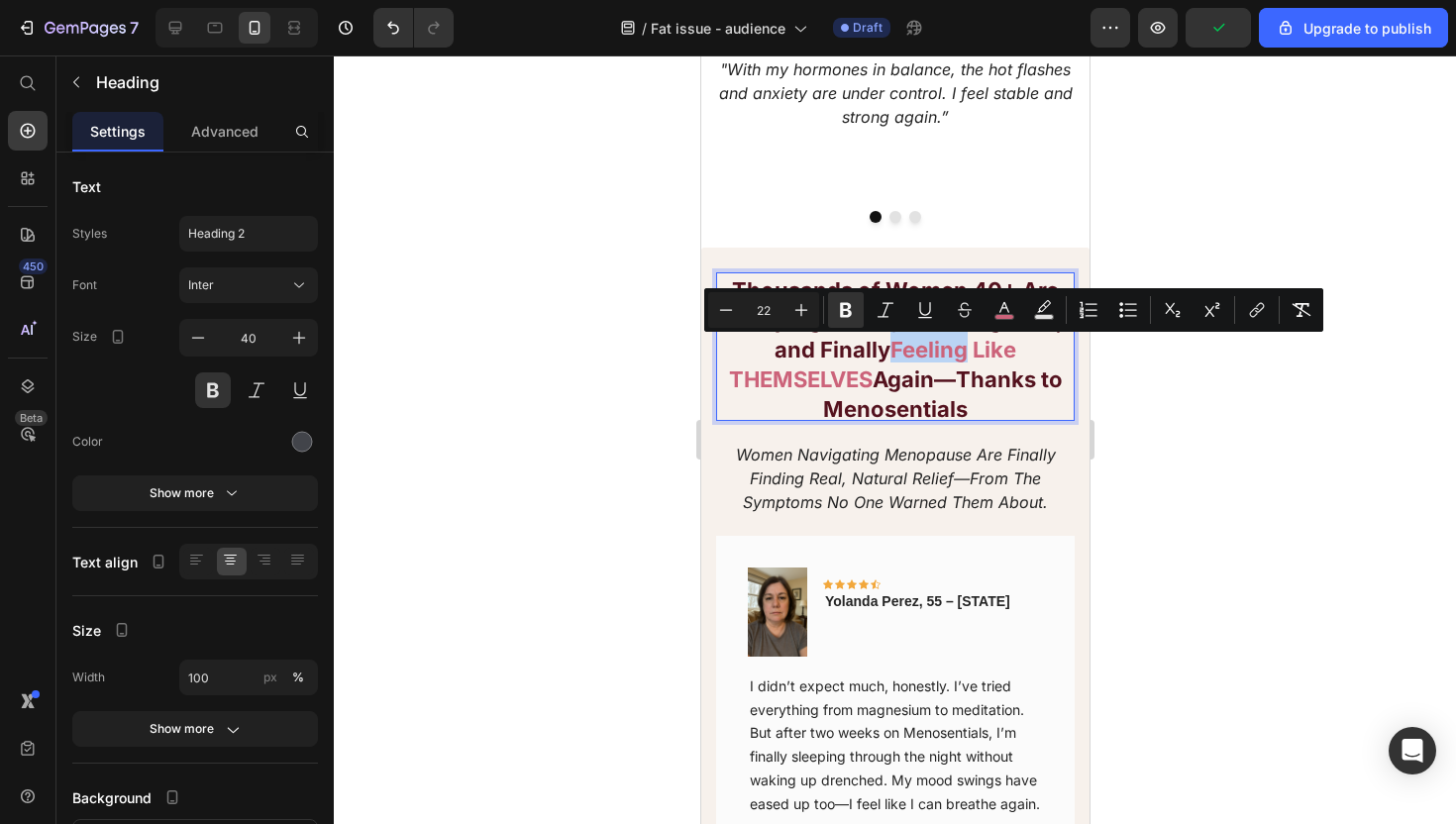 click on "Feeling Like THEMSELVES" at bounding box center [872, 364] 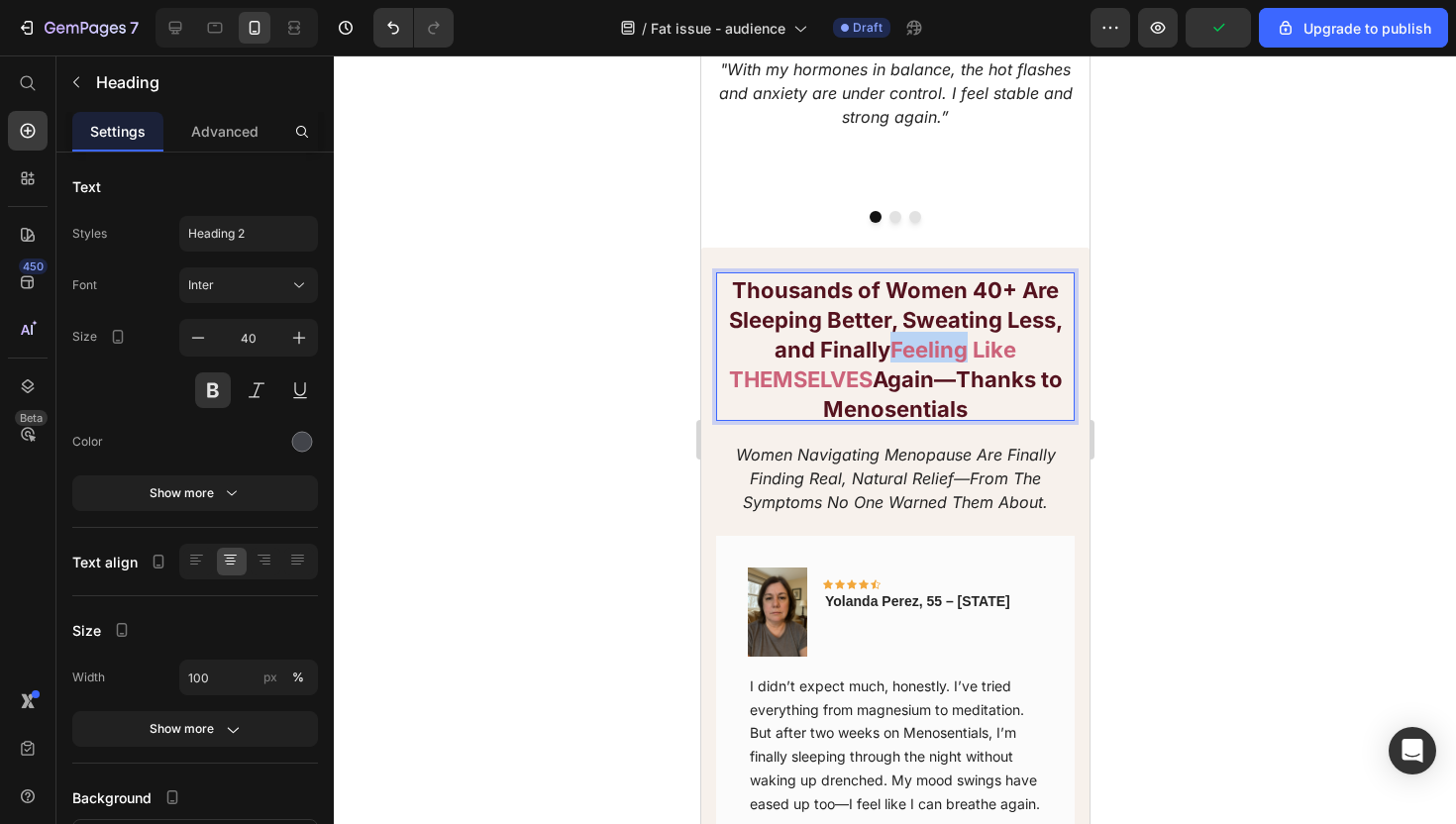 click on "Feeling Like THEMSELVES" at bounding box center (872, 364) 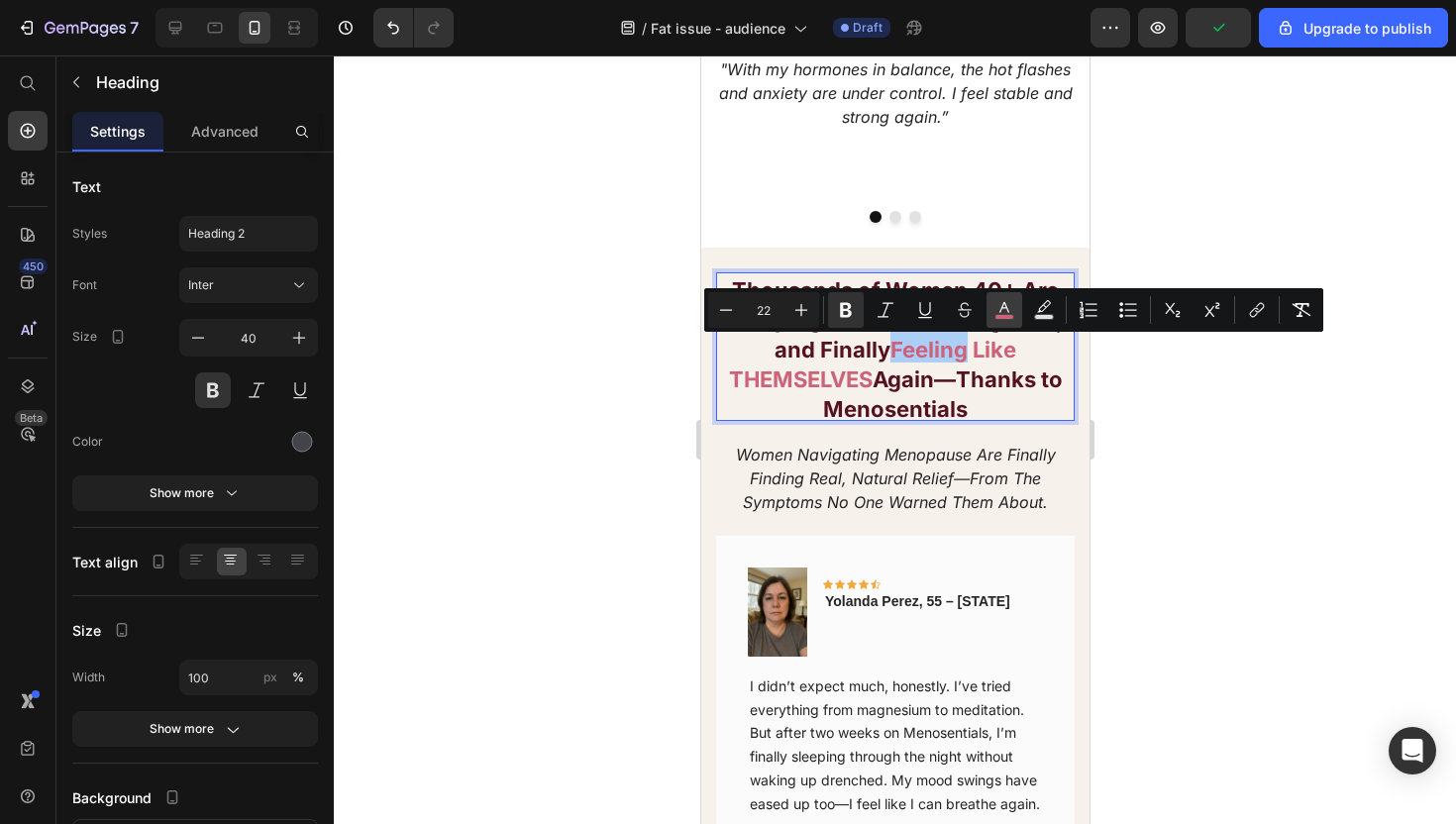 click 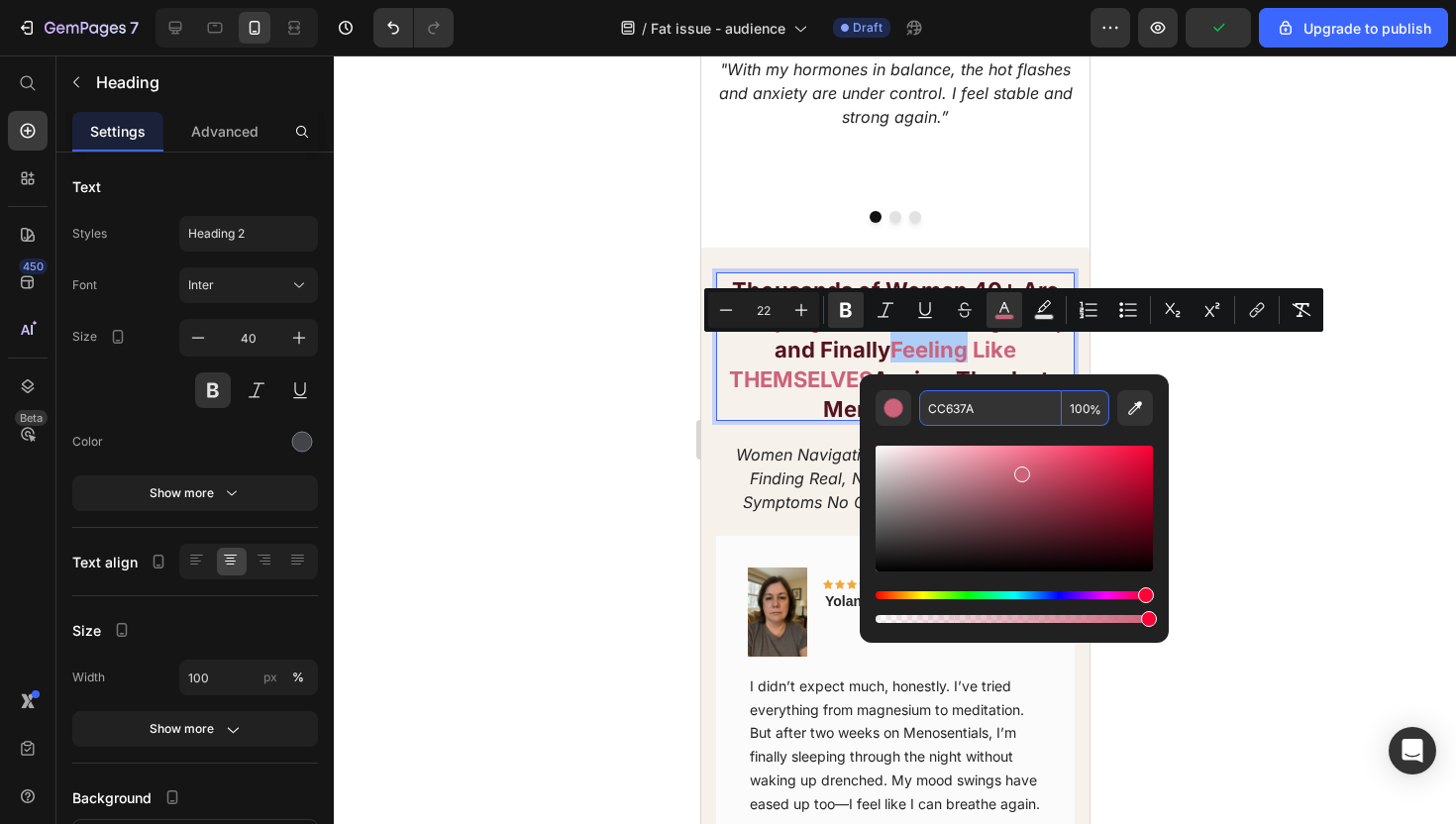 click on "CC637A" at bounding box center [990, 408] 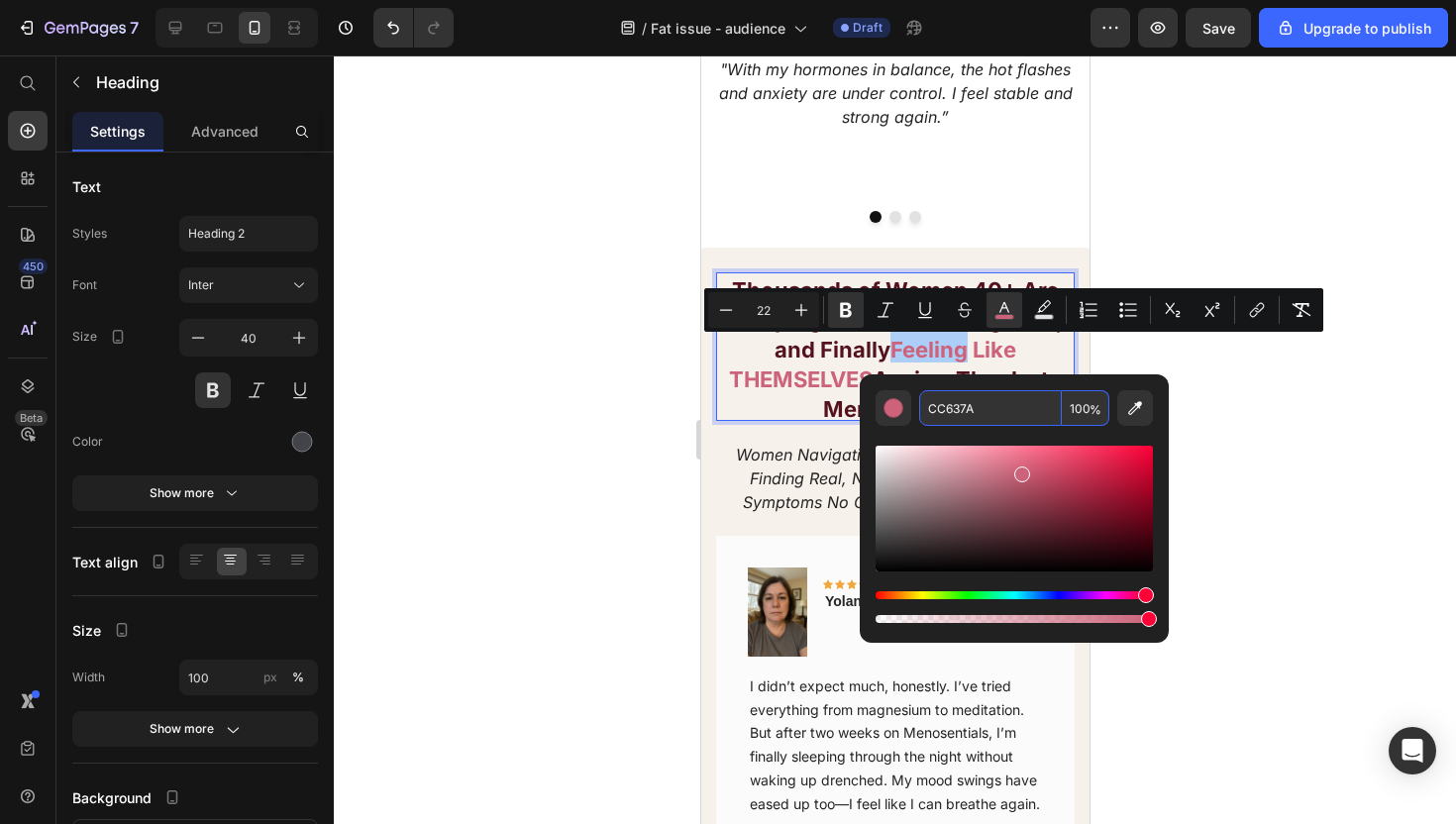 click on "CC637A" at bounding box center (990, 408) 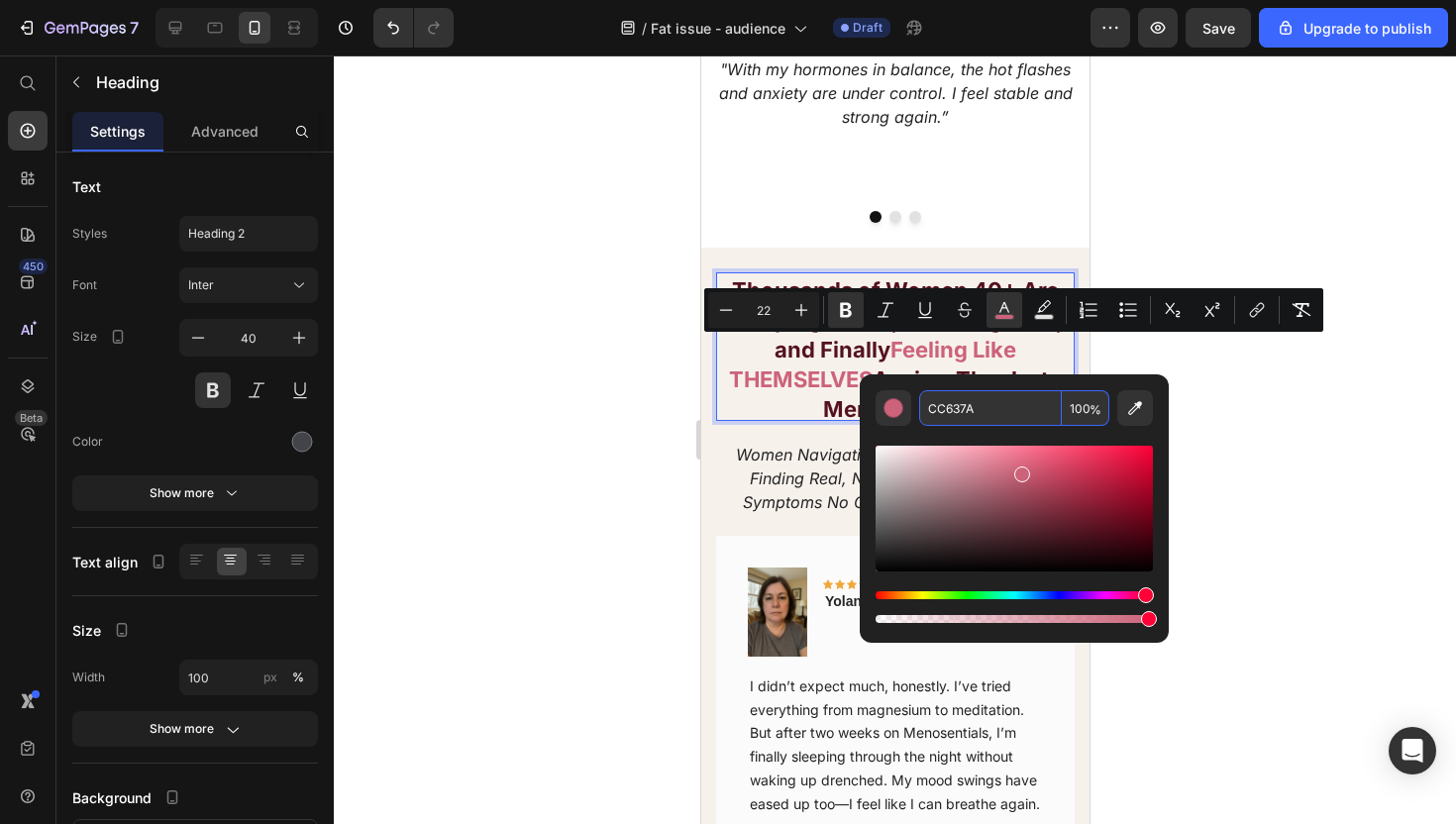 click on "Feeling Like THEMSELVES" at bounding box center [872, 364] 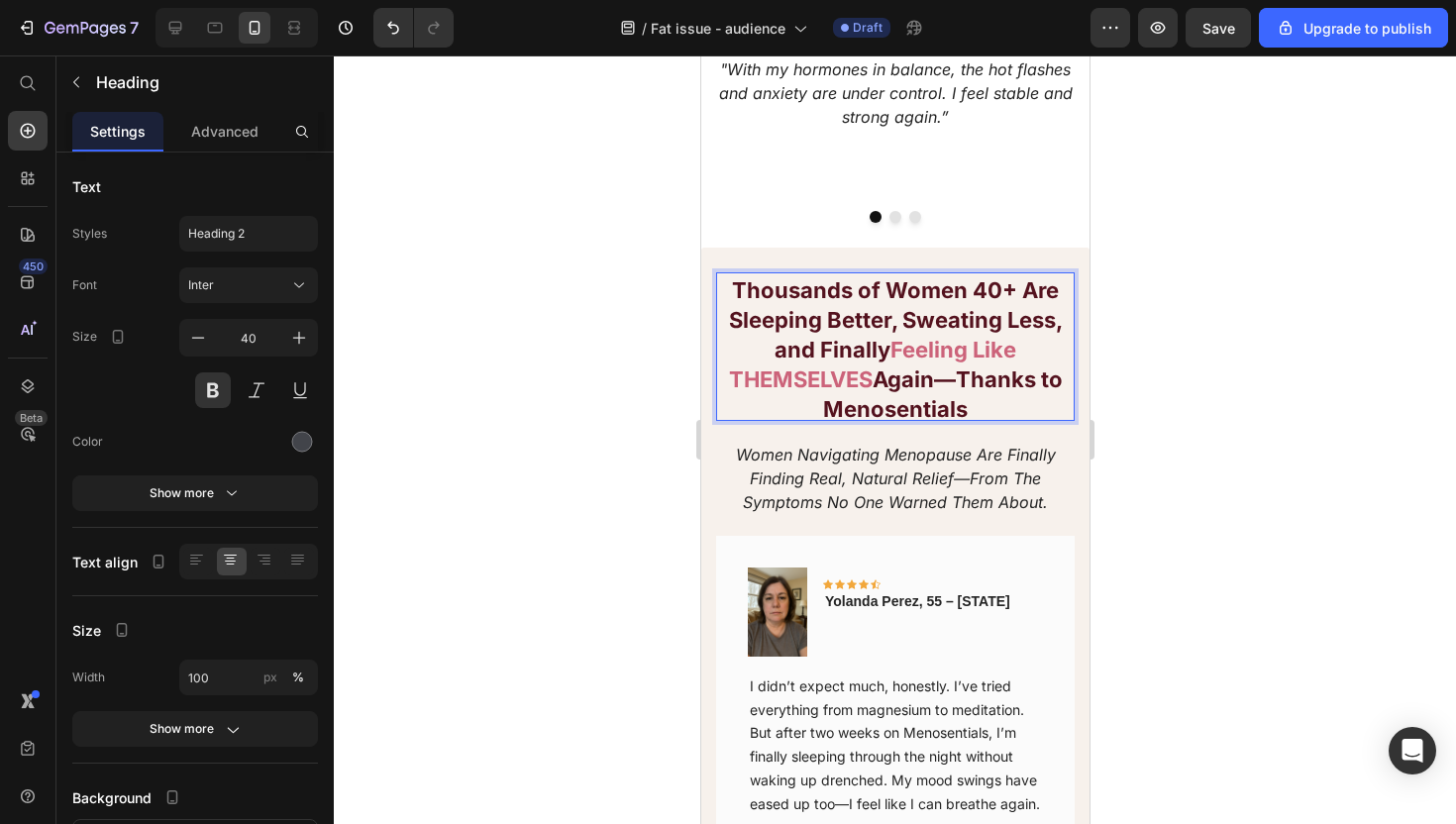 scroll, scrollTop: 0, scrollLeft: 0, axis: both 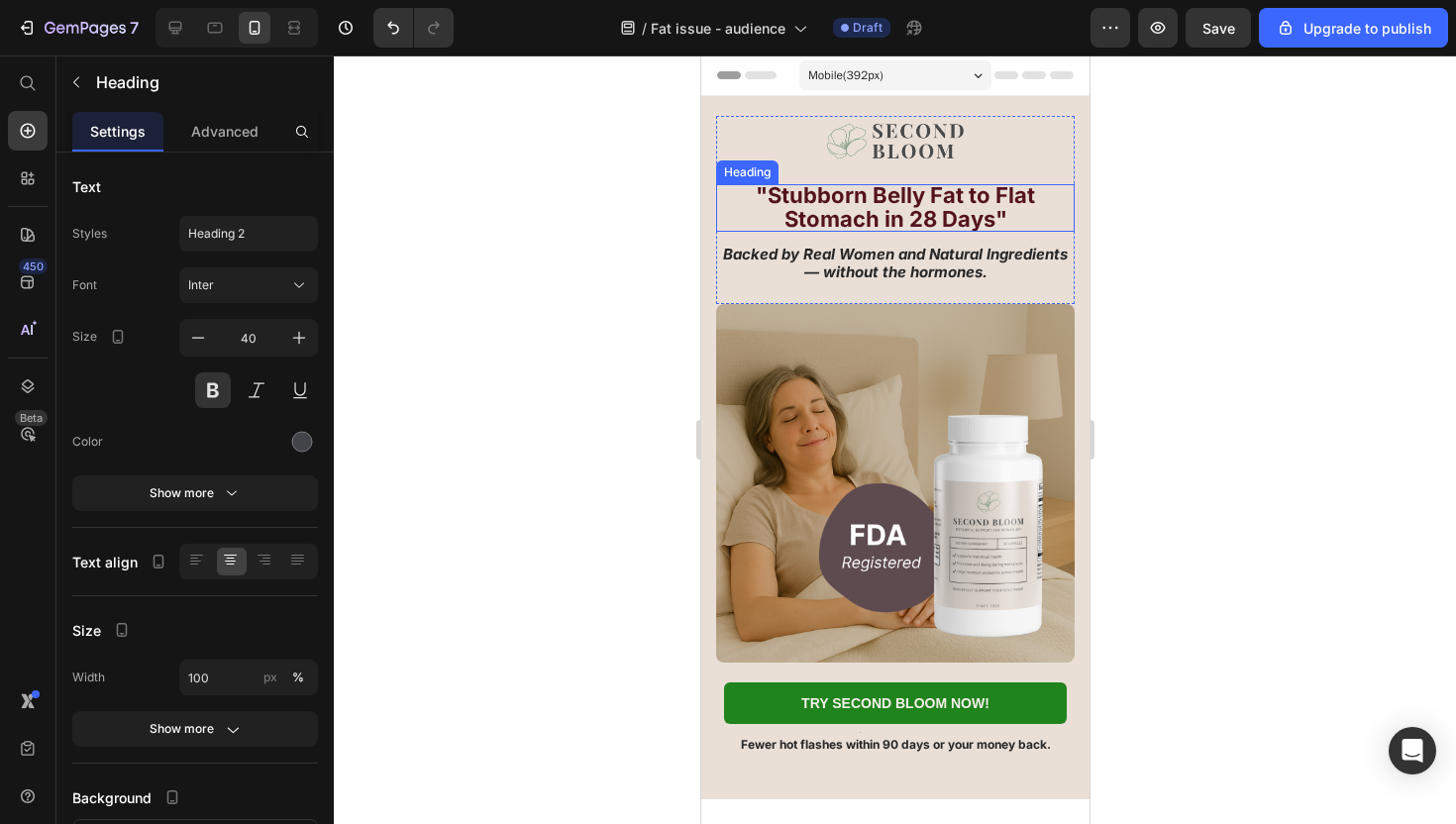 click on ""Stubborn Belly Fat to Flat Stomach in 28 Days"" at bounding box center (894, 207) 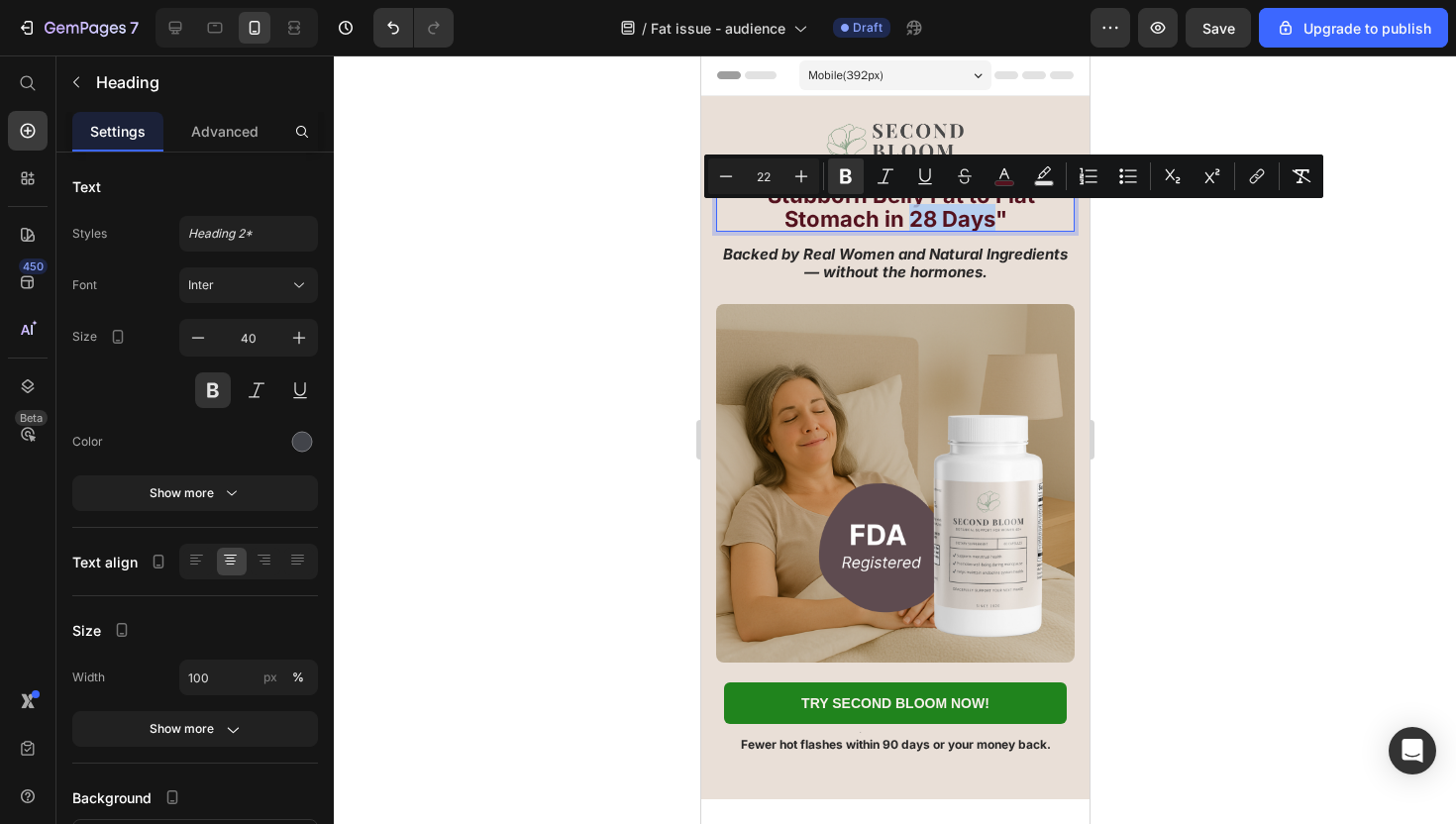 drag, startPoint x: 908, startPoint y: 224, endPoint x: 990, endPoint y: 224, distance: 82 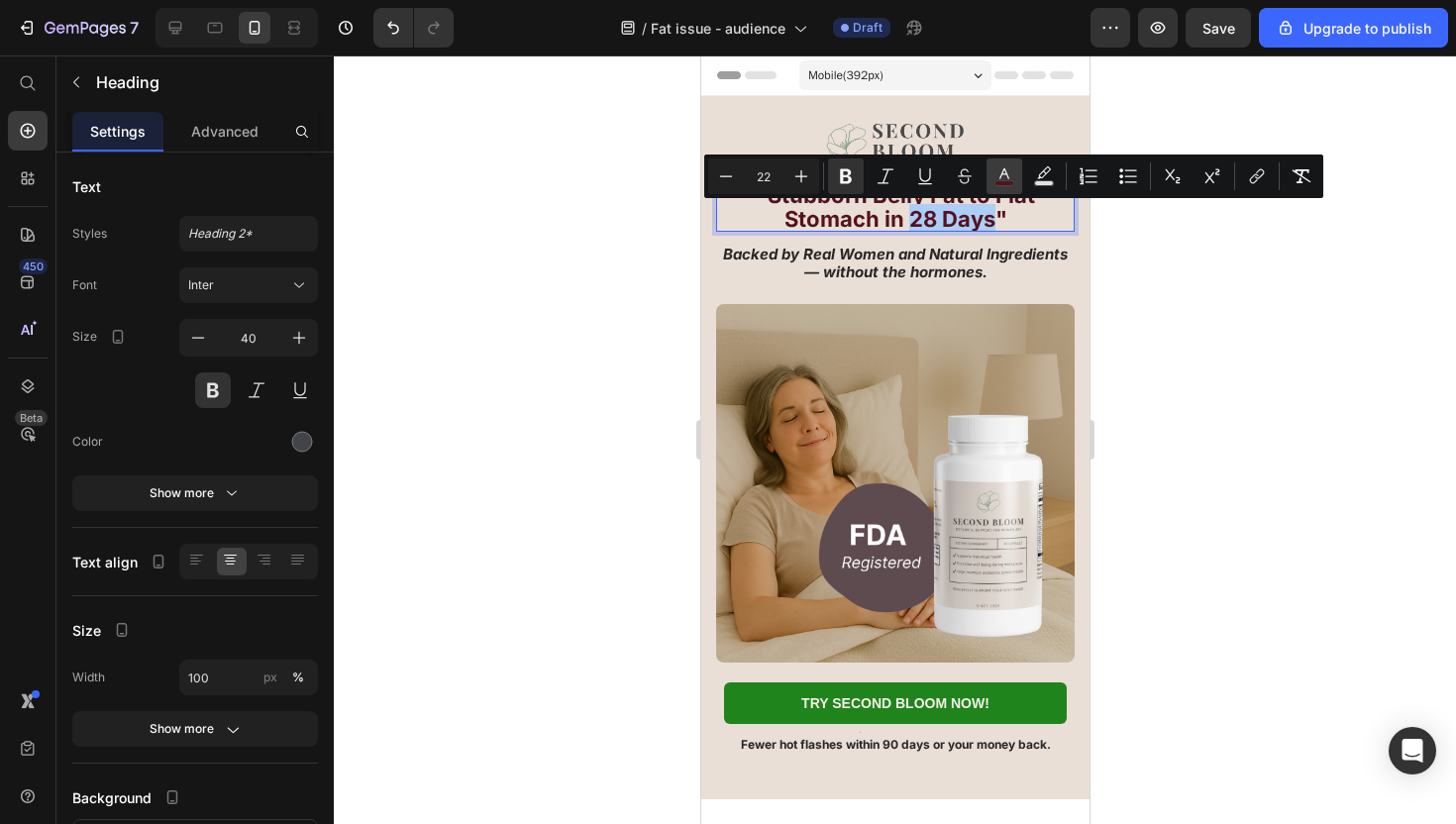 click 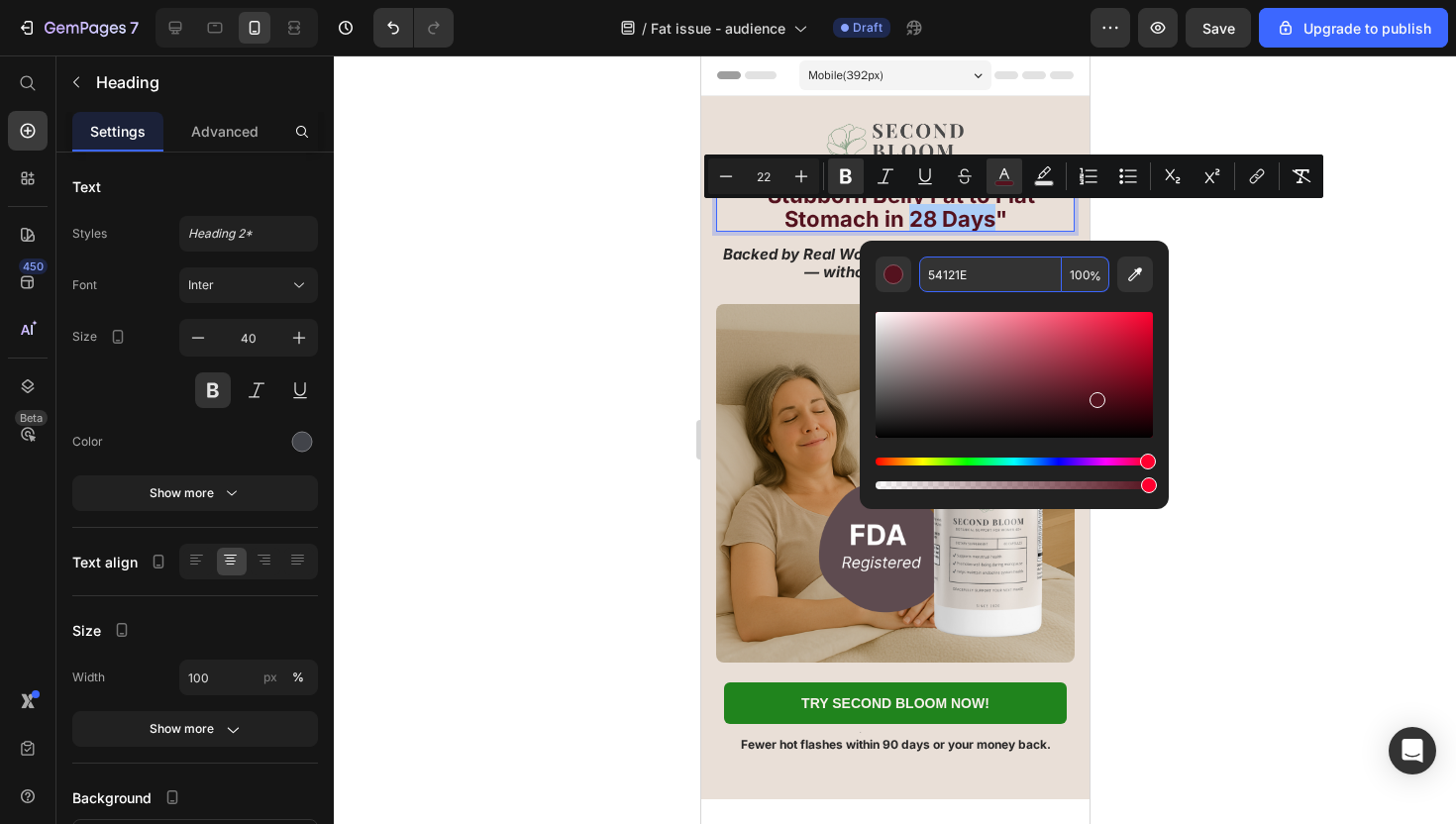 click on "54121E" at bounding box center (990, 274) 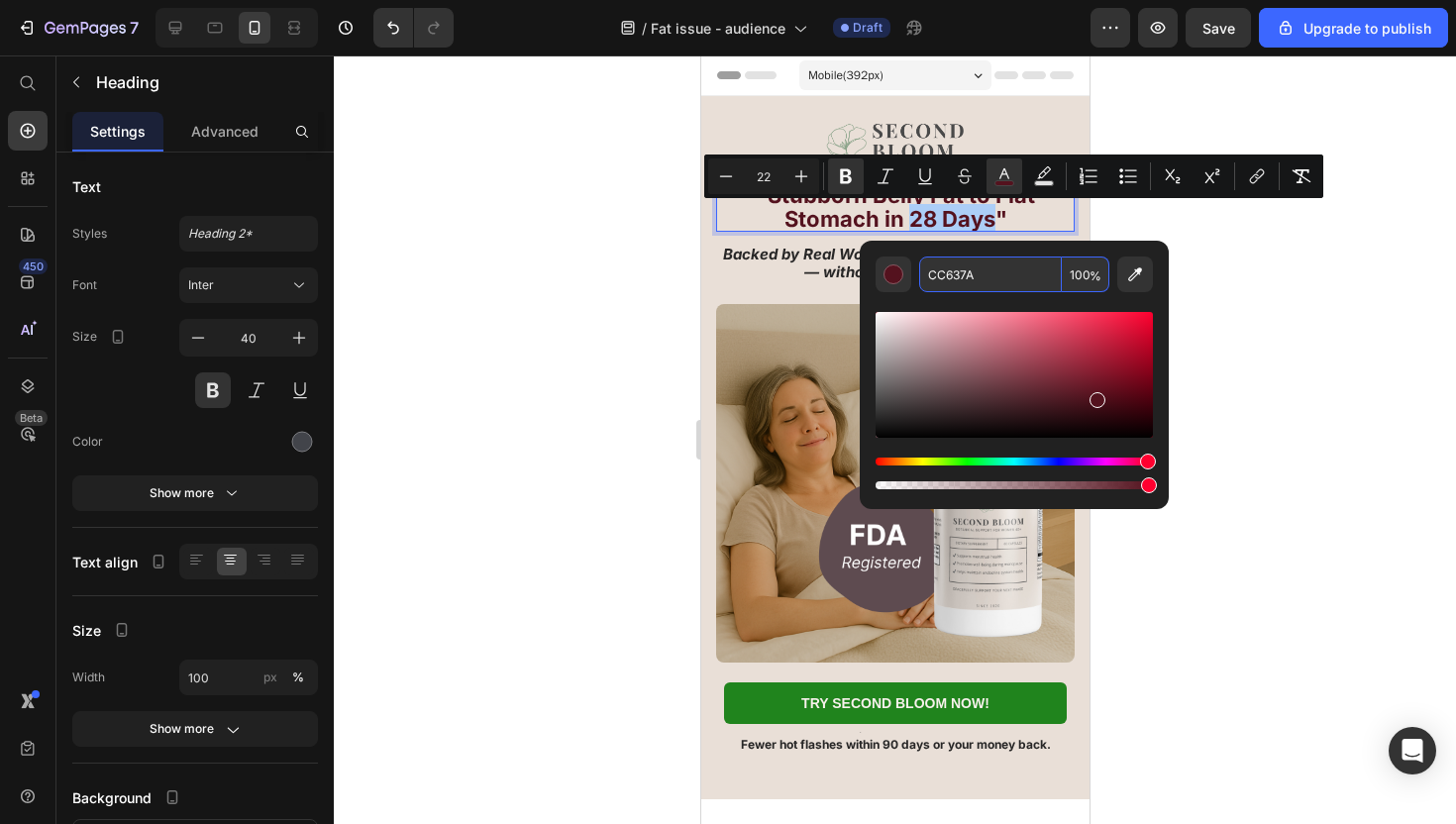 type on "CC637A" 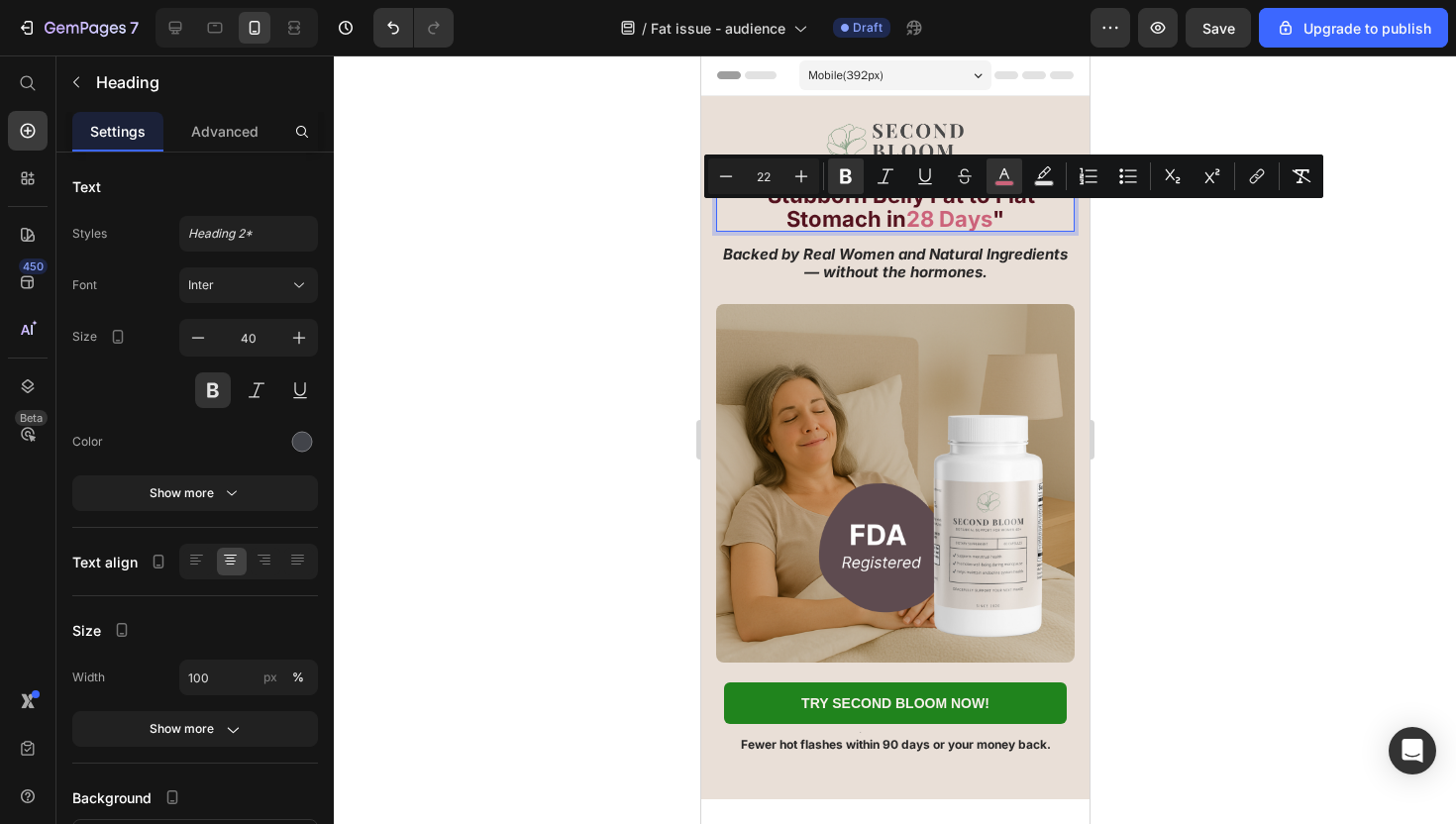 click on ""Stubborn Belly Fat to Flat Stomach in" at bounding box center [894, 207] 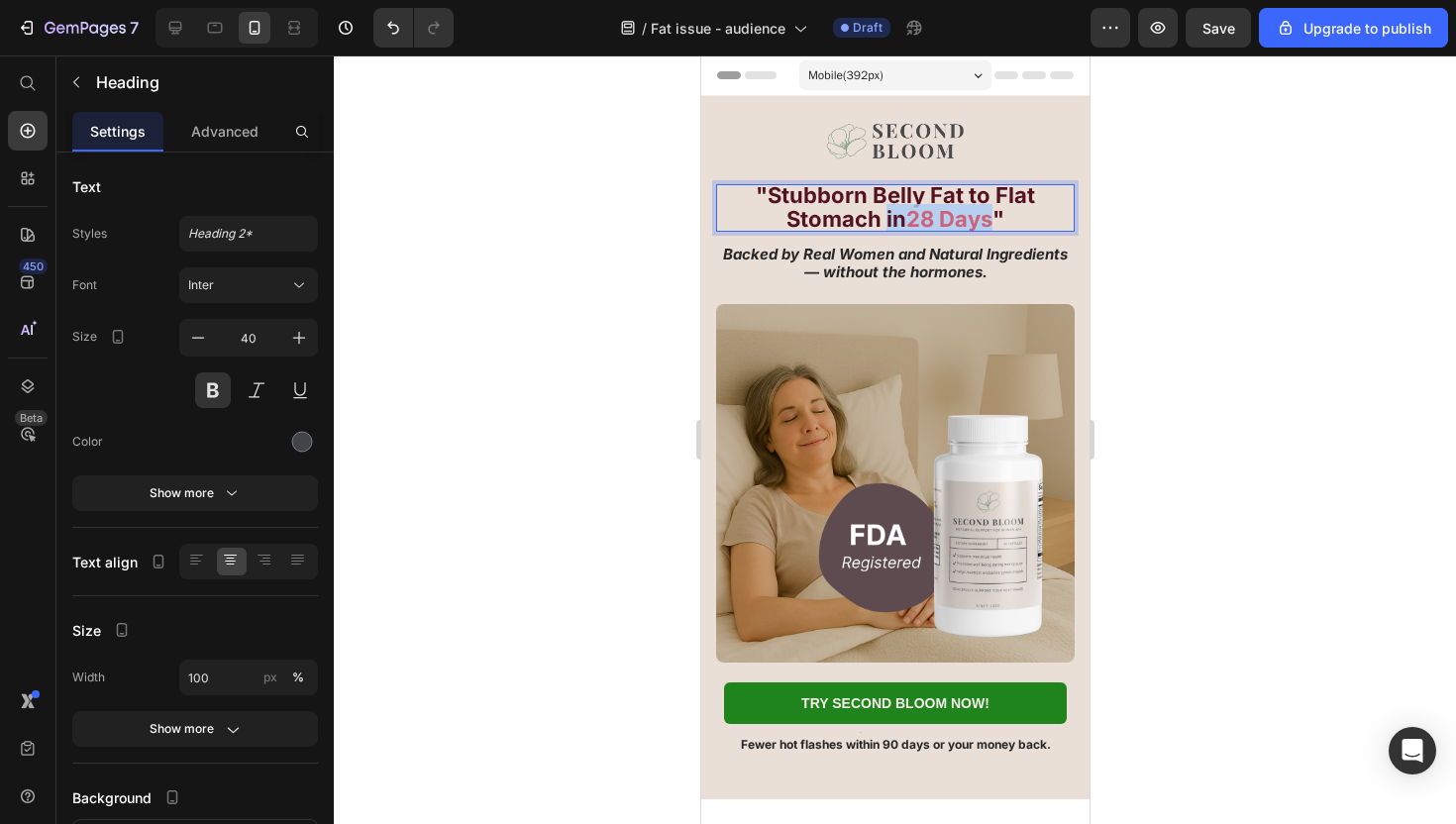 drag, startPoint x: 884, startPoint y: 222, endPoint x: 993, endPoint y: 226, distance: 109.0734 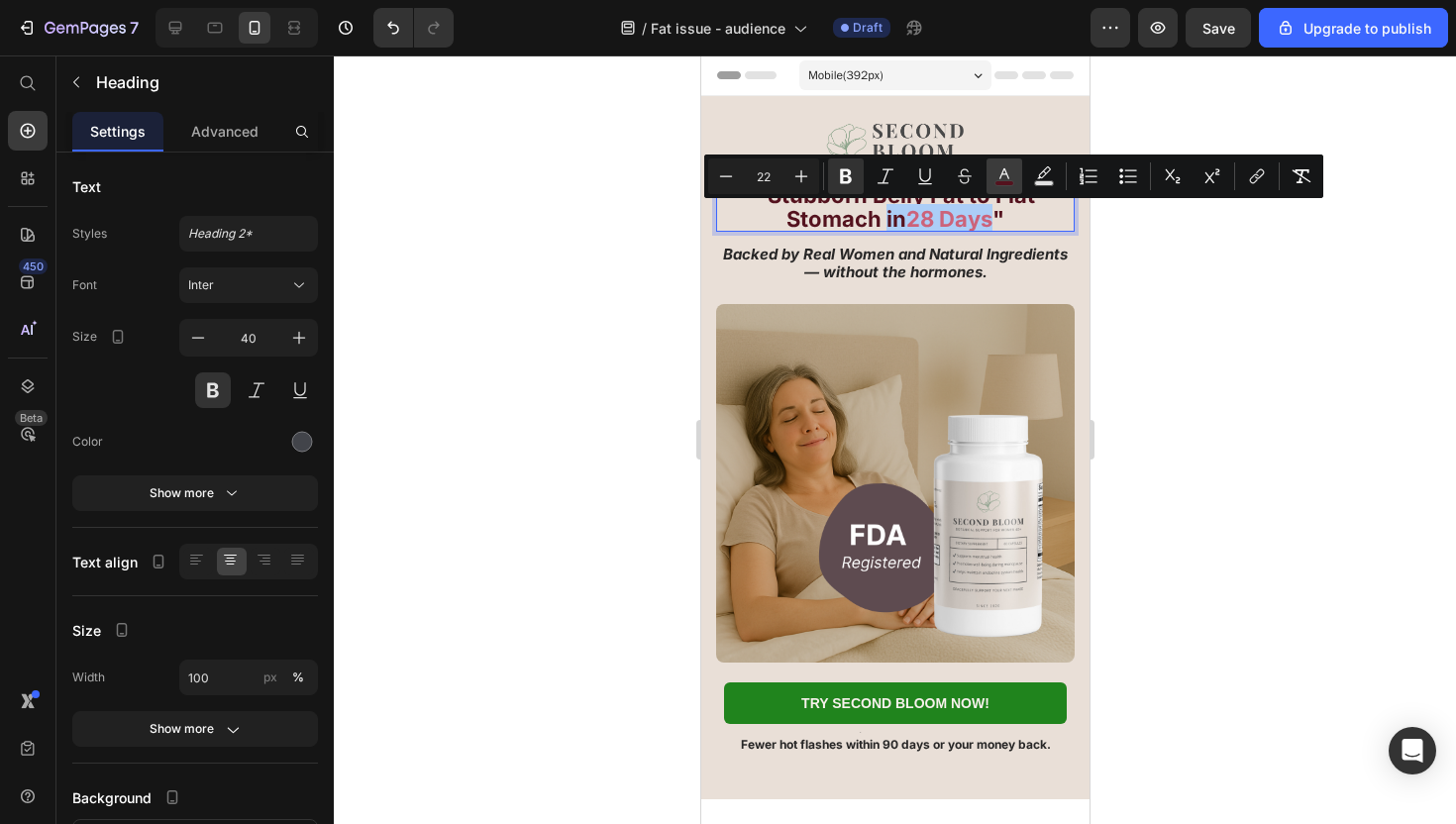 click 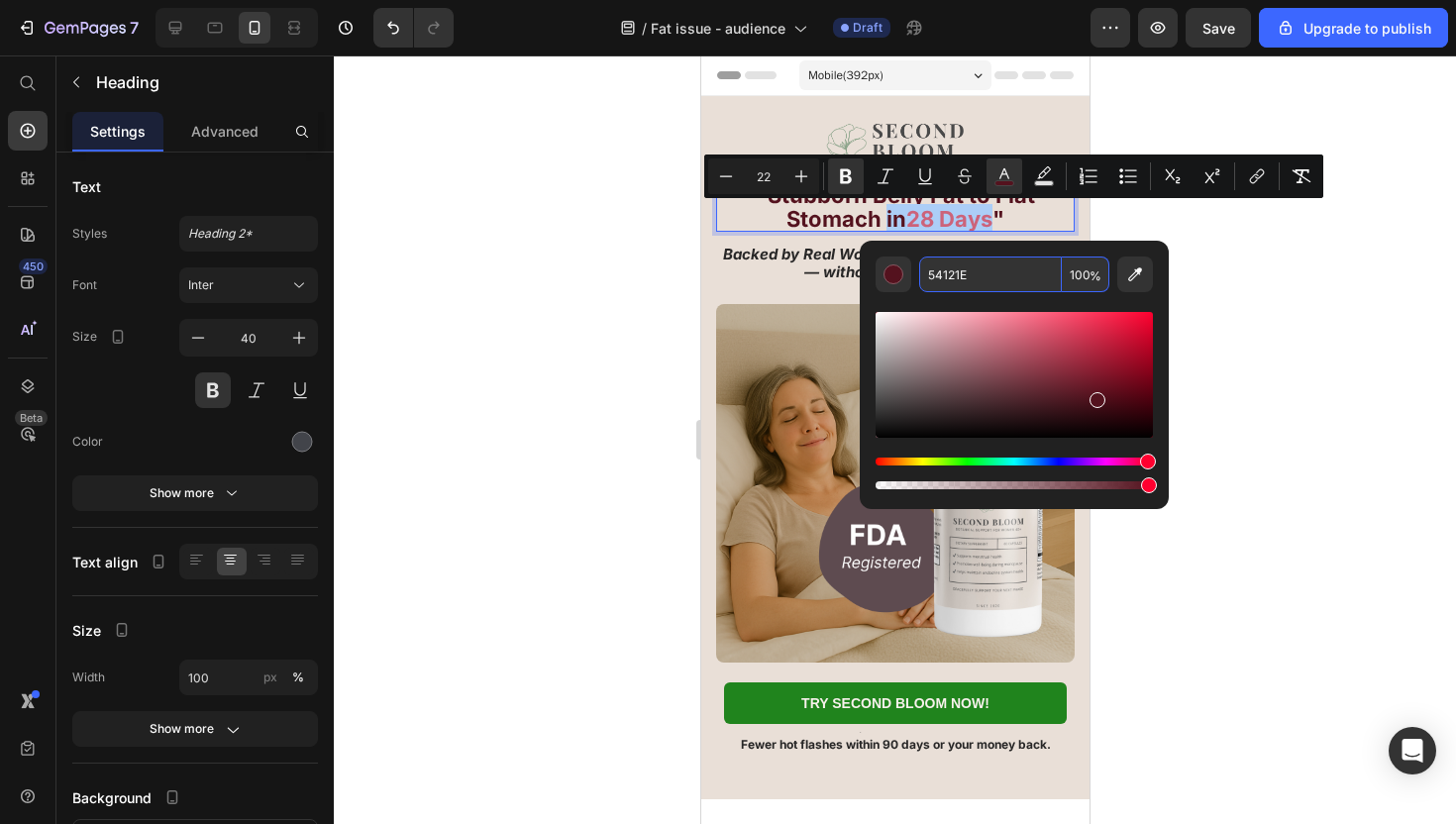 click on "54121E" at bounding box center (990, 274) 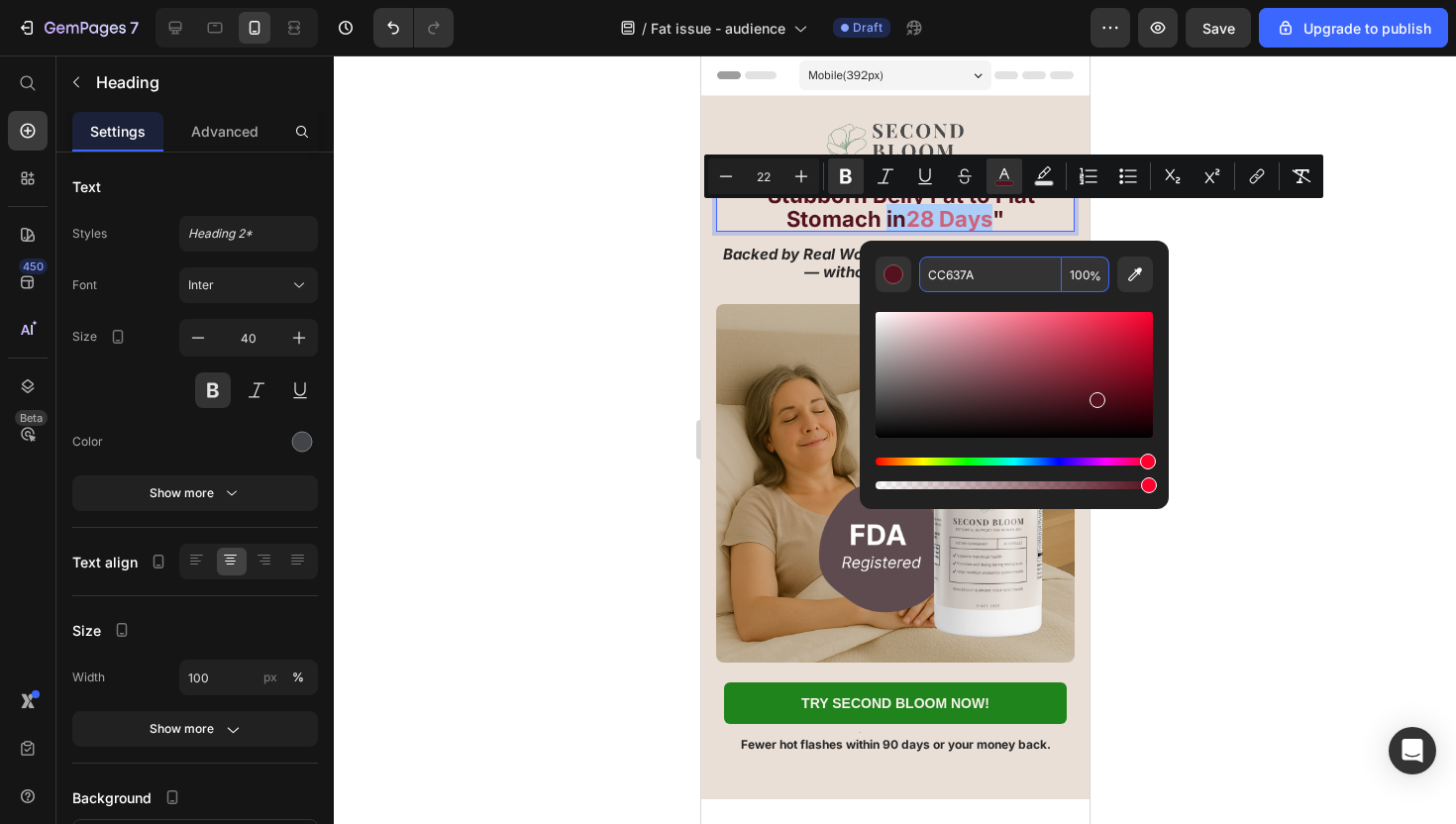 type on "CC637A" 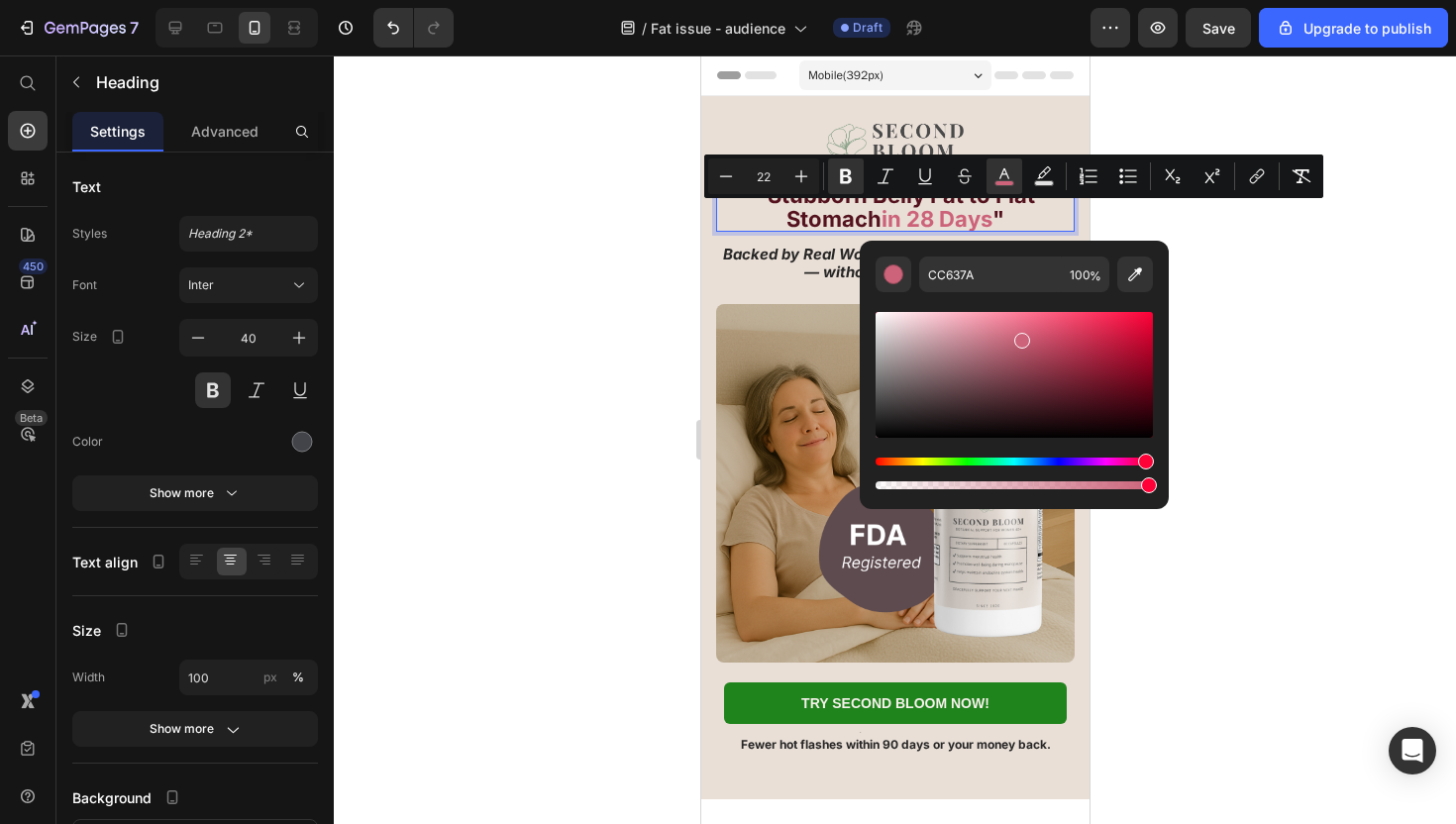 click on "Backed by Real Women and Natural Ingredients — without the hormones." at bounding box center [894, 262] 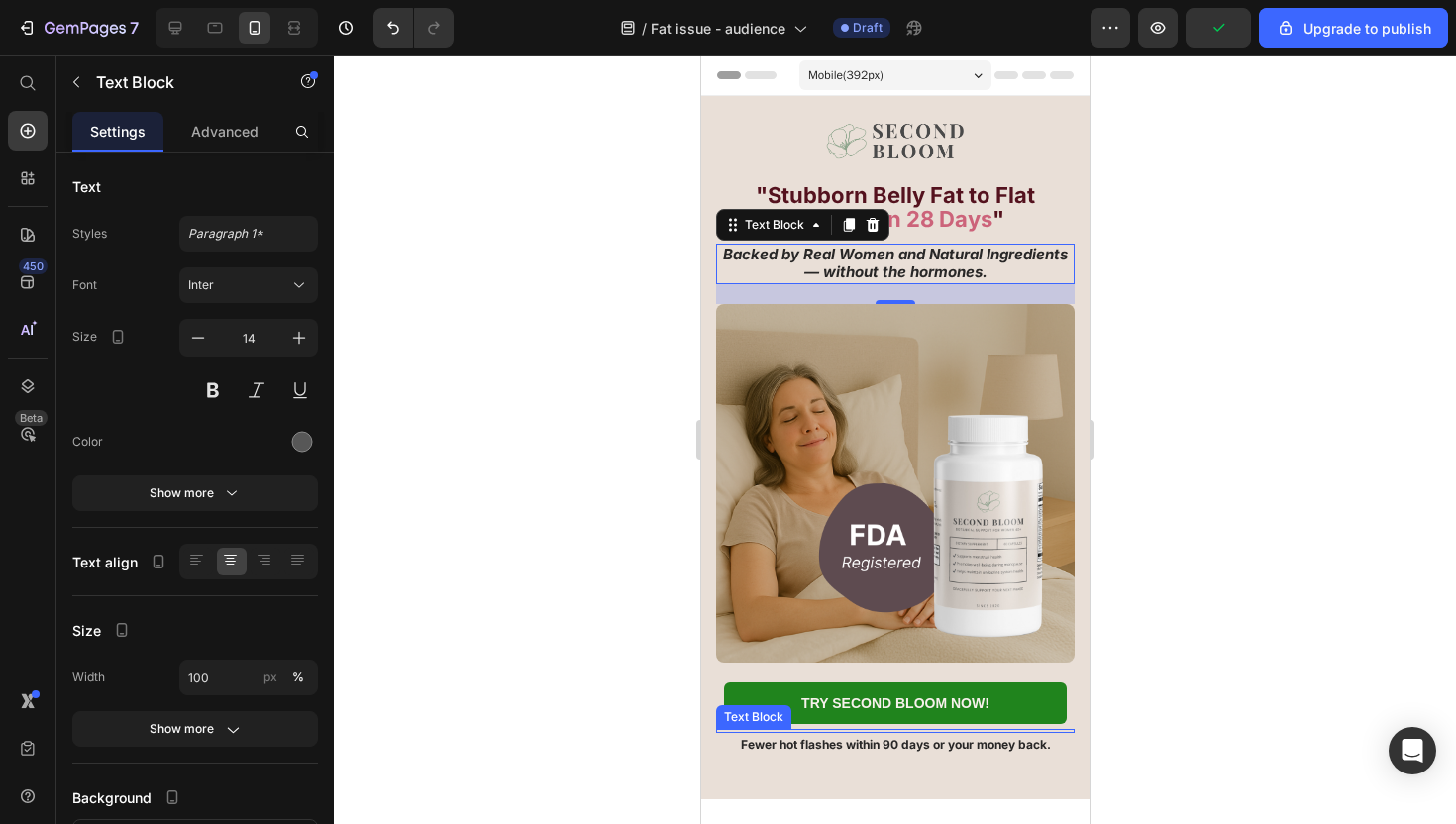 scroll, scrollTop: 71, scrollLeft: 0, axis: vertical 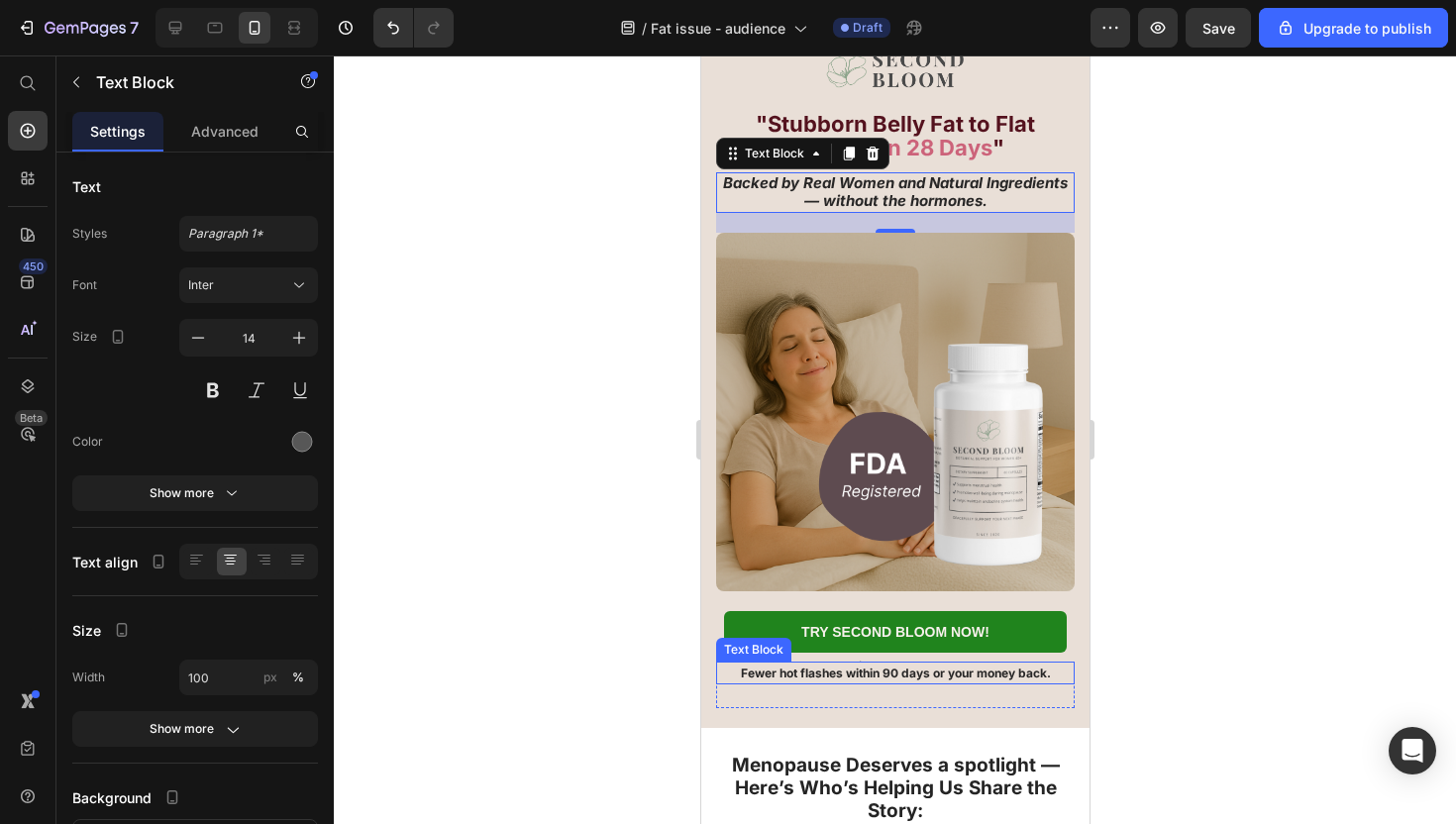 click on "Fewer hot flashes within 90 days or your money back." at bounding box center (894, 672) 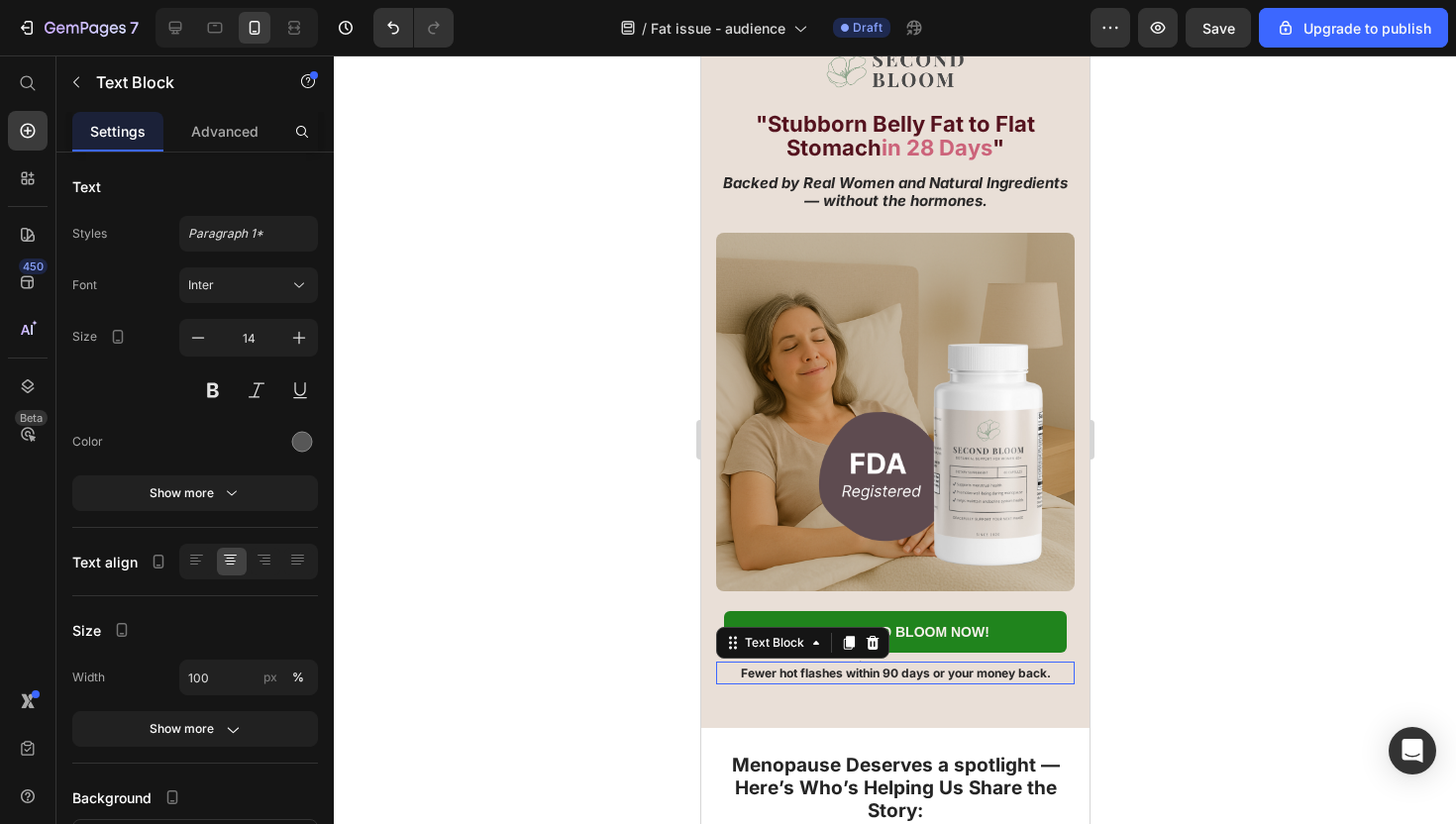 click on "Fewer hot flashes within 90 days or your money back." at bounding box center [894, 672] 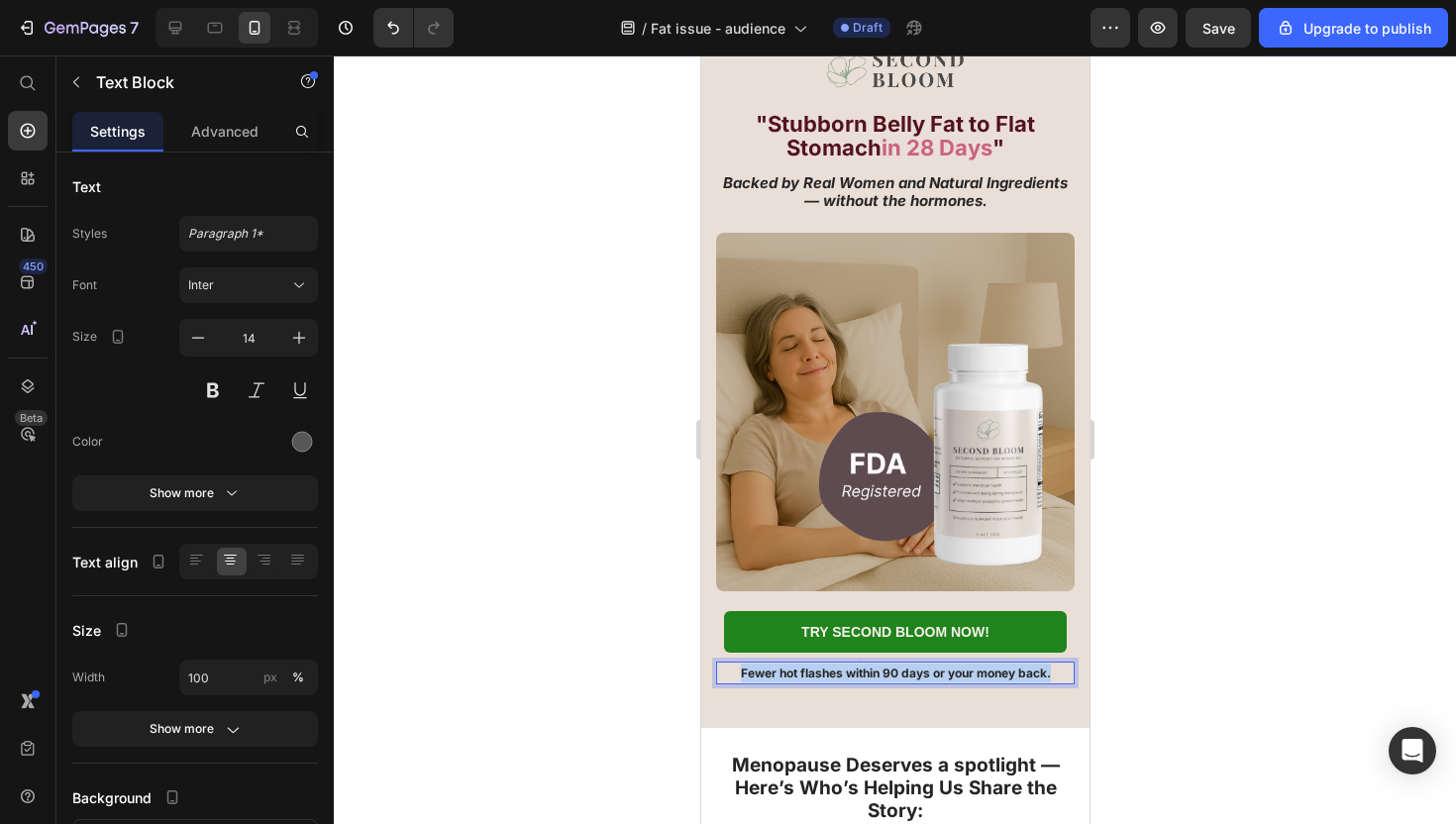 click on "Fewer hot flashes within 90 days or your money back." at bounding box center (894, 672) 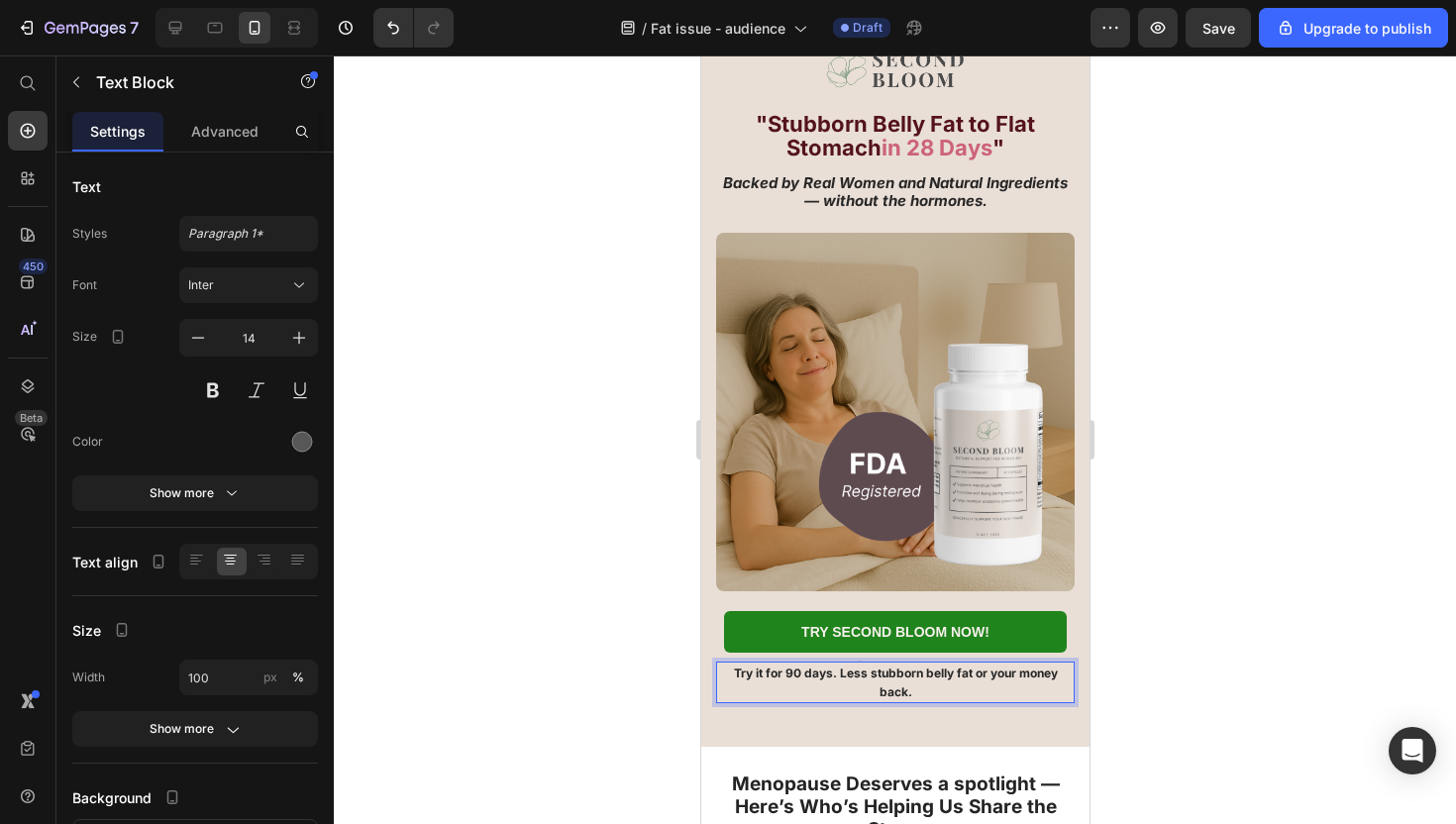 click on "Try it for 90 days. Less stubborn belly fat or your money back." at bounding box center (894, 682) 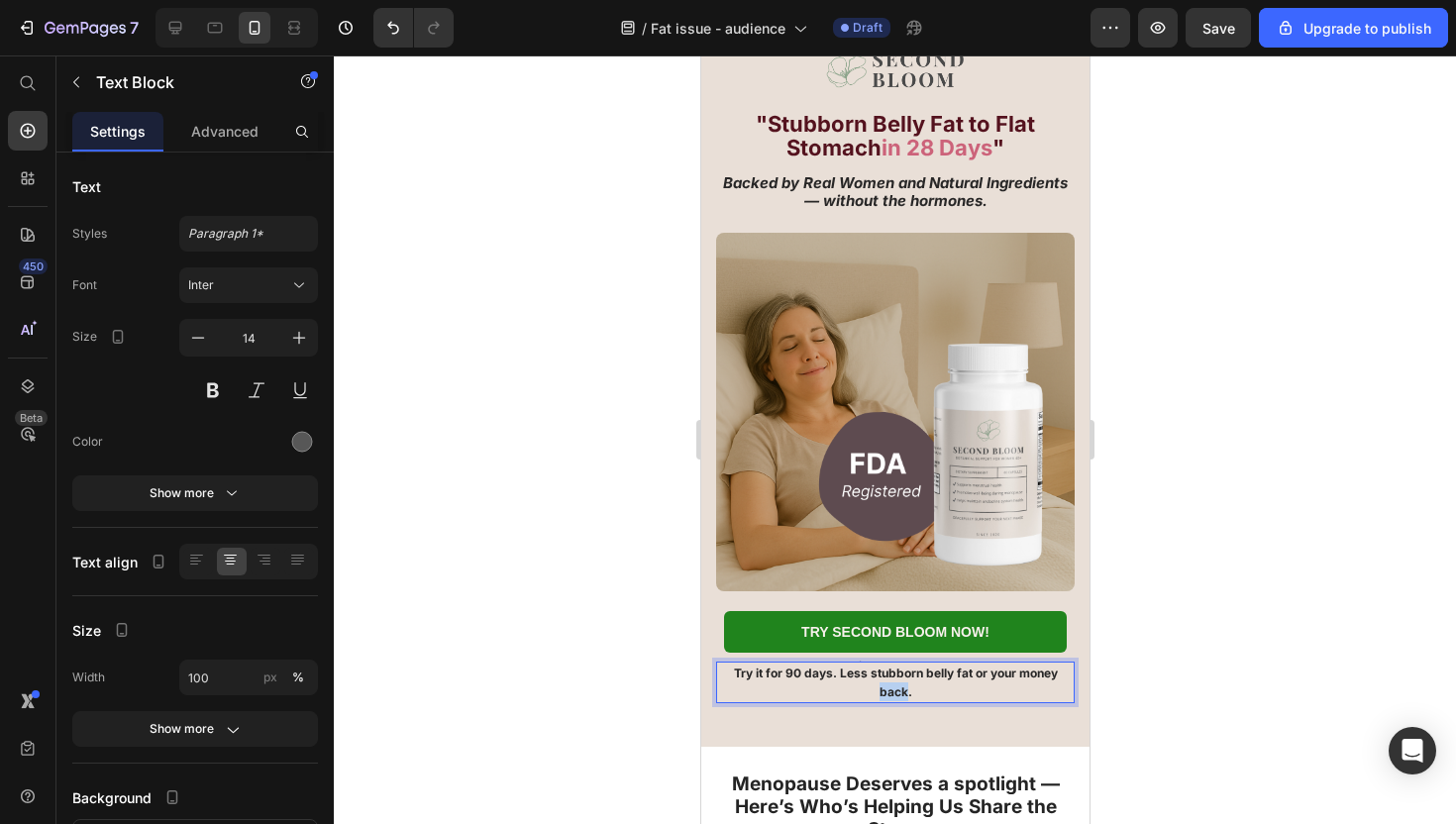 click on "Try it for 90 days. Less stubborn belly fat or your money back." at bounding box center (894, 682) 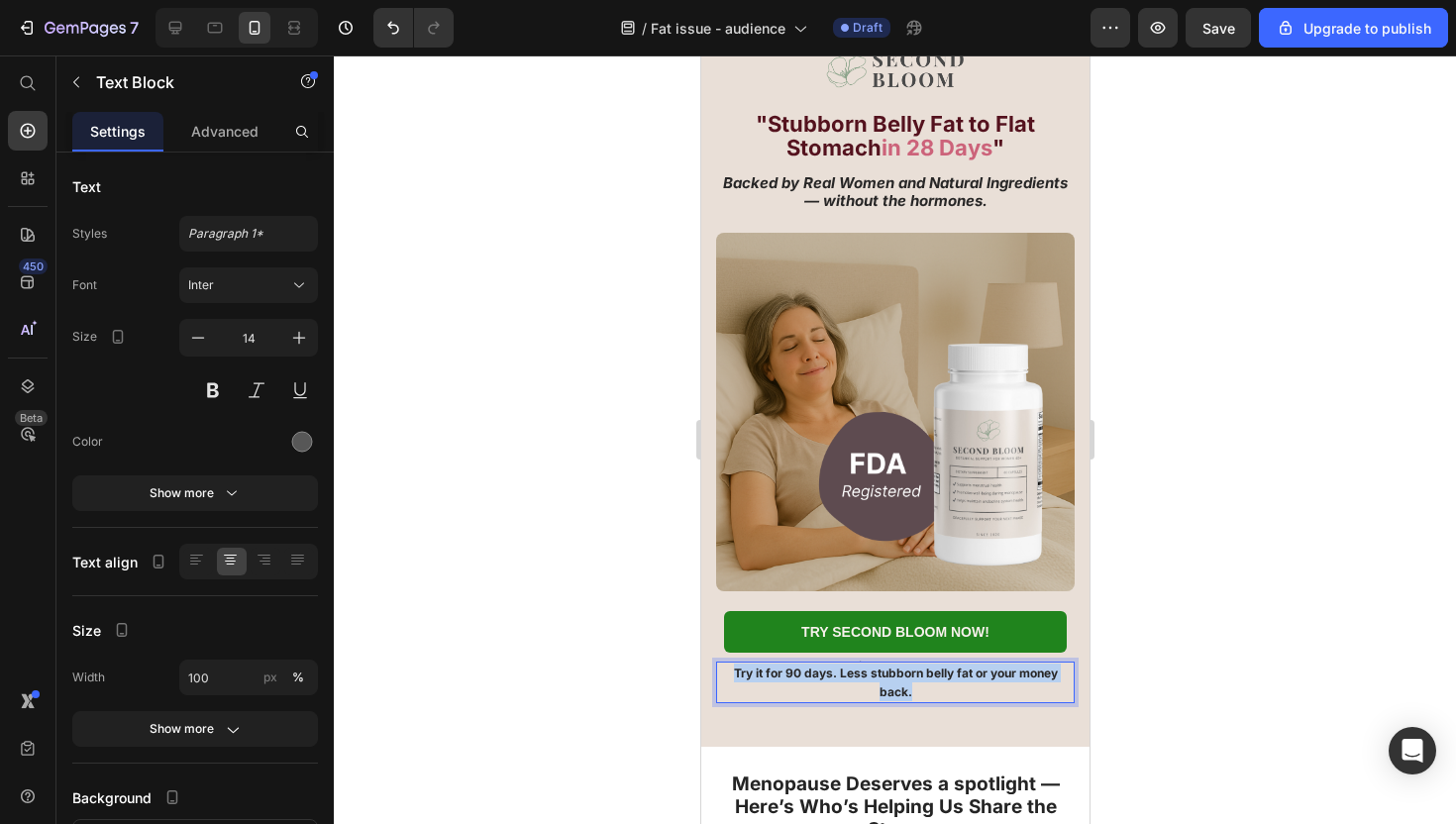 click on "Try it for 90 days. Less stubborn belly fat or your money back." at bounding box center (894, 682) 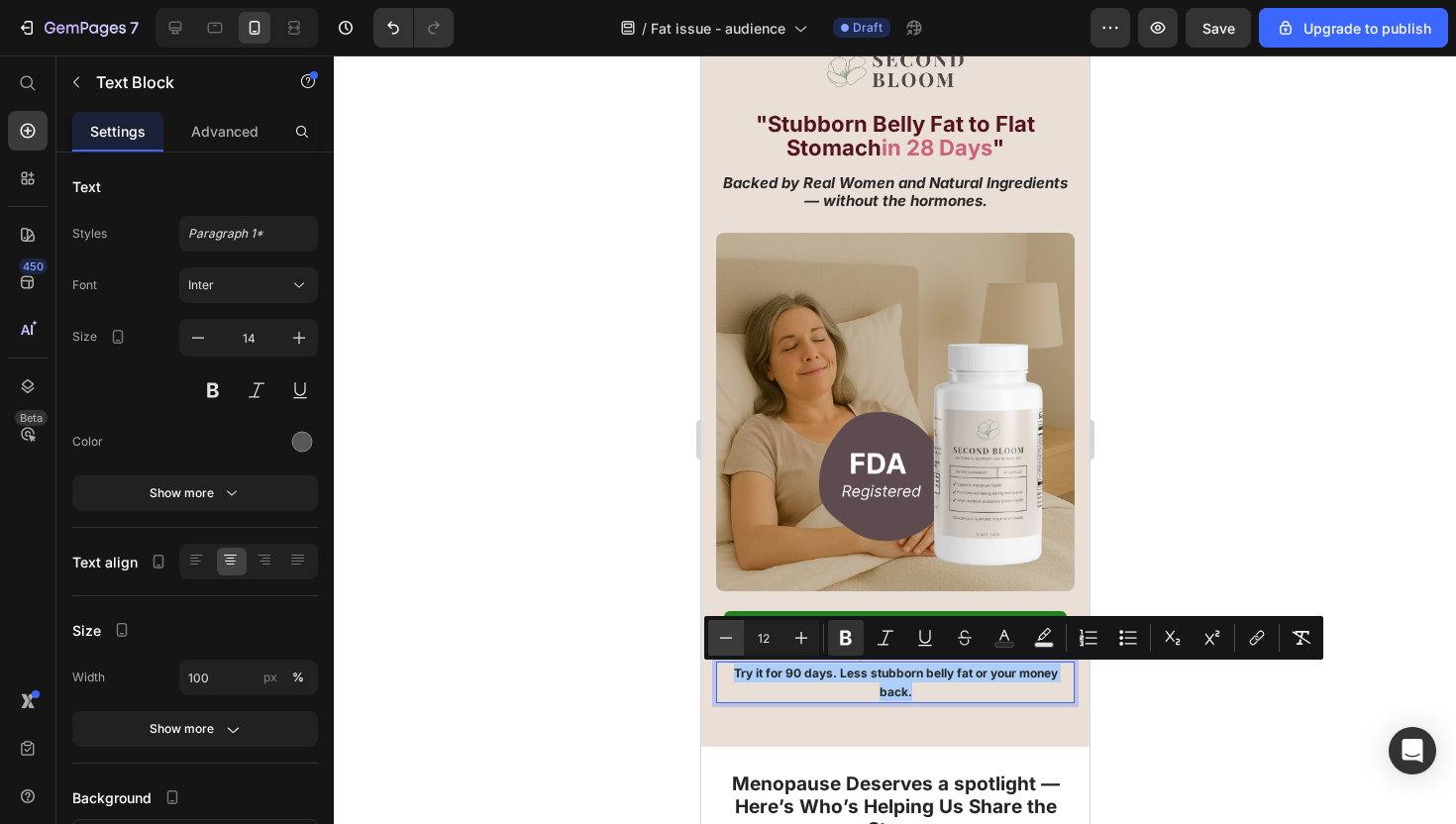 click on "Minus" at bounding box center [726, 638] 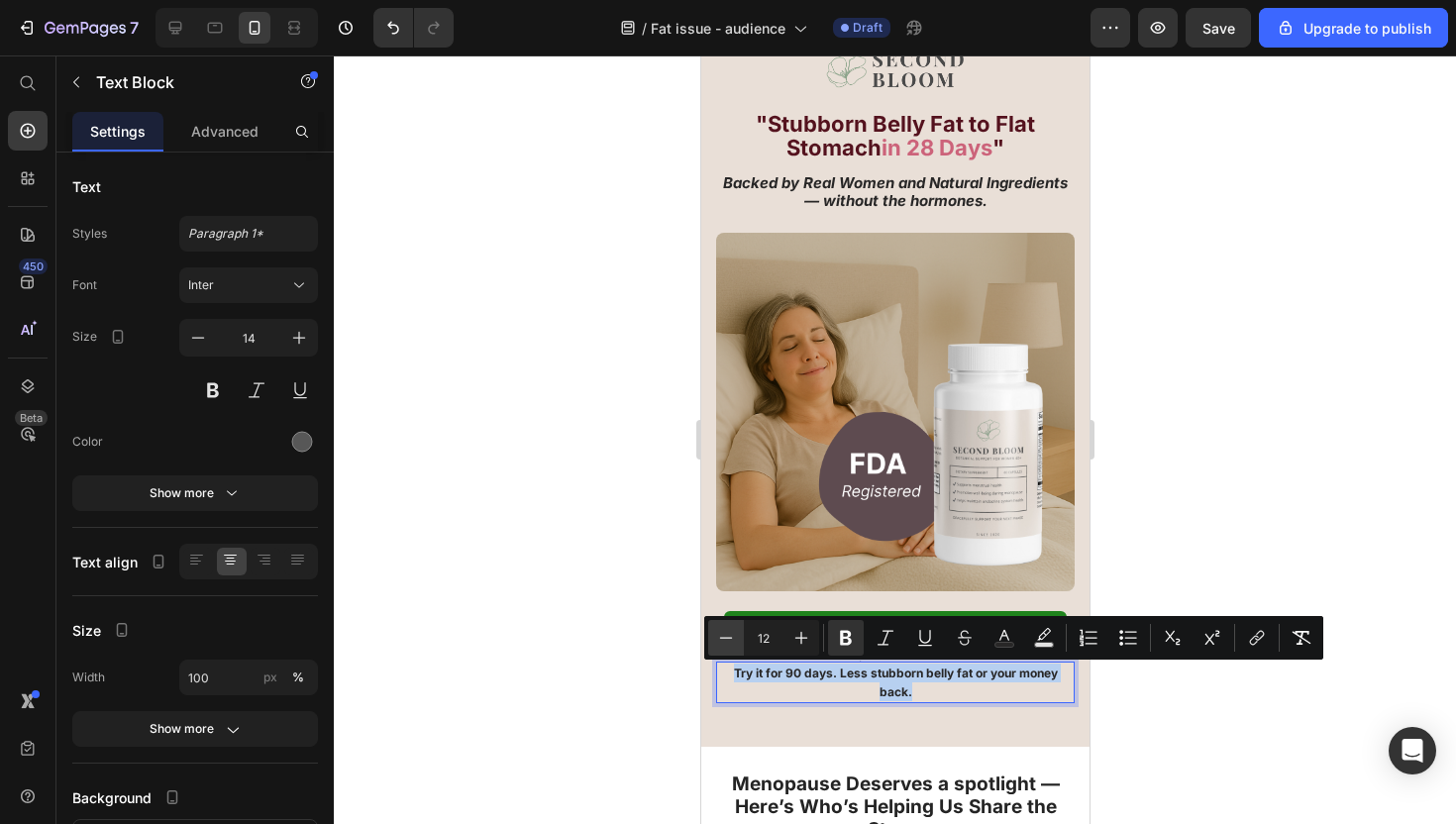 type on "11" 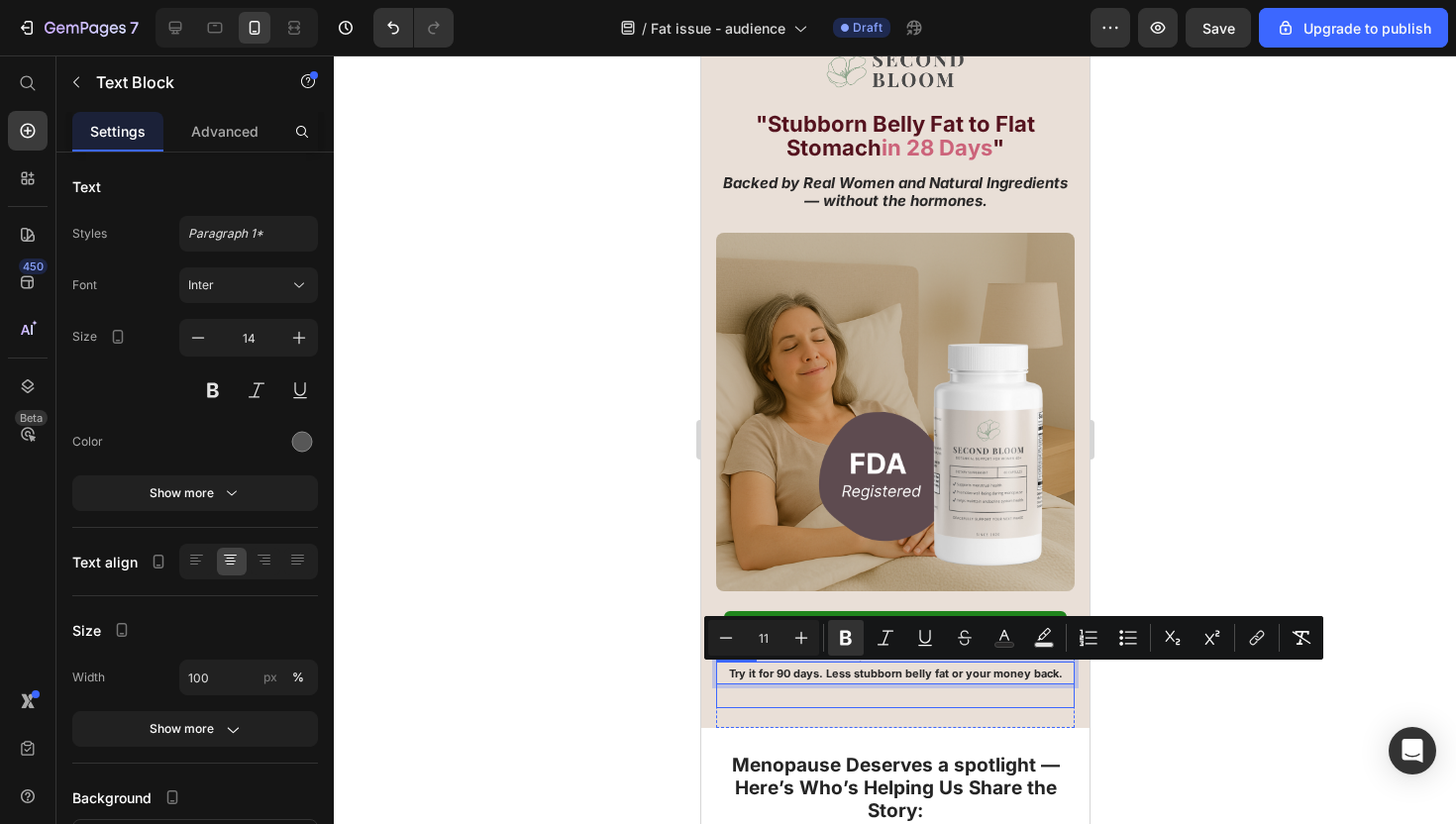 click on "Fewer Hot Flashes  –  84% said their daytime hot flashes  dramatically reduced Cooler, Restful Sleep  -  78% reported  waking less often due to night sweats Feel Like Yourself  -  7 in 10 felt  calmer and less irritable within 3 weeks Item List Fewer Hot Flashes  –  84% said their daytime hot flashes  dramatically reduced Cooler, Restful Sleep  -  78% reported  waking less often due to night sweats Feel Like Yourself  -  7 in 10 felt  calmer and less irritable within 3 weeks Item List Row Try it for 90 days. Less stubborn belly fat or your money back. Text Block   0 Try it for 90 days. Fewer hot flashes or your money back  Item List Try it for 90 days. Fewer hot flashes or your money back  Item List Row" at bounding box center (894, 692) 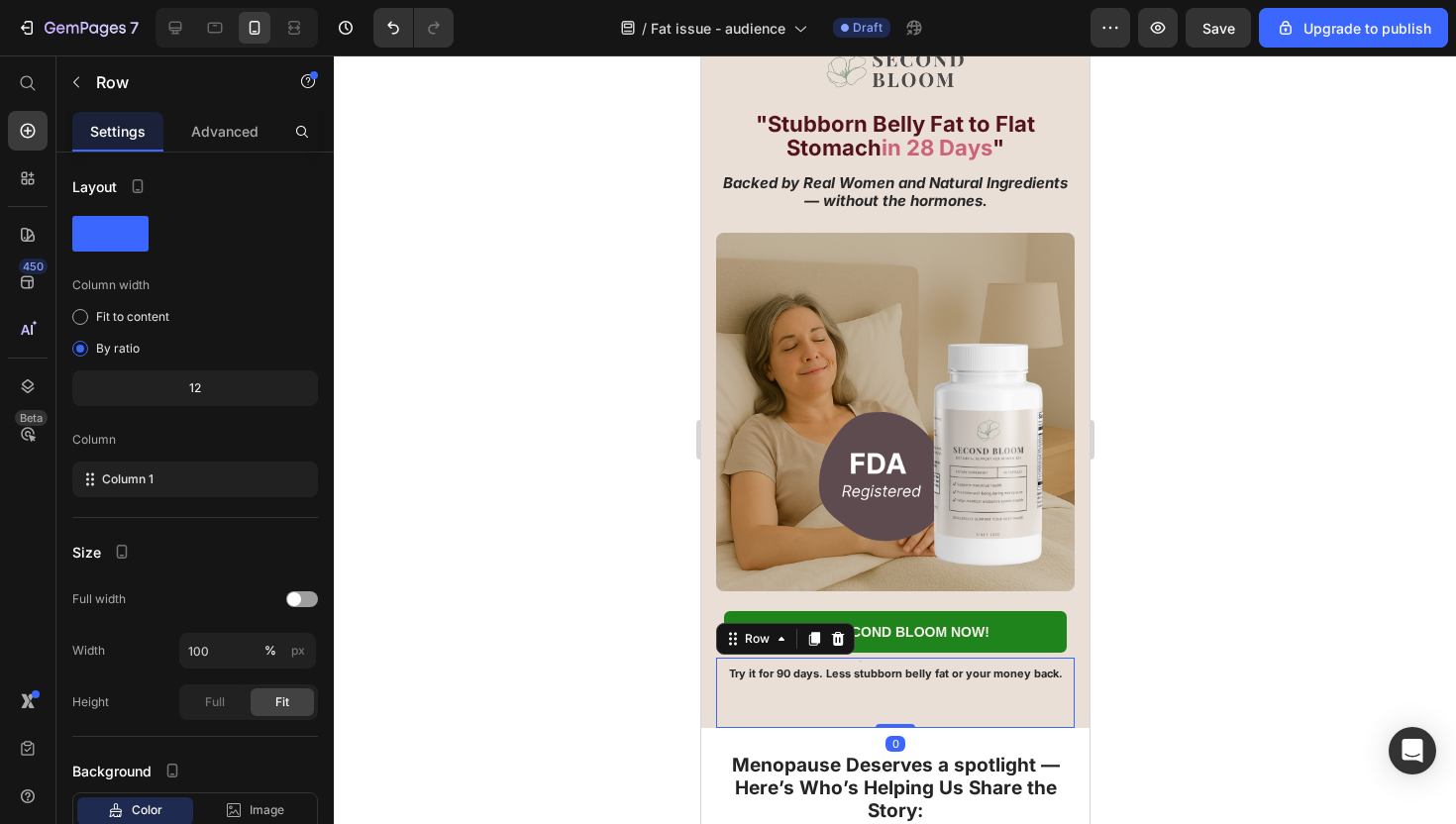 click on "Fewer Hot Flashes  –  84% said their daytime hot flashes  dramatically reduced Cooler, Restful Sleep  -  78% reported  waking less often due to night sweats Feel Like Yourself  -  7 in 10 felt  calmer and less irritable within 3 weeks Item List Fewer Hot Flashes  –  84% said their daytime hot flashes  dramatically reduced Cooler, Restful Sleep  -  78% reported  waking less often due to night sweats Feel Like Yourself  -  7 in 10 felt  calmer and less irritable within 3 weeks Item List Row Try it for 90 days. Less stubborn belly fat or your money back. Text Block Try it for 90 days. Fewer hot flashes or your money back  Item List Try it for 90 days. Fewer hot flashes or your money back  Item List Row" at bounding box center [894, 692] 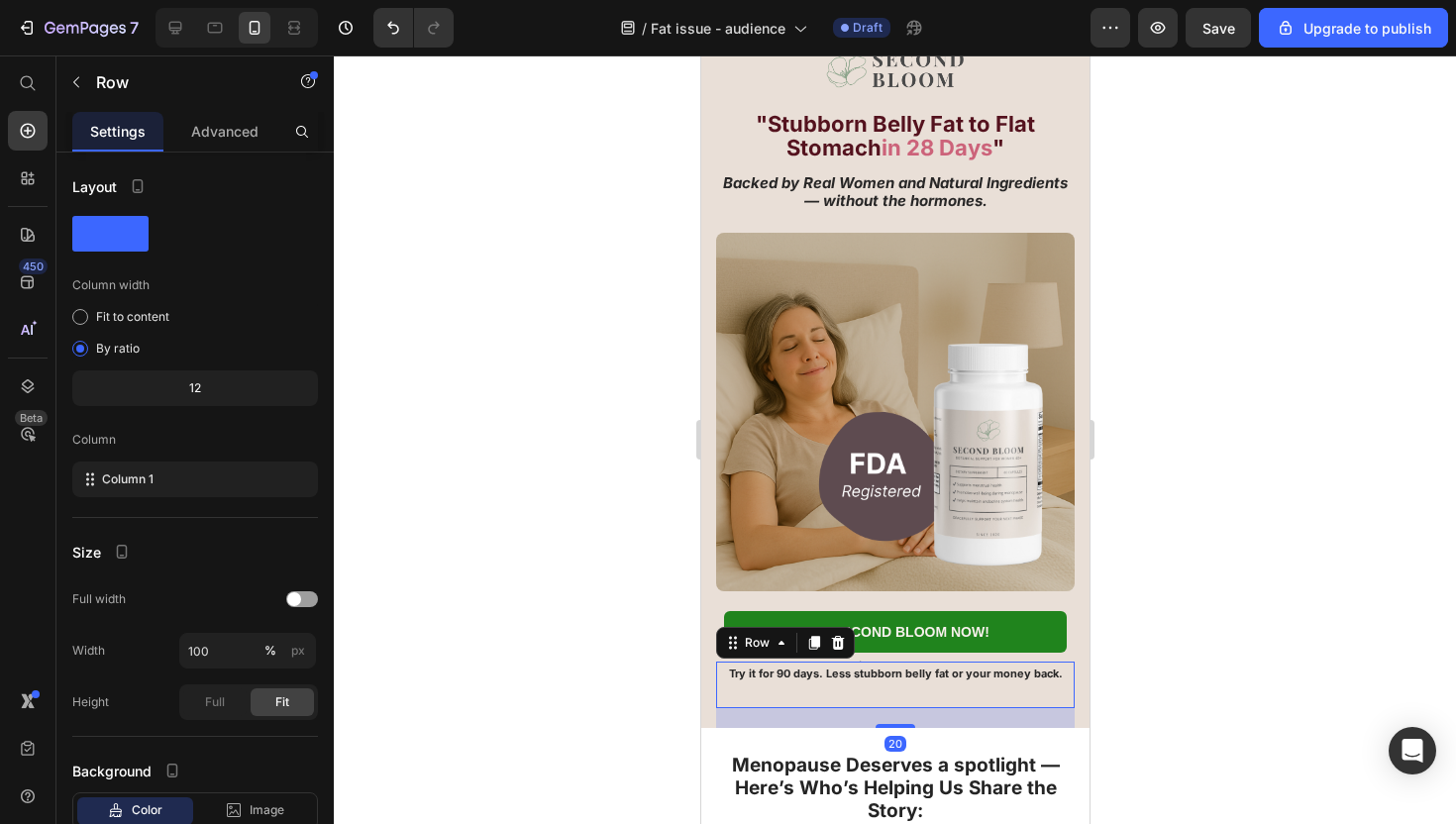 click on "Try it for 90 days. Less stubborn belly fat or your money back. Text Block Try it for 90 days. Fewer hot flashes or your money back Item List Try it for 90 days. Fewer hot flashes or your money back Item List" at bounding box center [894, 684] 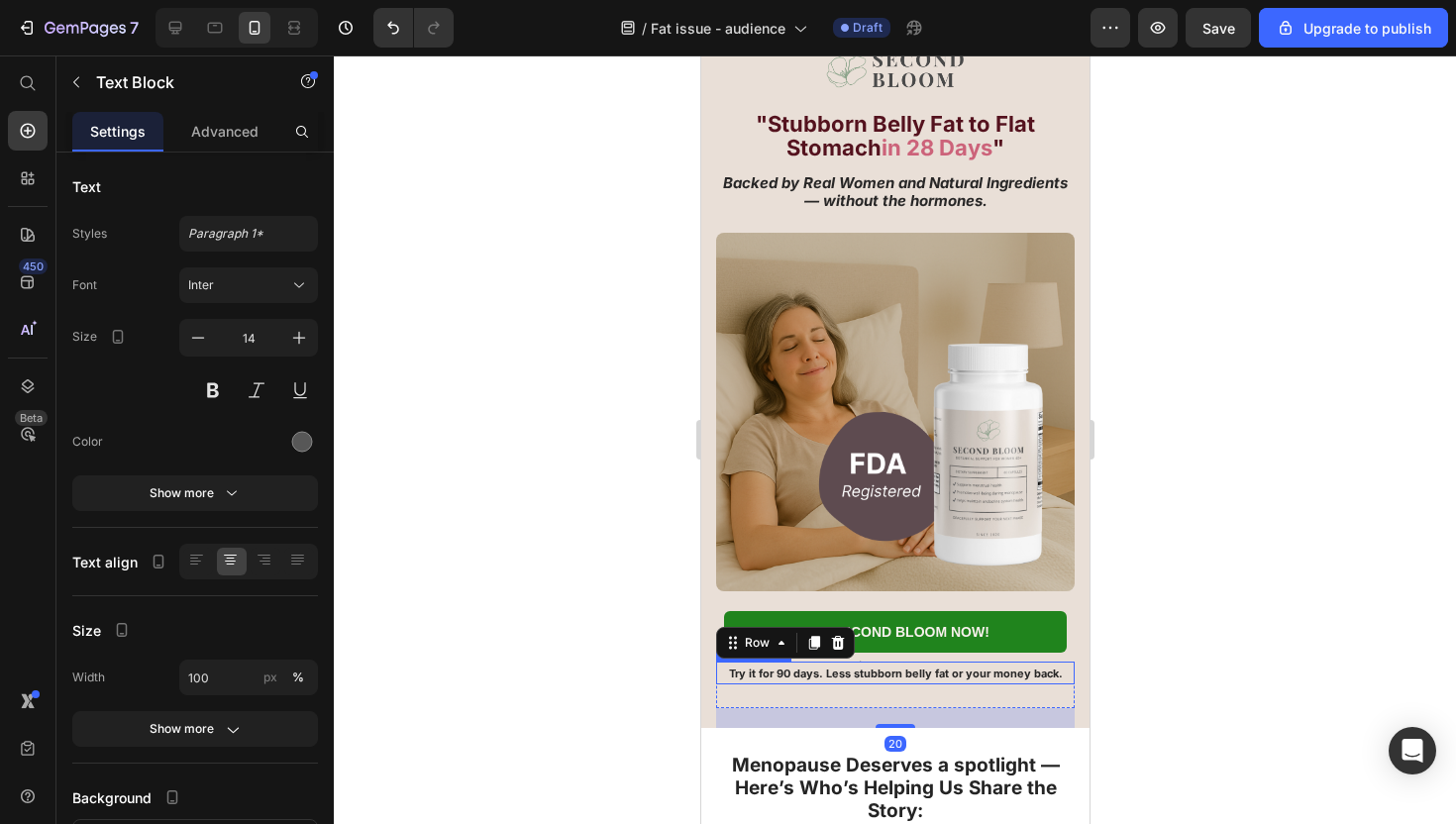click on "Try it for 90 days. Less stubborn belly fat or your money back." at bounding box center (894, 673) 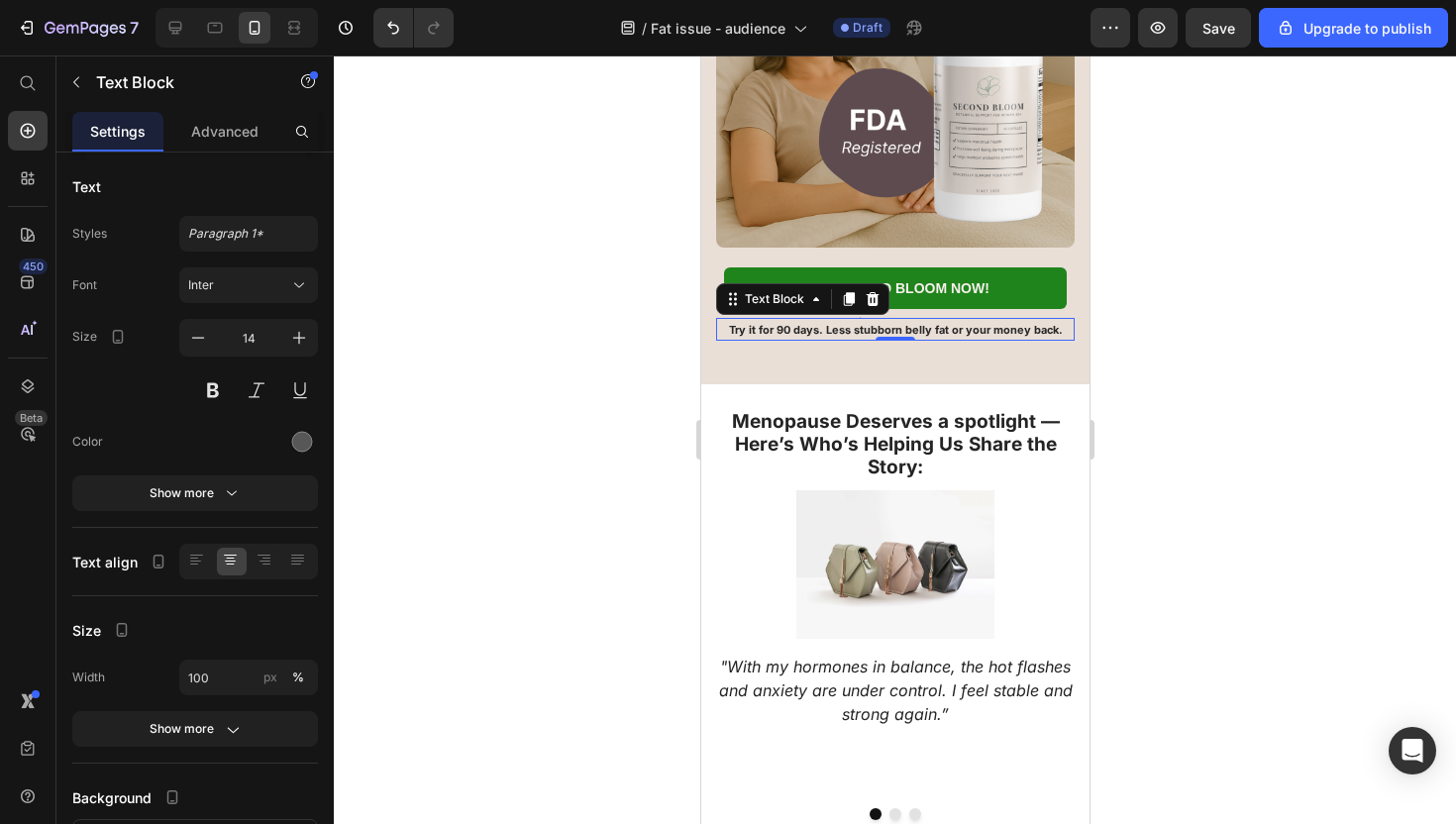 scroll, scrollTop: 447, scrollLeft: 0, axis: vertical 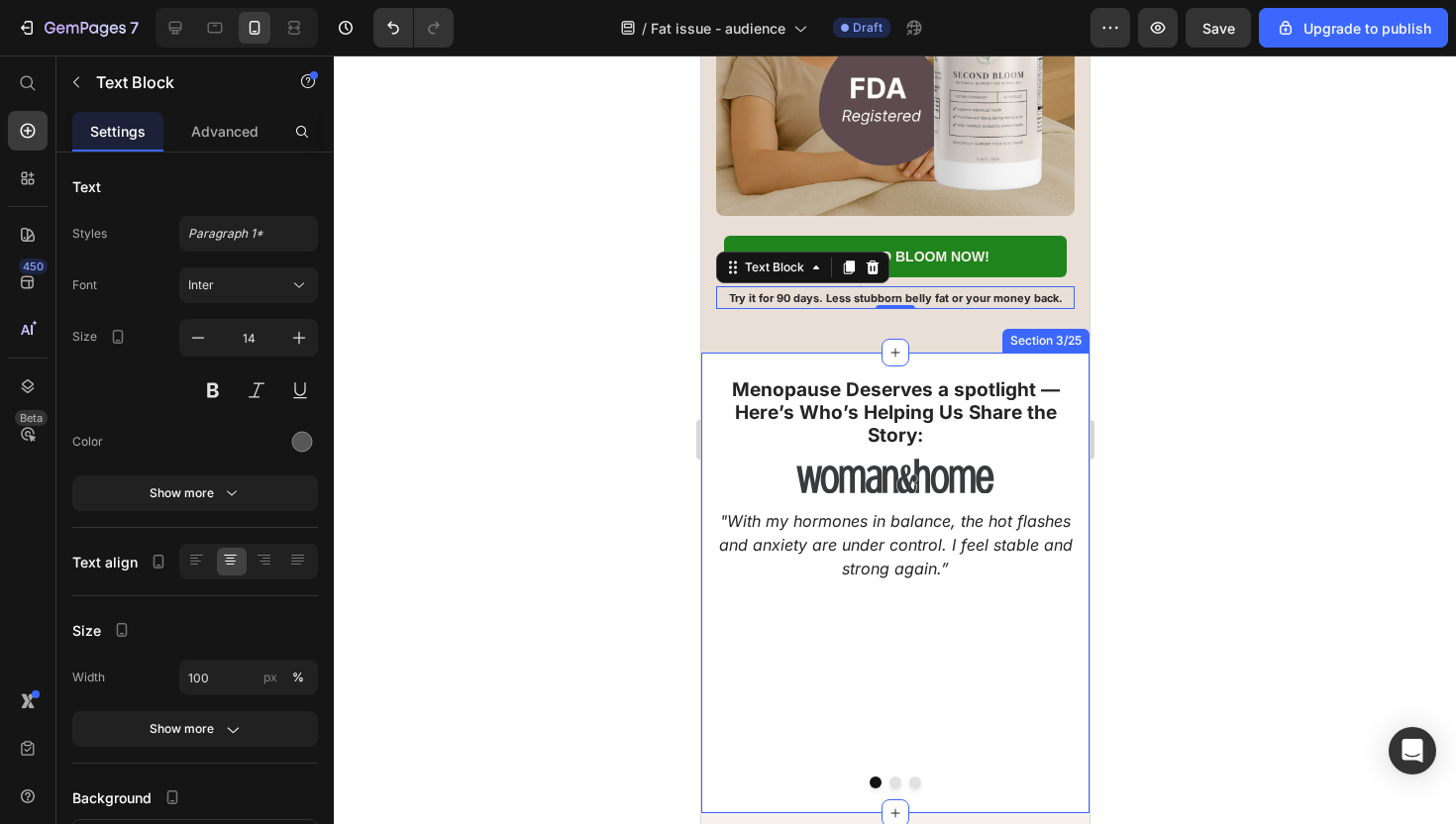 click on "Menopause Deserves a spotlight —Here’s Who’s Helping Us Share the Story:" at bounding box center [894, 412] 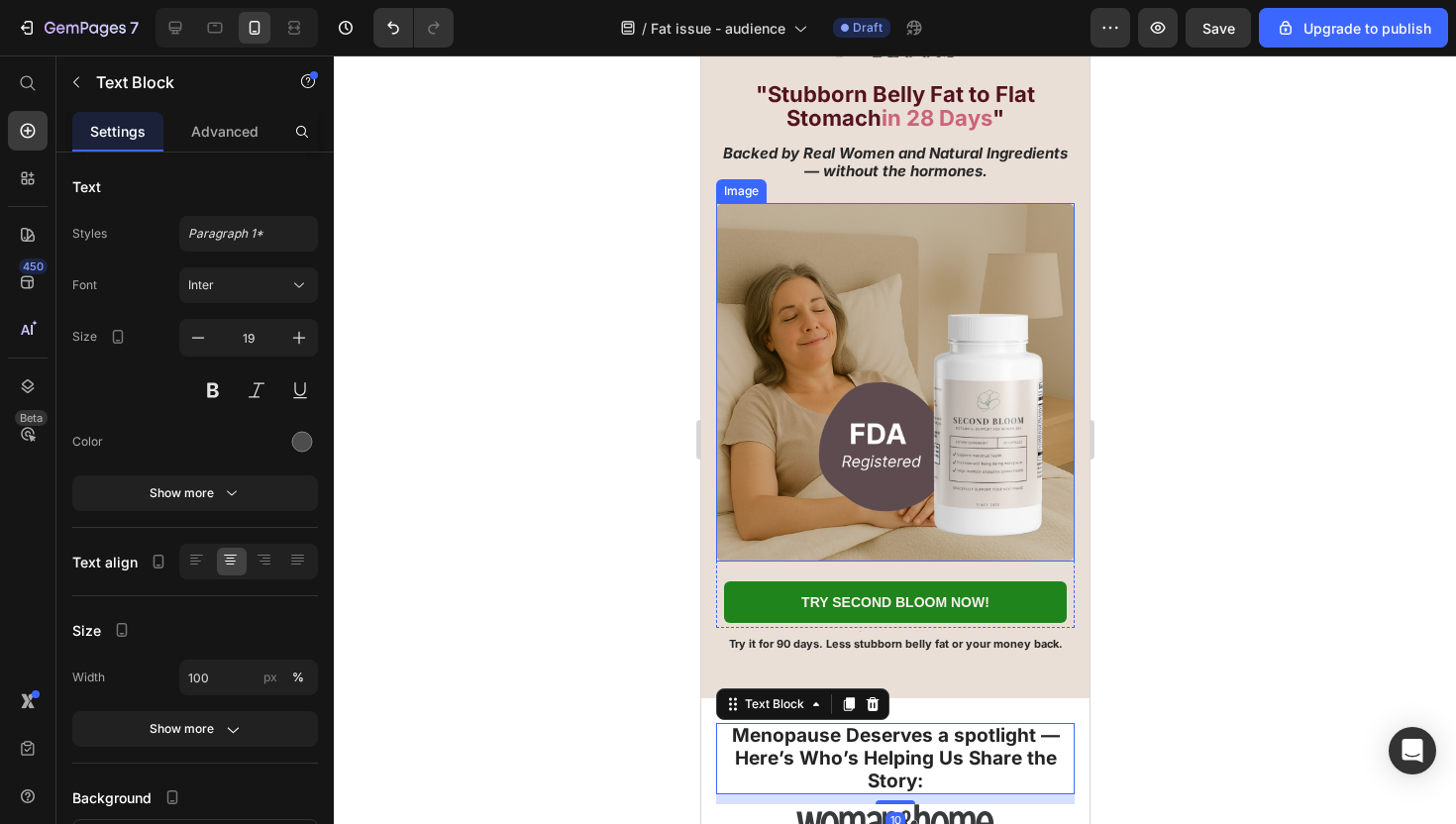 scroll, scrollTop: 100, scrollLeft: 0, axis: vertical 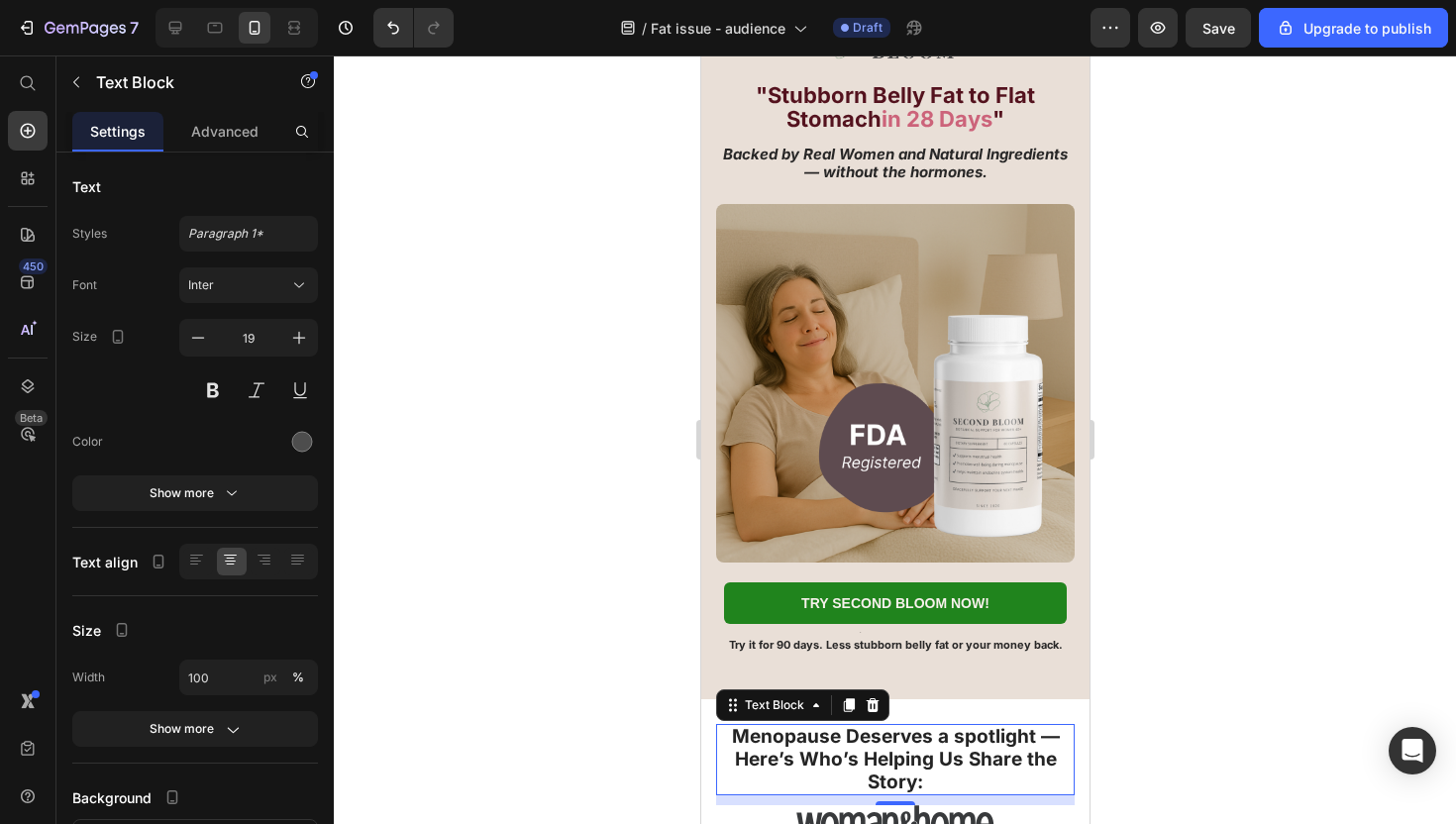 click on "Menopause Deserves a spotlight —Here’s Who’s Helping Us Share the Story:" at bounding box center [894, 759] 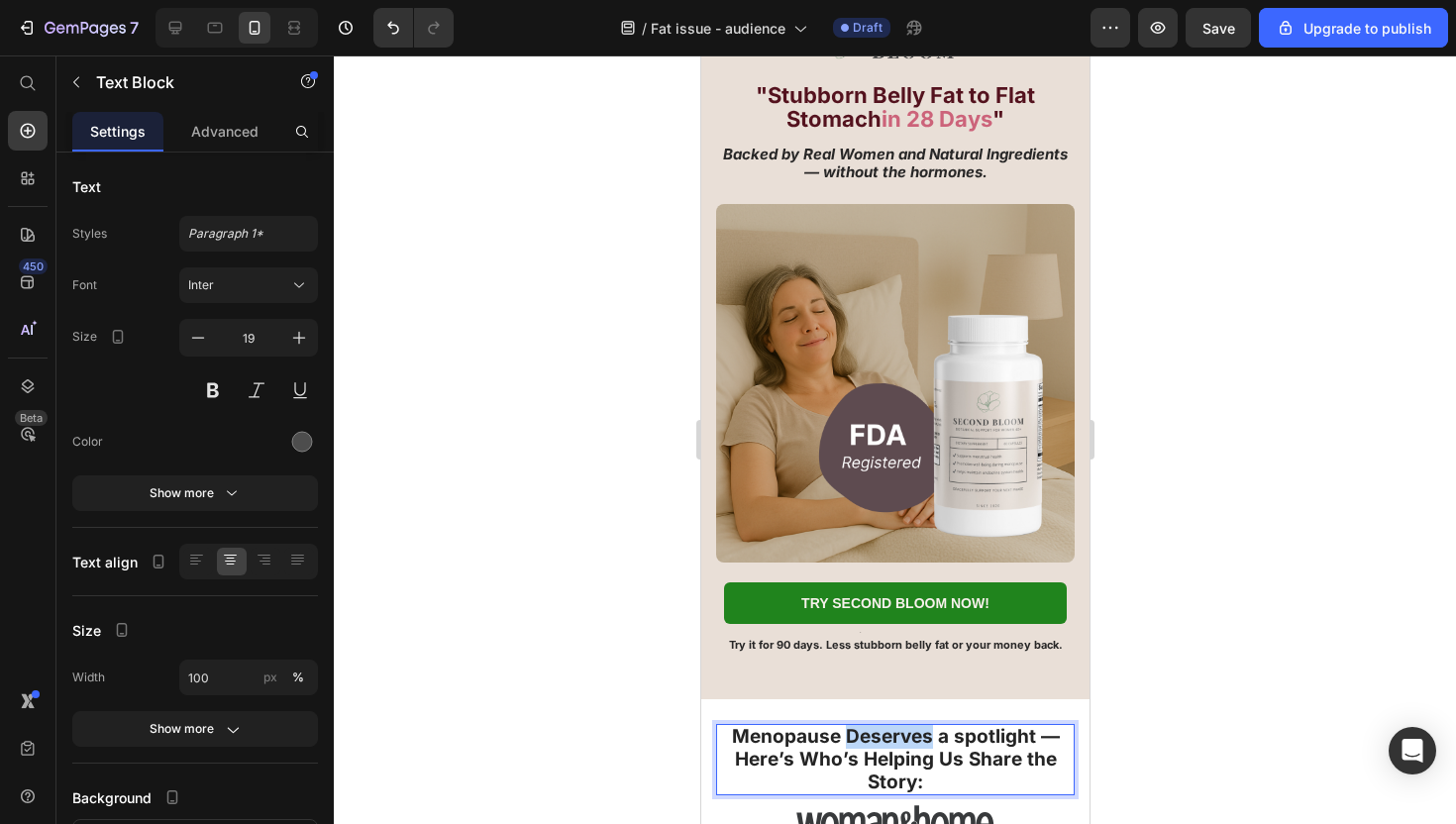 click on "Menopause Deserves a spotlight —Here’s Who’s Helping Us Share the Story:" at bounding box center [894, 759] 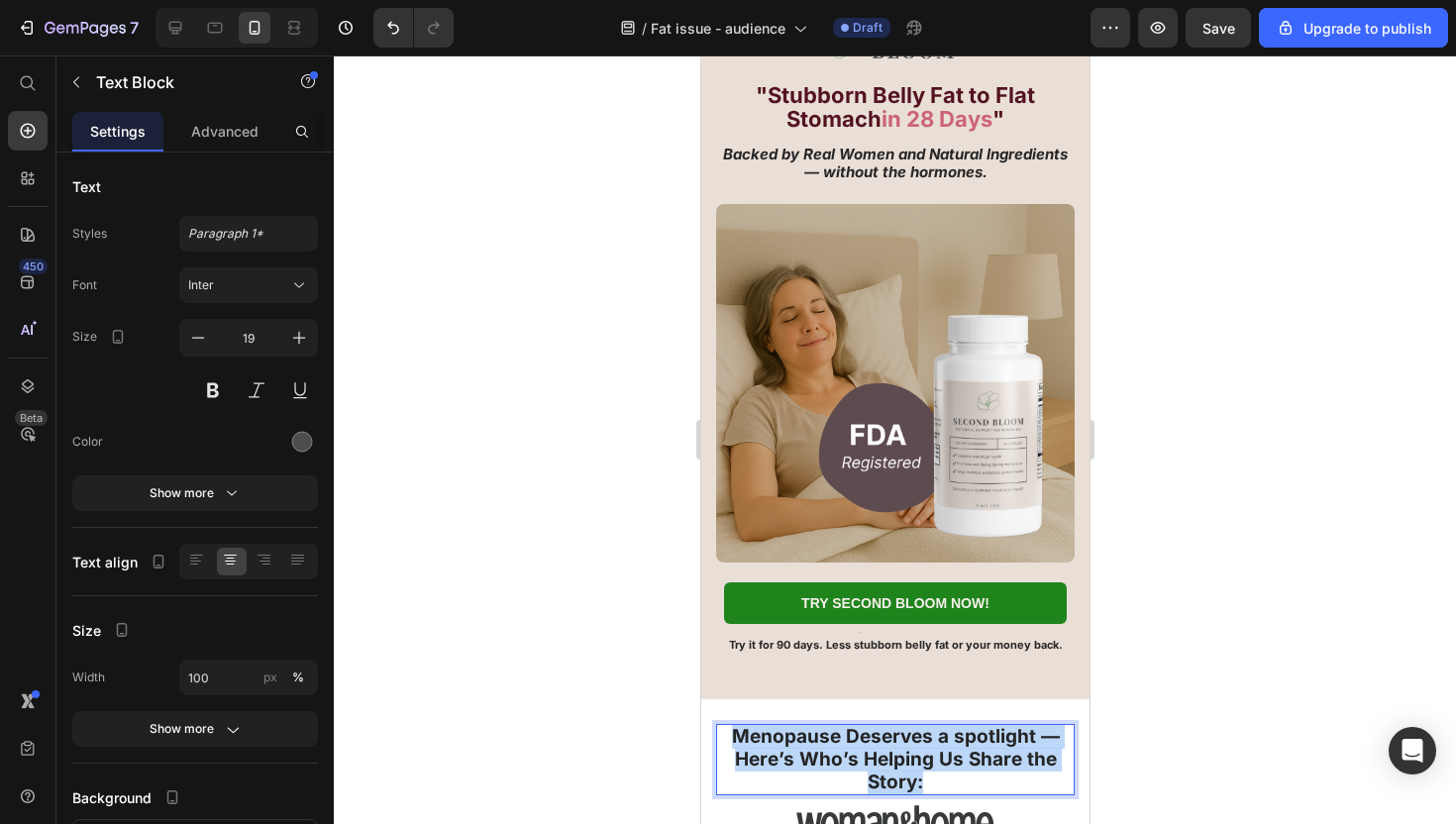 click on "Menopause Deserves a spotlight —Here’s Who’s Helping Us Share the Story:" at bounding box center [894, 759] 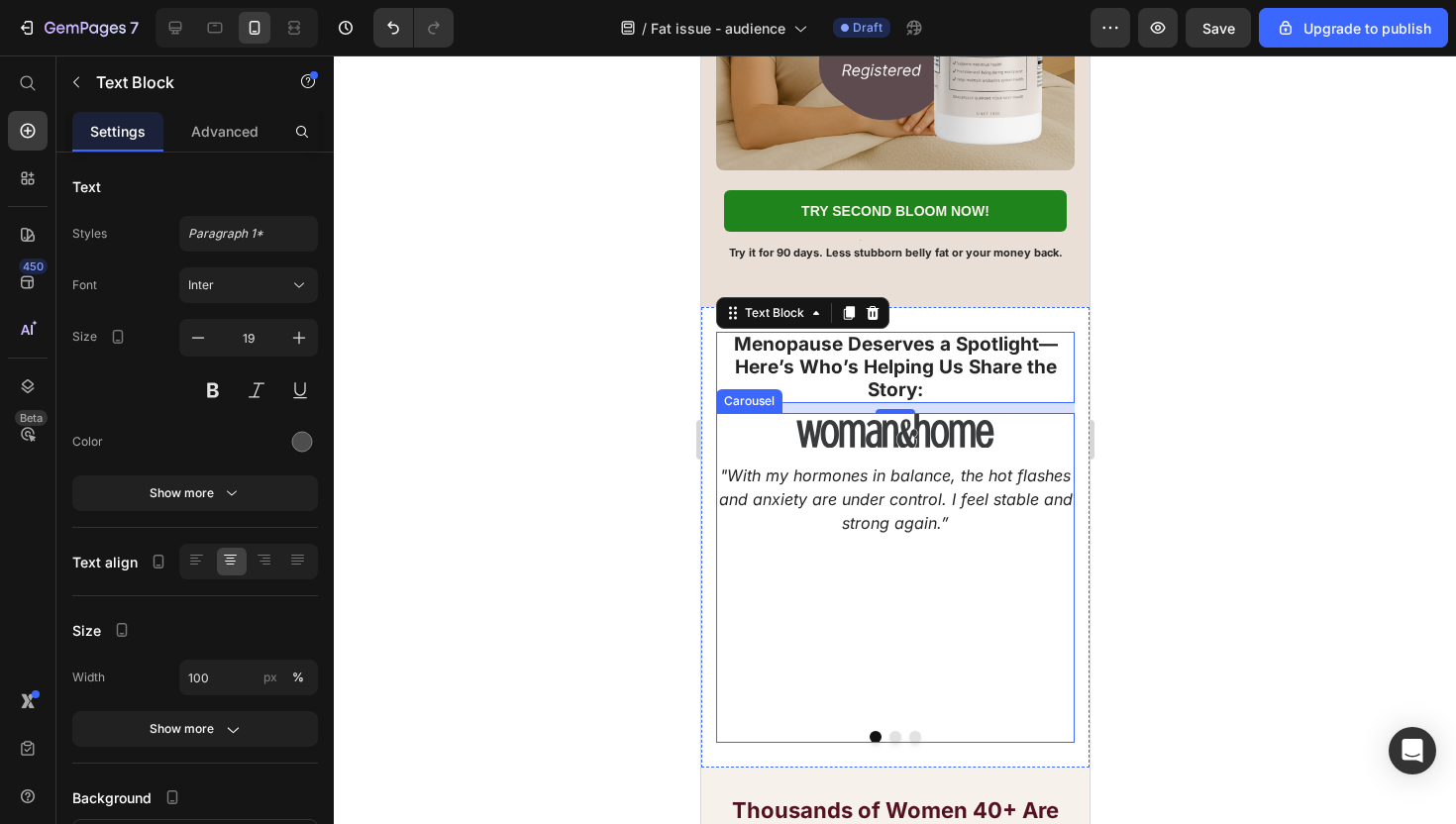 scroll, scrollTop: 682, scrollLeft: 0, axis: vertical 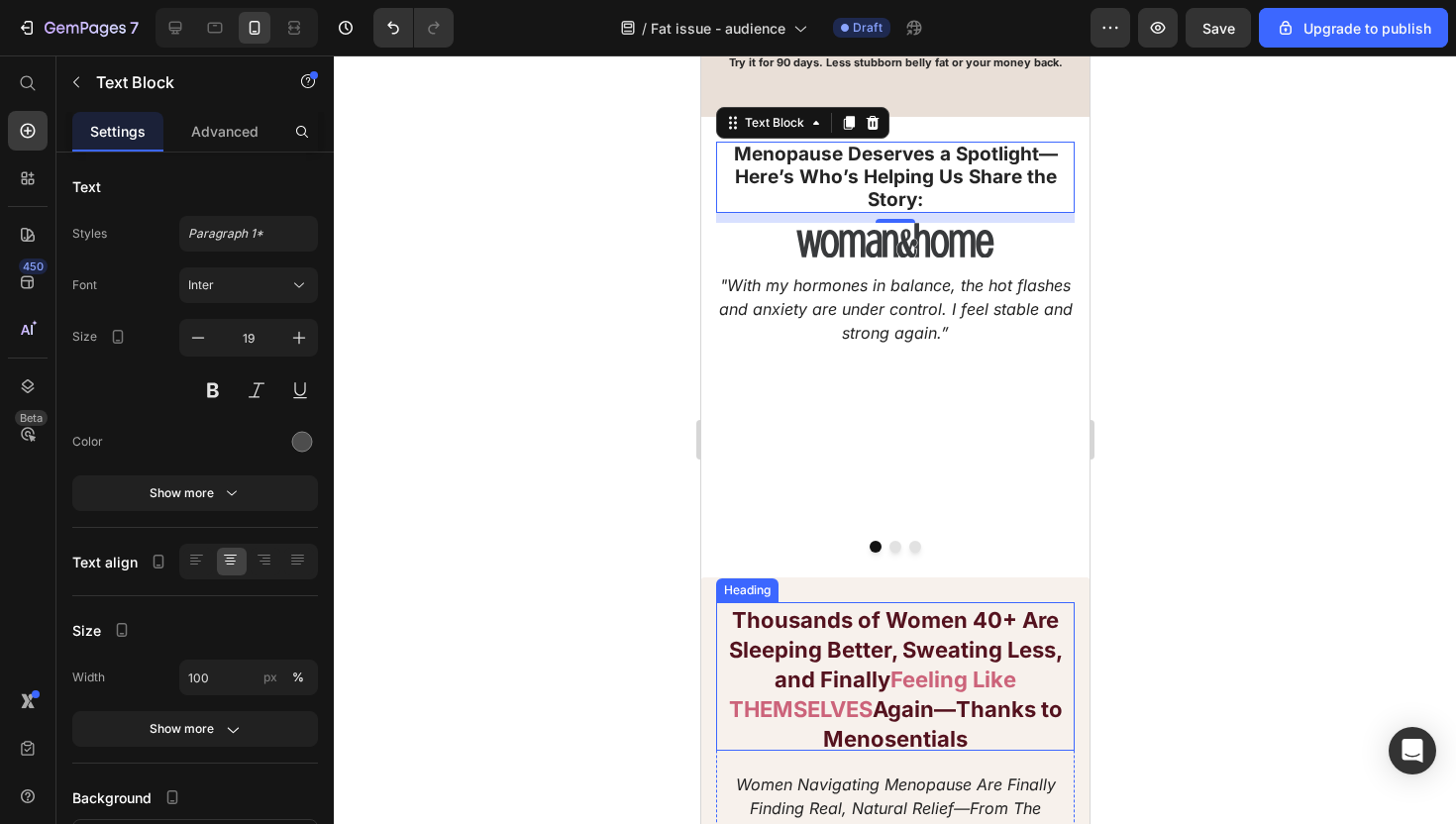 click on "Thousands of Women 40+ Are Sleeping Better, Sweating Less, and Finally" at bounding box center (894, 650) 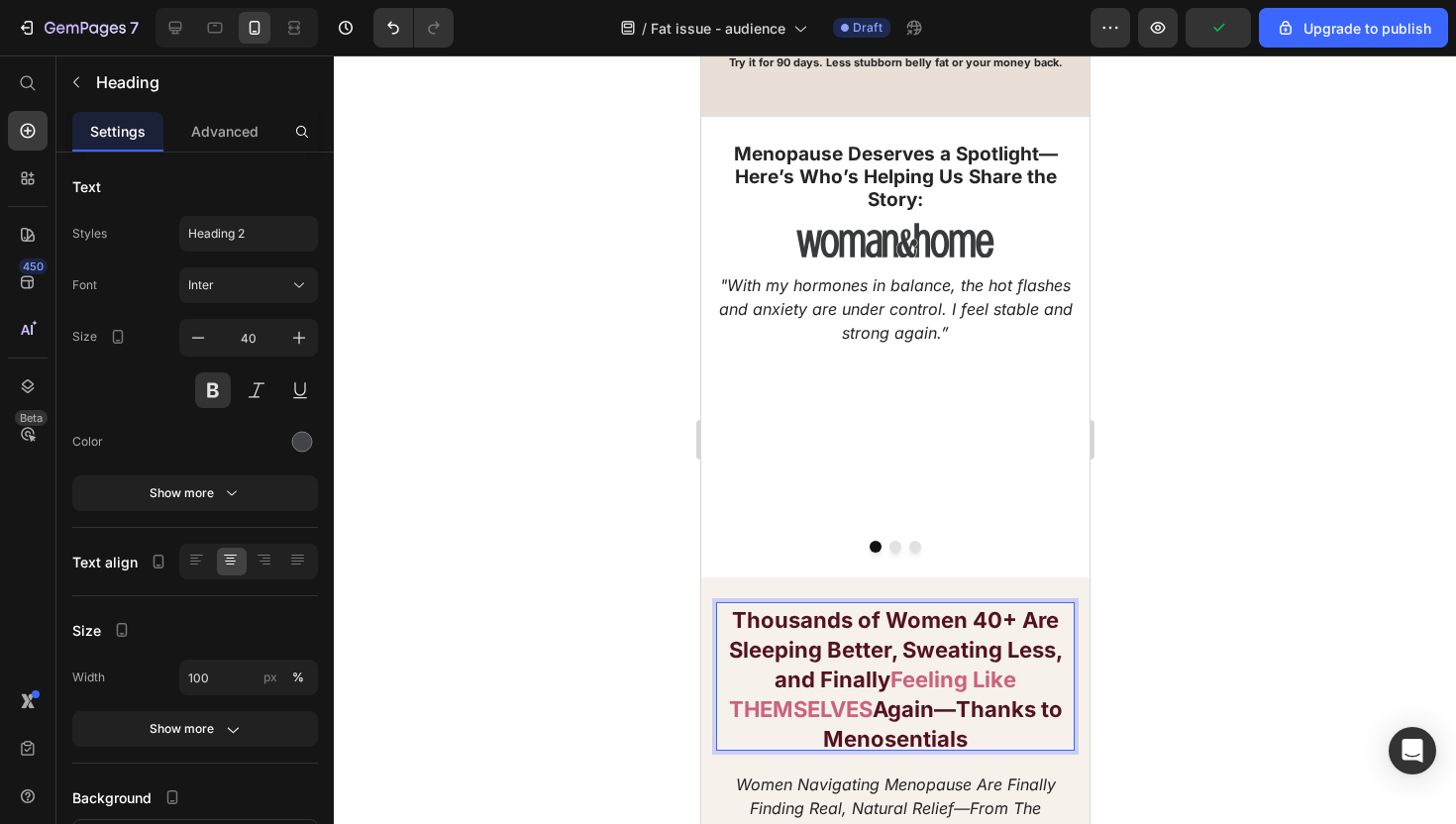click on "Feeling Like THEMSELVES" at bounding box center [872, 694] 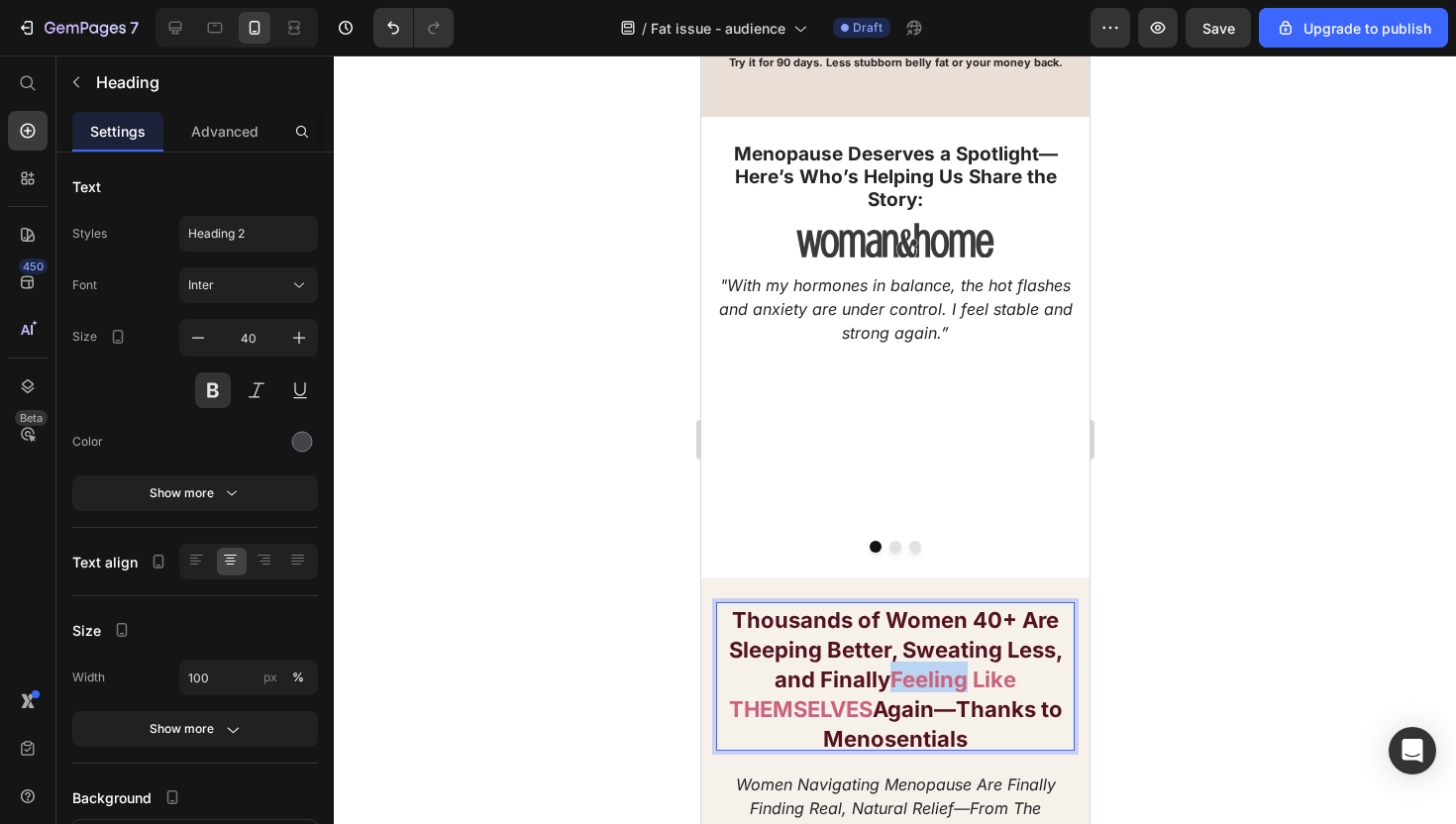 click on "Feeling Like THEMSELVES" at bounding box center [872, 694] 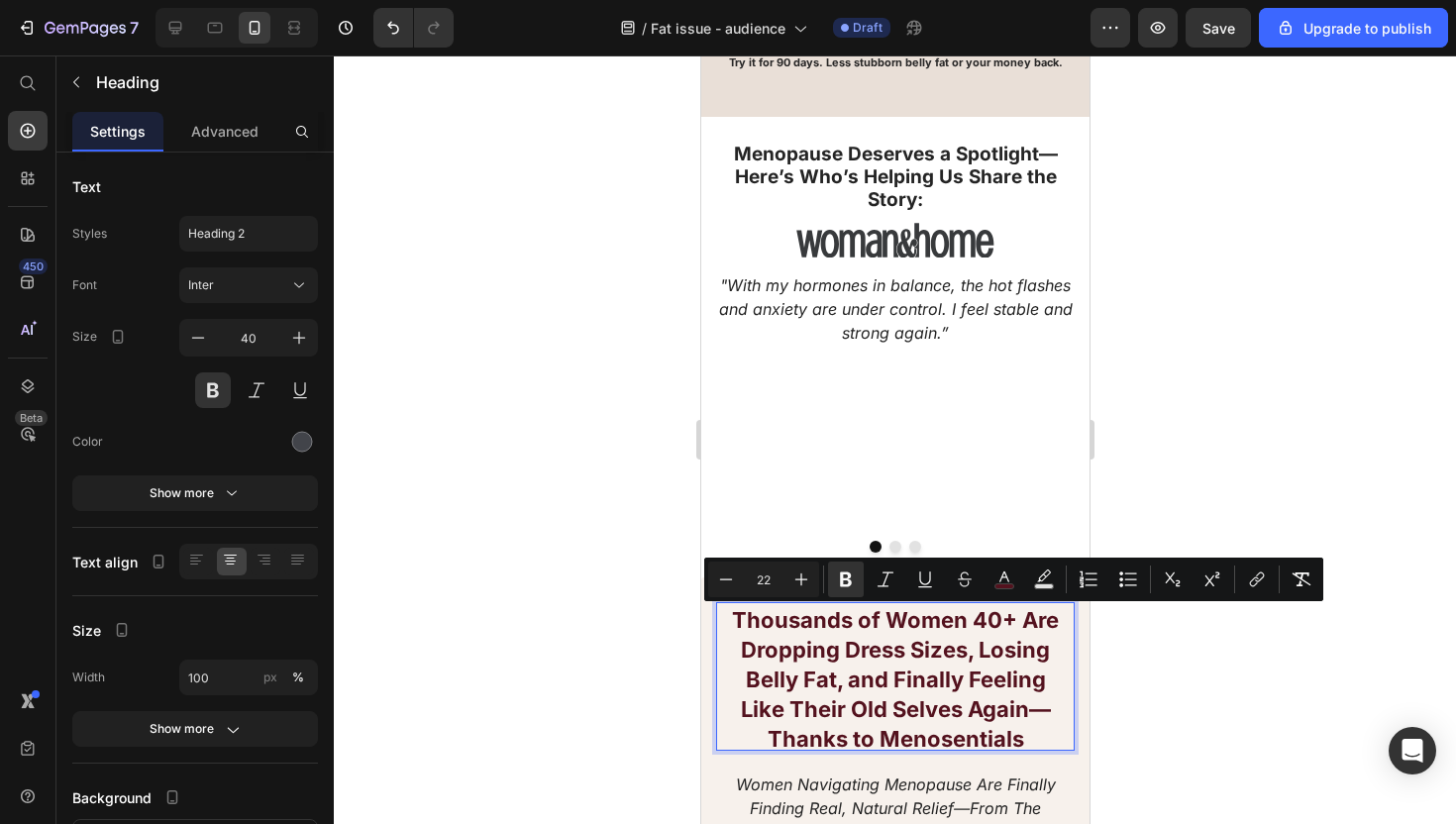 scroll, scrollTop: 1, scrollLeft: 0, axis: vertical 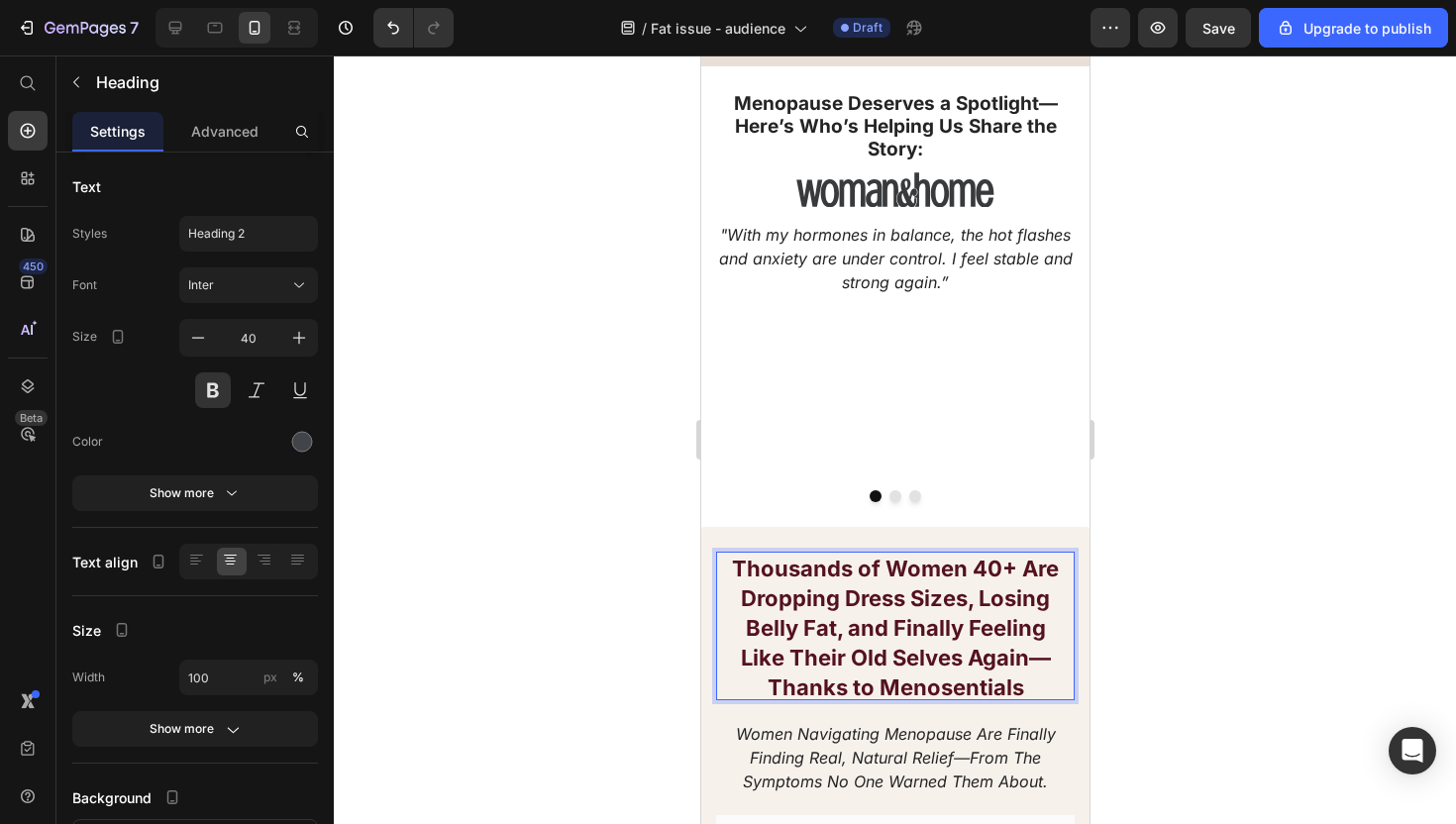 click on "Thousands of Women 40+ Are Dropping Dress Sizes, Losing Belly Fat, and Finally Feeling Like Their Old Selves Again—Thanks to Menosentials" at bounding box center [894, 628] 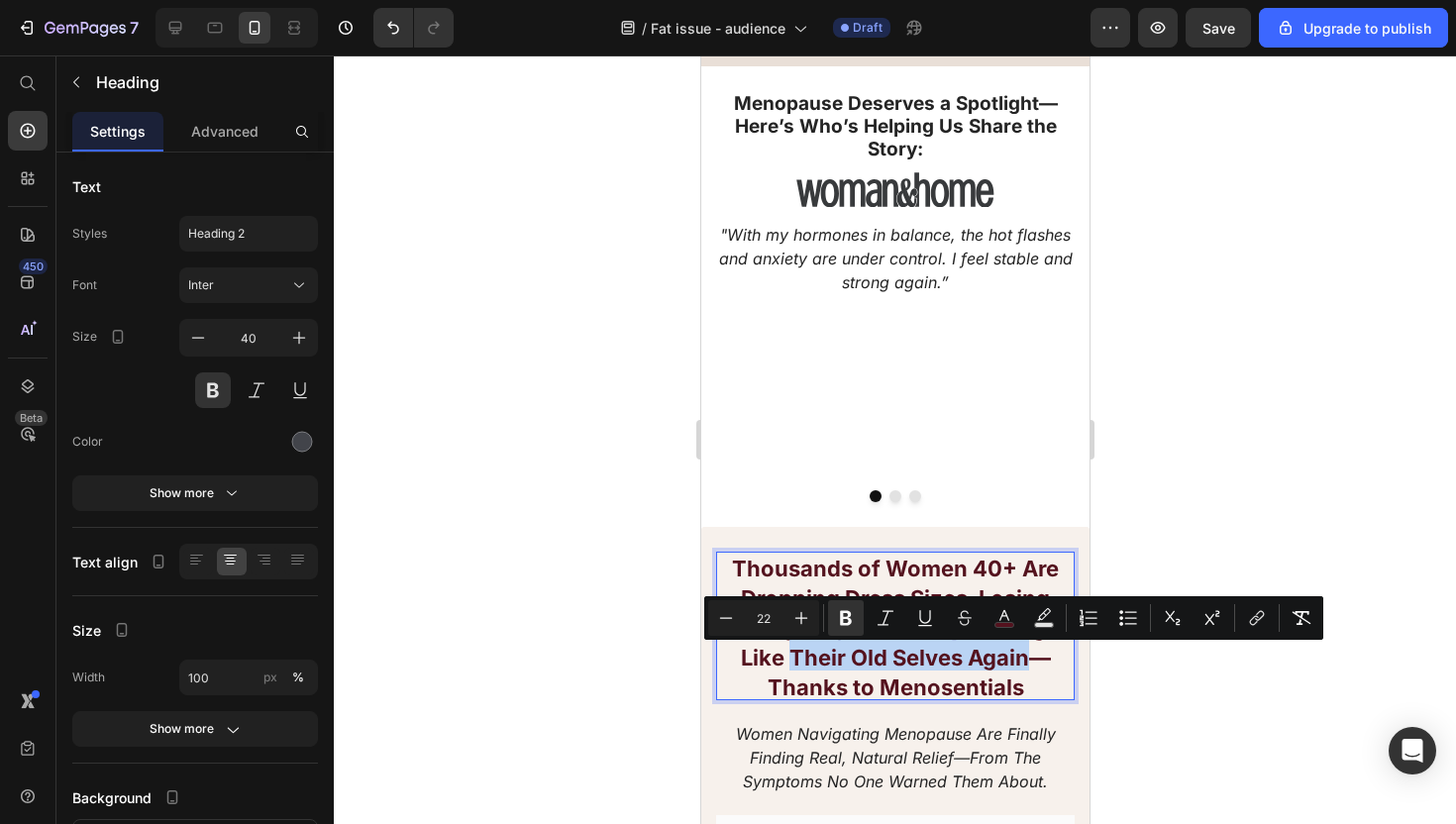 drag, startPoint x: 1027, startPoint y: 667, endPoint x: 791, endPoint y: 665, distance: 236.0085 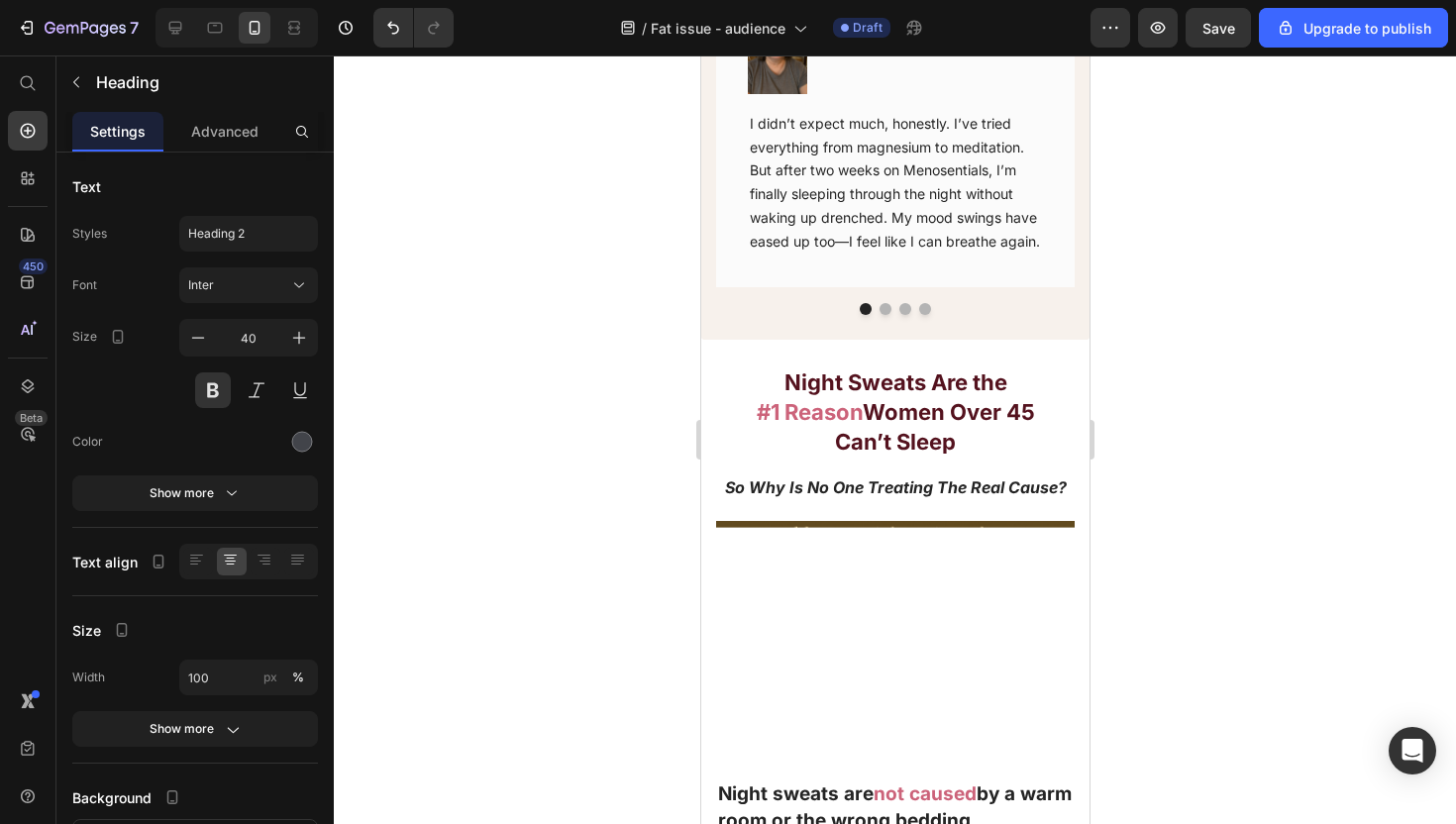scroll, scrollTop: 1578, scrollLeft: 0, axis: vertical 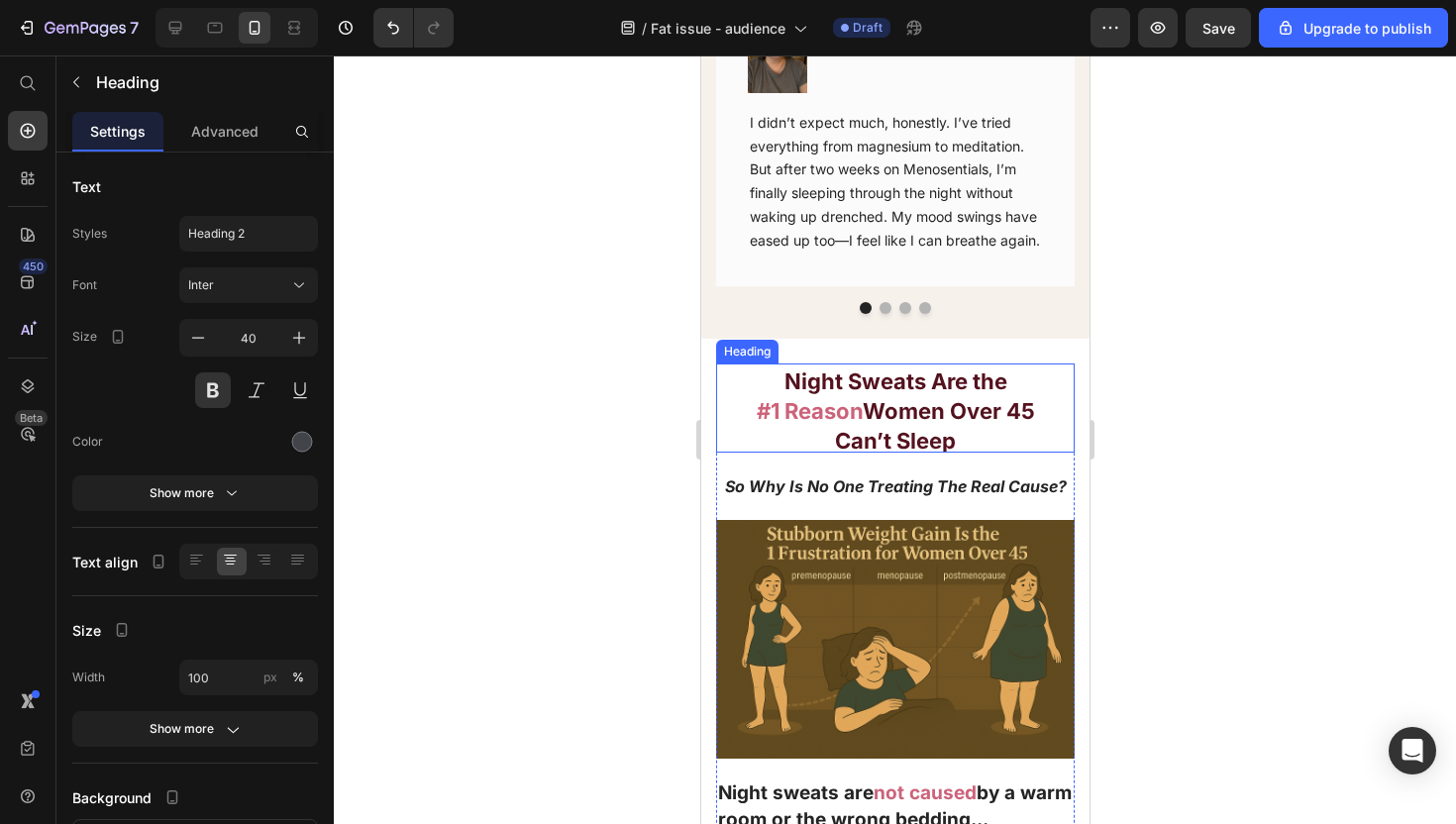 click on "#1 Reason" at bounding box center (808, 411) 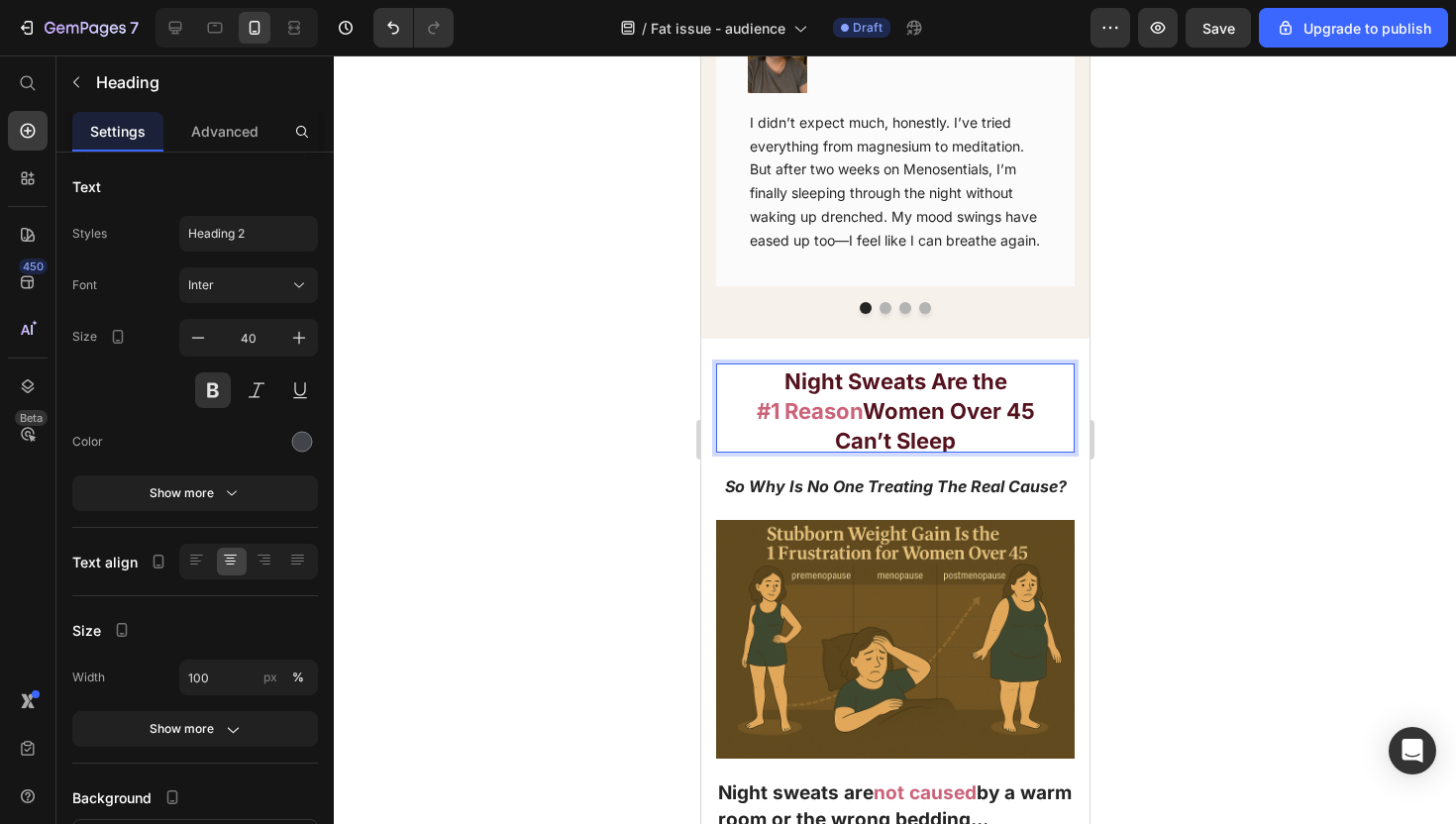 click on "#1 Reason" at bounding box center (808, 411) 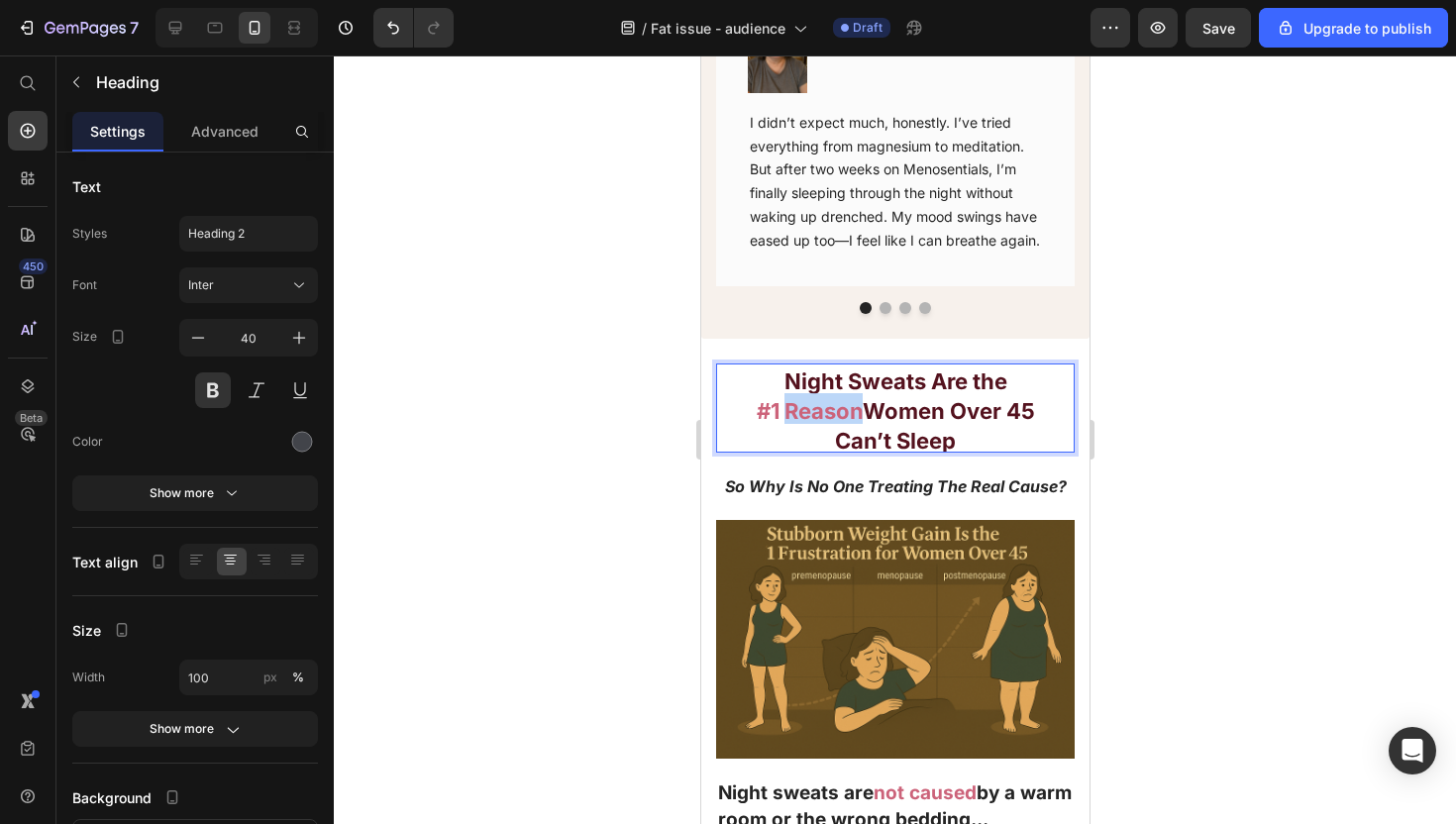 click on "#1 Reason" at bounding box center (808, 411) 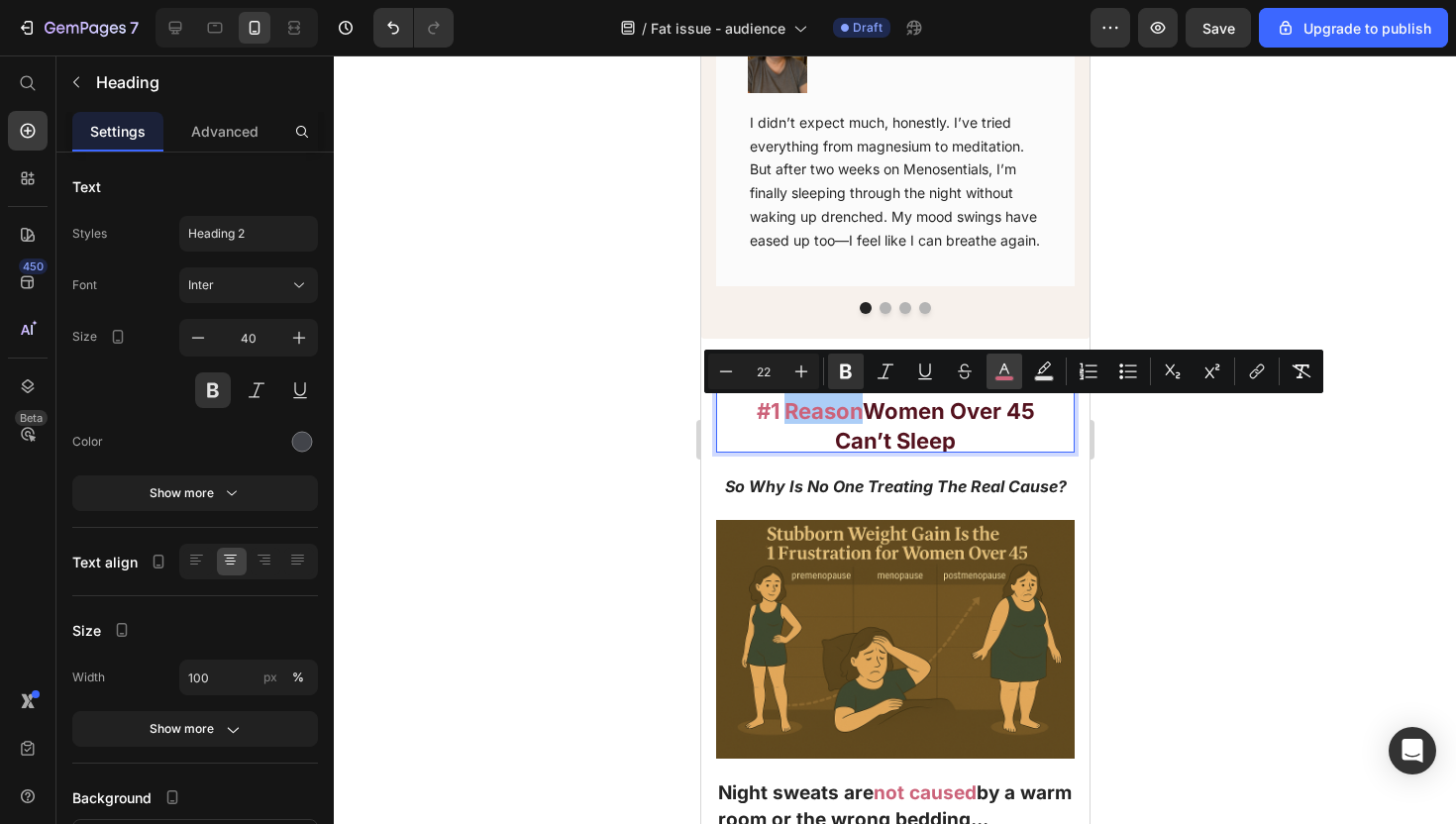 click on "color" at bounding box center (1004, 371) 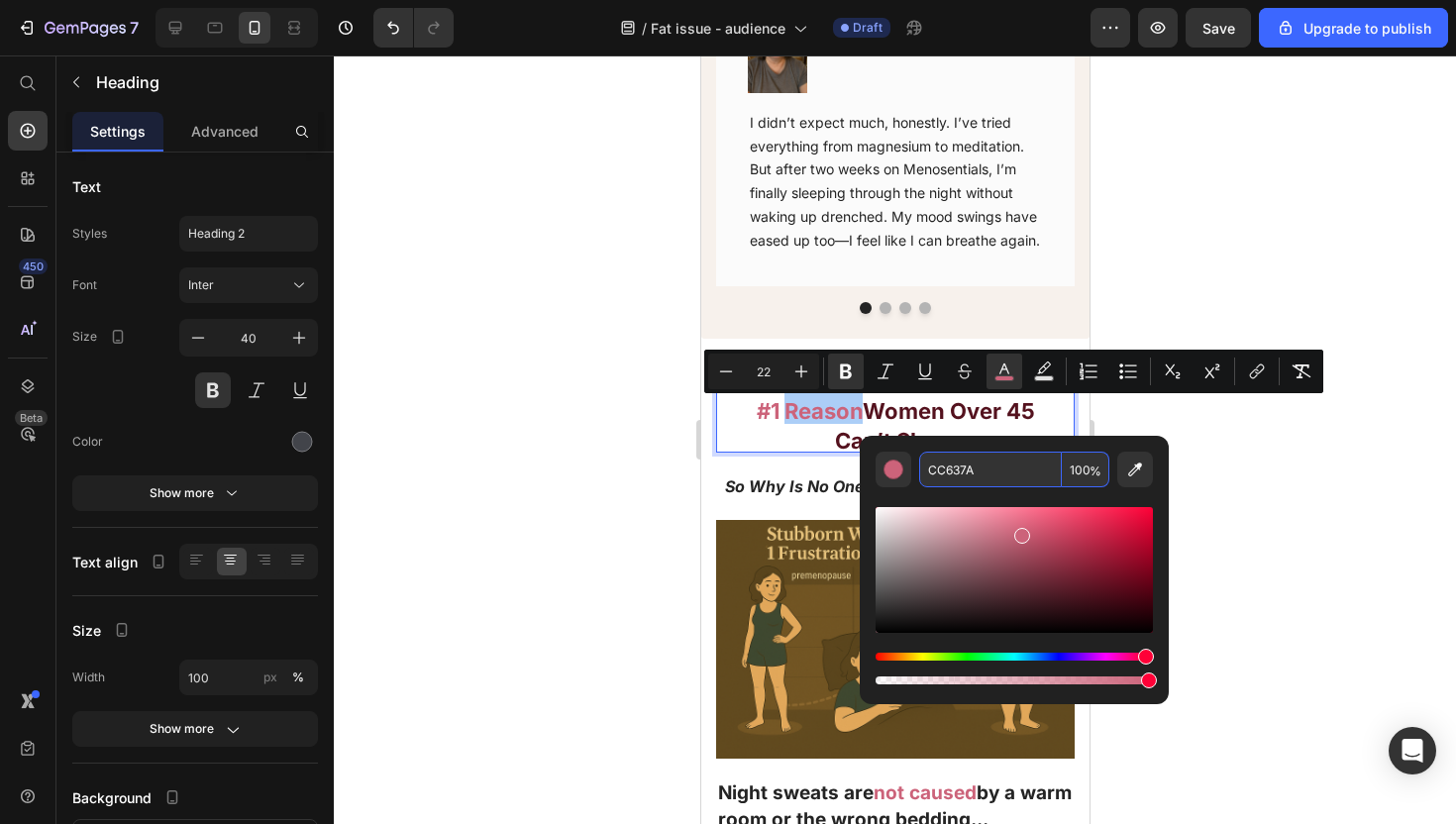 click on "CC637A" at bounding box center (990, 469) 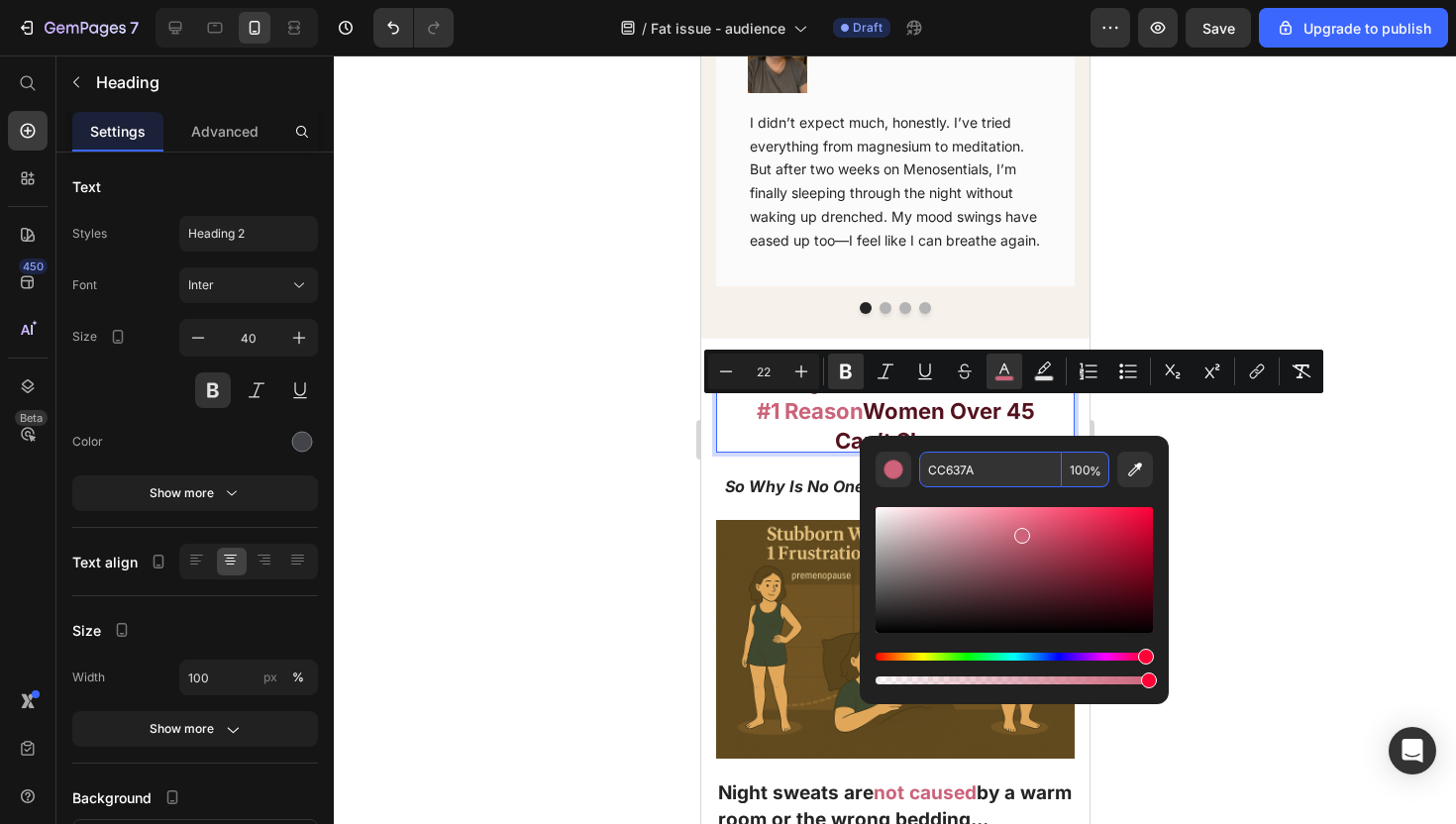 click on "Night Sweats Are the #1 Reason  Women Over 45 Can’t Sleep" at bounding box center [894, 408] 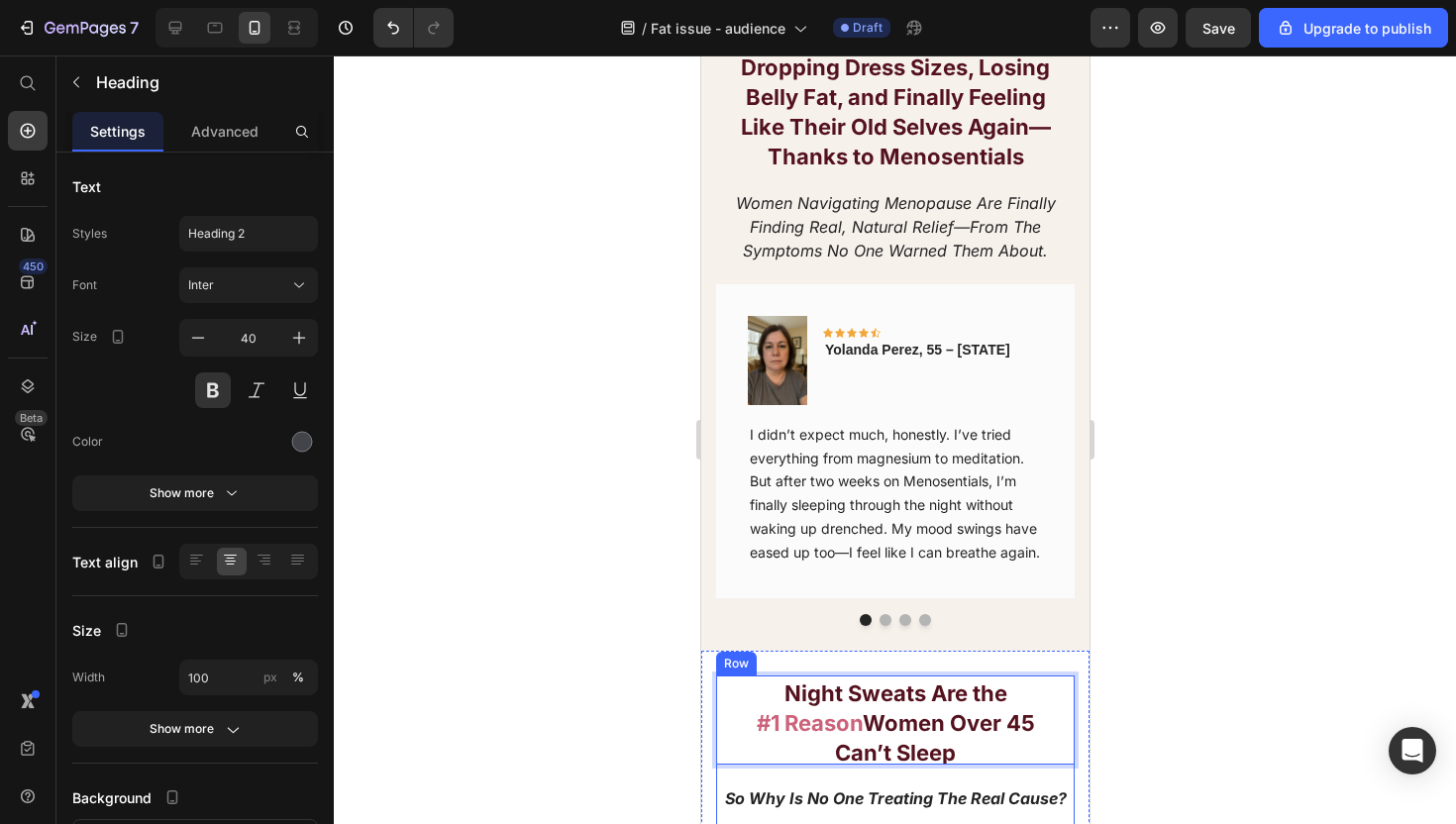 scroll, scrollTop: 1075, scrollLeft: 0, axis: vertical 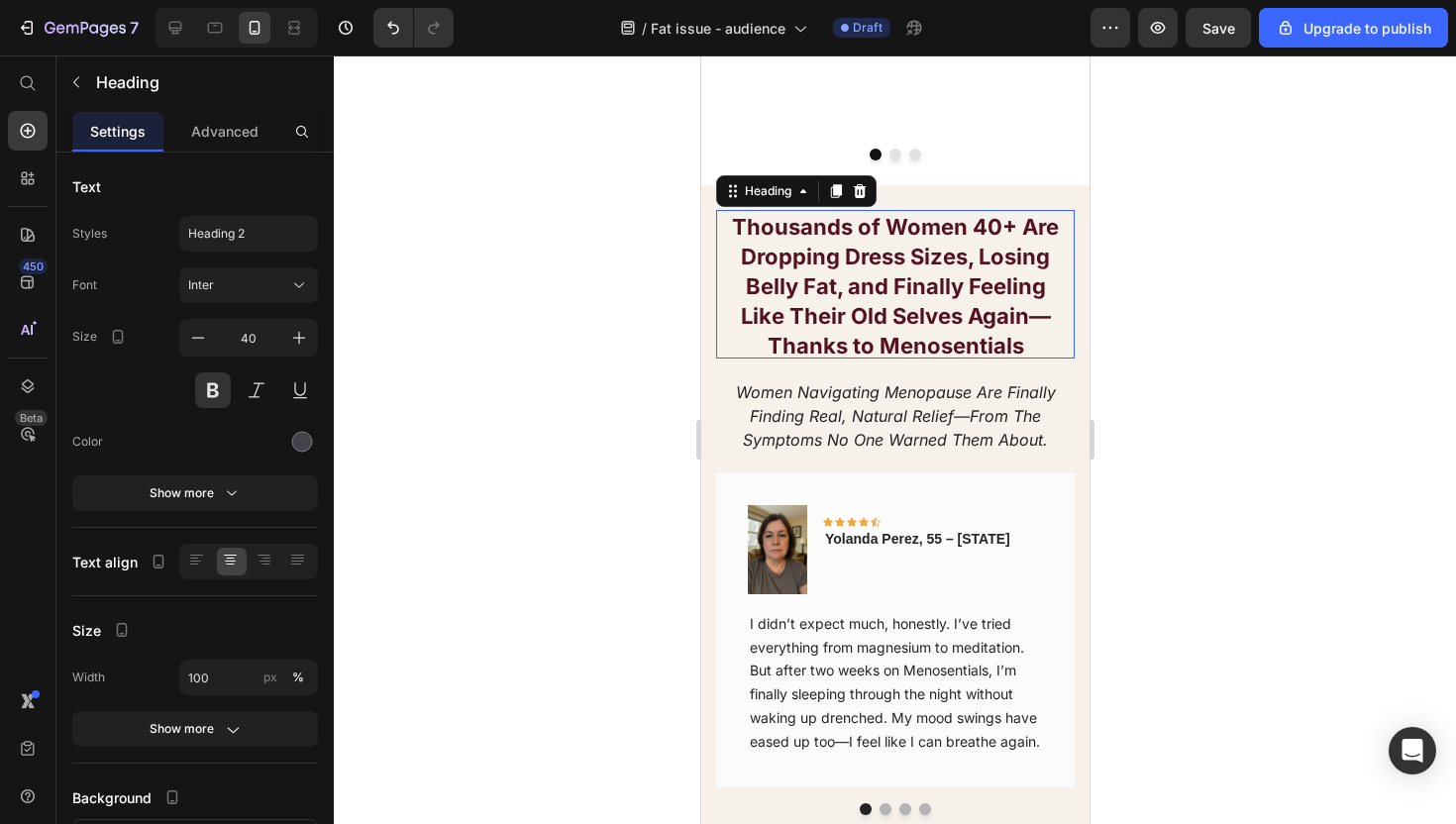 click on "Thousands of Women 40+ Are Dropping Dress Sizes, Losing Belly Fat, and Finally Feeling Like Their Old Selves Again—Thanks to Menosentials" at bounding box center (894, 286) 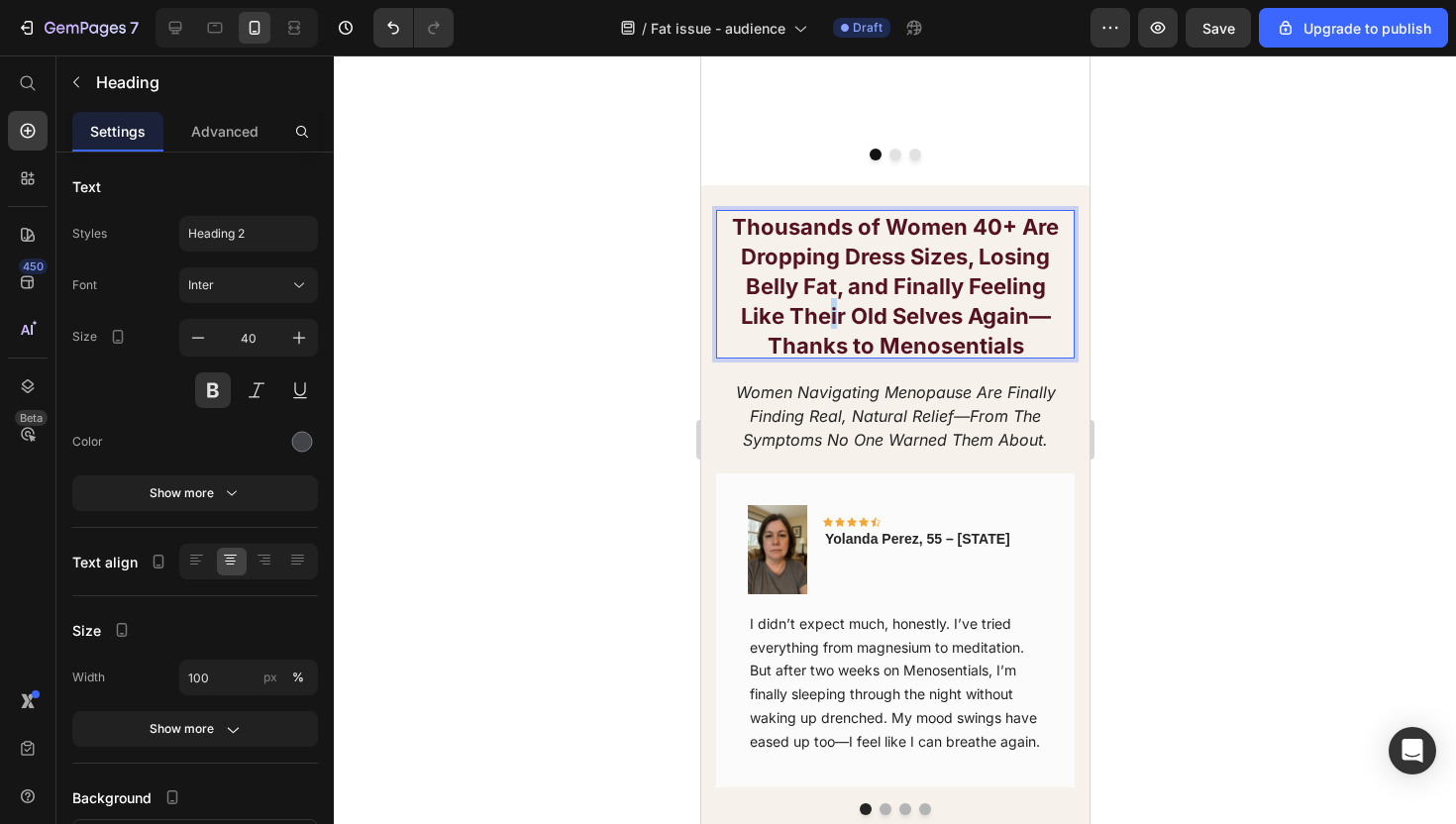 click on "Thousands of Women 40+ Are Dropping Dress Sizes, Losing Belly Fat, and Finally Feeling Like Their Old Selves Again—Thanks to Menosentials" at bounding box center (894, 286) 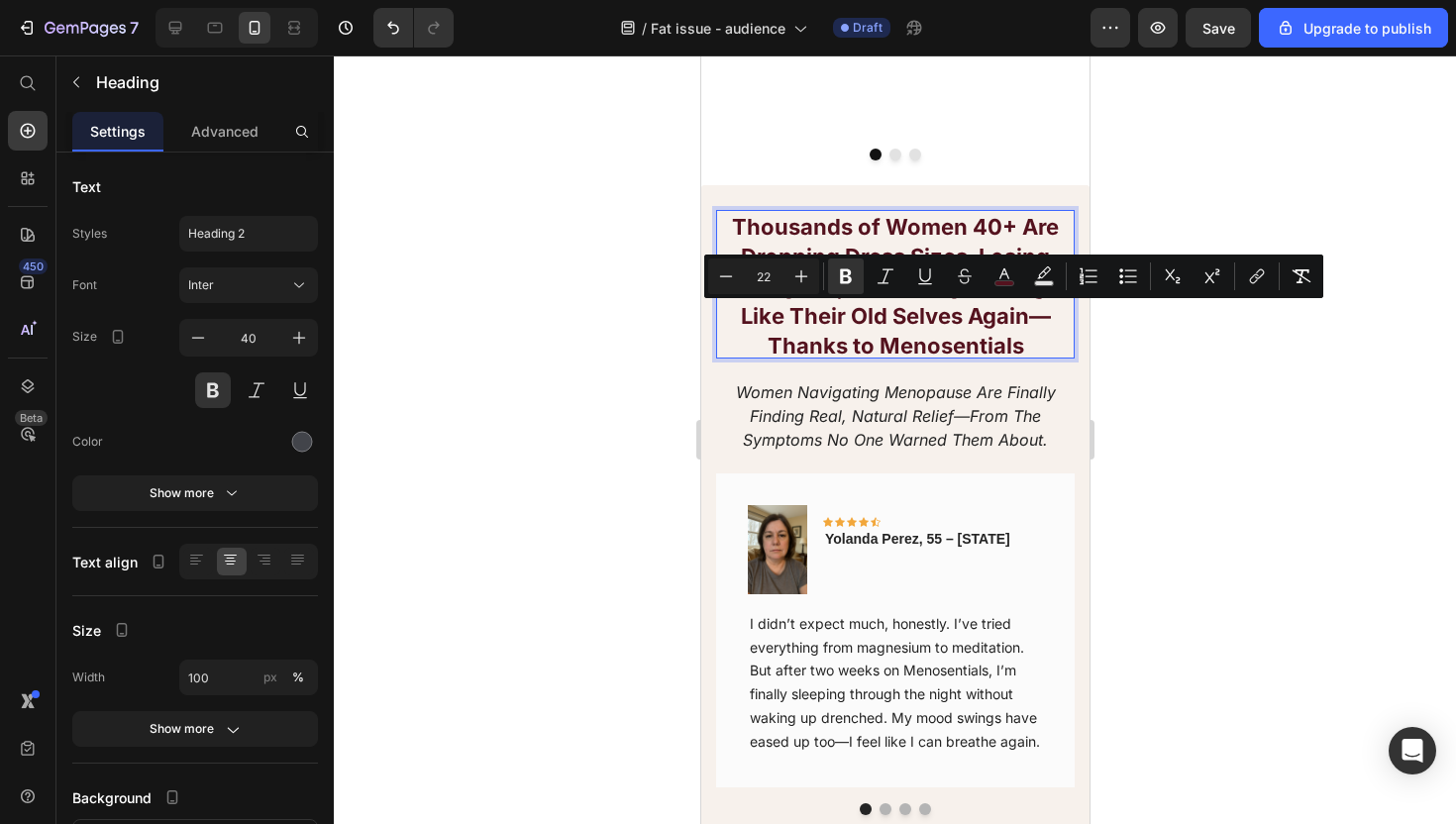 click on "Thousands of Women 40+ Are Dropping Dress Sizes, Losing Belly Fat, and Finally Feeling Like Their Old Selves Again—Thanks to Menosentials" at bounding box center (894, 286) 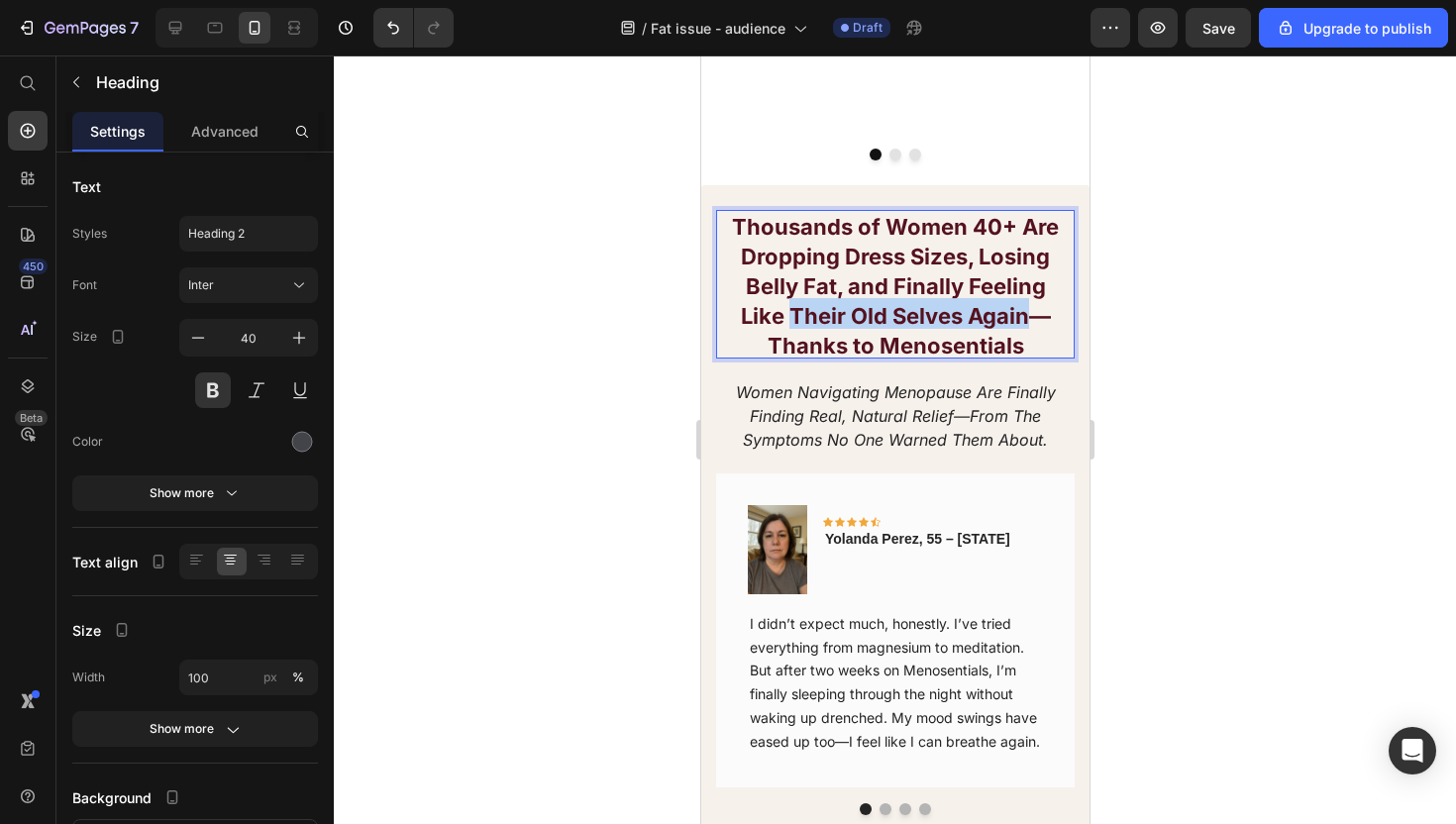 drag, startPoint x: 1024, startPoint y: 324, endPoint x: 793, endPoint y: 322, distance: 231.00866 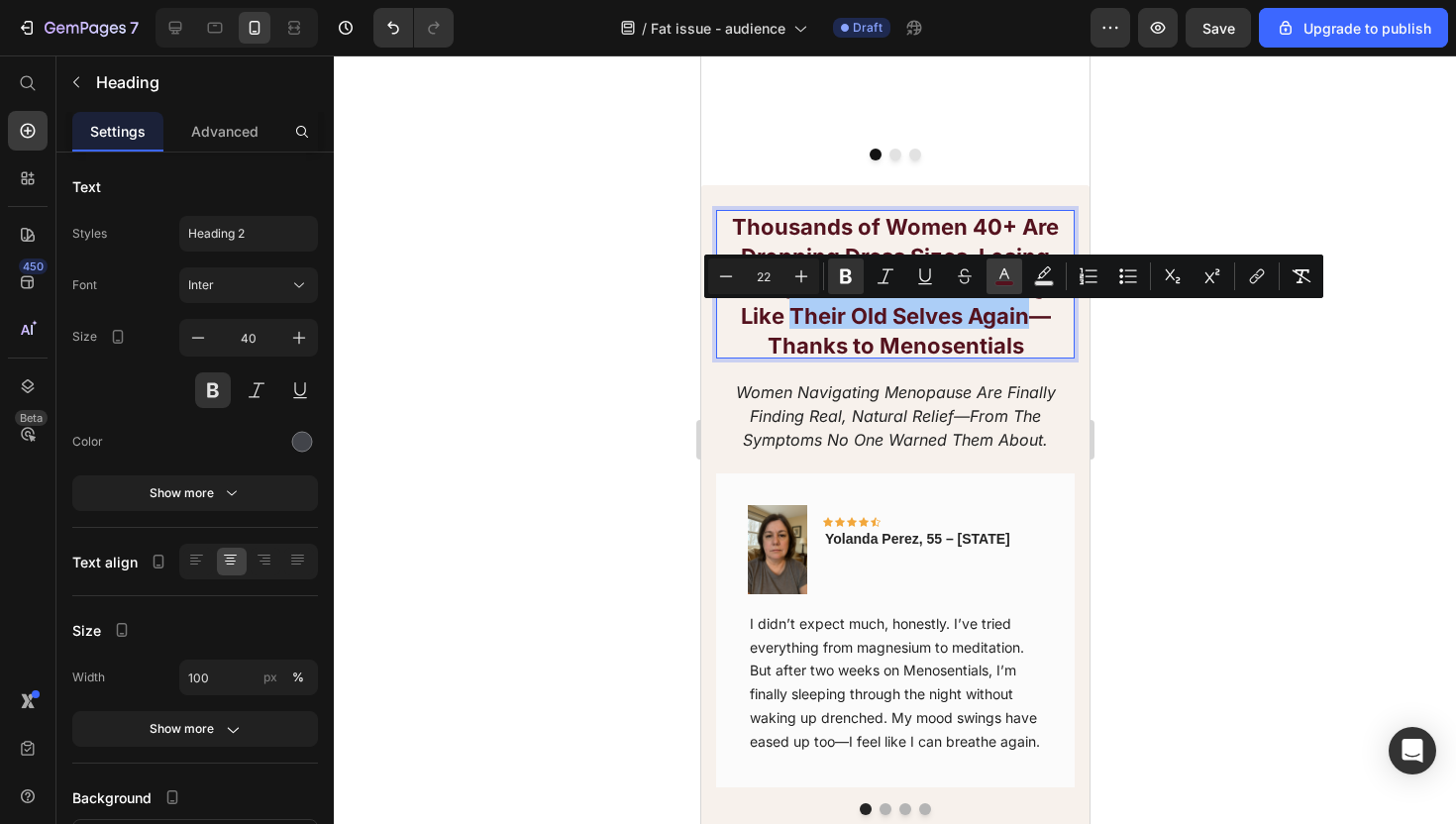 click 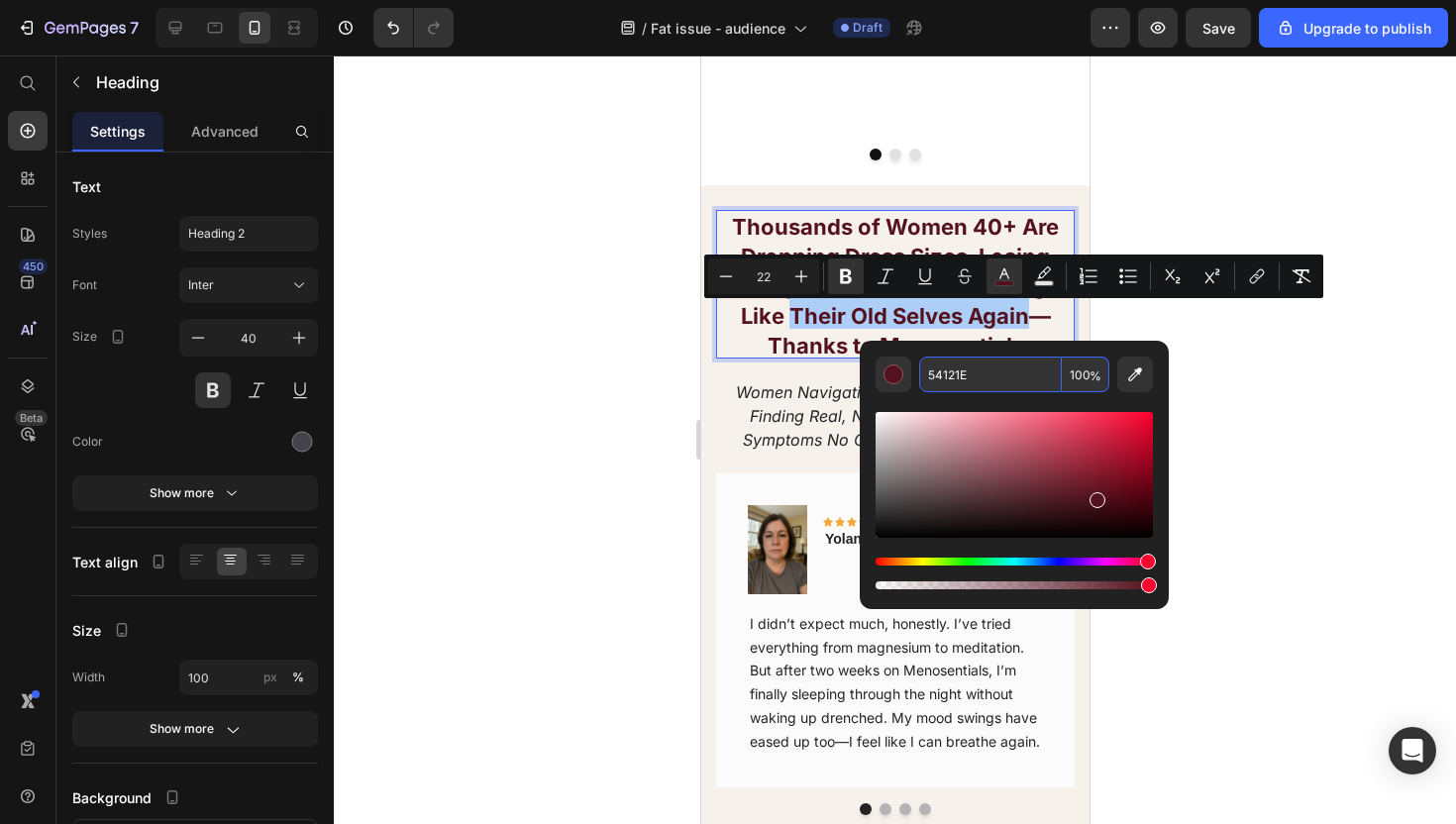 click on "54121E" at bounding box center (990, 374) 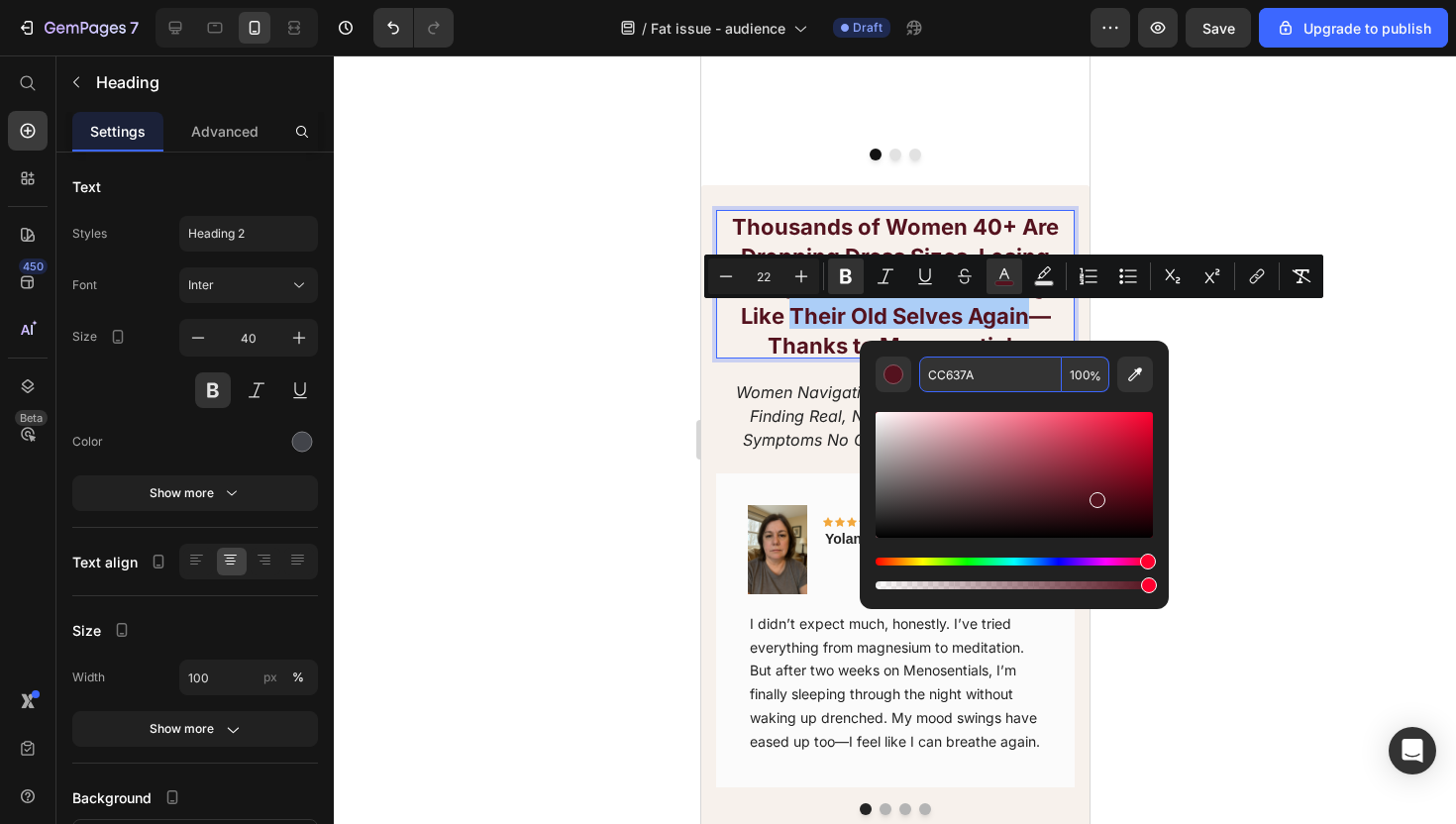 type on "CC637A" 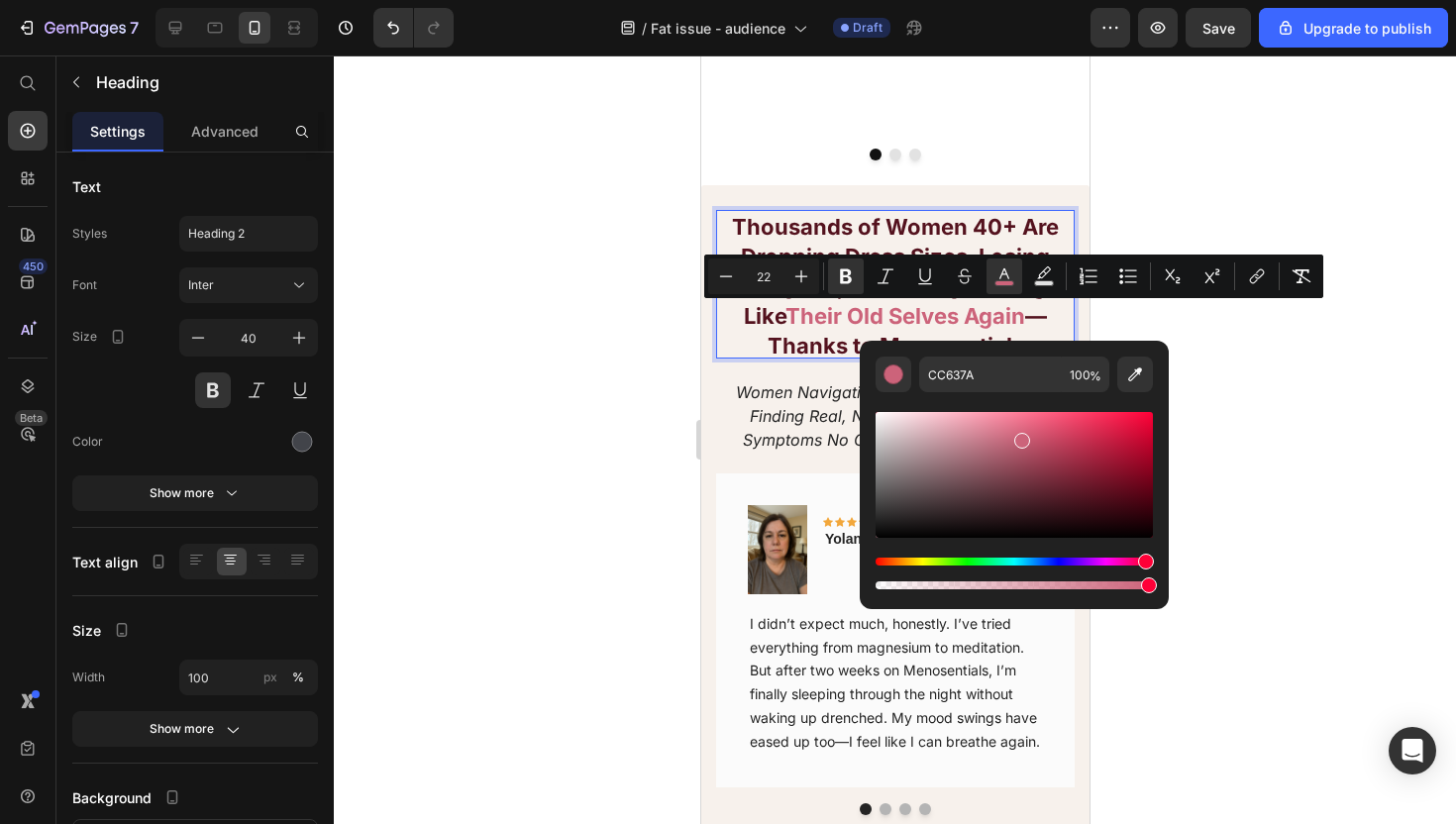 click on "—Thanks to Menosentials" at bounding box center [906, 331] 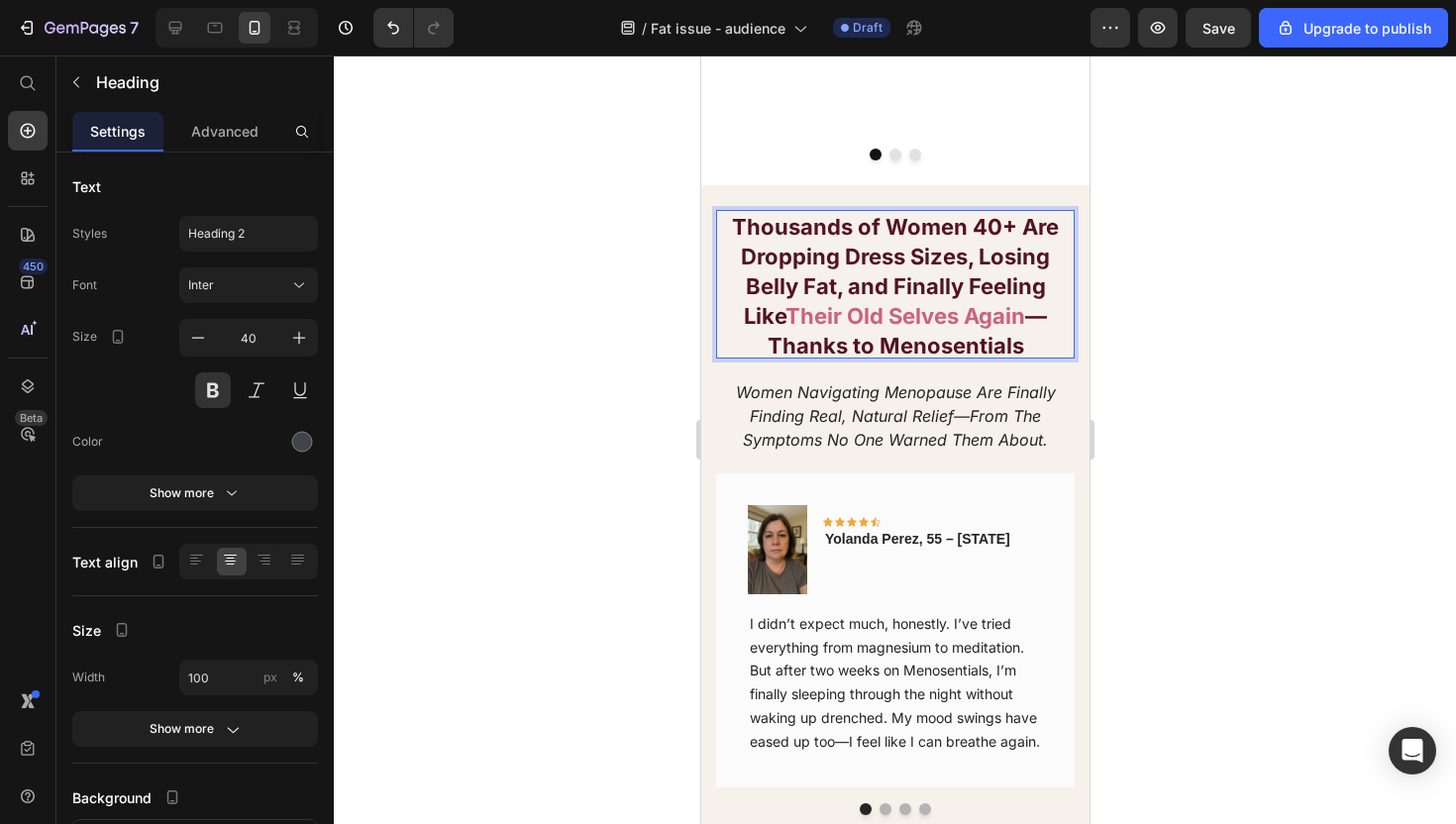 click on "Thousands of Women 40+ Are Dropping Dress Sizes, Losing Belly Fat, and Finally Feeling Like" at bounding box center [894, 271] 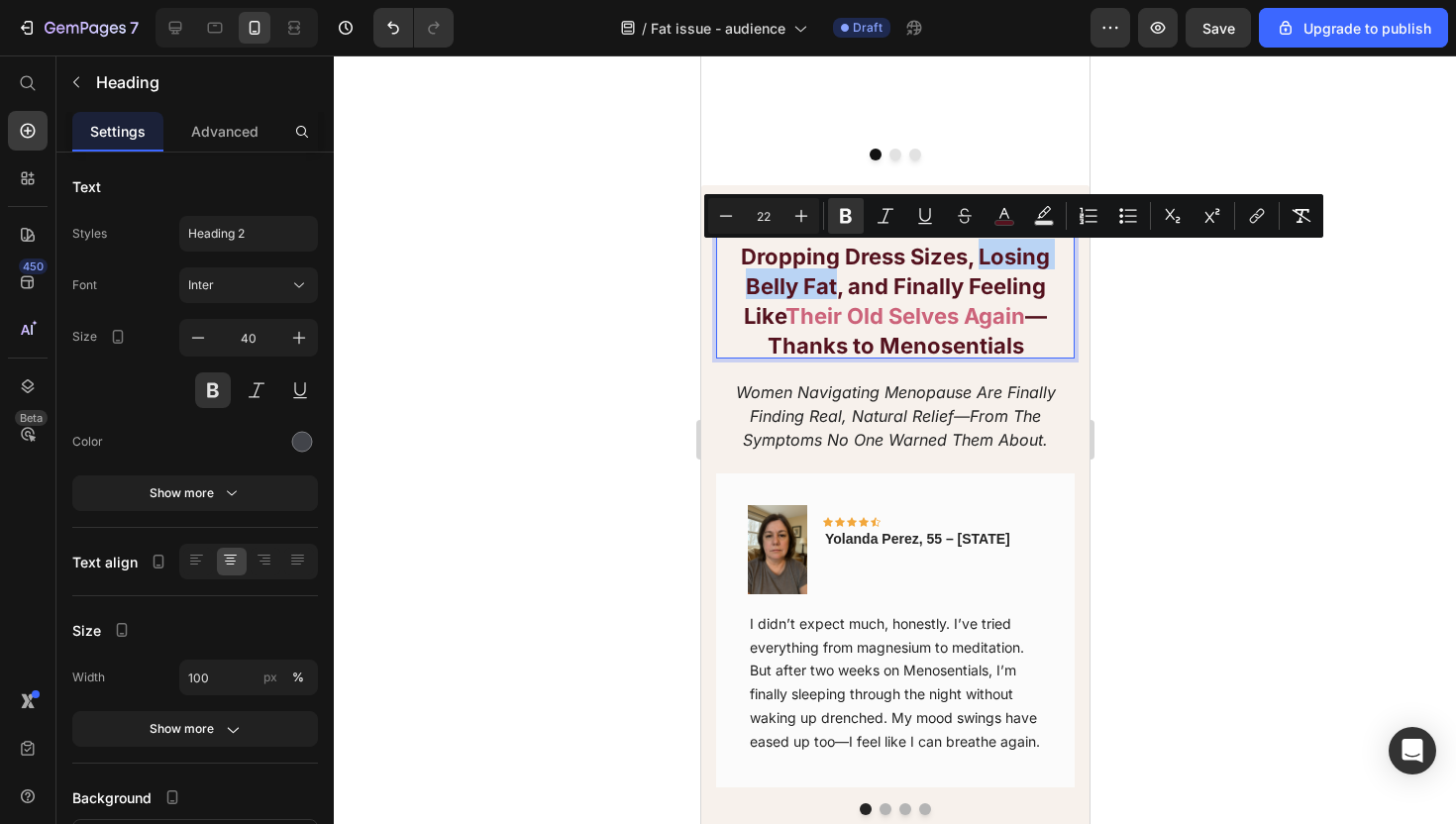 drag, startPoint x: 979, startPoint y: 259, endPoint x: 837, endPoint y: 293, distance: 146.0137 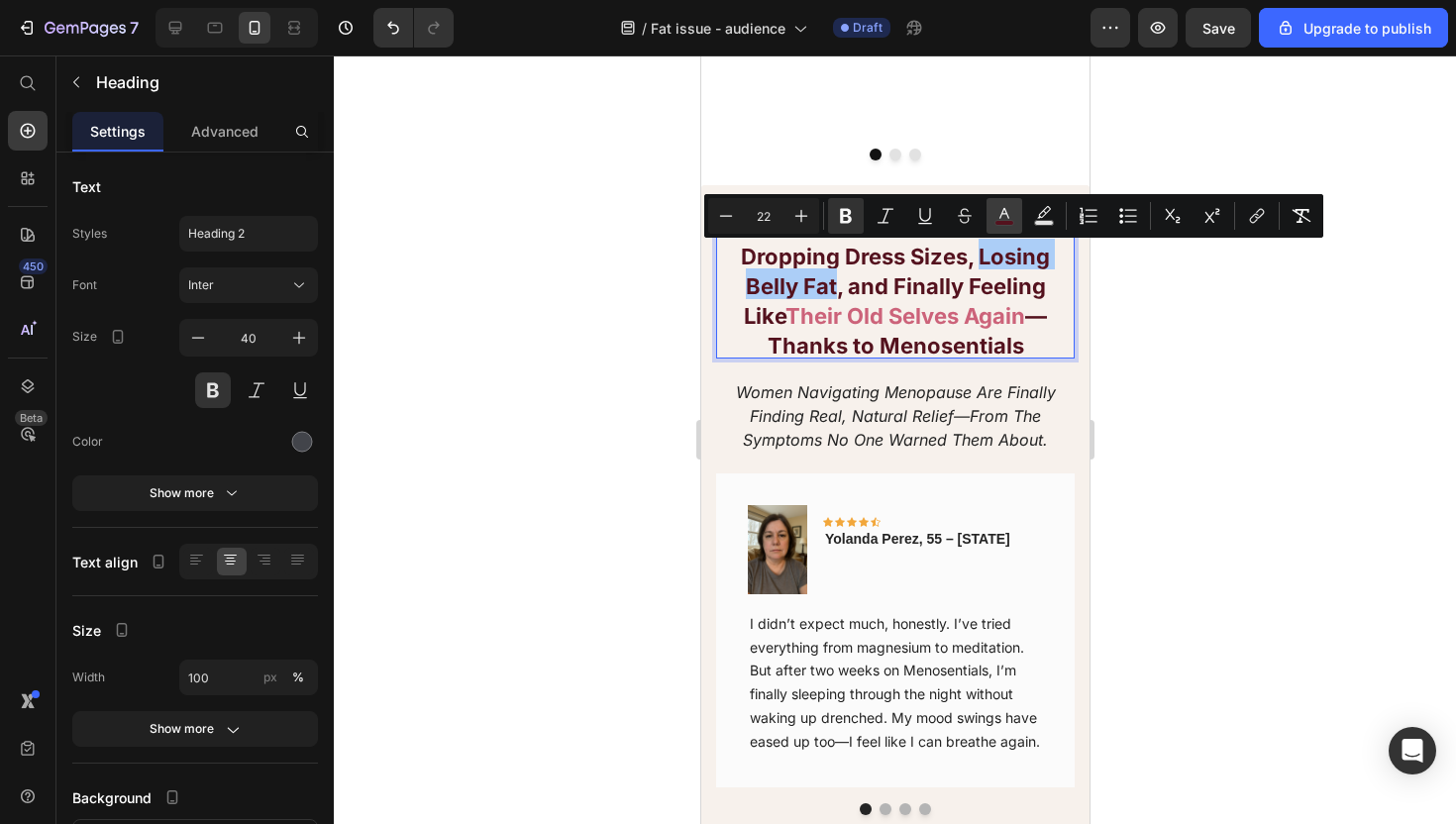 click on "color" at bounding box center [1004, 216] 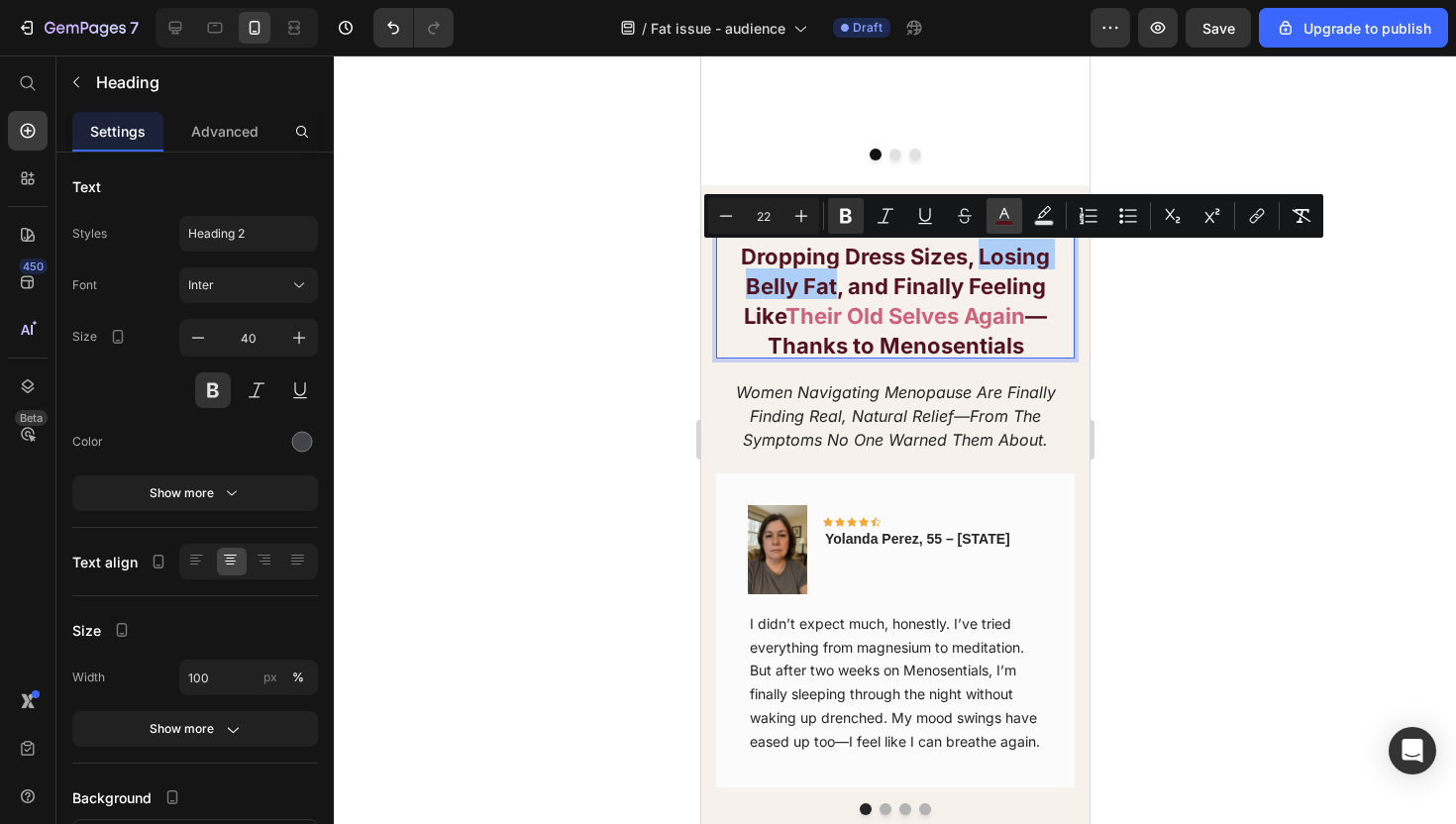 type on "54121E" 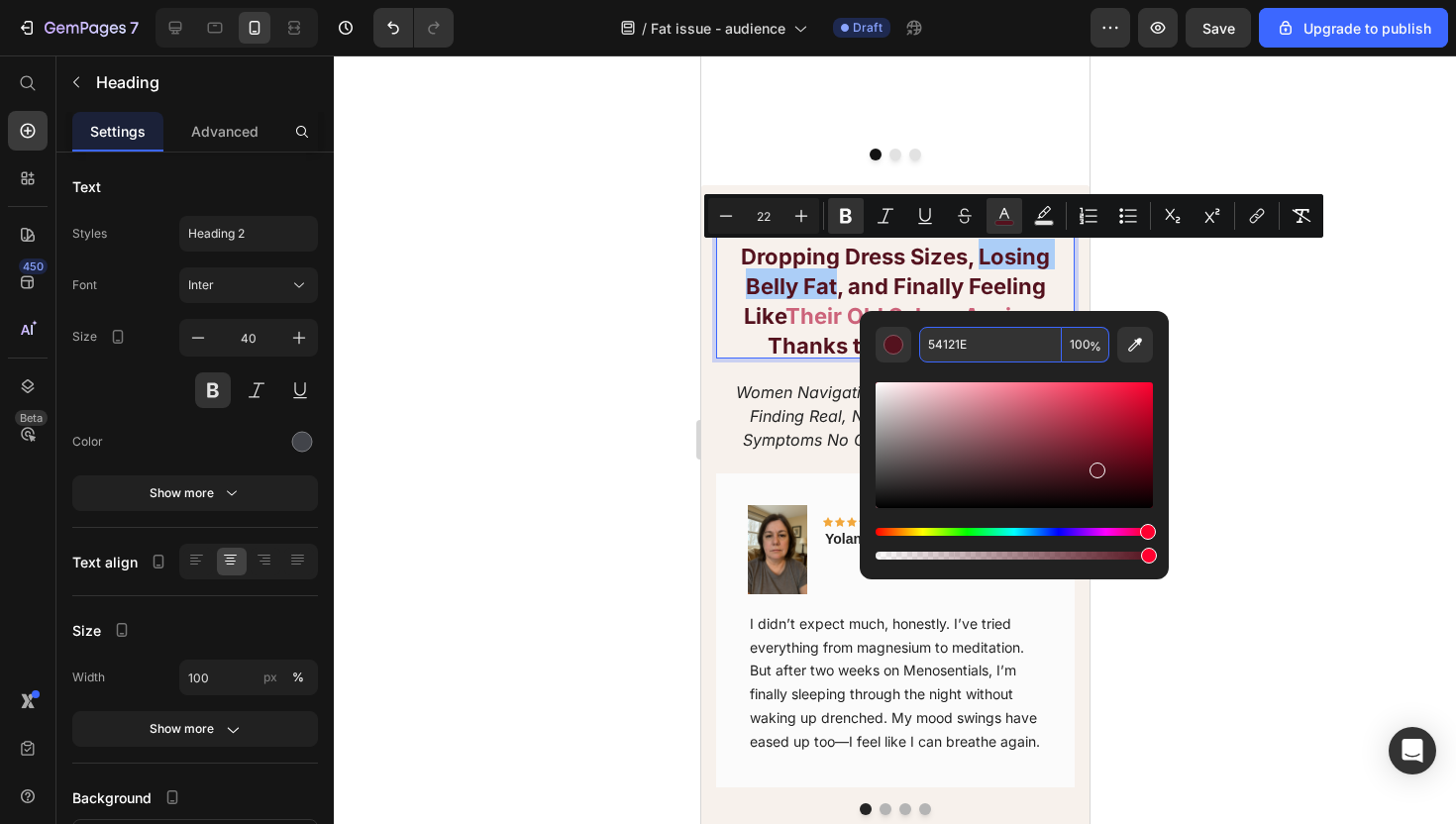 click on "54121E" at bounding box center (990, 345) 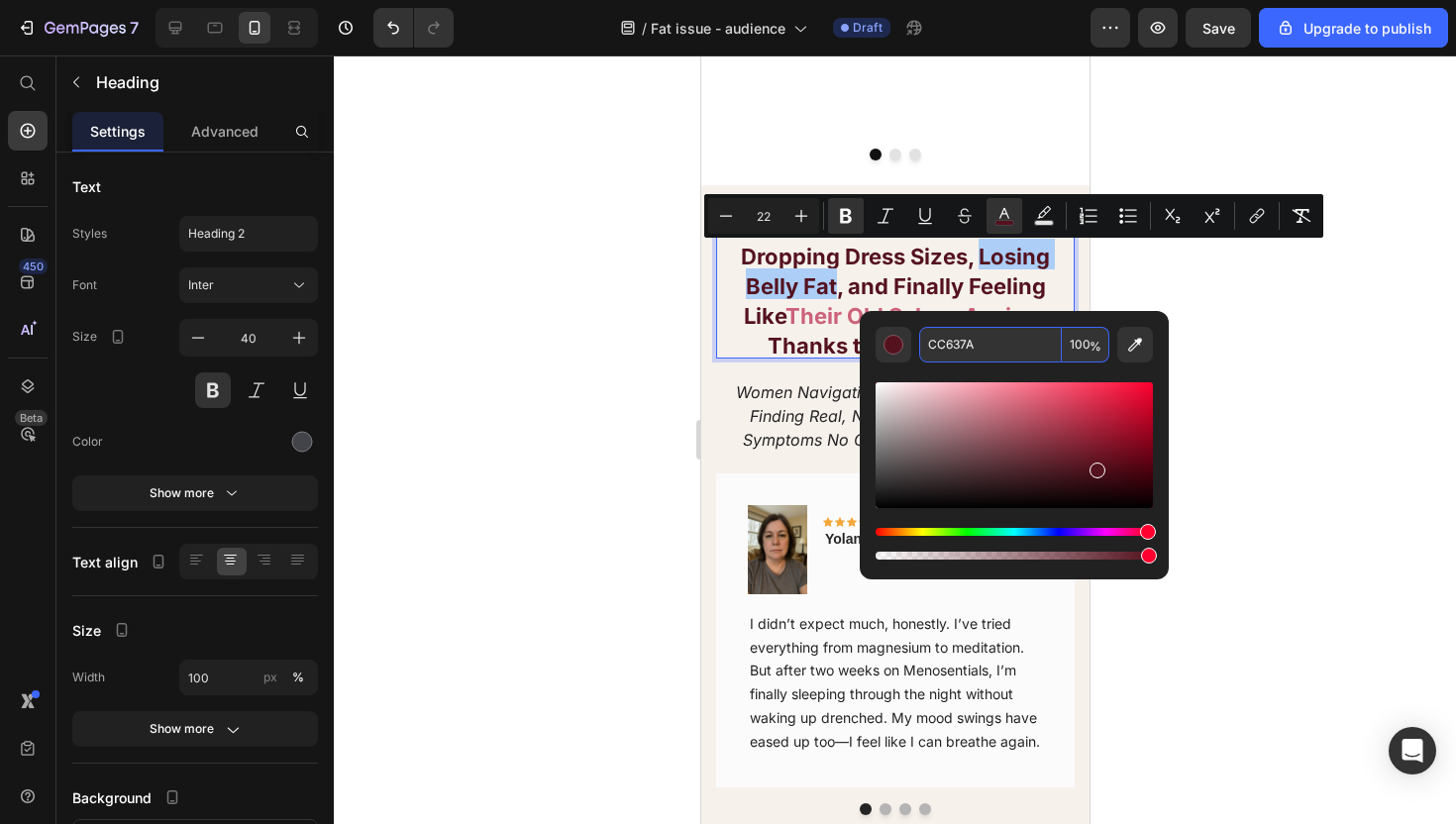 type on "CC637A" 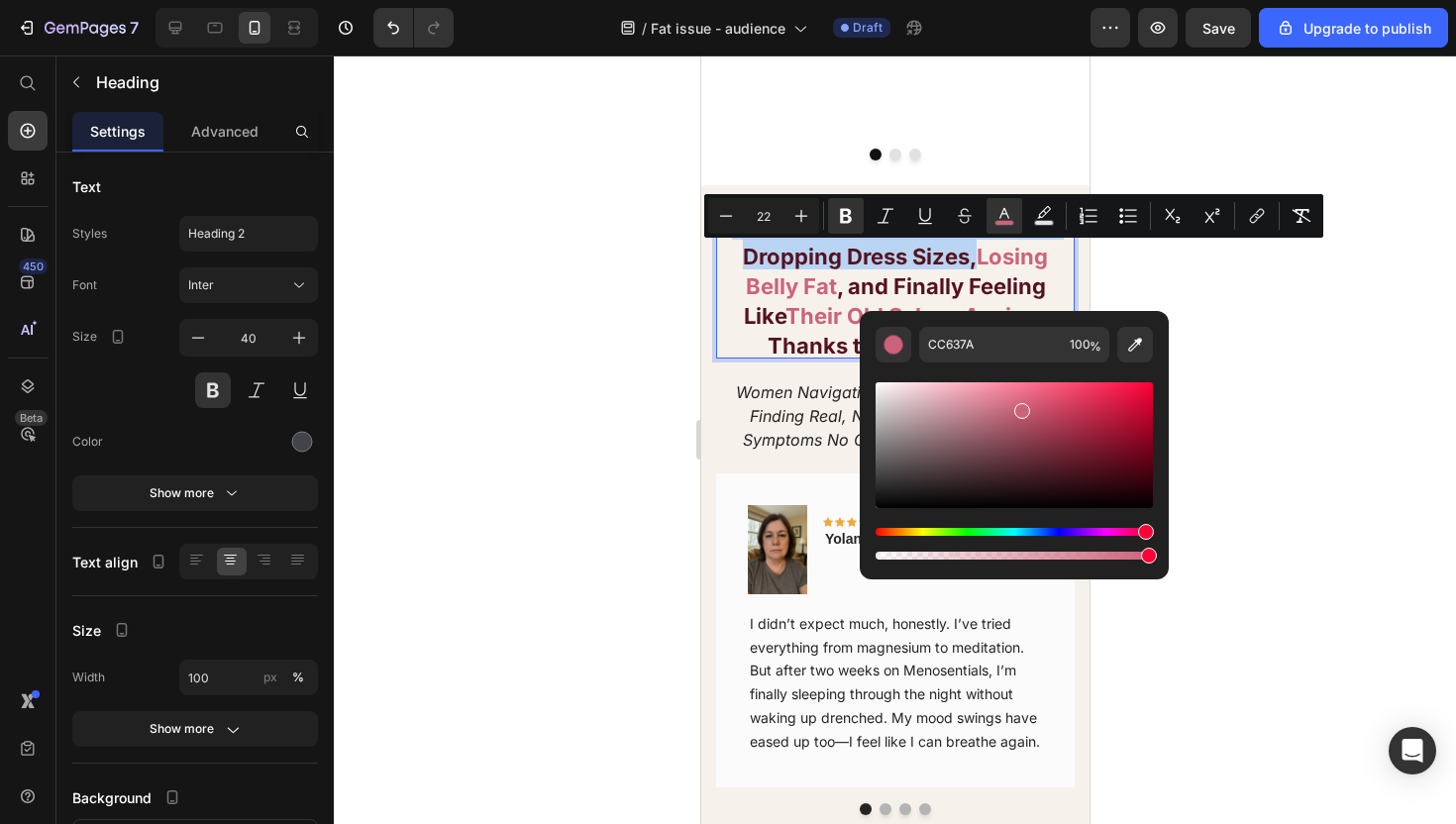 click on "Losing Belly Fat" at bounding box center (896, 271) 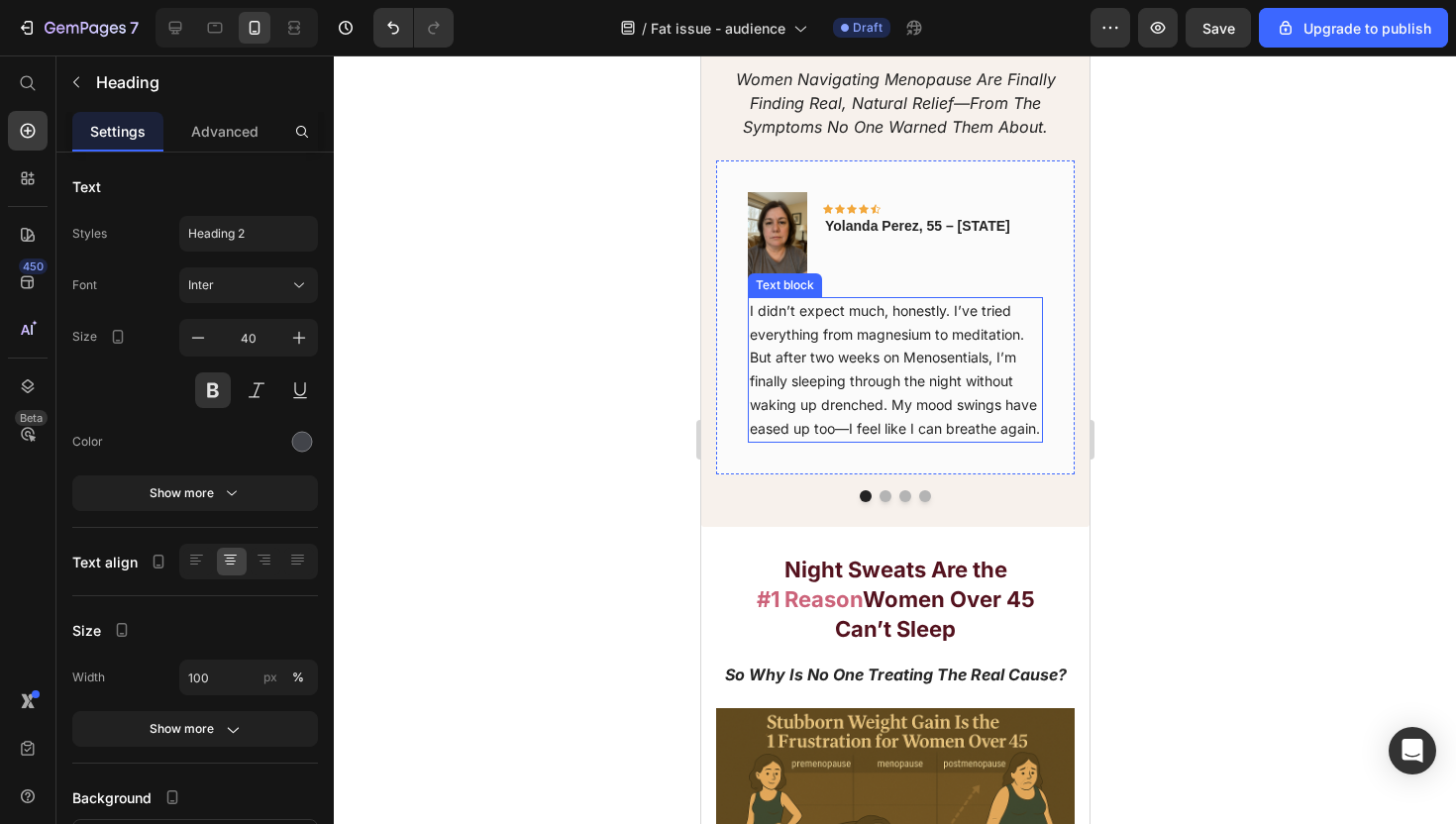 scroll, scrollTop: 1331, scrollLeft: 0, axis: vertical 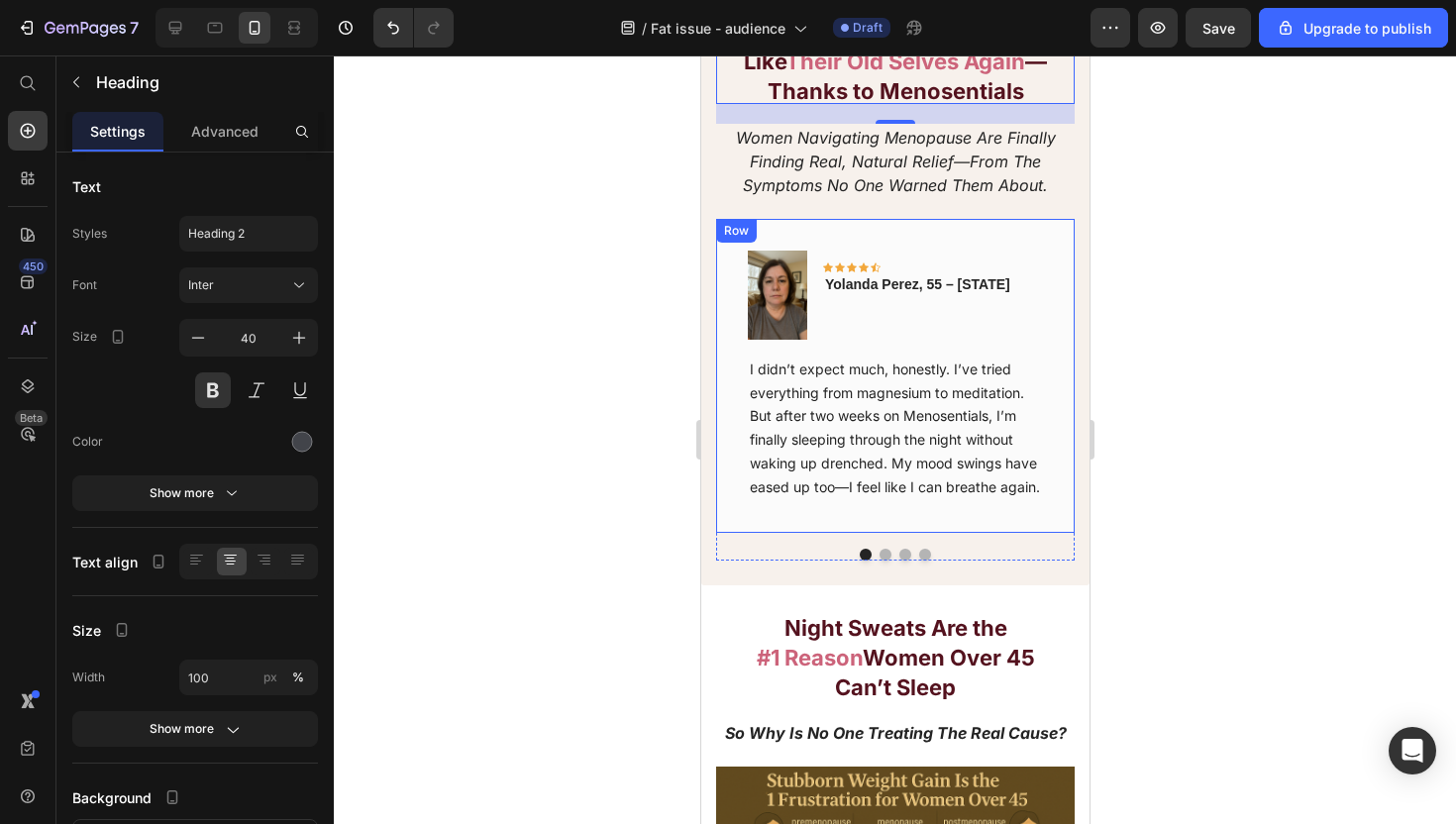 click on "Women navigating menopause are finally finding real, natural relief—from the symptoms no one warned them about." at bounding box center [894, 161] 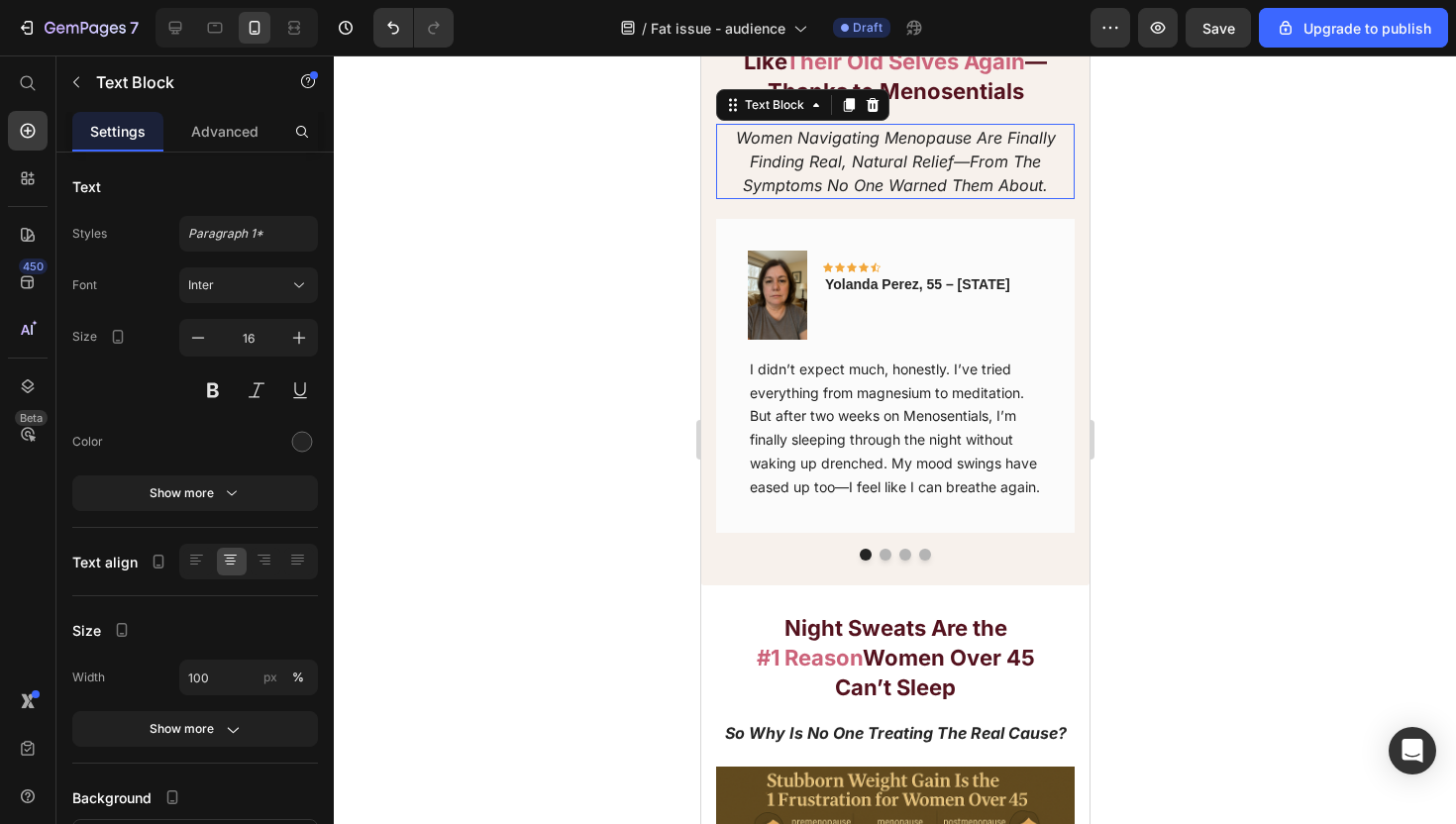 click on "Women navigating menopause are finally finding real, natural relief—from the symptoms no one warned them about." at bounding box center (894, 161) 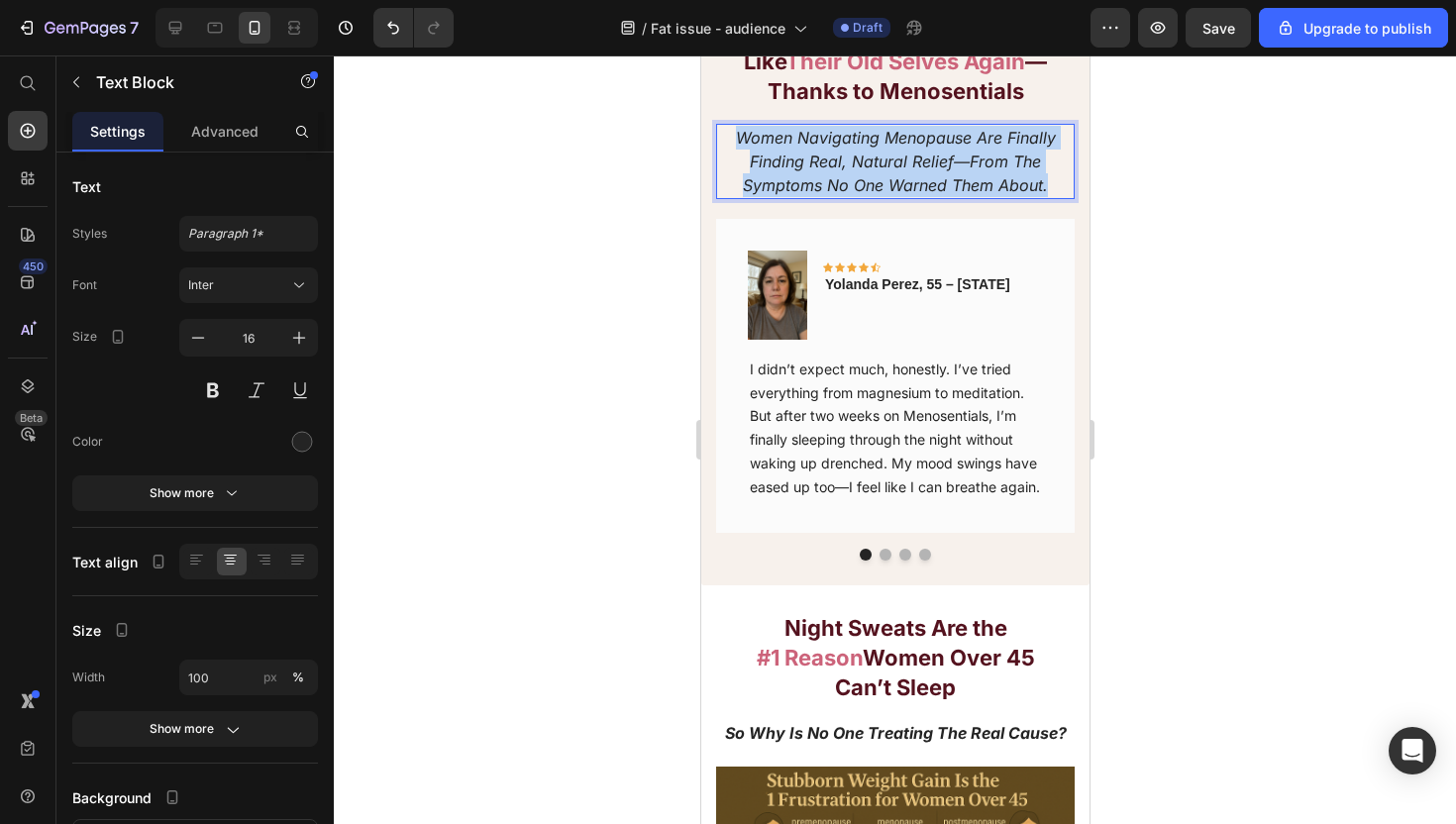 click on "Women navigating menopause are finally finding real, natural relief—from the symptoms no one warned them about." at bounding box center (894, 161) 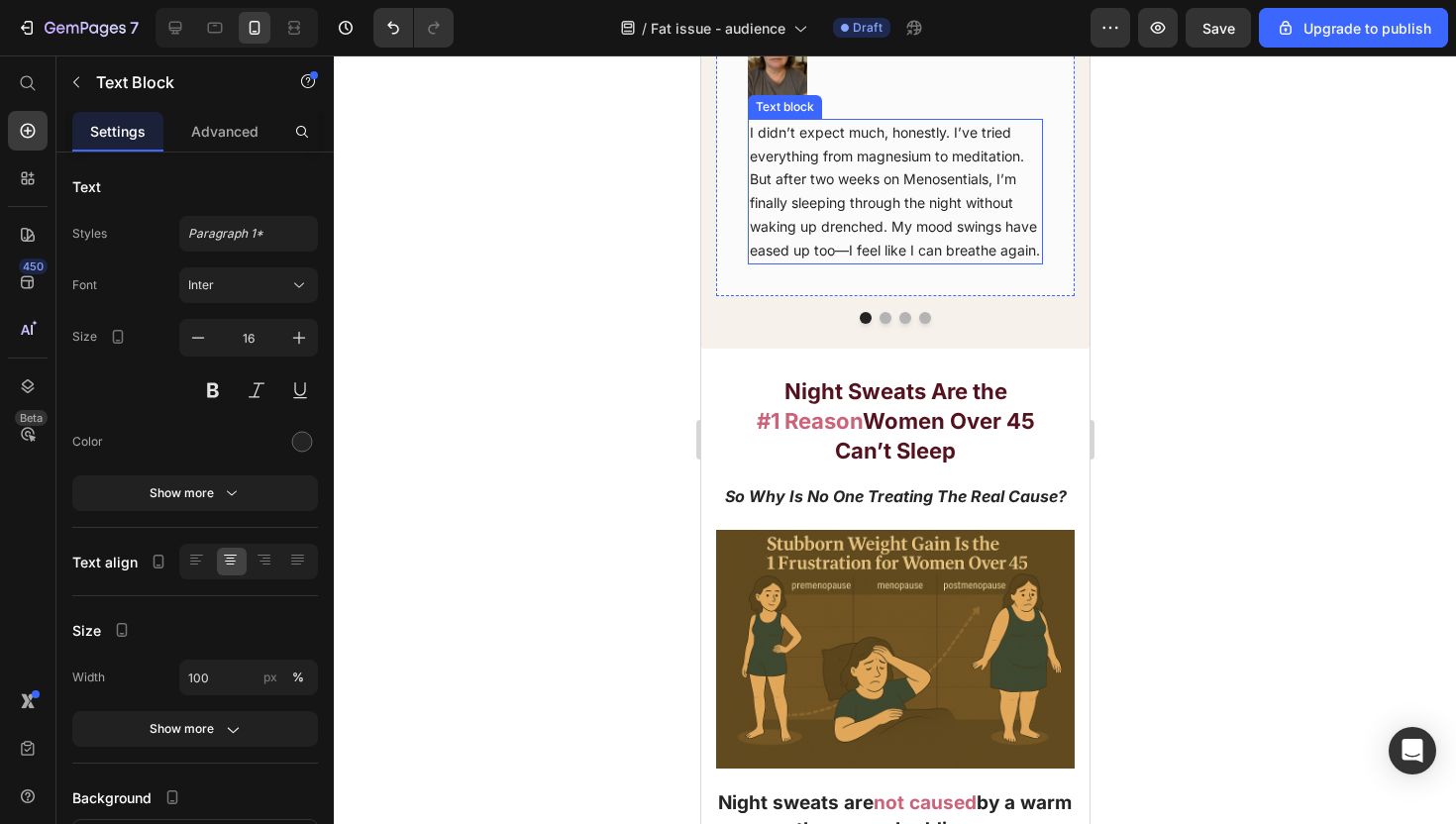 scroll, scrollTop: 1570, scrollLeft: 0, axis: vertical 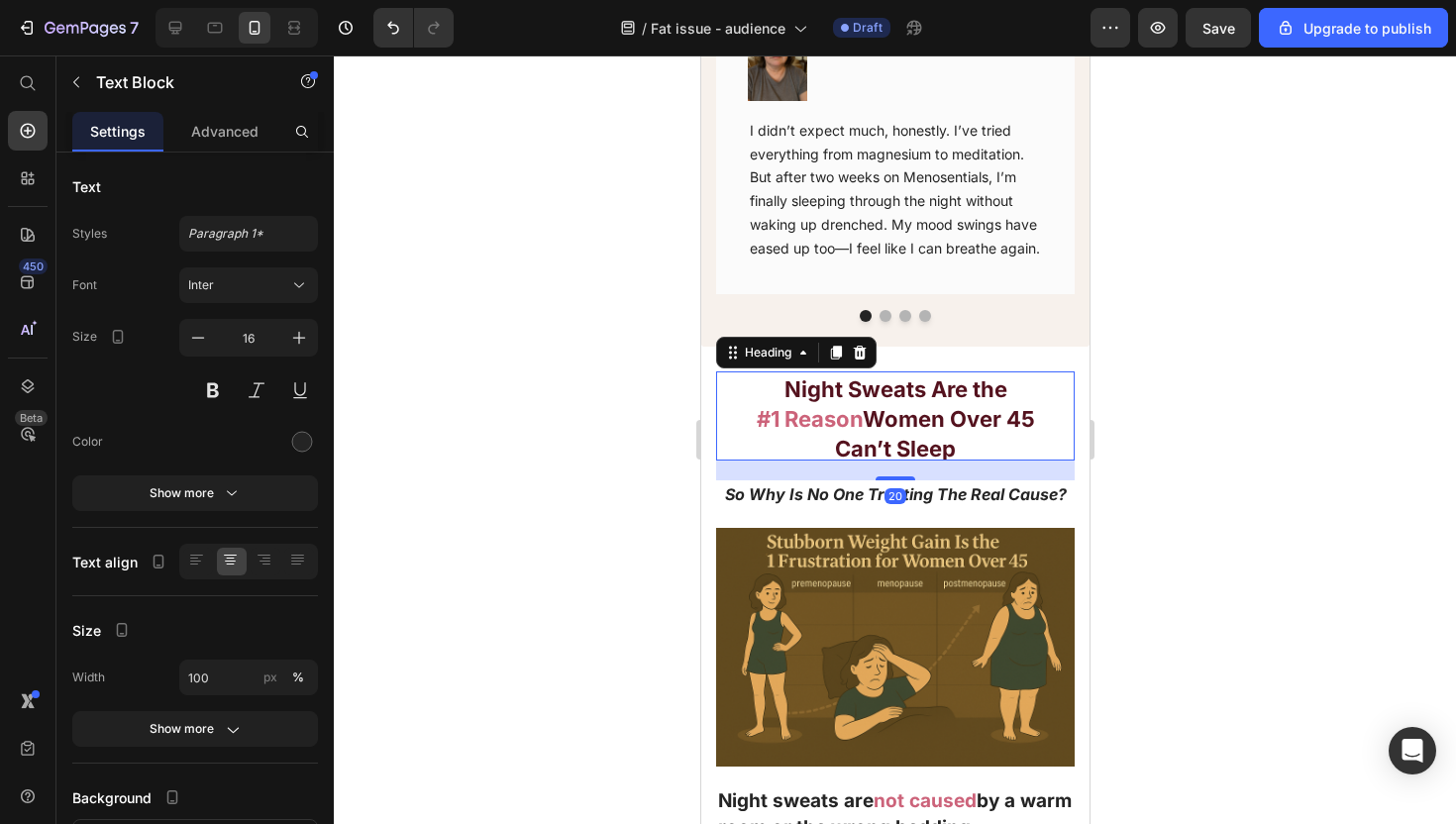 click on "Women Over 45" at bounding box center [948, 419] 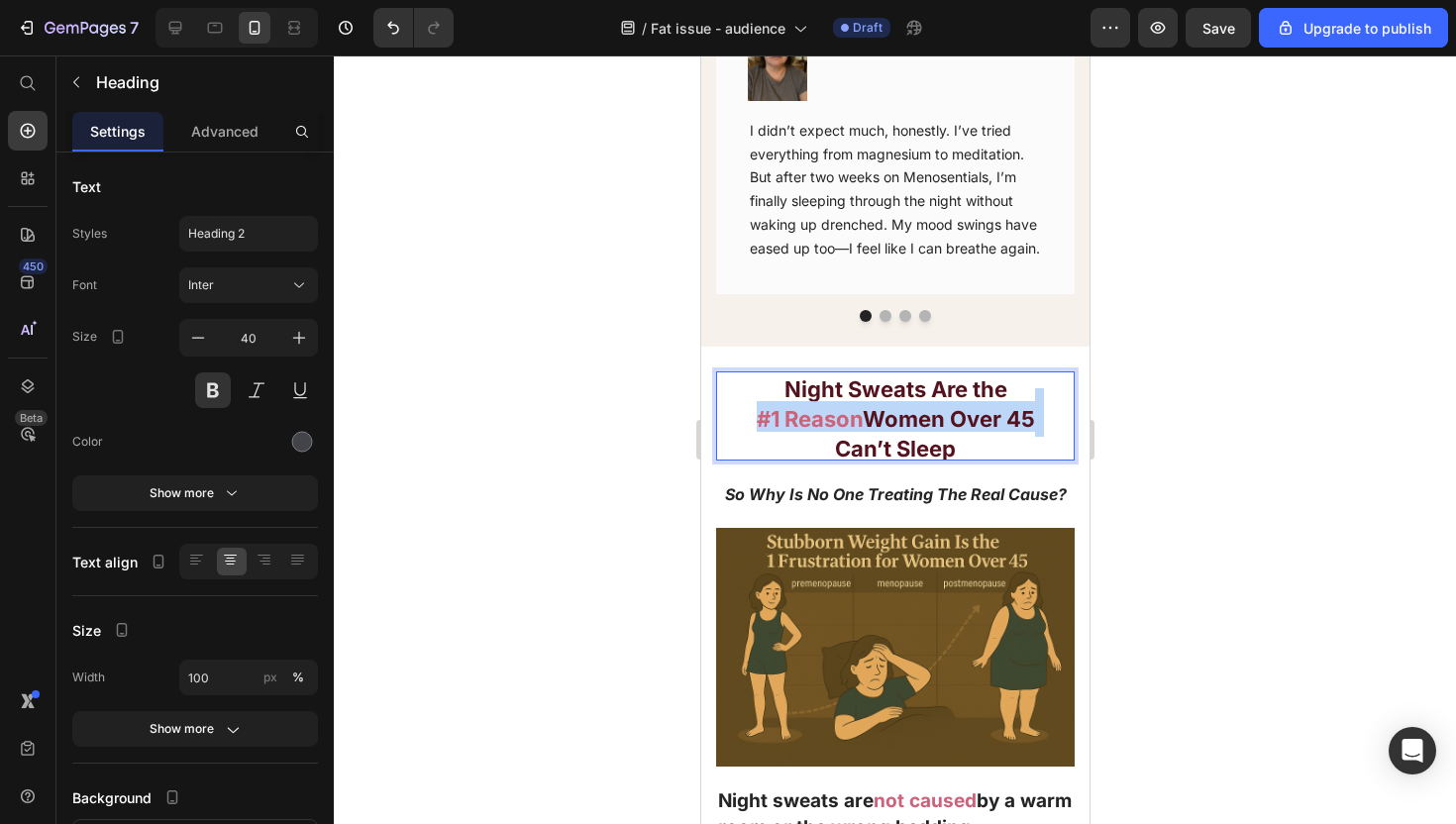 click on "Women Over 45" at bounding box center [948, 419] 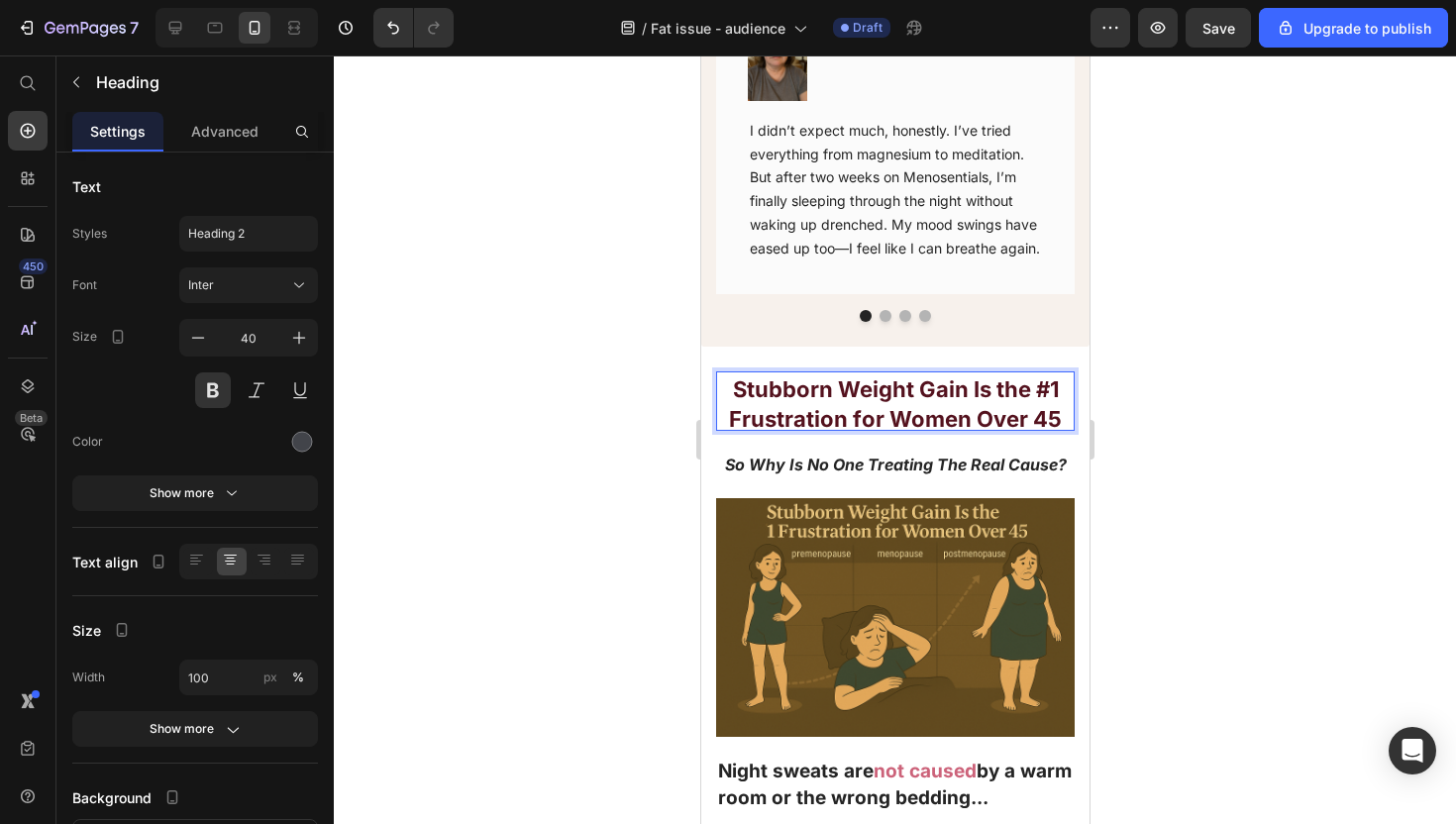 scroll, scrollTop: 1, scrollLeft: 0, axis: vertical 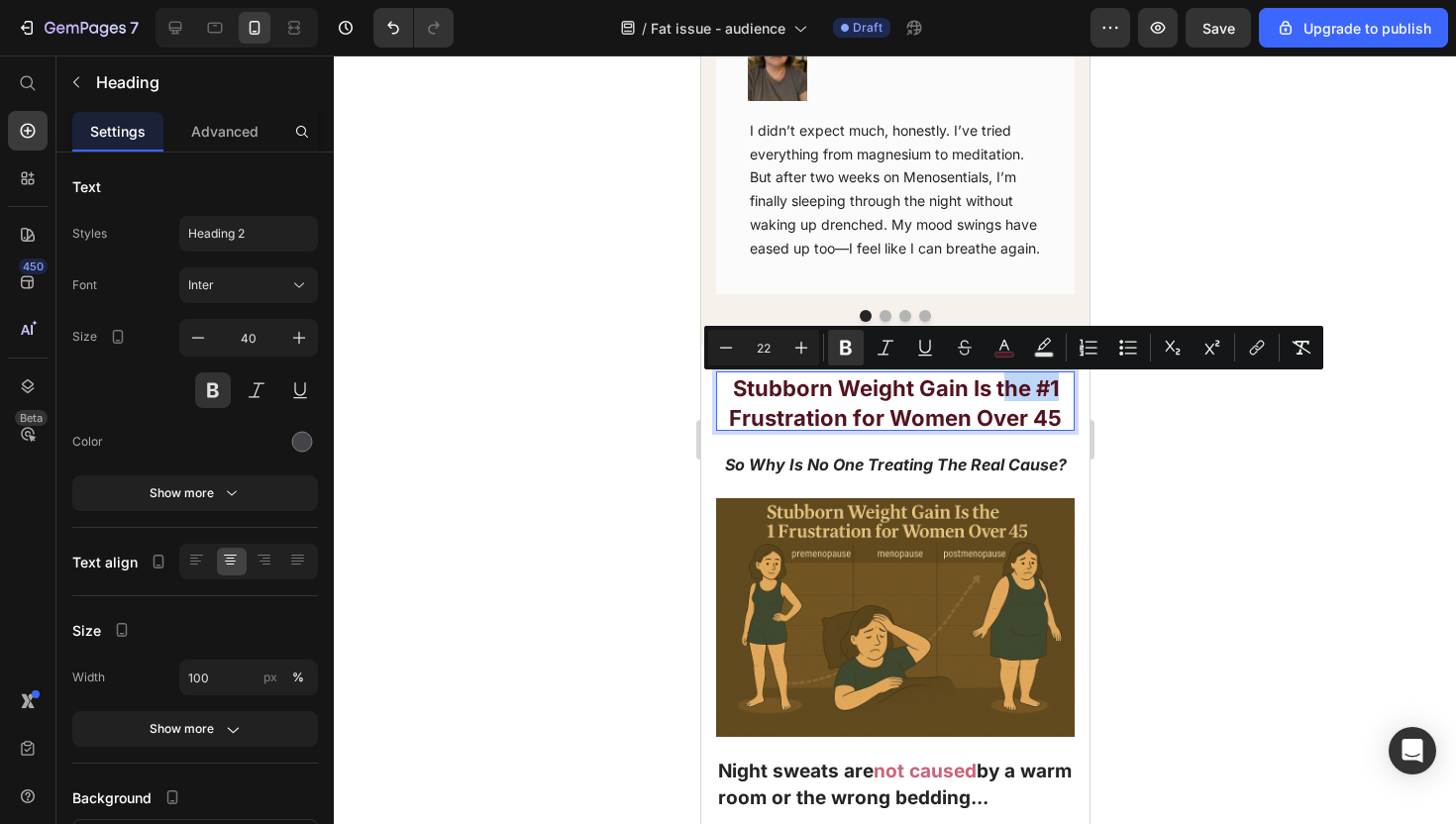drag, startPoint x: 998, startPoint y: 392, endPoint x: 1060, endPoint y: 394, distance: 62.03225 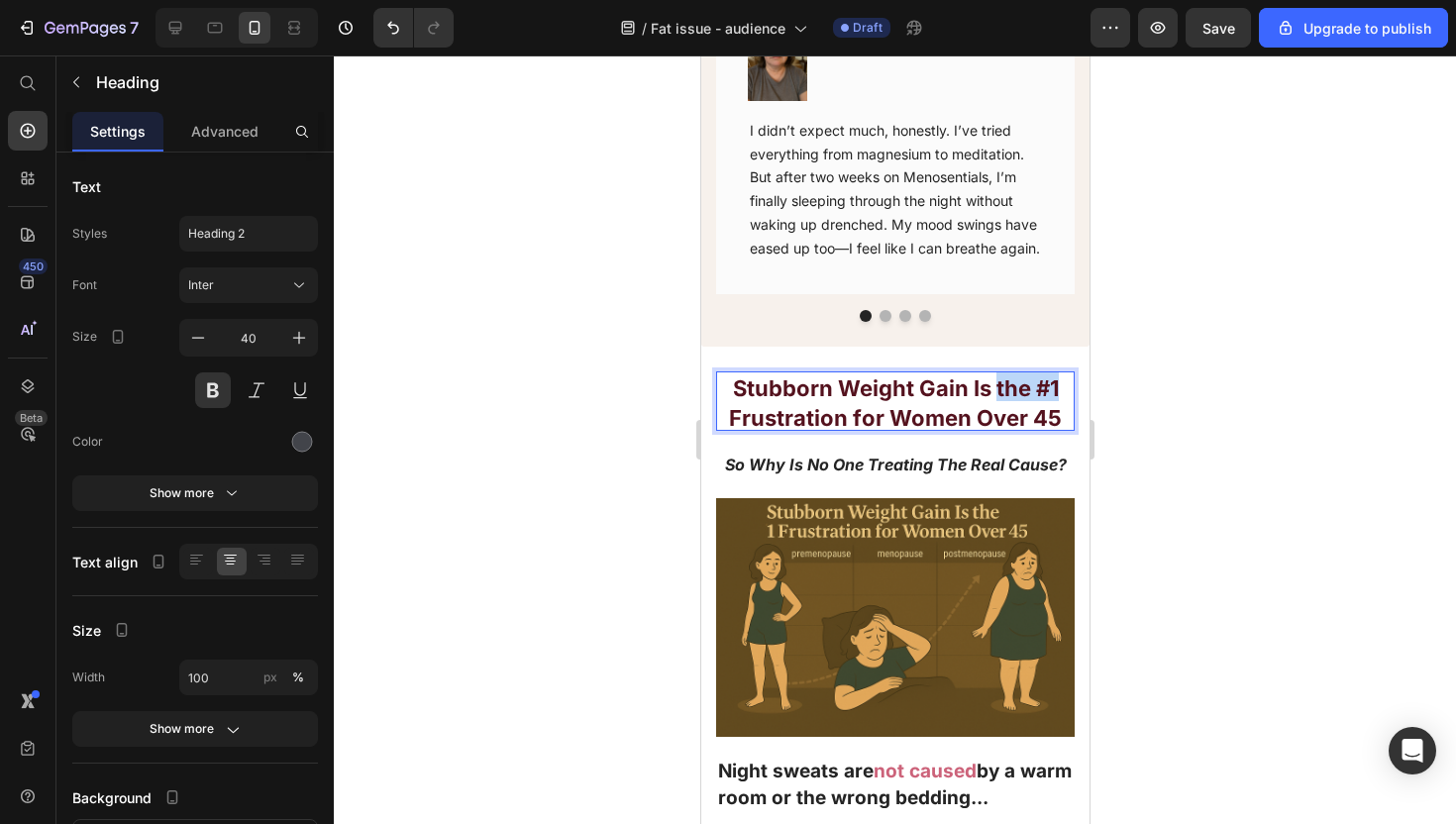 drag, startPoint x: 991, startPoint y: 388, endPoint x: 1094, endPoint y: 388, distance: 103 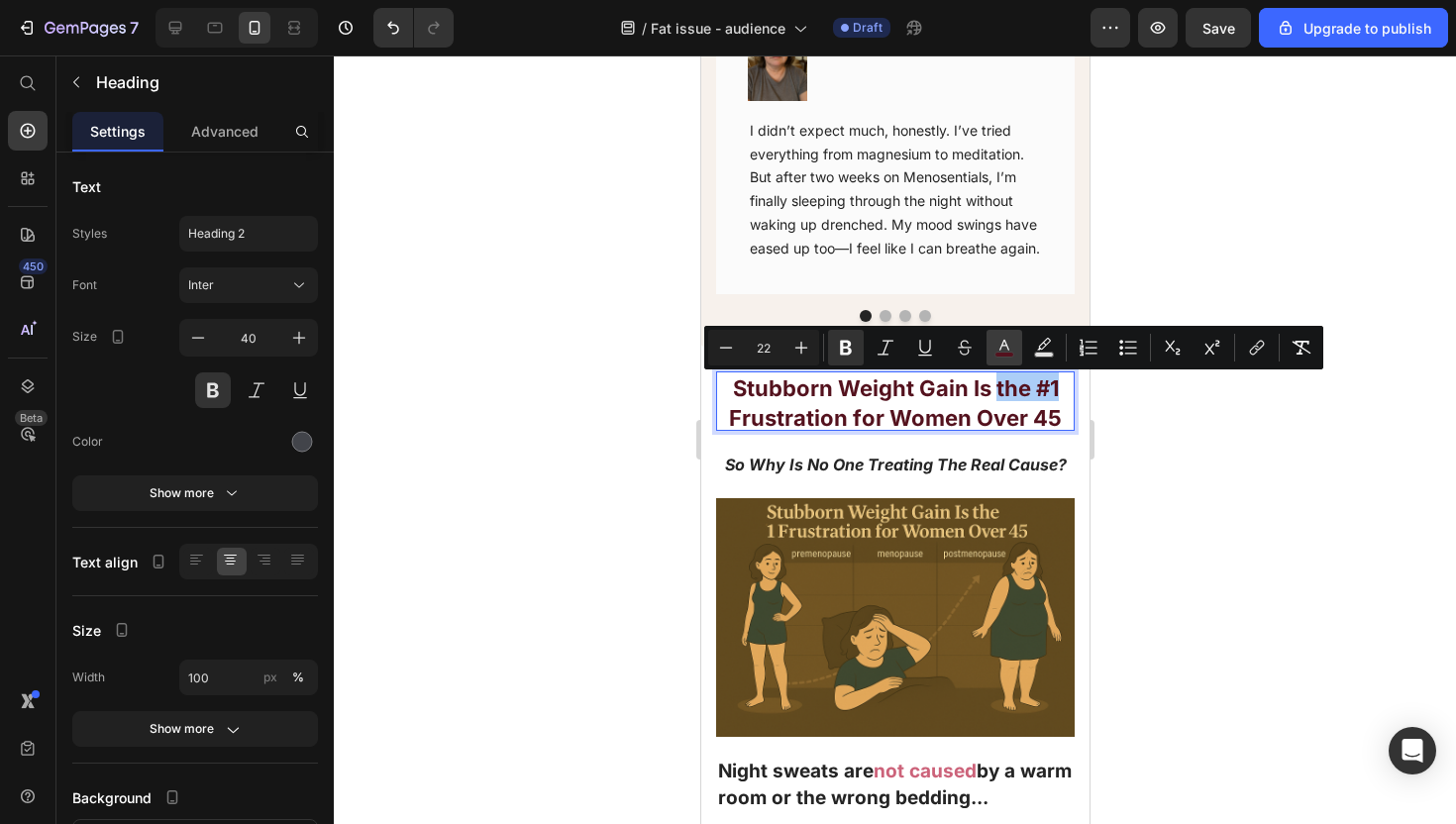 click on "color" at bounding box center [1004, 348] 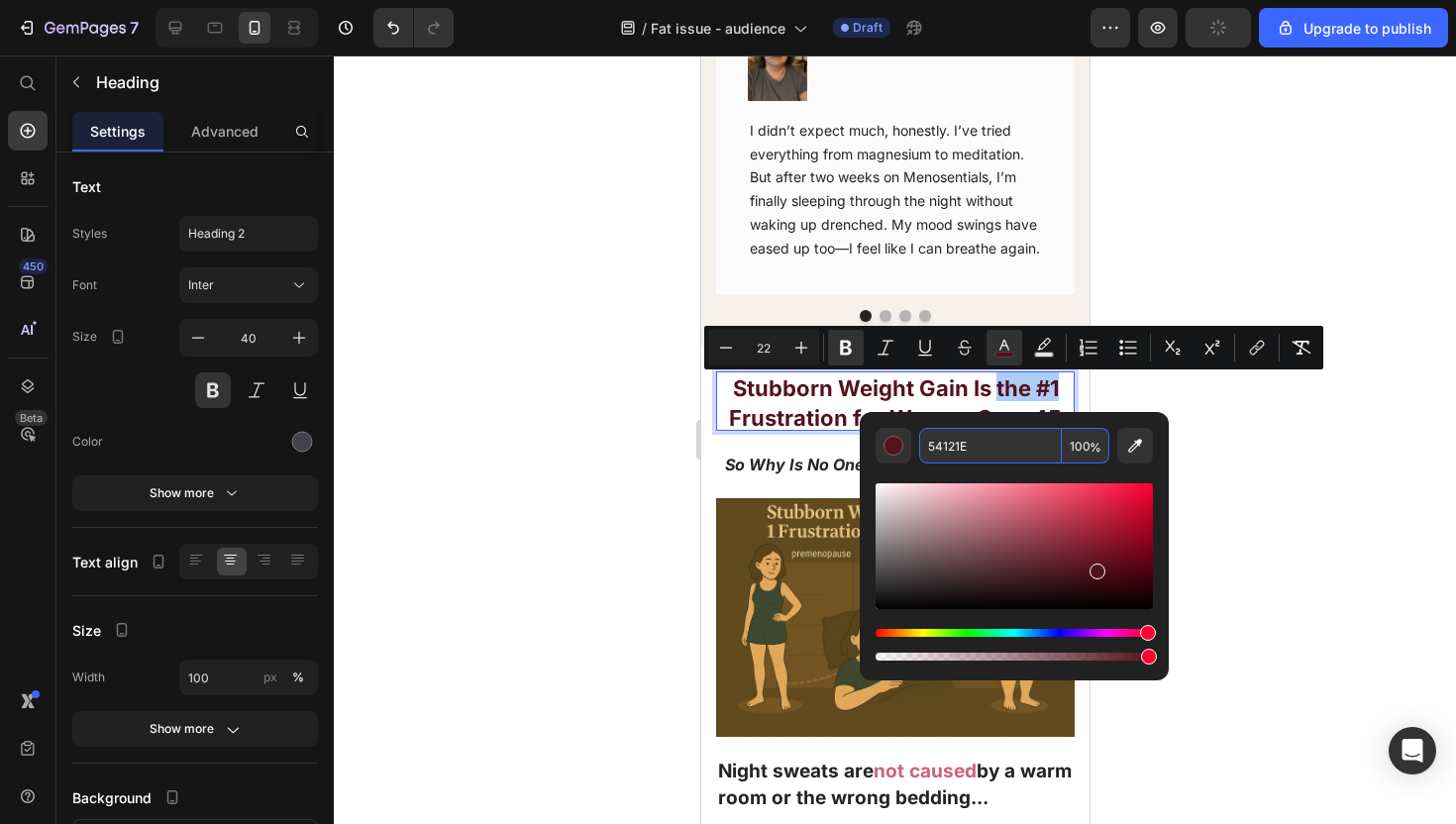 click on "54121E" at bounding box center (990, 446) 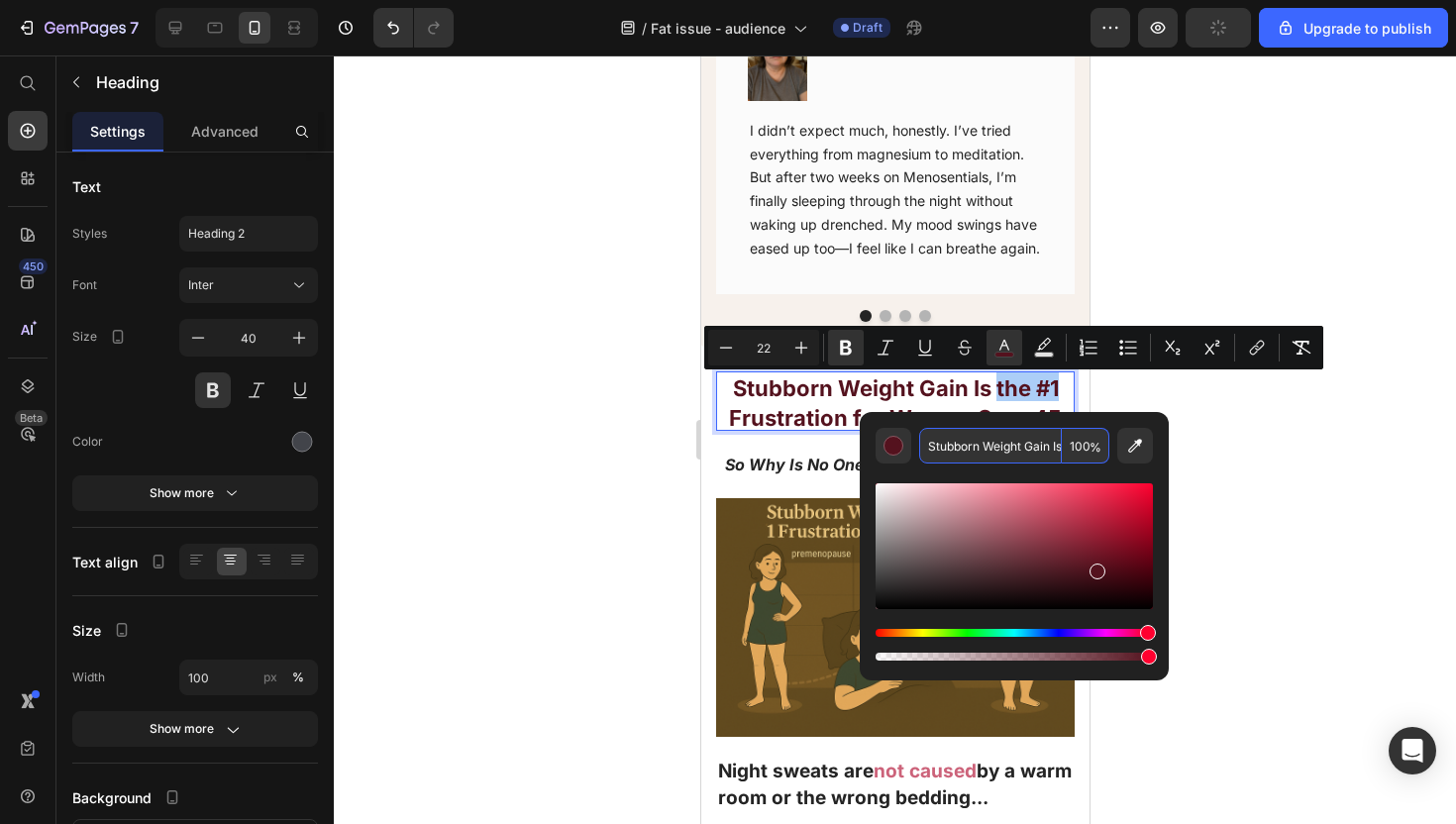 scroll, scrollTop: 0, scrollLeft: 217, axis: horizontal 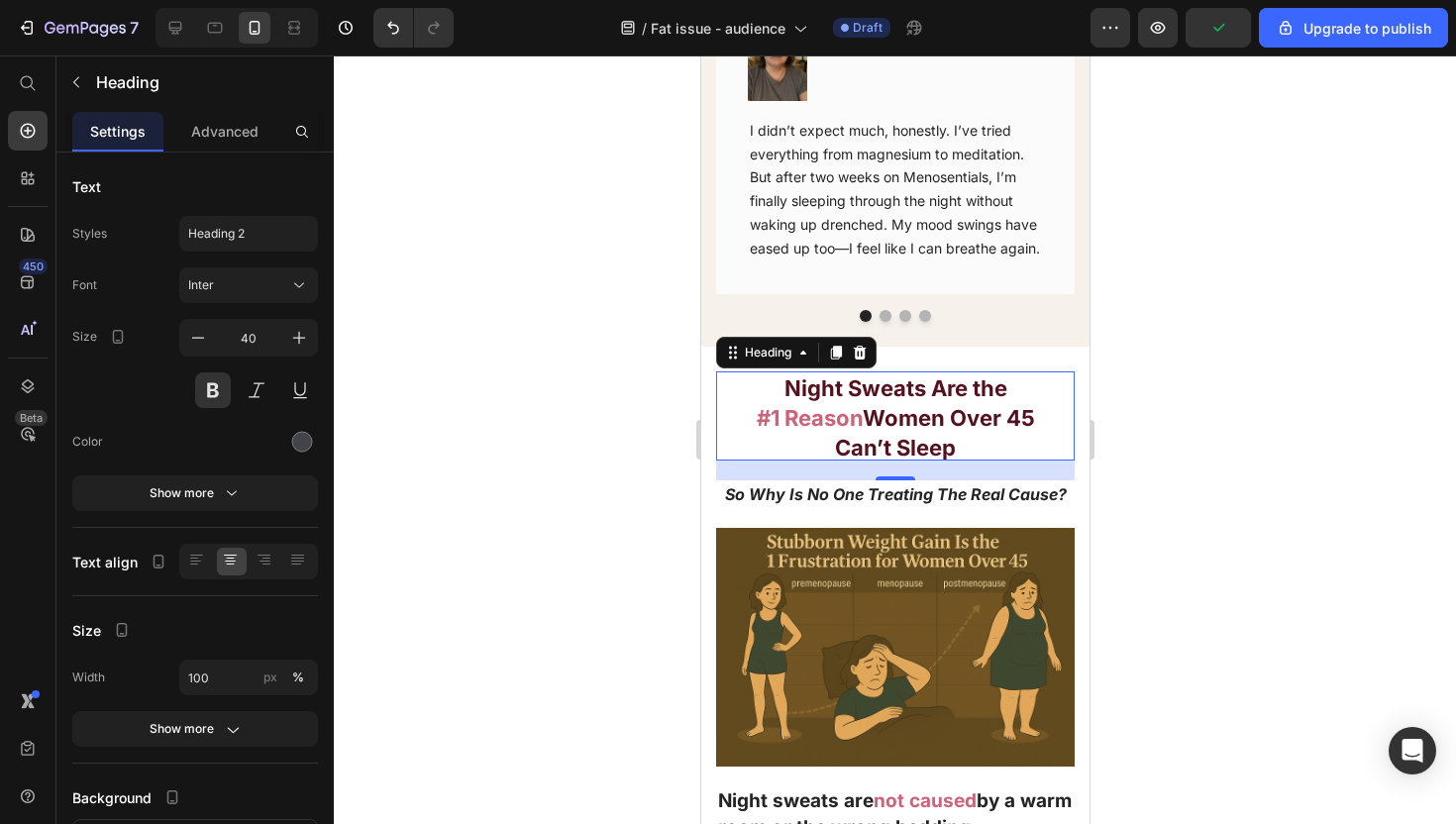 click on "#1 Reason" at bounding box center [808, 418] 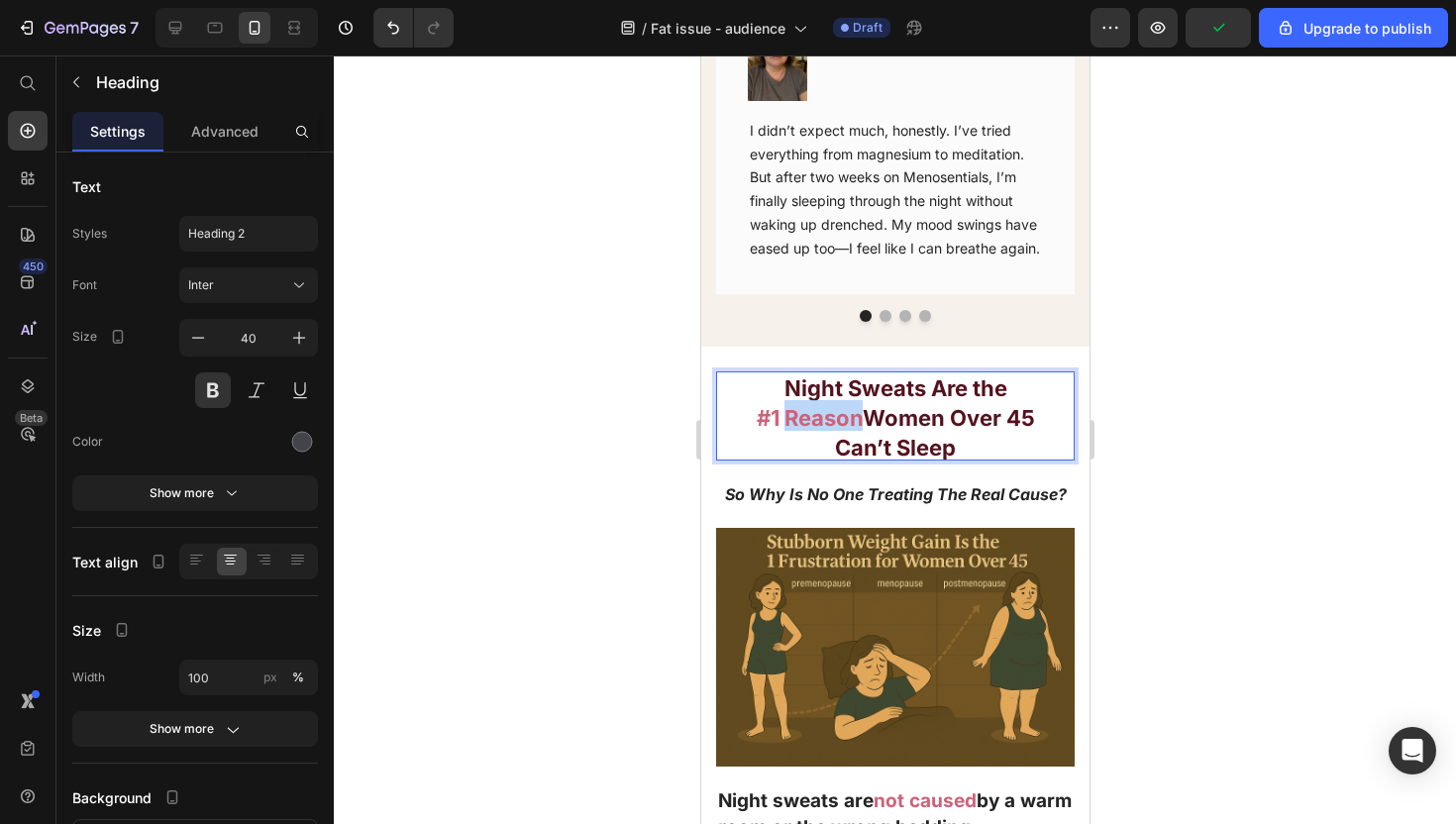 click on "#1 Reason" at bounding box center (808, 418) 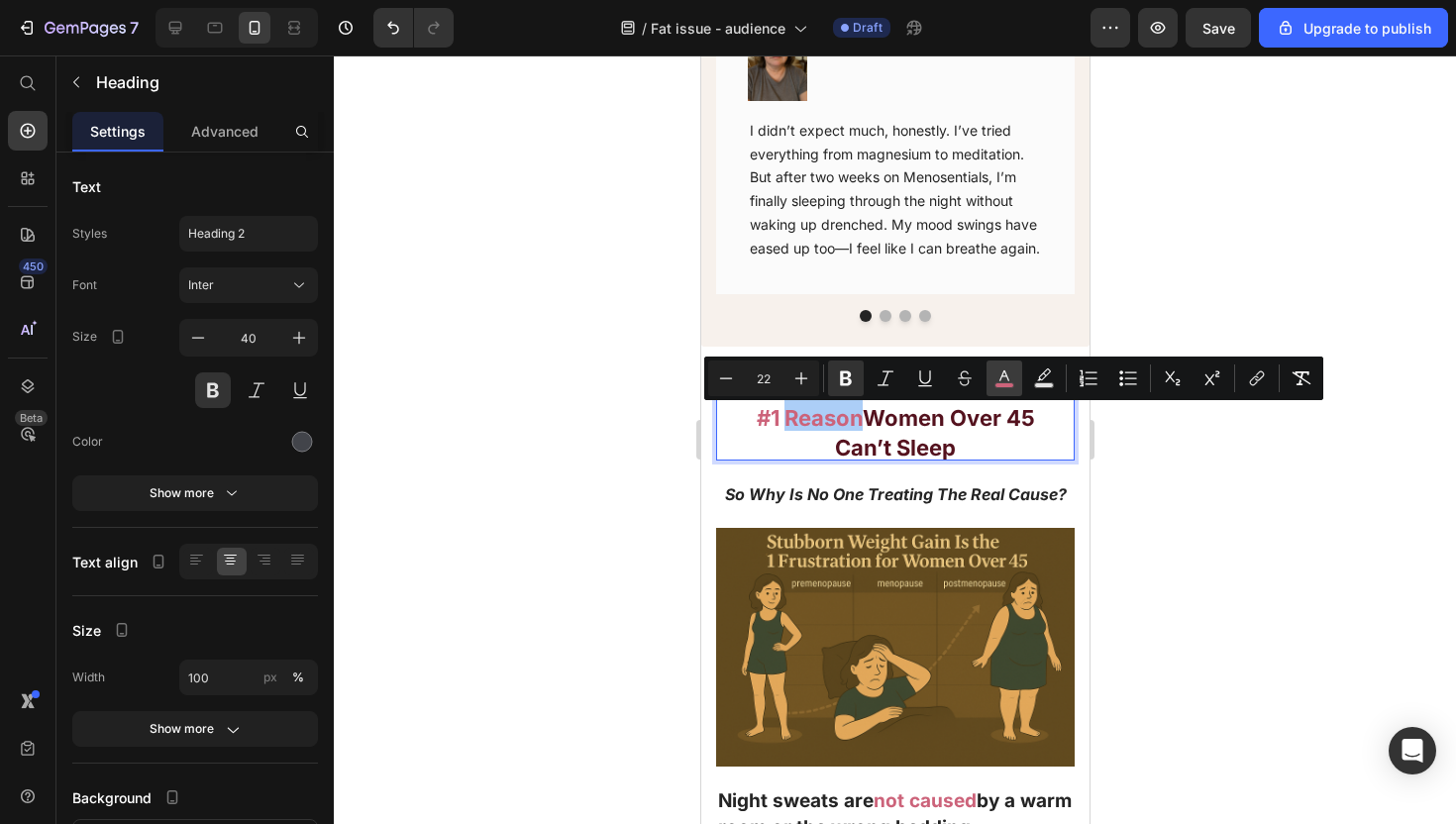 click 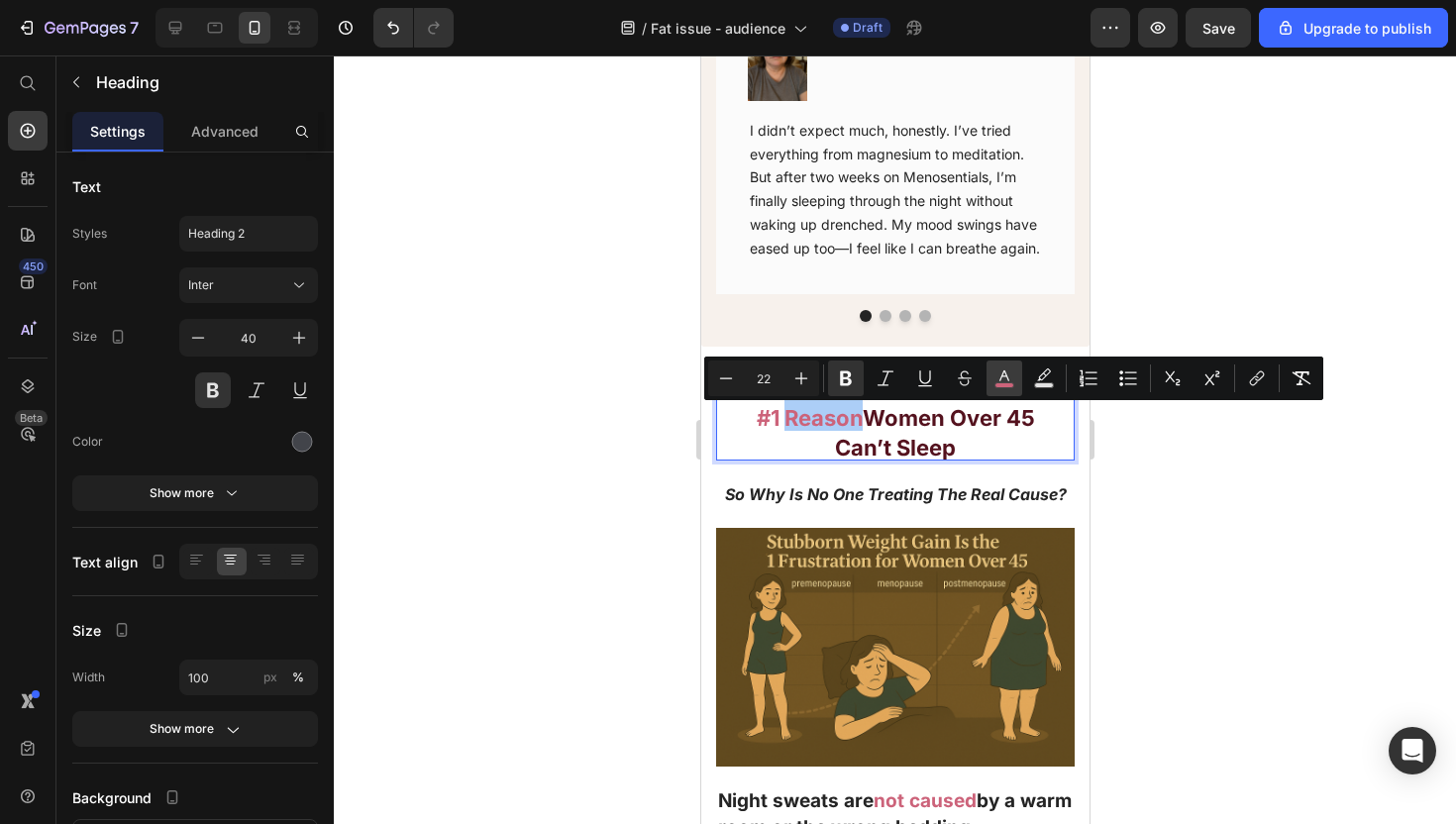 type on "CC637A" 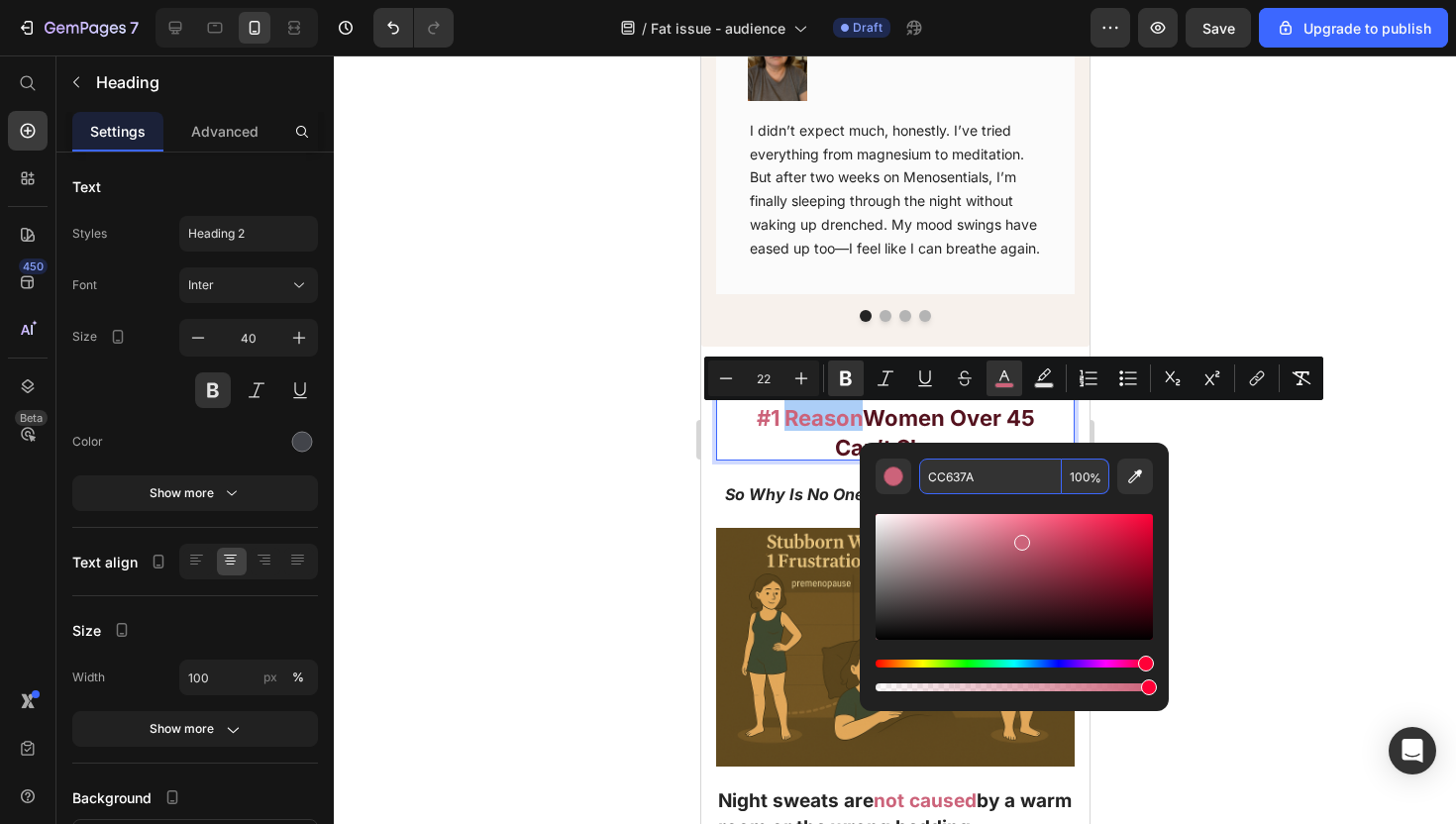 click on "CC637A" at bounding box center [990, 476] 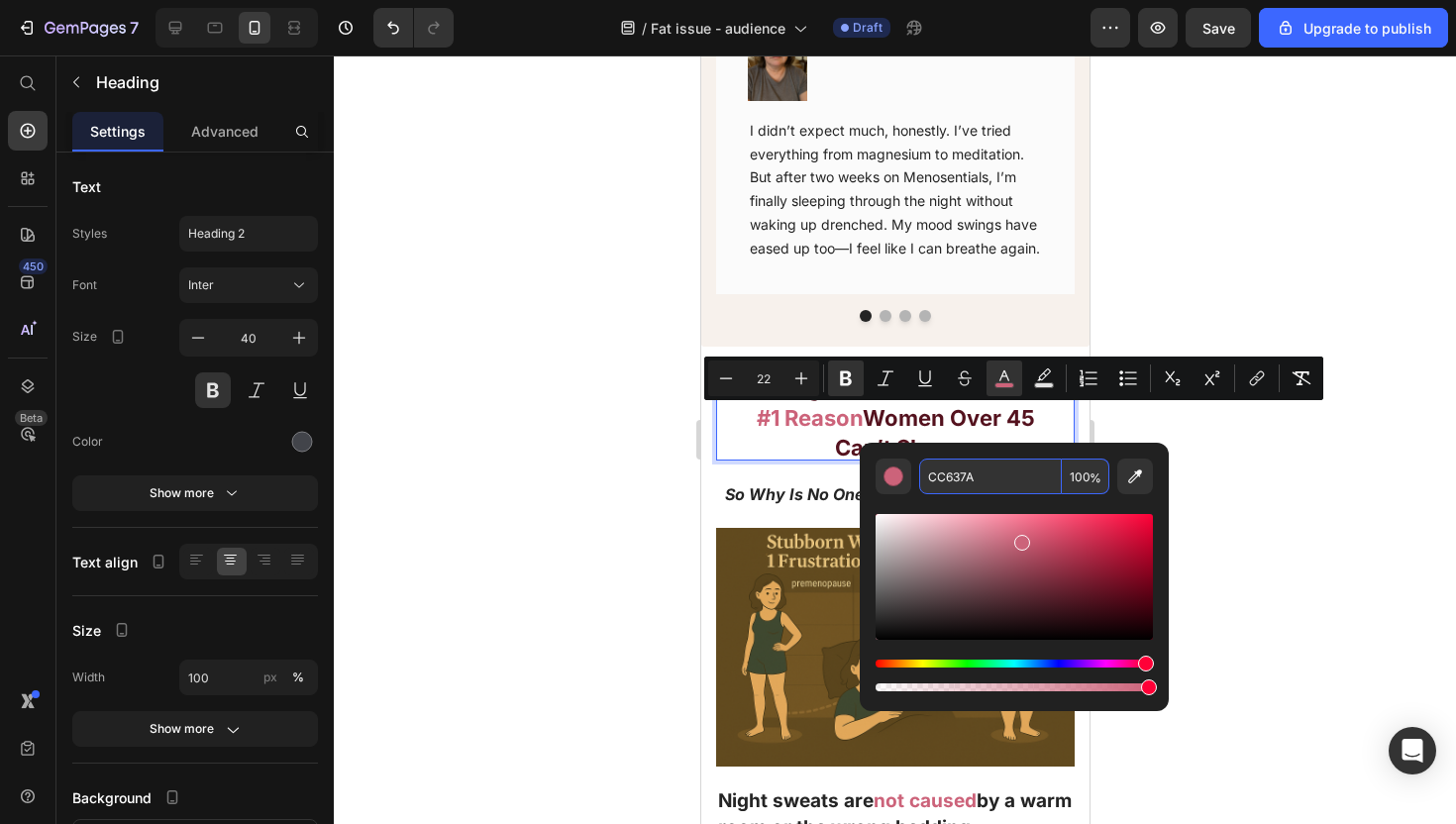 click on "Women Over 45" at bounding box center [948, 418] 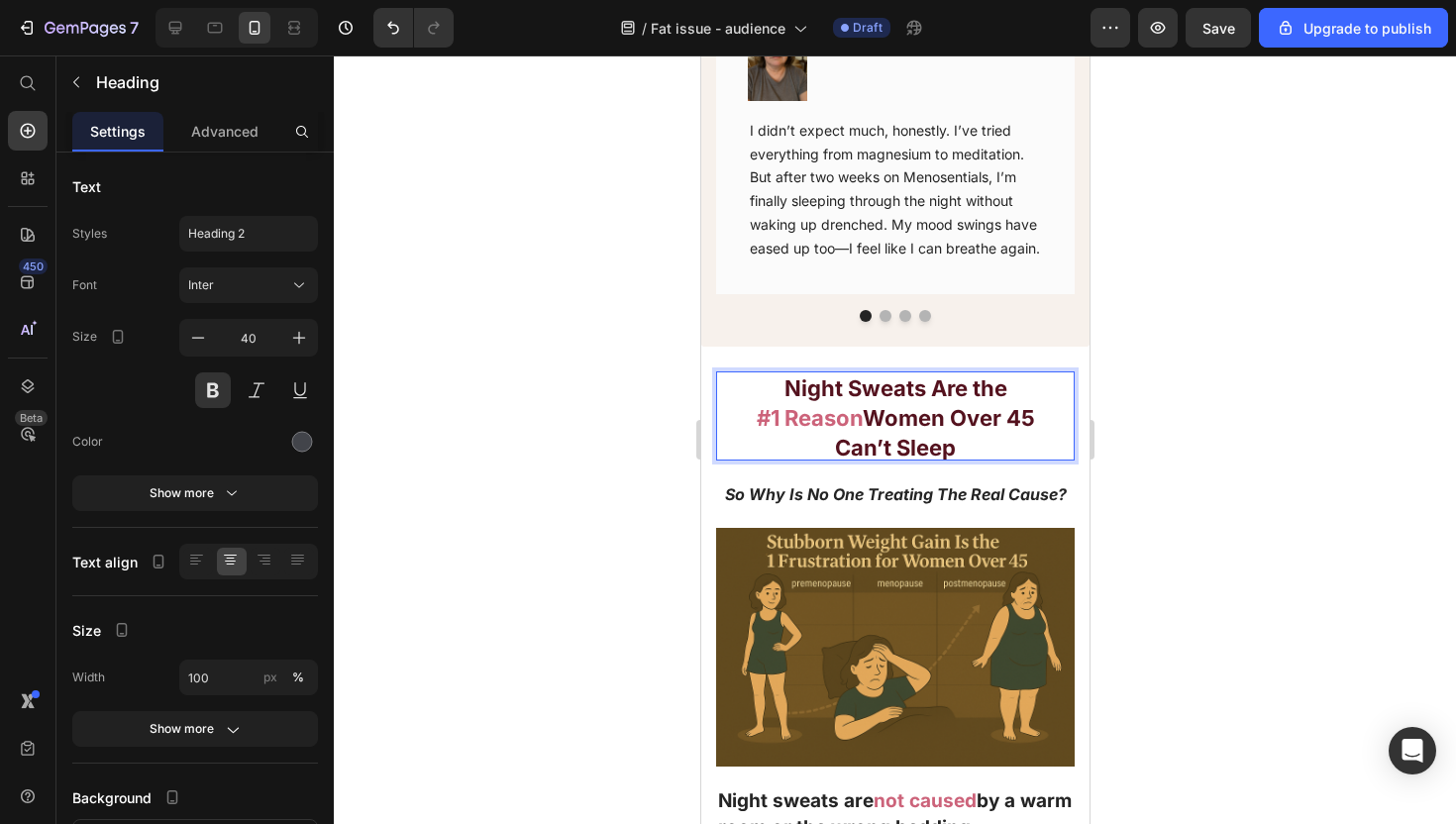 click on "Women Over 45" at bounding box center [948, 418] 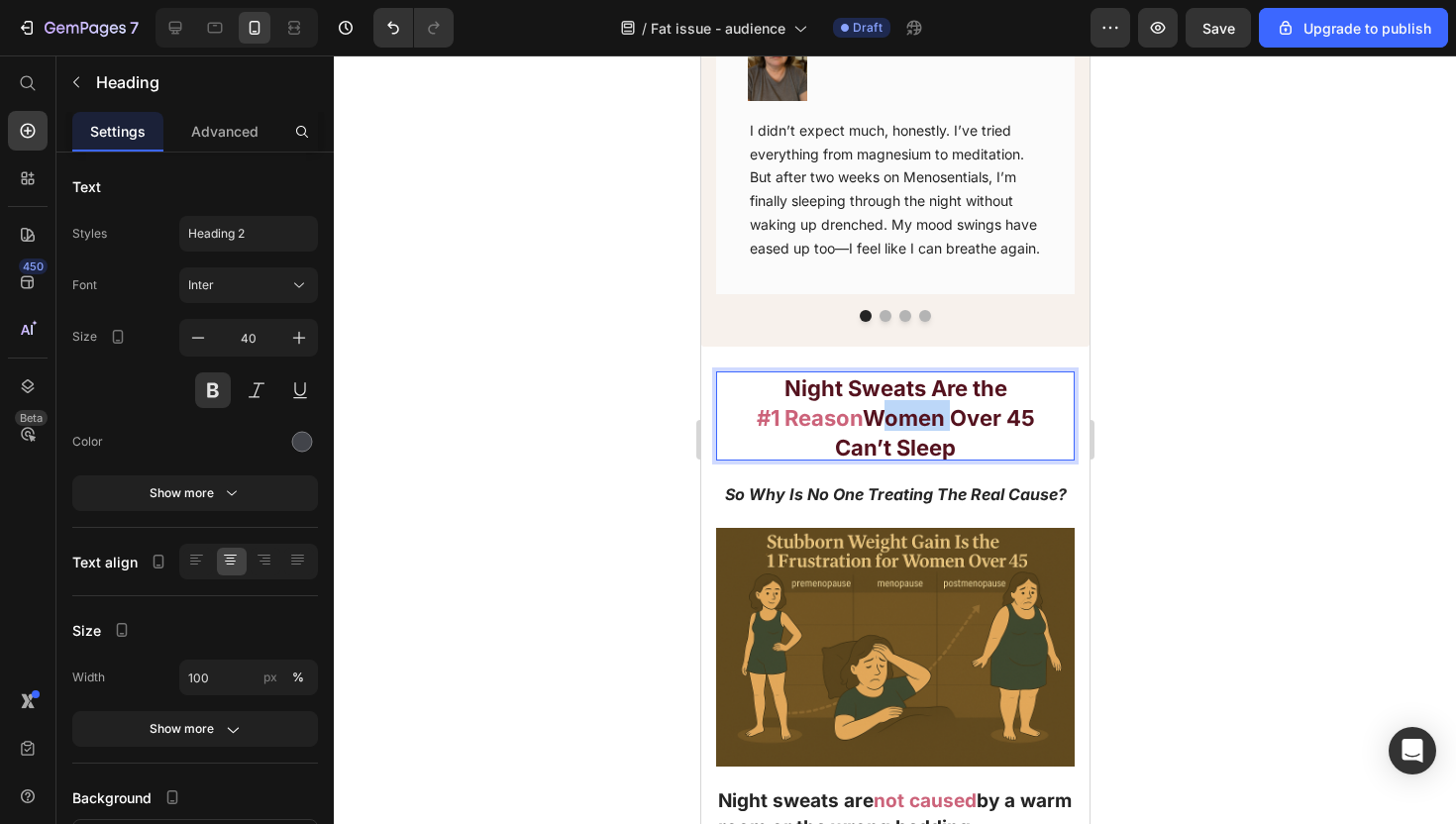 click on "Women Over 45" at bounding box center (948, 418) 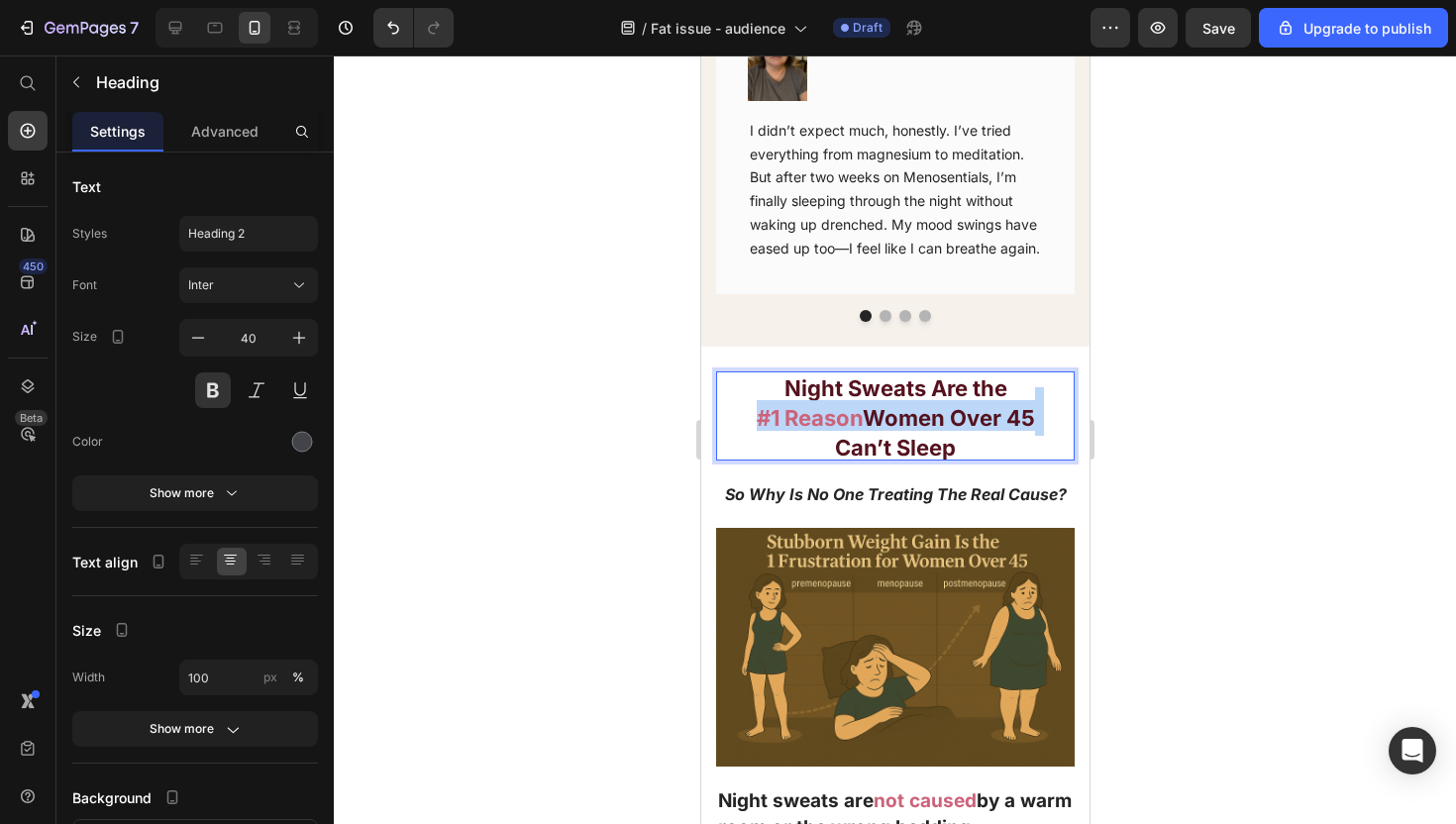 click on "Women Over 45" at bounding box center [948, 418] 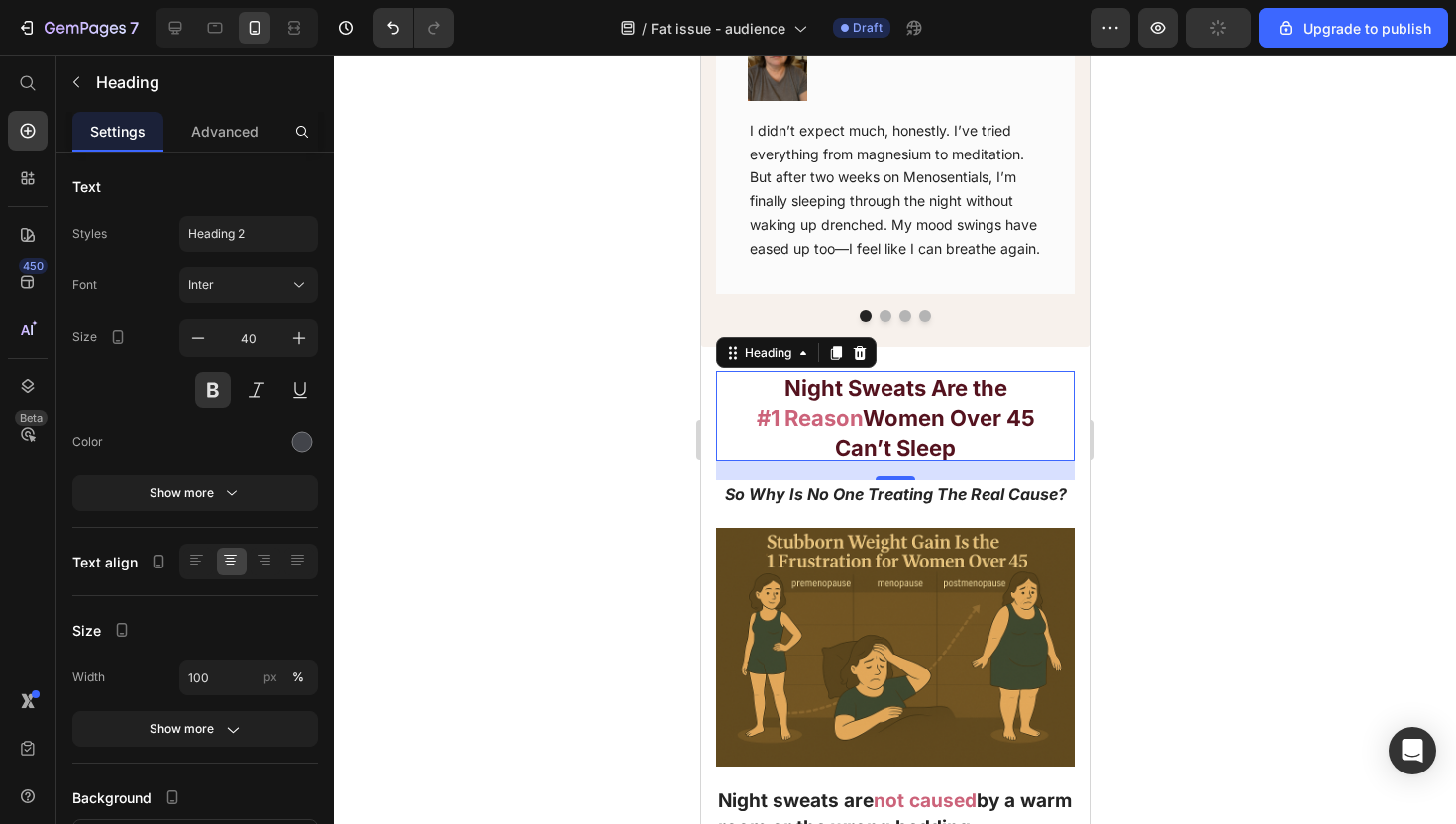 click on "Night Sweats Are the #1 Reason  Women Over 45 Can’t Sleep" at bounding box center [894, 415] 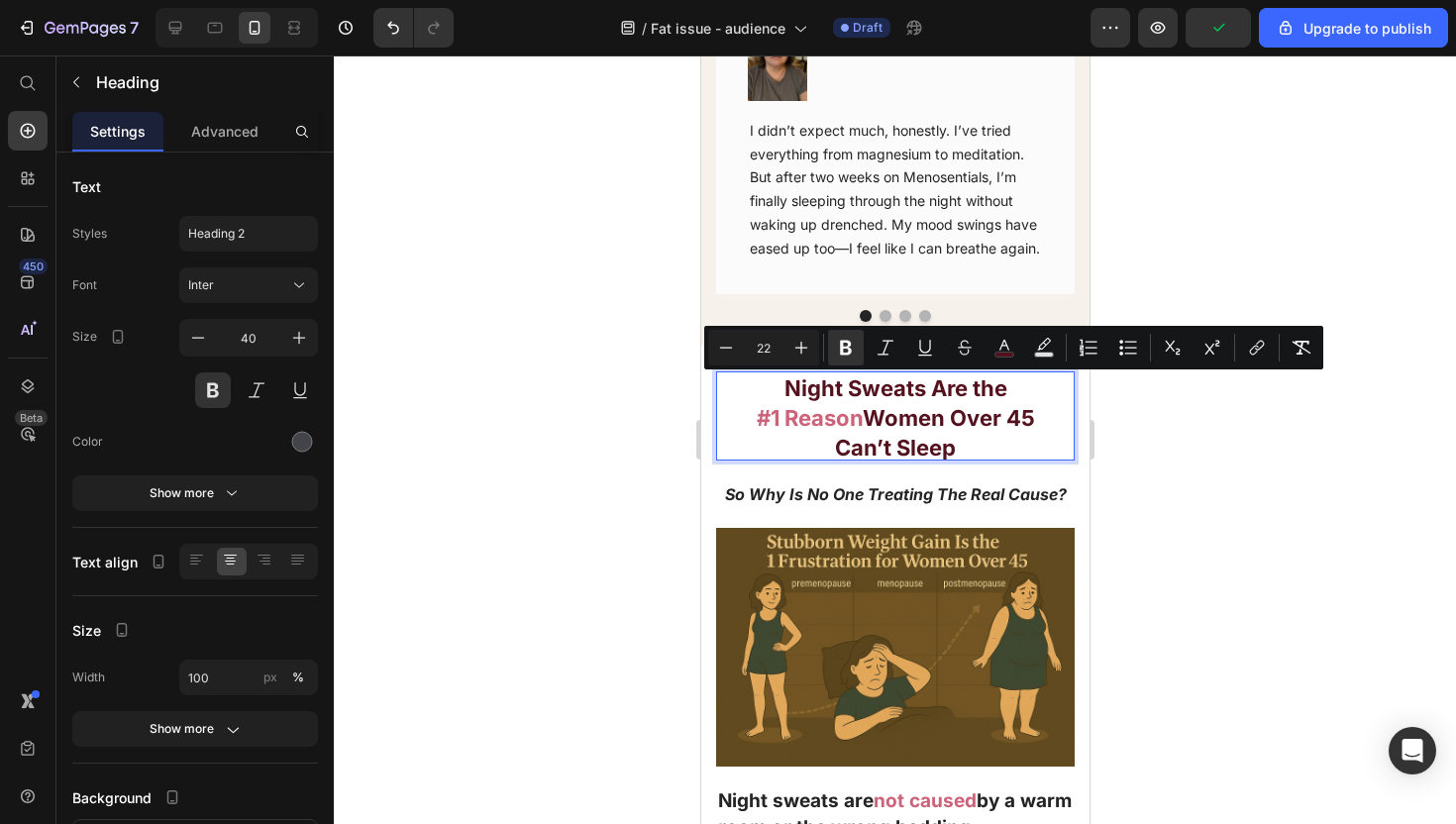 click on "Night Sweats Are the #1 Reason  Women Over 45 Can’t Sleep" at bounding box center [894, 415] 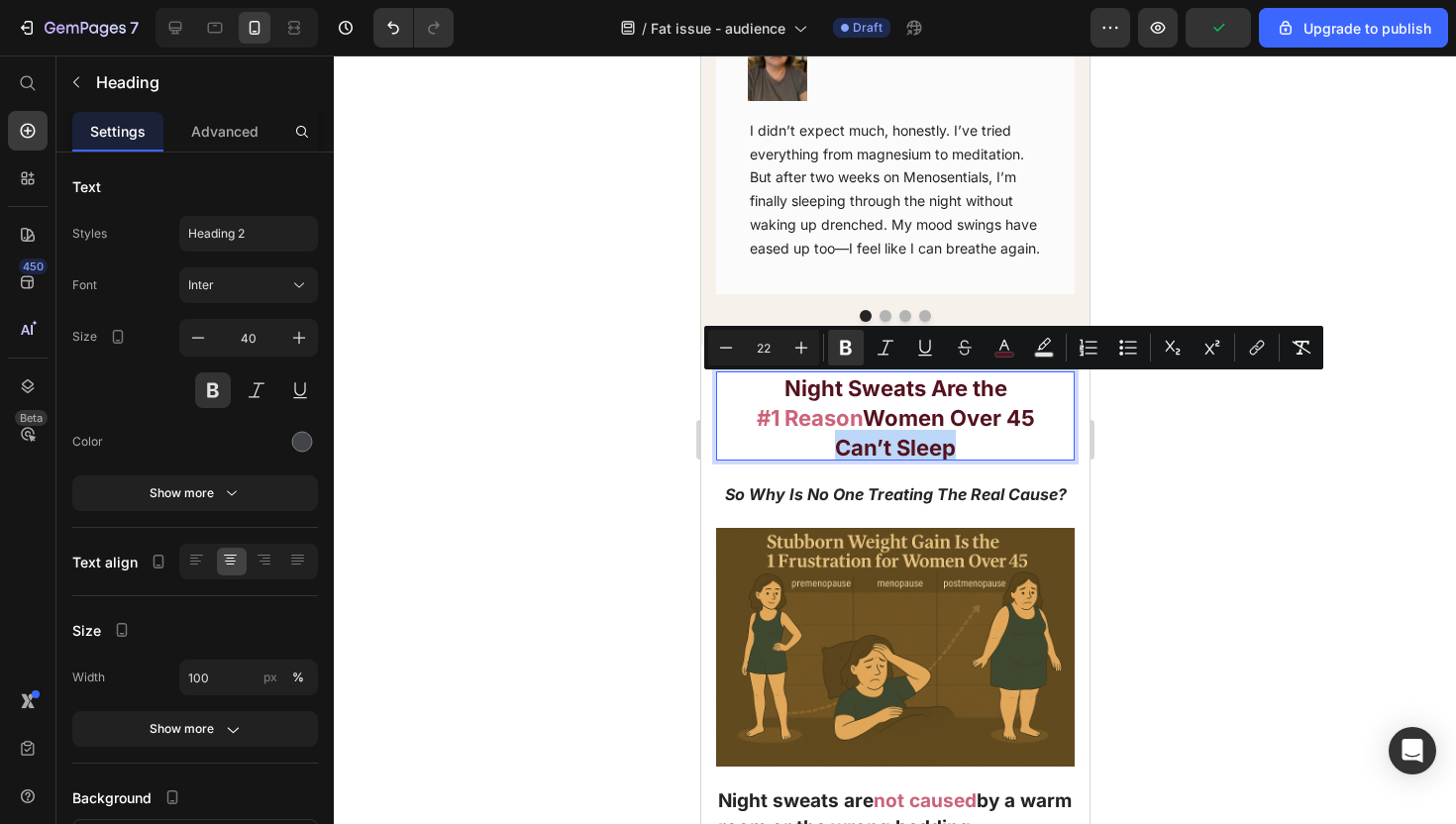 click on "Night Sweats Are the #1 Reason  Women Over 45 Can’t Sleep" at bounding box center (894, 415) 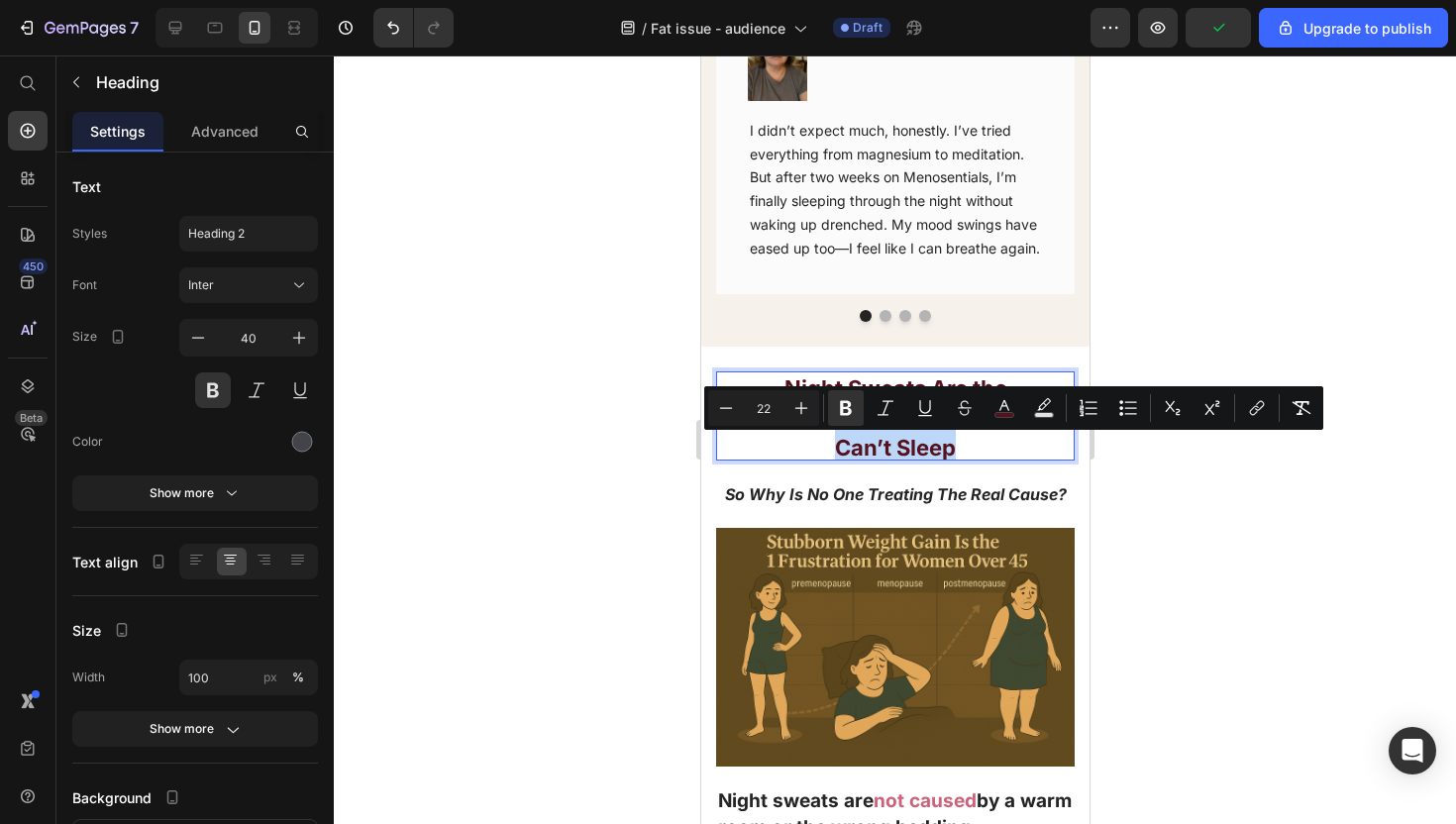 click on "Night Sweats Are the #1 Reason  Women Over 45 Can’t Sleep" at bounding box center (894, 415) 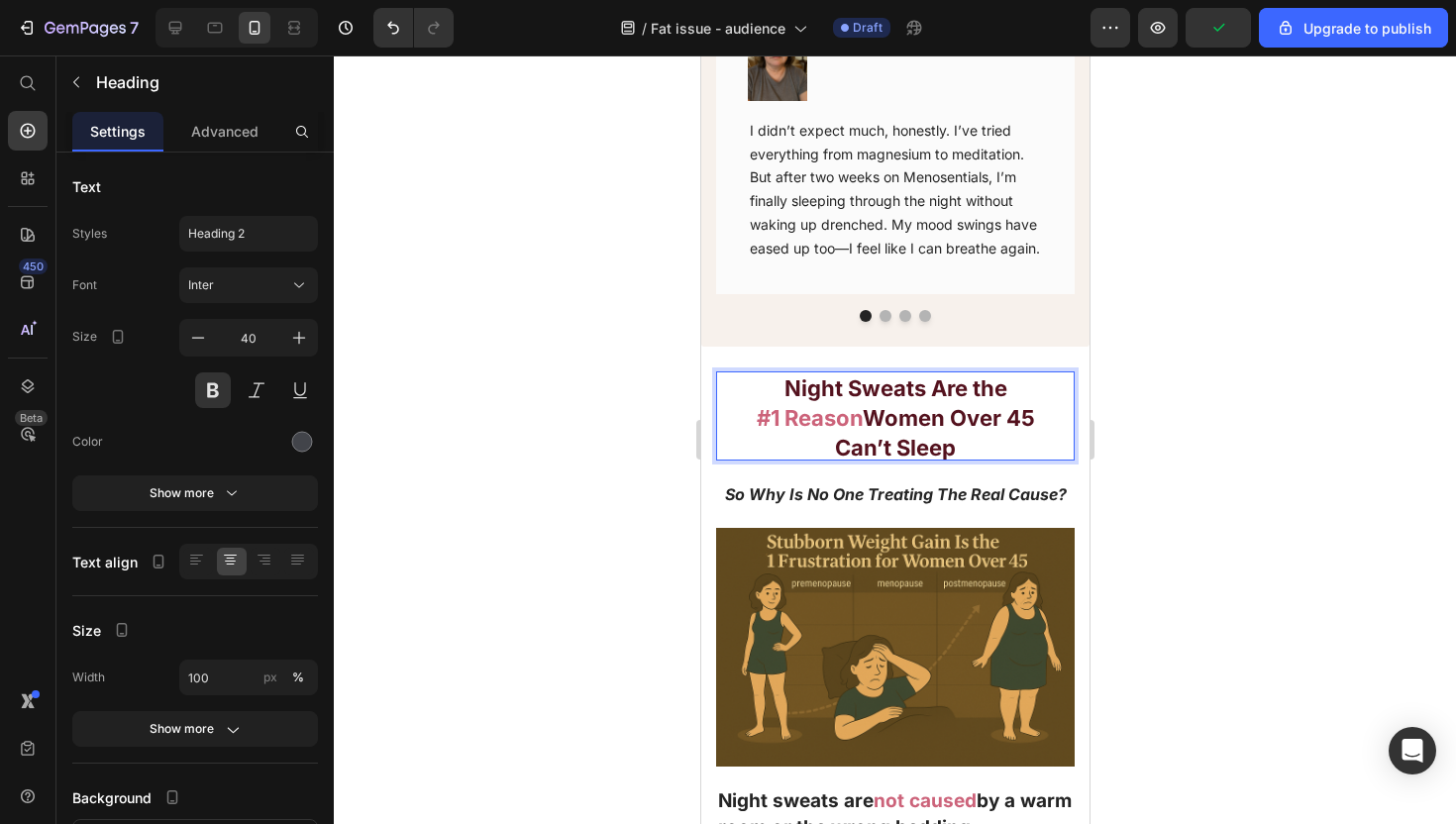 scroll, scrollTop: 0, scrollLeft: 0, axis: both 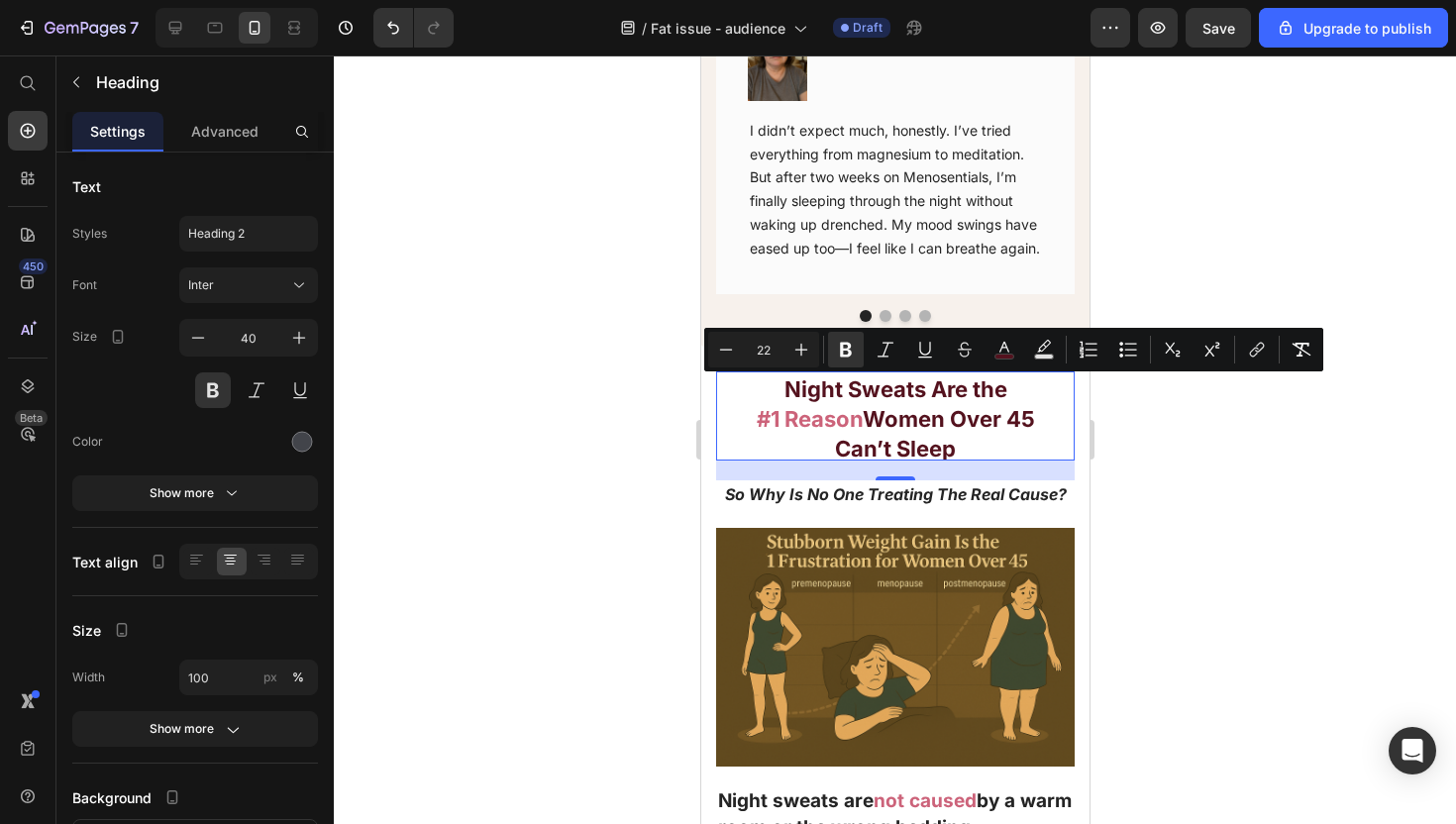 click on "Night Sweats Are the #1 Reason  Women Over 45 Can’t Sleep" at bounding box center (894, 416) 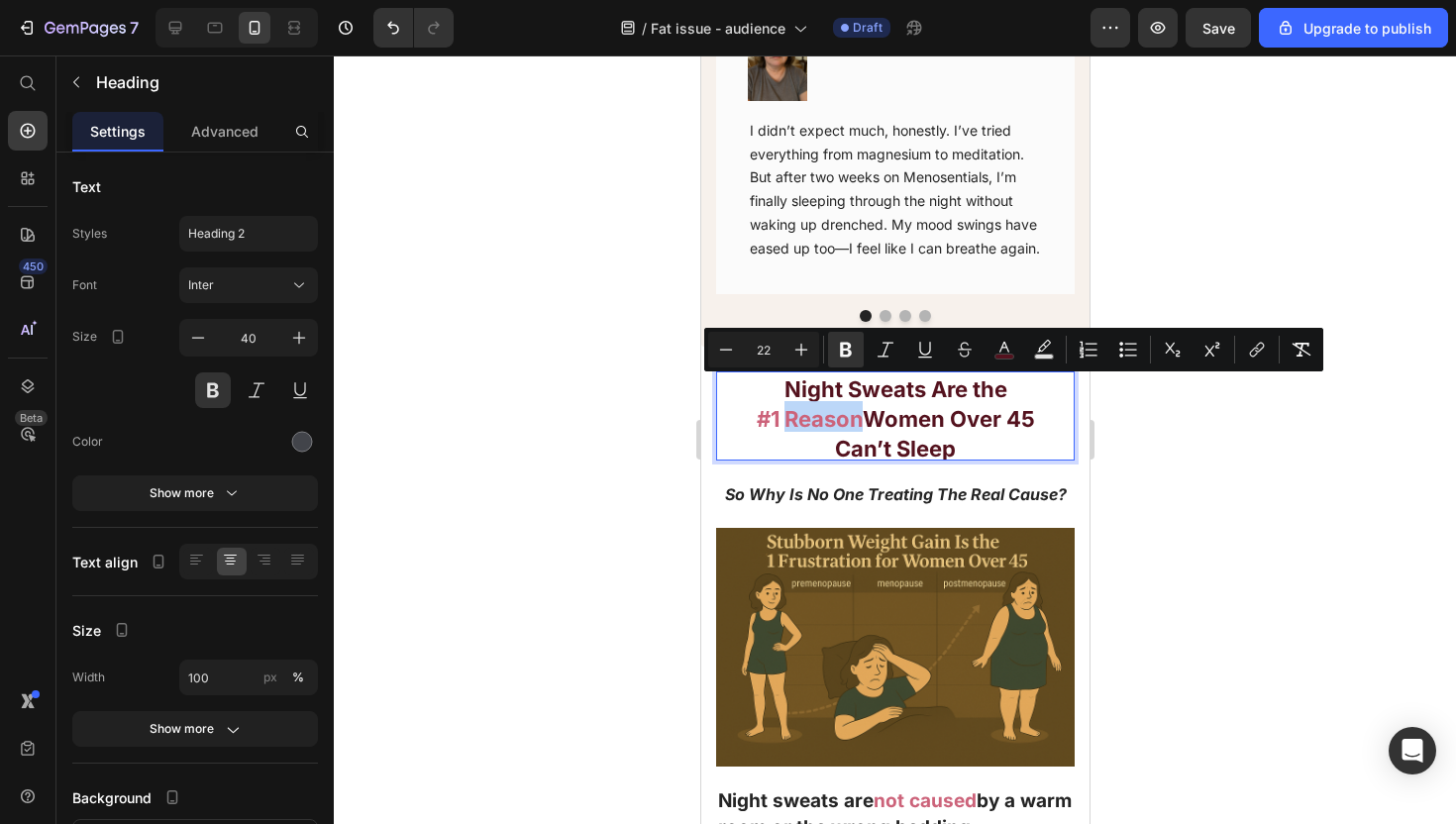 click on "Night Sweats Are the #1 Reason  Women Over 45 Can’t Sleep" at bounding box center (894, 416) 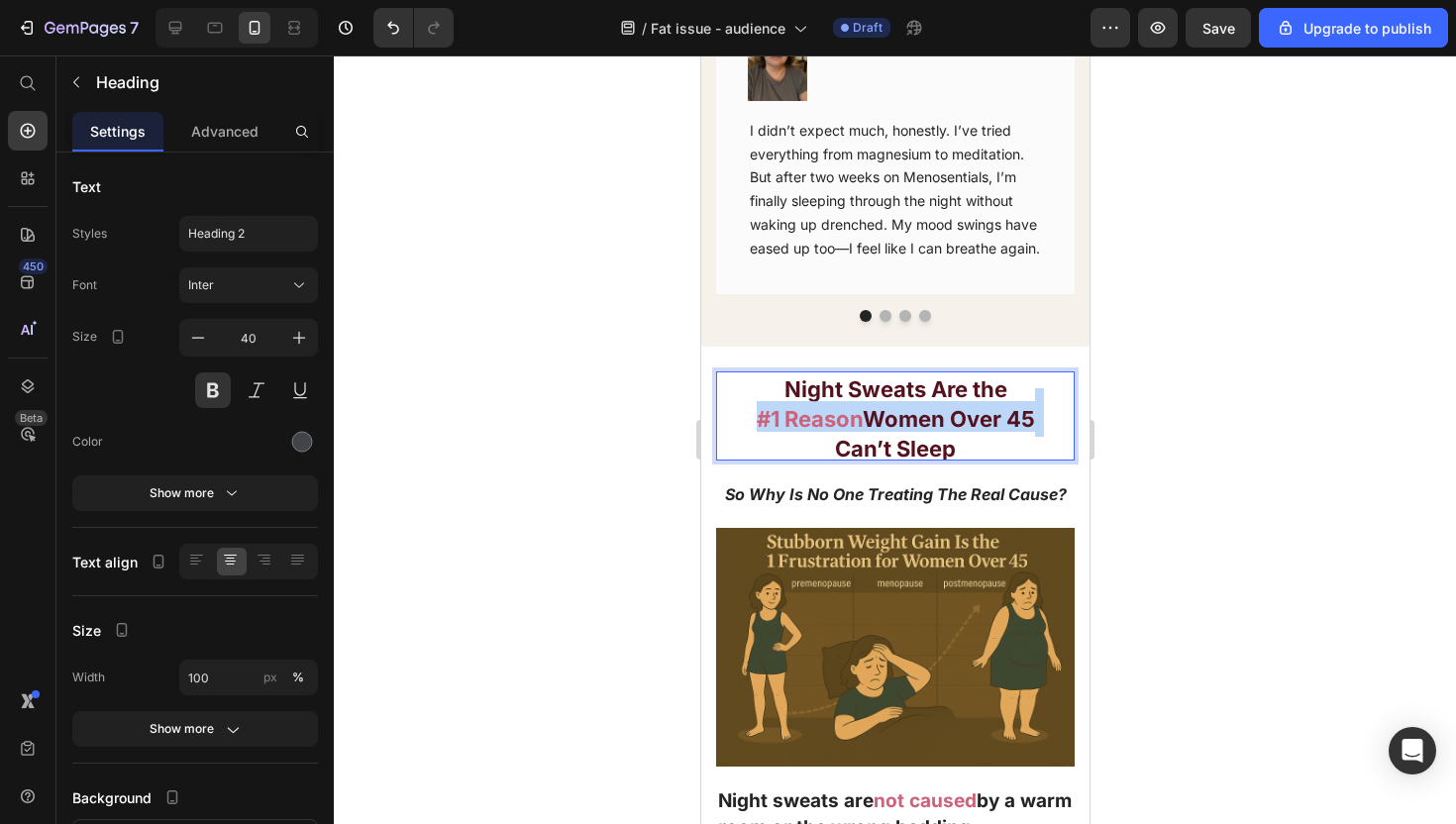 click on "Night Sweats Are the #1 Reason  Women Over 45 Can’t Sleep" at bounding box center (894, 416) 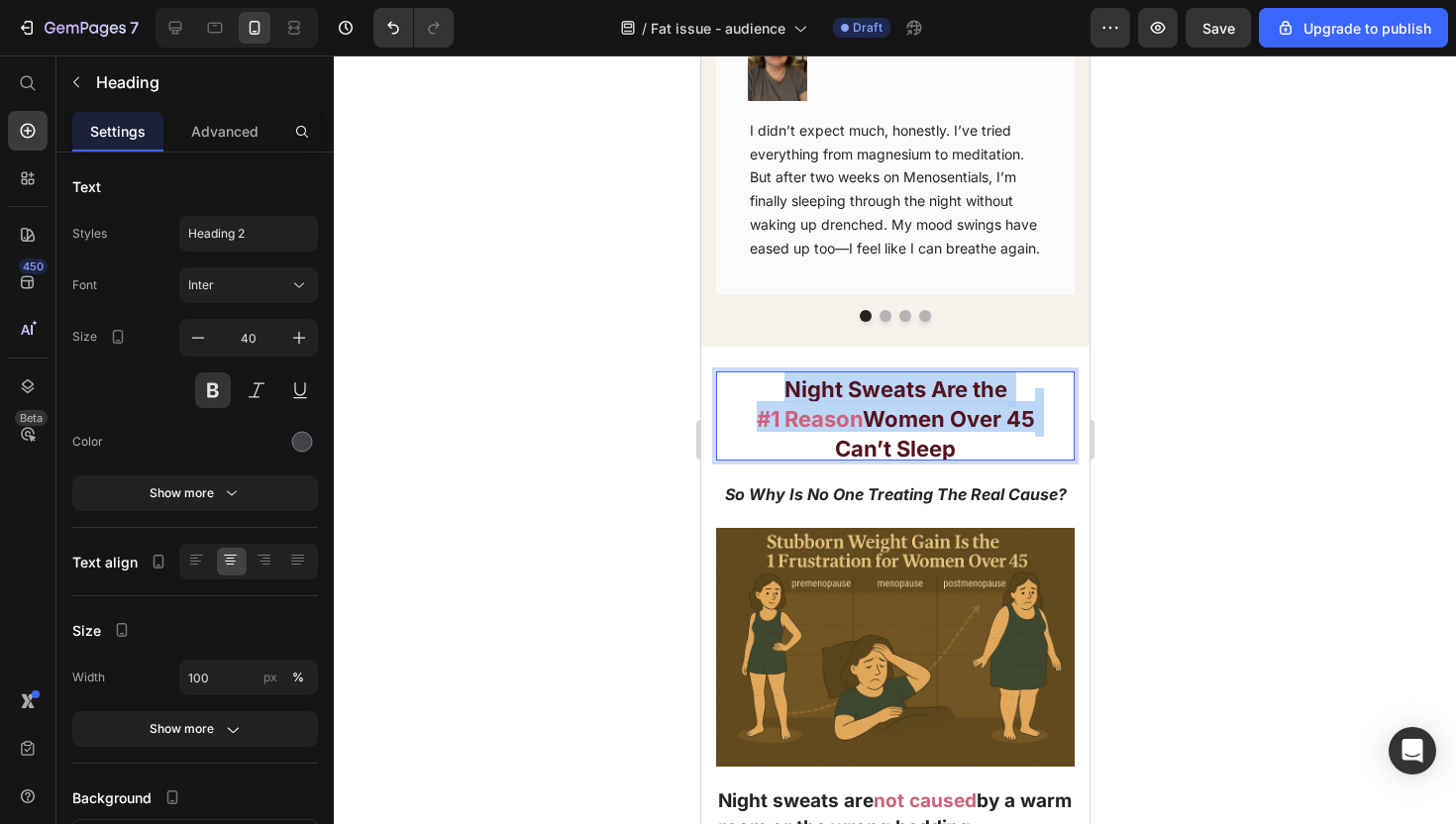 scroll, scrollTop: 1, scrollLeft: 0, axis: vertical 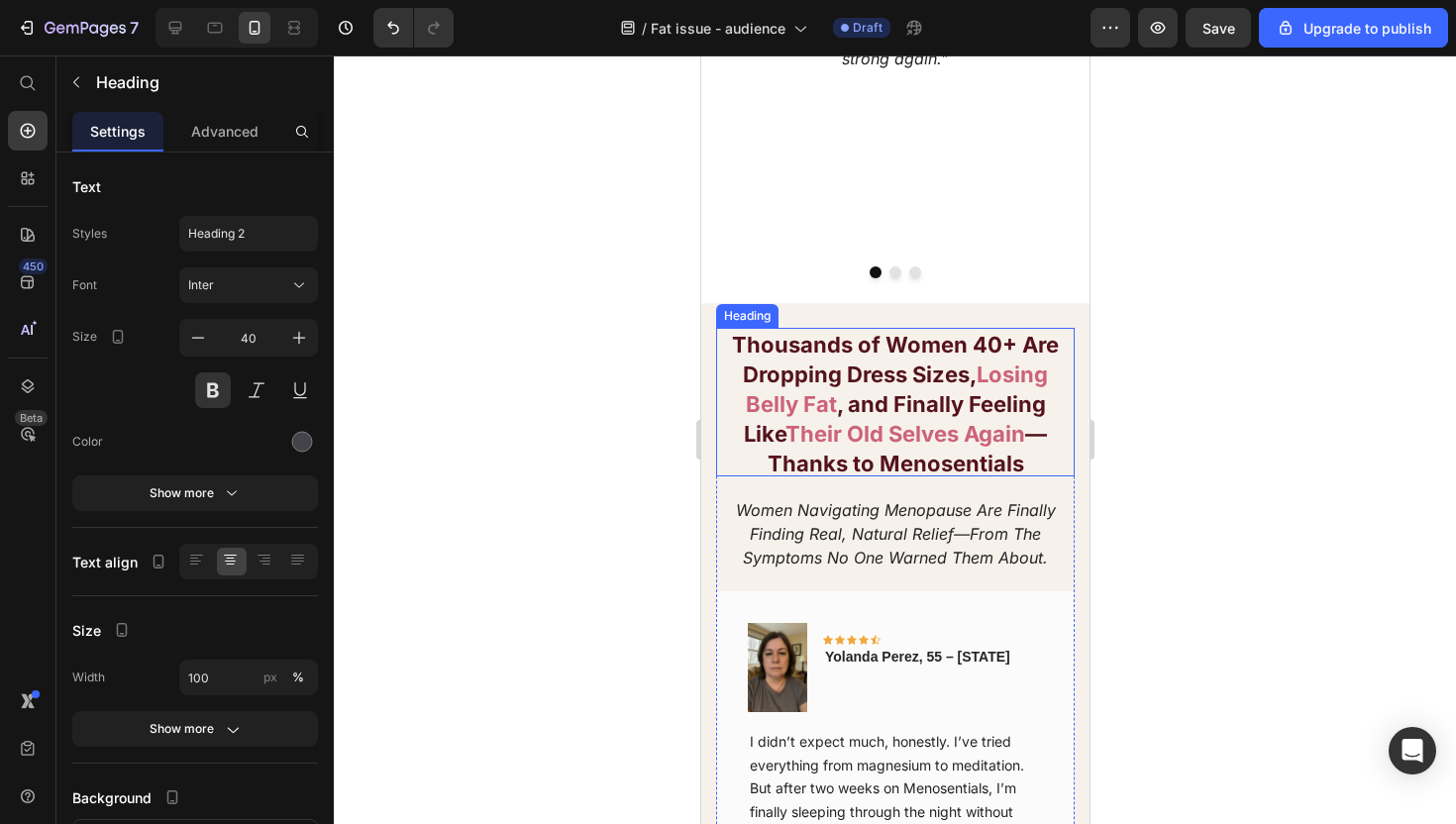 click on "Their Old Selves Again" at bounding box center (904, 434) 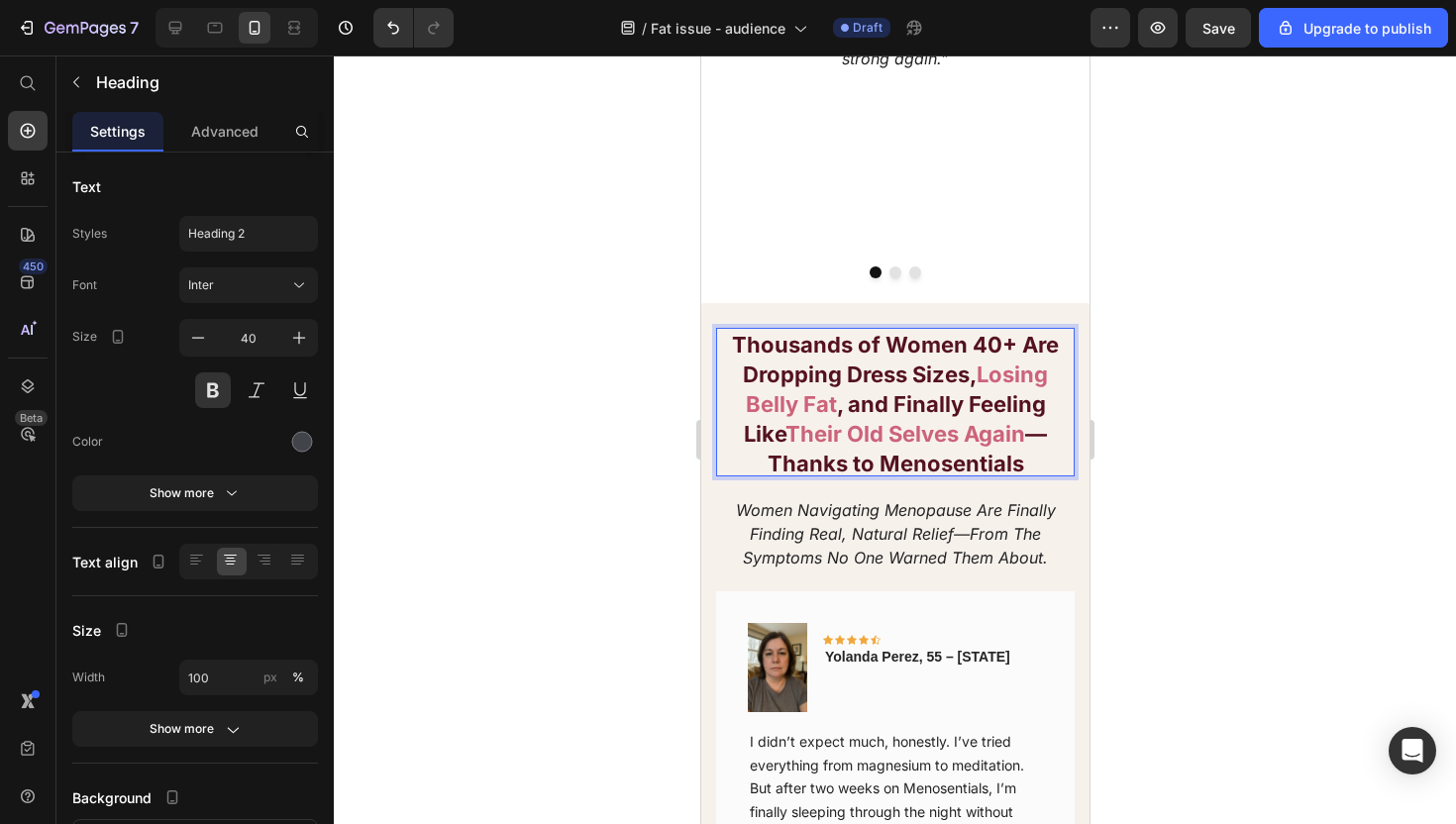 click on "Their Old Selves Again" at bounding box center (904, 434) 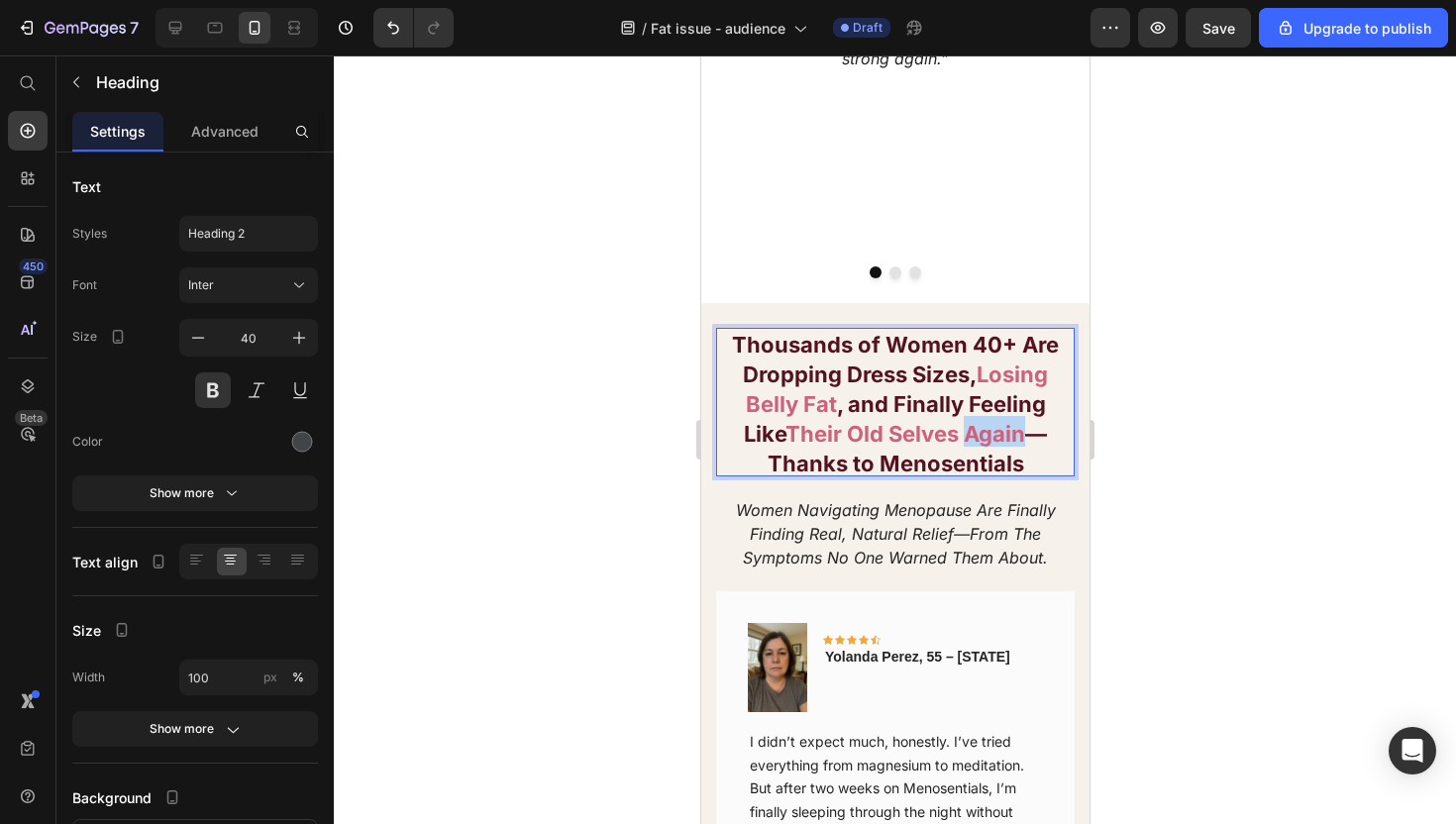 click on "Their Old Selves Again" at bounding box center [904, 434] 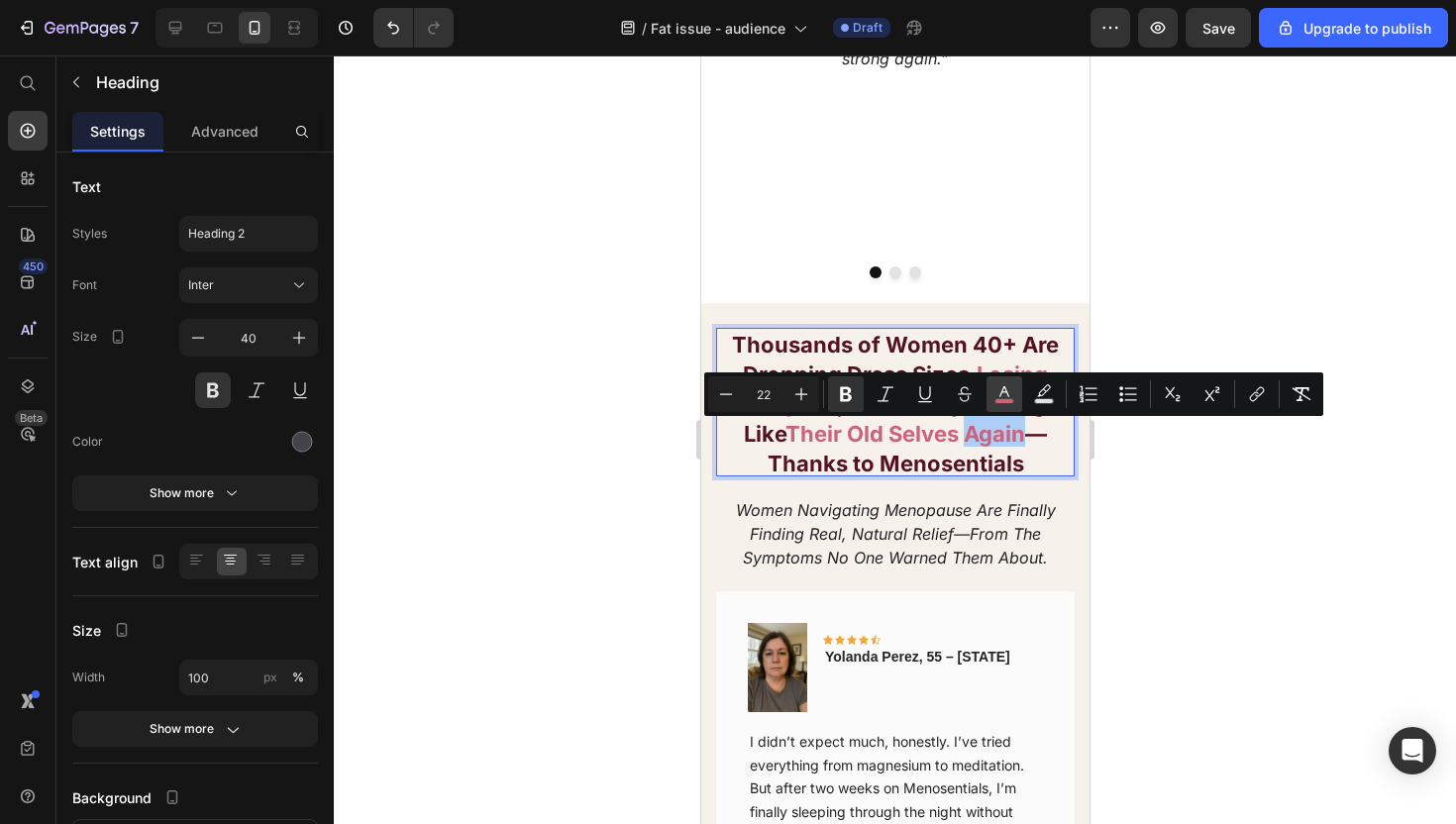click 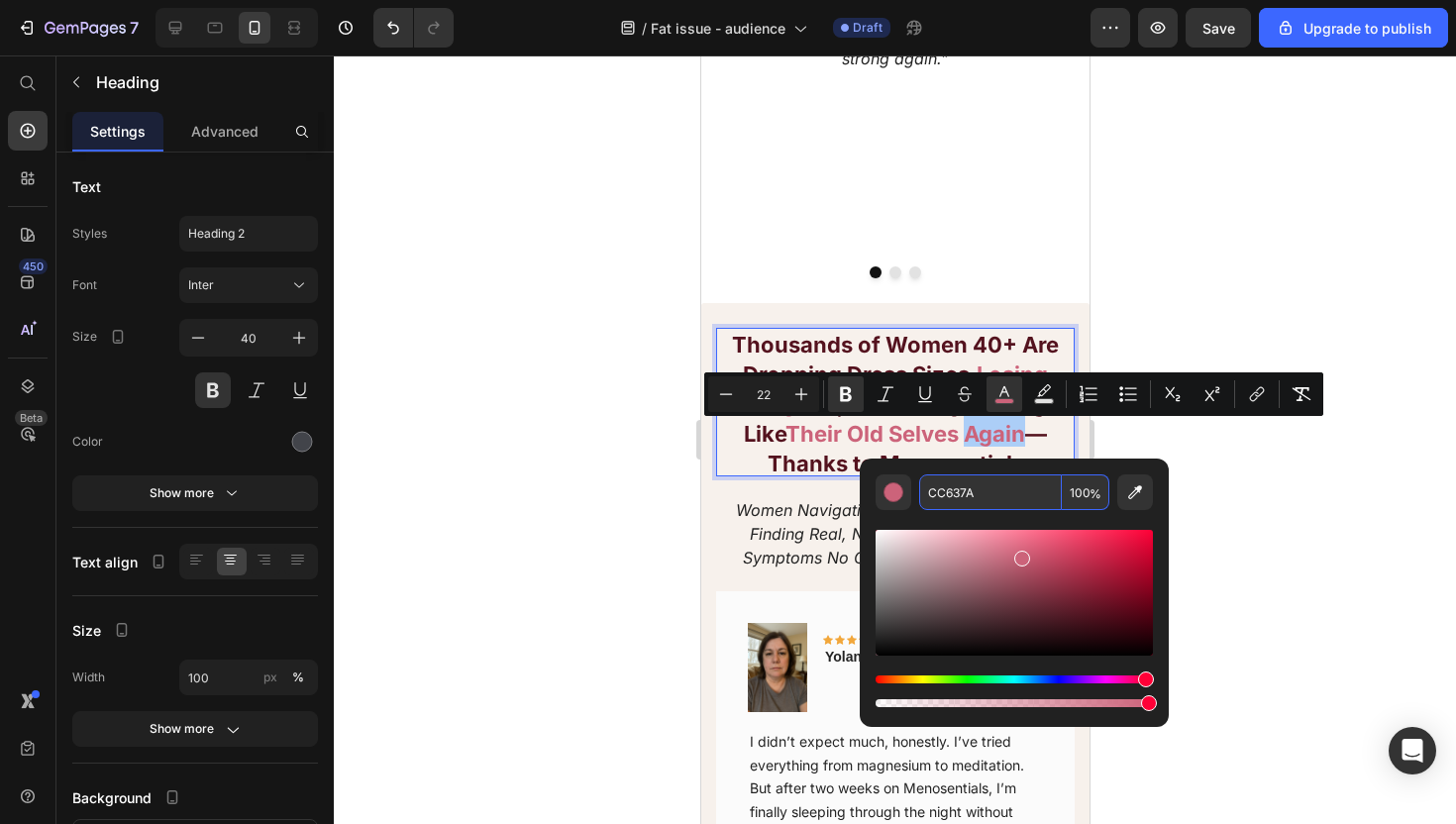 click on "CC637A" at bounding box center (990, 492) 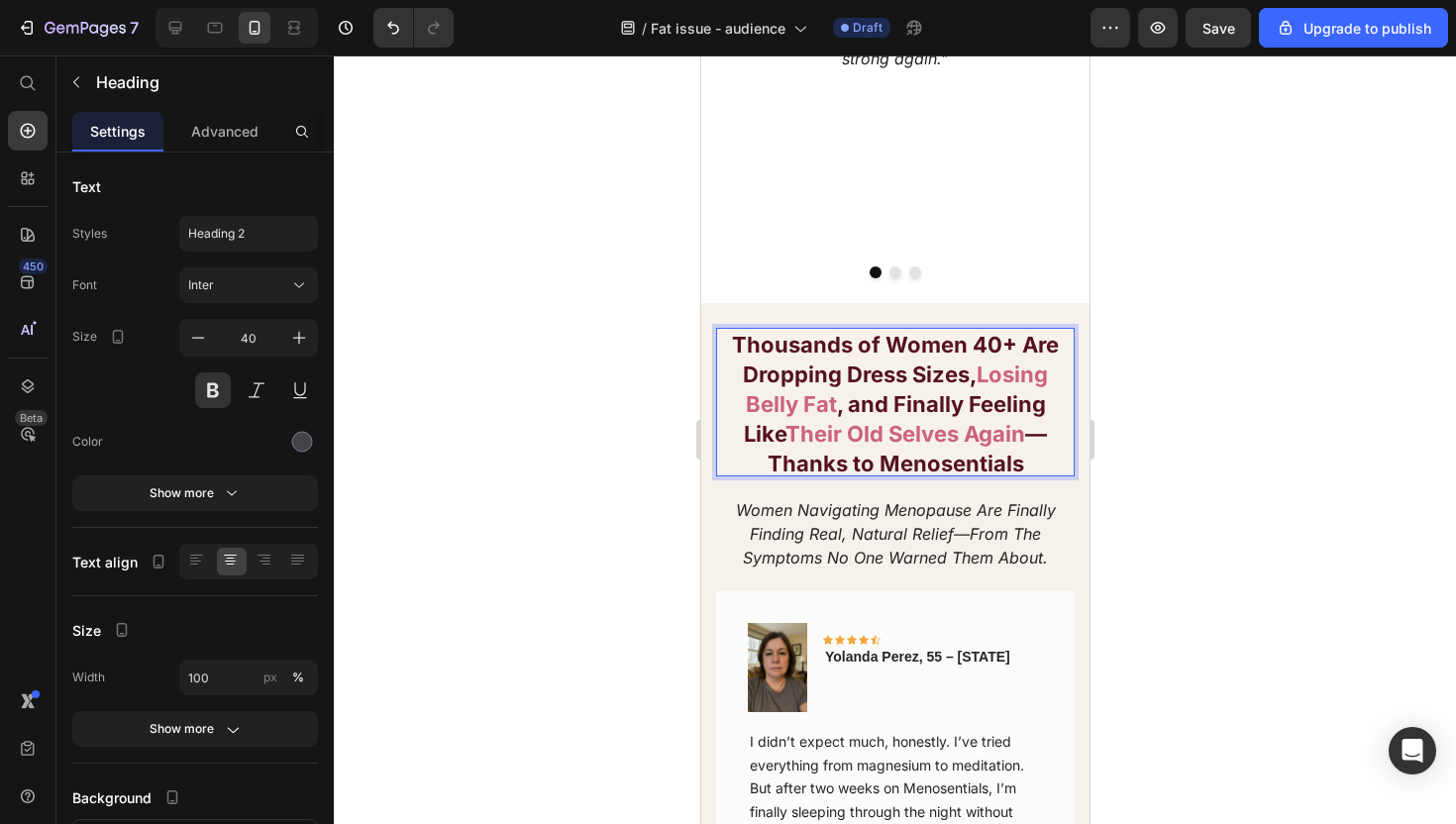 click on "Their Old Selves Again" at bounding box center (904, 434) 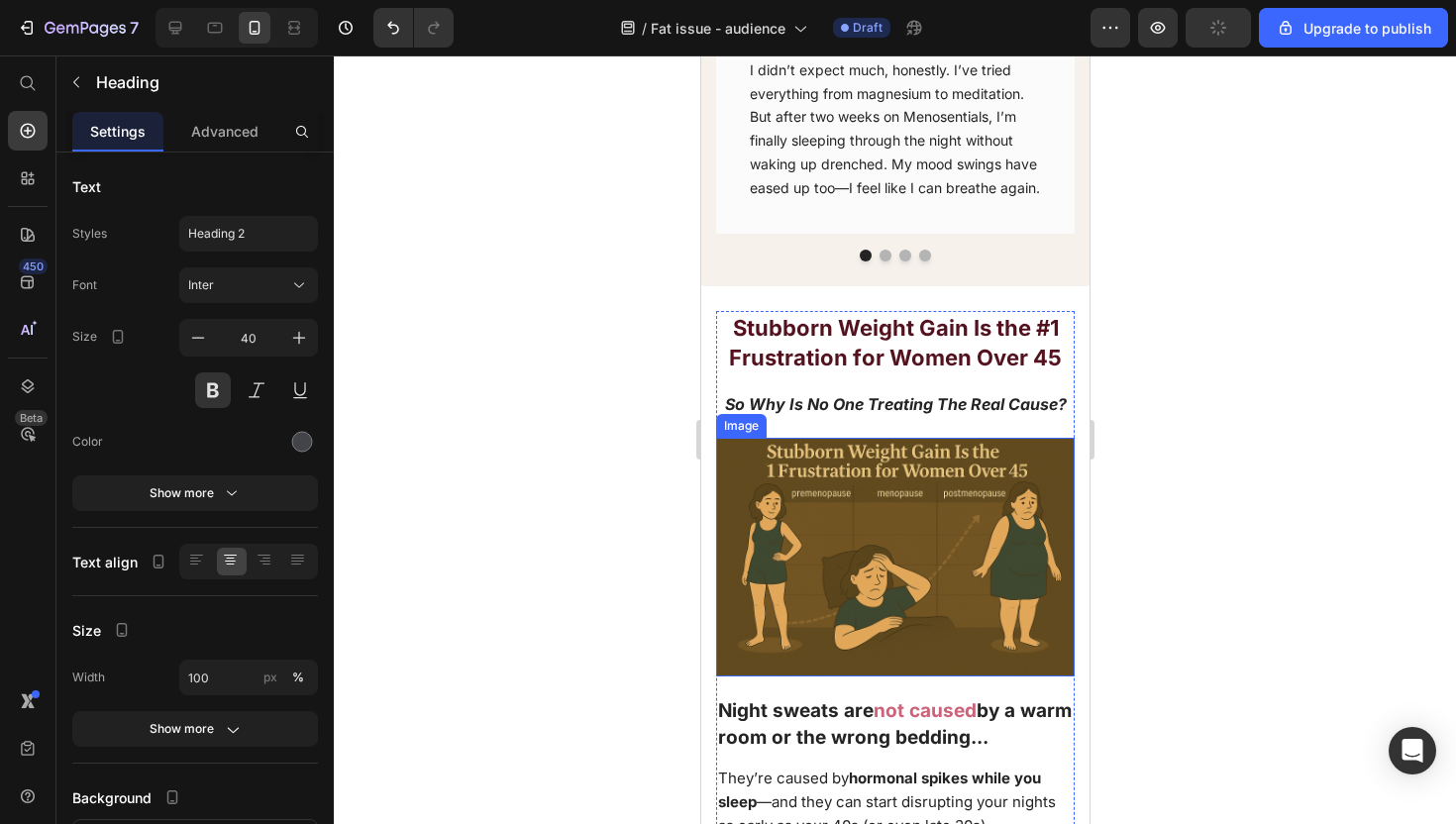 click on "Stubborn Weight Gain Is the #1 Frustration for Women Over 45 So why is no one treating the real cause?  Heading ⁠⁠⁠⁠⁠⁠⁠ Stubborn Weight Gain Is the #1 Frustration for Women Over 45 Heading  So why is no one treating the real cause? Text Block Image Weight gain after 45 isn't caused by eating more or moving less... Heading It's caused by hormonal shifts that slow your metabolism—and they can start changing your body as early as your 40s (or even late 30s).a Heading Night sweats are  not caused  by a warm room or the wrong bedding... Text Block They’re caused by  hormonal spikes while you sleep —and they can start disrupting your nights as early as your 40s (or even late 30s) Heading Here’s what’s really going on: Text Block Here's what's really going on: Heading As estrogen drops, your body’s temperature regulation goes haywire. At the same time,  cortisol   spikes   overnight Heading Most “solutions”  completely  miss the mark: cooling pillows, bamboo sheets, herbal teas…" at bounding box center (894, 880) 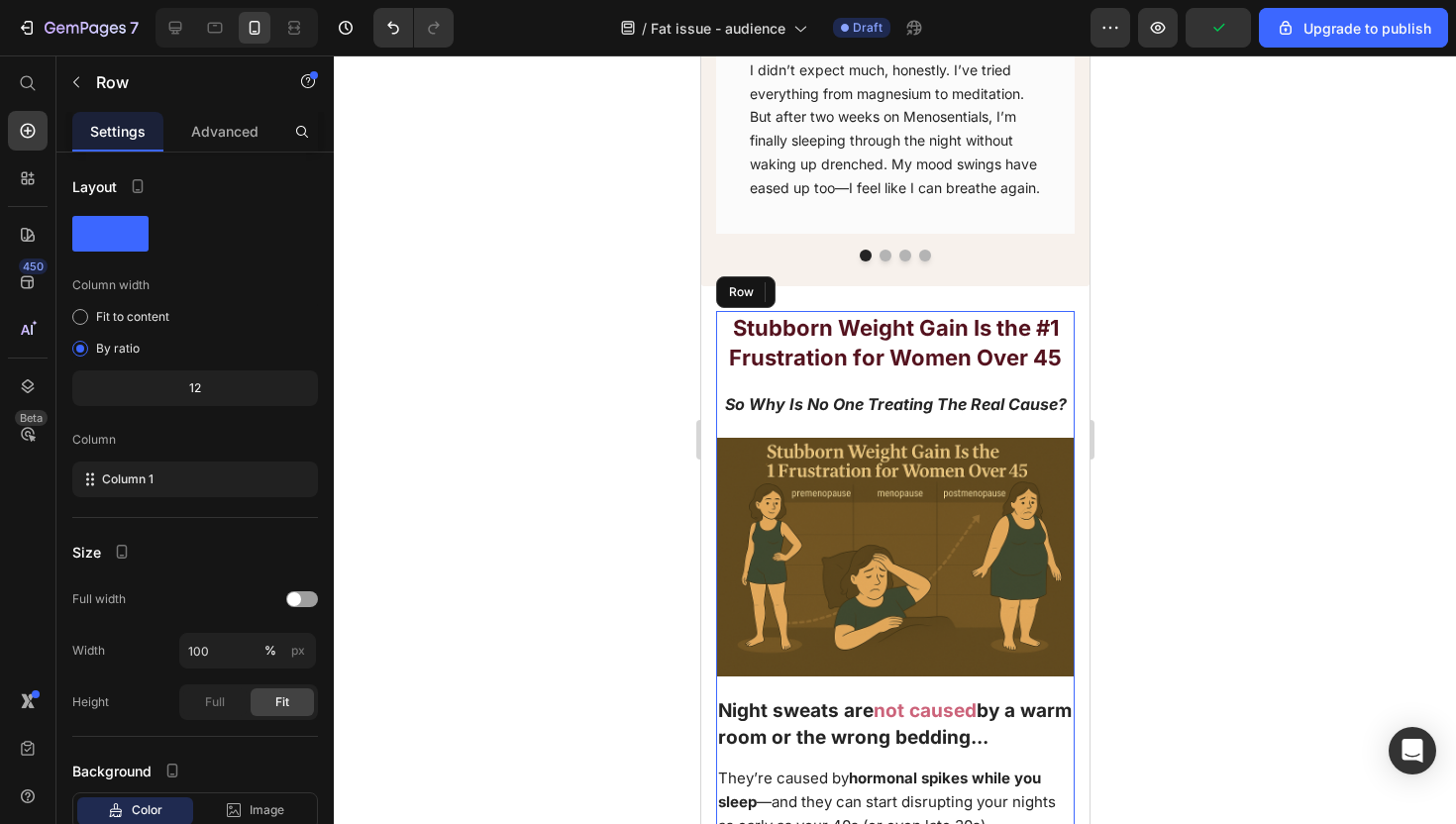 scroll, scrollTop: 1502, scrollLeft: 0, axis: vertical 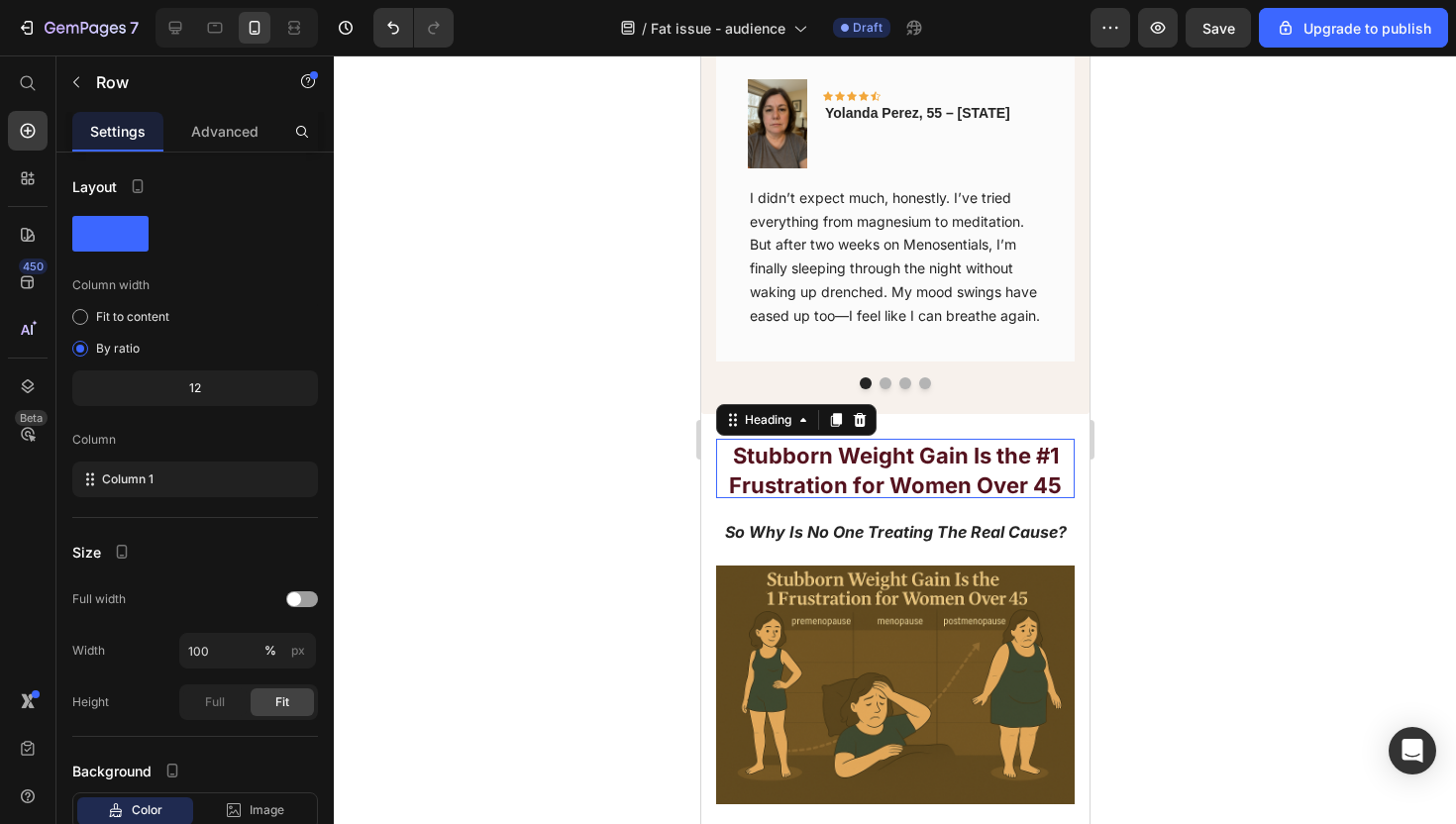 click on "Stubborn Weight Gain Is the #1 Frustration for Women Over 45" at bounding box center [894, 470] 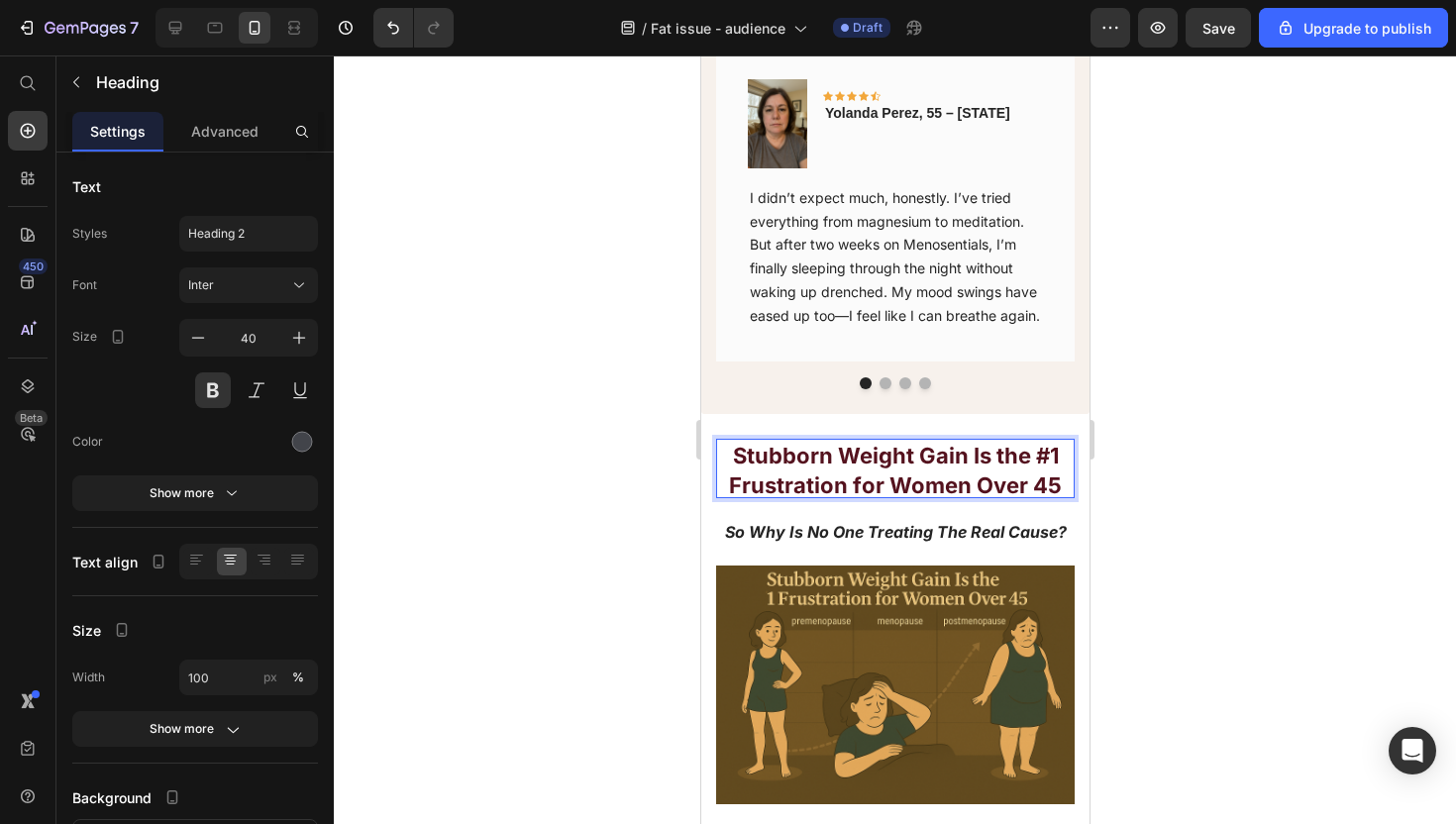 click on "Stubborn Weight Gain Is the #1 Frustration for Women Over 45" at bounding box center (894, 470) 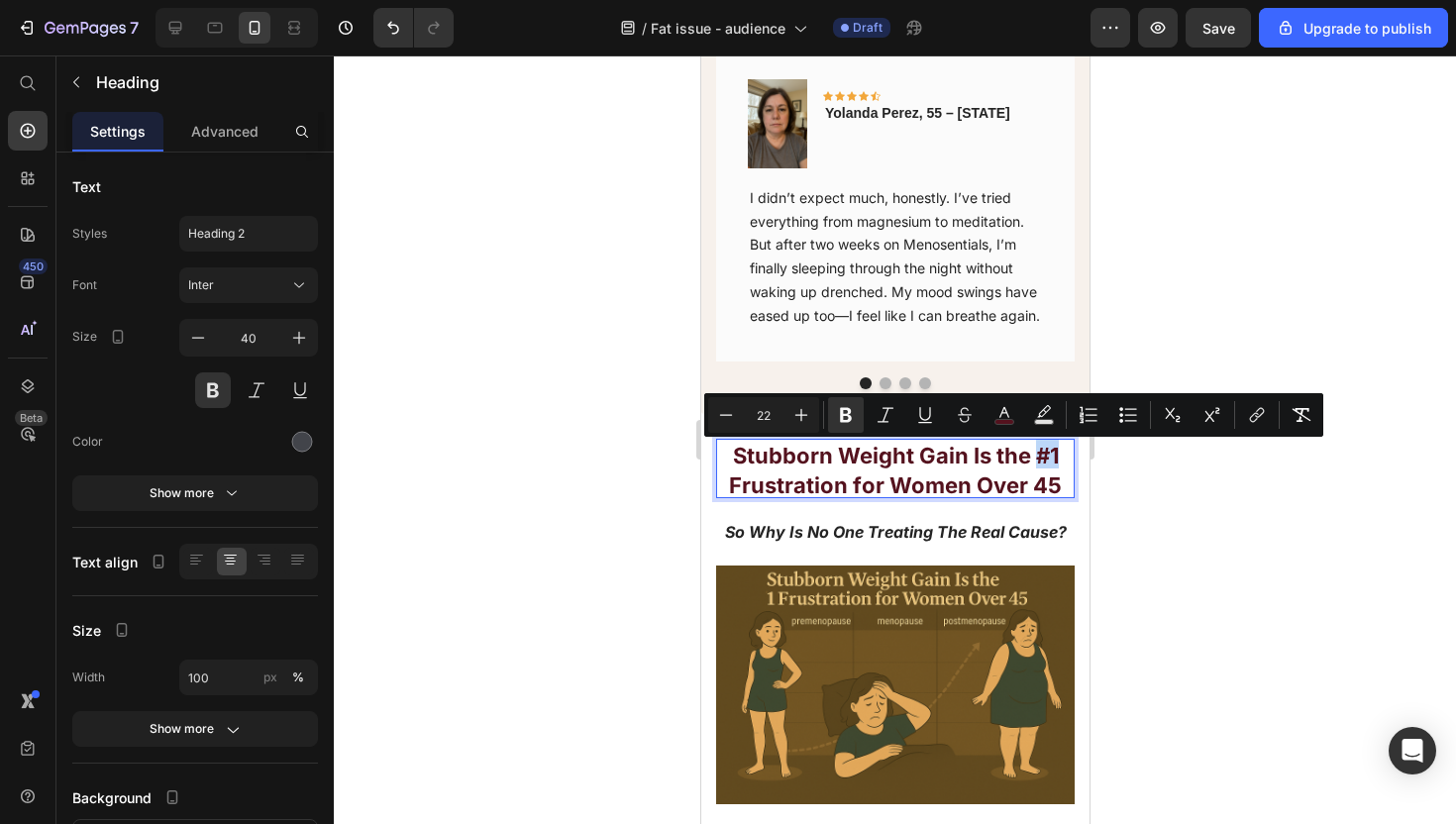 drag, startPoint x: 1038, startPoint y: 457, endPoint x: 1060, endPoint y: 458, distance: 22.022716 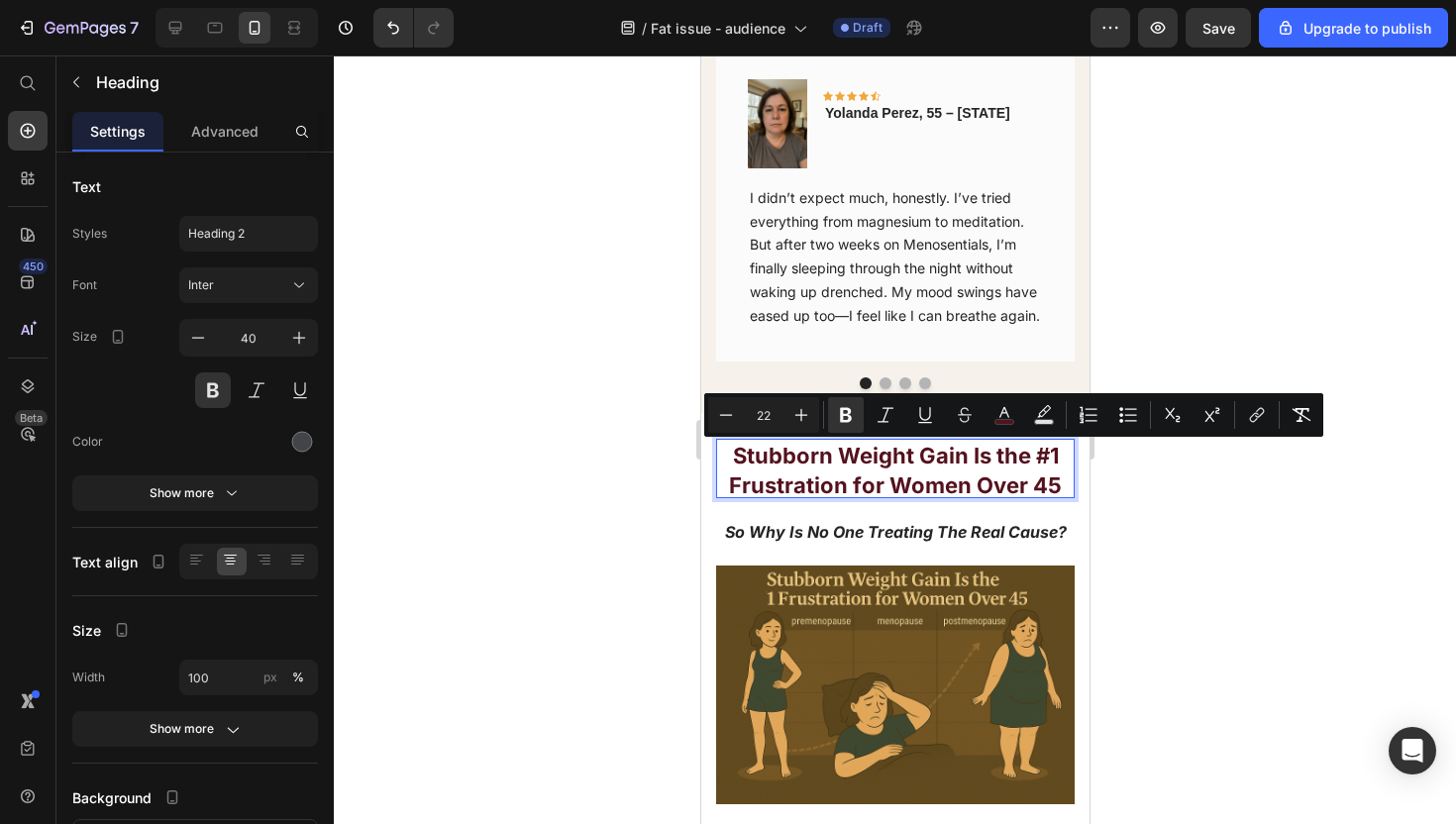 click on "Stubborn Weight Gain Is the #1 Frustration for Women Over 45" at bounding box center [894, 470] 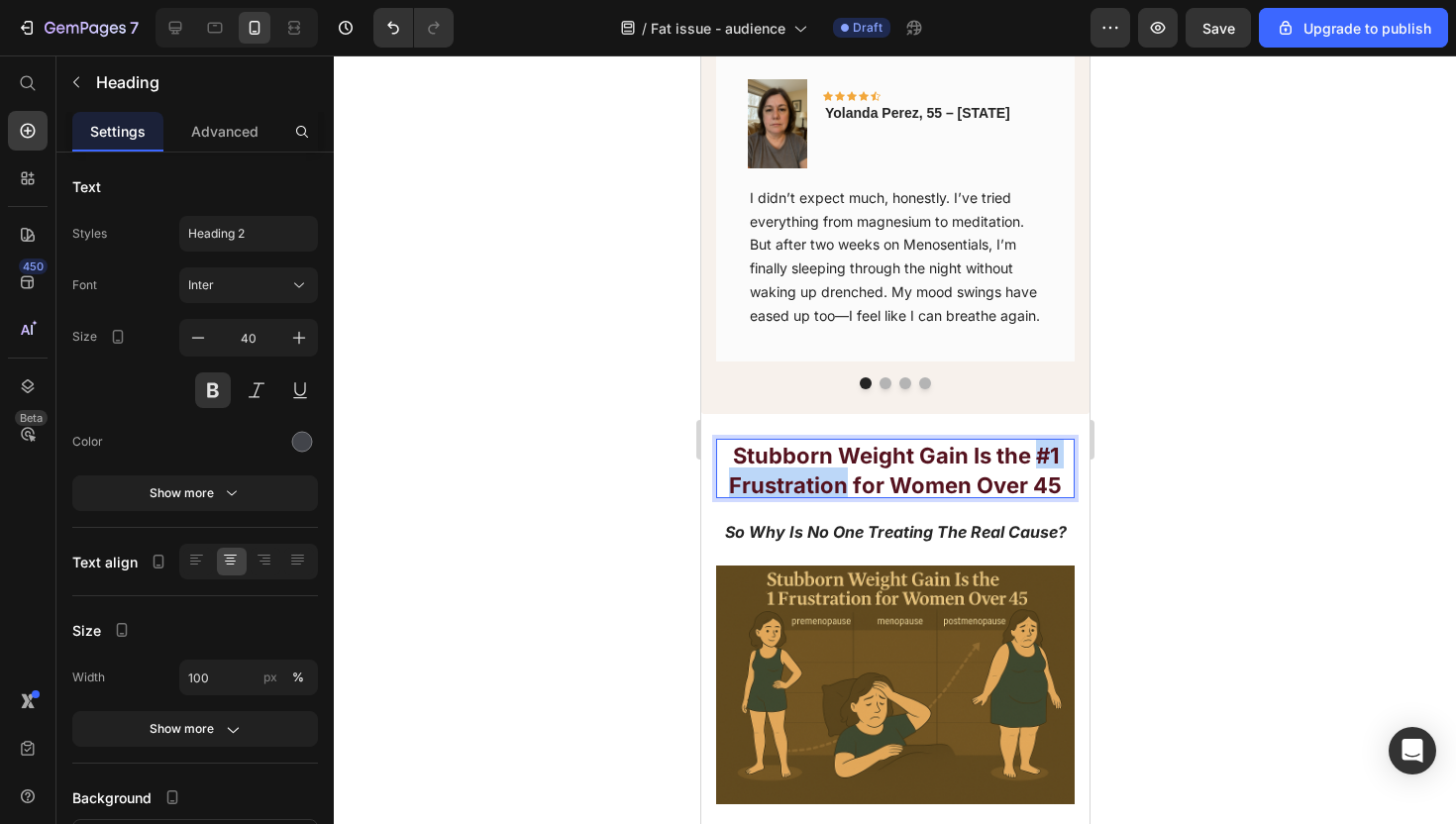 drag, startPoint x: 1036, startPoint y: 457, endPoint x: 843, endPoint y: 493, distance: 196.32881 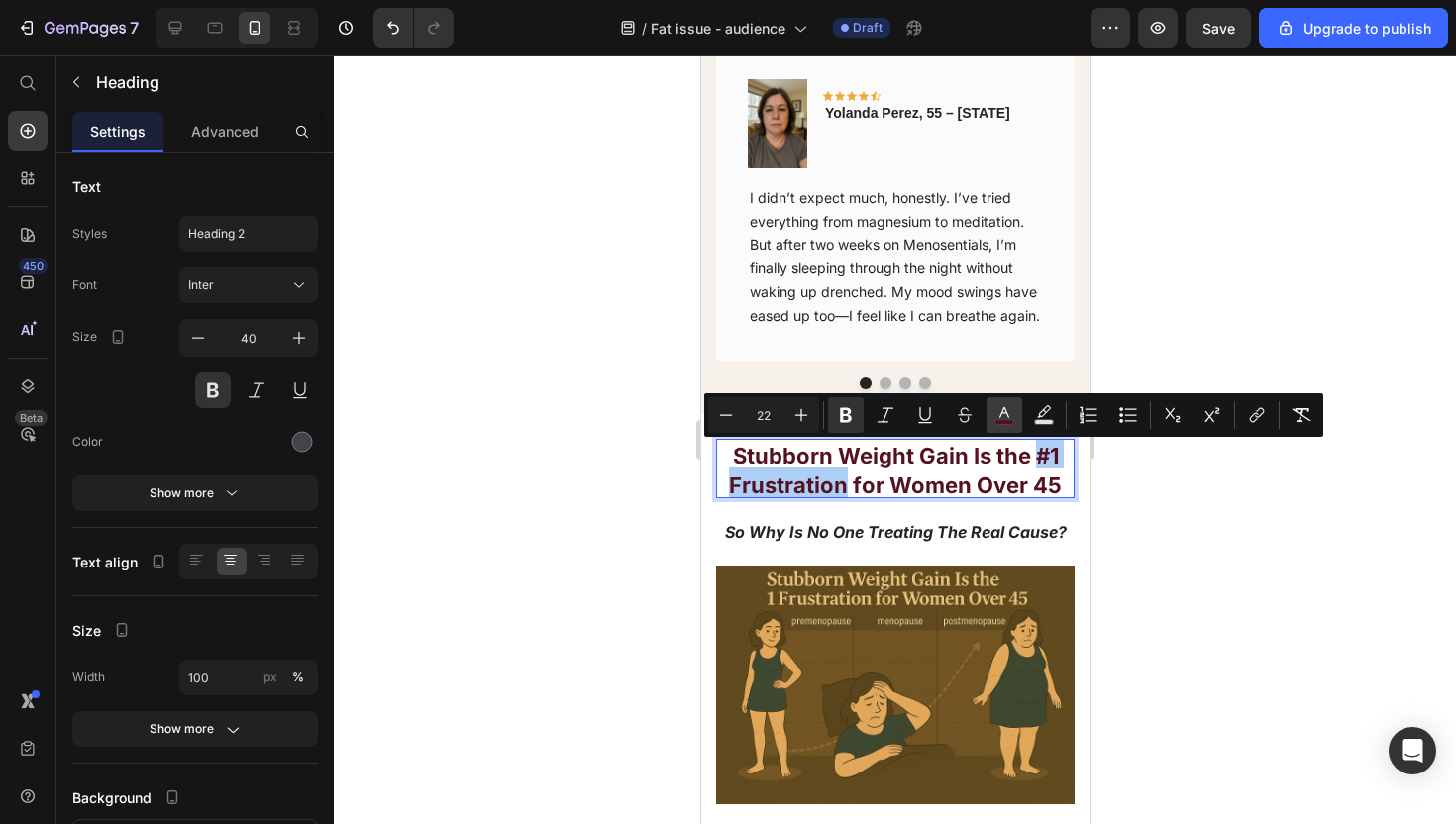 click on "color" at bounding box center [1004, 415] 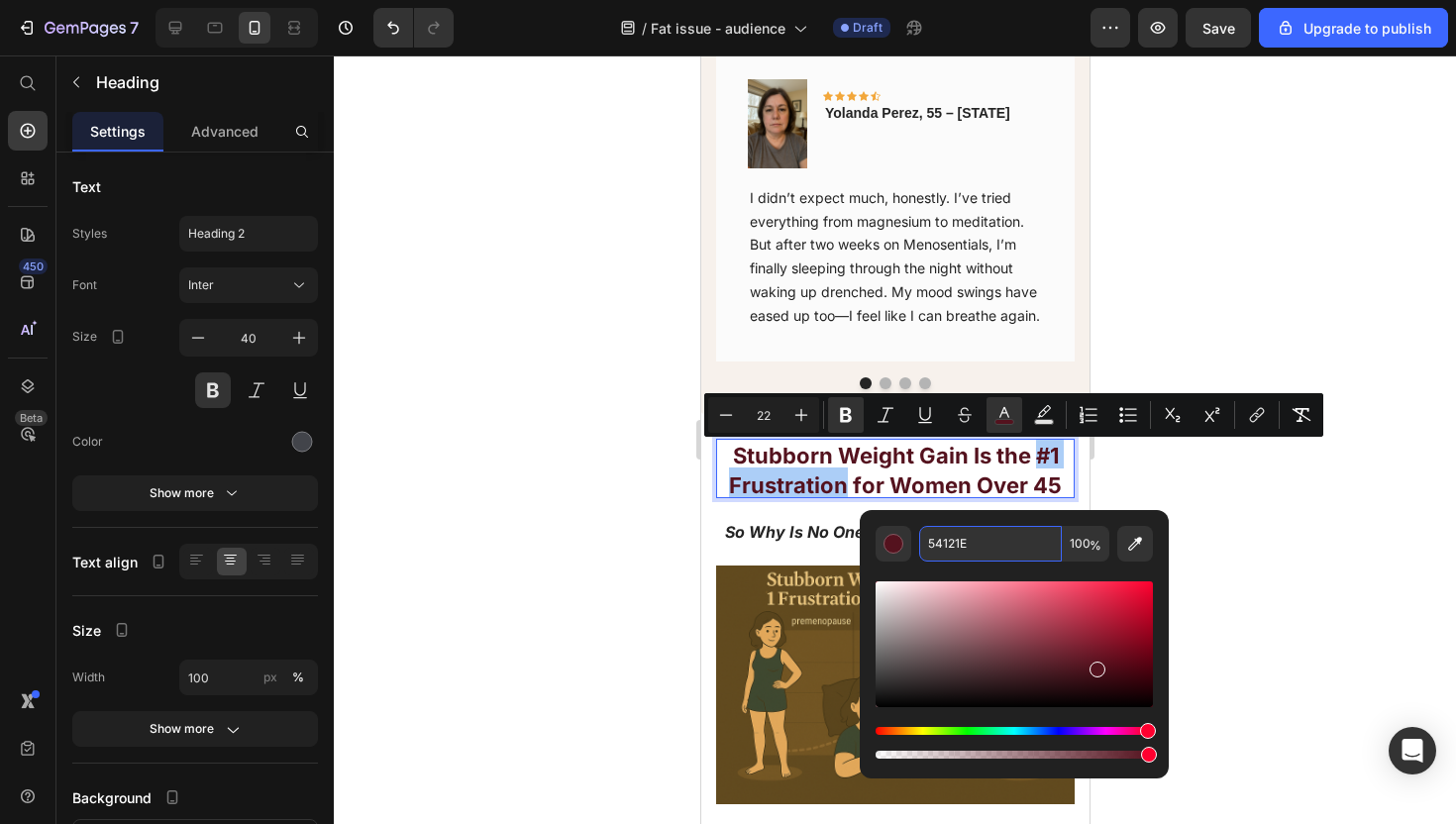 click on "54121E" at bounding box center (990, 544) 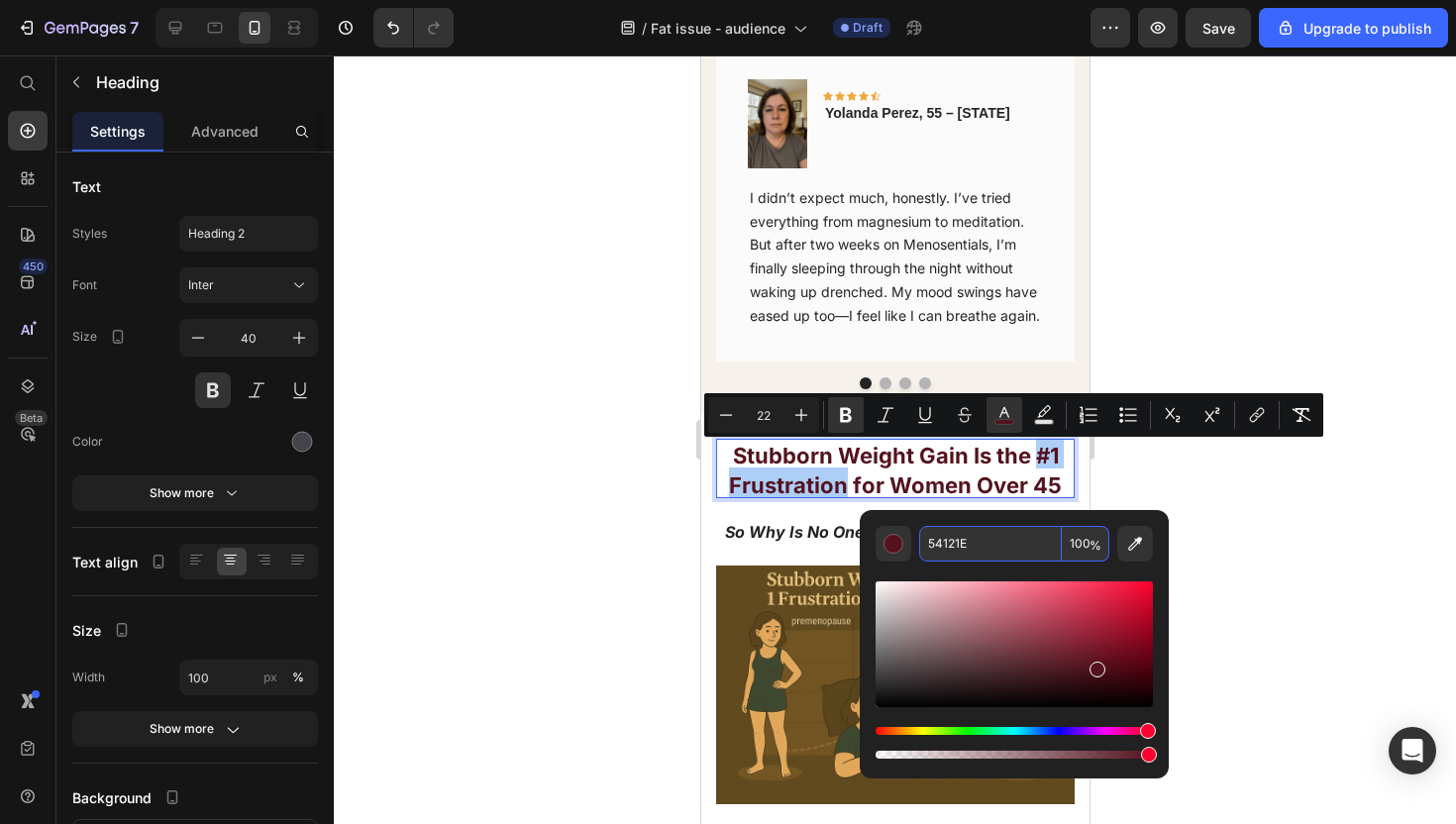 click on "54121E" at bounding box center [990, 544] 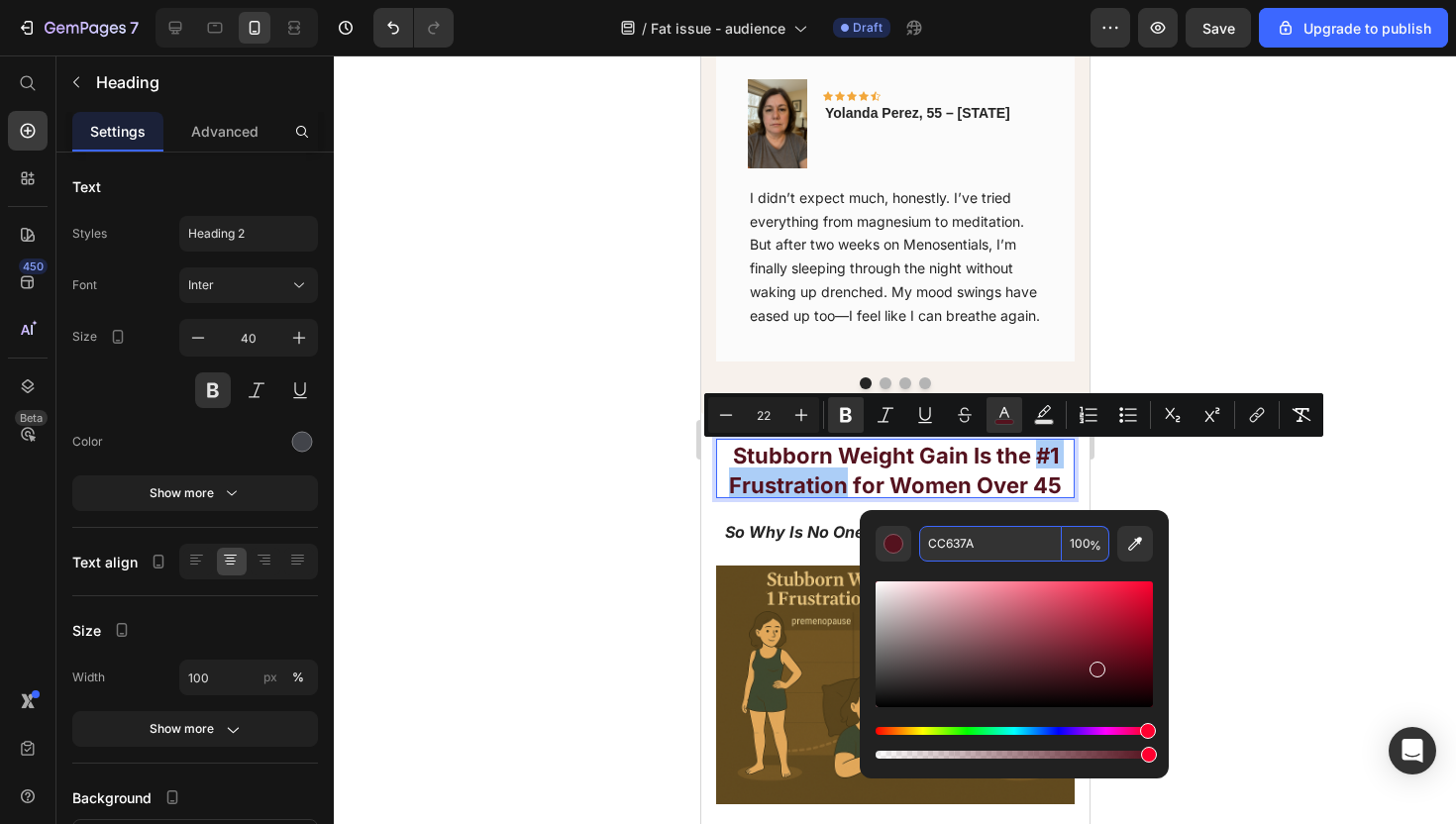 type on "CC637A" 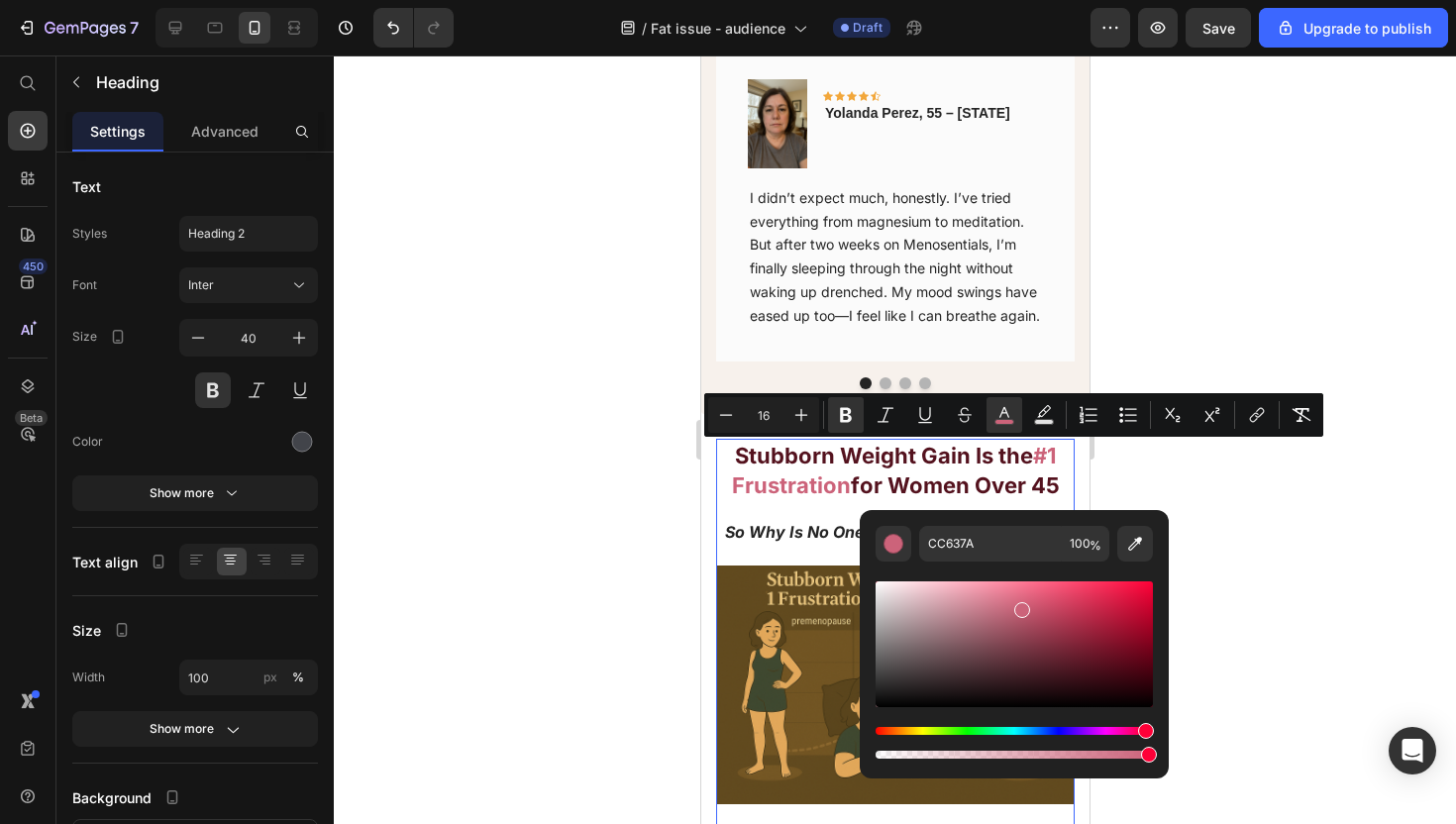 click on "Stubborn Weight Gain Is the #1 Frustration for Women Over 45 So why is no one treating the real cause? Heading ⁠⁠⁠⁠⁠⁠⁠ Stubborn Weight Gain Is the #1 Frustration for Women Over 45 Heading So why is no one treating the real cause? Text Block Image Weight gain after 45 isn't caused by eating more or moving less... Heading It's caused by hormonal shifts that slow your metabolism—and they can start changing your body as early as your 40s (or even late 30s).a Heading Night sweats are not caused by a warm room or the wrong bedding... Text Block They’re caused by hormonal spikes while you sleep —and they can start disrupting your nights as early as your 40s (or even late 30s) Heading Here’s what’s really going on: Text Block Here's what's really going on: Heading As estrogen drops, your body’s temperature regulation goes haywire. At the same time, cortisol spikes overnight Heading Most “solutions” completely miss the mark: cooling pillows, bamboo sheets, herbal teas…" at bounding box center [894, 1008] 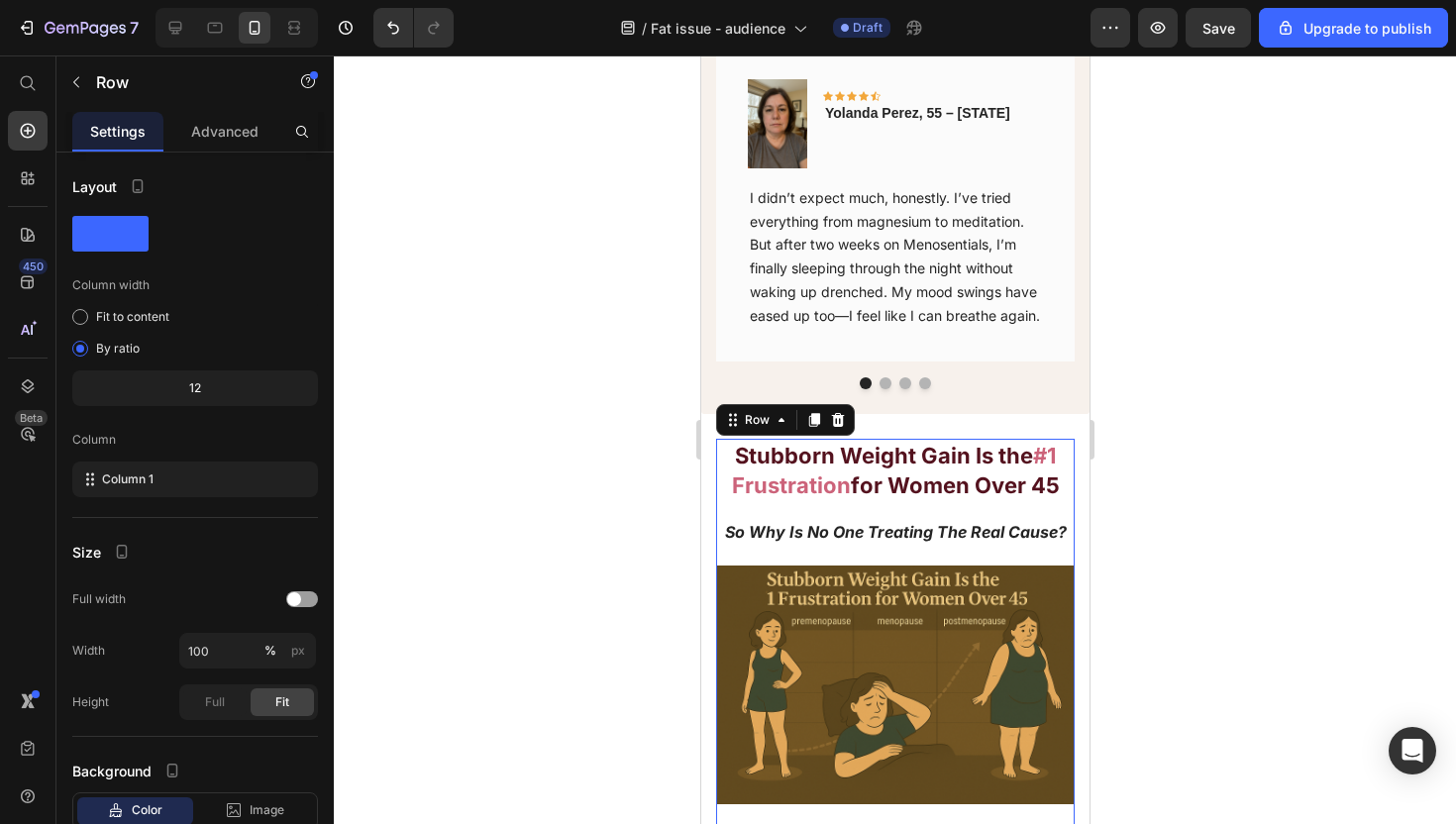 click on "Stubborn Weight Gain Is the #1 Frustration for Women Over 45 So why is no one treating the real cause? Heading ⁠⁠⁠⁠⁠⁠⁠ Stubborn Weight Gain Is the #1 Frustration for Women Over 45 Heading So why is no one treating the real cause? Text Block Image Weight gain after 45 isn't caused by eating more or moving less... Heading It's caused by hormonal shifts that slow your metabolism—and they can start changing your body as early as your 40s (or even late 30s).a Heading Night sweats are not caused by a warm room or the wrong bedding... Text Block They’re caused by hormonal spikes while you sleep —and they can start disrupting your nights as early as your 40s (or even late 30s) Heading Here’s what’s really going on: Text Block Here's what's really going on: Heading As estrogen drops, your body’s temperature regulation goes haywire. At the same time, cortisol spikes overnight Heading Most “solutions” completely miss the mark: cooling pillows, bamboo sheets, herbal teas…" at bounding box center (894, 1008) 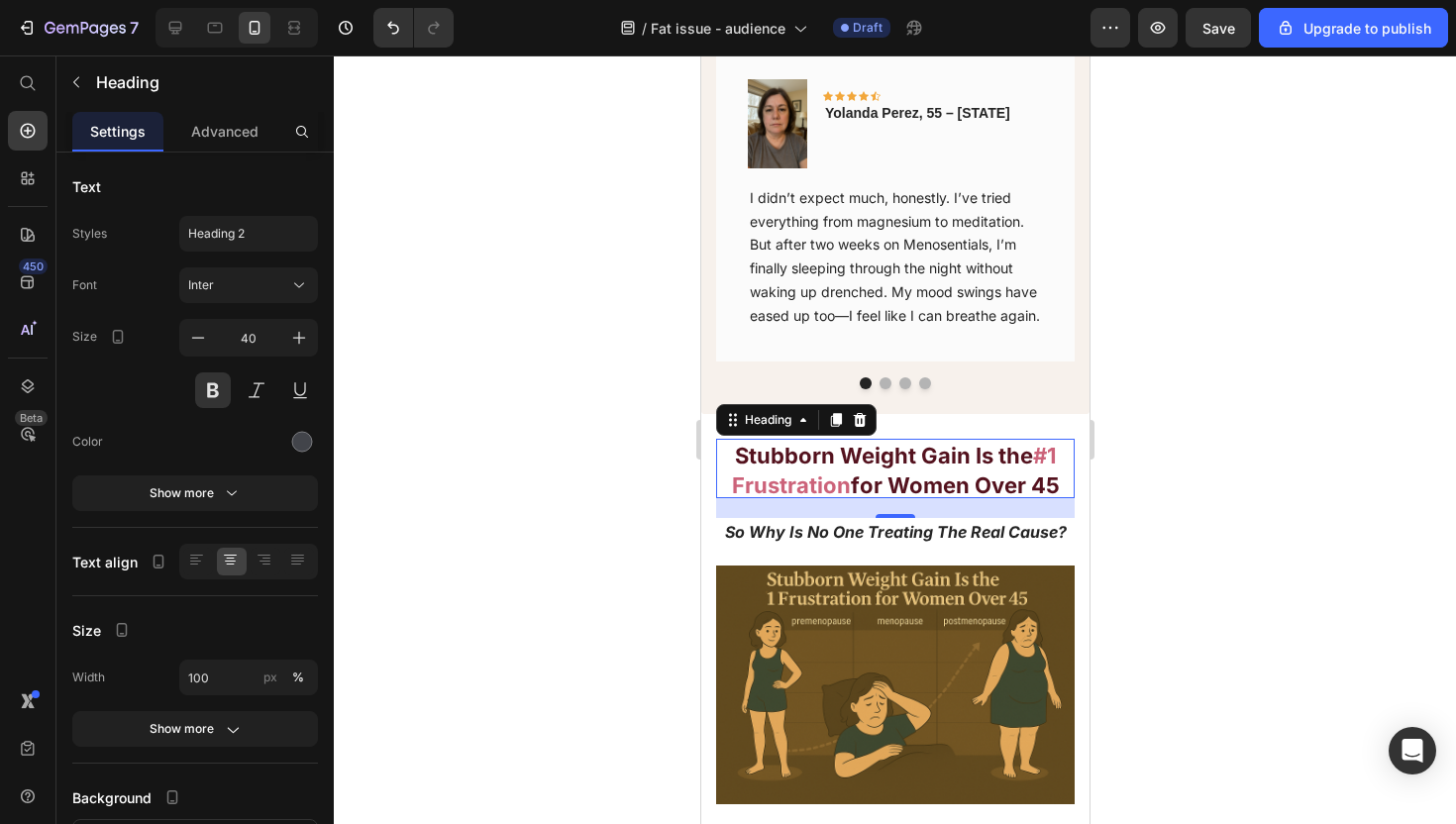 click on "So why is no one treating the real cause?" at bounding box center (894, 532) 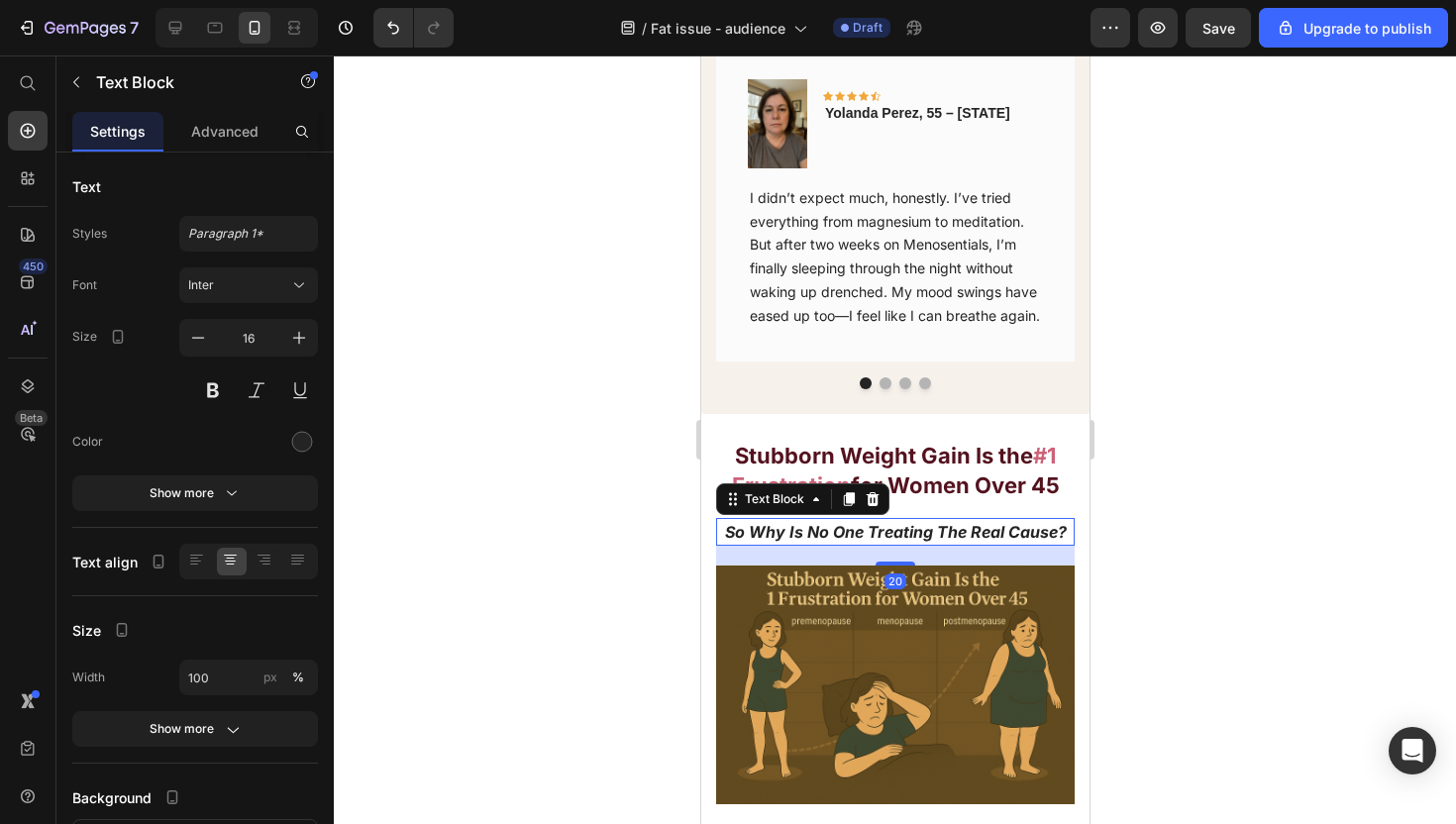 click on "So why is no one treating the real cause?" at bounding box center [894, 532] 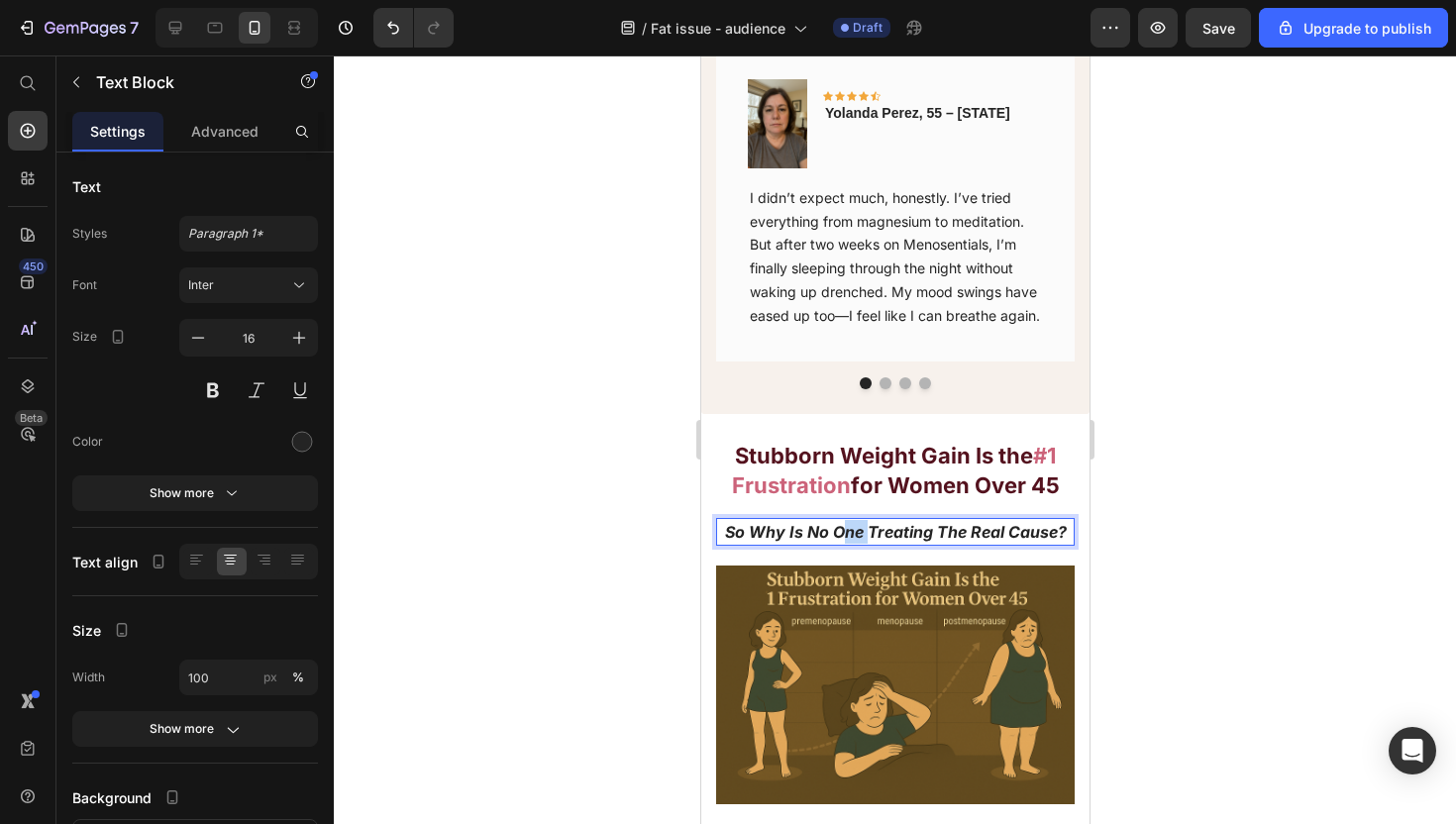 click on "So why is no one treating the real cause?" at bounding box center [894, 532] 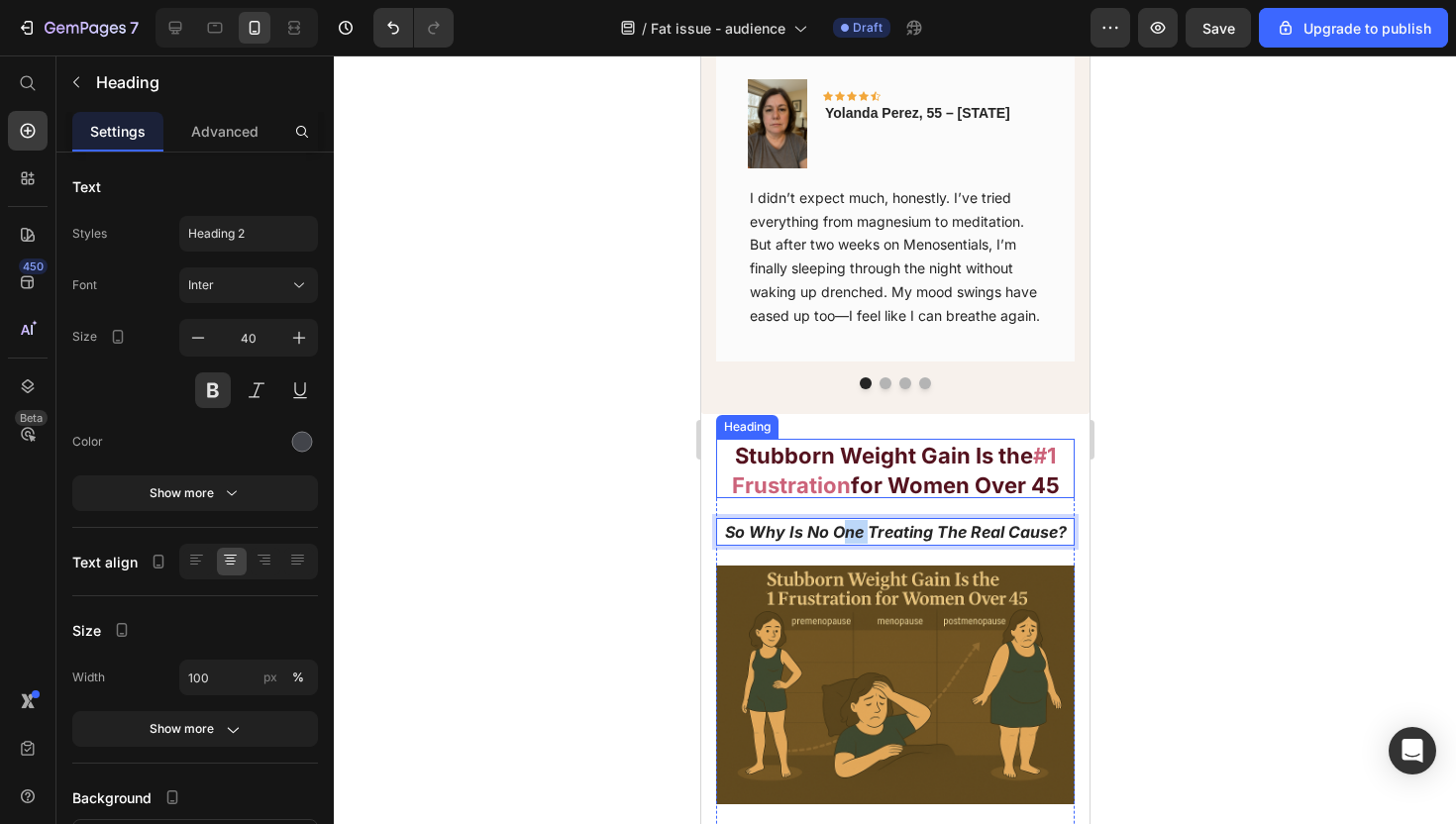 click on "Stubborn Weight Gain Is the" at bounding box center [883, 456] 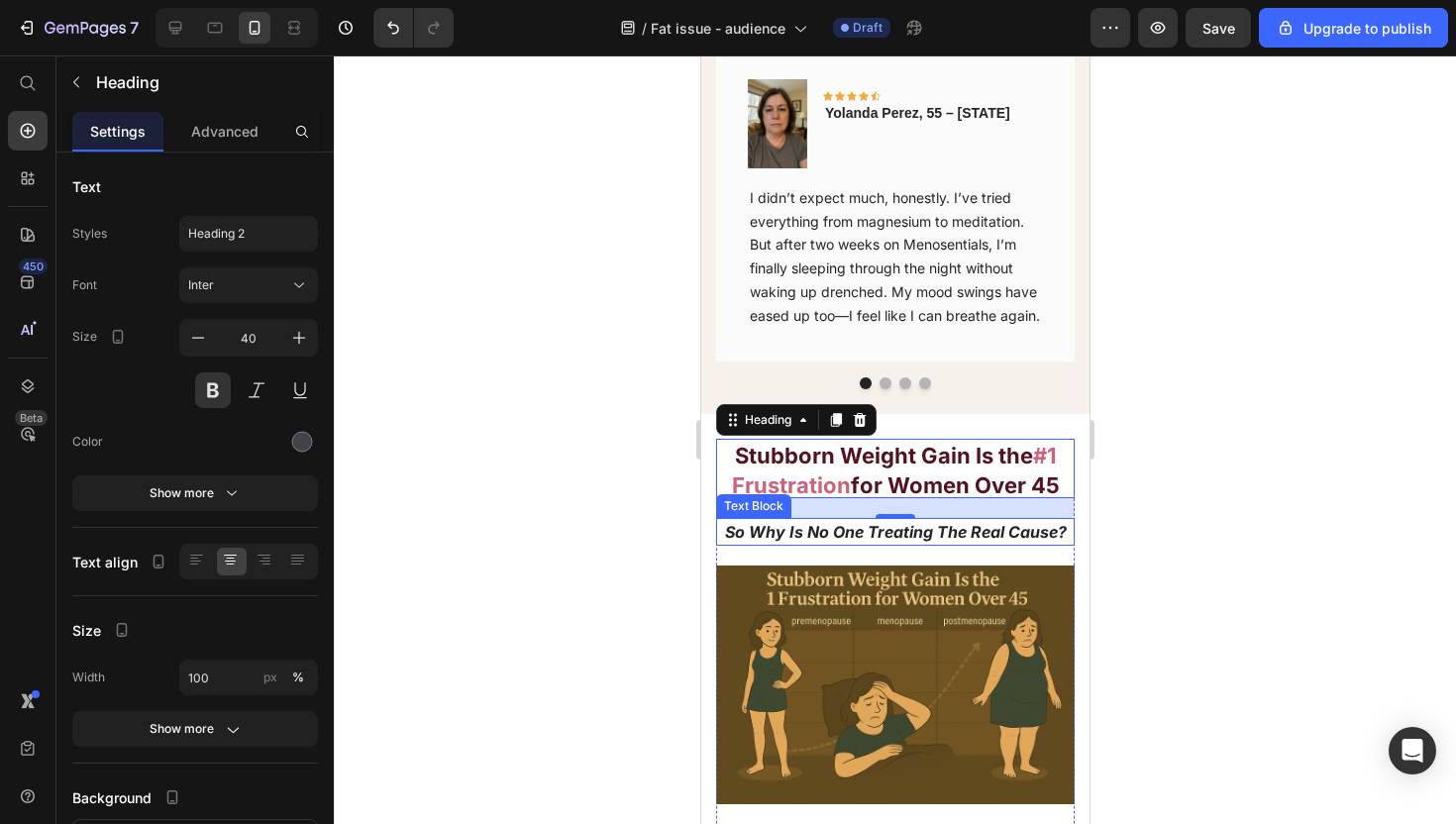 click on "So why is no one treating the real cause?" at bounding box center (894, 532) 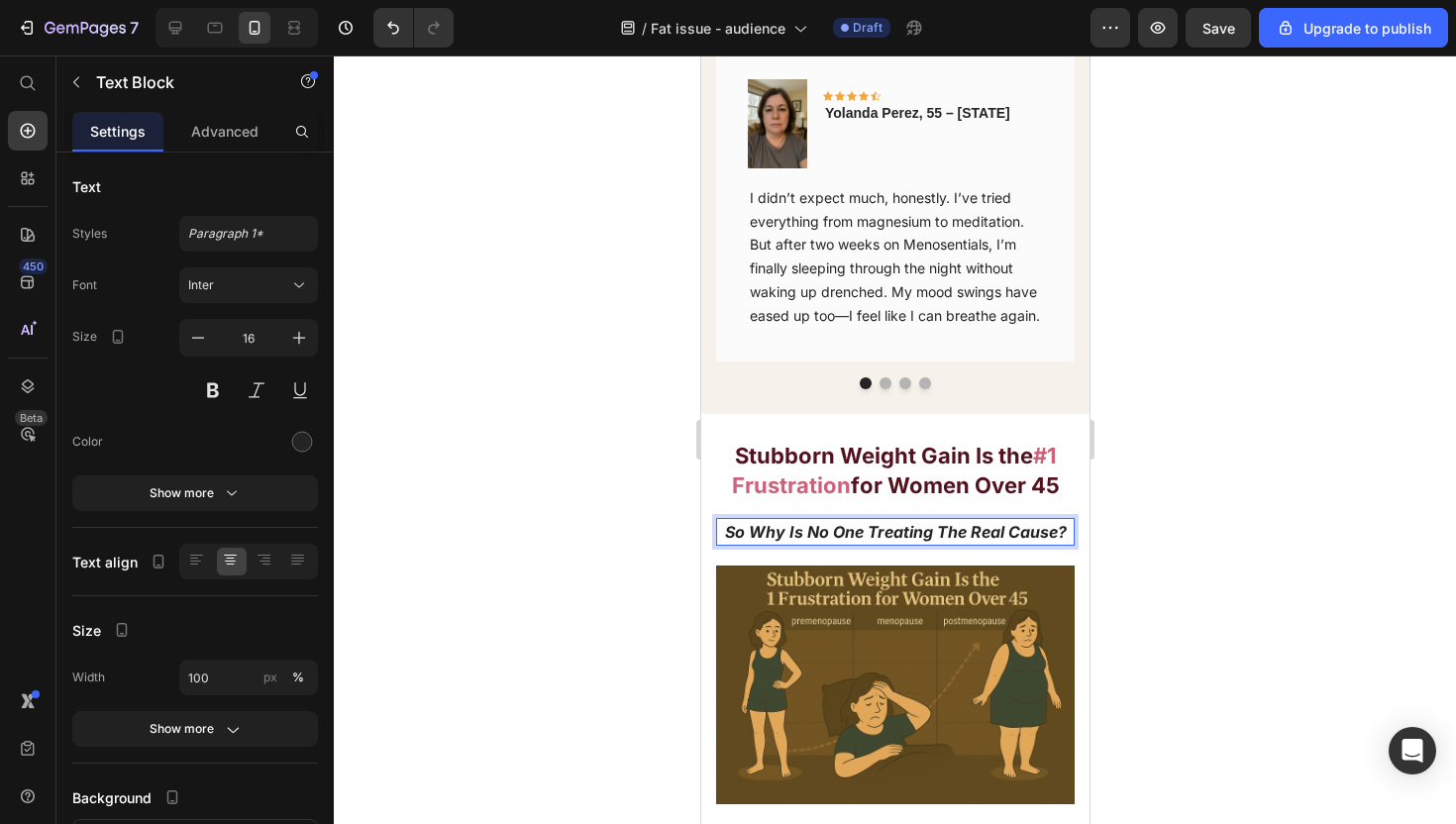 click on "So why is no one treating the real cause?" at bounding box center [894, 532] 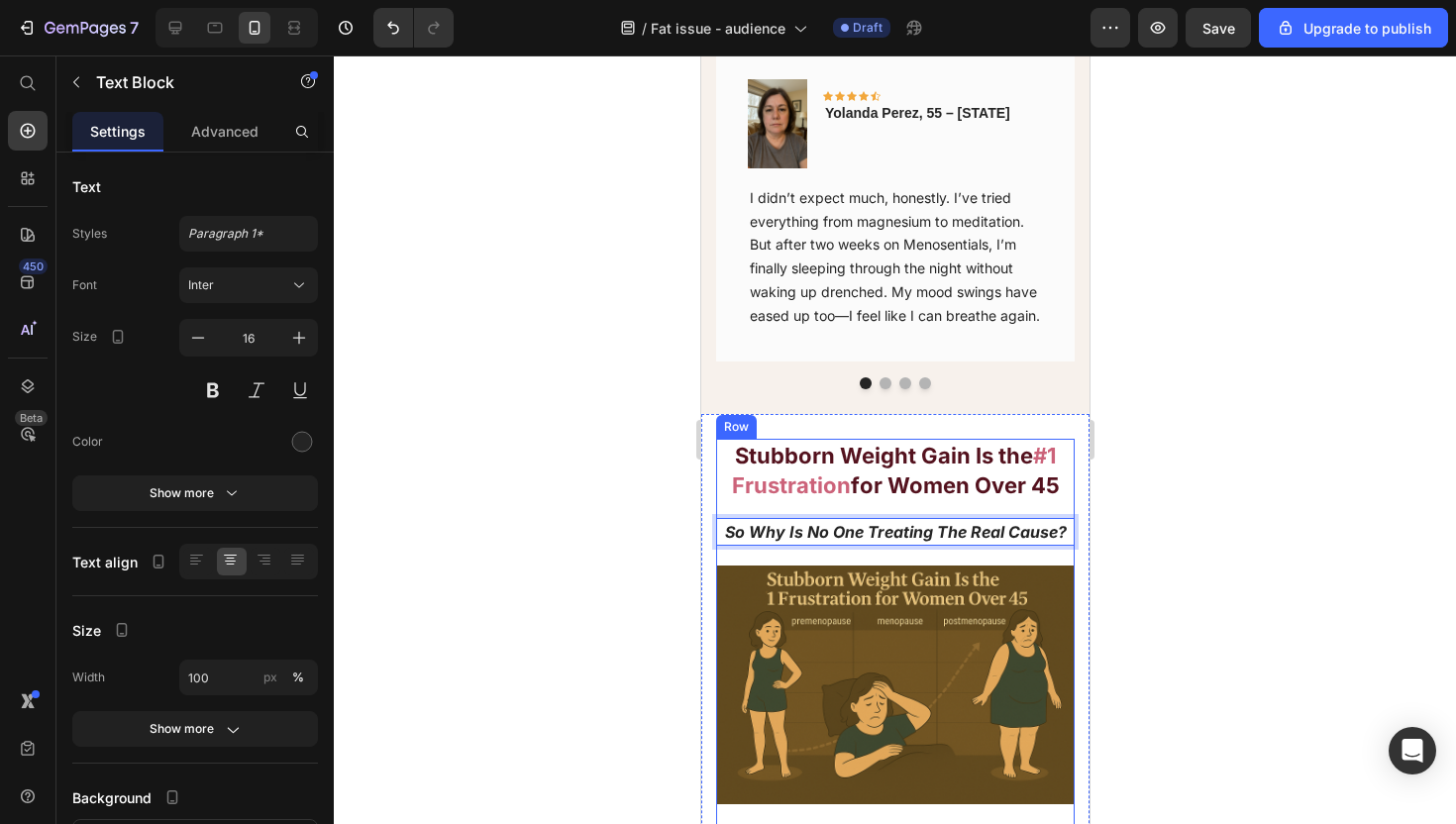 click at bounding box center (894, 684) 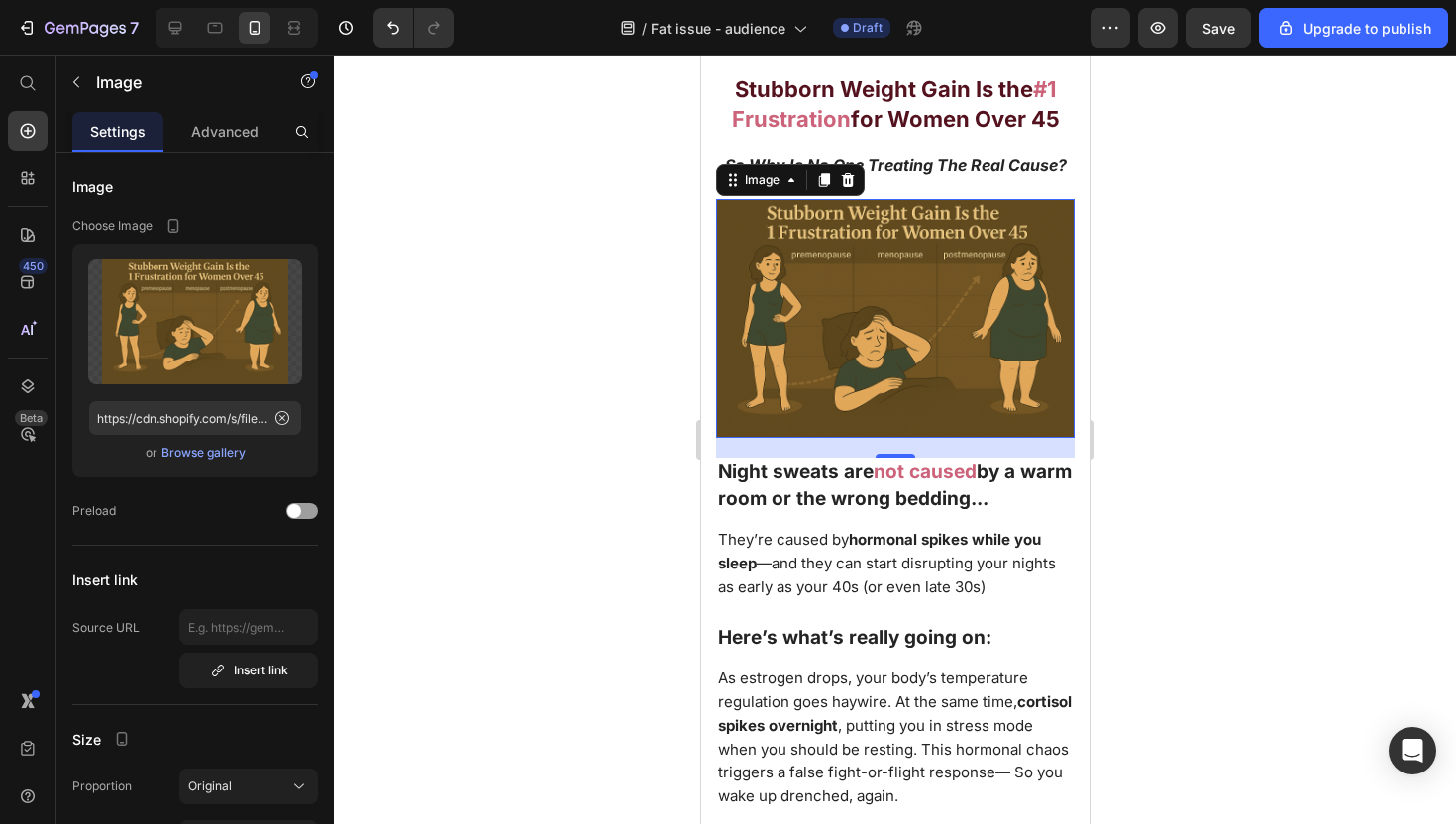 scroll, scrollTop: 1909, scrollLeft: 0, axis: vertical 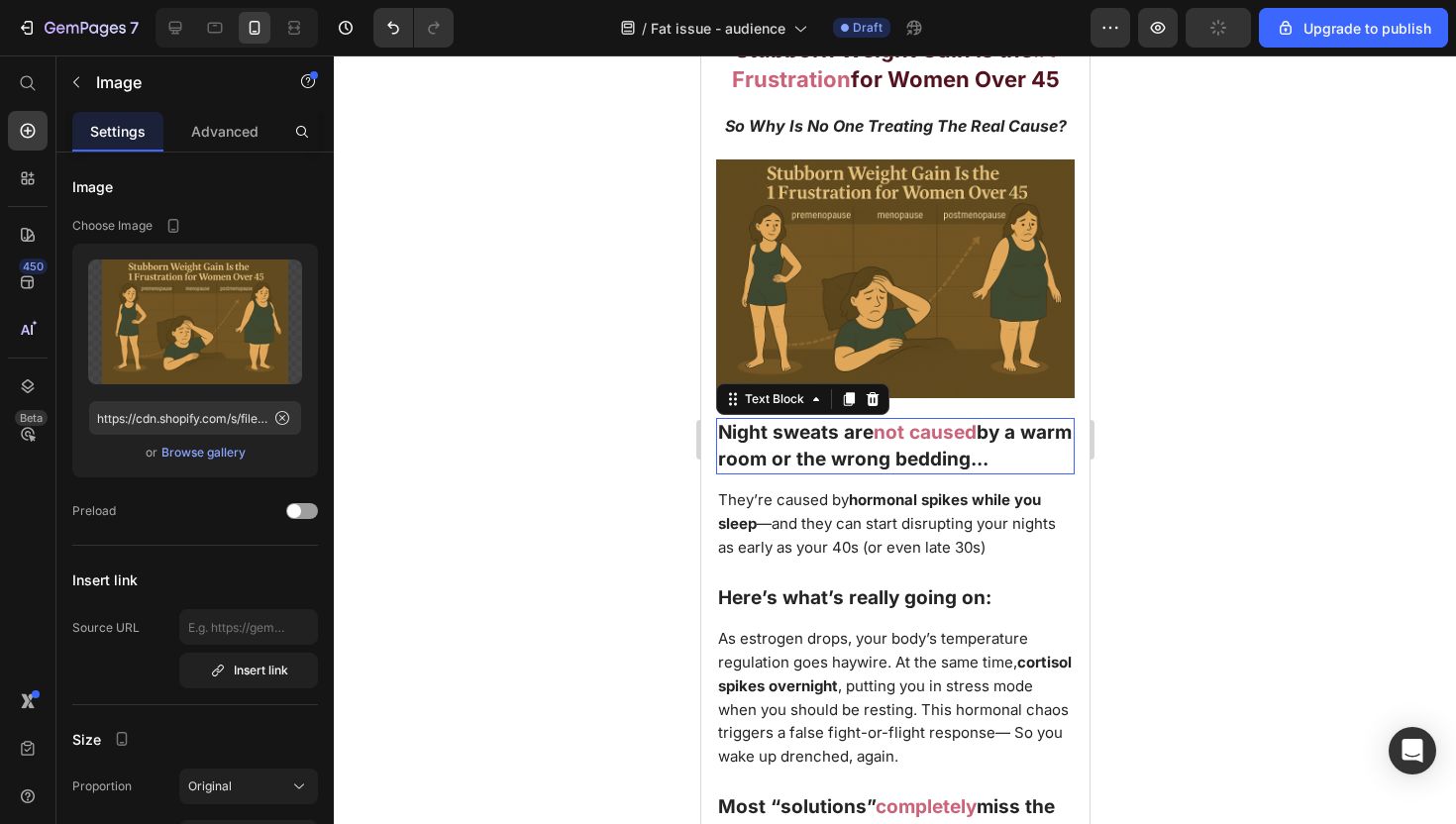 click on "Night sweats are" at bounding box center (794, 432) 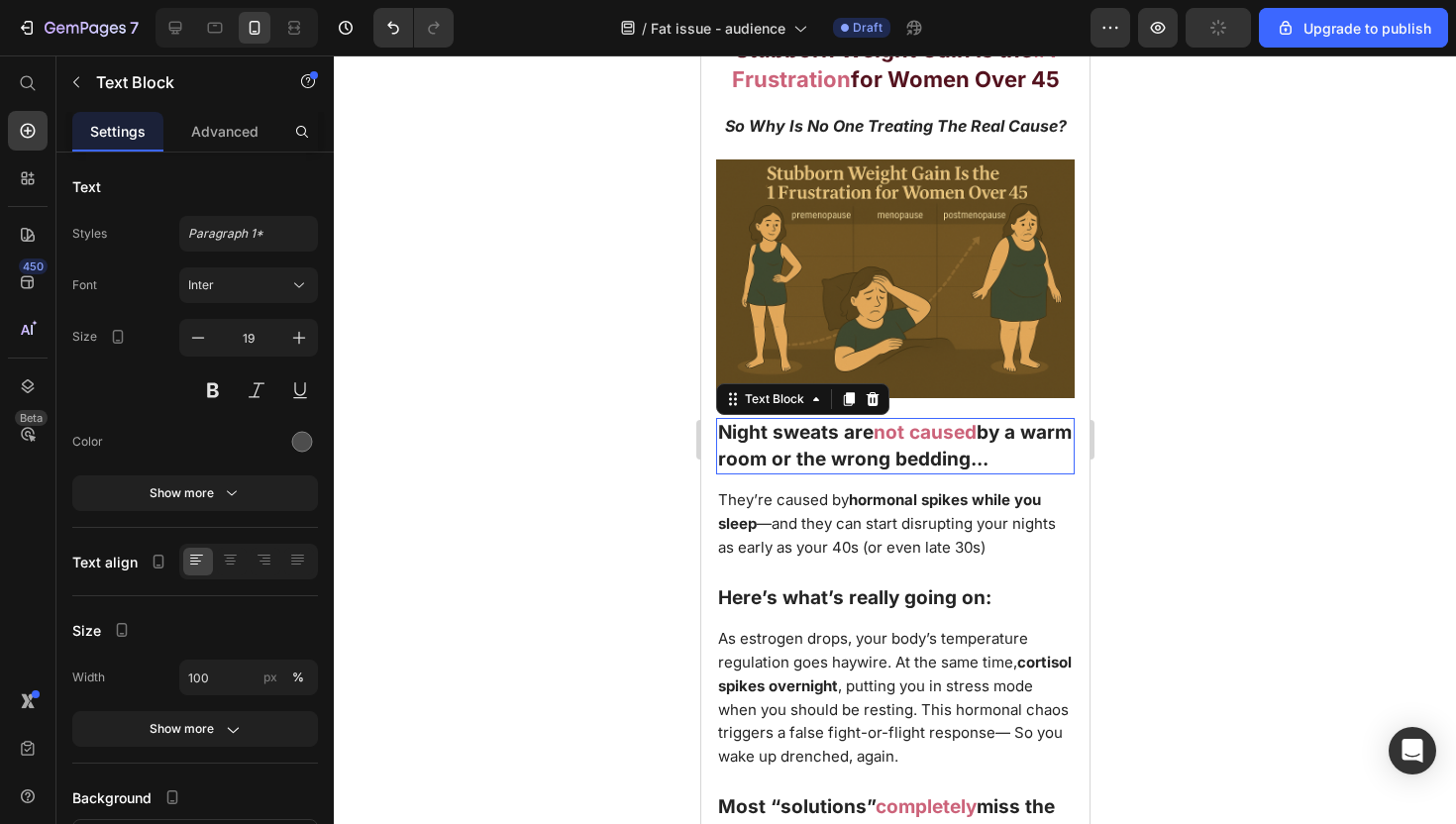 click on "Night sweats are" at bounding box center [794, 432] 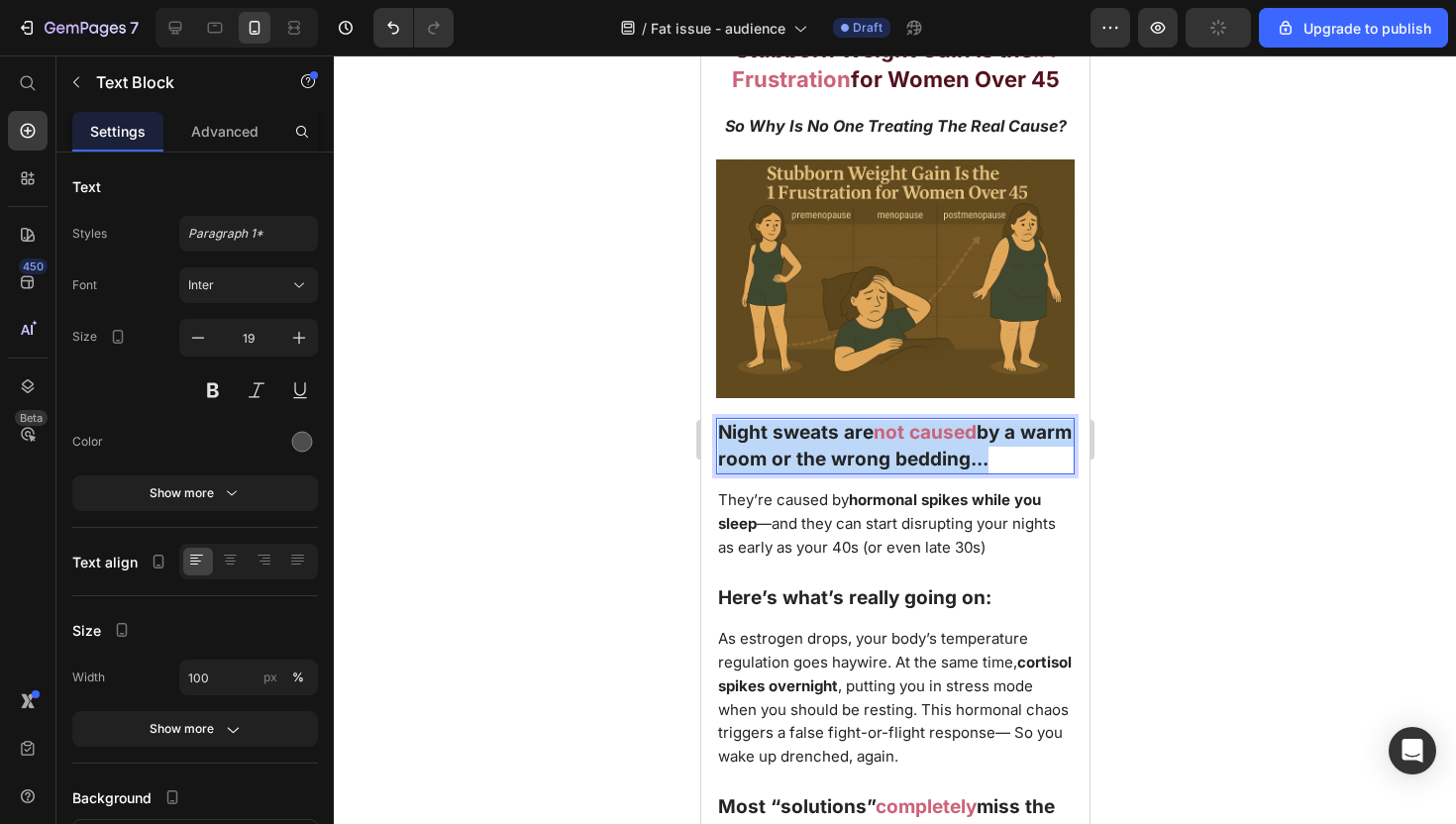 click on "Night sweats are" at bounding box center [794, 432] 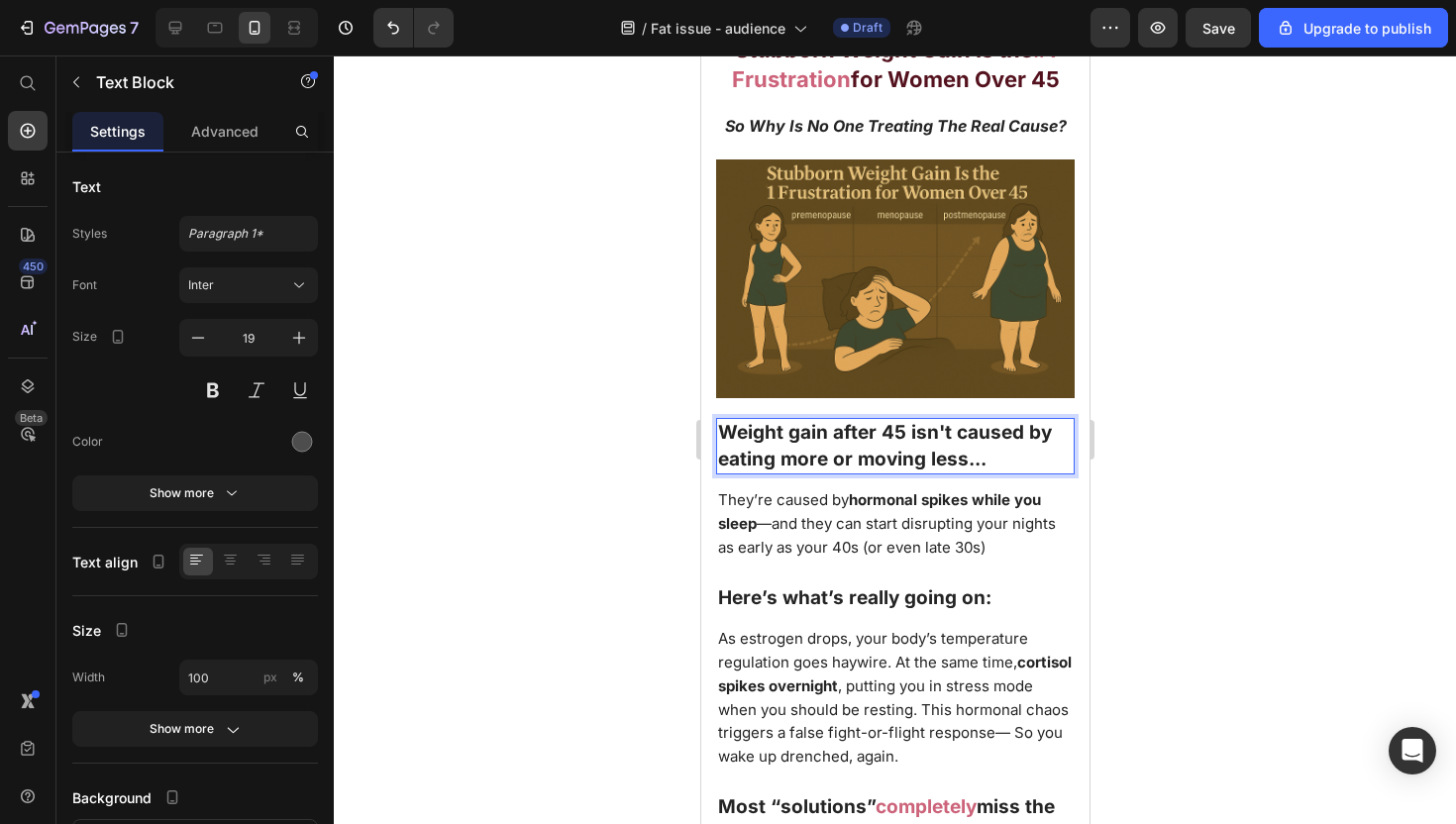 click on "Weight gain after 45 isn't caused by eating more or moving less..." at bounding box center (884, 446) 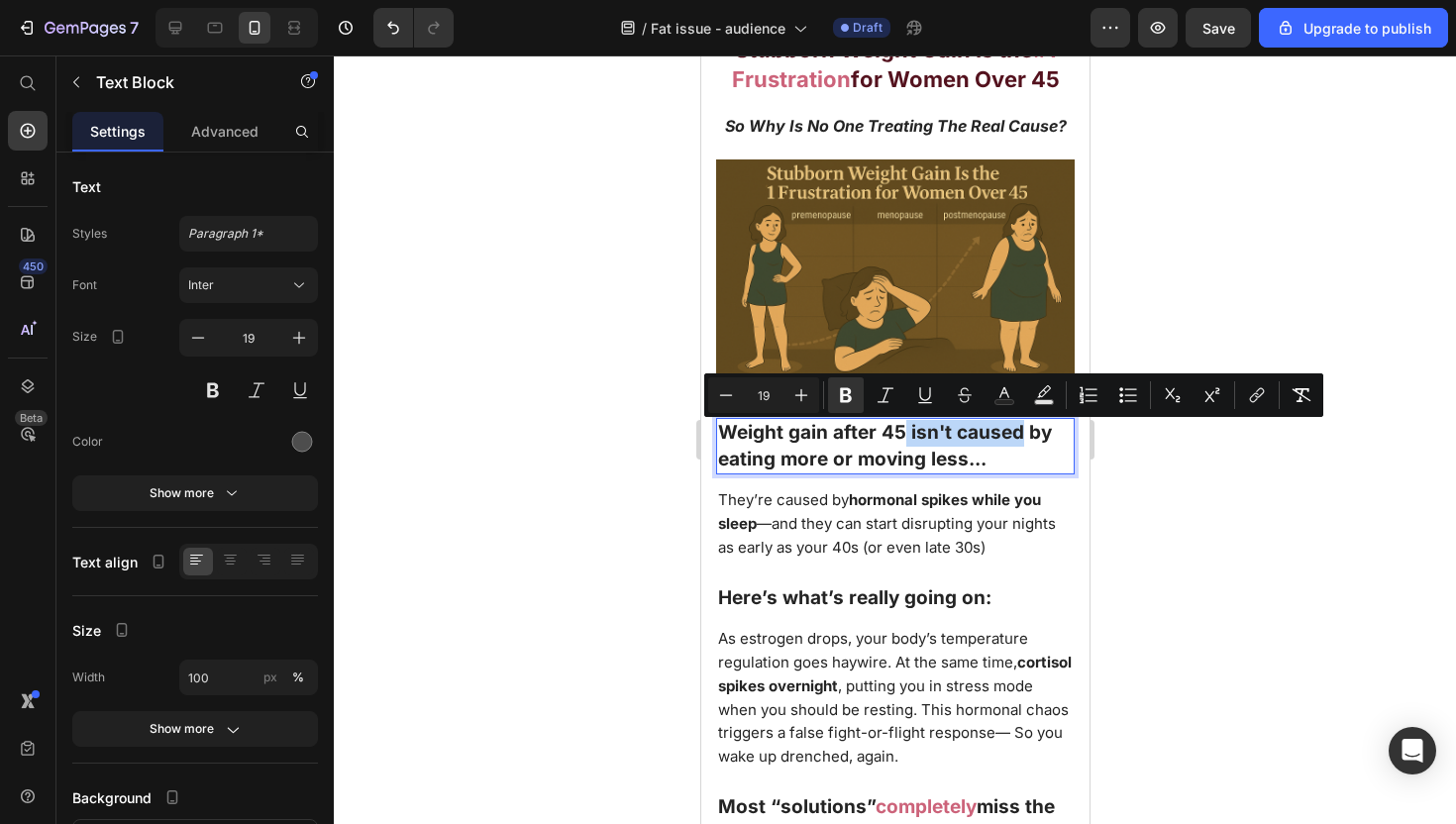 drag, startPoint x: 915, startPoint y: 439, endPoint x: 1019, endPoint y: 441, distance: 104.01923 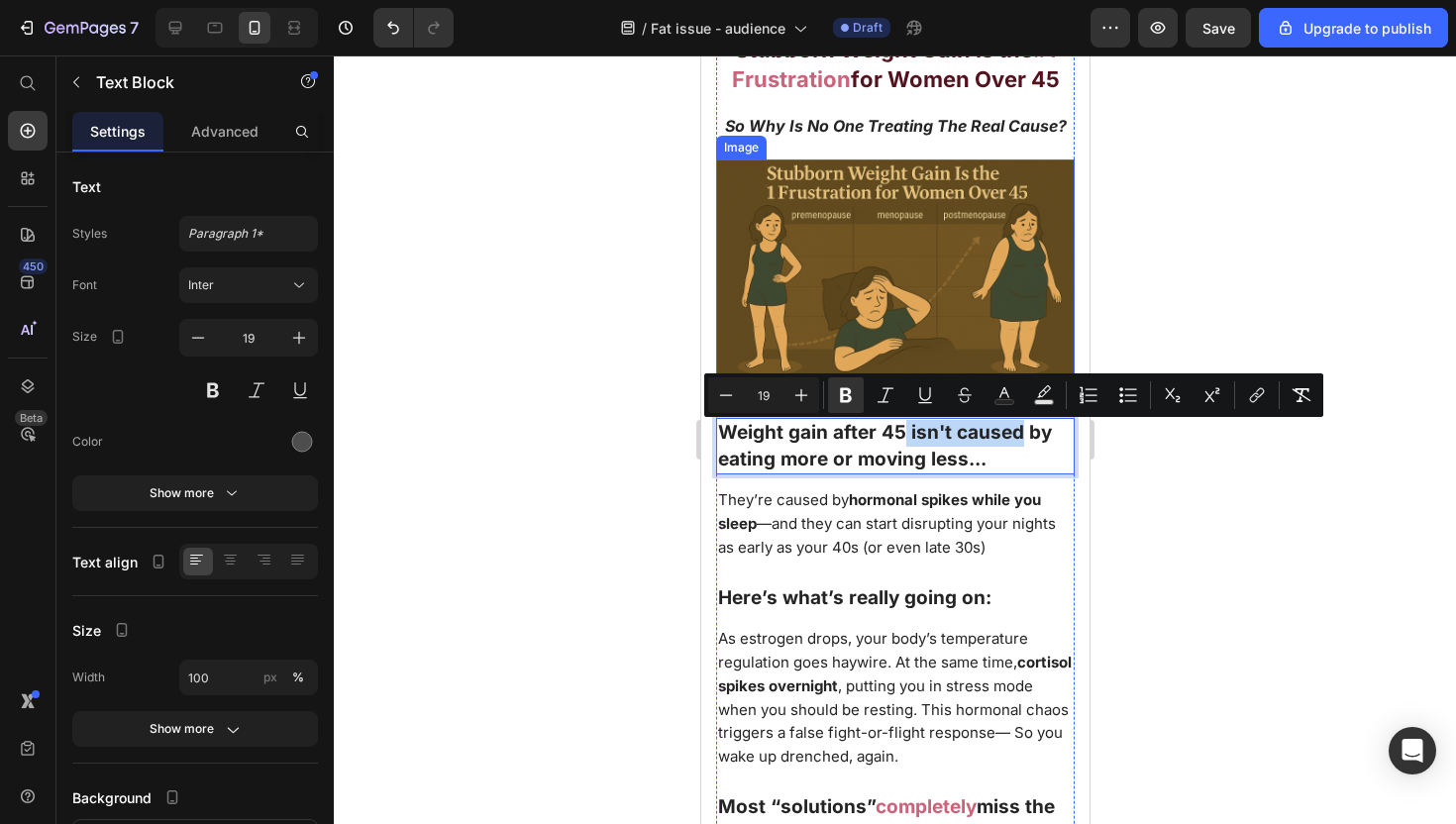 scroll, scrollTop: 1756, scrollLeft: 0, axis: vertical 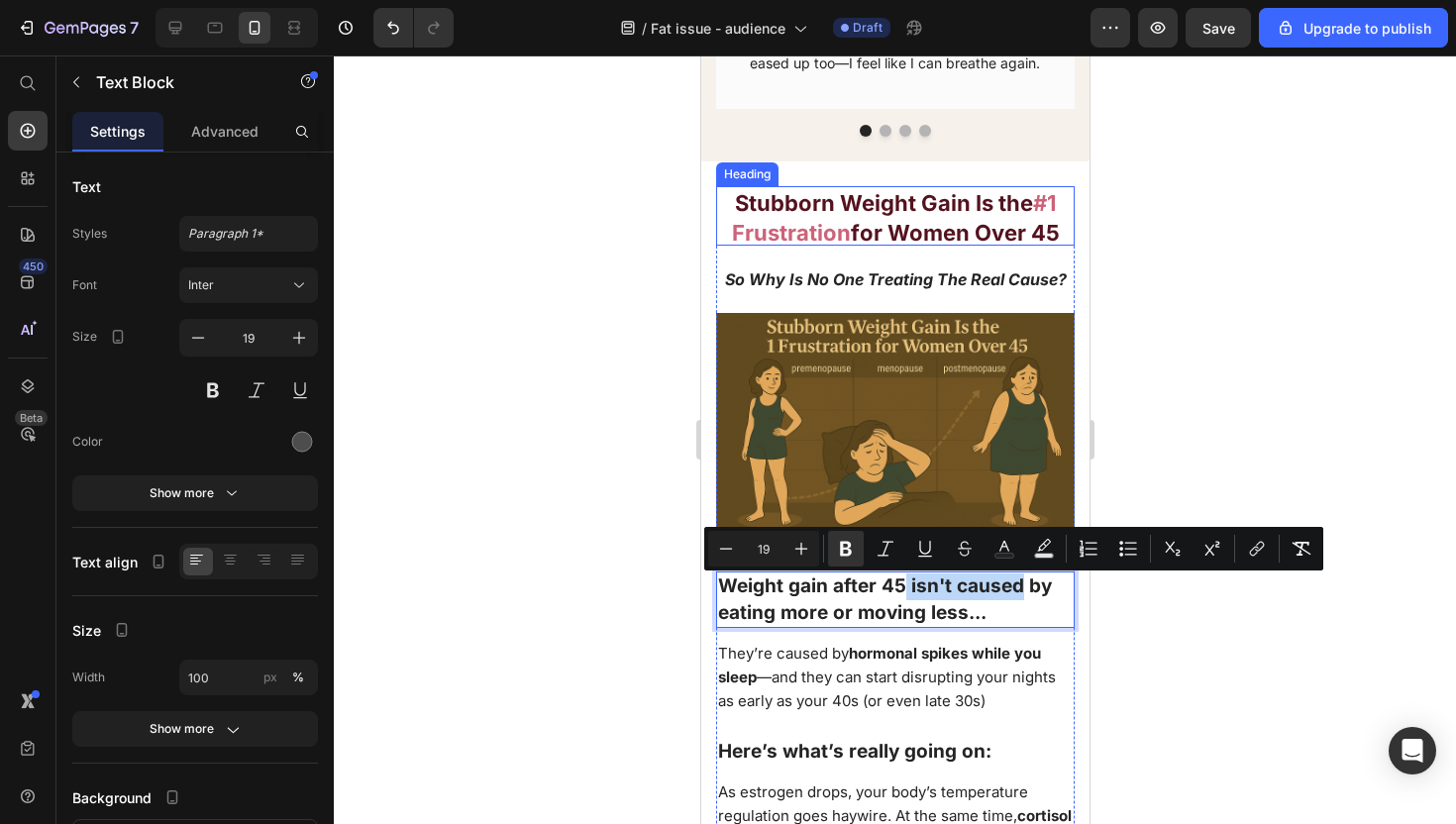 click on "#1 Frustration" at bounding box center [893, 218] 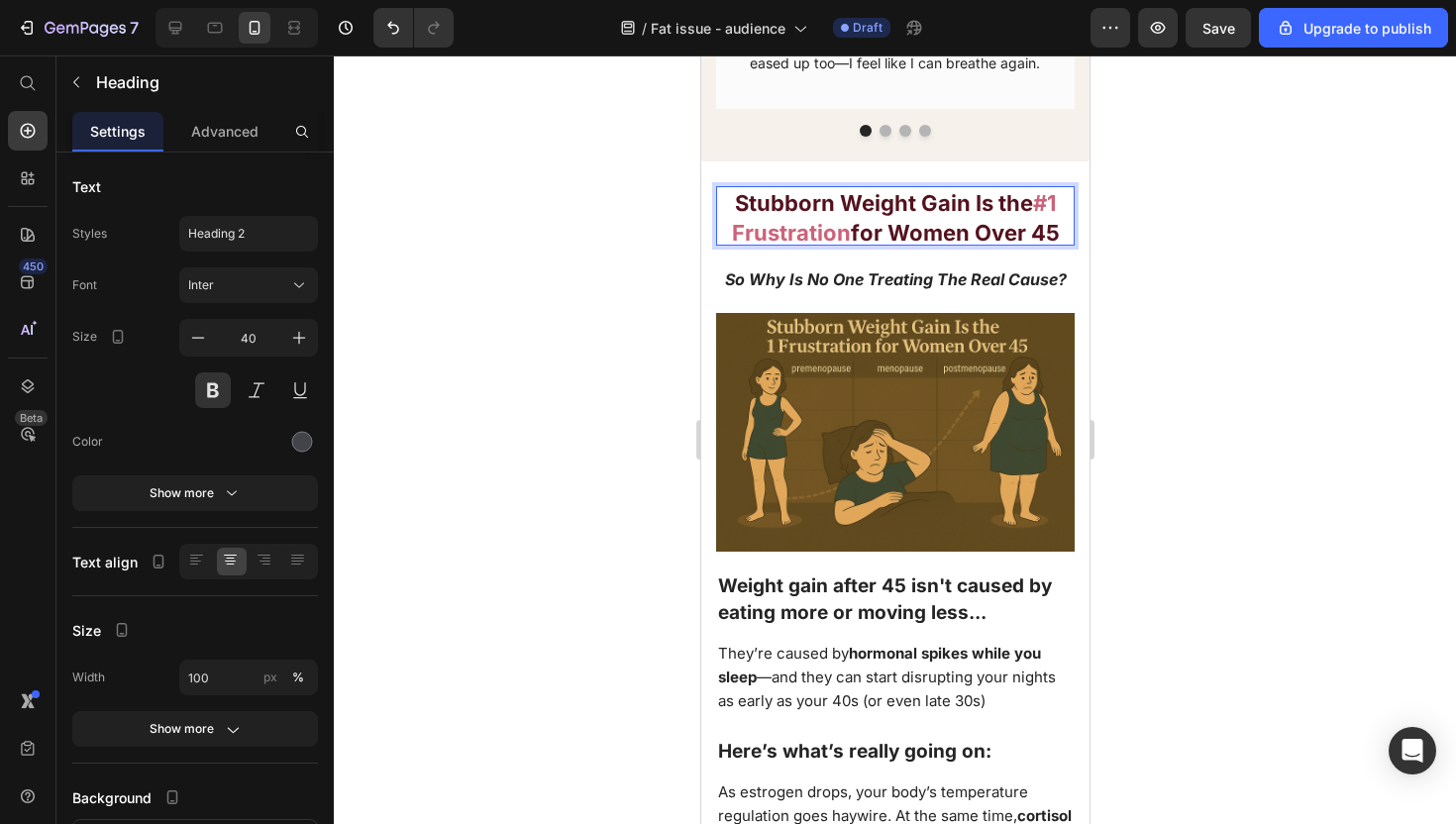 click on "#1 Frustration" at bounding box center (893, 218) 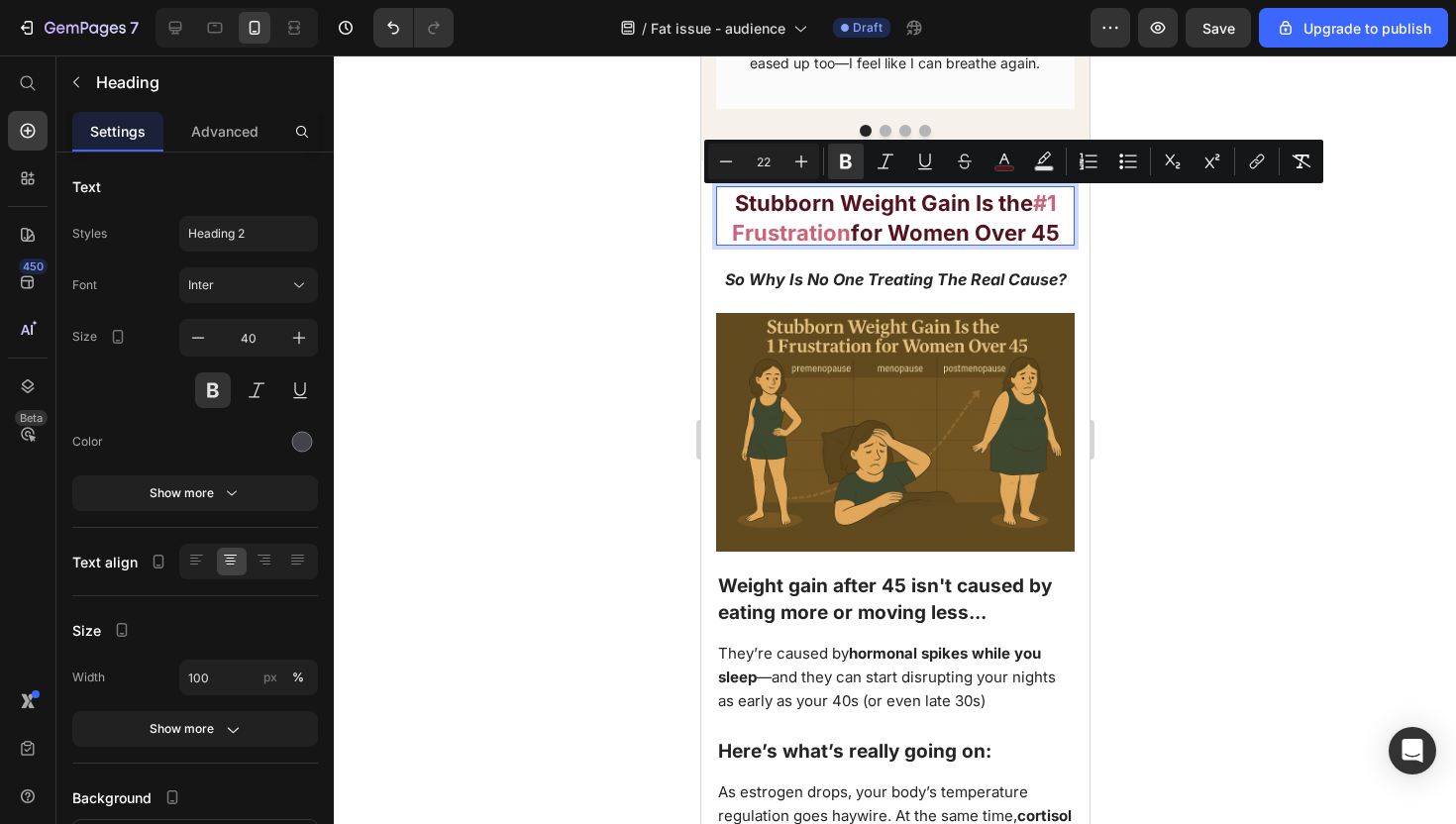 click on "#1 Frustration" at bounding box center [893, 218] 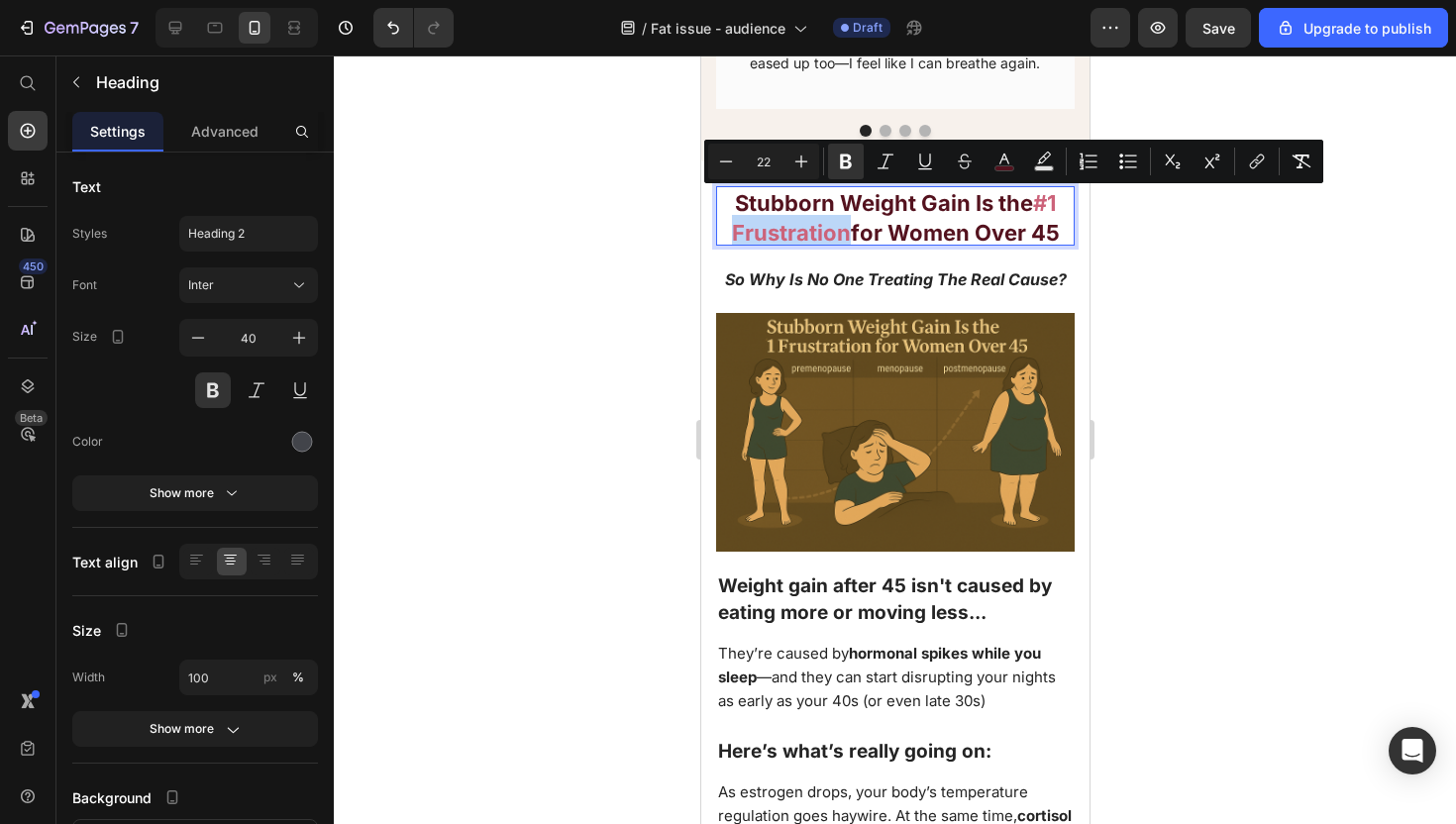 click on "#1 Frustration" at bounding box center (893, 218) 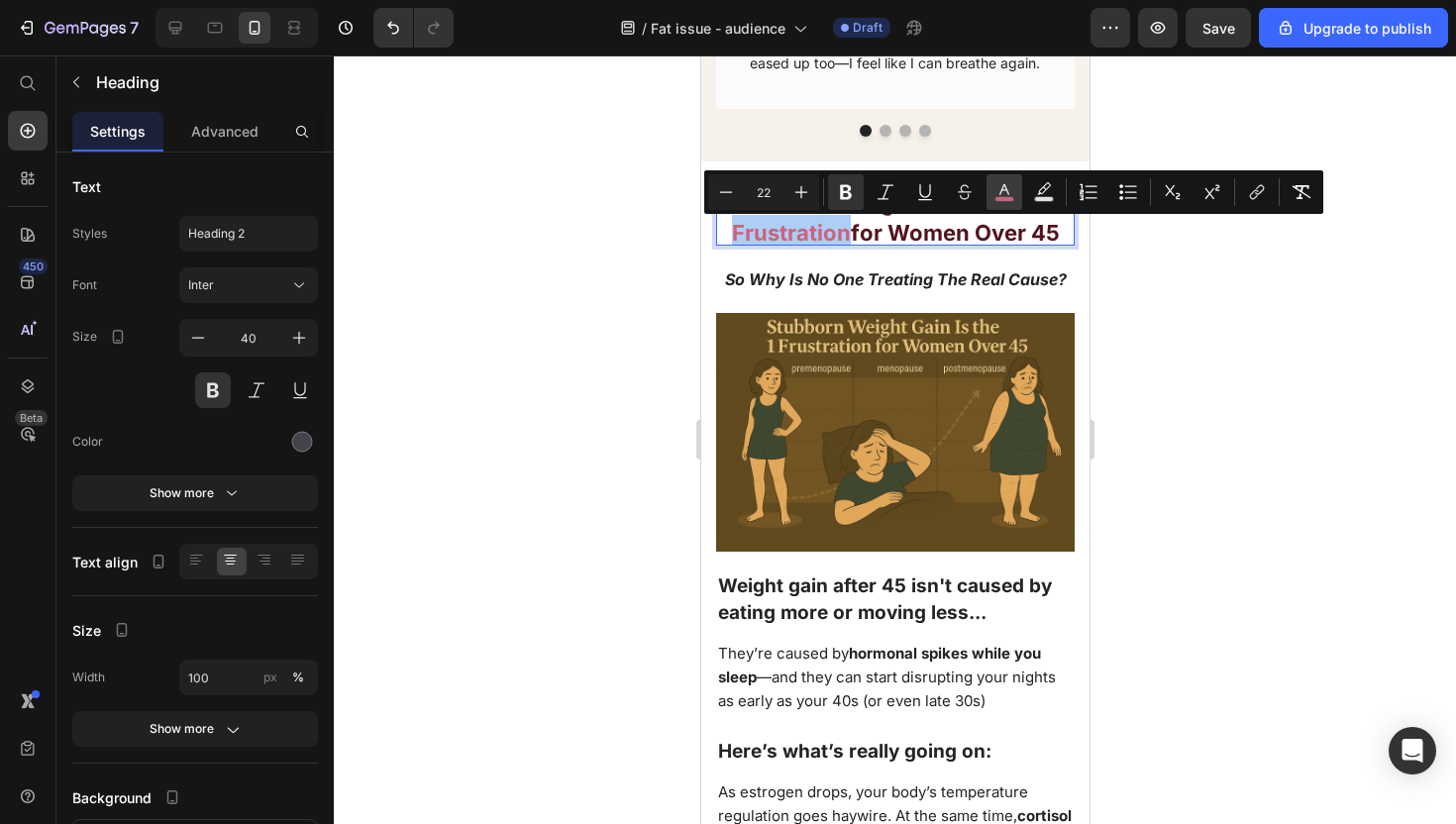 click on "color" at bounding box center (1004, 192) 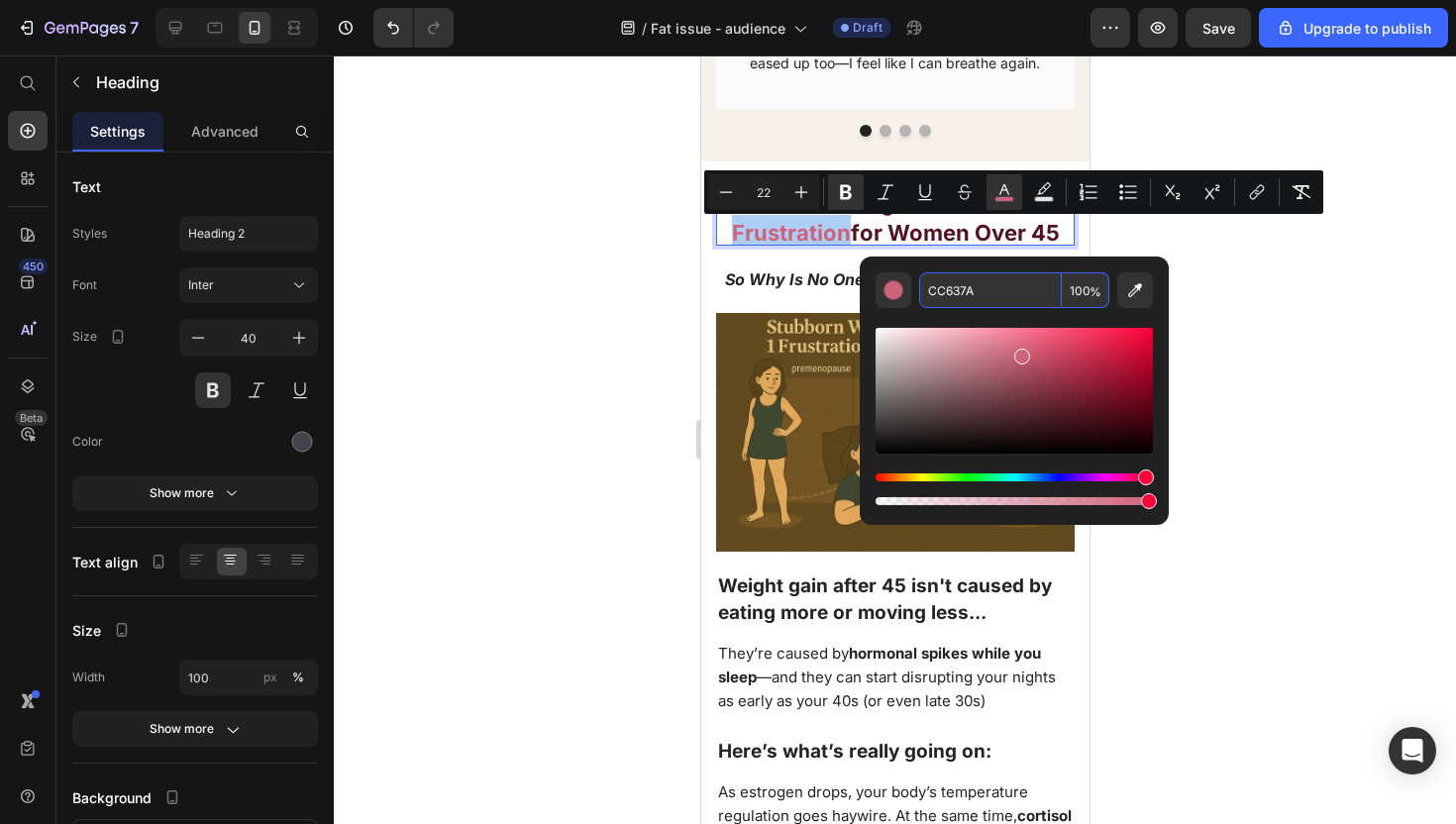 click on "CC637A" at bounding box center [990, 290] 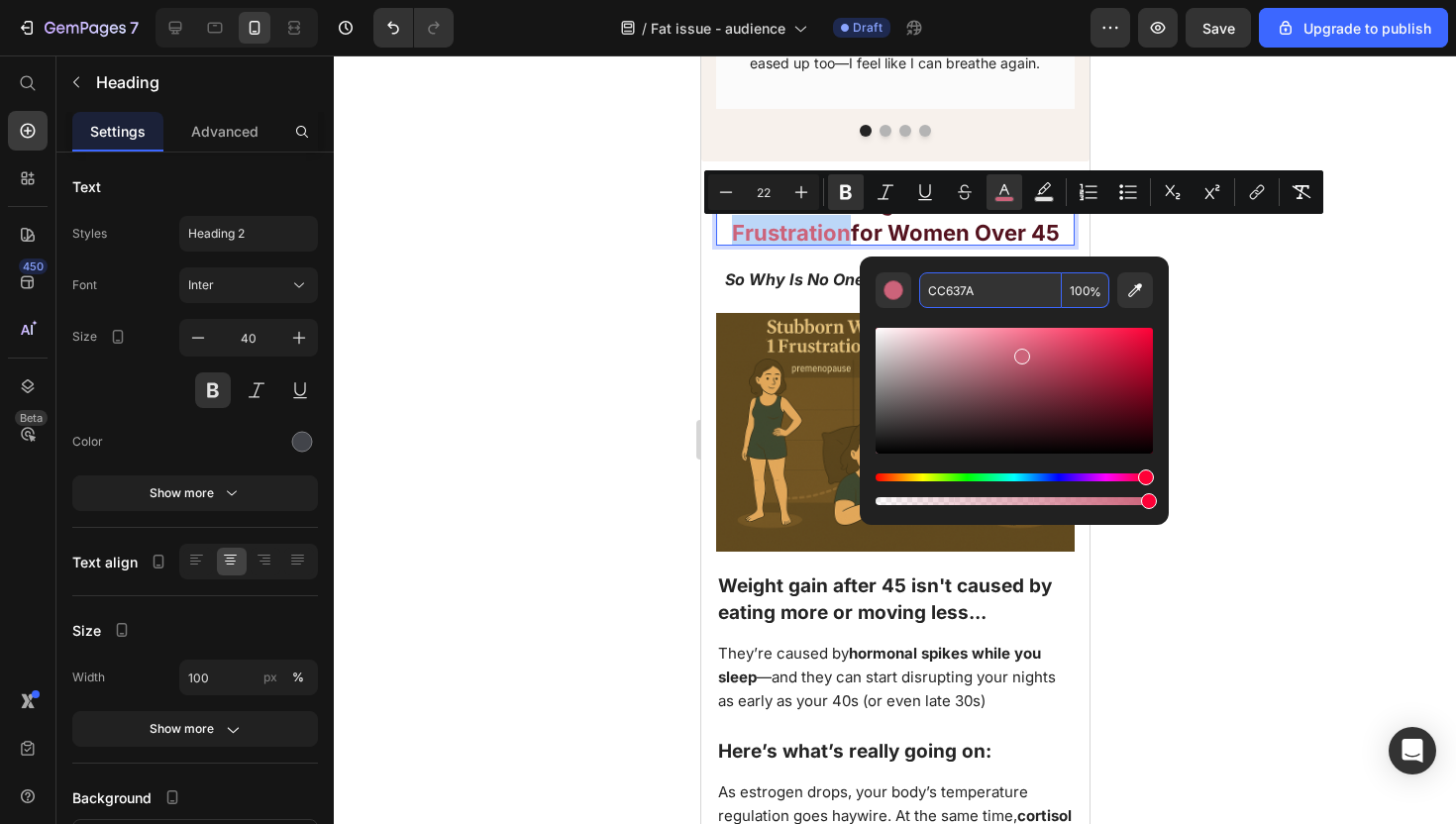 click on "Weight gain after 45 isn't caused by eating more or moving less..." at bounding box center (884, 599) 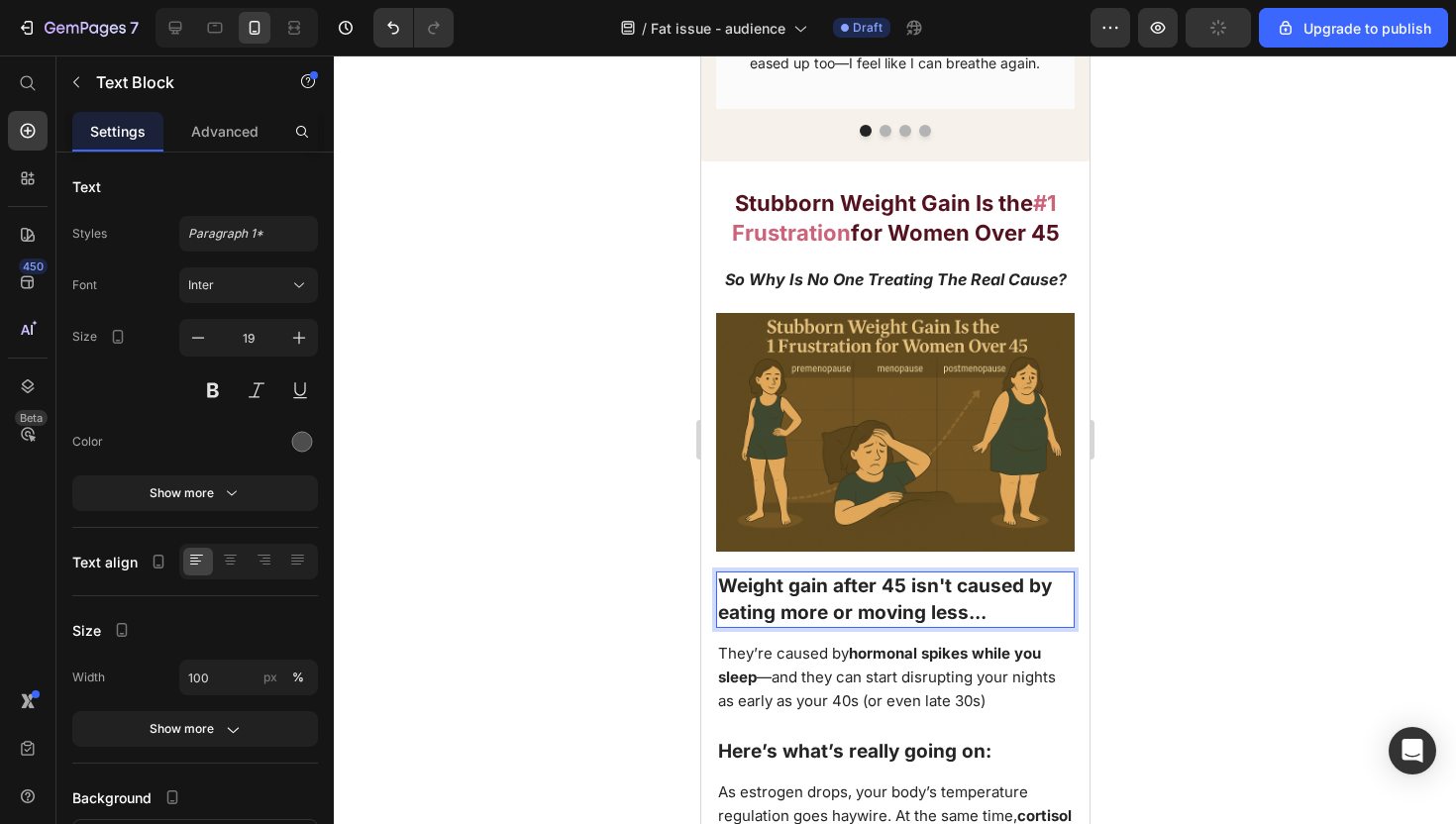 click on "Weight gain after 45 isn't caused by eating more or moving less..." at bounding box center (884, 599) 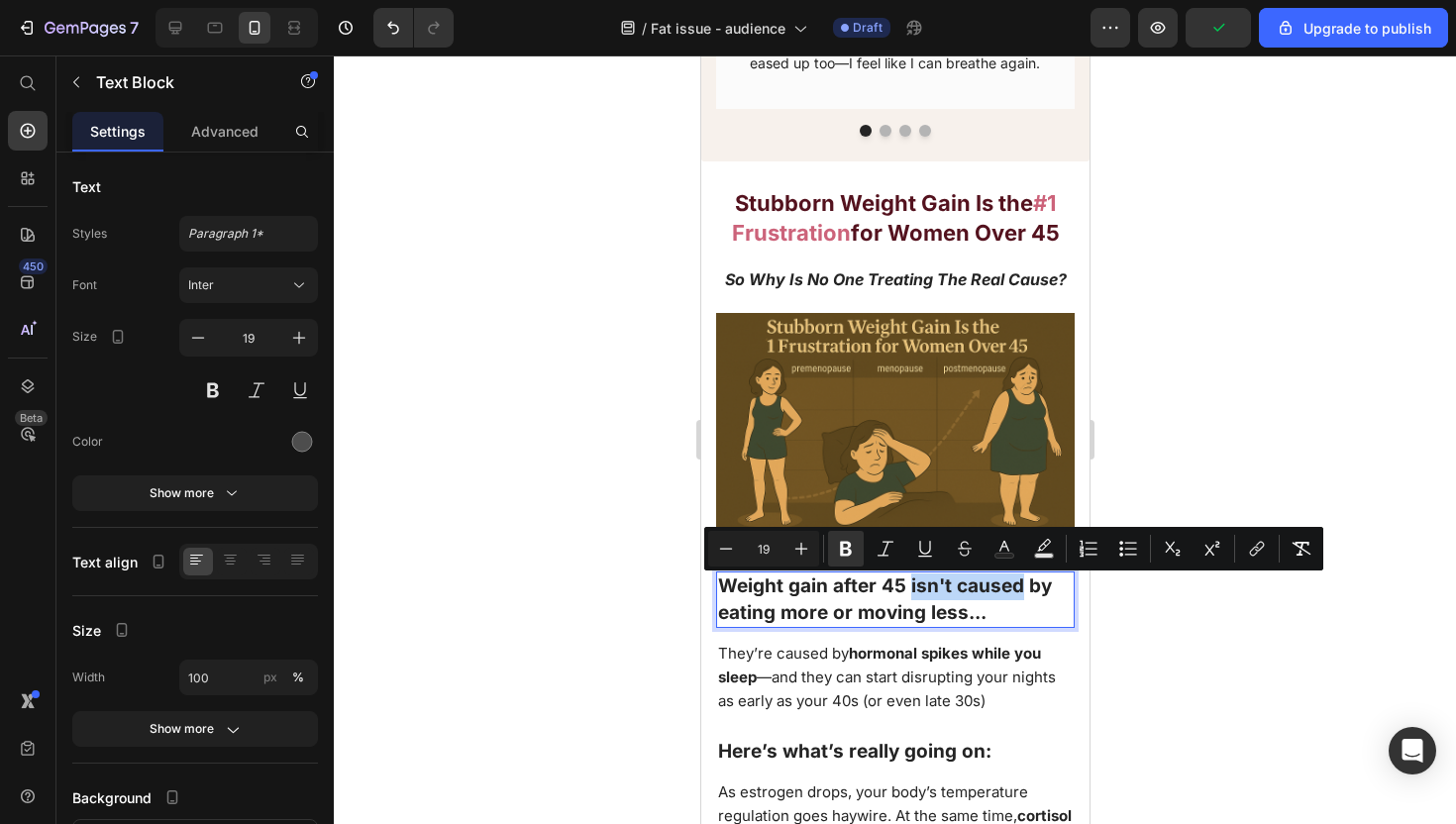 drag, startPoint x: 908, startPoint y: 589, endPoint x: 1015, endPoint y: 589, distance: 107 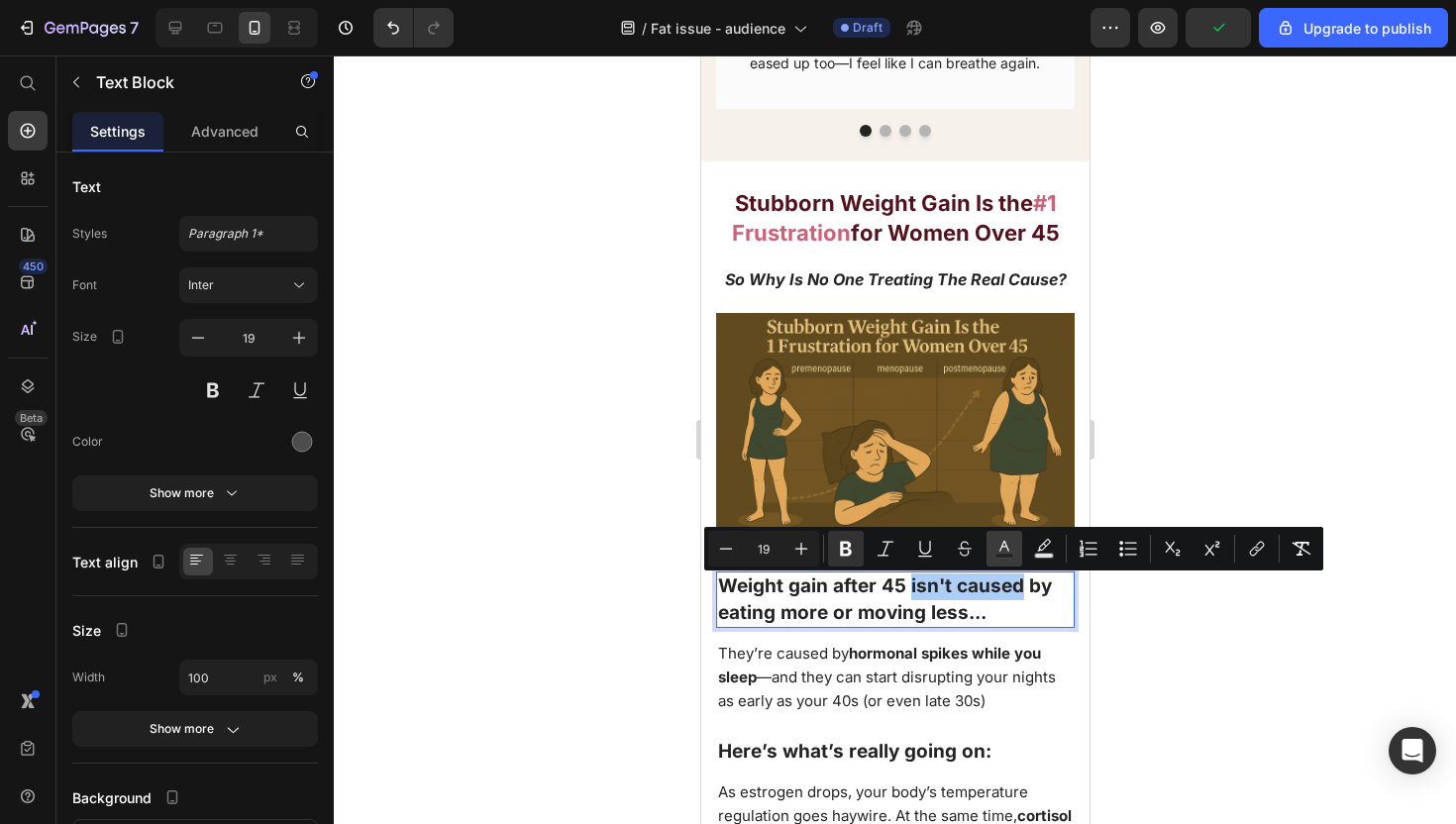 click 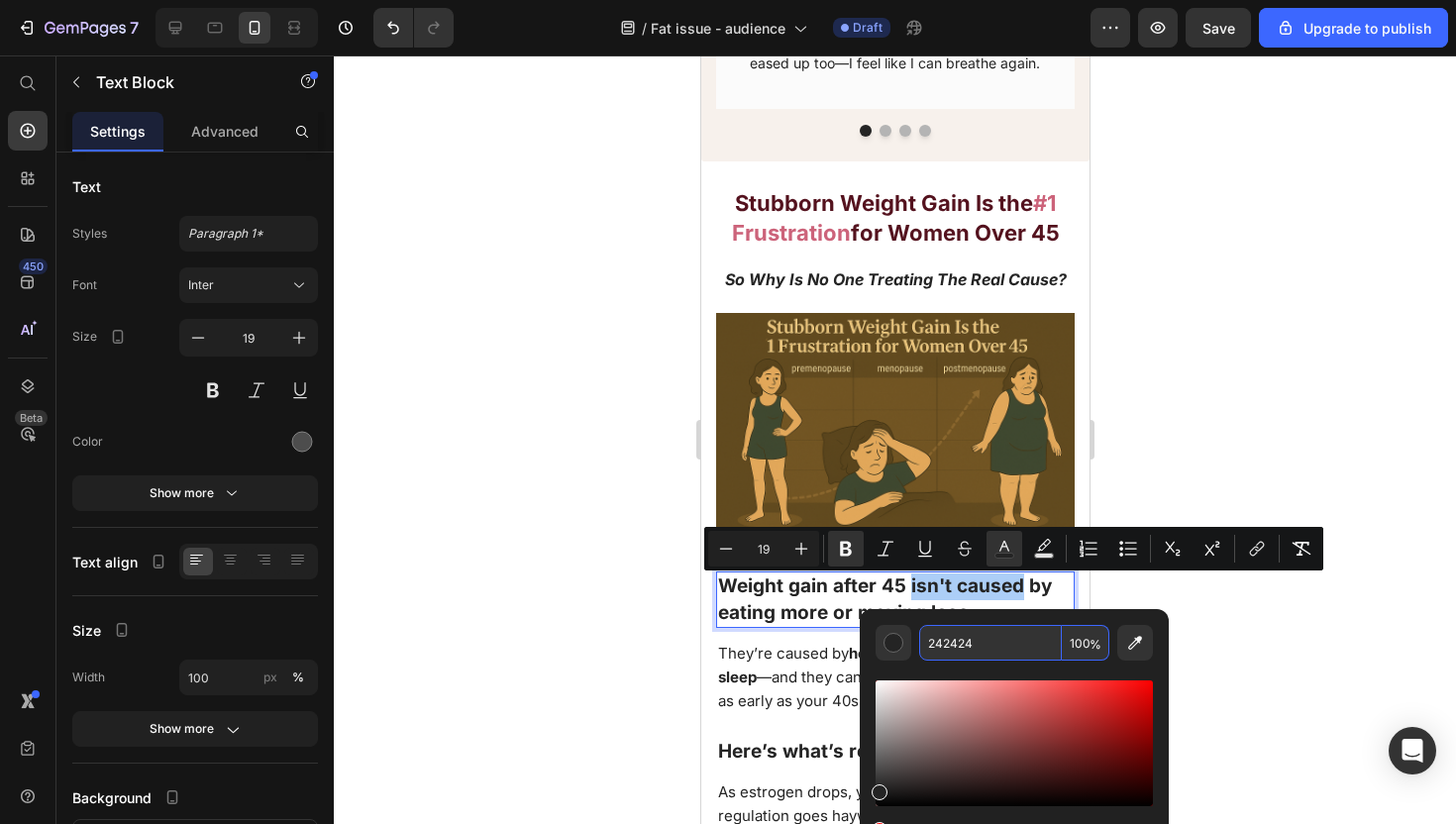 click on "242424" at bounding box center (990, 643) 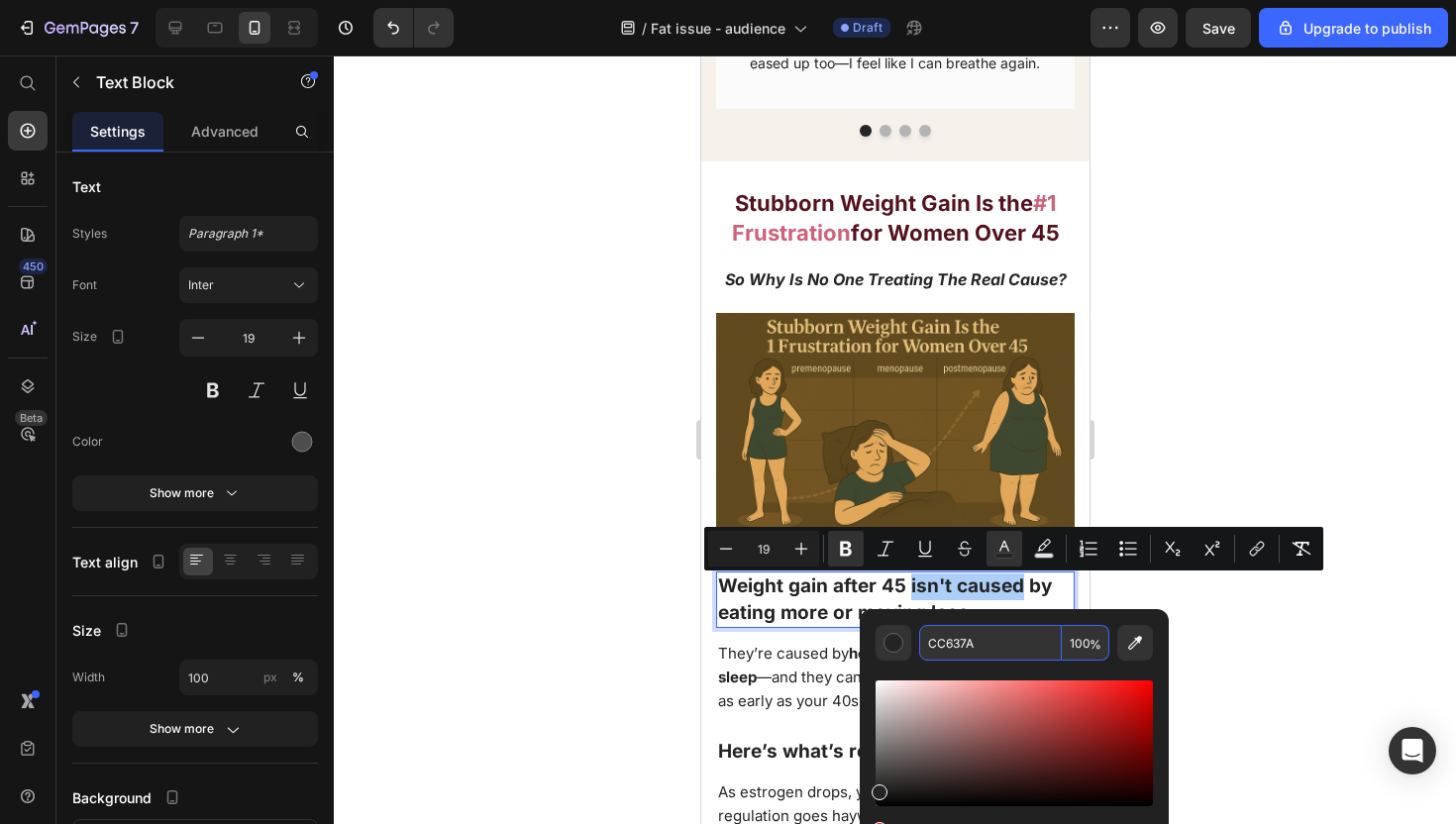 type on "CC637A" 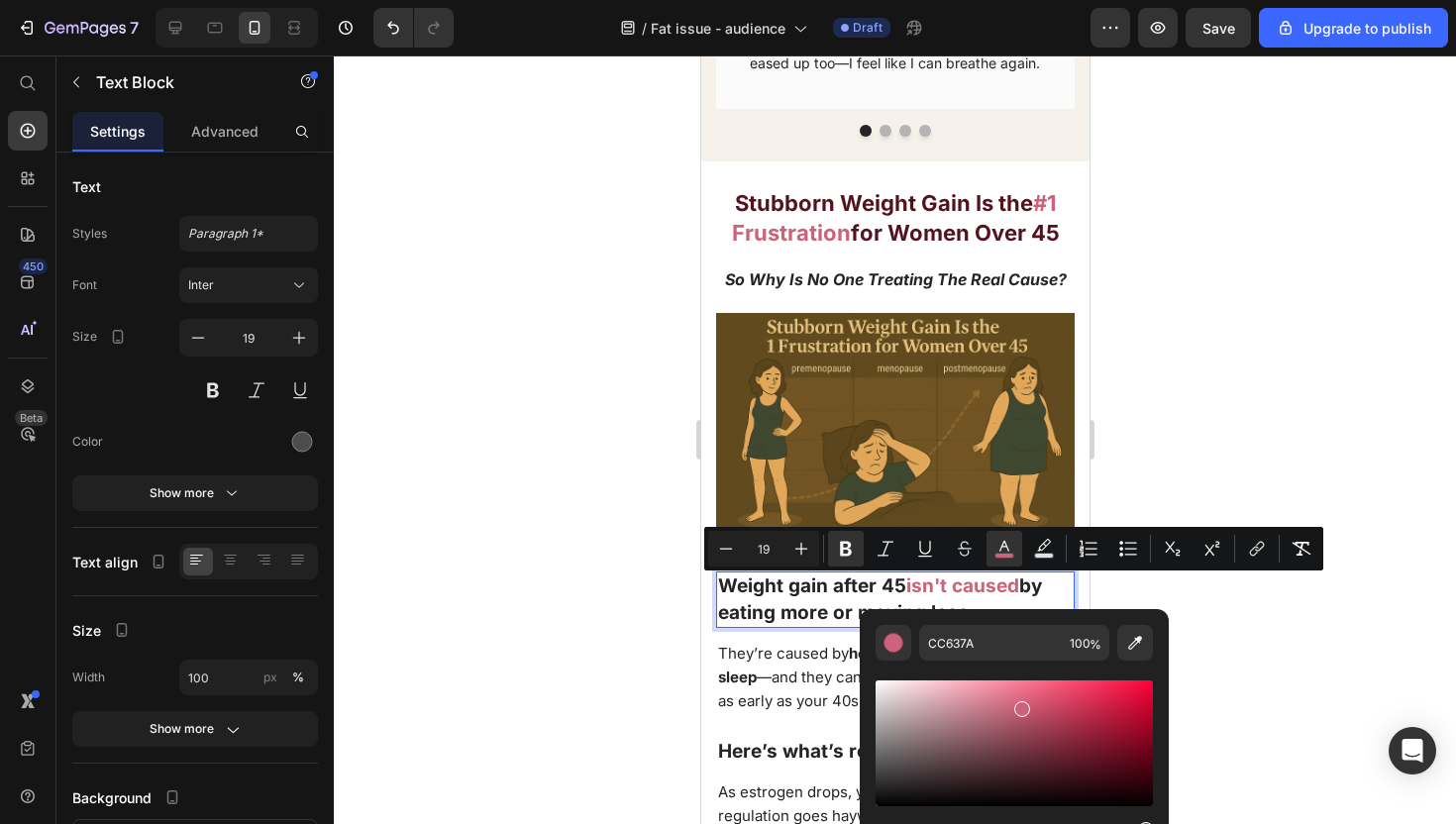 click on "by eating more or moving less..." at bounding box center [879, 599] 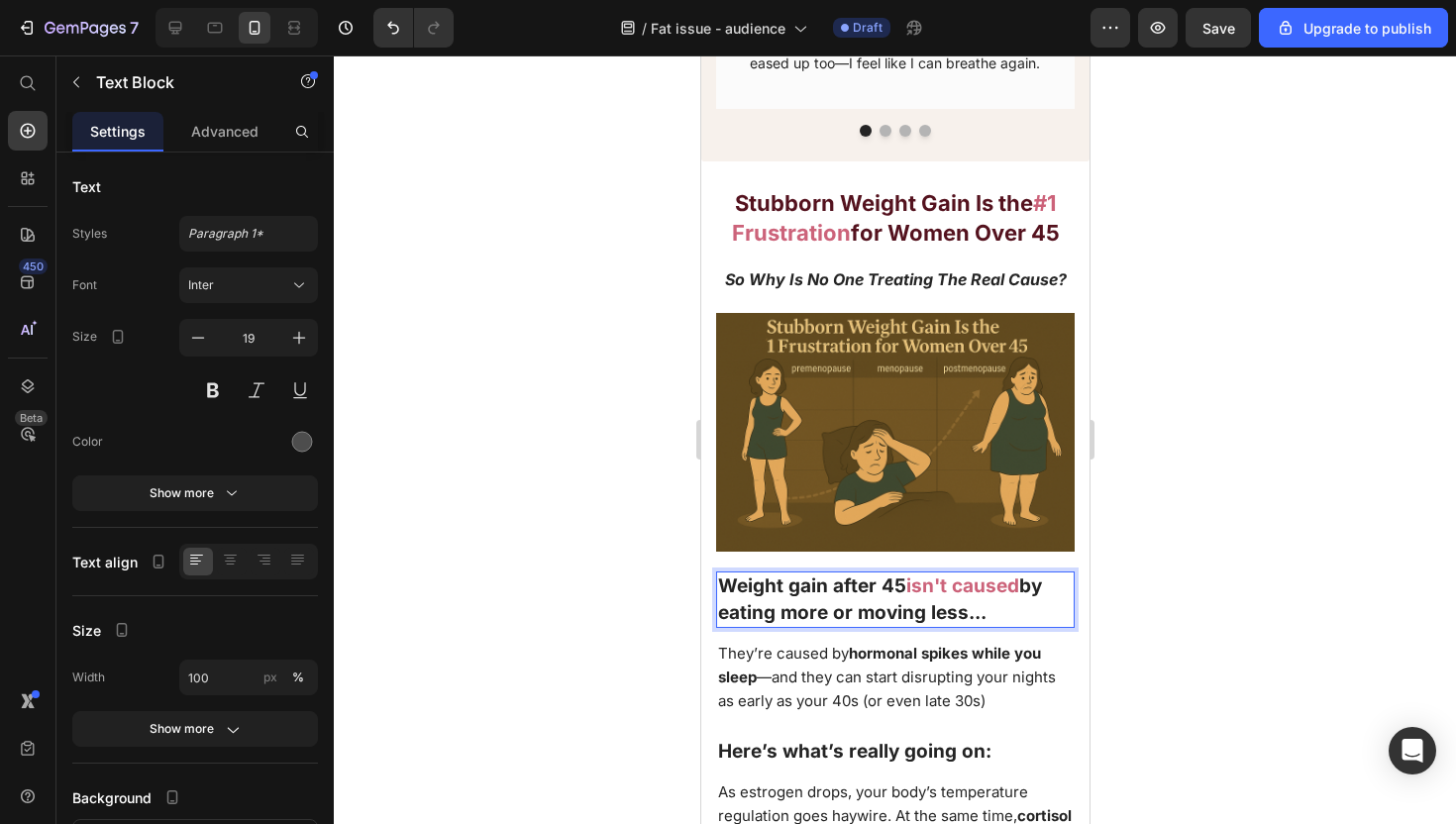 click on "by eating more or moving less..." at bounding box center [879, 599] 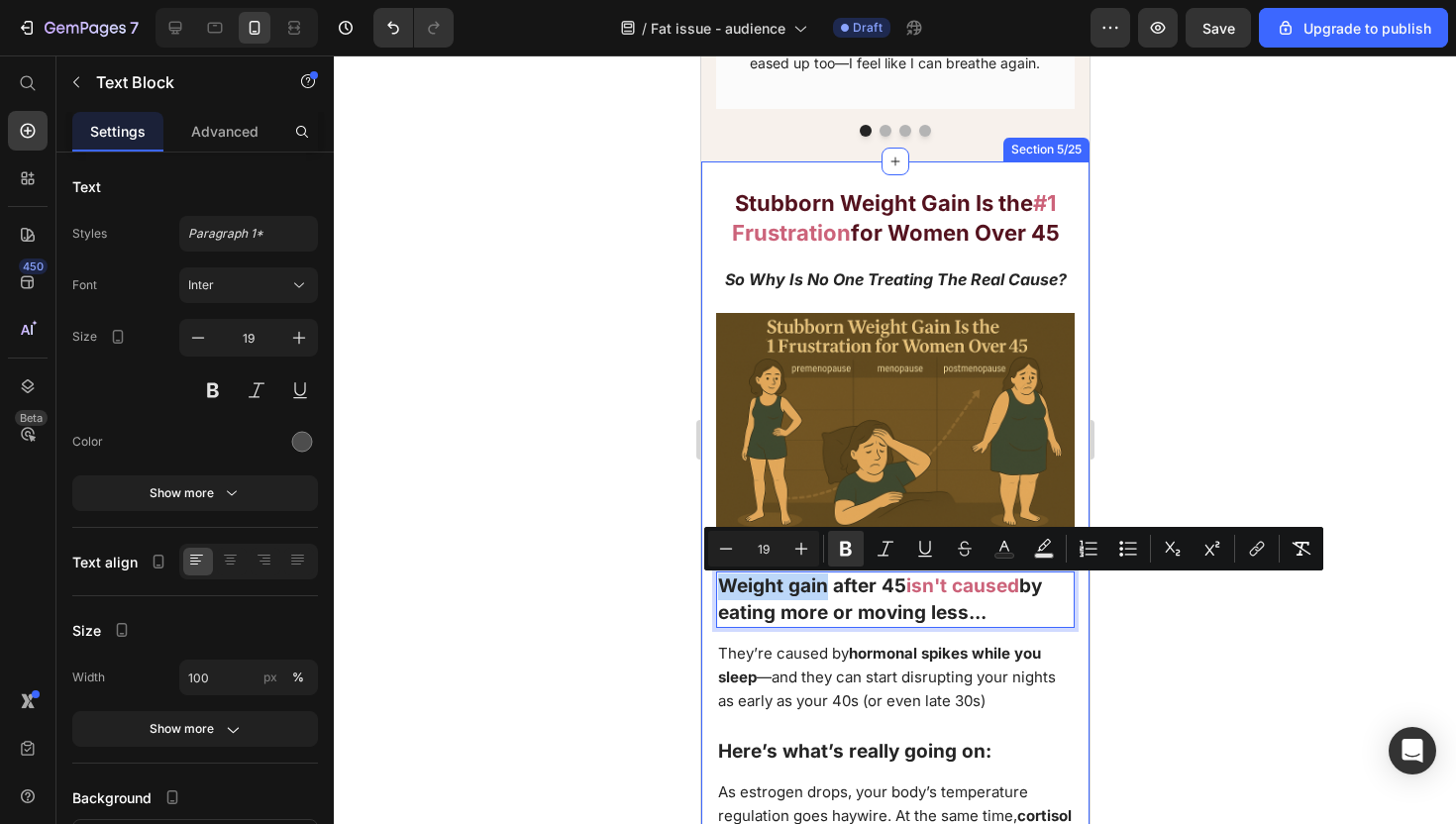 drag, startPoint x: 827, startPoint y: 590, endPoint x: 704, endPoint y: 587, distance: 123.03658 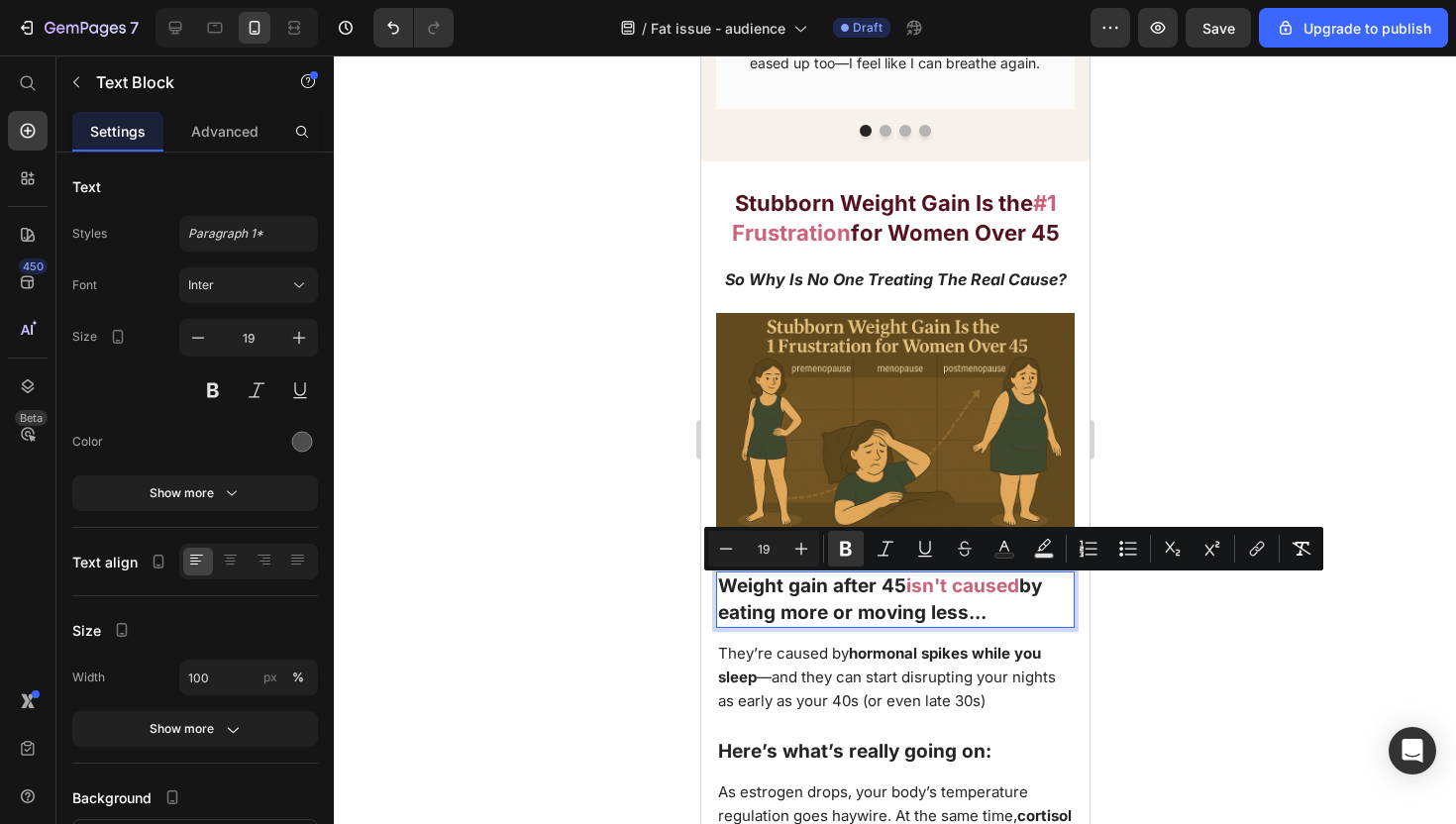 click on "by eating more or moving less..." at bounding box center [879, 599] 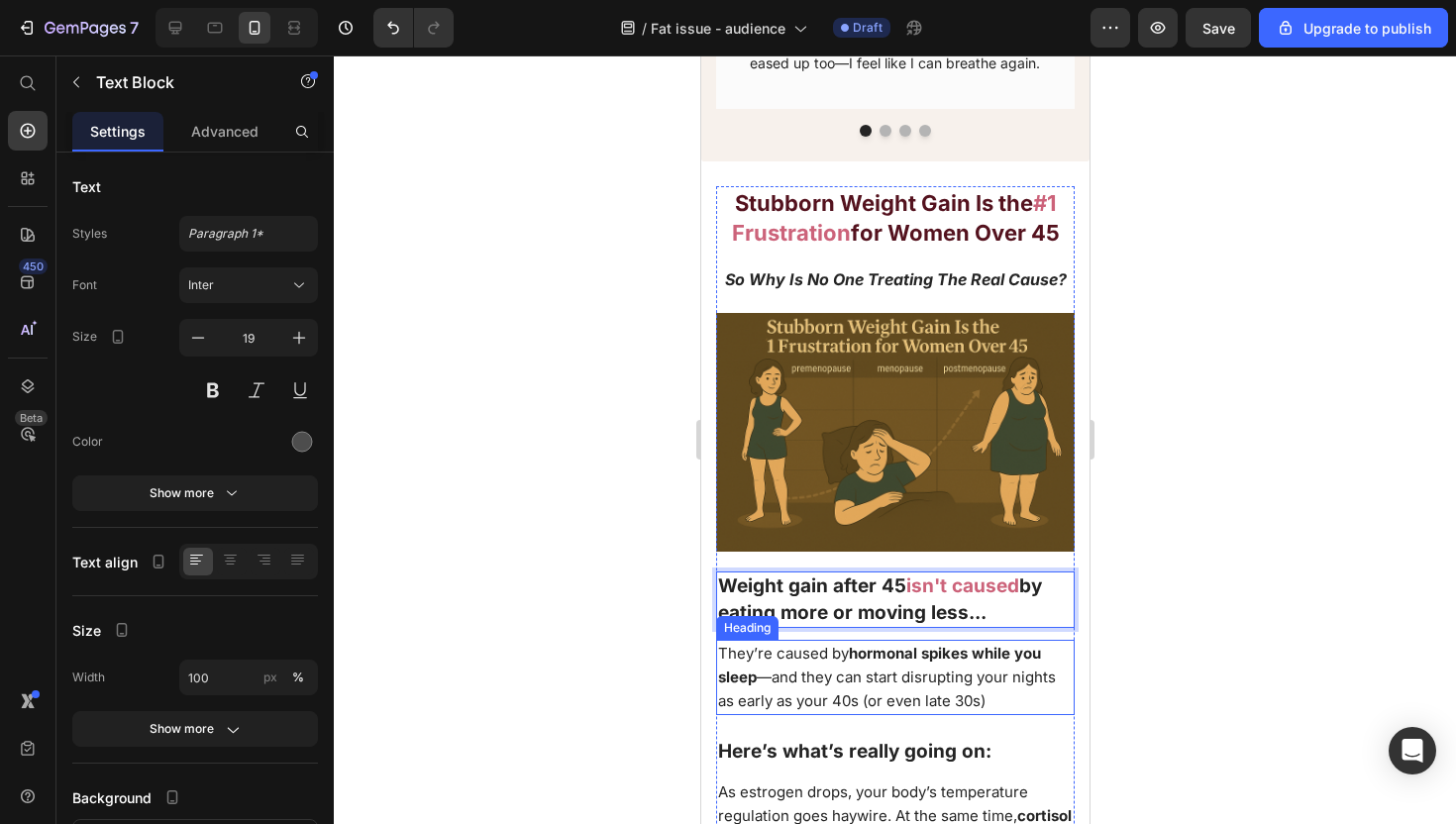 scroll, scrollTop: 1930, scrollLeft: 0, axis: vertical 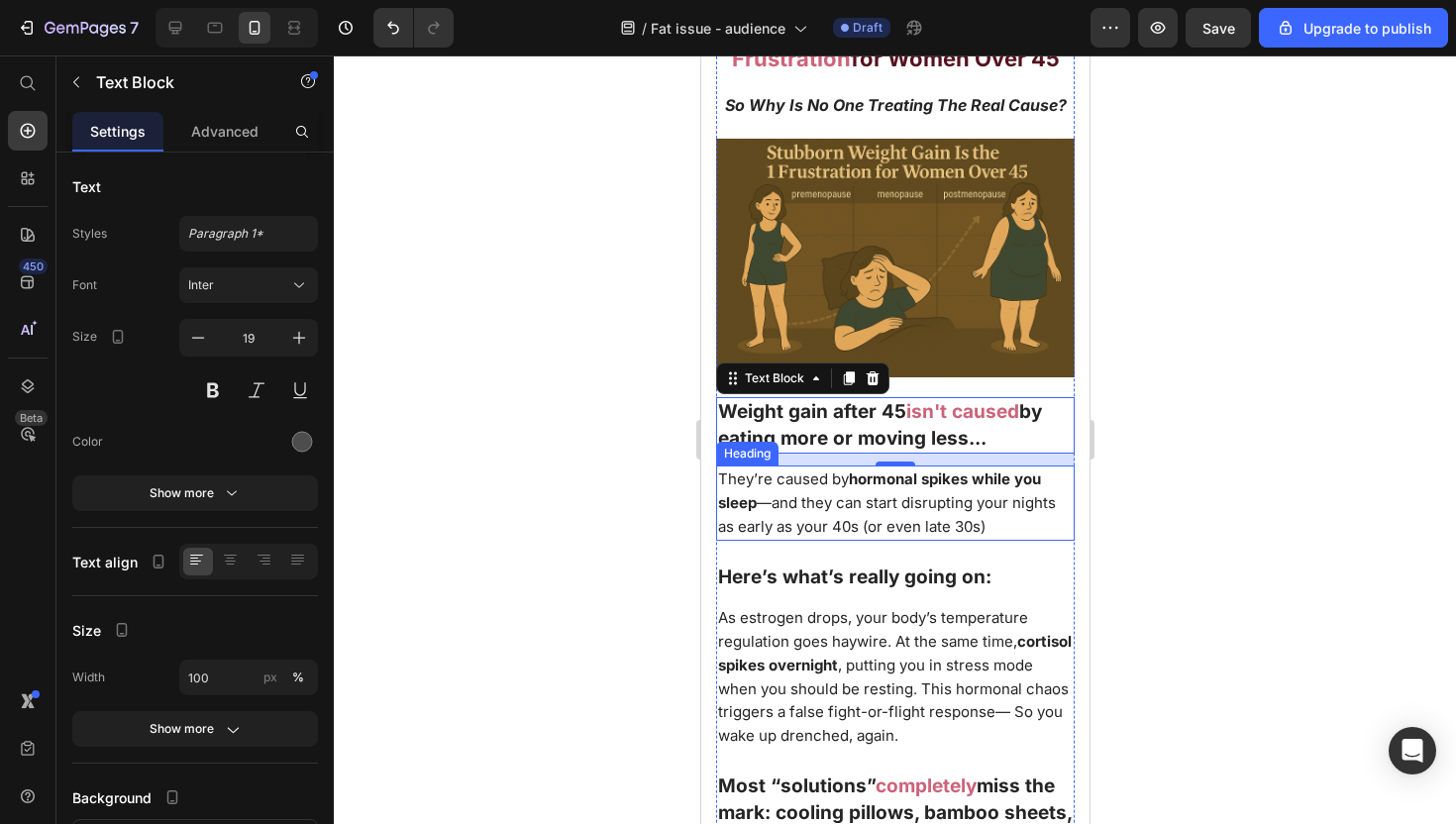 click on "They’re caused by  hormonal spikes while you sleep —and they can start disrupting your nights as early as your 40s (or even late 30s)" at bounding box center [885, 502] 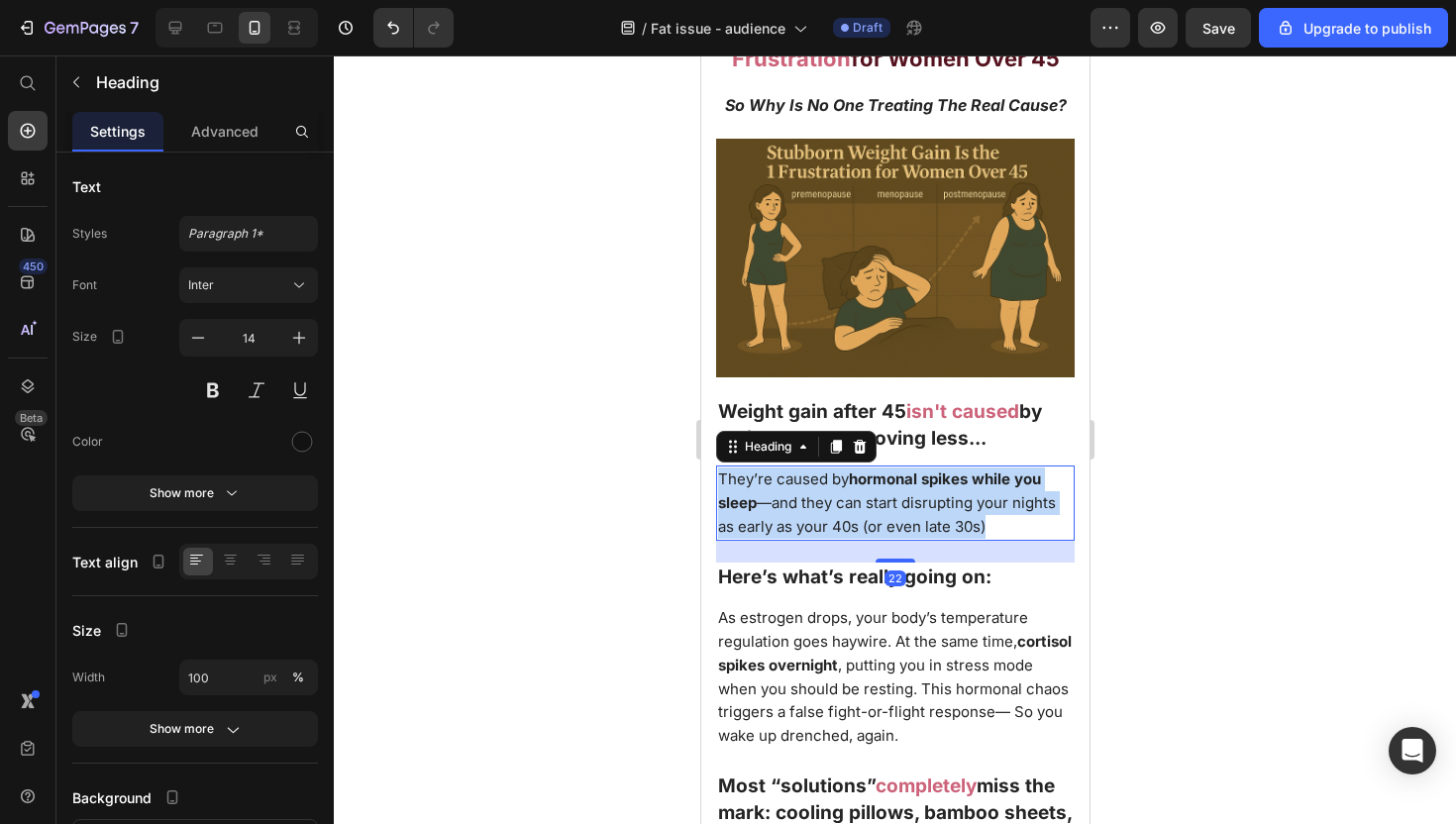 click on "They’re caused by  hormonal spikes while you sleep —and they can start disrupting your nights as early as your 40s (or even late 30s)" at bounding box center (885, 502) 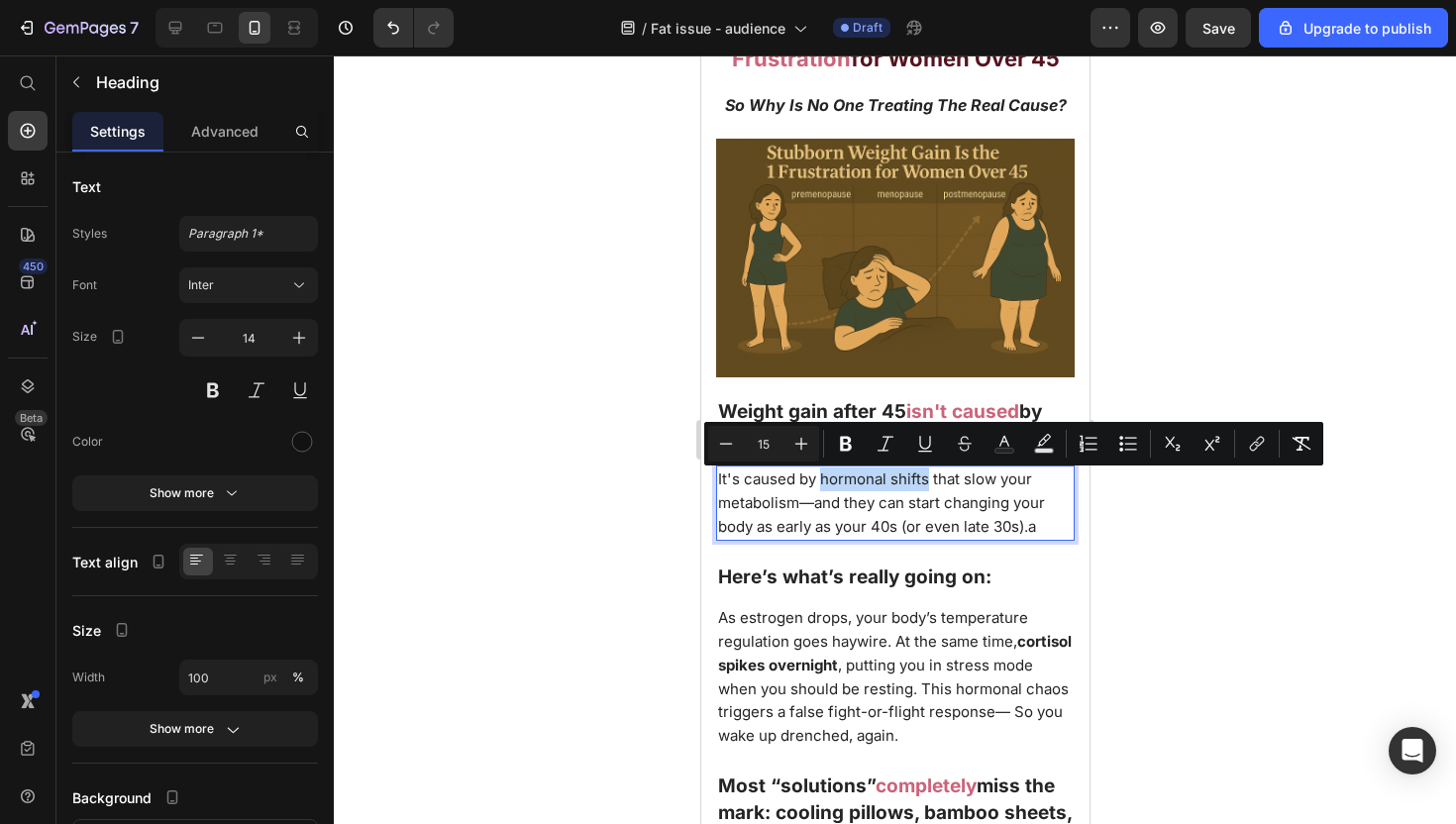drag, startPoint x: 823, startPoint y: 486, endPoint x: 925, endPoint y: 485, distance: 102.0049 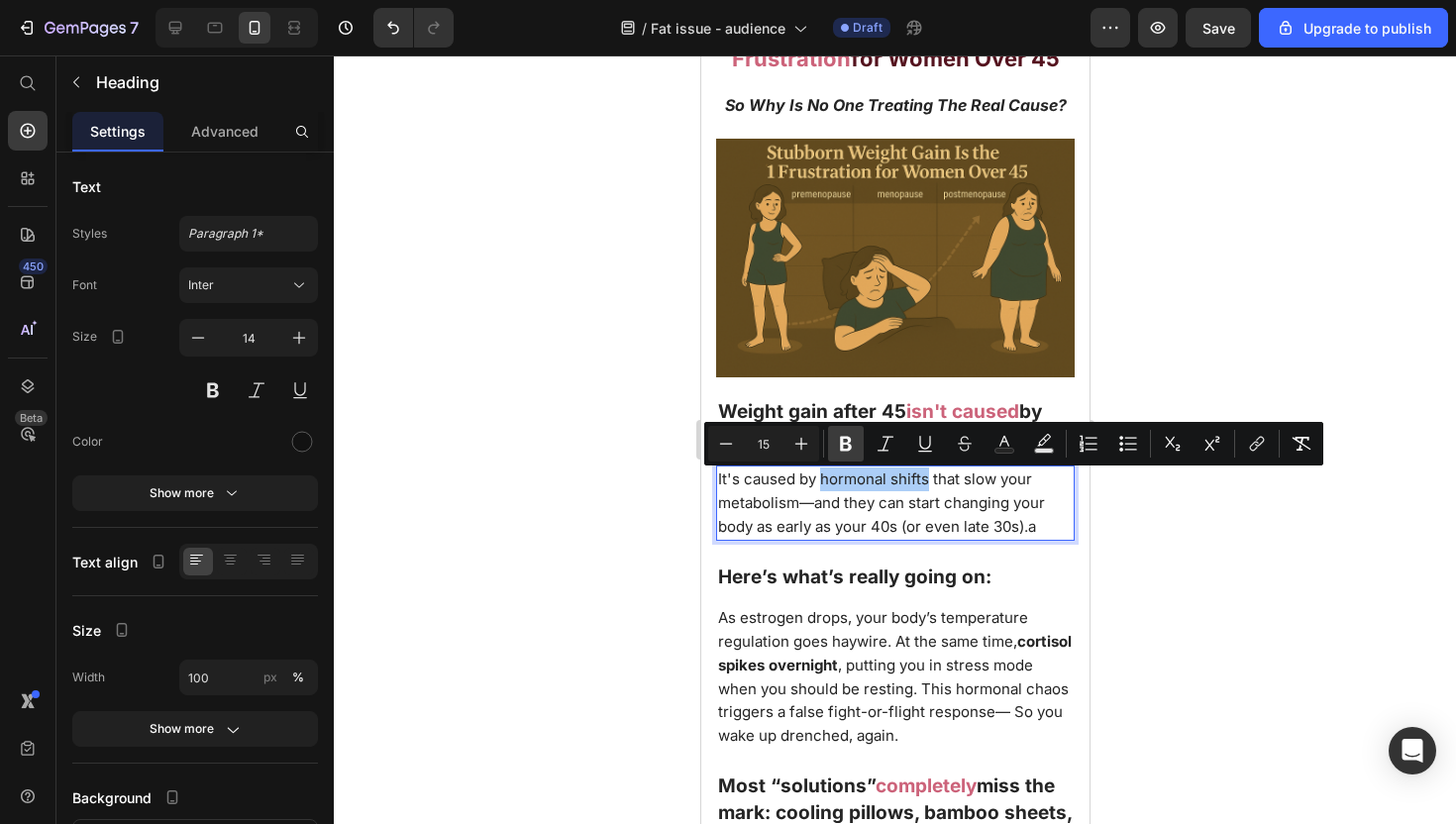 click 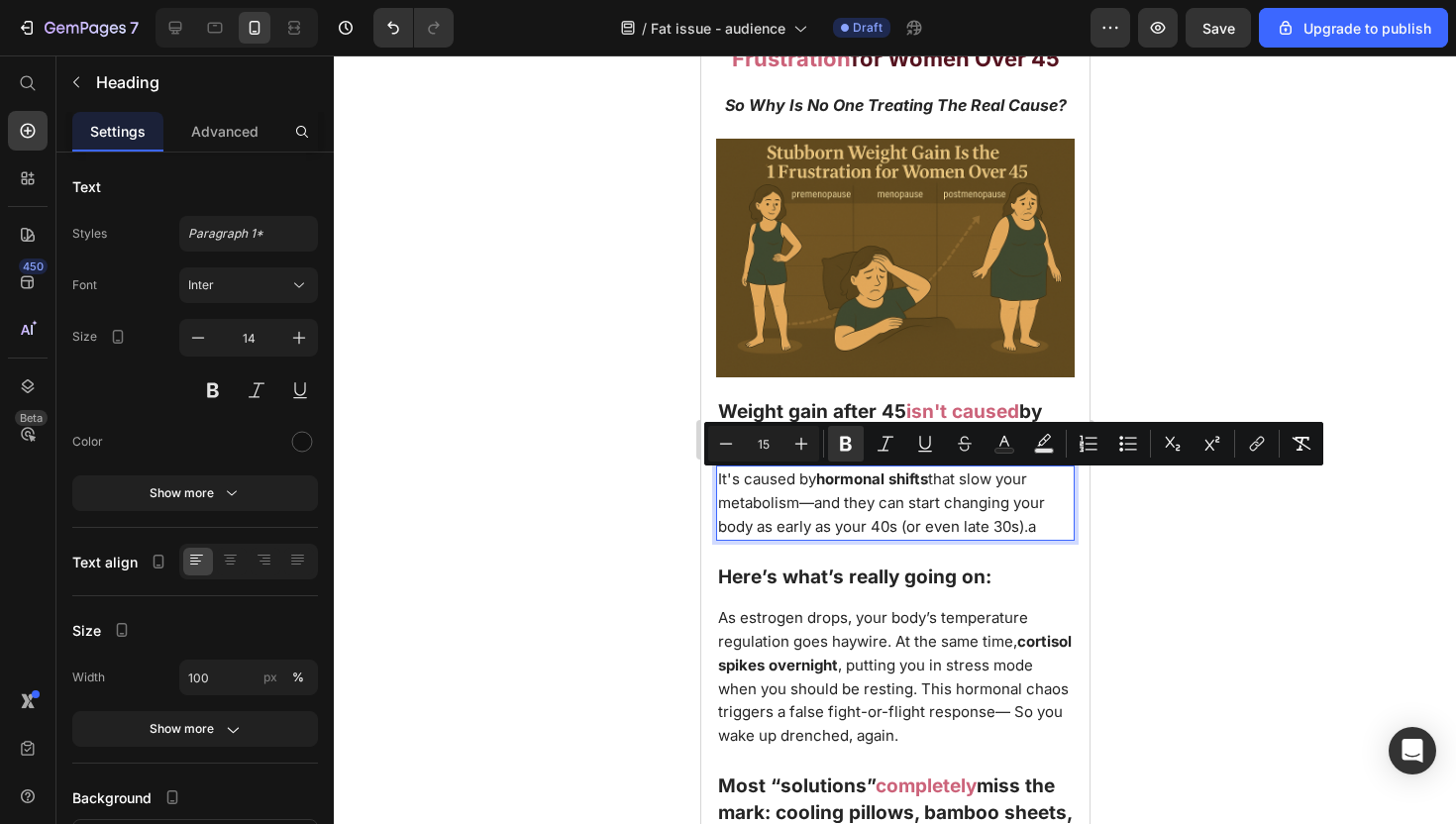 click on "It's caused by hormonal shifts that slow your metabolism—and they can start changing your body as early as your 40s (or even late 30s).a" at bounding box center [881, 502] 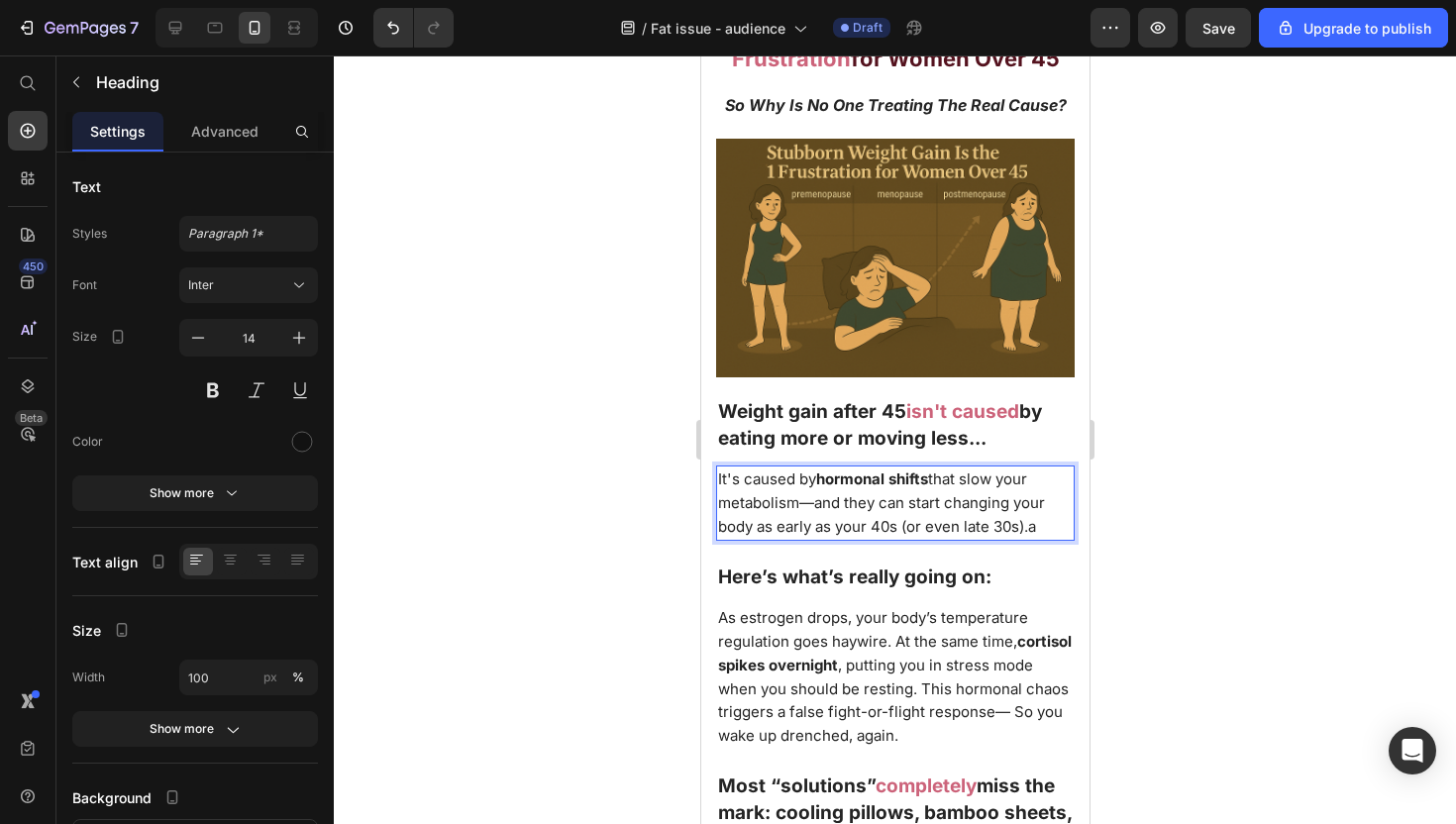 click on "It's caused by hormonal shifts that slow your metabolism—and they can start changing your body as early as your 40s (or even late 30s).a" at bounding box center [881, 502] 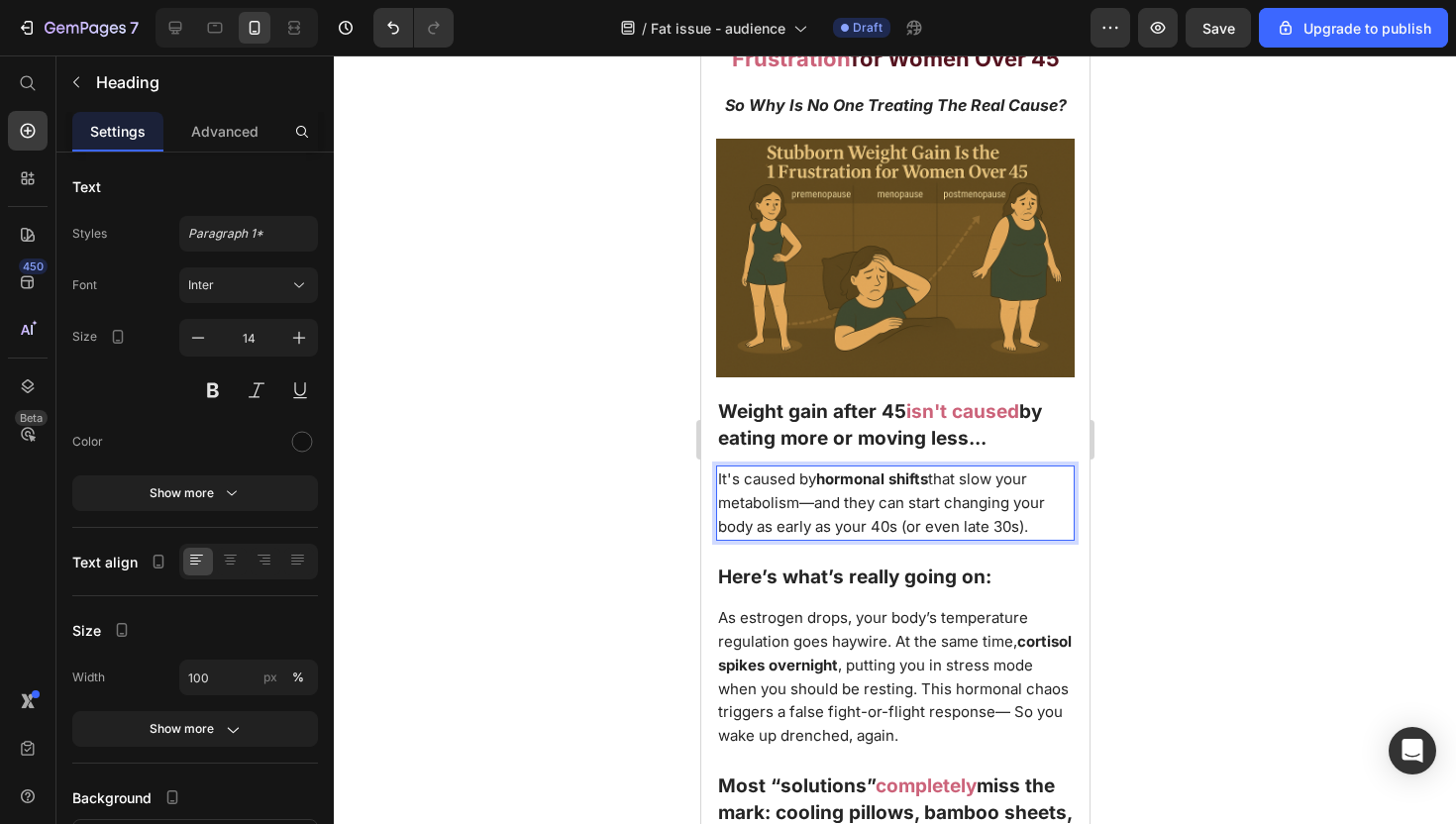 click on "It's caused by hormonal shifts that slow your metabolism—and they can start changing your body as early as your 40s (or even late 30s)." at bounding box center [881, 502] 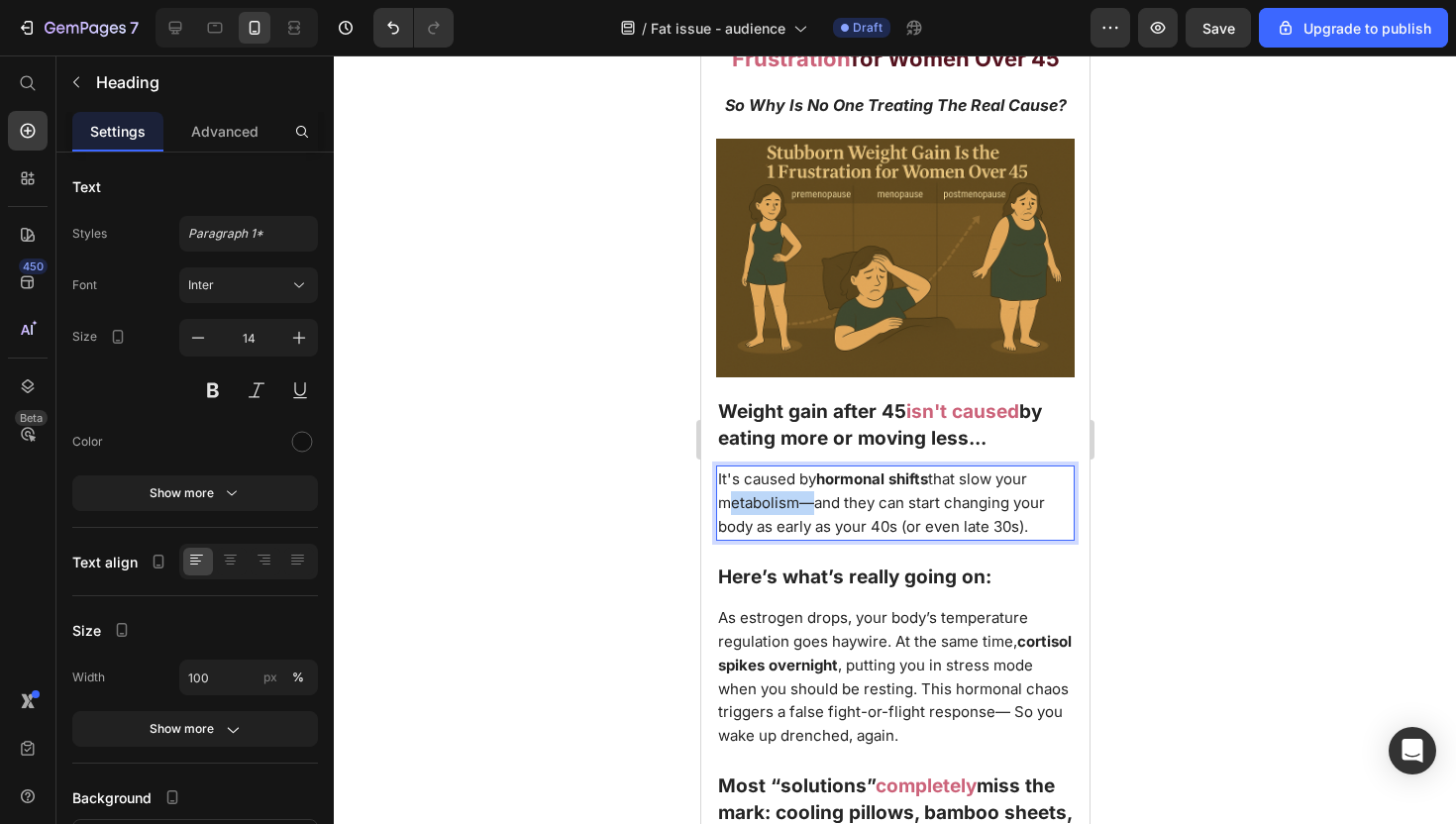 click on "It's caused by hormonal shifts that slow your metabolism—and they can start changing your body as early as your 40s (or even late 30s)." at bounding box center [881, 502] 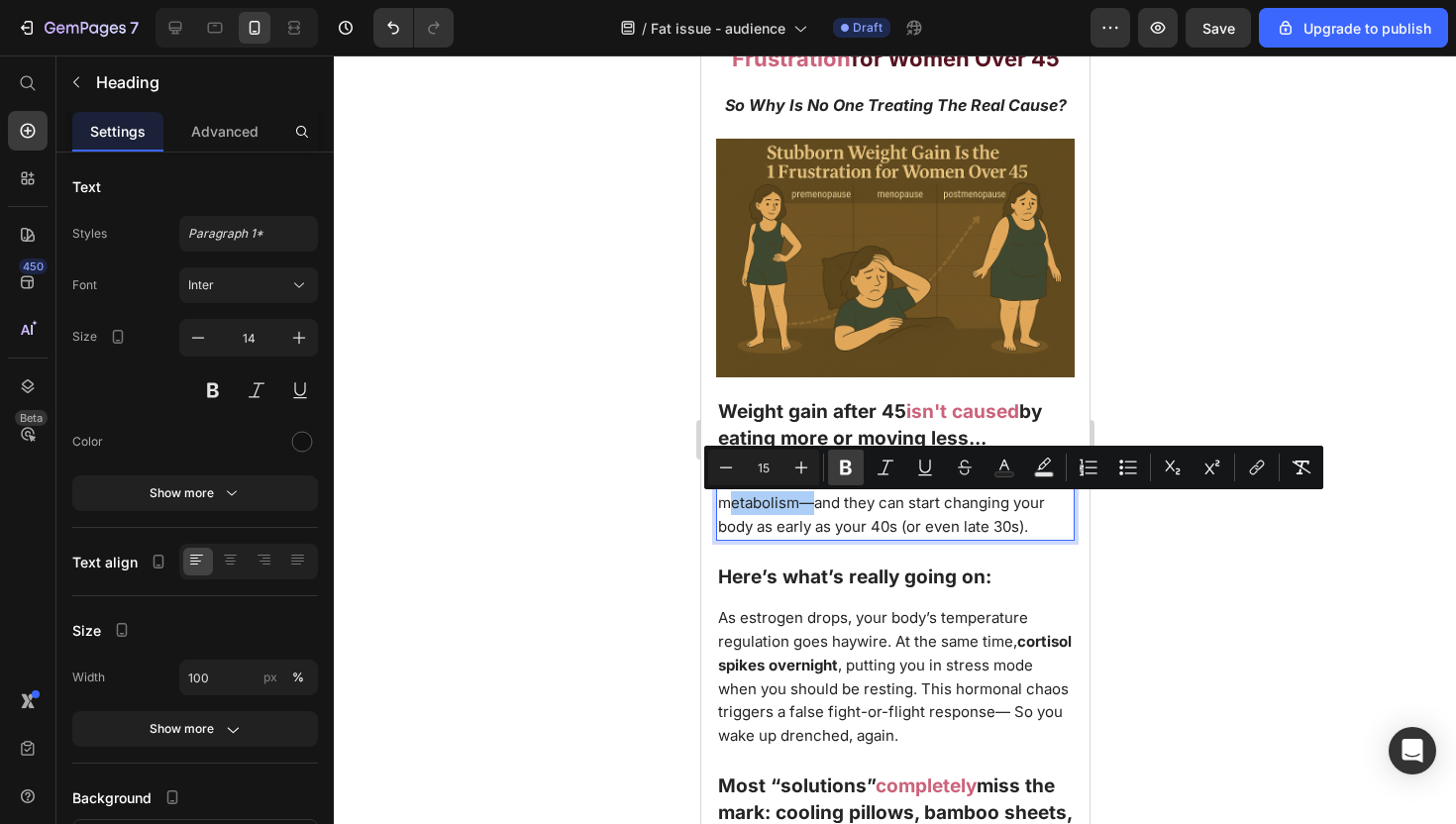 click on "Bold" at bounding box center (846, 467) 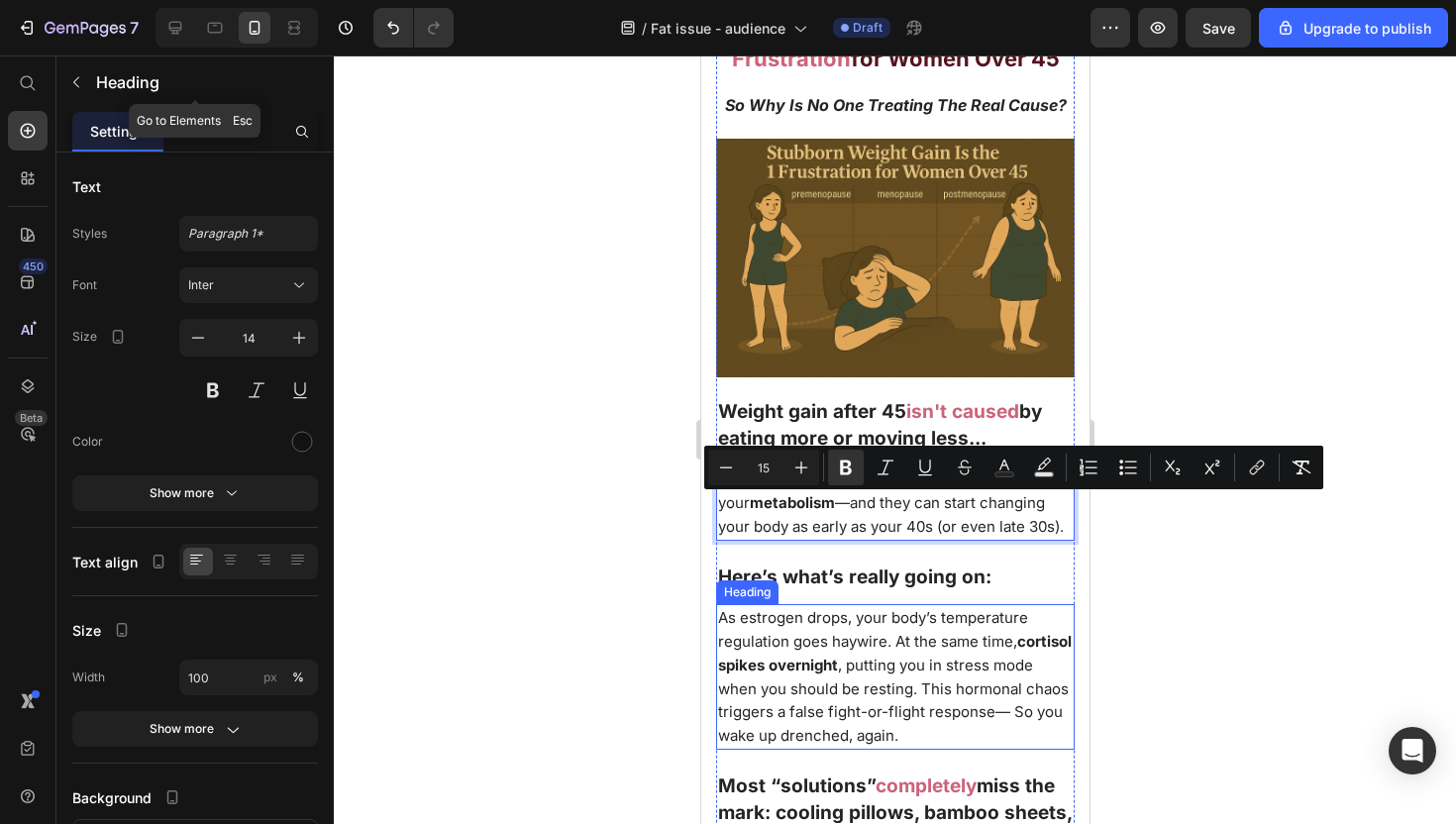 click on "As estrogen drops, your body’s temperature regulation goes haywire. At the same time, cortisol spikes overnight , putting you in stress mode when you should be resting. This hormonal chaos triggers a false fight-or-flight response— So you wake up drenched, again." at bounding box center (893, 676) 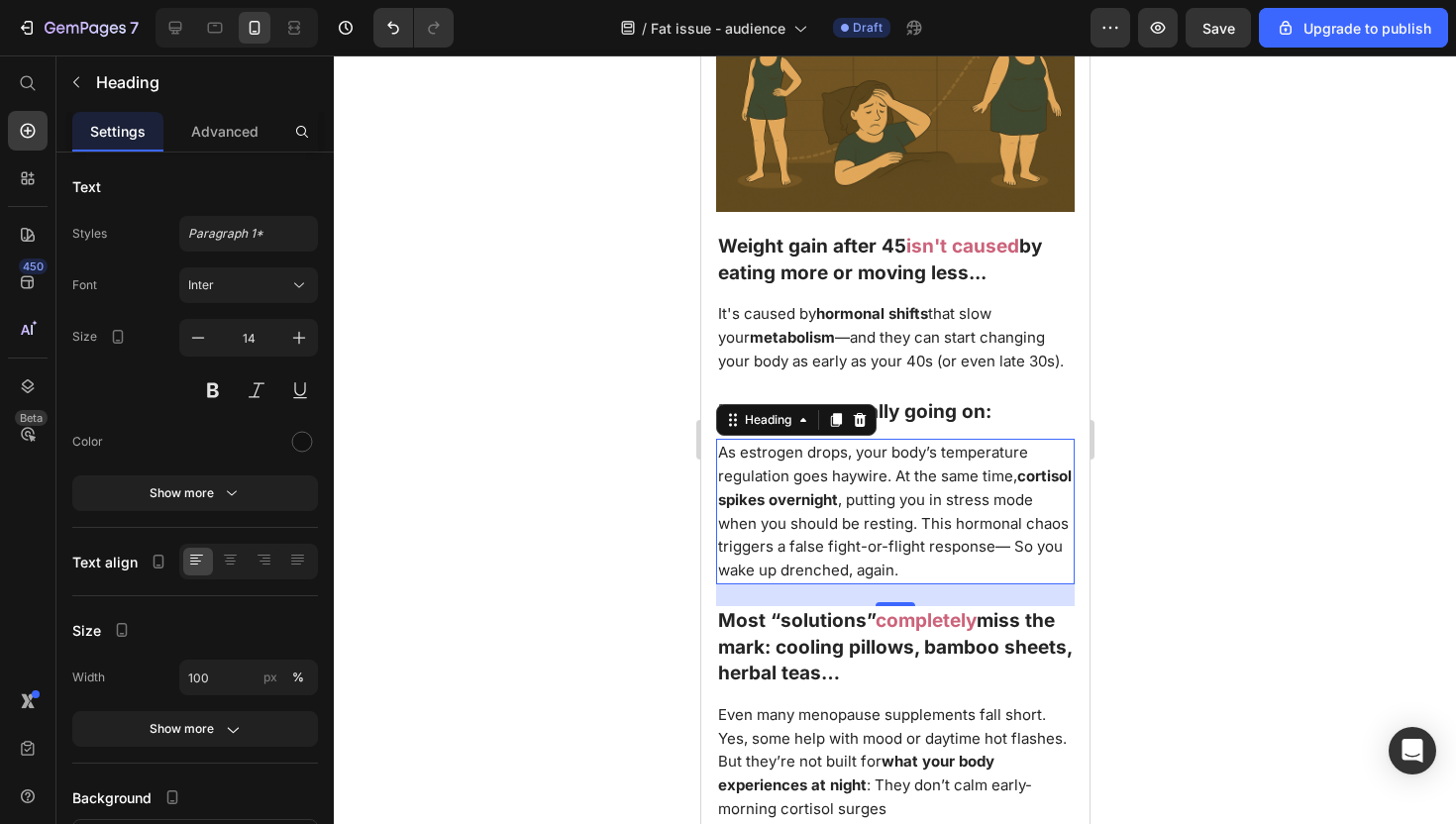 scroll, scrollTop: 2102, scrollLeft: 0, axis: vertical 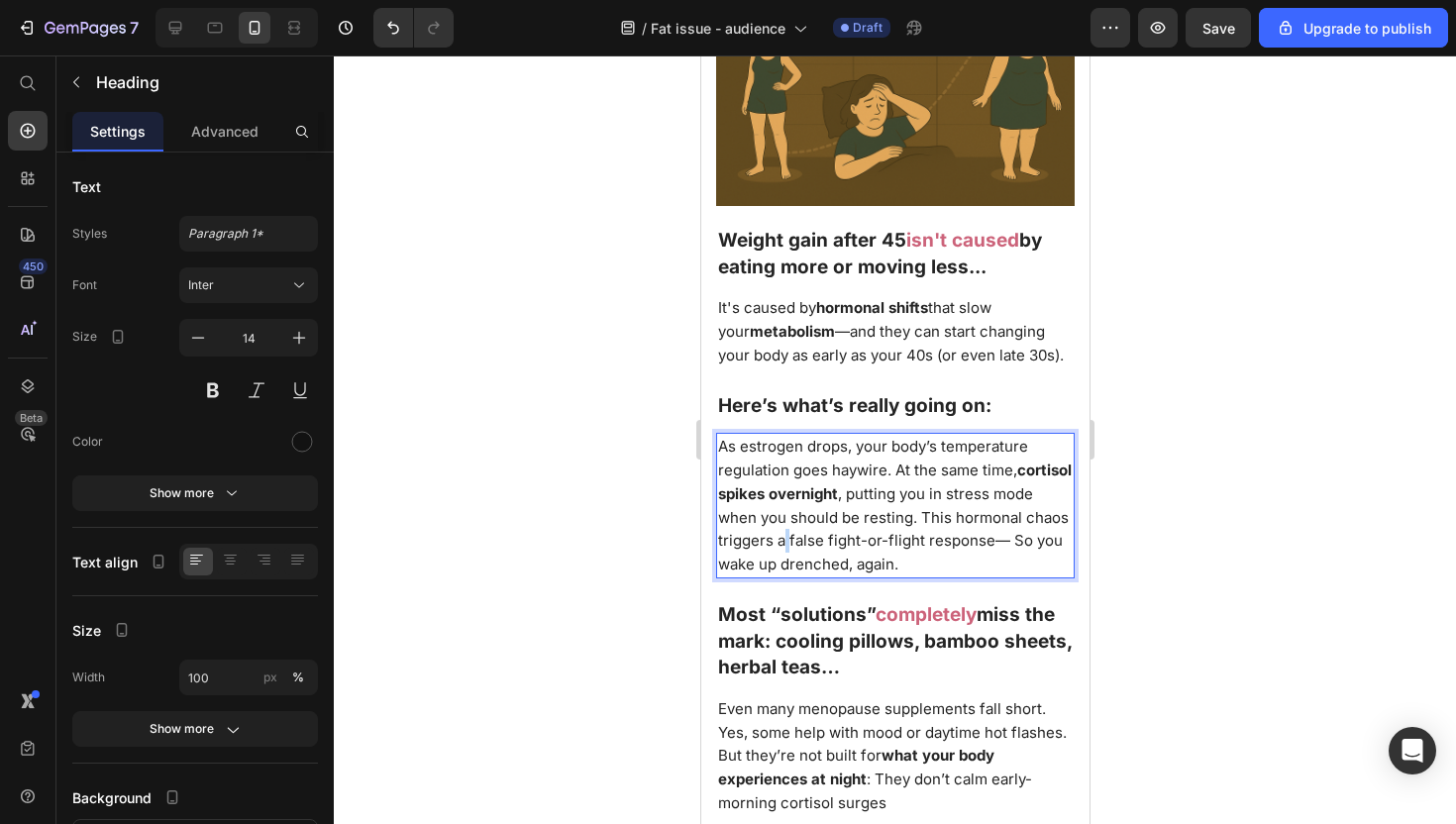 click on "As estrogen drops, your body’s temperature regulation goes haywire. At the same time, cortisol spikes overnight , putting you in stress mode when you should be resting. This hormonal chaos triggers a false fight-or-flight response— So you wake up drenched, again." at bounding box center [893, 505] 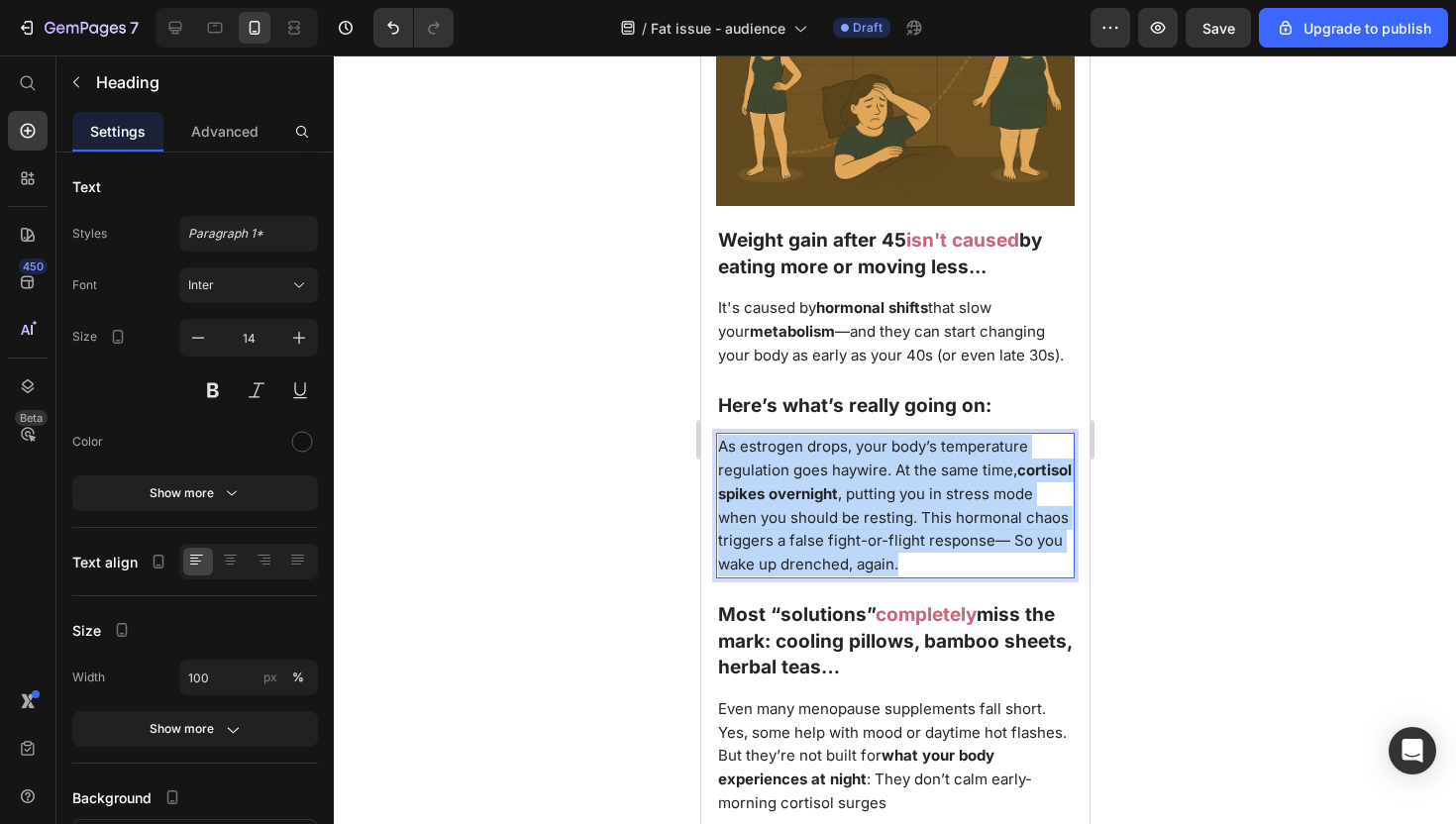 click on "As estrogen drops, your body’s temperature regulation goes haywire. At the same time, cortisol spikes overnight , putting you in stress mode when you should be resting. This hormonal chaos triggers a false fight-or-flight response— So you wake up drenched, again." at bounding box center [893, 505] 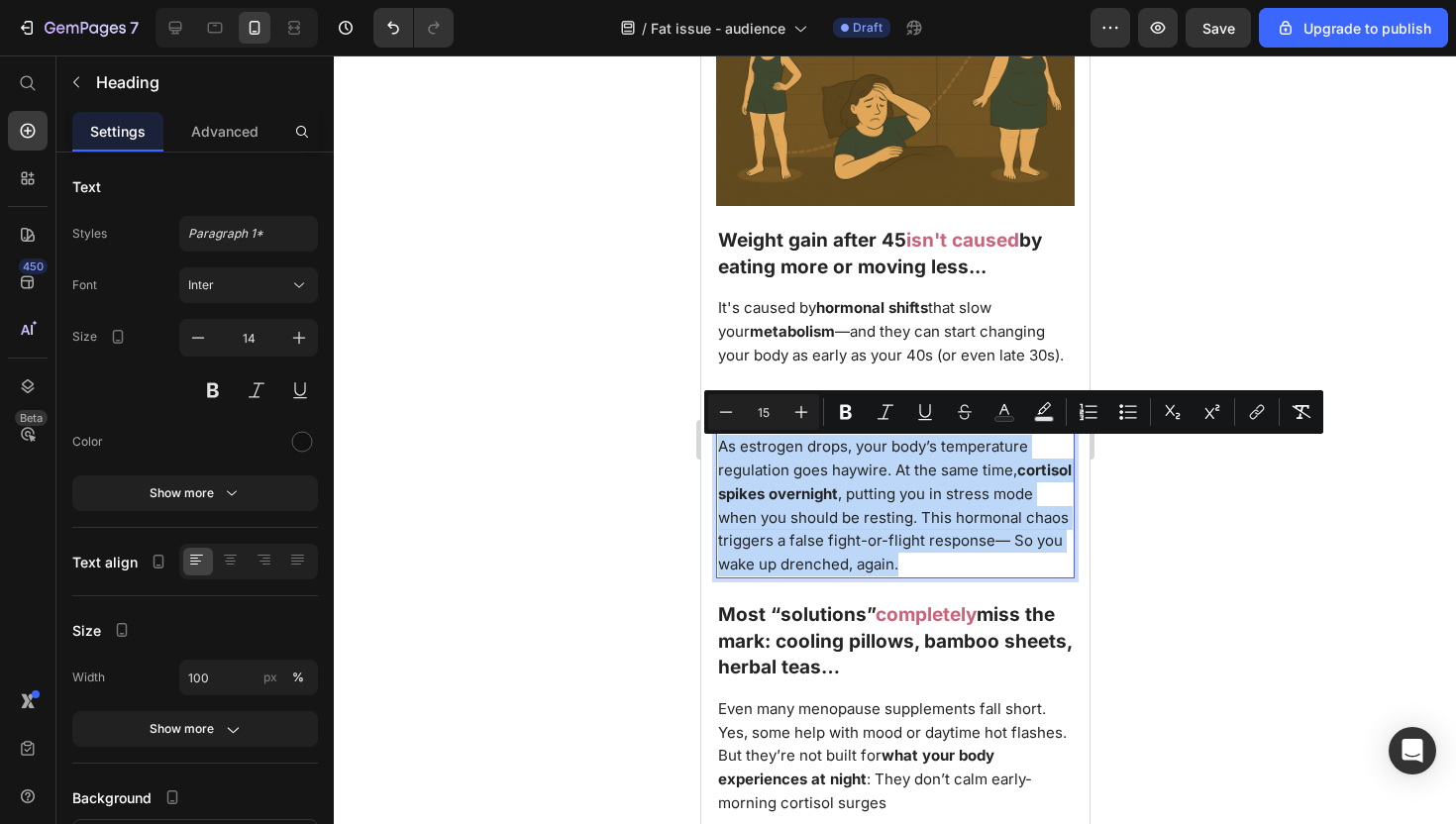 click on "As estrogen drops, your body’s temperature regulation goes haywire. At the same time, cortisol spikes overnight , putting you in stress mode when you should be resting. This hormonal chaos triggers a false fight-or-flight response— So you wake up drenched, again." at bounding box center (893, 505) 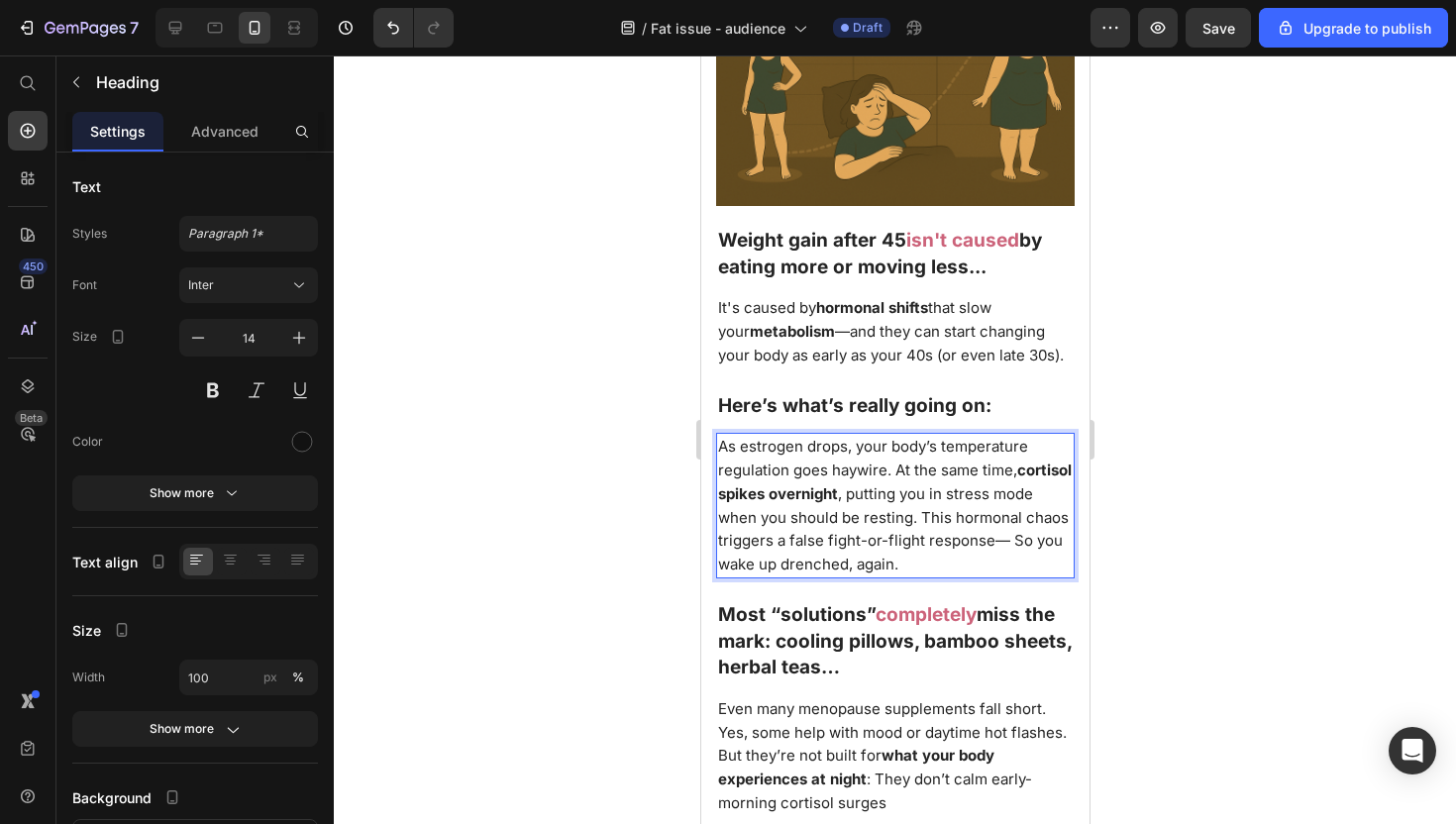 click on "As estrogen drops, your body’s temperature regulation goes haywire. At the same time, cortisol spikes overnight , putting you in stress mode when you should be resting. This hormonal chaos triggers a false fight-or-flight response— So you wake up drenched, again." at bounding box center (893, 505) 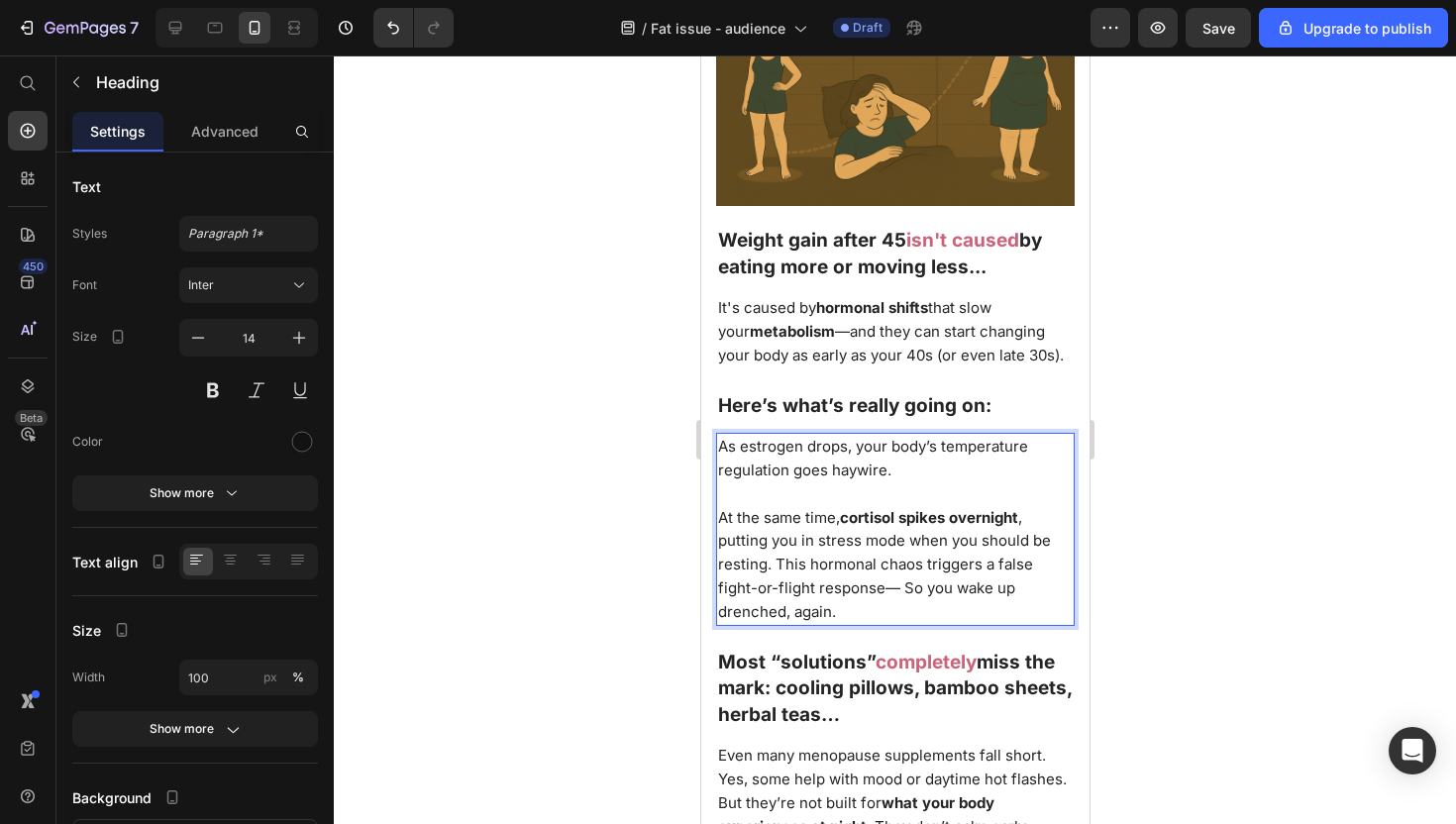 click on "At the same time, cortisol spikes overnight , putting you in stress mode when you should be resting. This hormonal chaos triggers a false fight-or-flight response— So you wake up drenched, again." at bounding box center [884, 565] 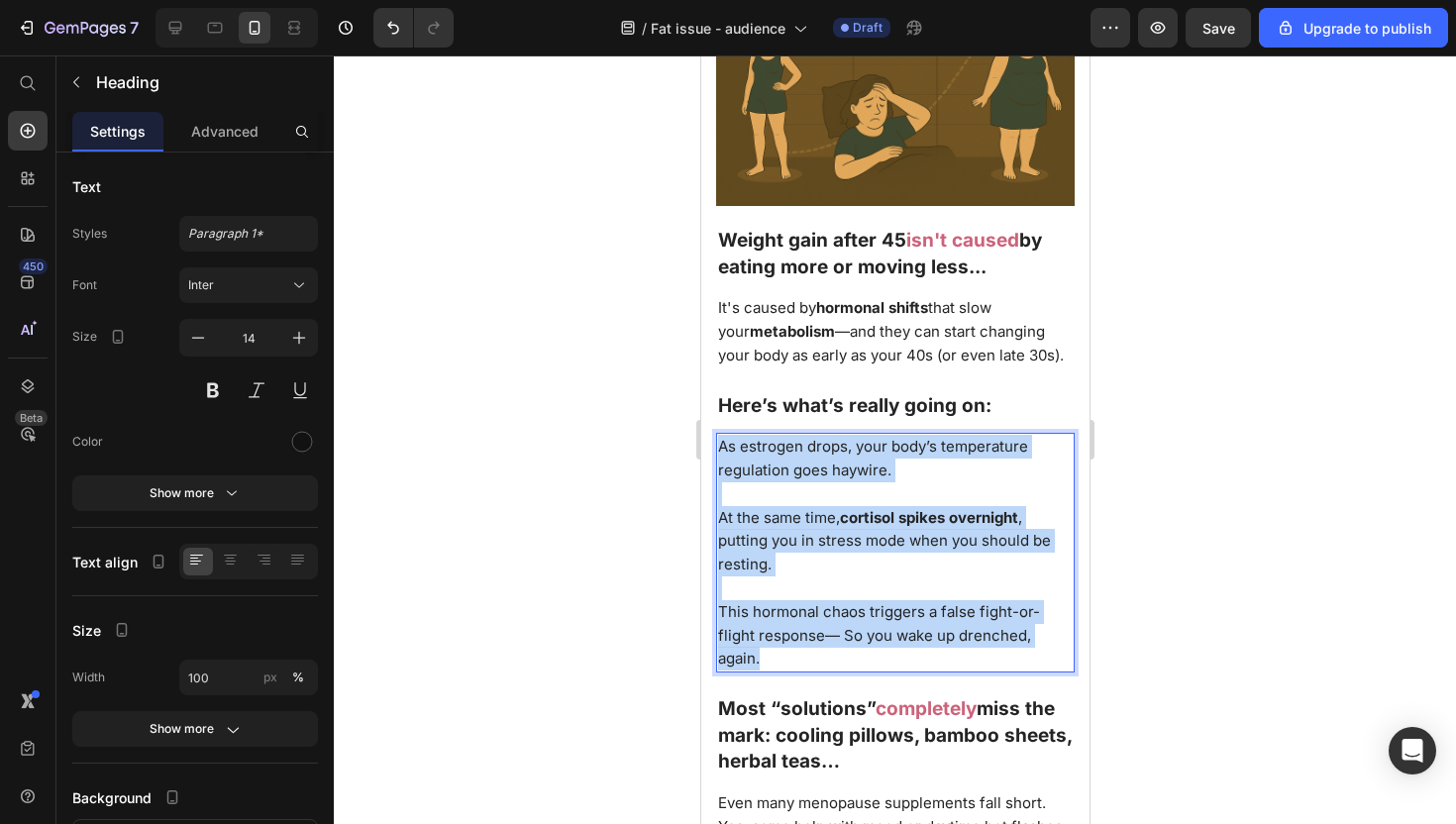 drag, startPoint x: 1039, startPoint y: 643, endPoint x: 714, endPoint y: 444, distance: 381.08529 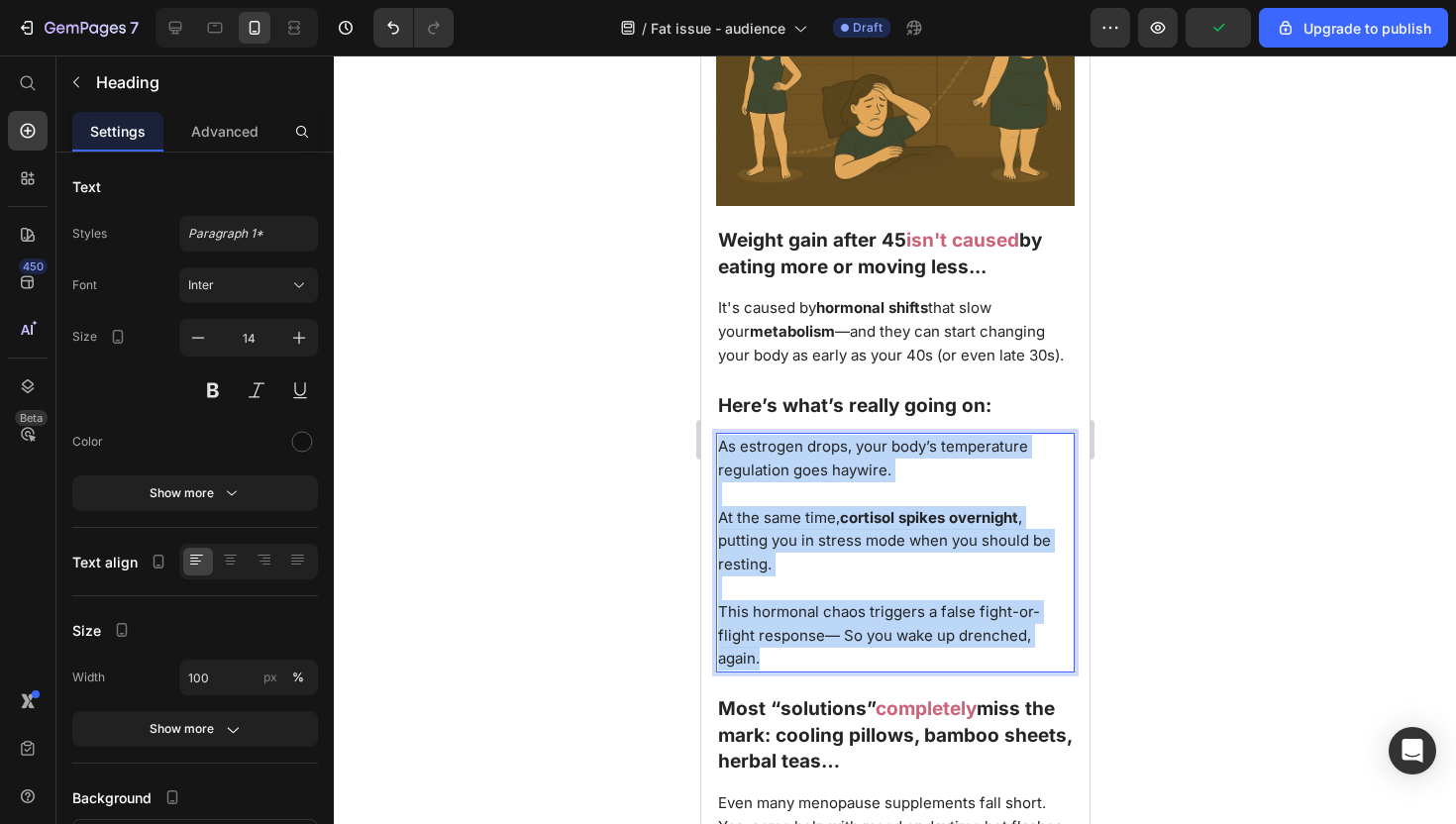click on "As estrogen drops, your body’s temperature regulation goes haywire.  At the same time,  cortisol   spikes   overnight , putting you in stress mode when you should be resting.  This hormonal chaos triggers a false fight-or-flight response— So you wake up drenched, again." at bounding box center [894, 553] 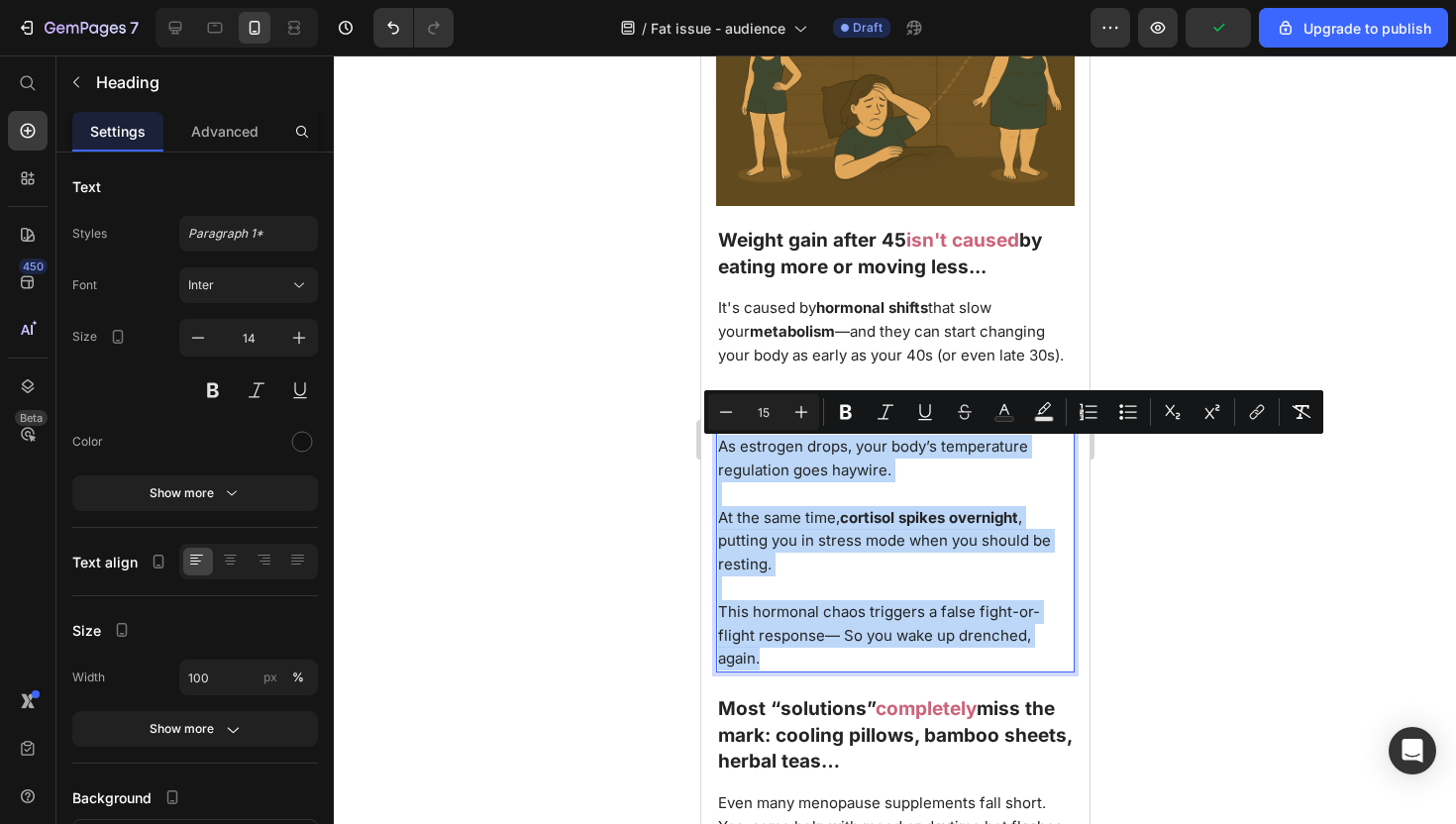 click on "As estrogen drops, your body’s temperature regulation goes haywire.  At the same time,  cortisol   spikes   overnight , putting you in stress mode when you should be resting.  This hormonal chaos triggers a false fight-or-flight response— So you wake up drenched, again." at bounding box center [894, 553] 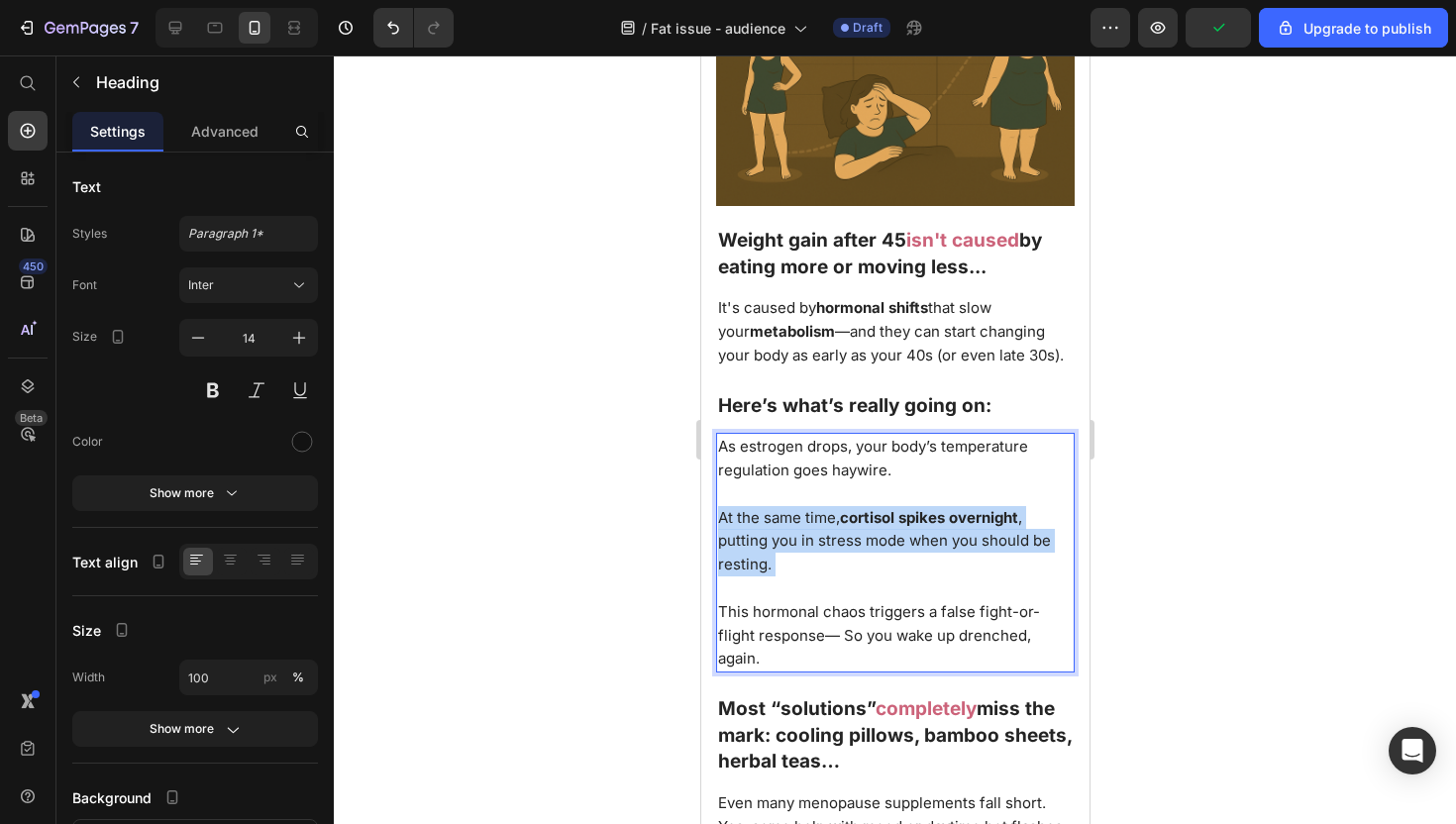click on "As estrogen drops, your body’s temperature regulation goes haywire.  At the same time,  cortisol   spikes   overnight , putting you in stress mode when you should be resting.  This hormonal chaos triggers a false fight-or-flight response— So you wake up drenched, again." at bounding box center (894, 553) 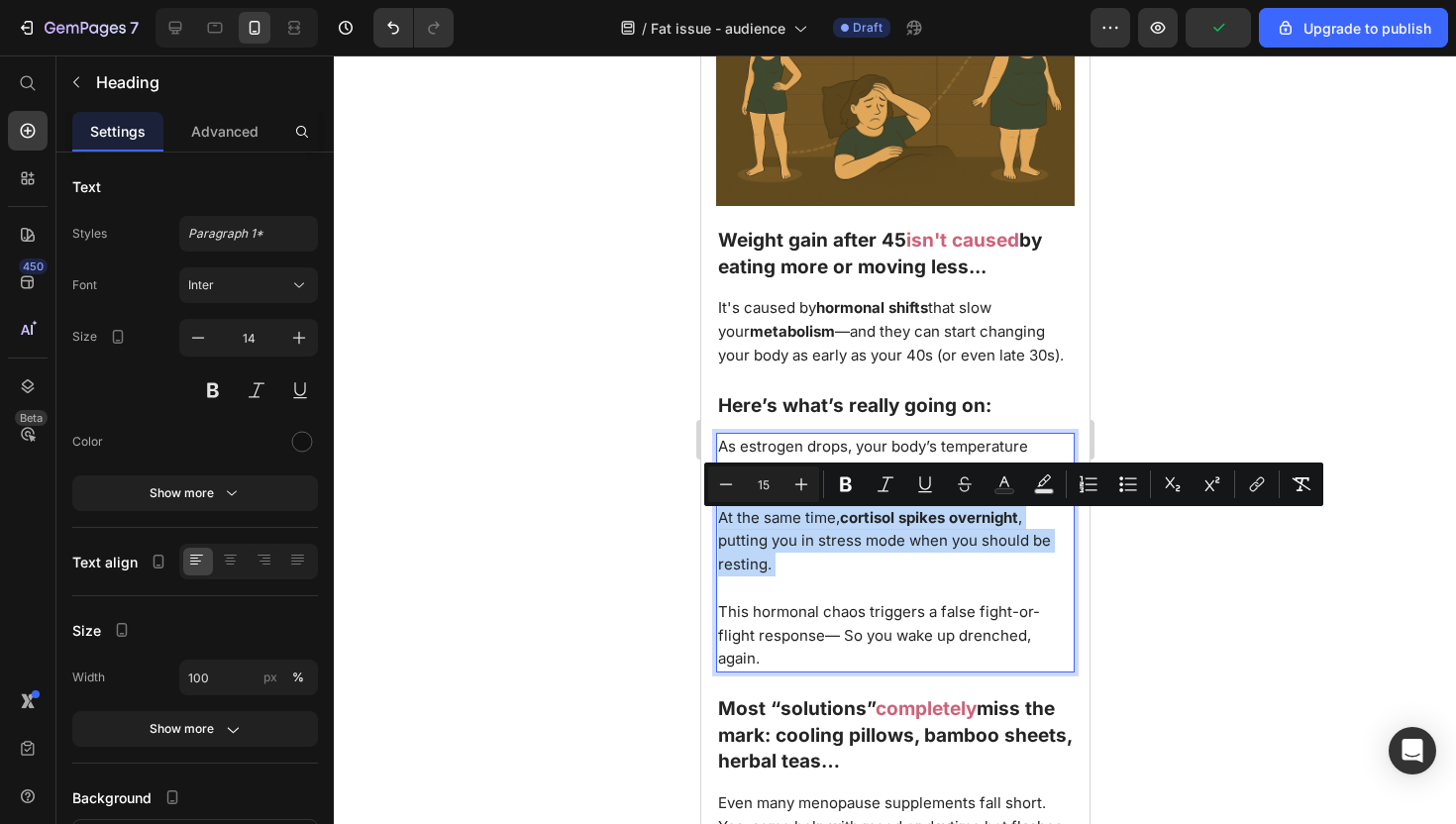 click on "As estrogen drops, your body’s temperature regulation goes haywire.  At the same time,  cortisol   spikes   overnight , putting you in stress mode when you should be resting.  This hormonal chaos triggers a false fight-or-flight response— So you wake up drenched, again." at bounding box center (894, 553) 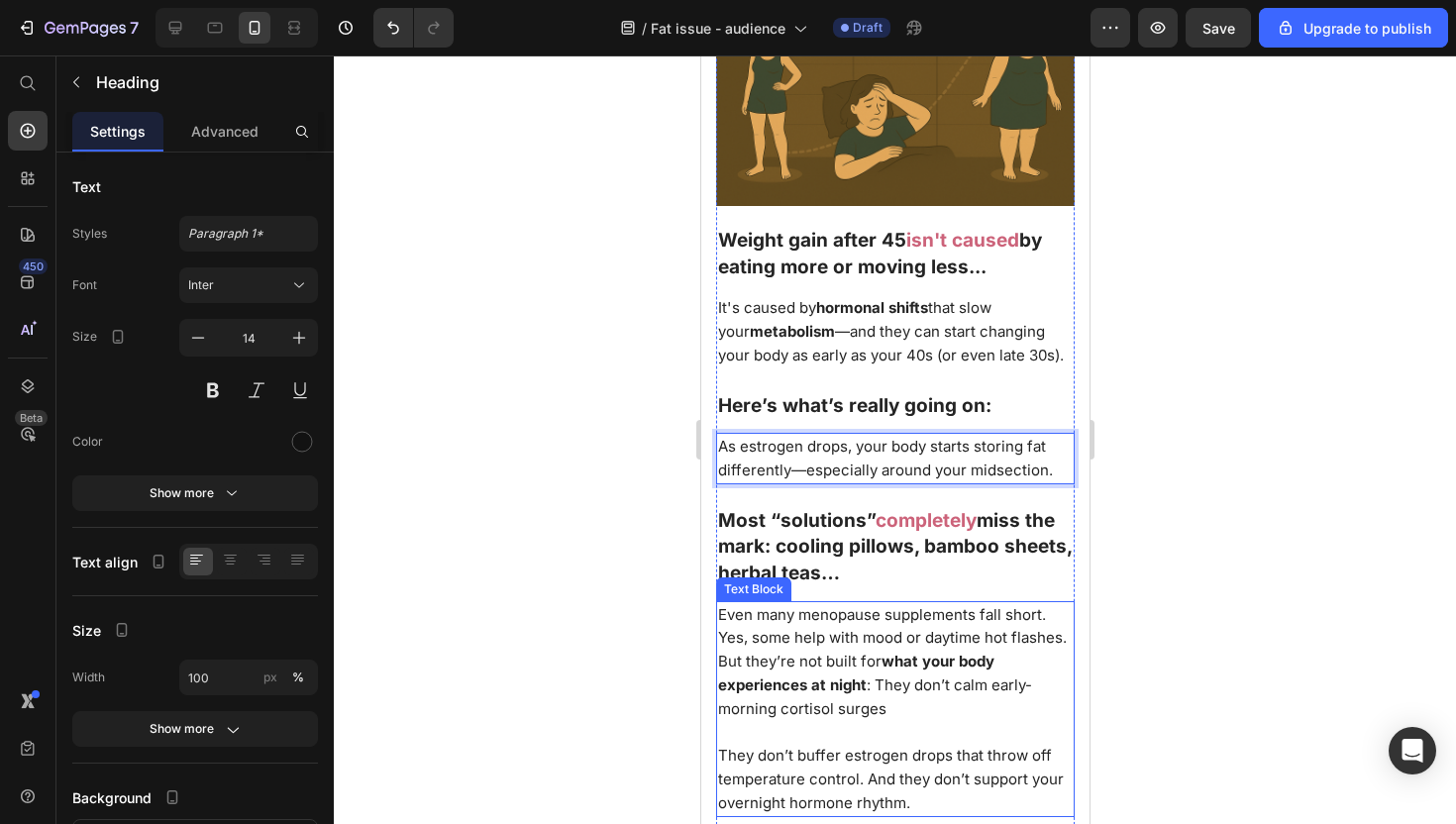 click on "Even many menopause supplements fall short. Yes, some help with mood or daytime hot flashes. But they’re not built for what your body experiences at night : They don’t calm early-morning cortisol surges" at bounding box center [891, 662] 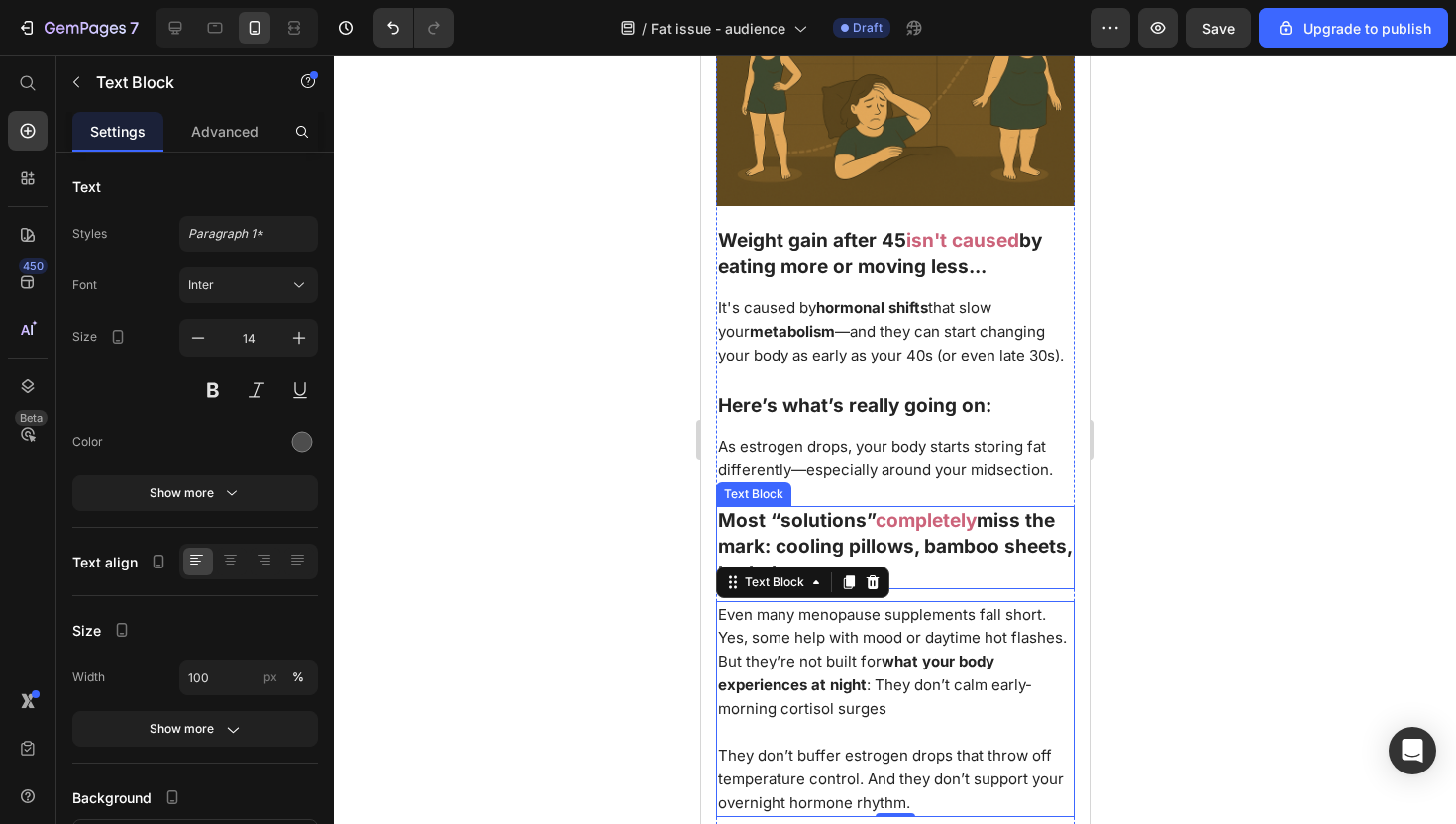 scroll, scrollTop: 2287, scrollLeft: 0, axis: vertical 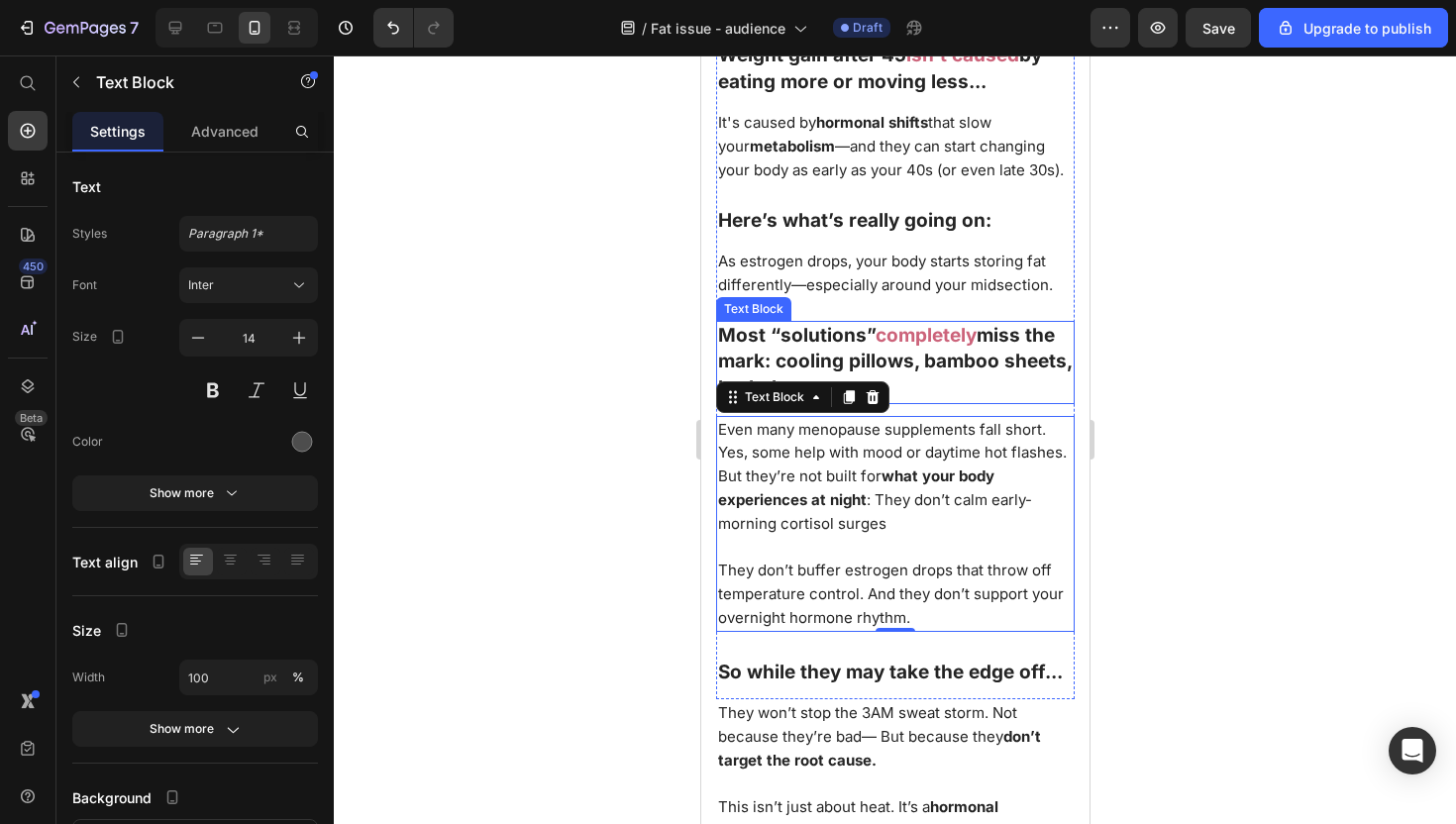 click on "miss the mark: cooling pillows, bamboo sheets, herbal teas…" at bounding box center [893, 361] 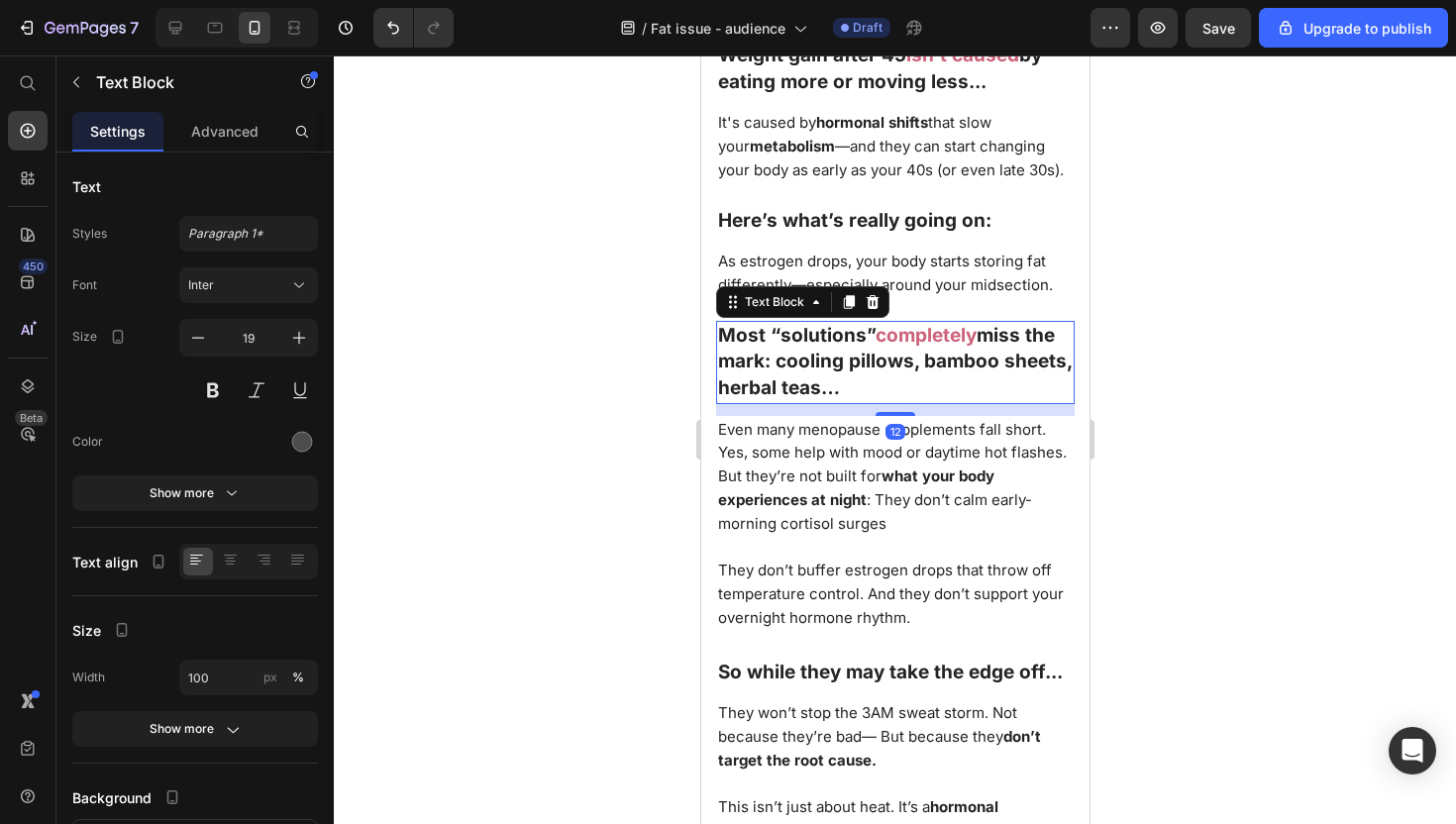 click on "miss the mark: cooling pillows, bamboo sheets, herbal teas…" at bounding box center (893, 361) 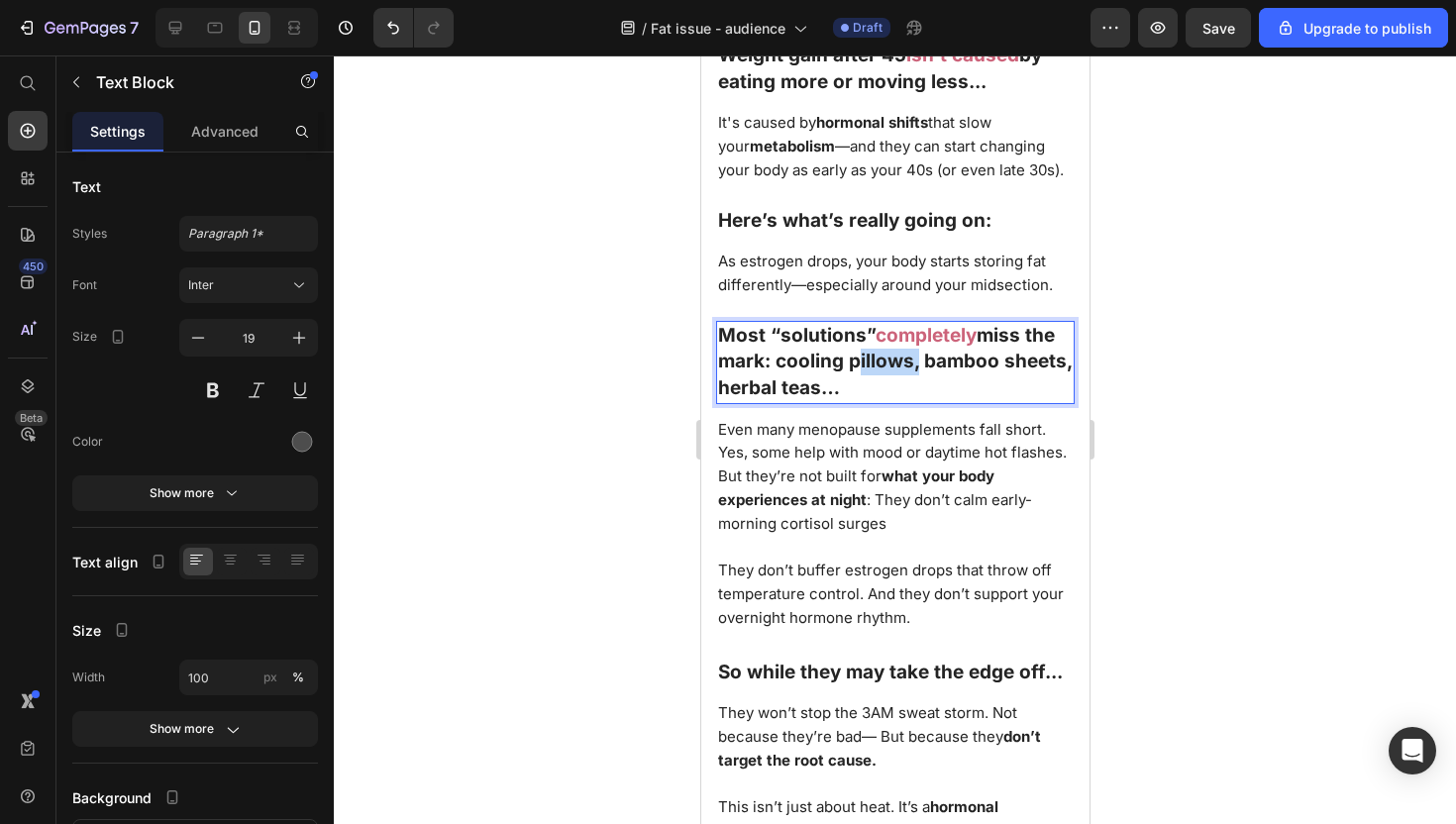 click on "miss the mark: cooling pillows, bamboo sheets, herbal teas…" at bounding box center (893, 361) 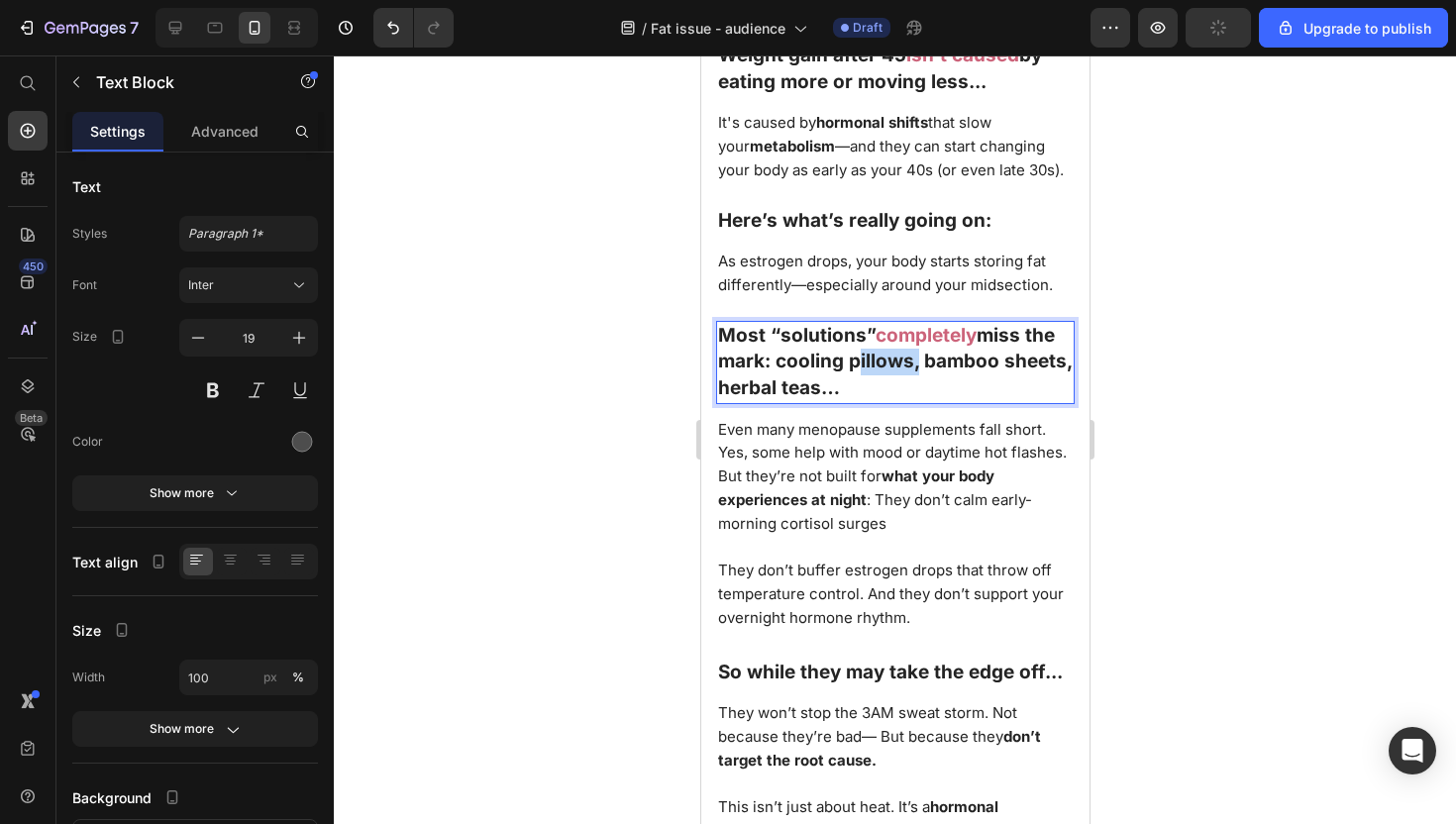 click on "miss the mark: cooling pillows, bamboo sheets, herbal teas…" at bounding box center (893, 361) 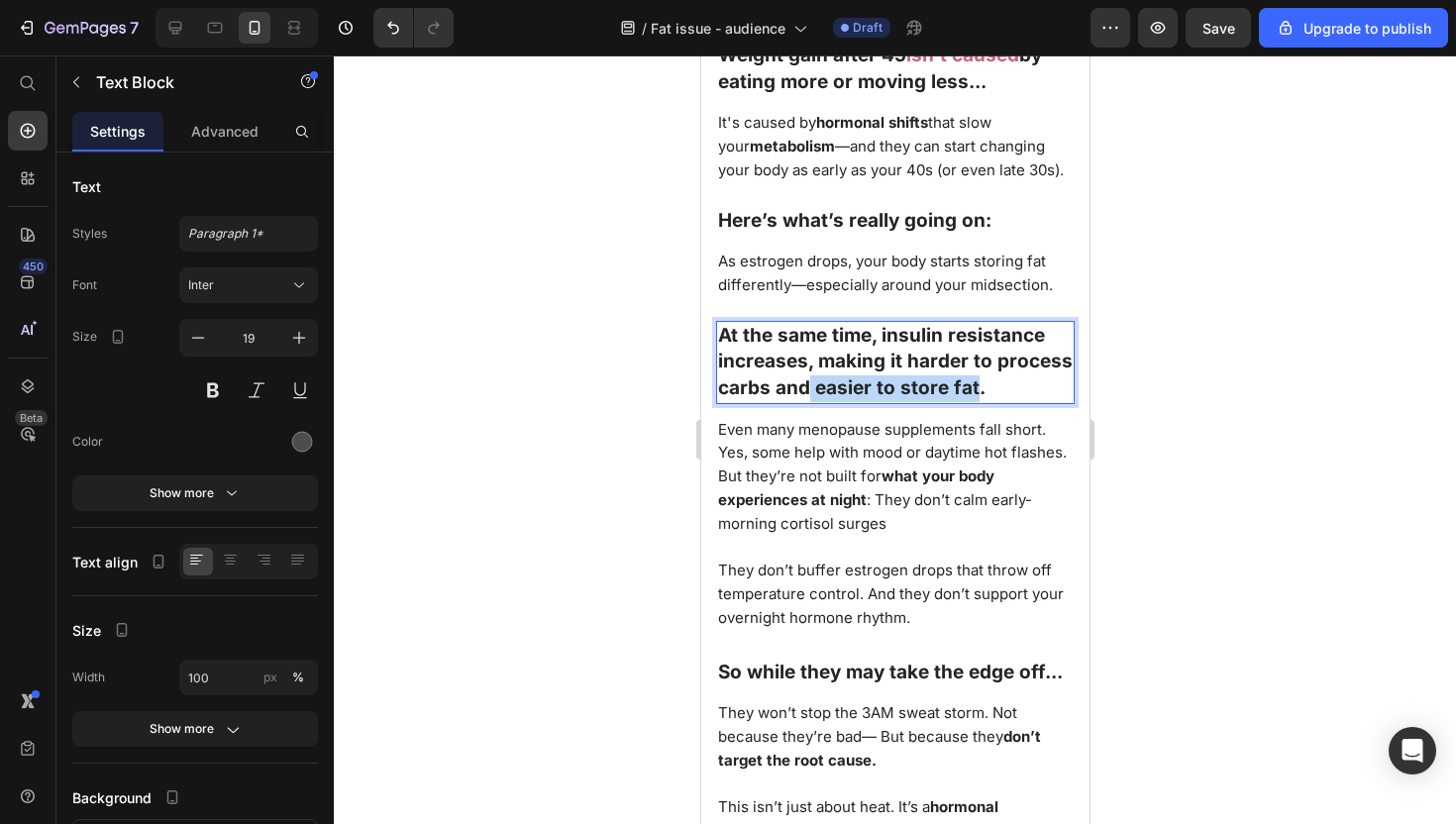 drag, startPoint x: 810, startPoint y: 397, endPoint x: 972, endPoint y: 398, distance: 162.00309 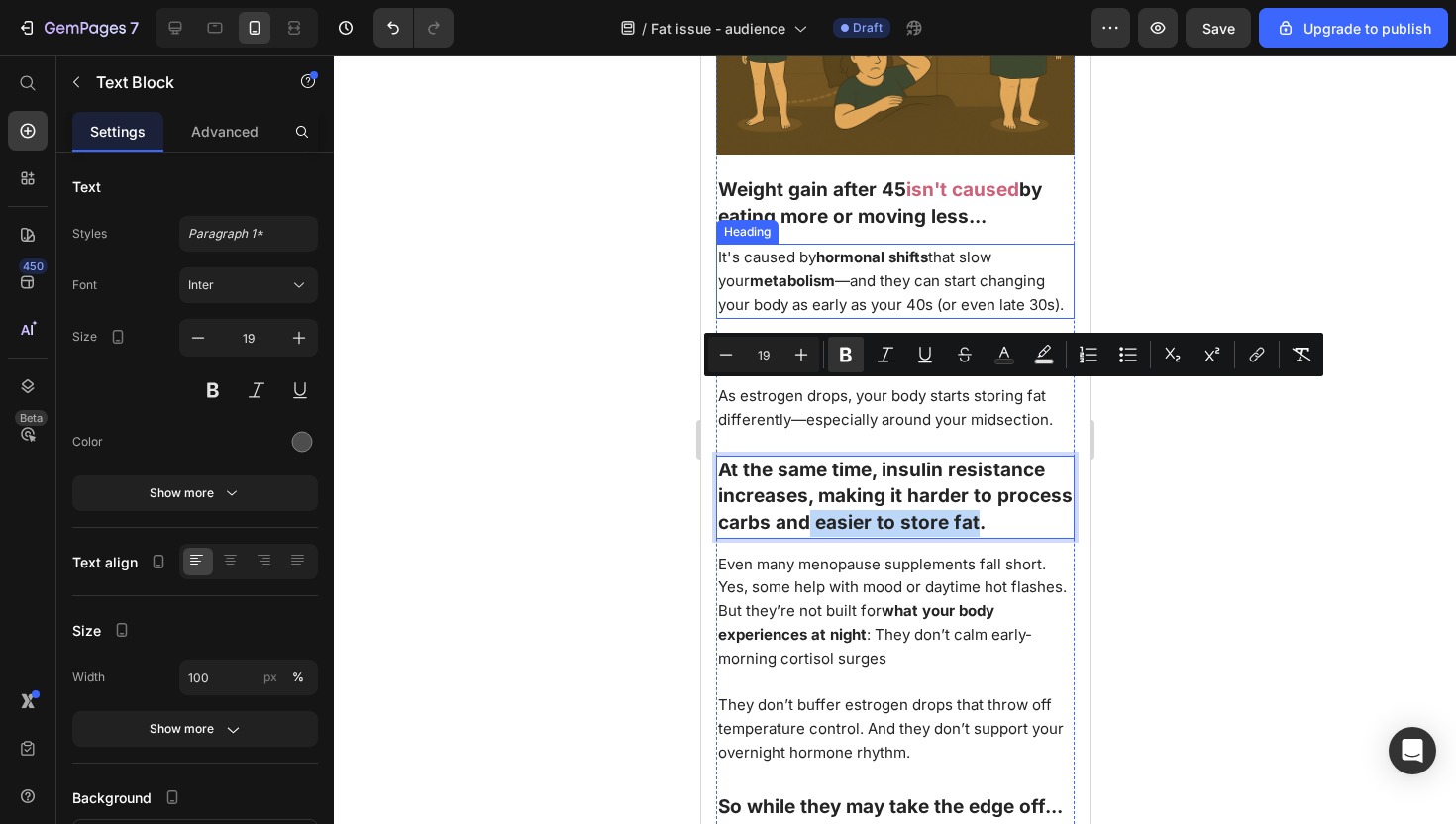scroll, scrollTop: 2123, scrollLeft: 0, axis: vertical 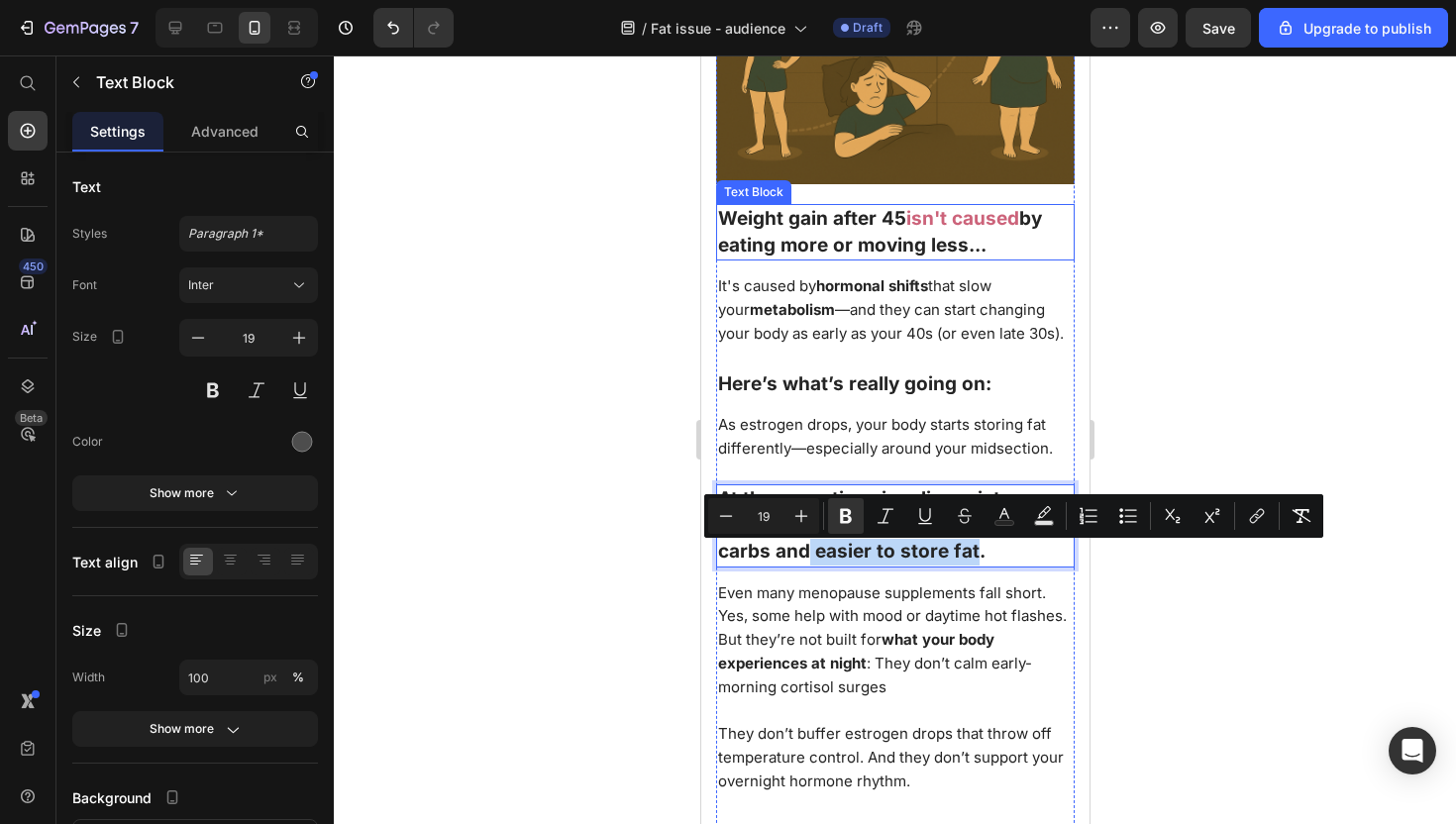 click on "isn't caused" at bounding box center [962, 218] 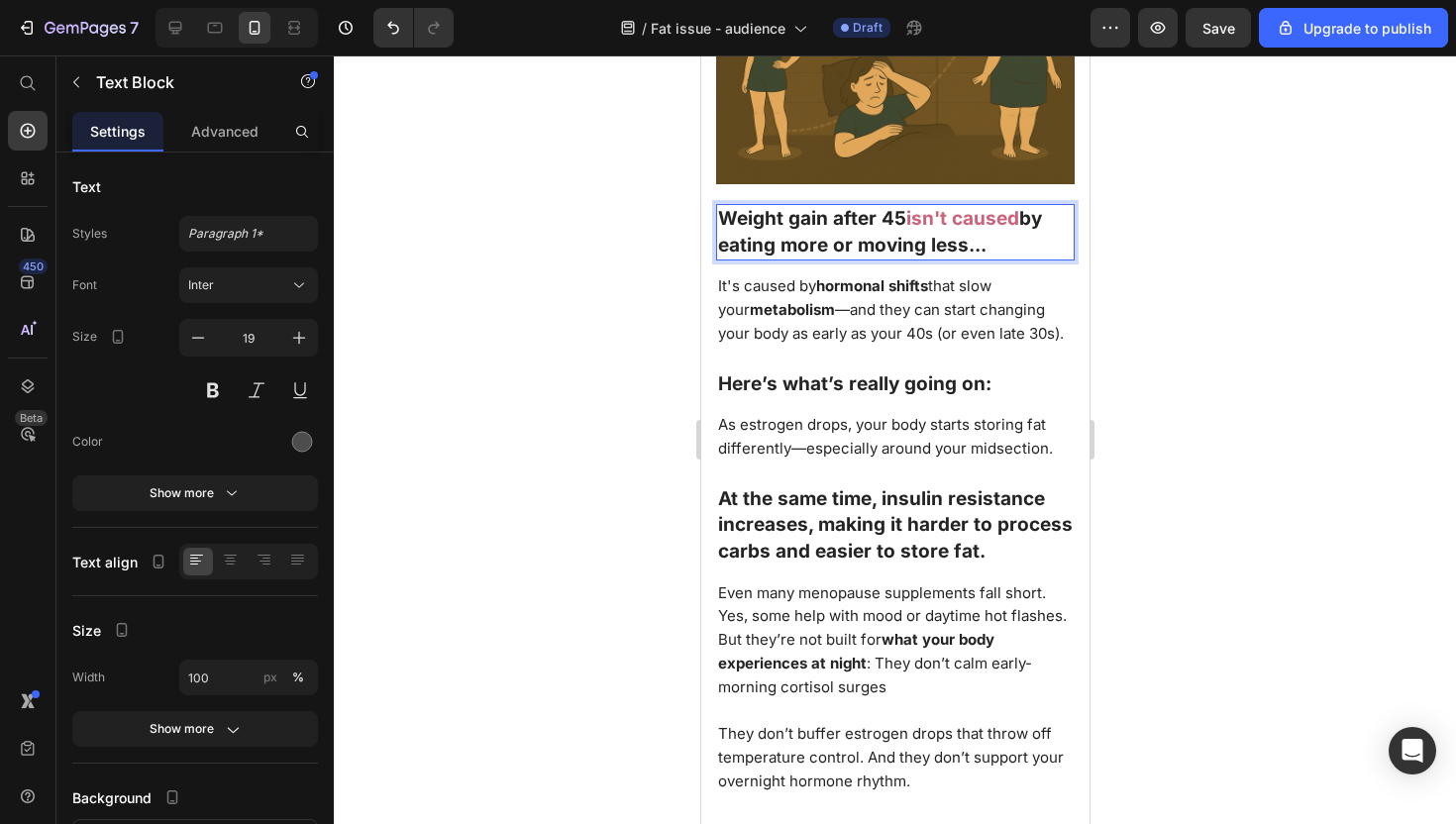 click on "isn't caused" at bounding box center (962, 218) 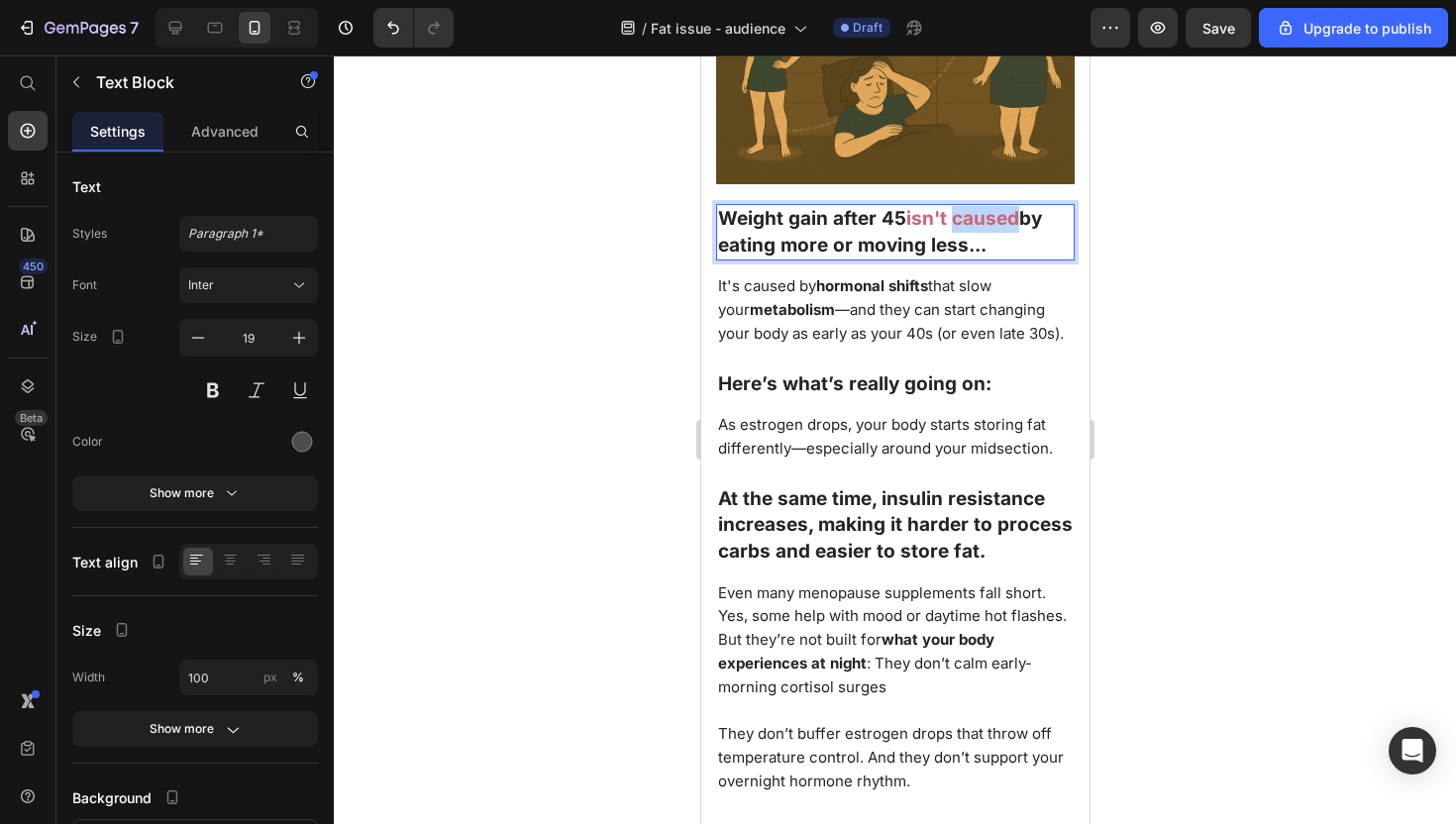 click on "isn't caused" at bounding box center (962, 218) 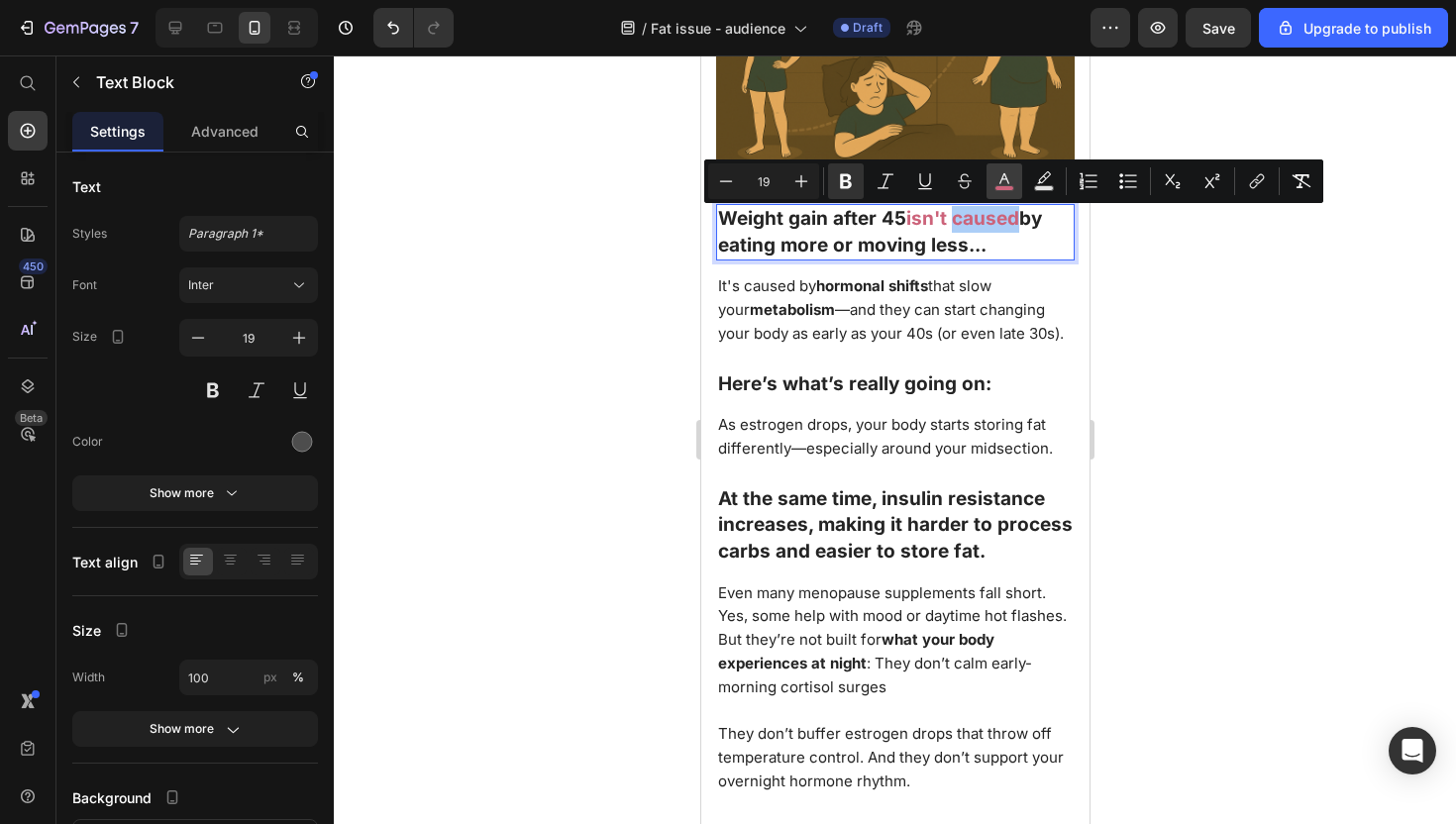 click 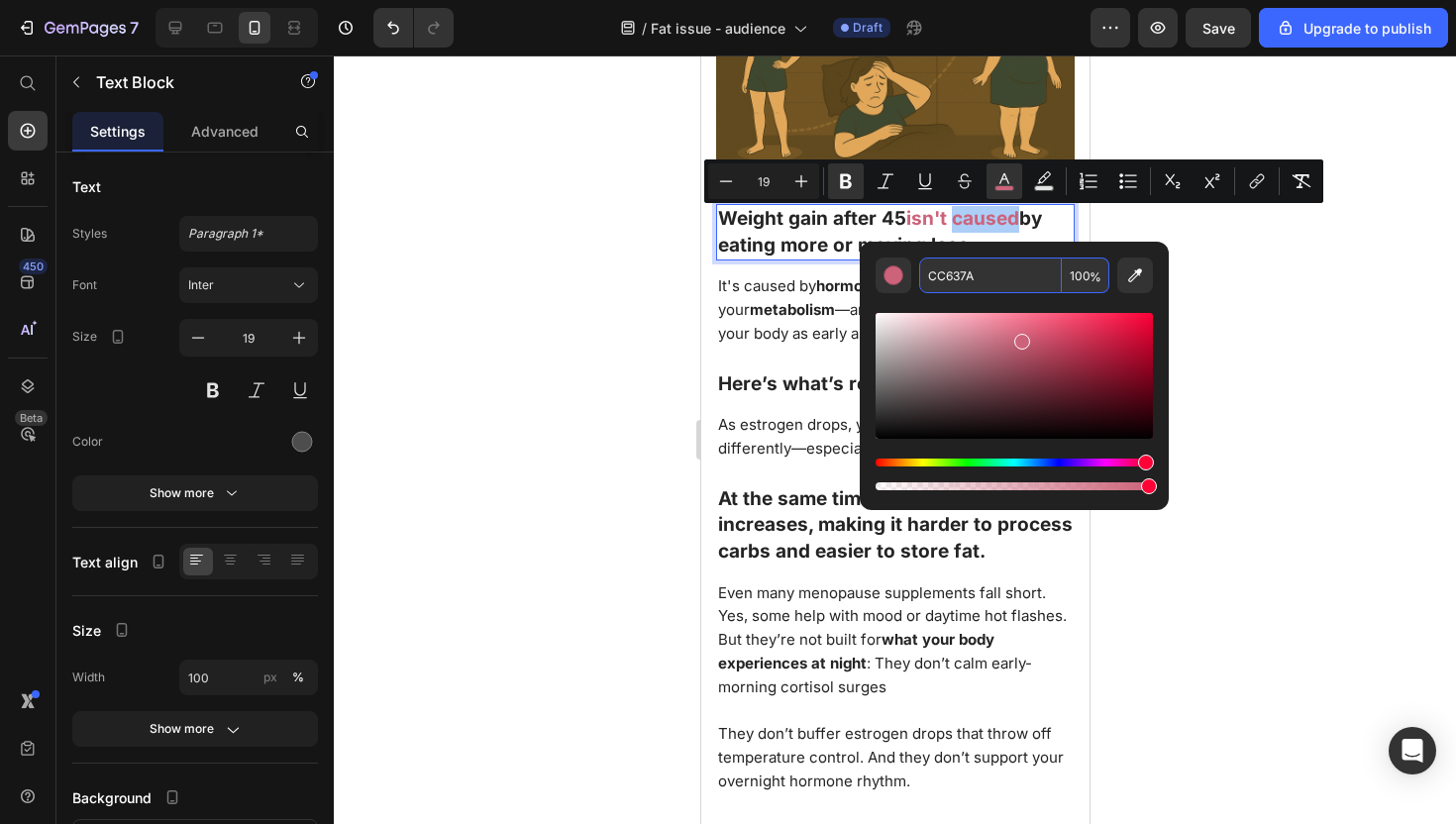 click on "CC637A" at bounding box center [990, 275] 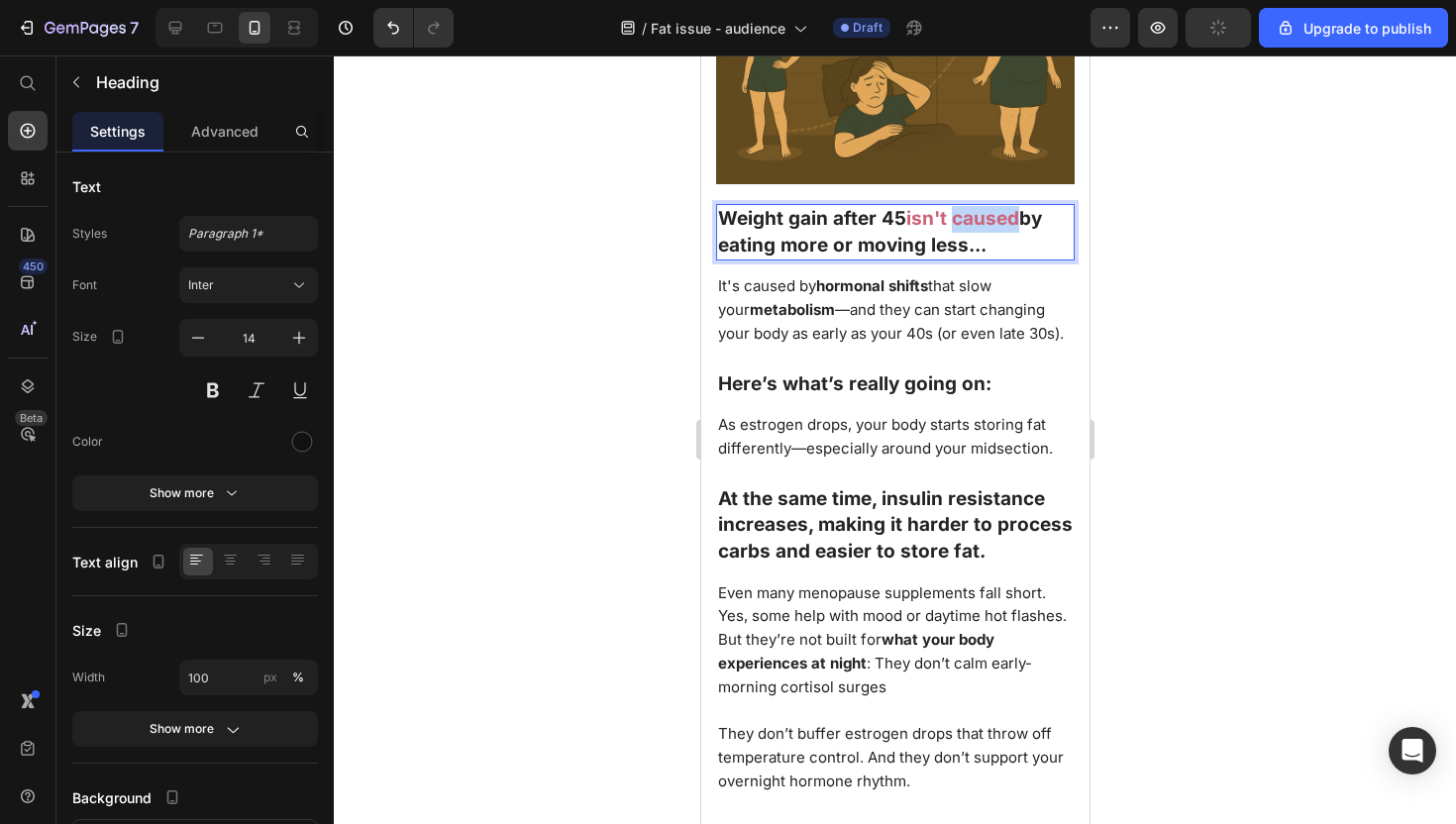 click on "It's caused by  hormonal shifts  that slow your  metabolism —and they can start changing your body as early as your 40s (or even late 30s)." at bounding box center (889, 309) 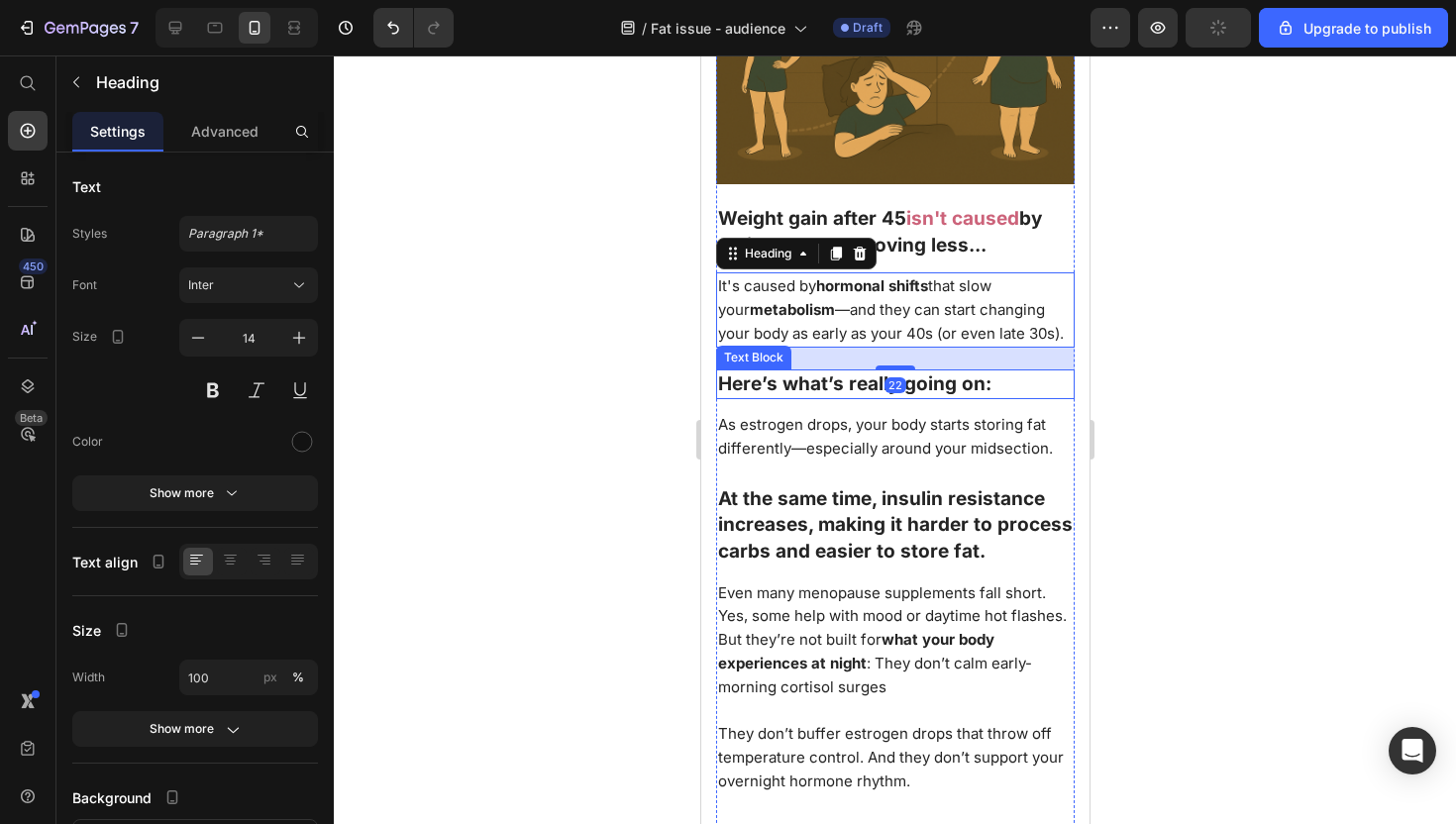 click on "Stubborn Weight Gain Is the #1 Frustration for Women Over 45 So why is no one treating the real cause?  Heading ⁠⁠⁠⁠⁠⁠⁠ Stubborn Weight Gain Is the  #1 Frustration  for Women Over 45 Heading So why is no one treating the real cause? Text Block Image Weight gain after 45 isn't caused by eating more or moving less... Heading It's caused by hormonal shifts that slow your metabolism—and they can start changing your body as early as your 40s (or even late 30s).a Heading Weight gain after 45  isn't caused  by eating more or moving less... Text Block ⁠⁠⁠⁠⁠⁠⁠ It's caused by  hormonal shifts  that slow your  metabolism —and they can start changing your body as early as your 40s (or even late 30s). Heading   22 Here’s what’s really going on: Text Block Here's what's really going on: Heading ⁠⁠⁠⁠⁠⁠⁠ As estrogen drops, your body starts storing fat differently—especially around your midsection. Heading Text Block Heading Heading what your body experiences at night" at bounding box center [894, 341] 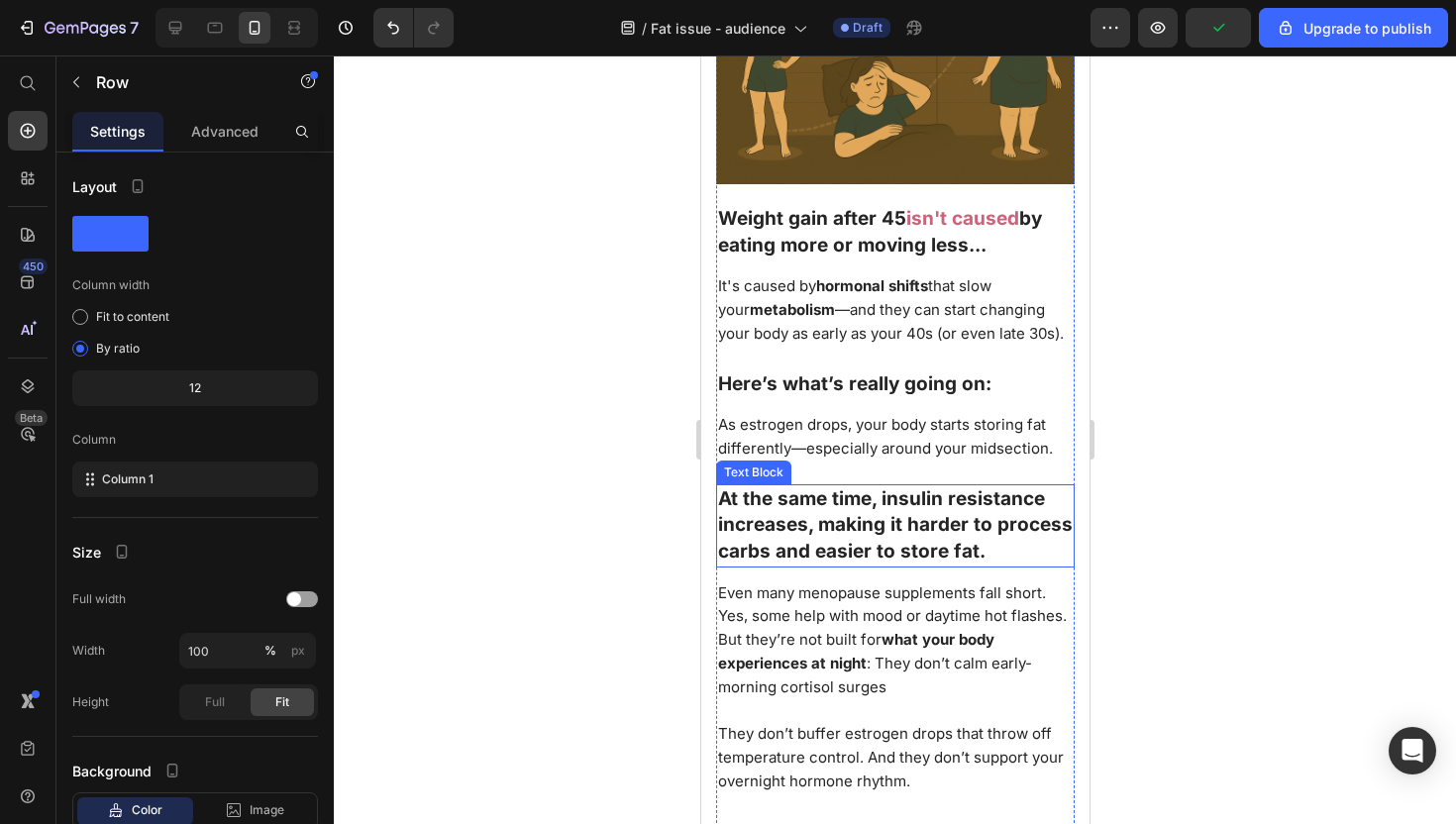 click on "At the same time, insulin resistance increases, making it harder to process carbs and easier to store fat." at bounding box center (894, 525) 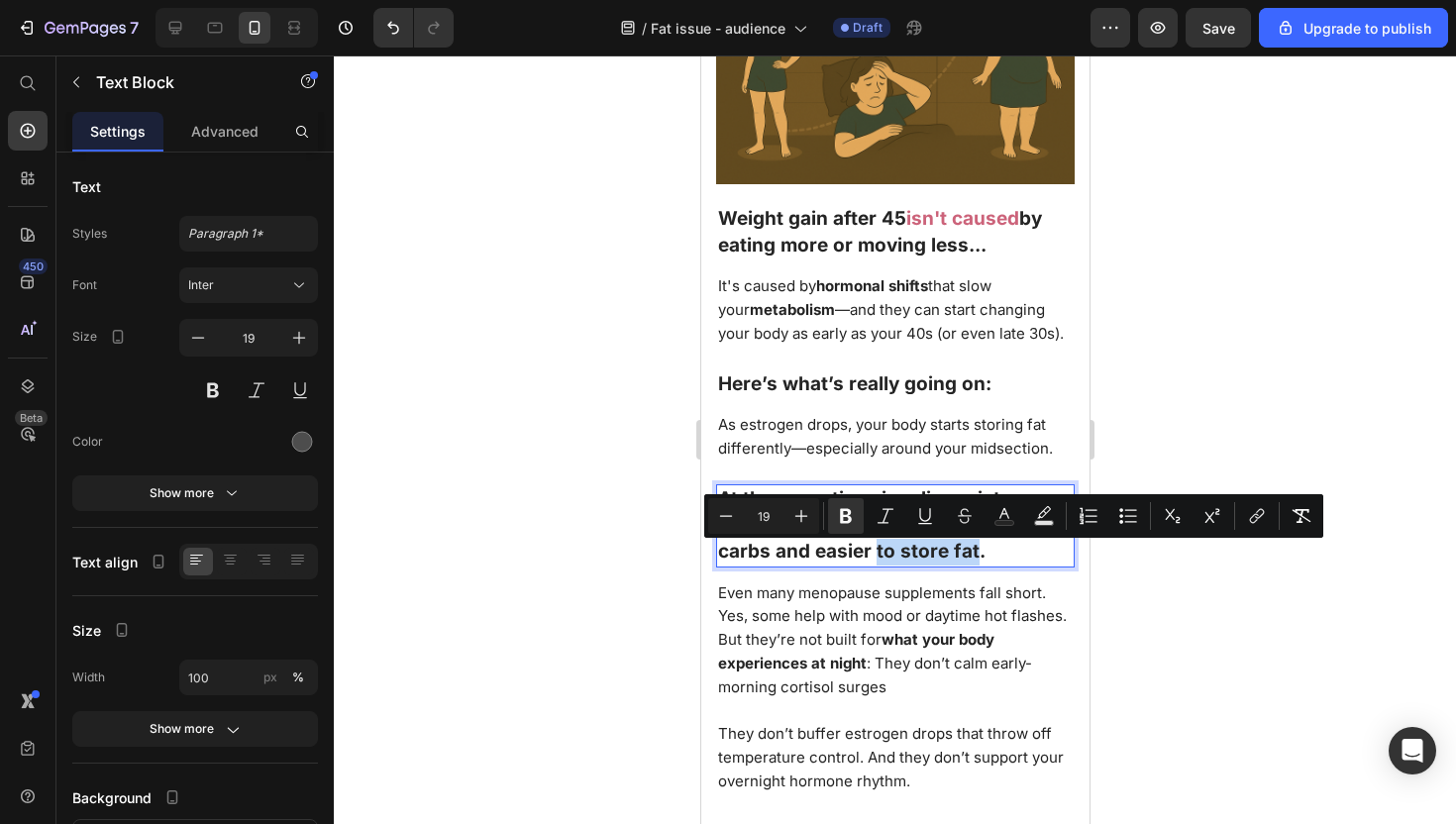 drag, startPoint x: 973, startPoint y: 561, endPoint x: 874, endPoint y: 561, distance: 99 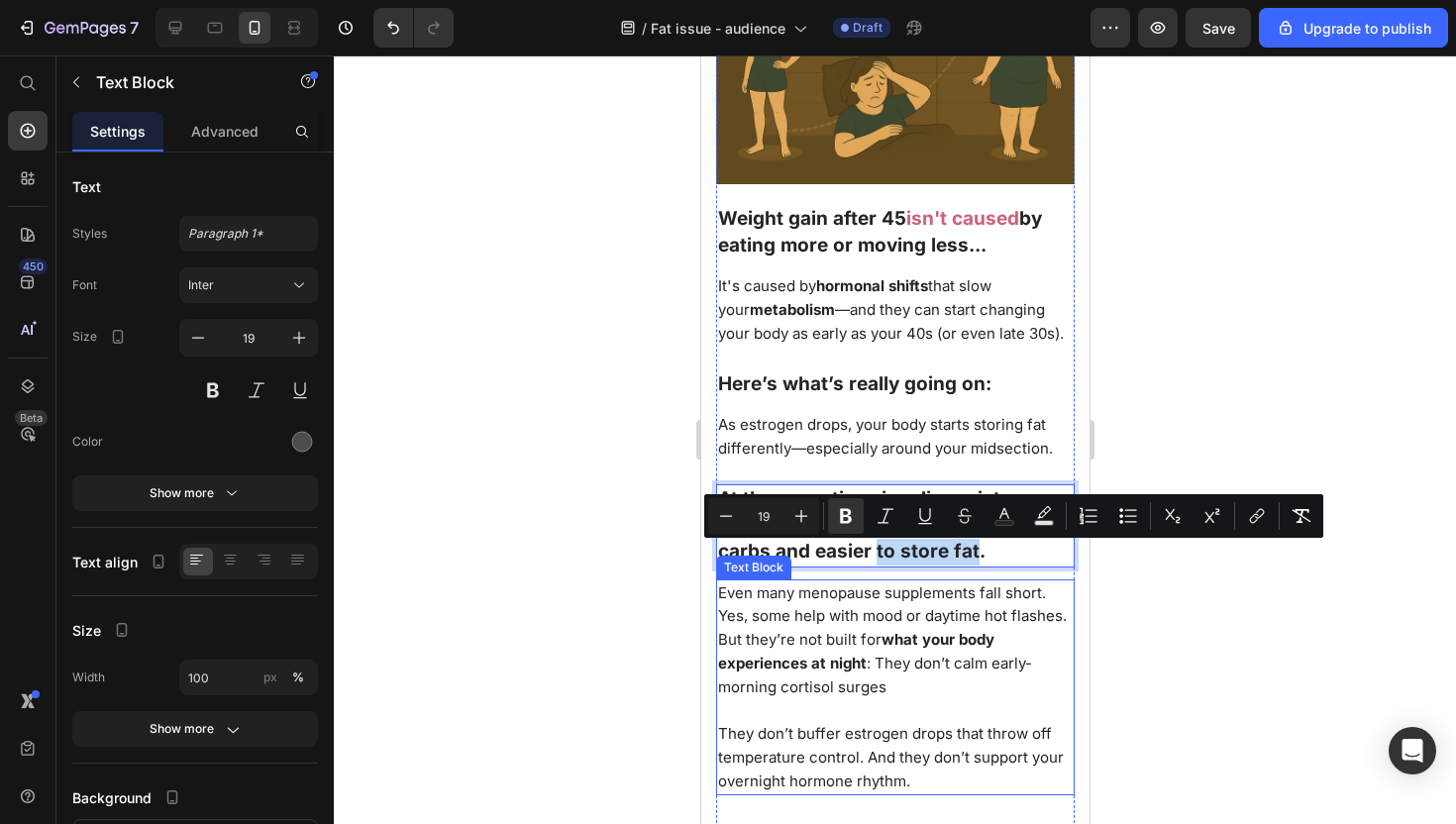 click on "Even many menopause supplements fall short. Yes, some help with mood or daytime hot flashes. But they’re not built for what your body experiences at night : They don’t calm early-morning cortisol surges" at bounding box center [891, 640] 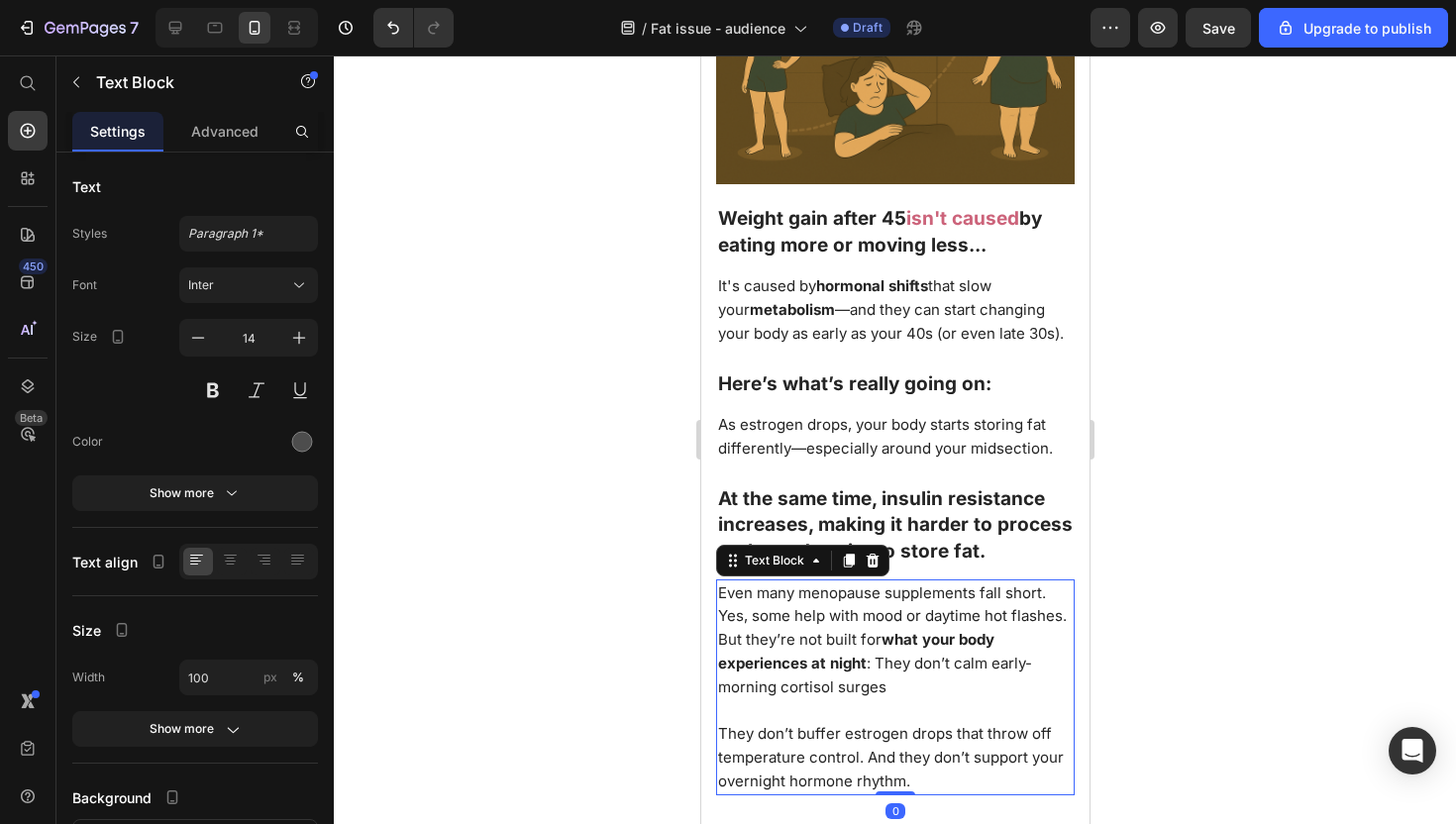 click on "Even many menopause supplements fall short. Yes, some help with mood or daytime hot flashes. But they’re not built for  what your body experiences at night : They don’t calm early-morning cortisol surges  They don’t buffer estrogen drops that throw off temperature control. And they don’t support your overnight hormone rhythm." at bounding box center [894, 687] 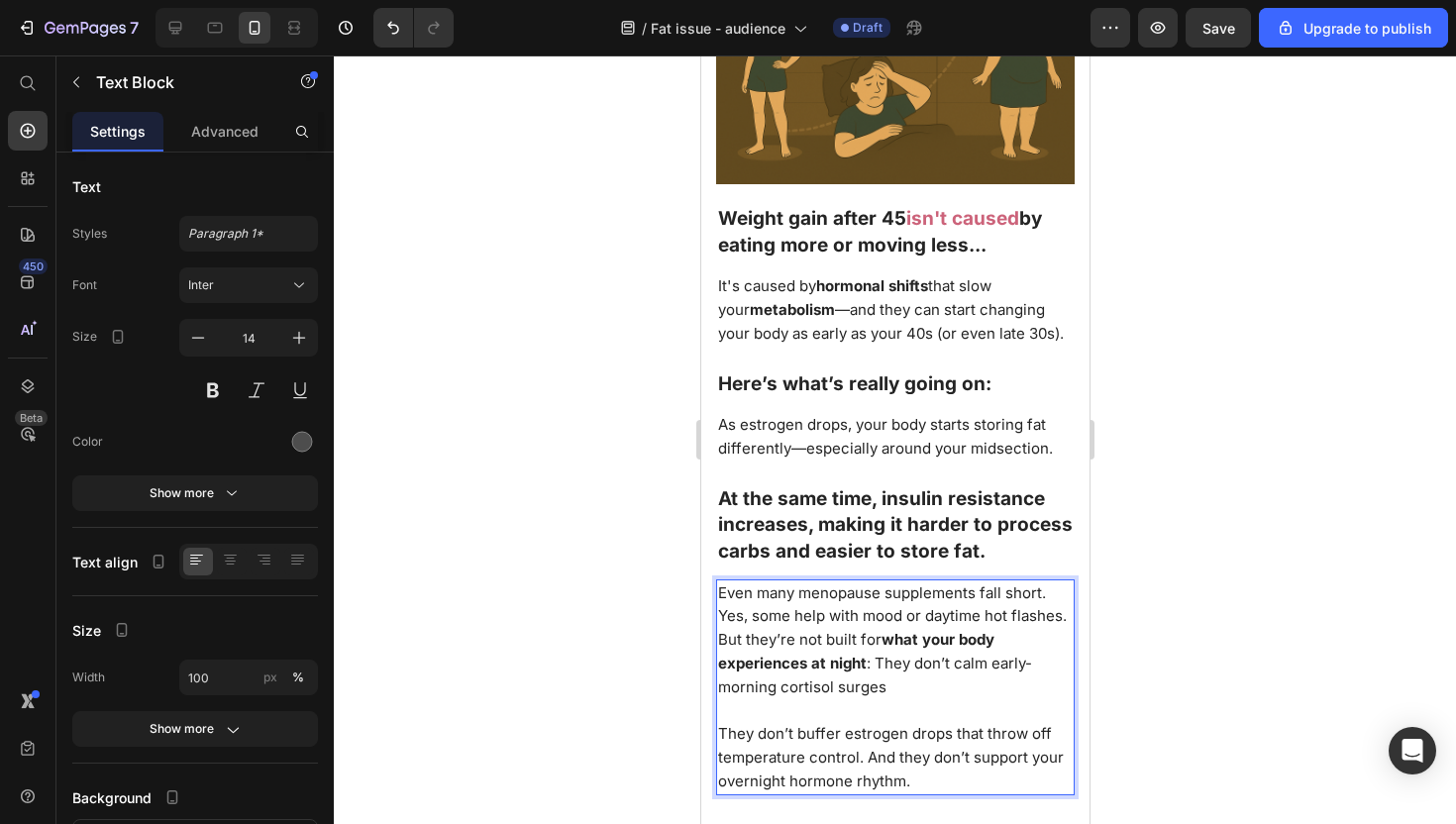 click on "At the same time, insulin resistance increases, making it harder to process carbs and easier to store fat." at bounding box center [894, 525] 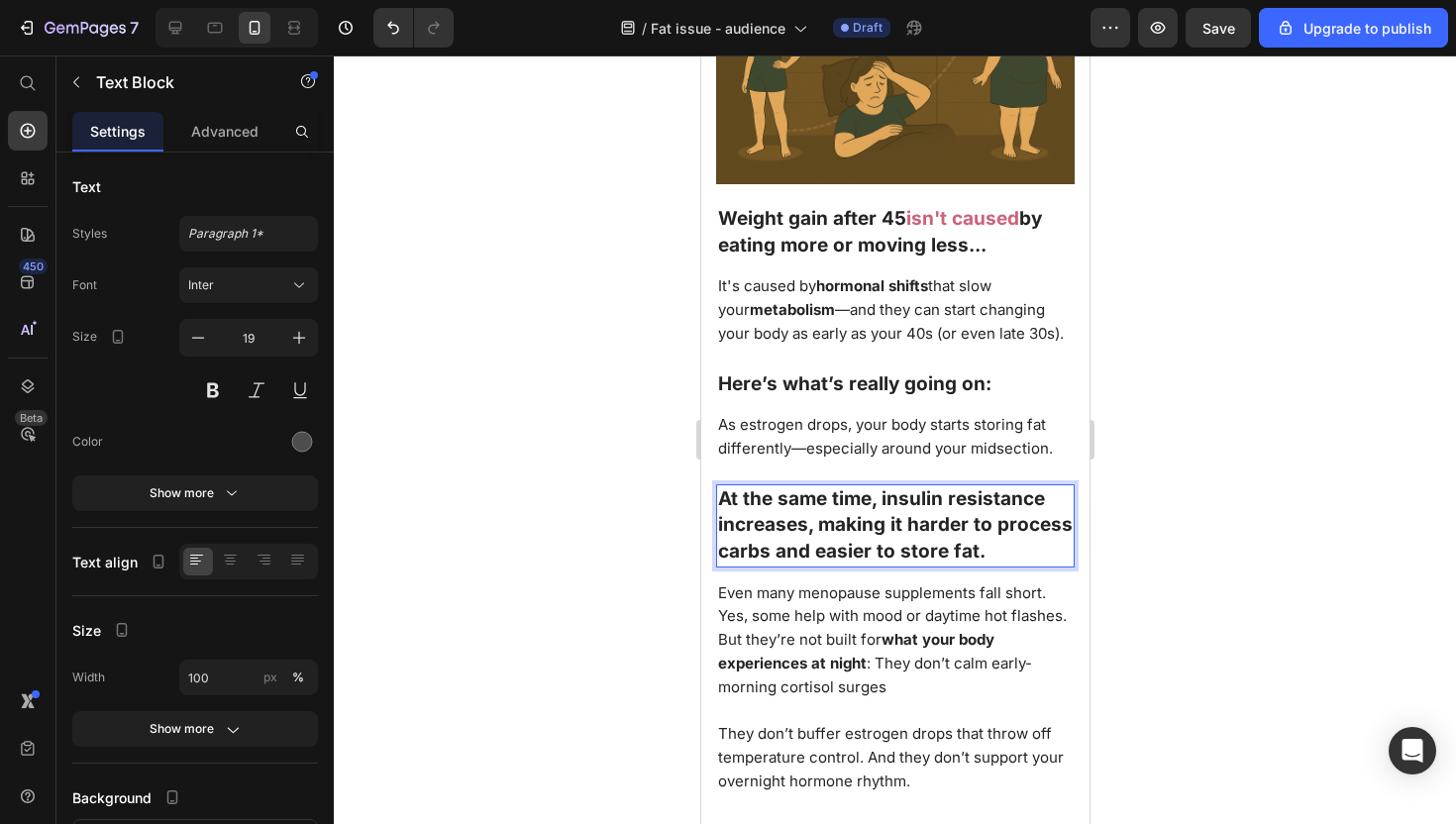 click on "At the same time, insulin resistance increases, making it harder to process carbs and easier to store fat." at bounding box center [894, 525] 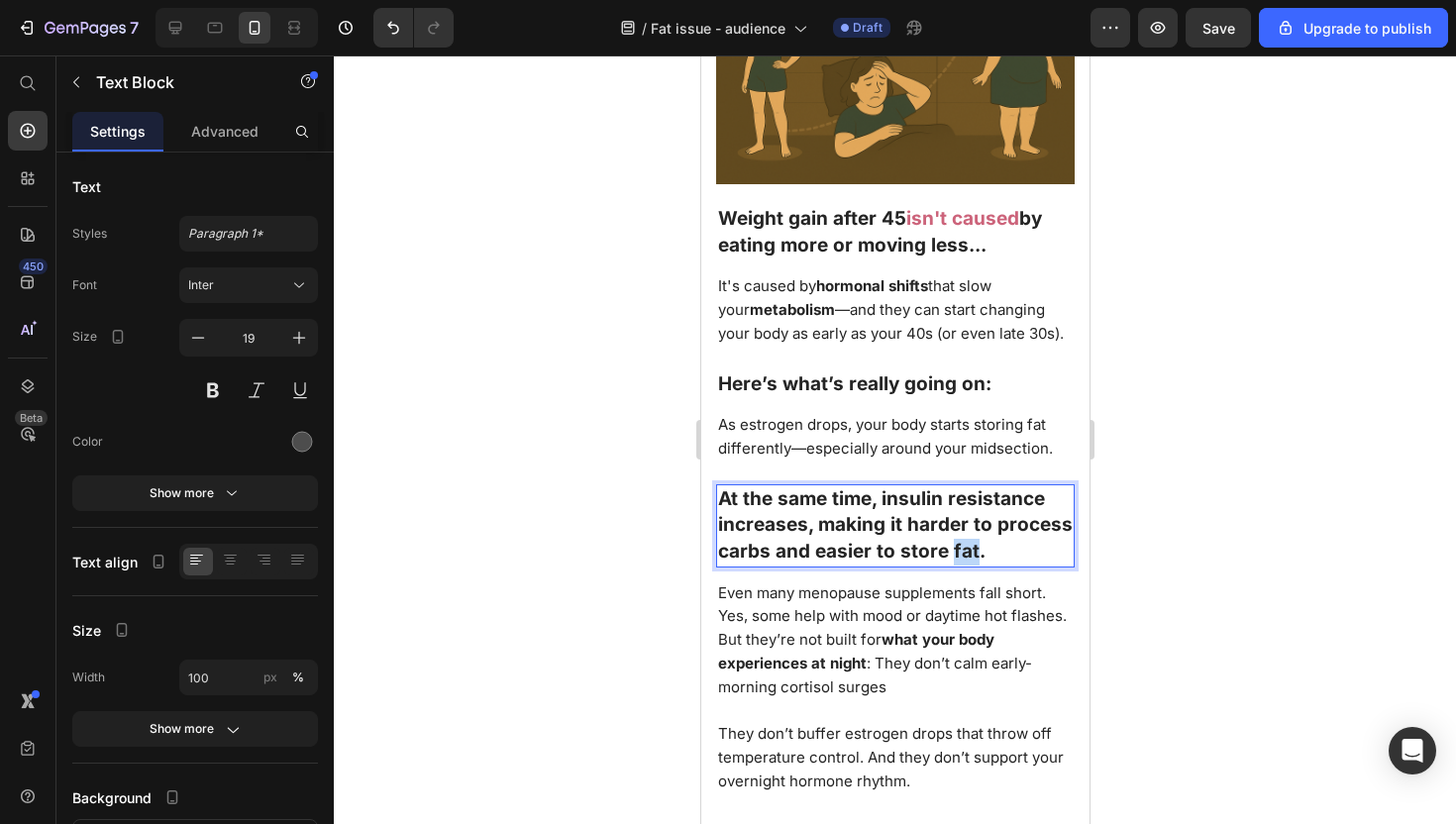 click on "At the same time, insulin resistance increases, making it harder to process carbs and easier to store fat." at bounding box center (894, 525) 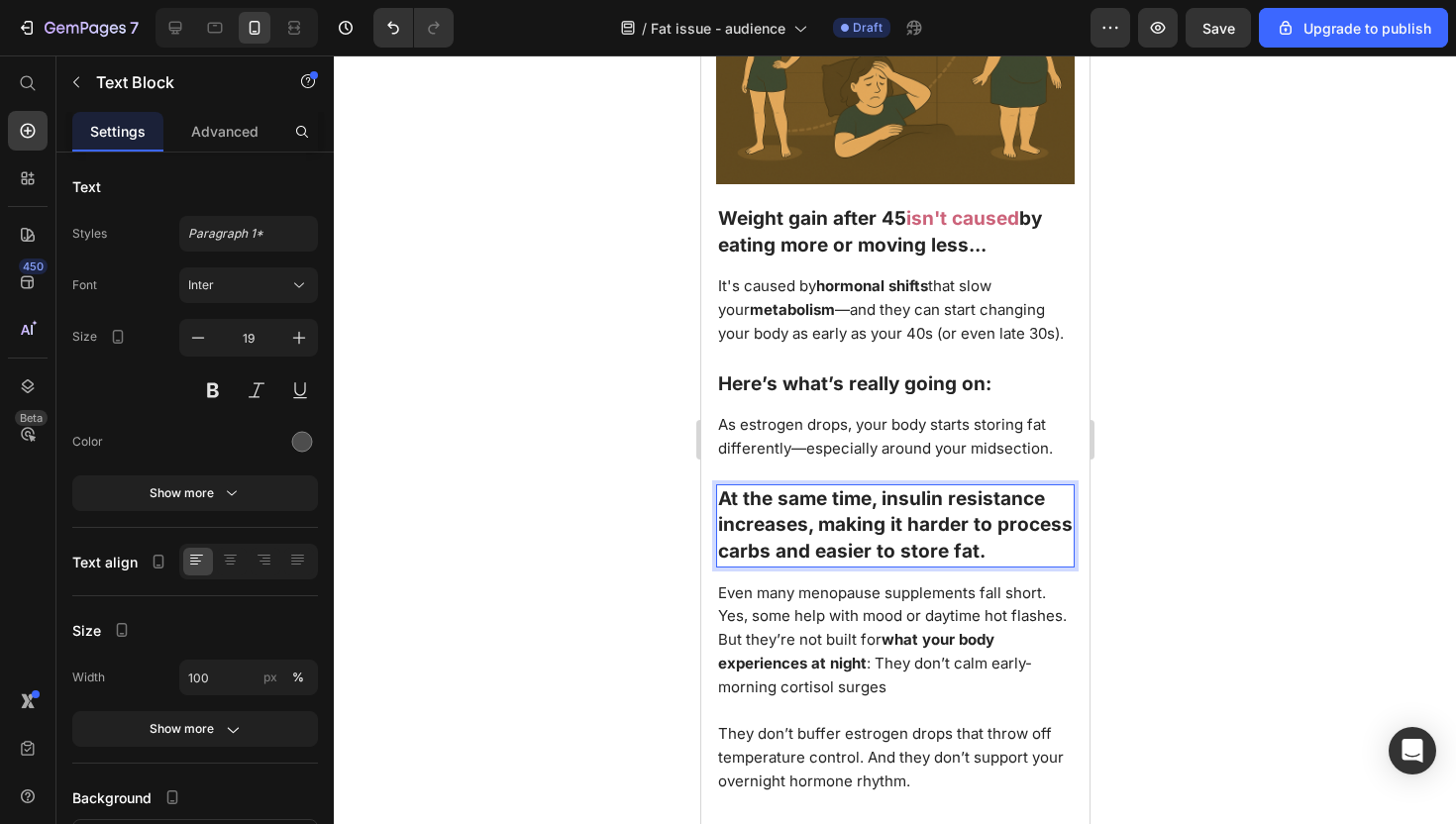 click on "At the same time, insulin resistance increases, making it harder to process carbs and easier to store fat." at bounding box center (894, 525) 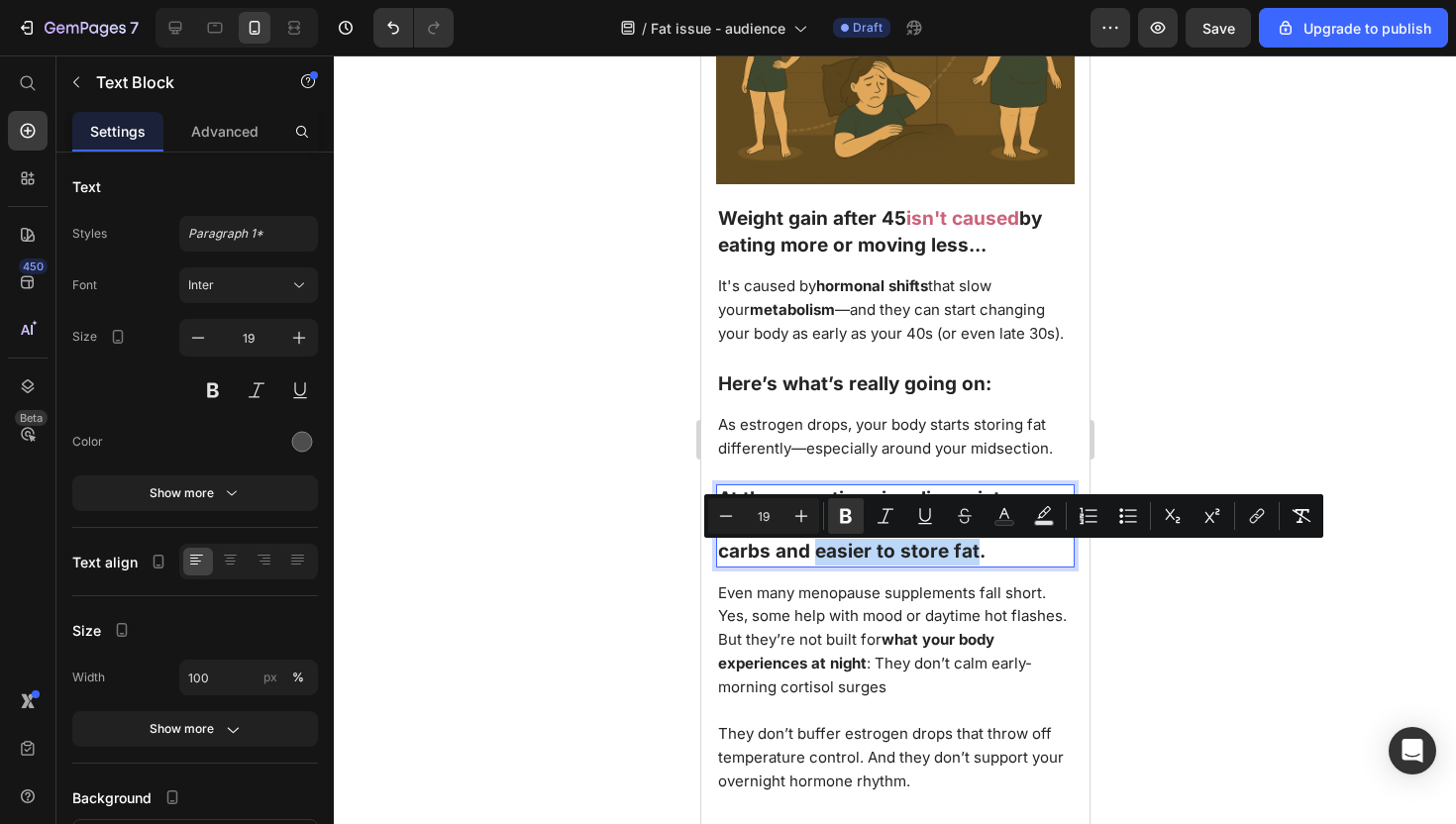 drag, startPoint x: 971, startPoint y: 560, endPoint x: 817, endPoint y: 562, distance: 154.01299 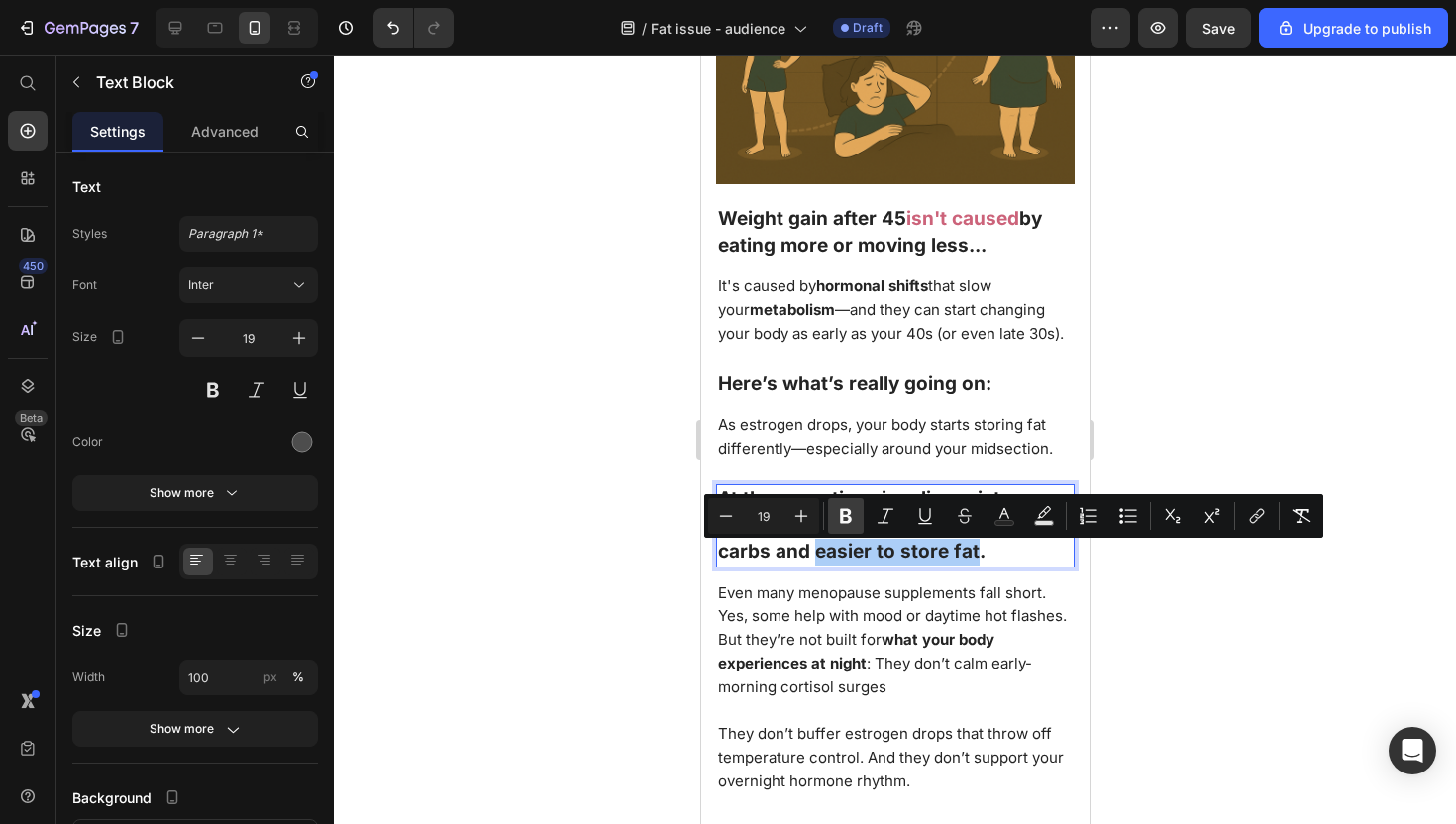 click on "Bold" at bounding box center (846, 516) 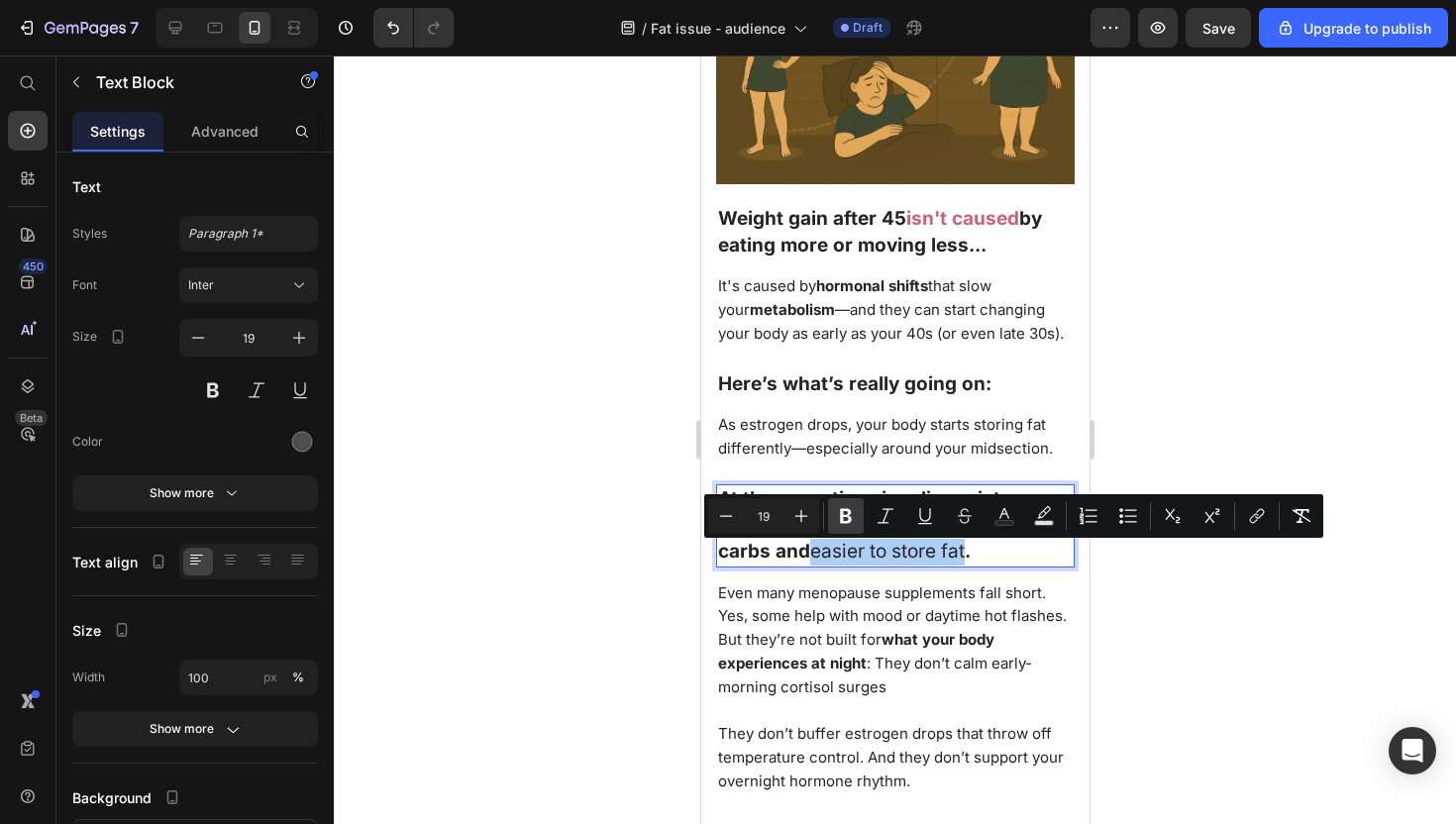 click 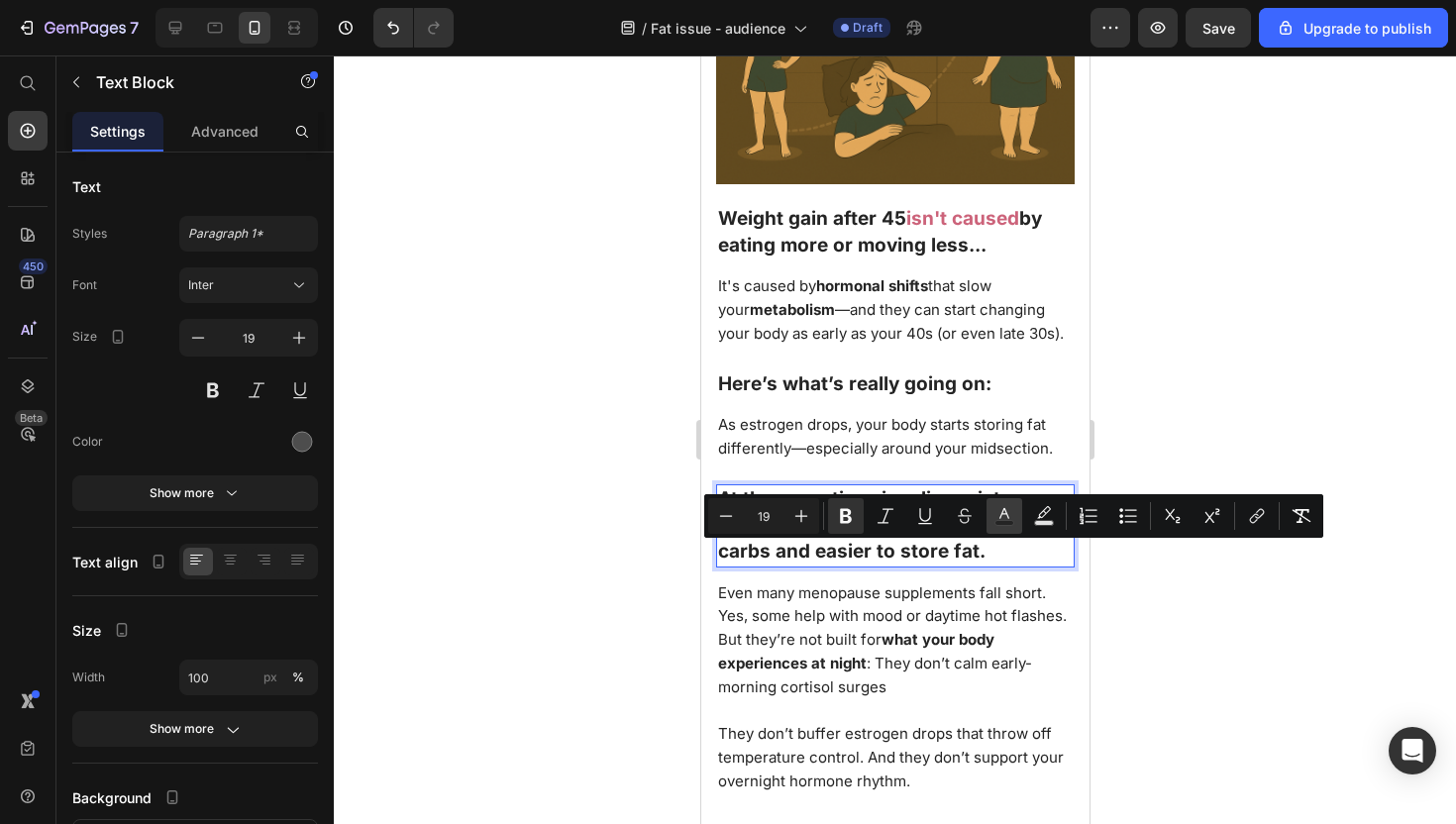 click 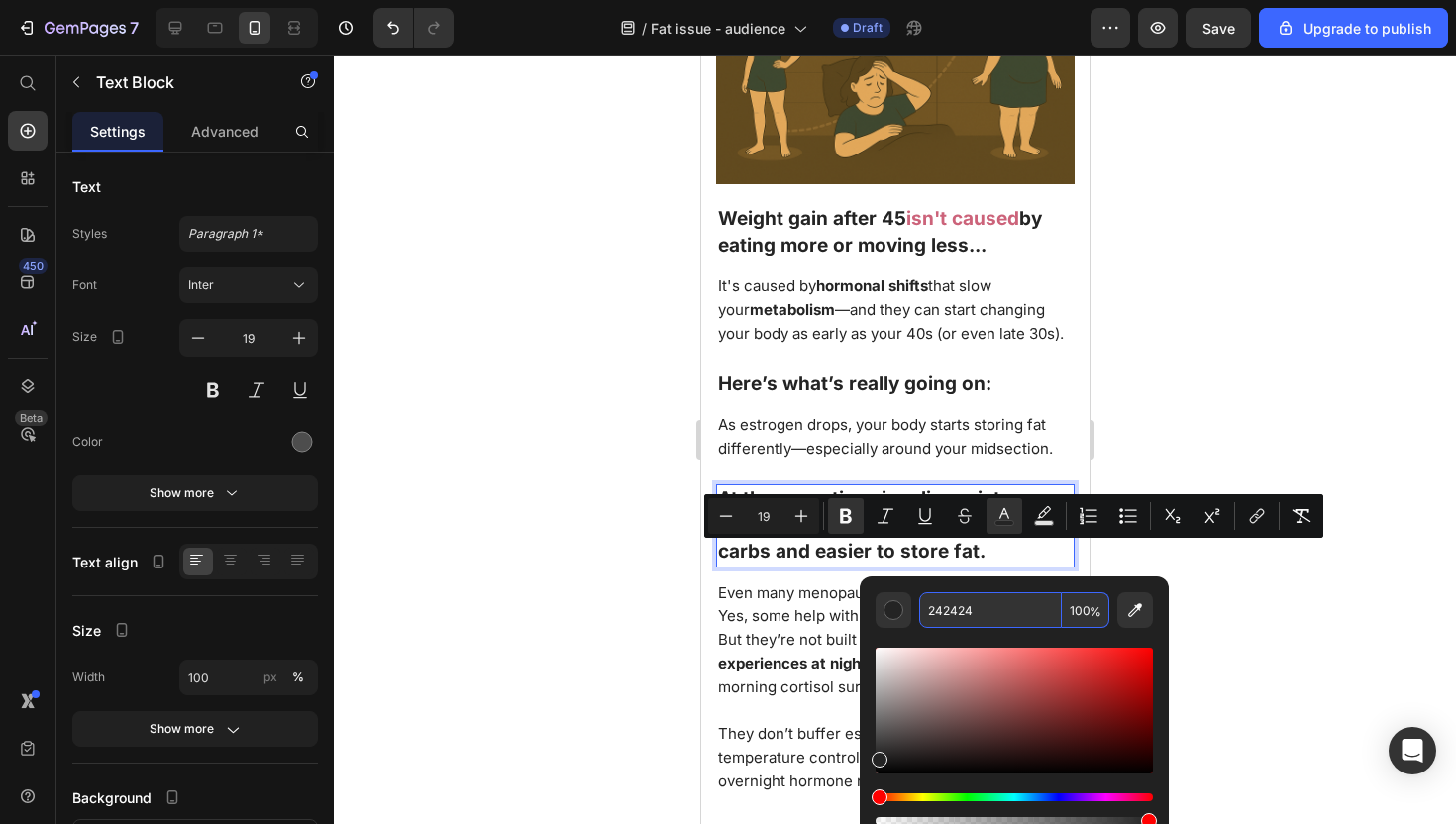 click on "242424" at bounding box center (990, 610) 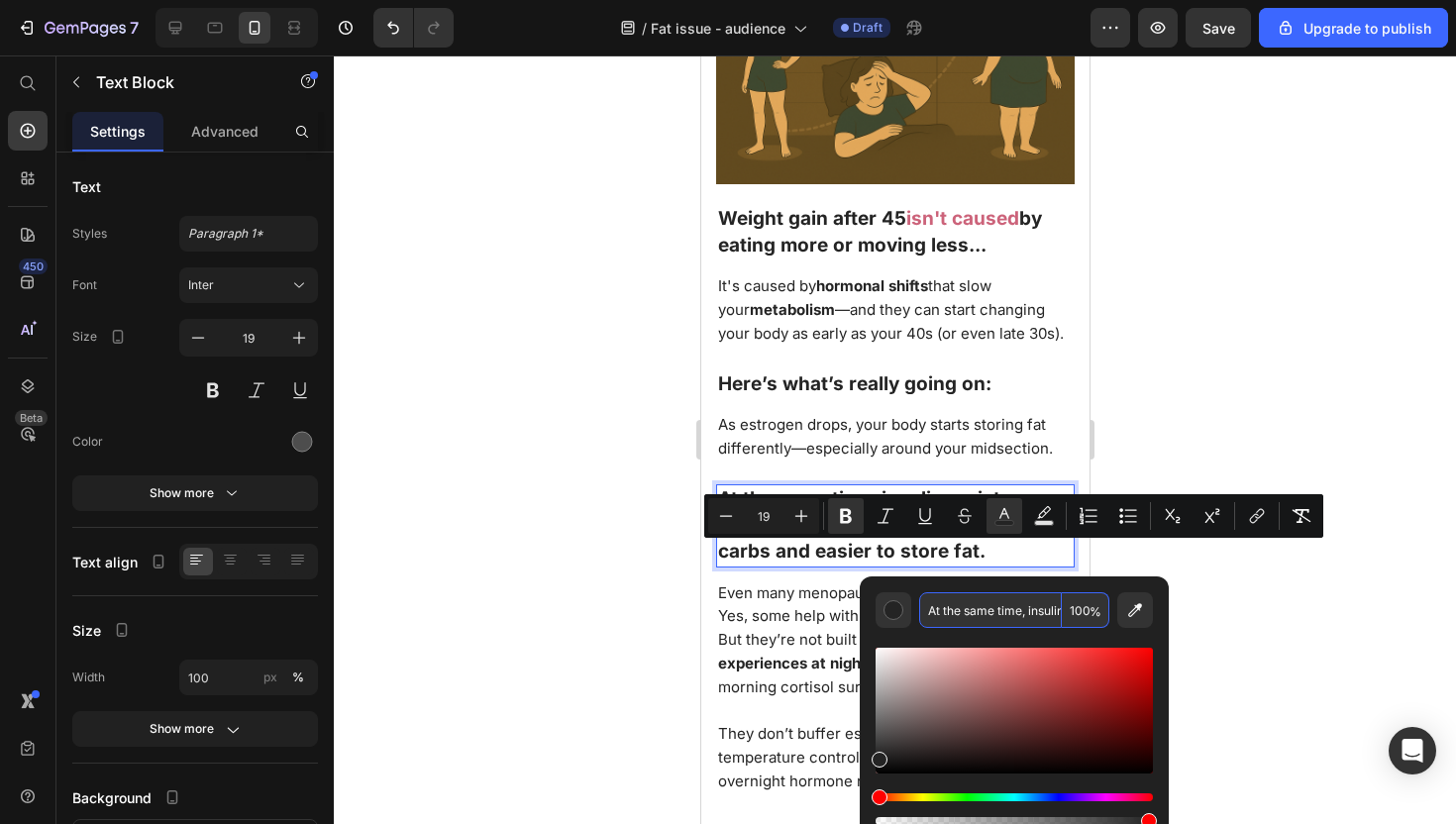 scroll, scrollTop: 0, scrollLeft: 448, axis: horizontal 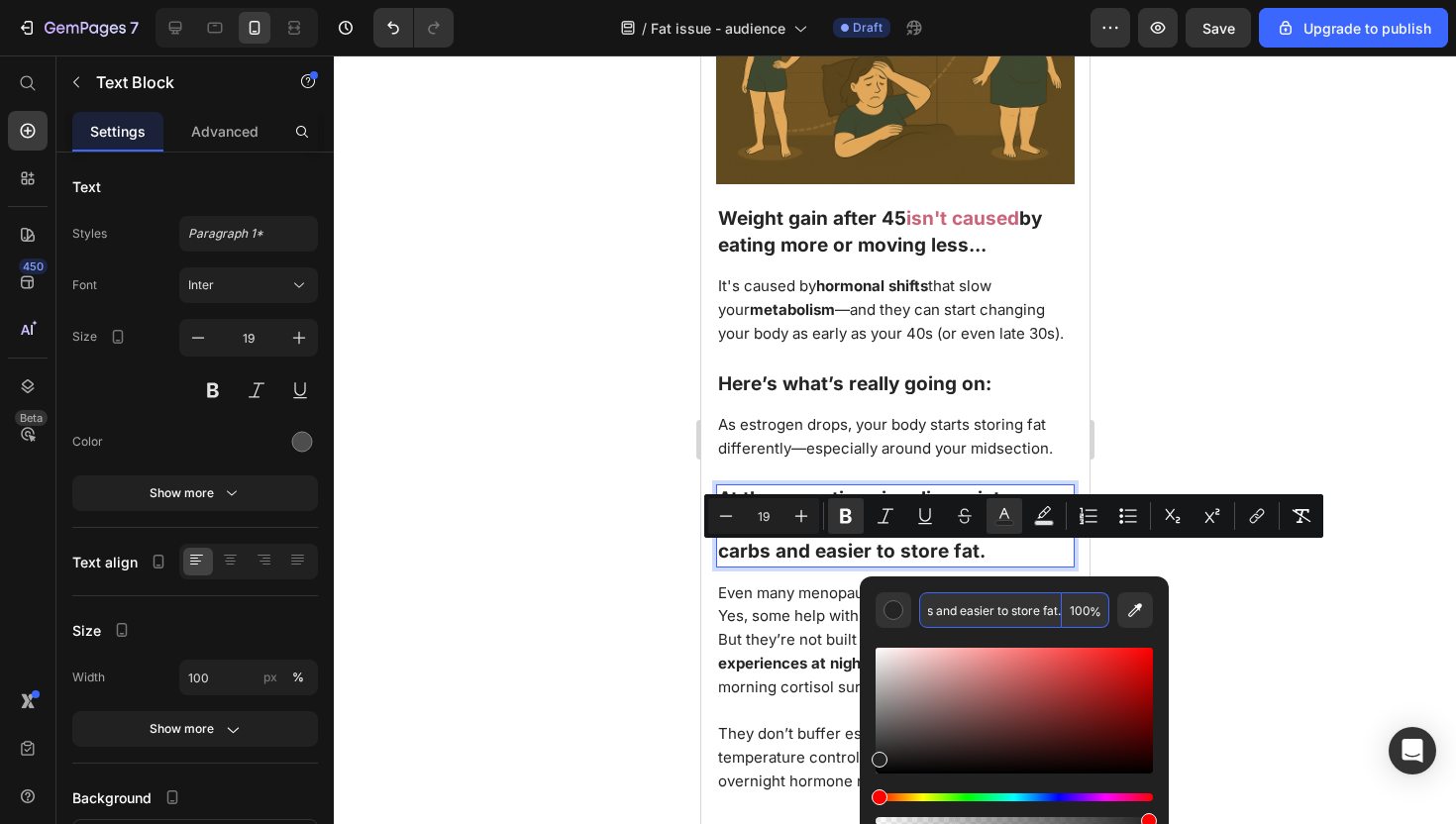 type on "At the same time, insulin resistance increases, making it harder to process carbs and easier to store fat." 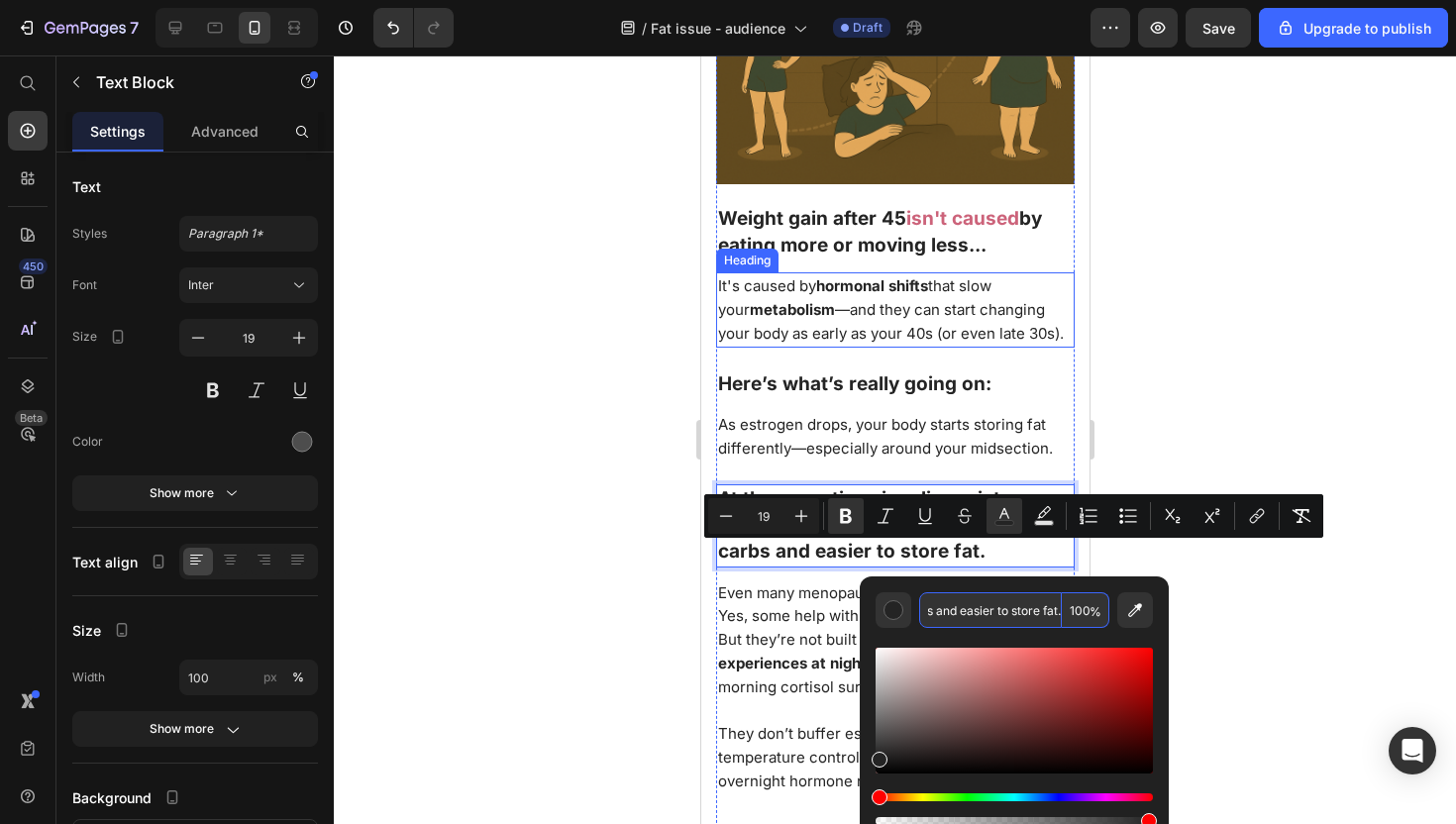 click on "Stubborn Weight Gain Is the #1 Frustration for Women Over 45 So why is no one treating the real cause?  Heading ⁠⁠⁠⁠⁠⁠⁠ Stubborn Weight Gain Is the  #1 Frustration  for Women Over 45 Heading So why is no one treating the real cause? Text Block Image Weight gain after 45 isn't caused by eating more or moving less... Heading It's caused by hormonal shifts that slow your metabolism—and they can start changing your body as early as your 40s (or even late 30s).a Heading Weight gain after 45  isn't caused  by eating more or moving less... Text Block ⁠⁠⁠⁠⁠⁠⁠ It's caused by  hormonal shifts  that slow your  metabolism —and they can start changing your body as early as your 40s (or even late 30s). Heading Here’s what’s really going on: Text Block Here's what's really going on: Heading ⁠⁠⁠⁠⁠⁠⁠ As estrogen drops, your body starts storing fat differently—especially around your midsection. Heading Text Block   12 Heading Heading what your body experiences at night" at bounding box center [894, 341] 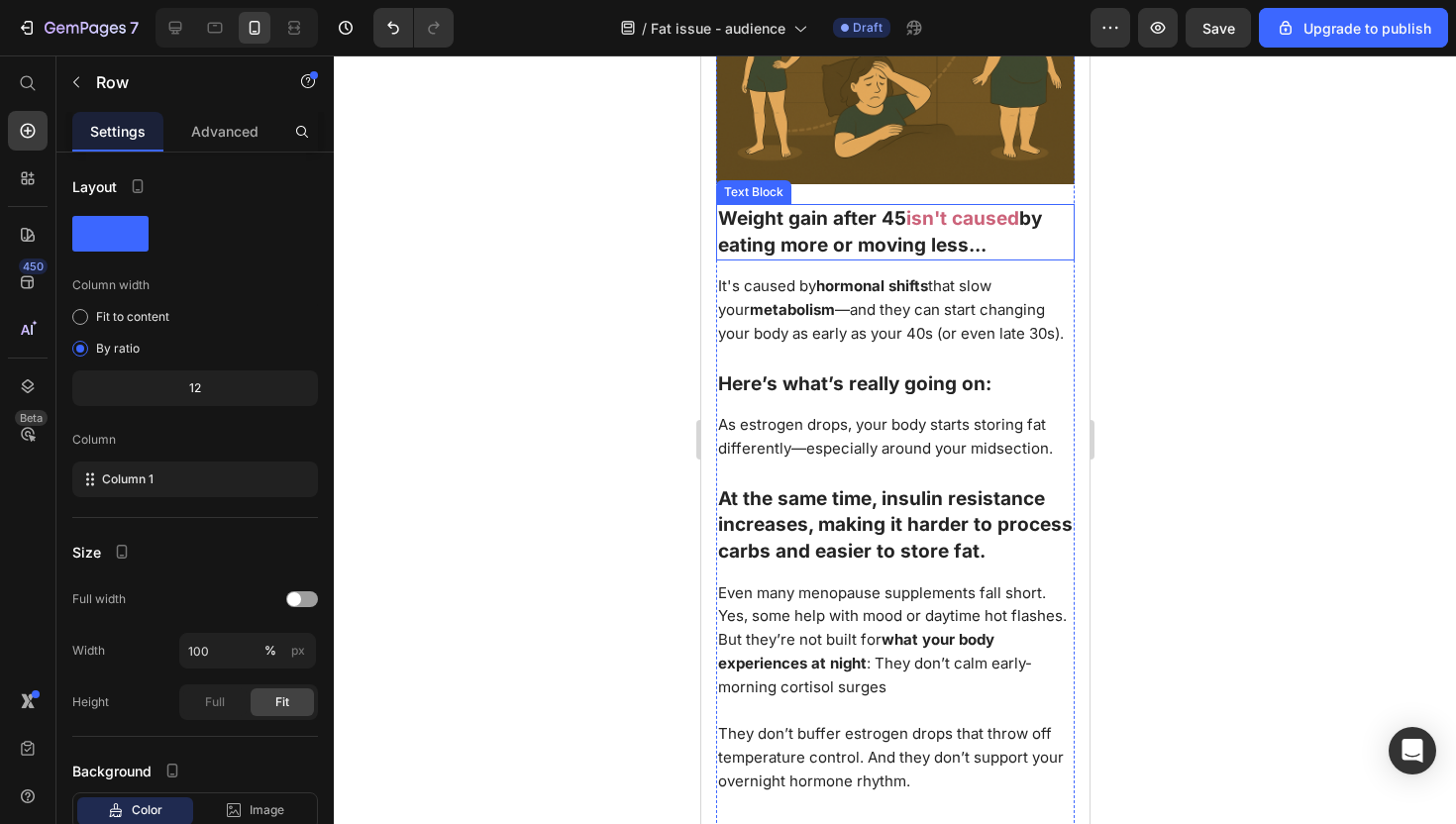 click on "isn't caused" at bounding box center [962, 218] 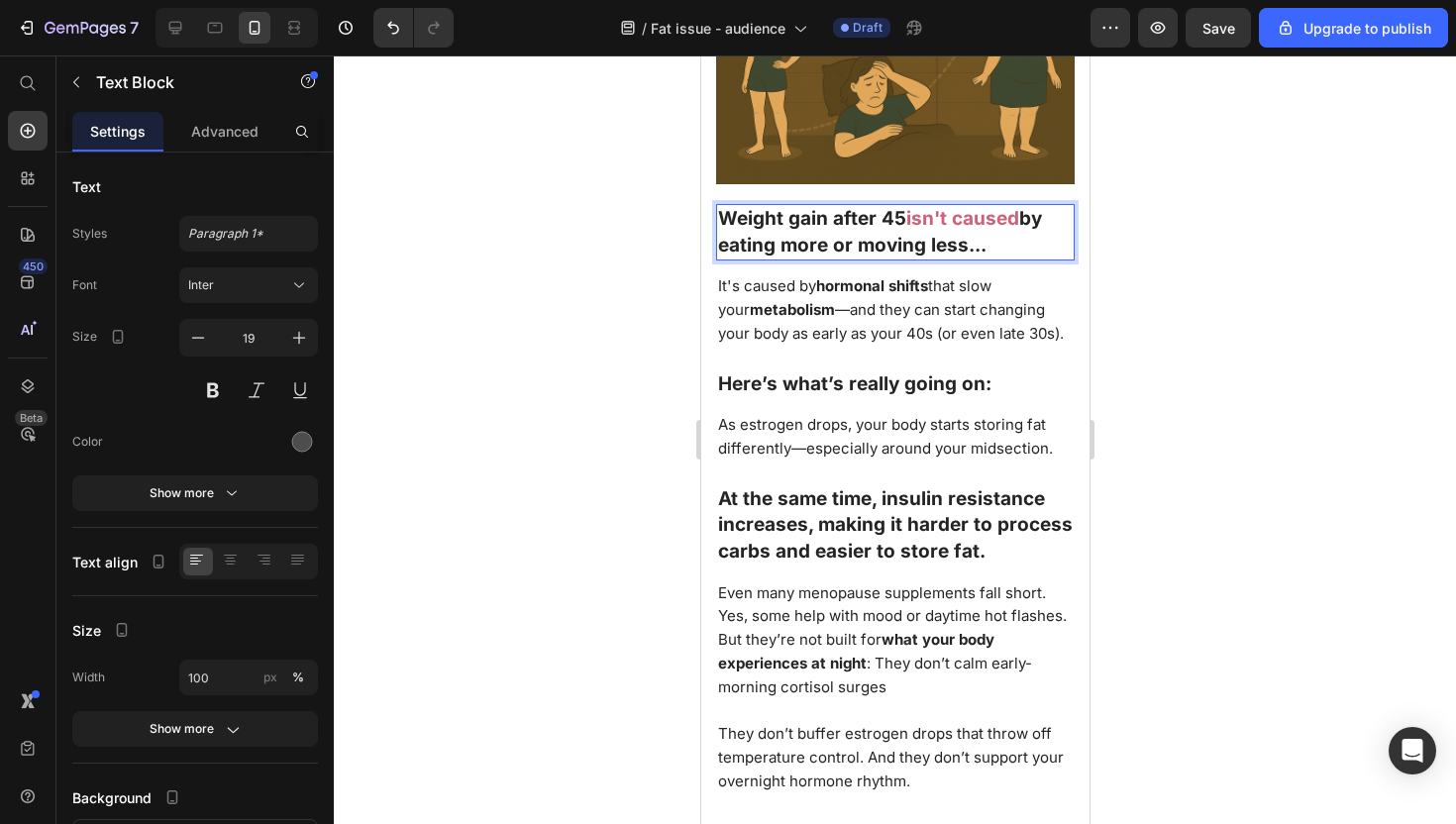 click on "isn't caused" at bounding box center [962, 218] 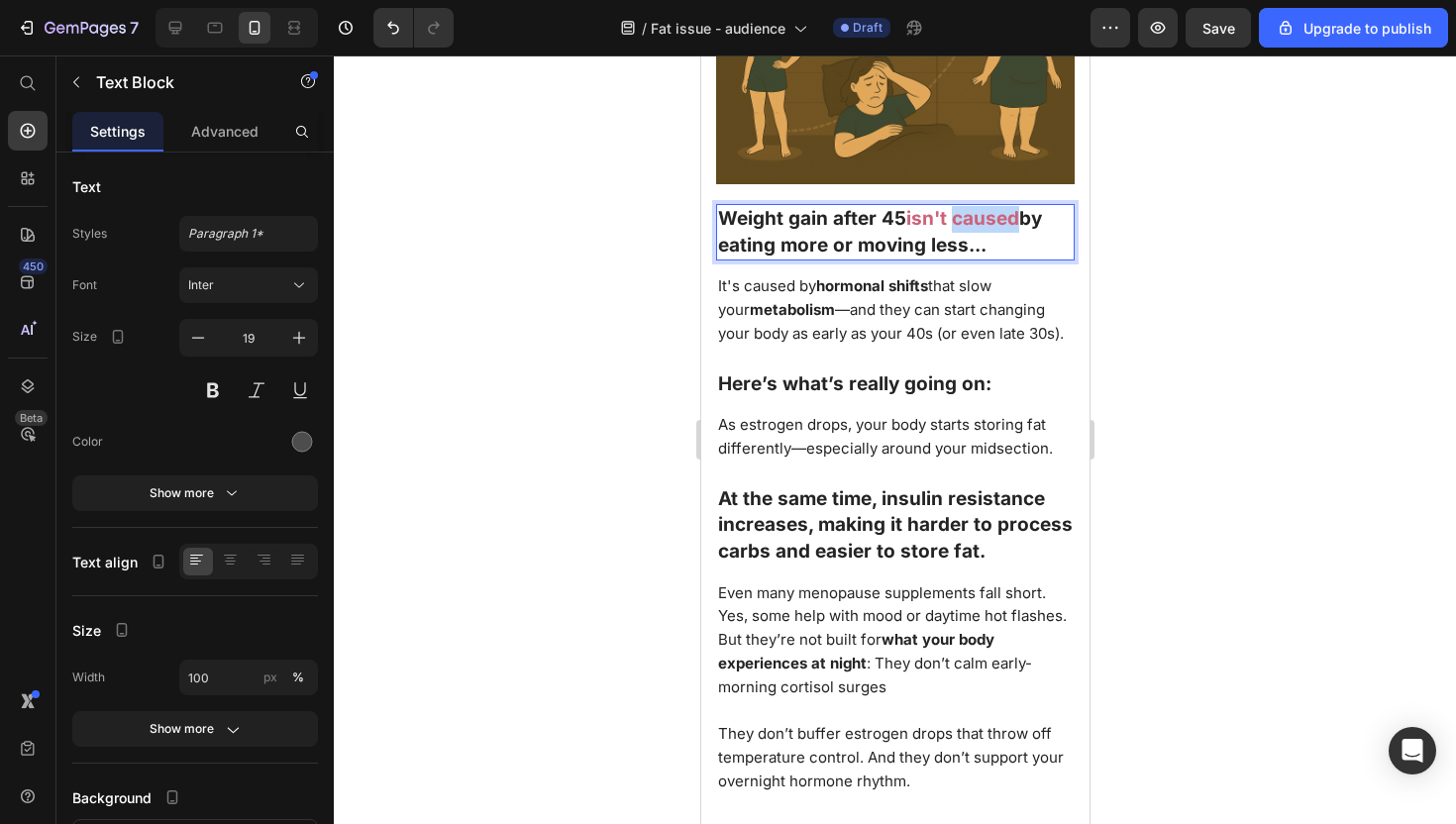 click on "isn't caused" at bounding box center [962, 218] 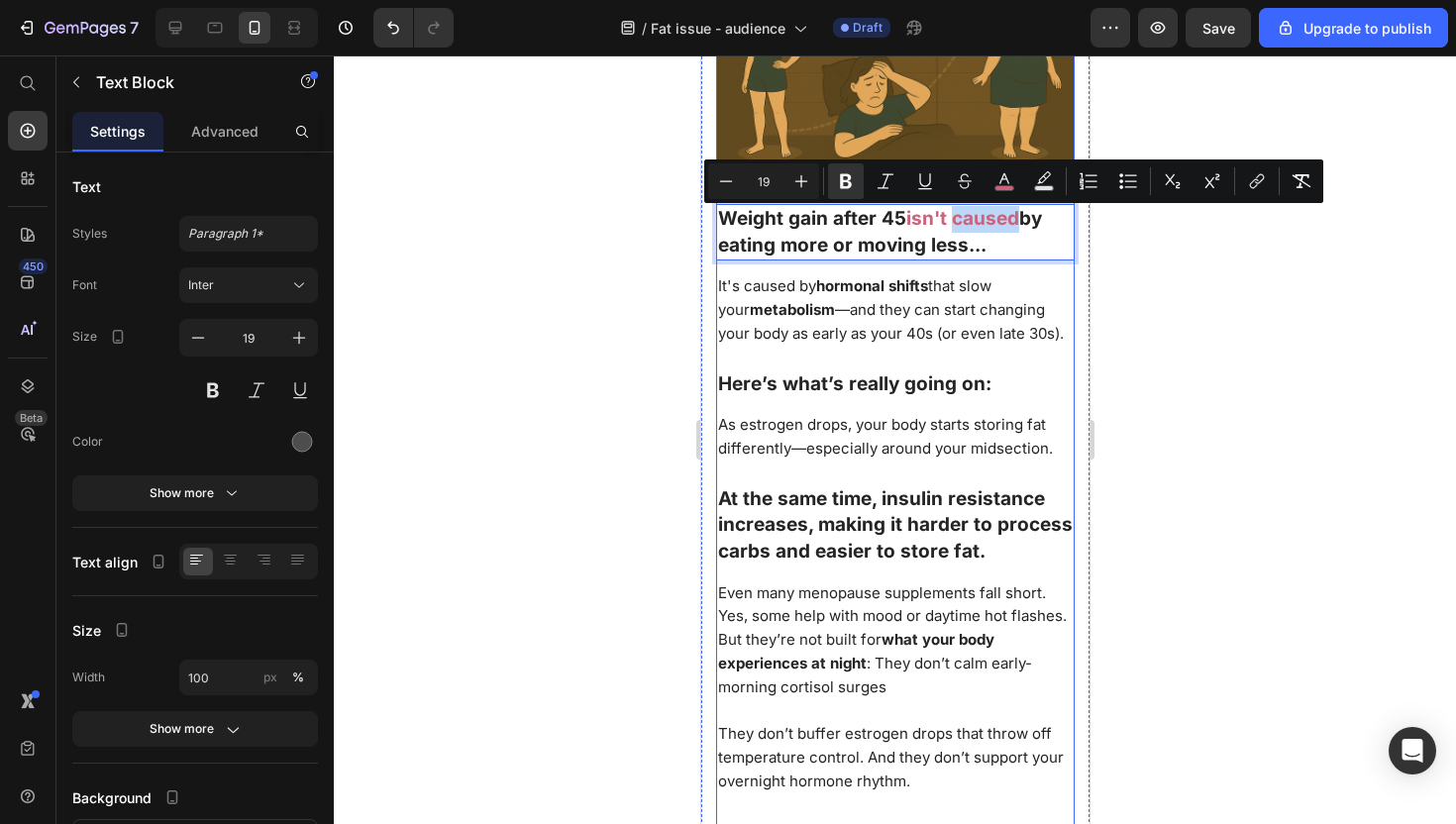 drag, startPoint x: 997, startPoint y: 202, endPoint x: 296, endPoint y: 148, distance: 703.07681 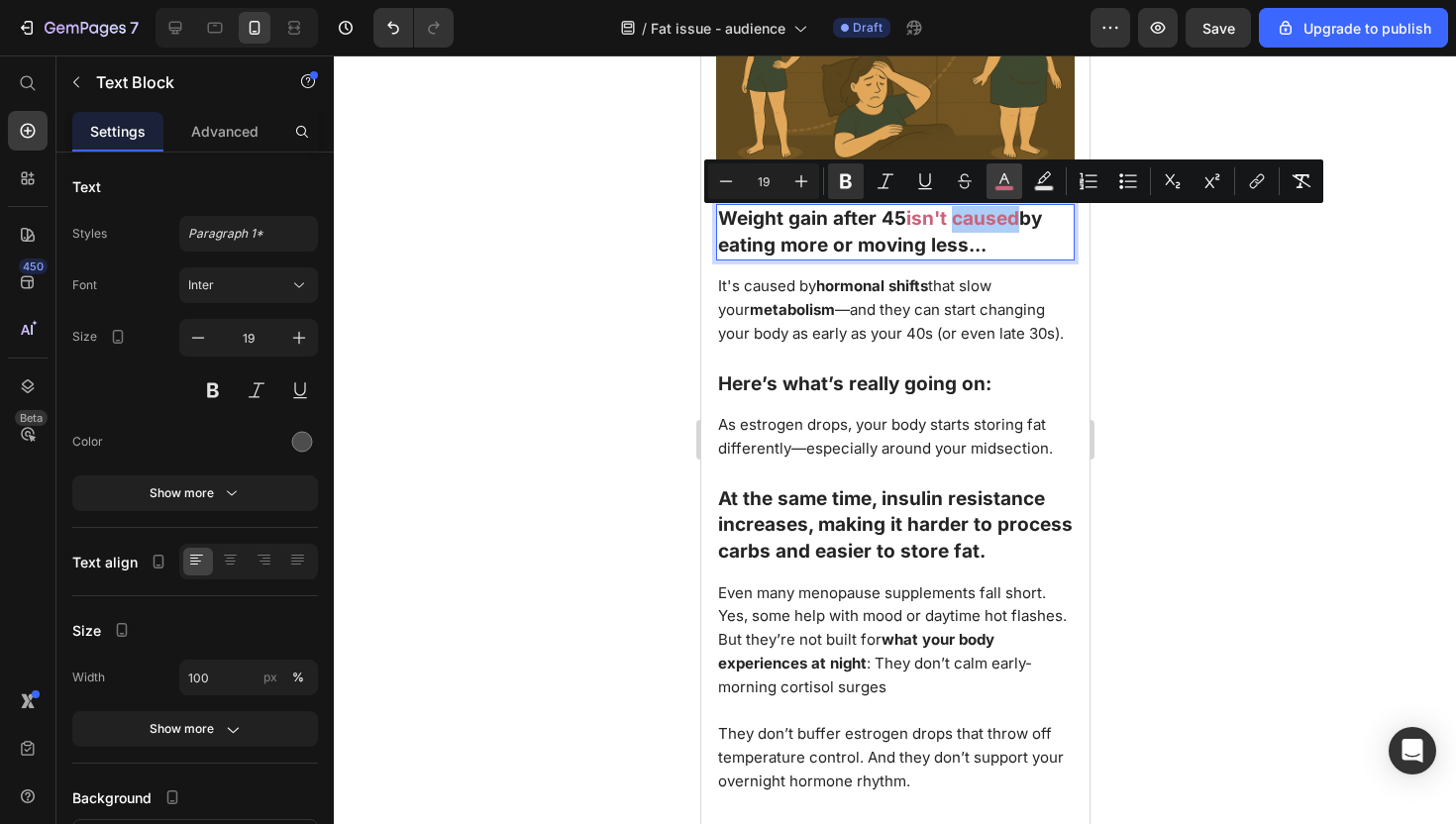 click 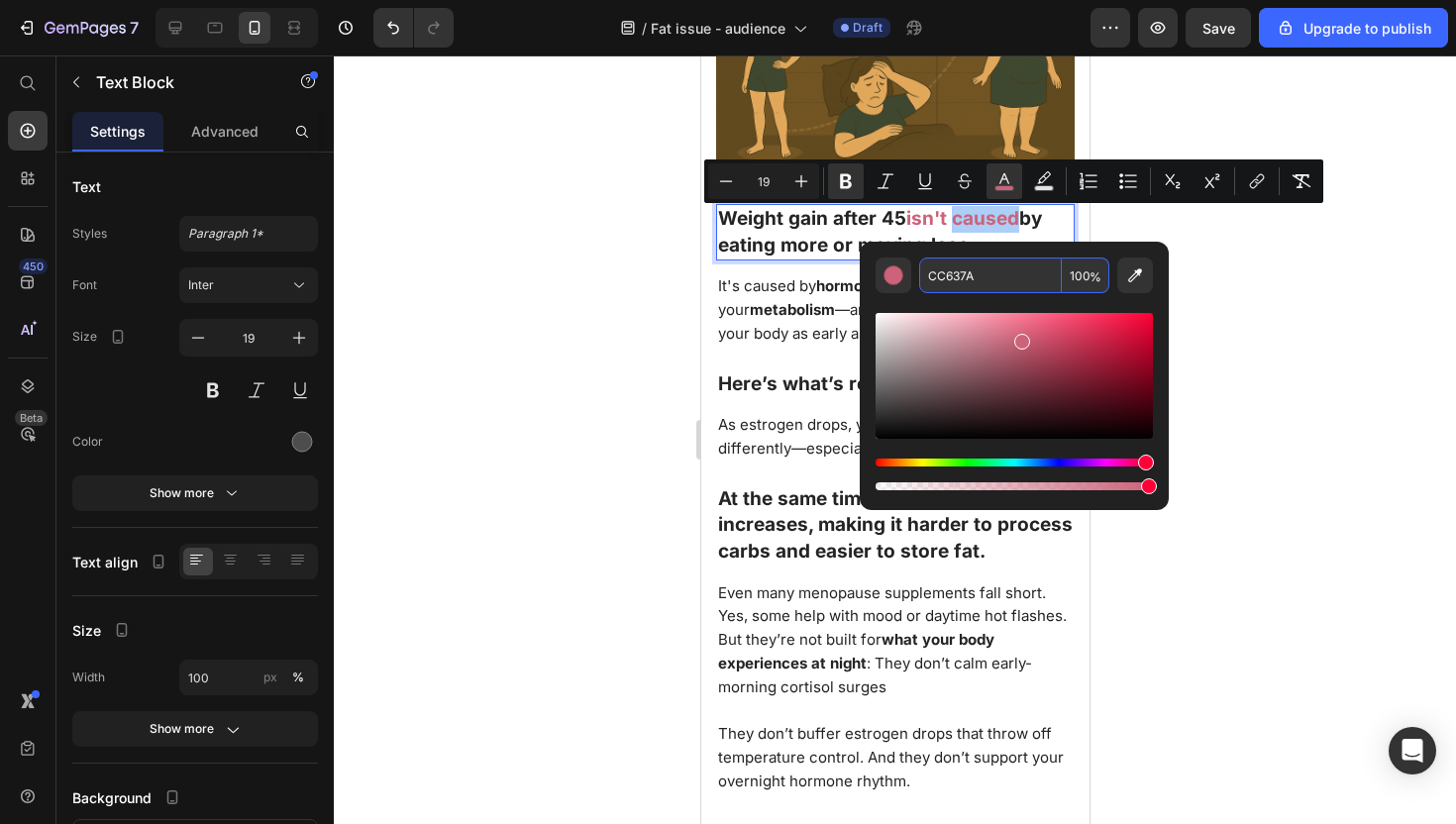 click on "CC637A" at bounding box center [990, 275] 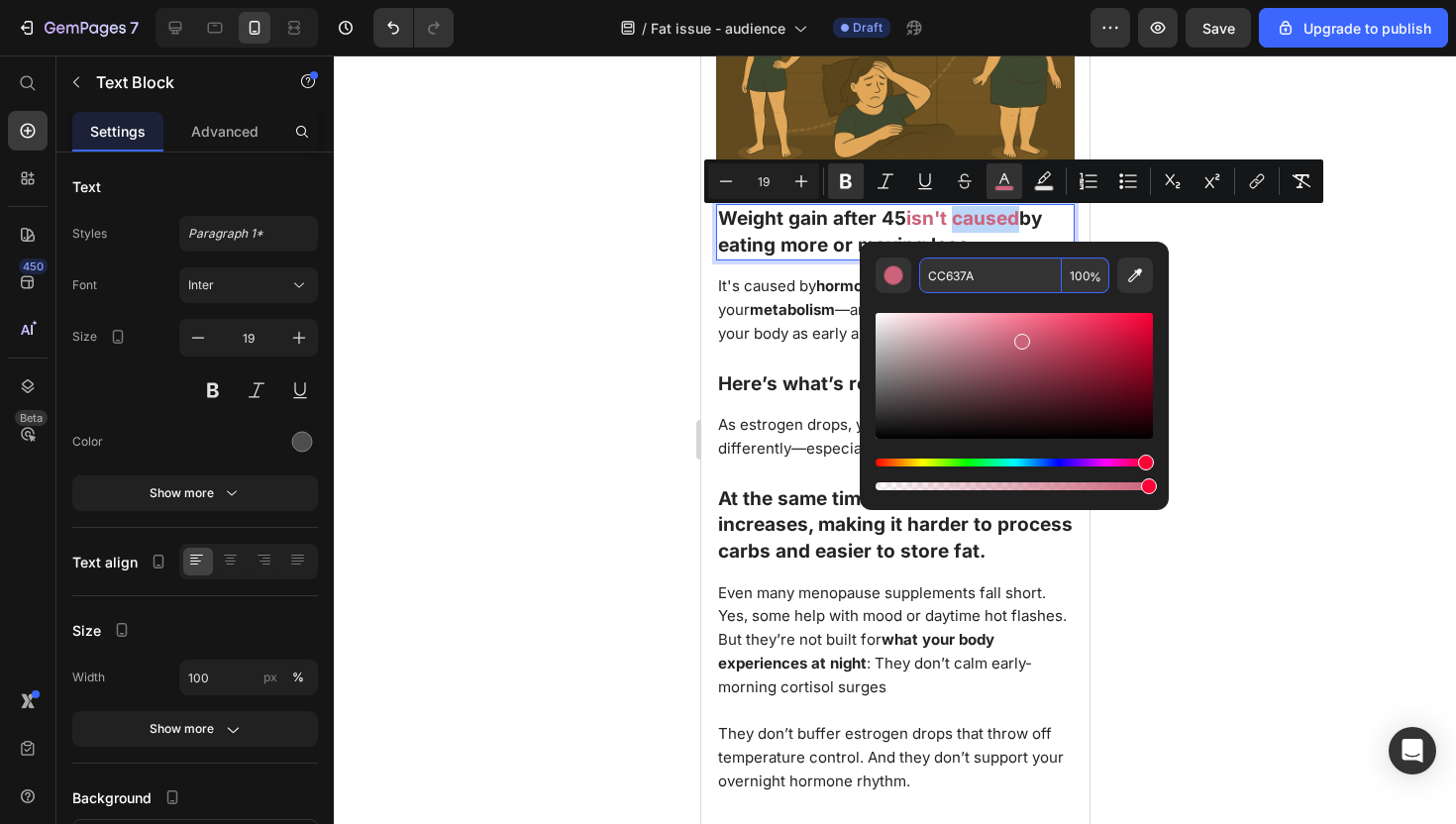click on "At the same time, insulin resistance increases, making it harder to process carbs and easier to store fat." at bounding box center [894, 526] 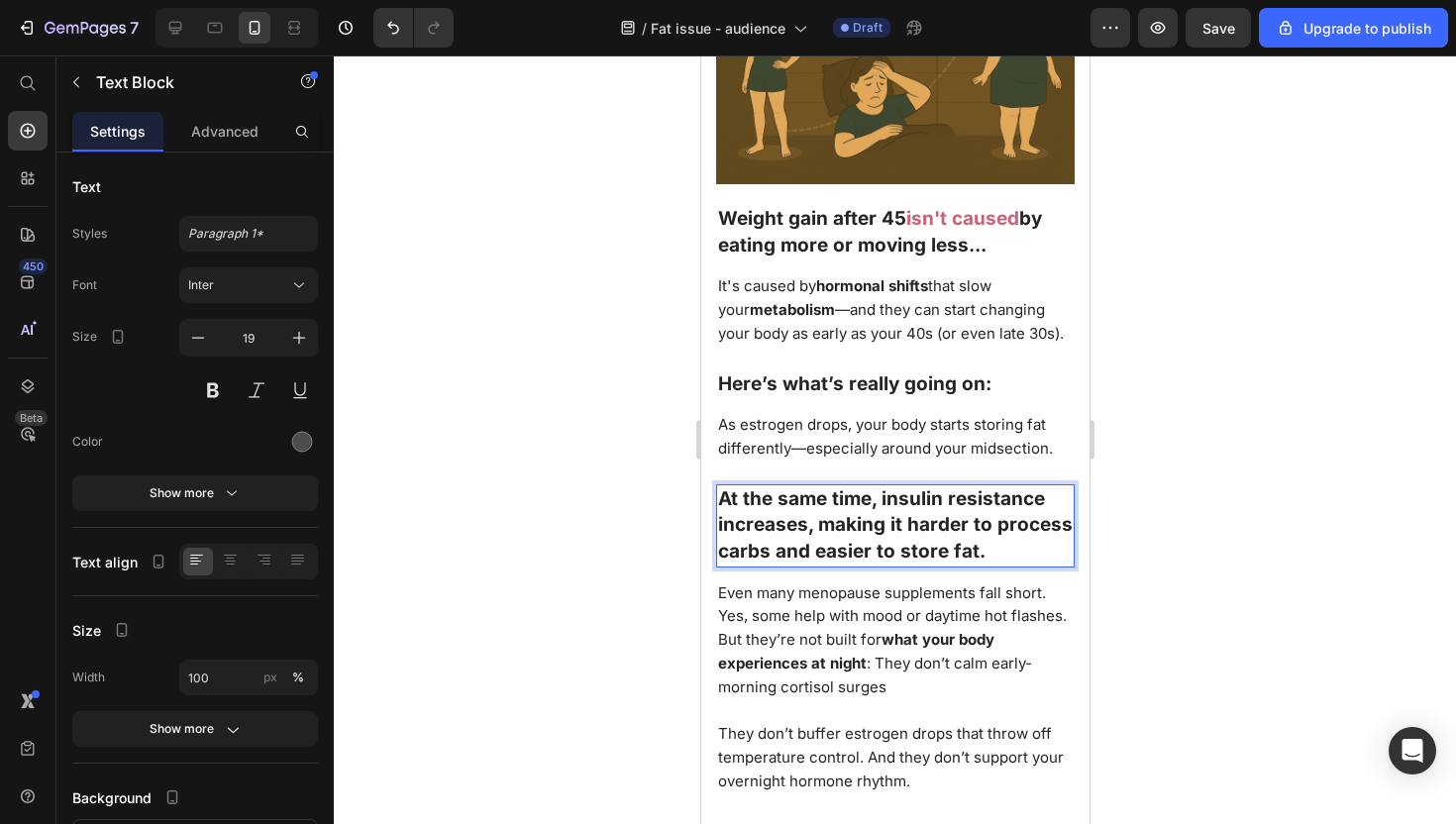 click on "At the same time, insulin resistance increases, making it harder to process carbs and easier to store fat." at bounding box center [894, 525] 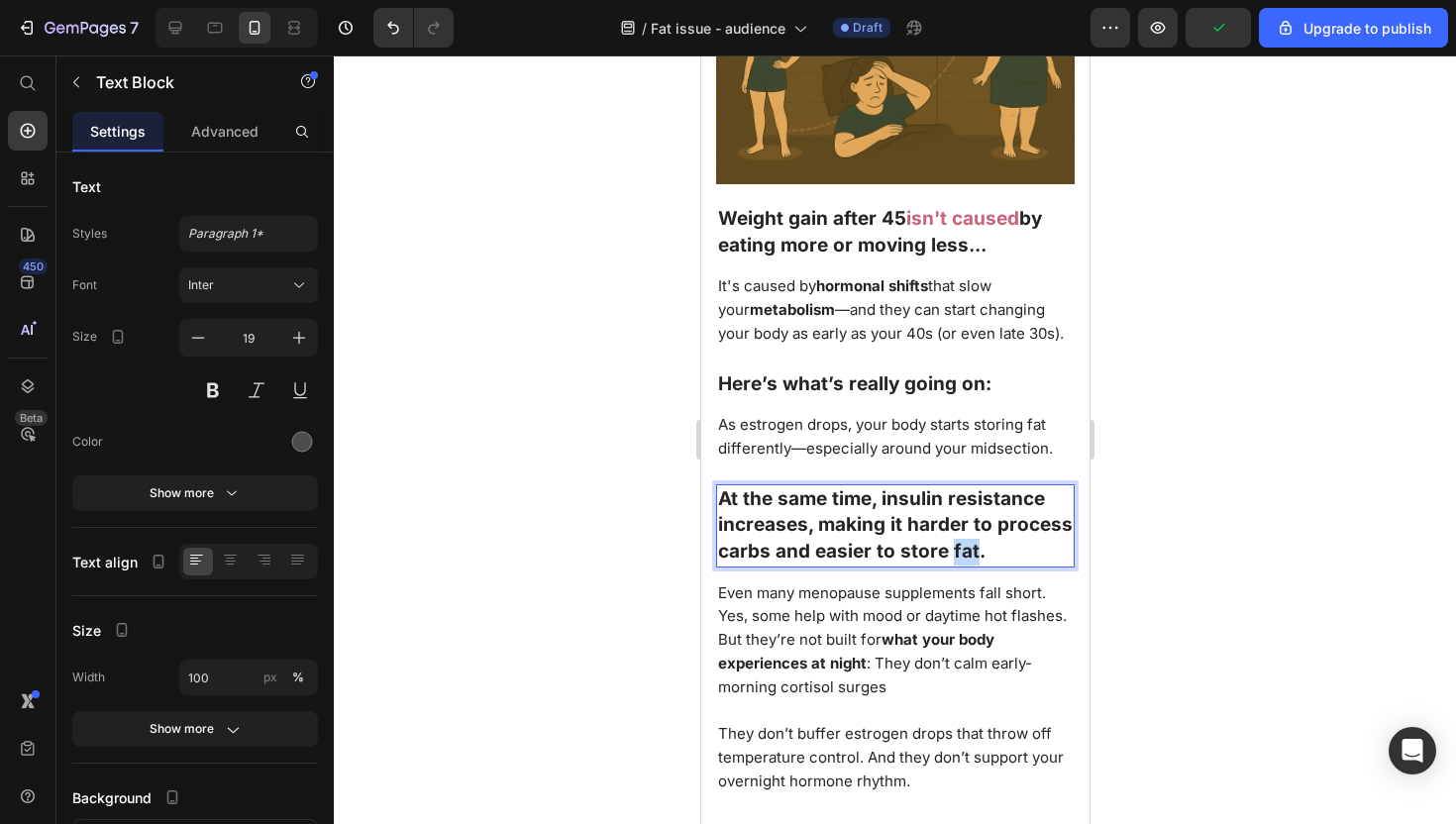 click on "At the same time, insulin resistance increases, making it harder to process carbs and easier to store fat." at bounding box center (894, 525) 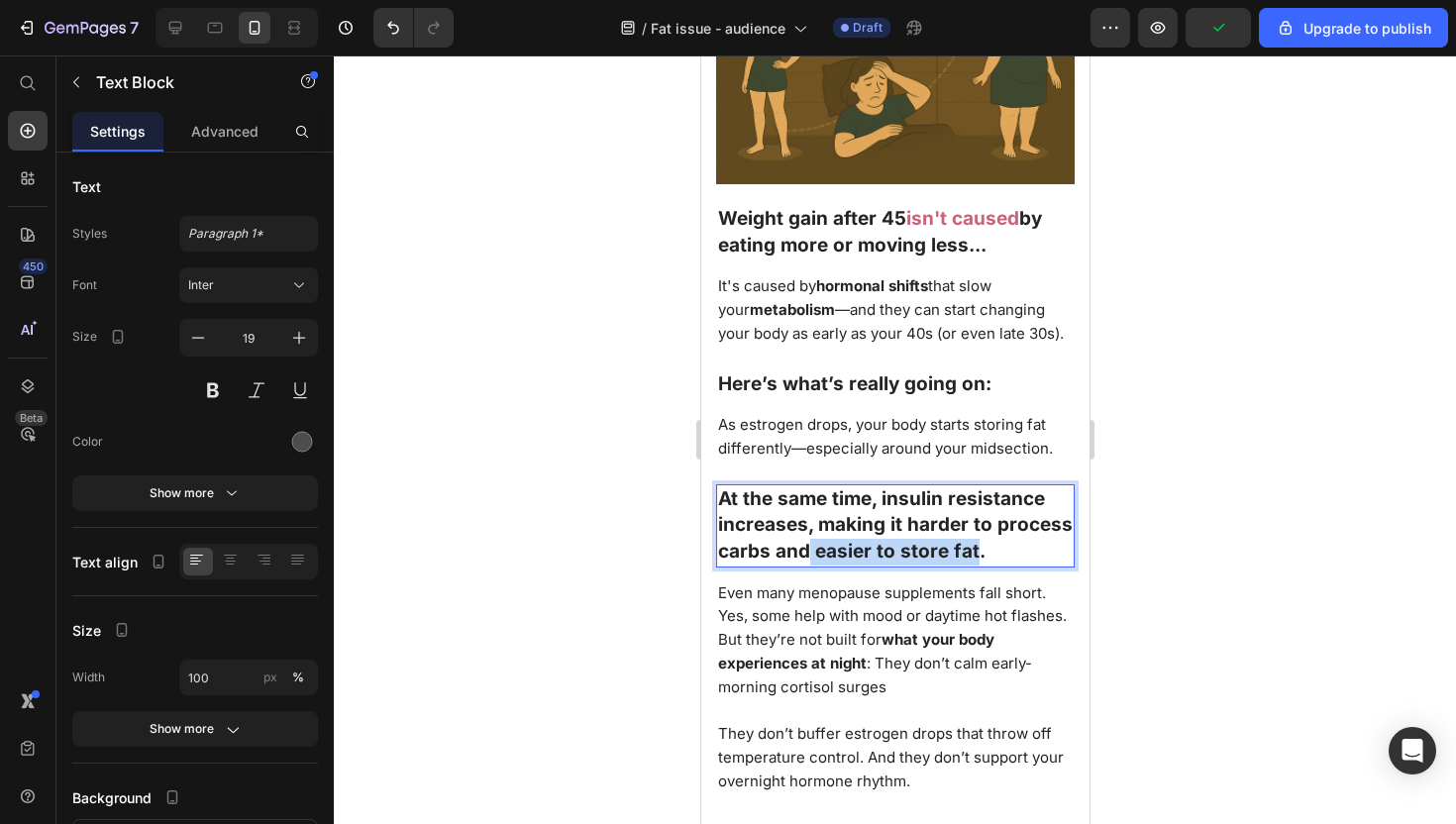drag, startPoint x: 976, startPoint y: 561, endPoint x: 811, endPoint y: 561, distance: 165 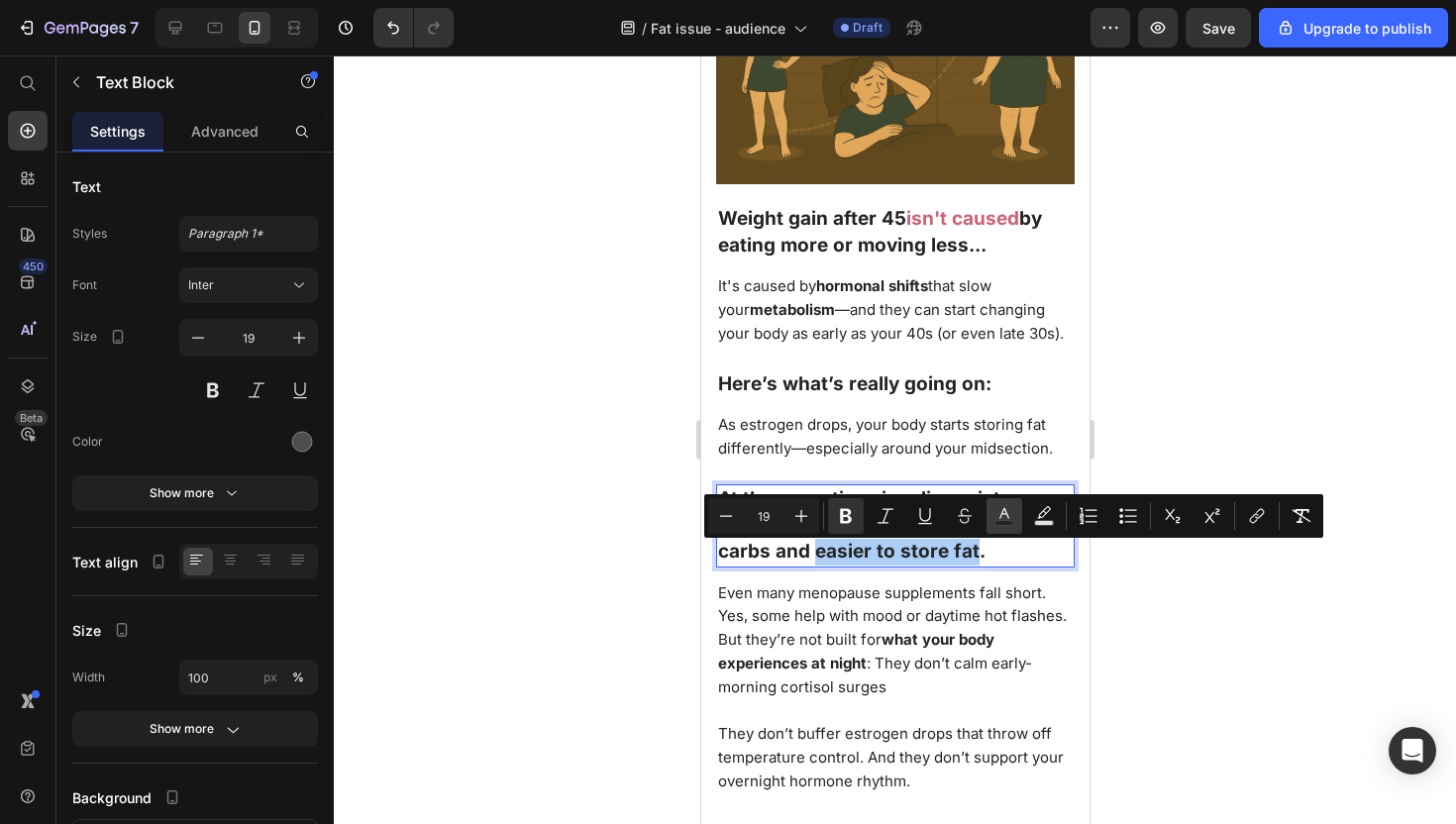 click 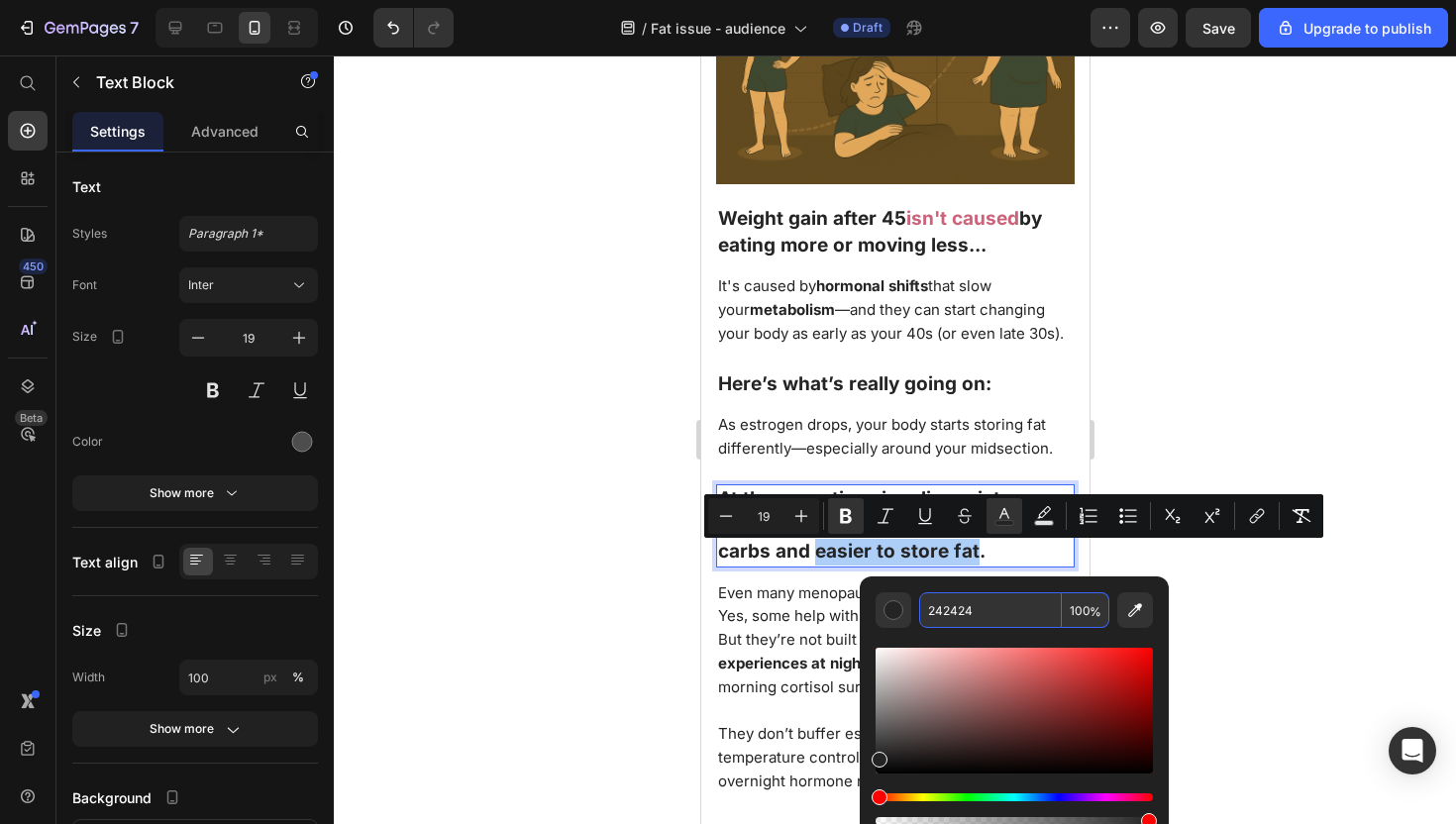 click on "242424" at bounding box center [990, 610] 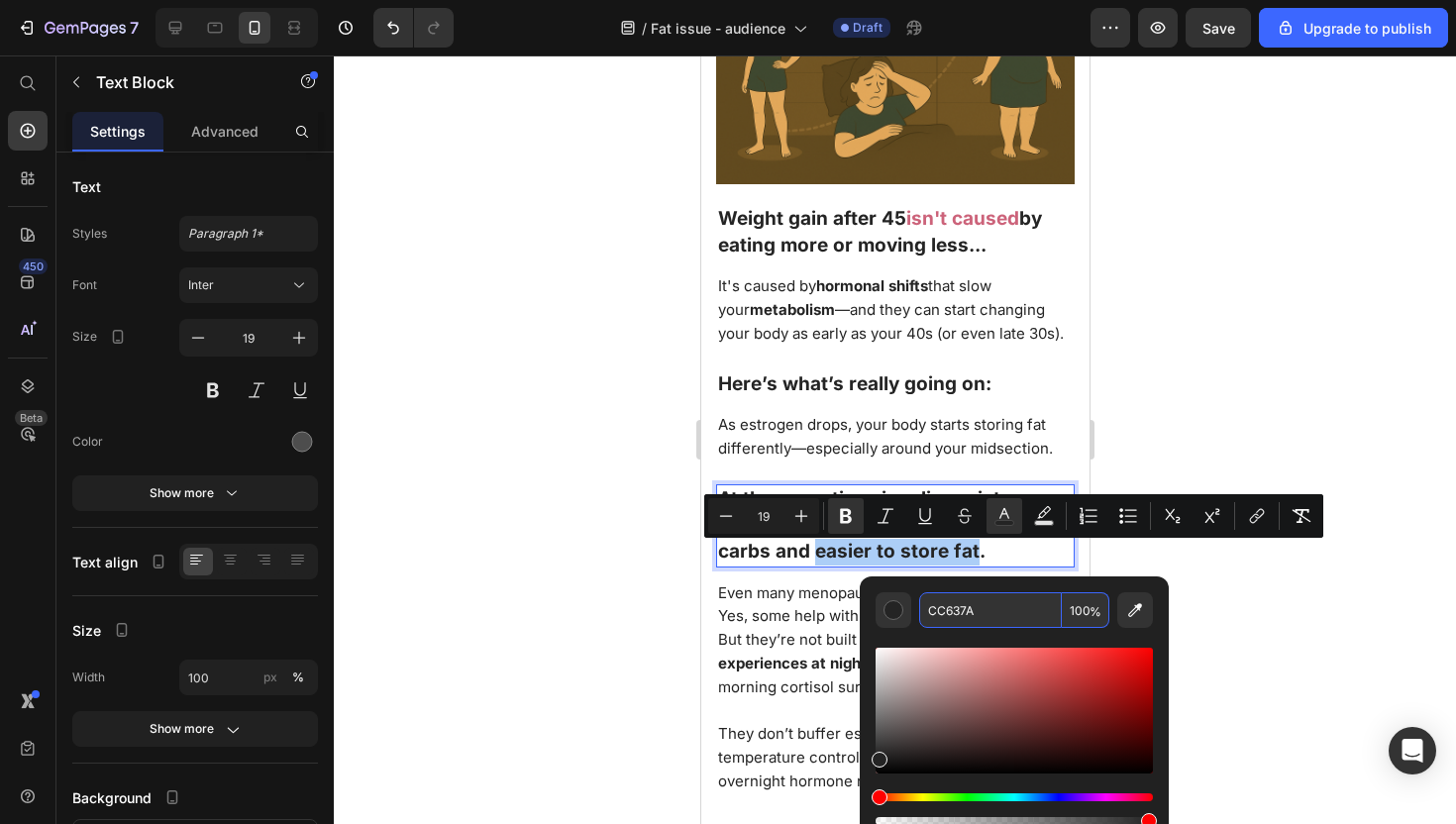 type on "CC637A" 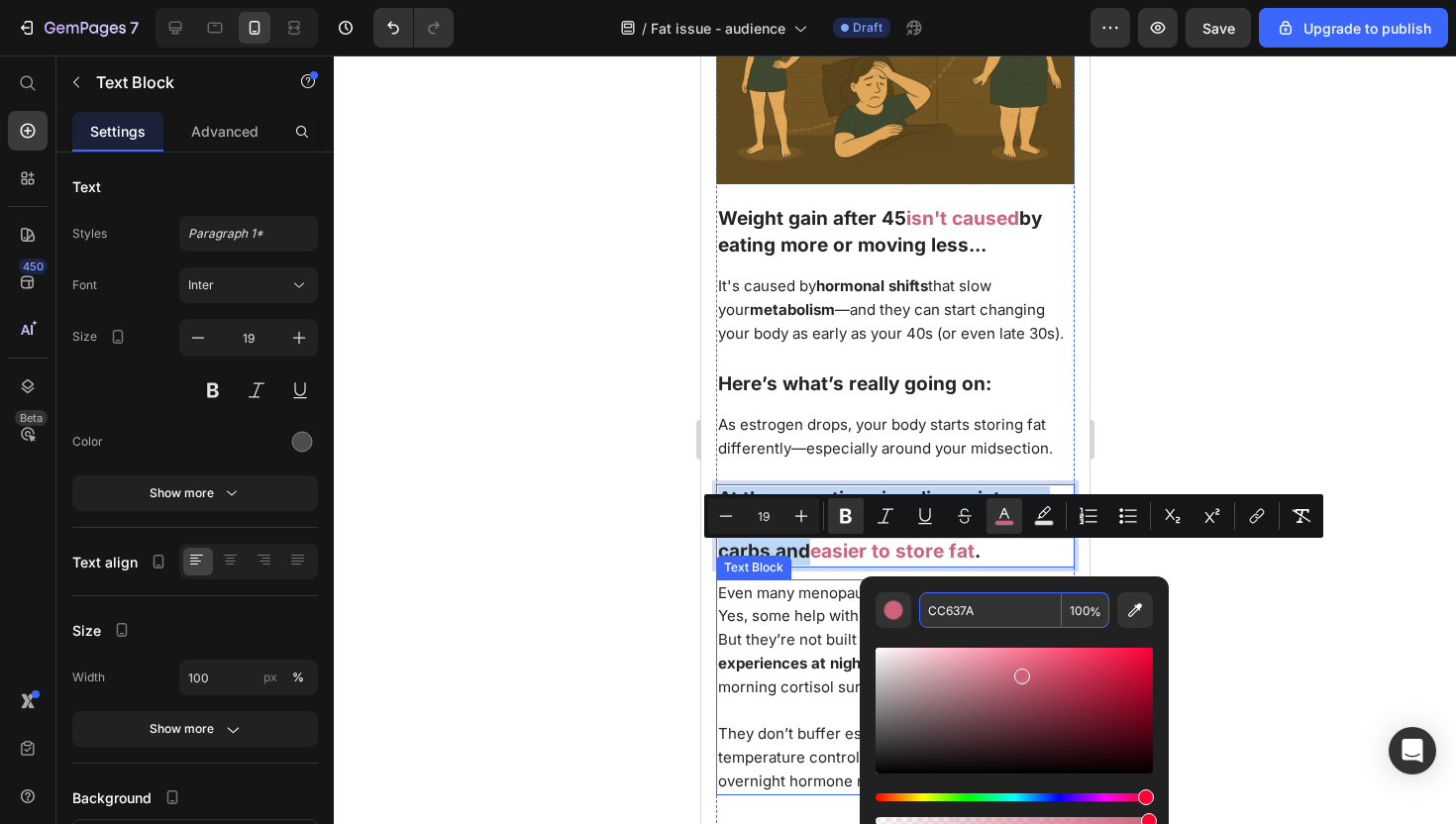 click on "Even many menopause supplements fall short. Yes, some help with mood or daytime hot flashes. But they’re not built for what your body experiences at night : They don’t calm early-morning cortisol surges" at bounding box center (891, 640) 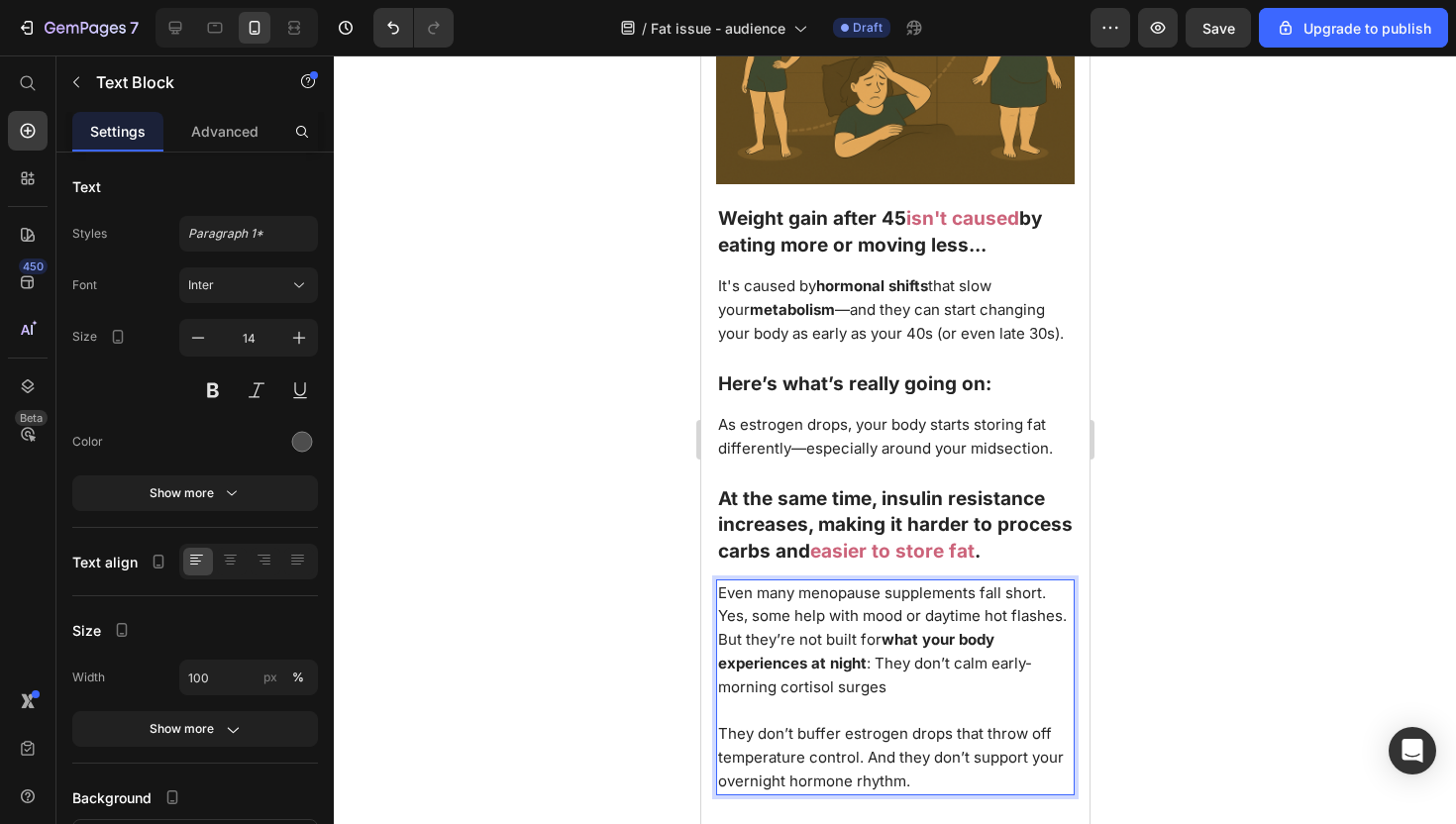 click on "At the same time, insulin resistance increases, making it harder to process carbs and" at bounding box center [894, 525] 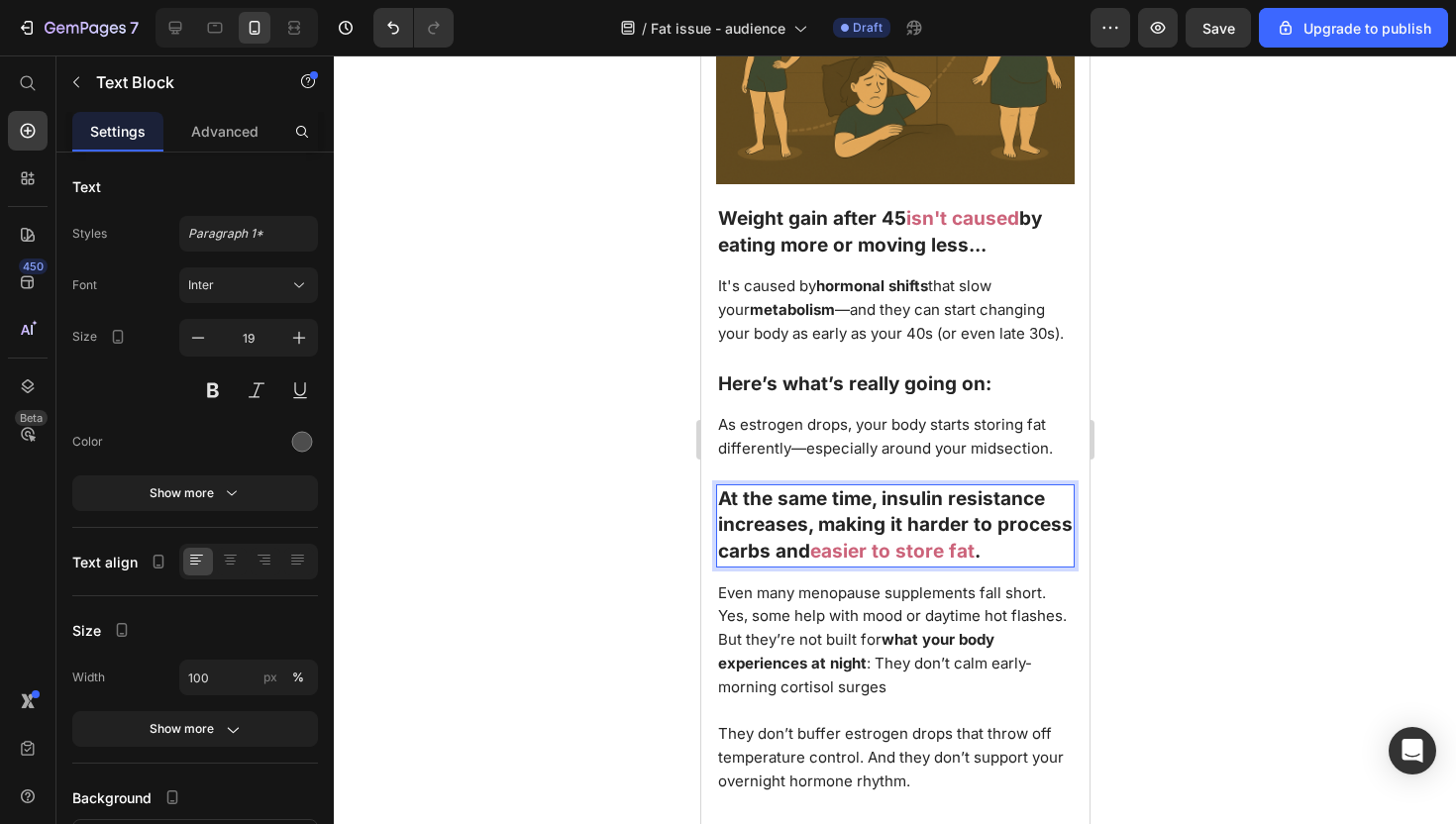 click on "At the same time, insulin resistance increases, making it harder to process carbs and" at bounding box center [894, 525] 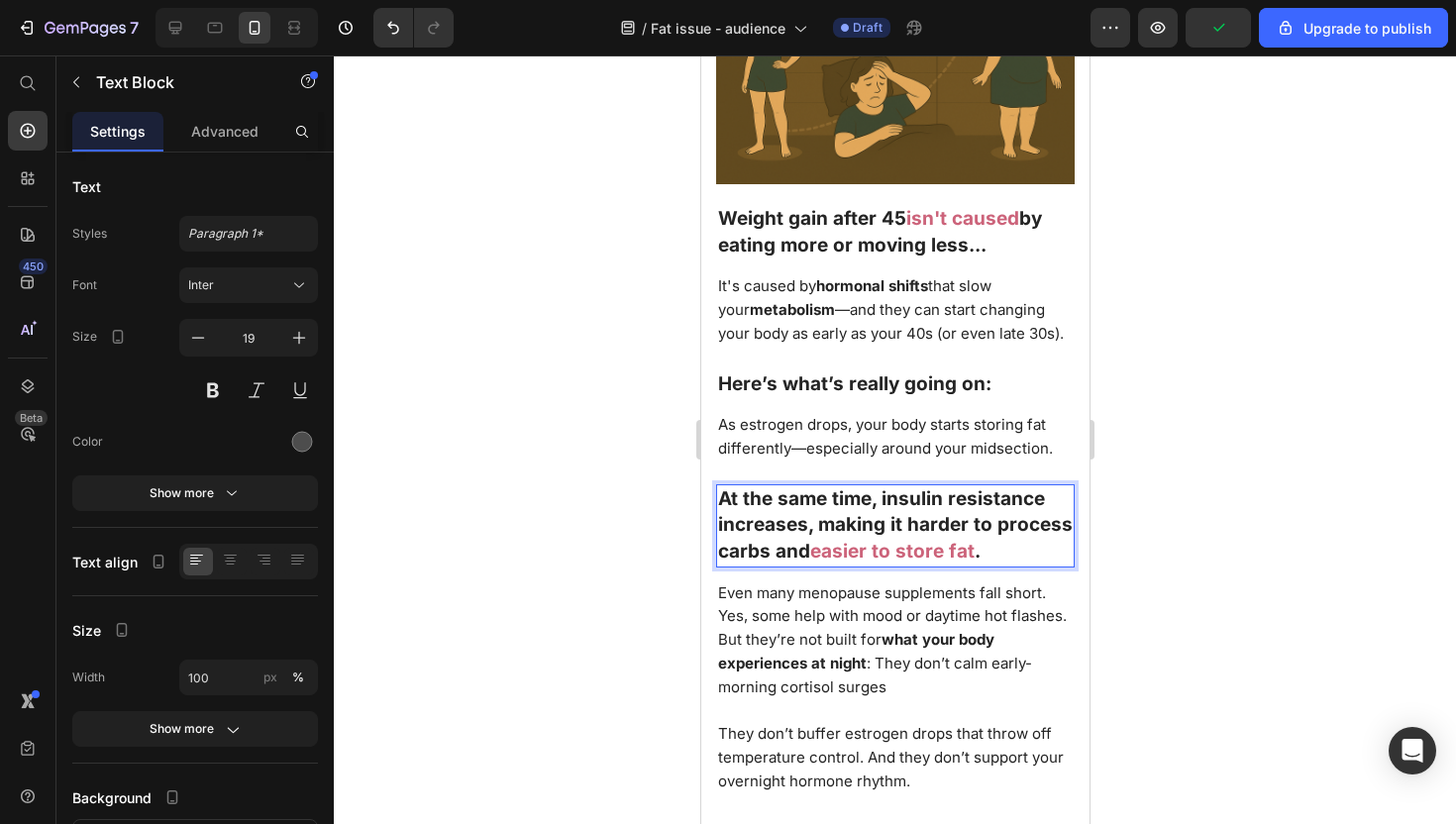 click on "At the same time, insulin resistance increases, making it harder to process carbs and" at bounding box center (894, 525) 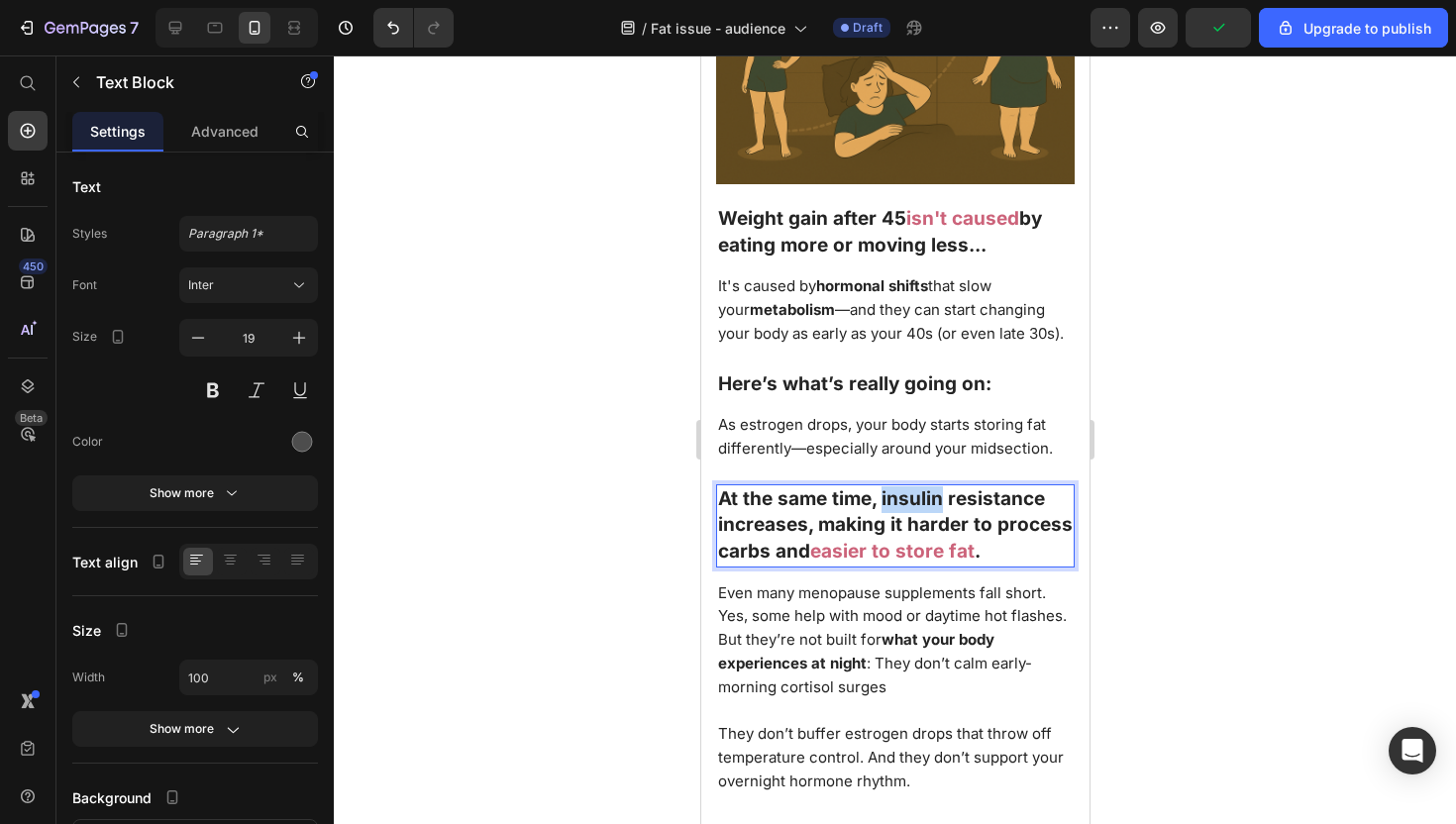 click on "At the same time, insulin resistance increases, making it harder to process carbs and" at bounding box center (894, 525) 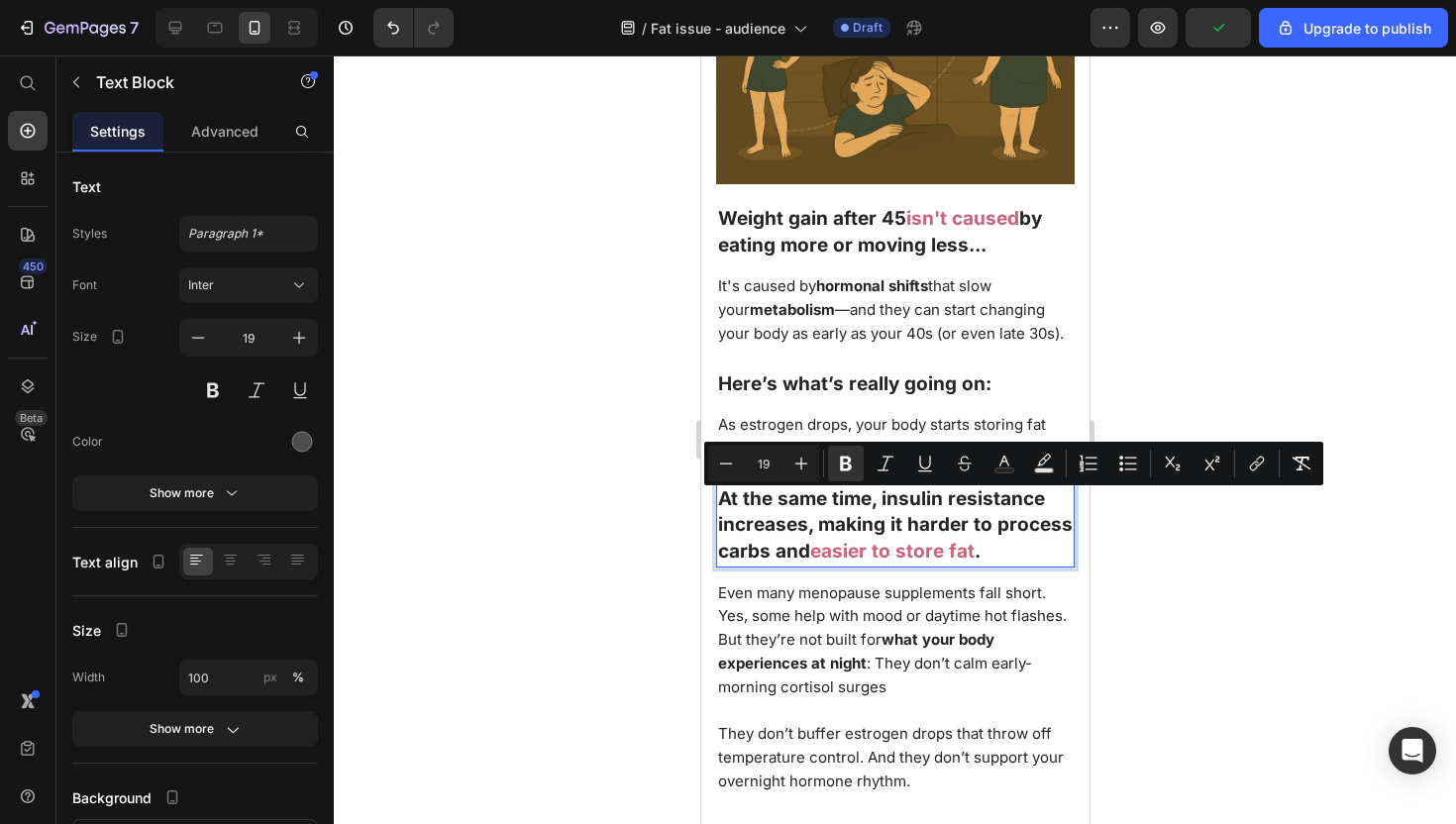 click on "easier to store fat" at bounding box center (891, 551) 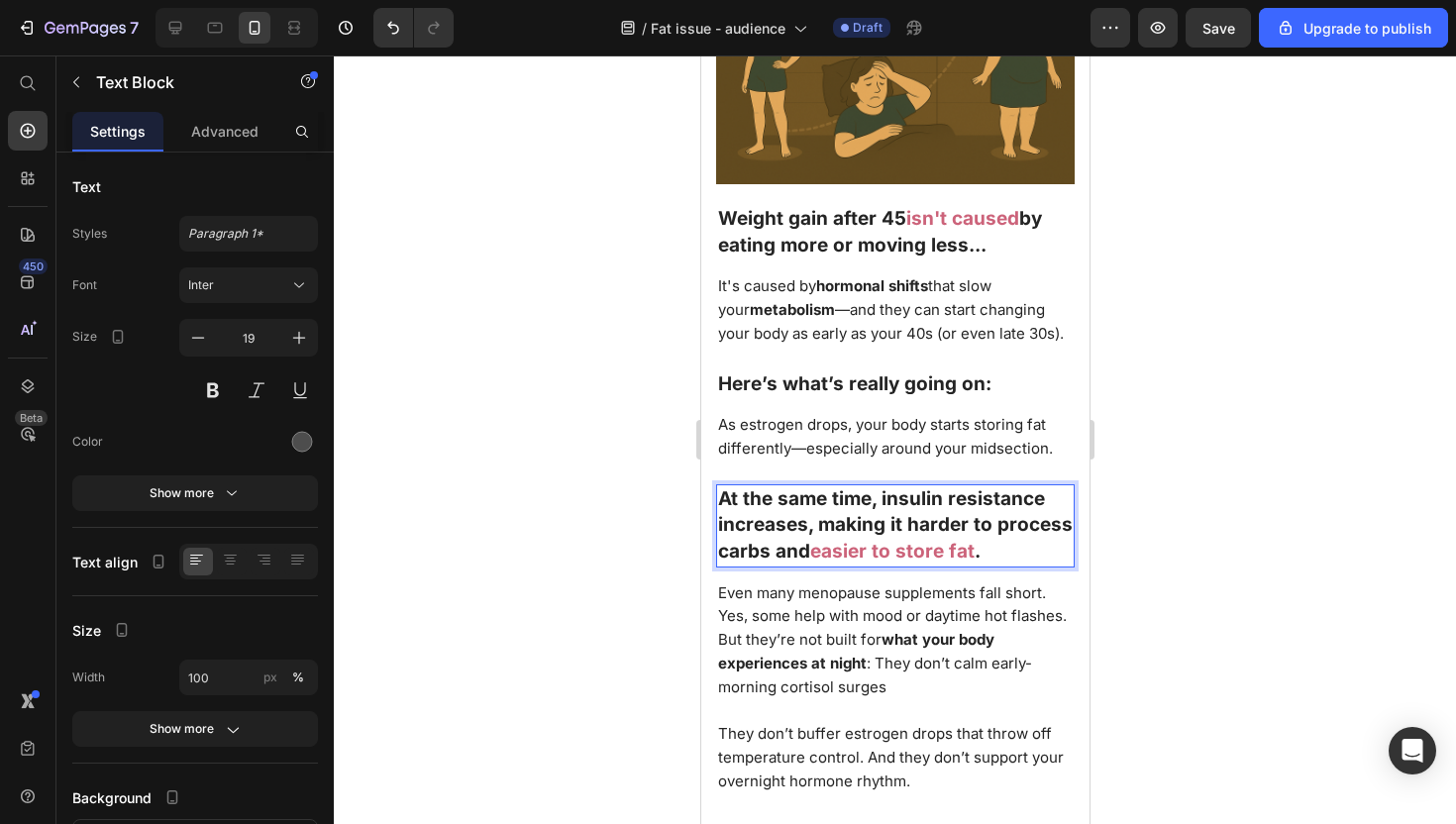 click on "At the same time, insulin resistance increases, making it harder to process carbs and" at bounding box center (894, 525) 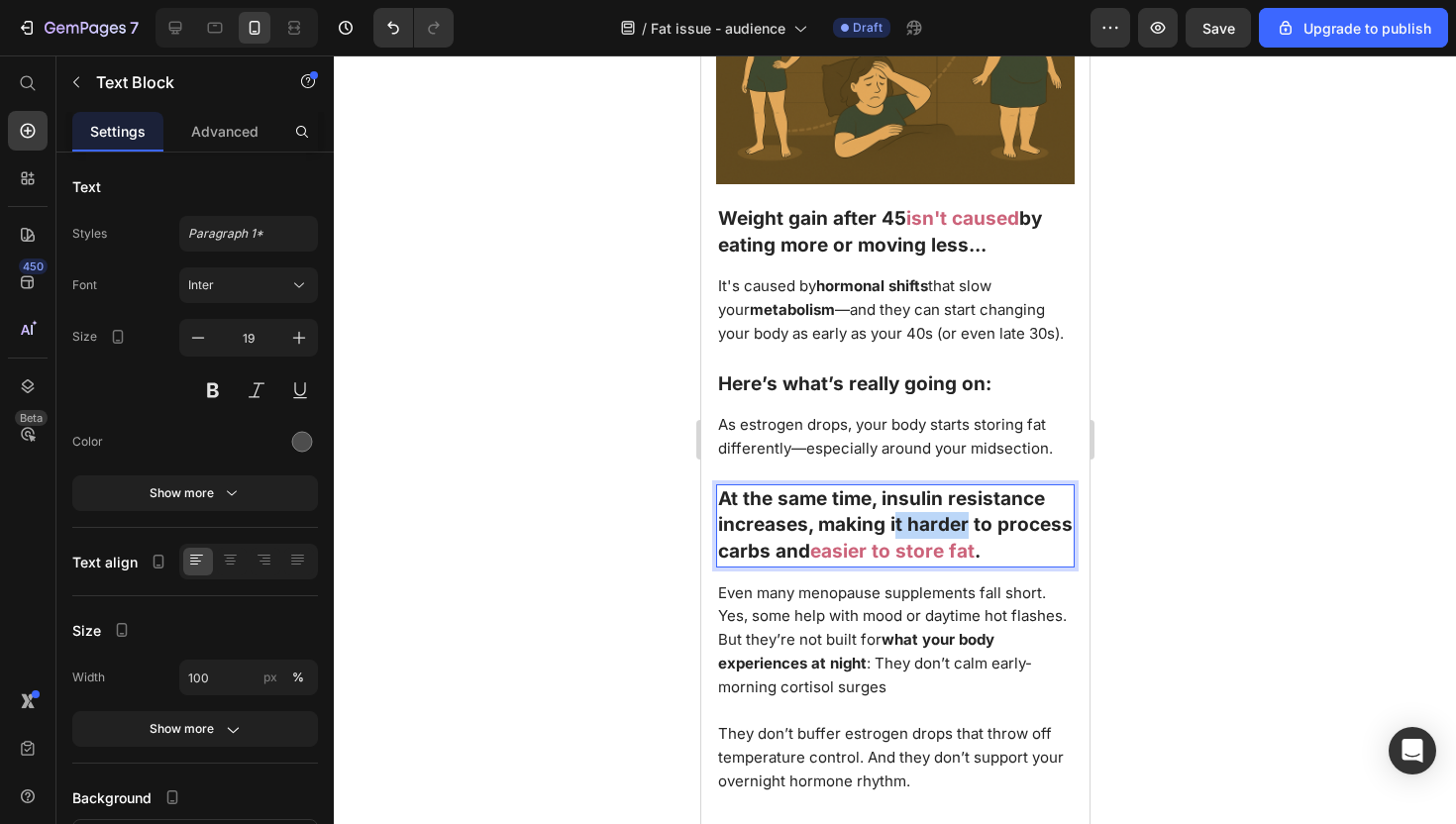 drag, startPoint x: 968, startPoint y: 534, endPoint x: 895, endPoint y: 532, distance: 73.02739 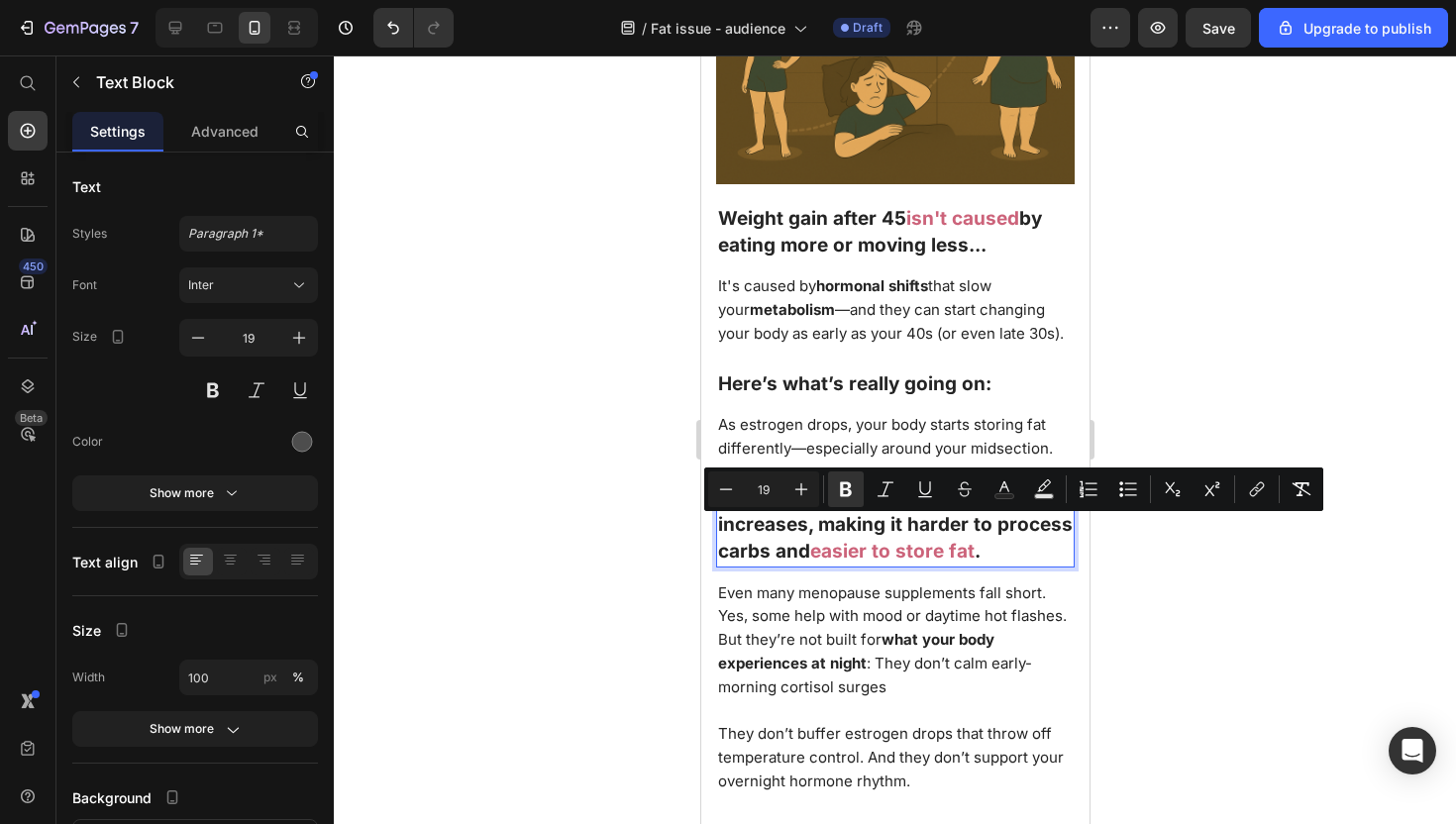 click on "easier to store fat" at bounding box center [891, 551] 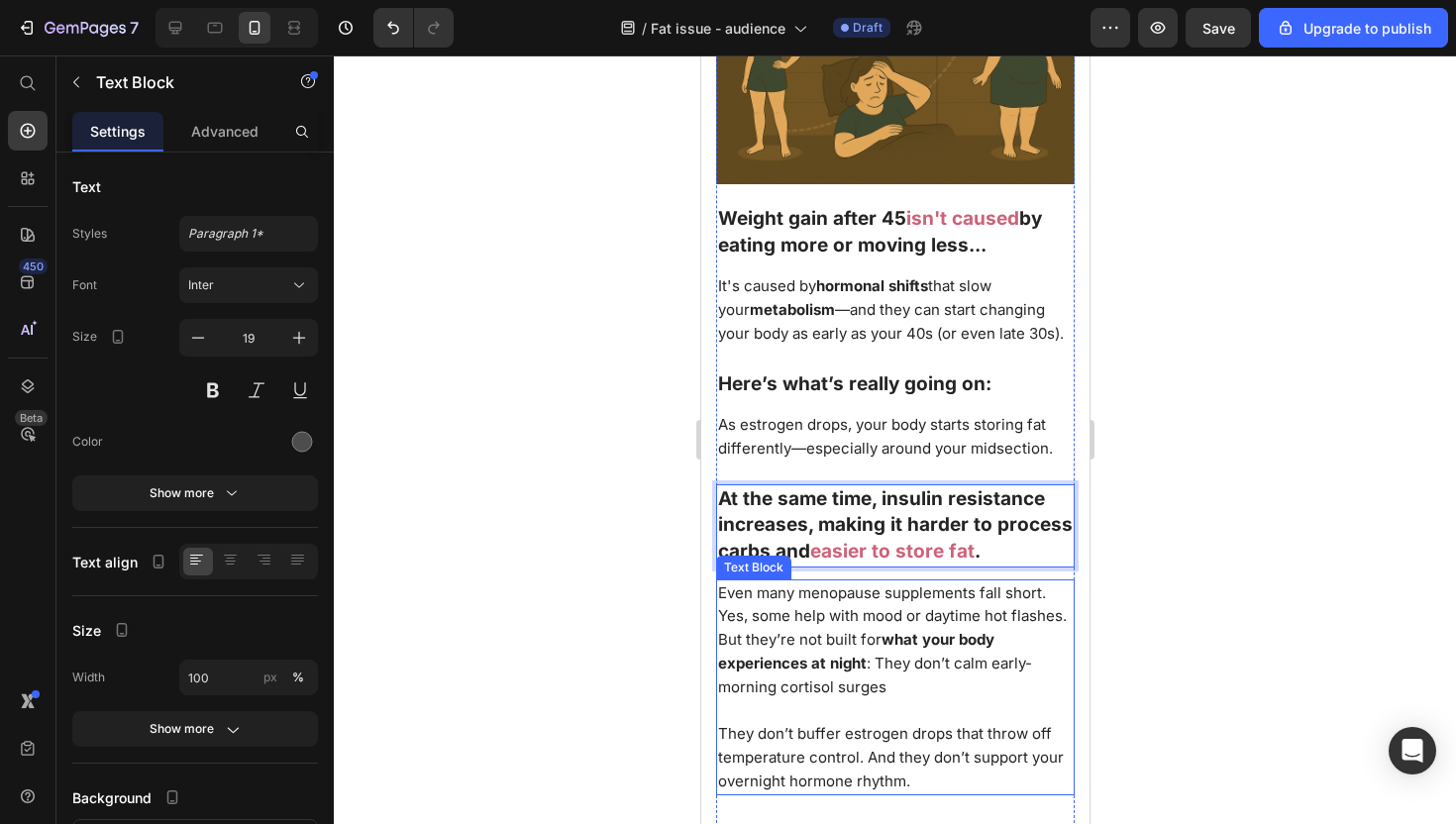 scroll, scrollTop: 2311, scrollLeft: 0, axis: vertical 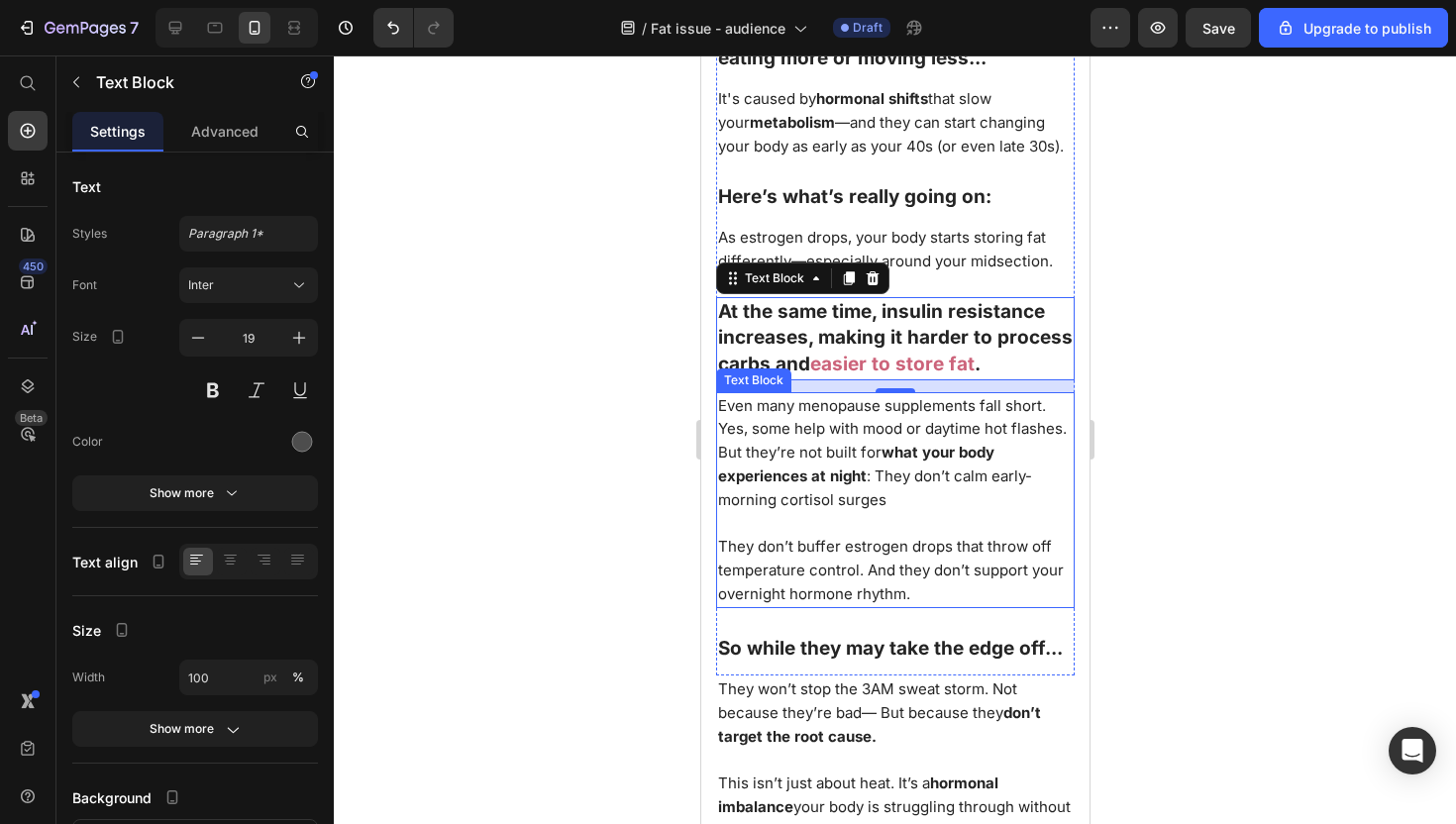 click on "Even many menopause supplements fall short. Yes, some help with mood or daytime hot flashes. But they’re not built for what your body experiences at night : They don’t calm early-morning cortisol surges" at bounding box center [894, 453] 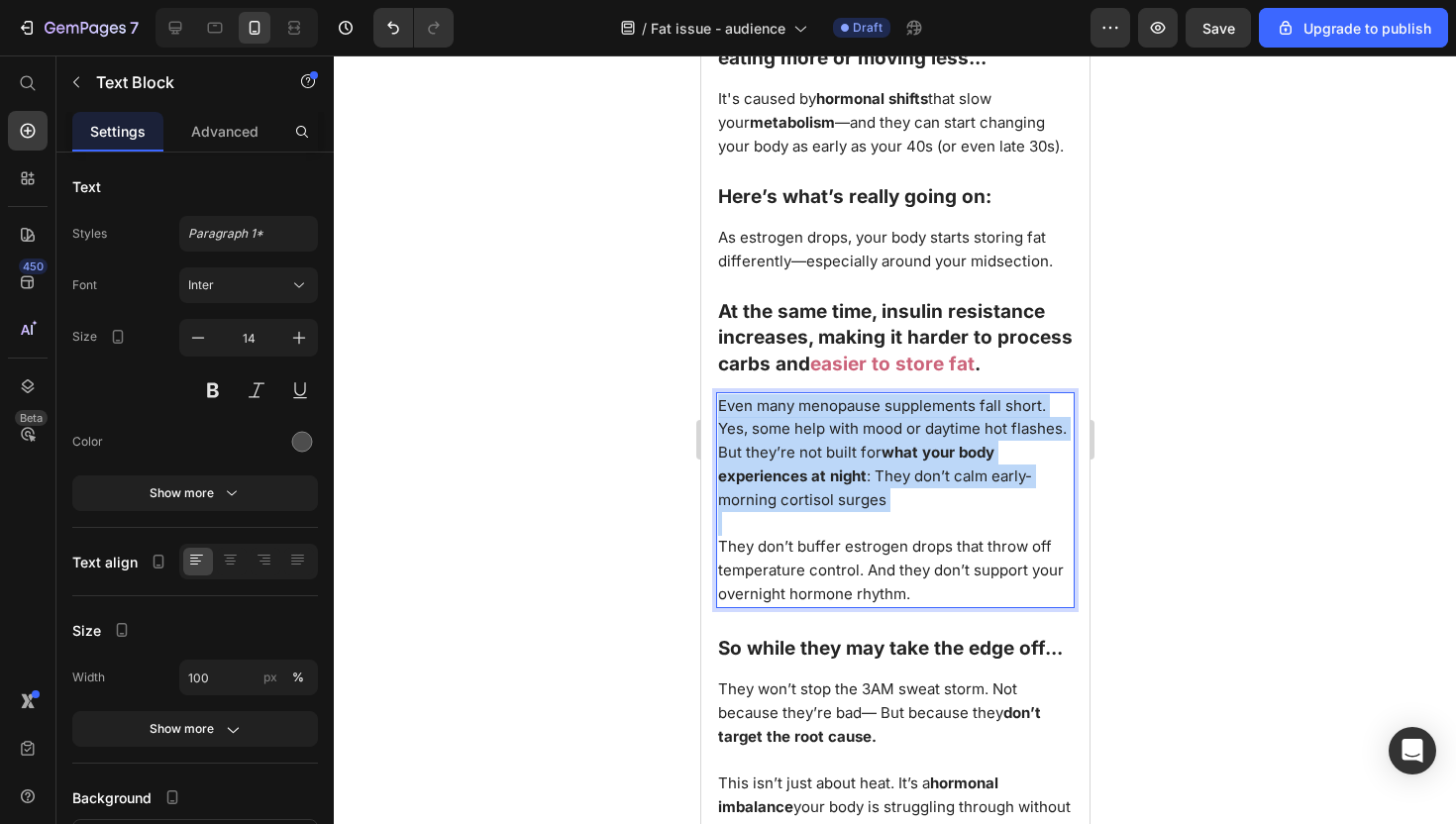 click on "Even many menopause supplements fall short. Yes, some help with mood or daytime hot flashes. But they’re not built for what your body experiences at night : They don’t calm early-morning cortisol surges" at bounding box center (894, 453) 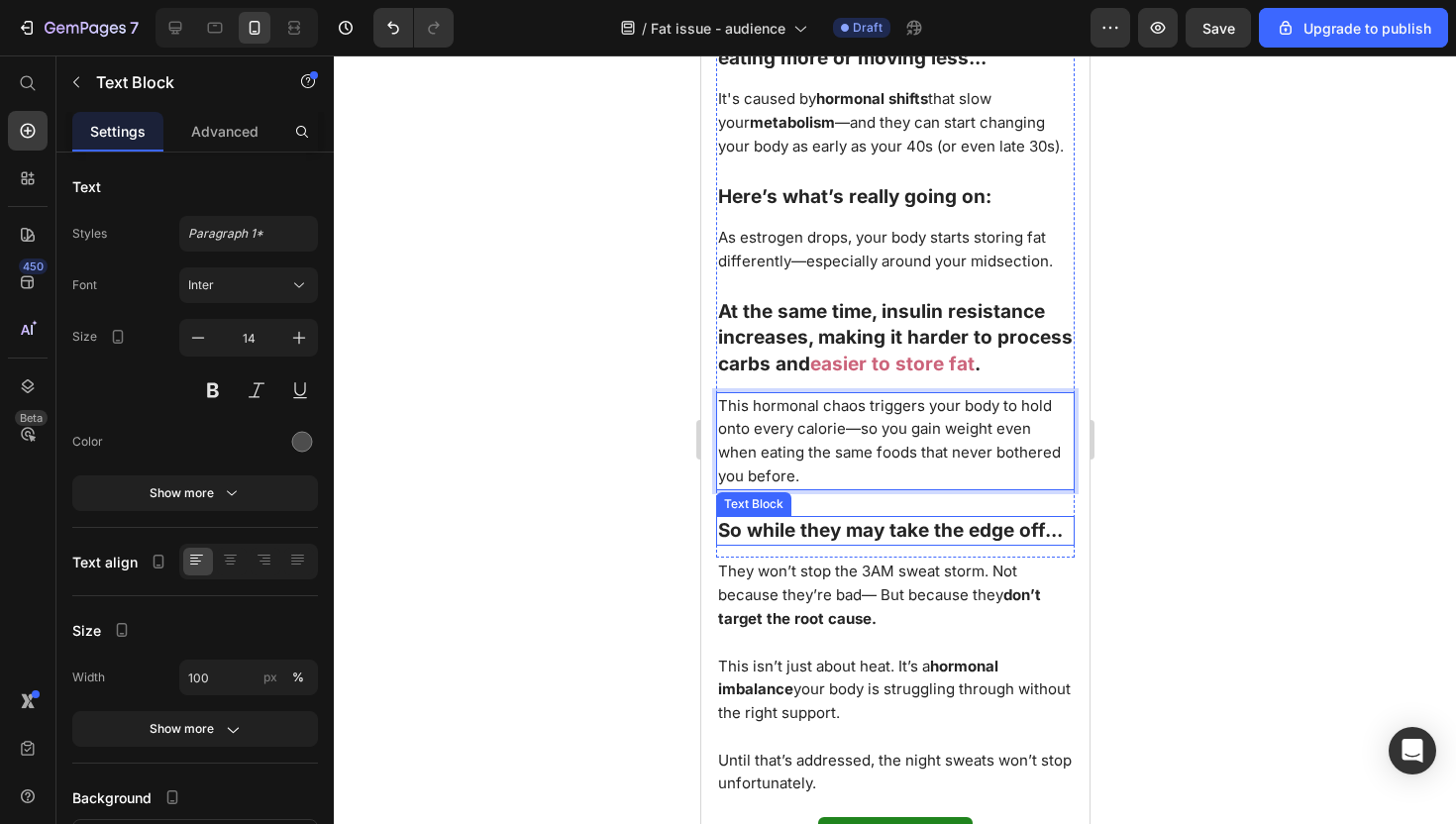 click on "They won’t stop the 3AM sweat storm. Not because they’re bad— But because they  don’t target the root cause." at bounding box center [879, 594] 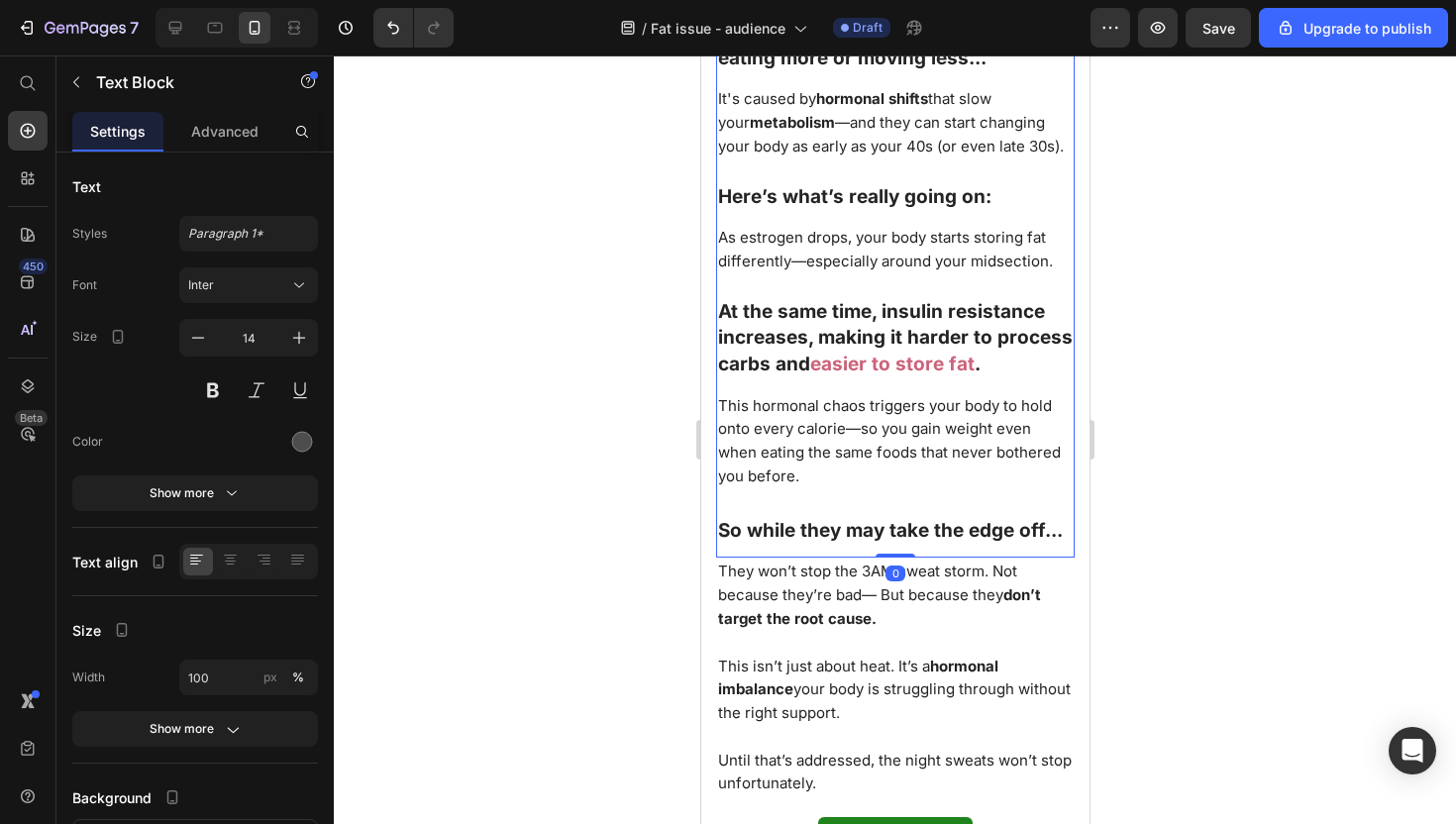 click on "Stubborn Weight Gain Is the #1 Frustration for Women Over 45 So why is no one treating the real cause?  Heading ⁠⁠⁠⁠⁠⁠⁠ Stubborn Weight Gain Is the  #1 Frustration  for Women Over 45 Heading So why is no one treating the real cause? Text Block Image Weight gain after 45 isn't caused by eating more or moving less... Heading It's caused by hormonal shifts that slow your metabolism—and they can start changing your body as early as your 40s (or even late 30s).a Heading Weight gain after 45  isn't caused  by eating more or moving less... Text Block ⁠⁠⁠⁠⁠⁠⁠ It's caused by  hormonal shifts  that slow your  metabolism —and they can start changing your body as early as your 40s (or even late 30s). Heading Here’s what’s really going on: Text Block Here's what's really going on: Heading ⁠⁠⁠⁠⁠⁠⁠ As estrogen drops, your body starts storing fat differently—especially around your midsection. Heading easier to store fat . Text Block Heading Heading Text Block Text Block" at bounding box center (894, 95) 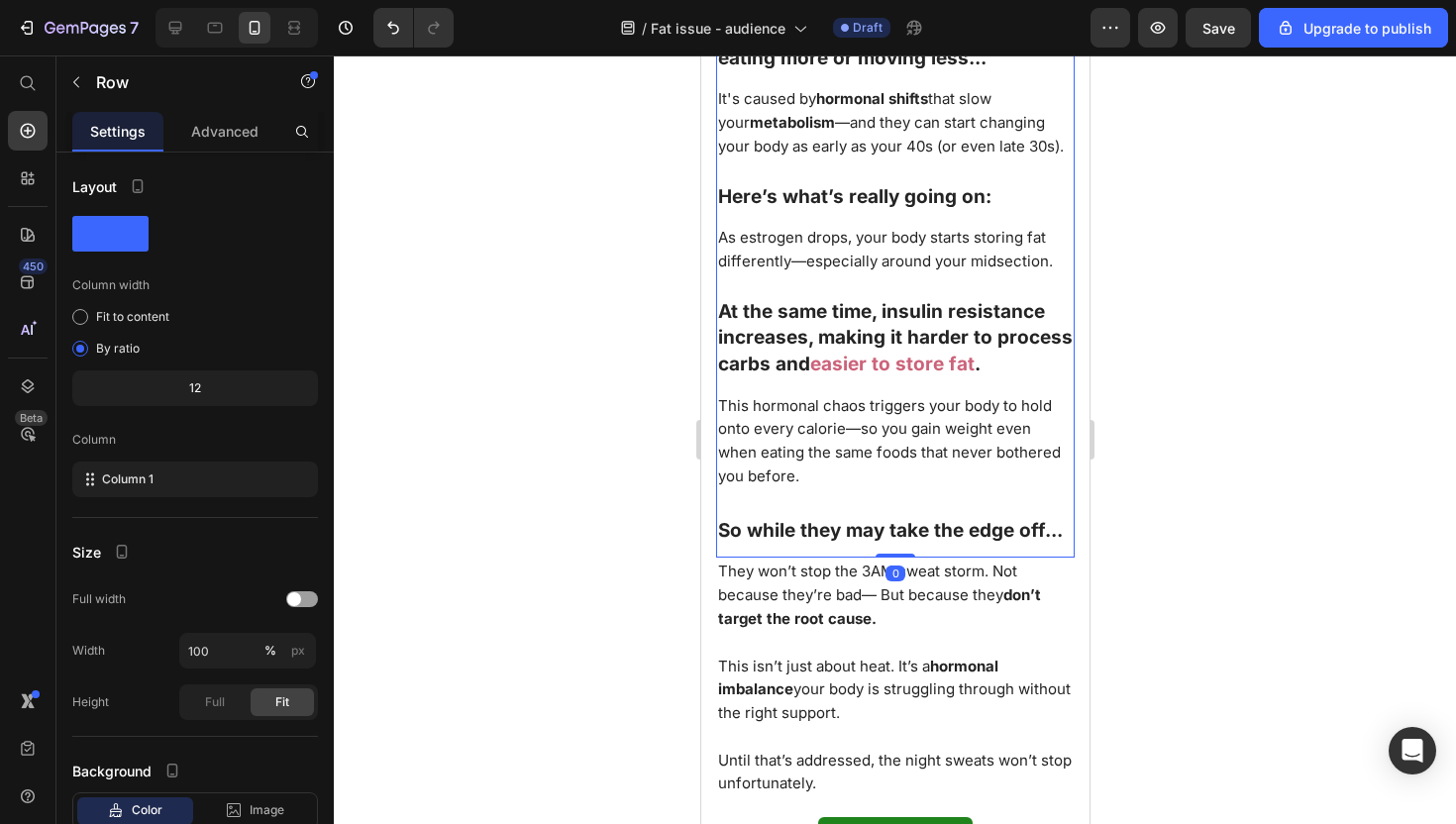 click on "This hormonal chaos triggers your body to hold onto every calorie—so you gain weight even when eating the same foods that never bothered you before." at bounding box center (894, 441) 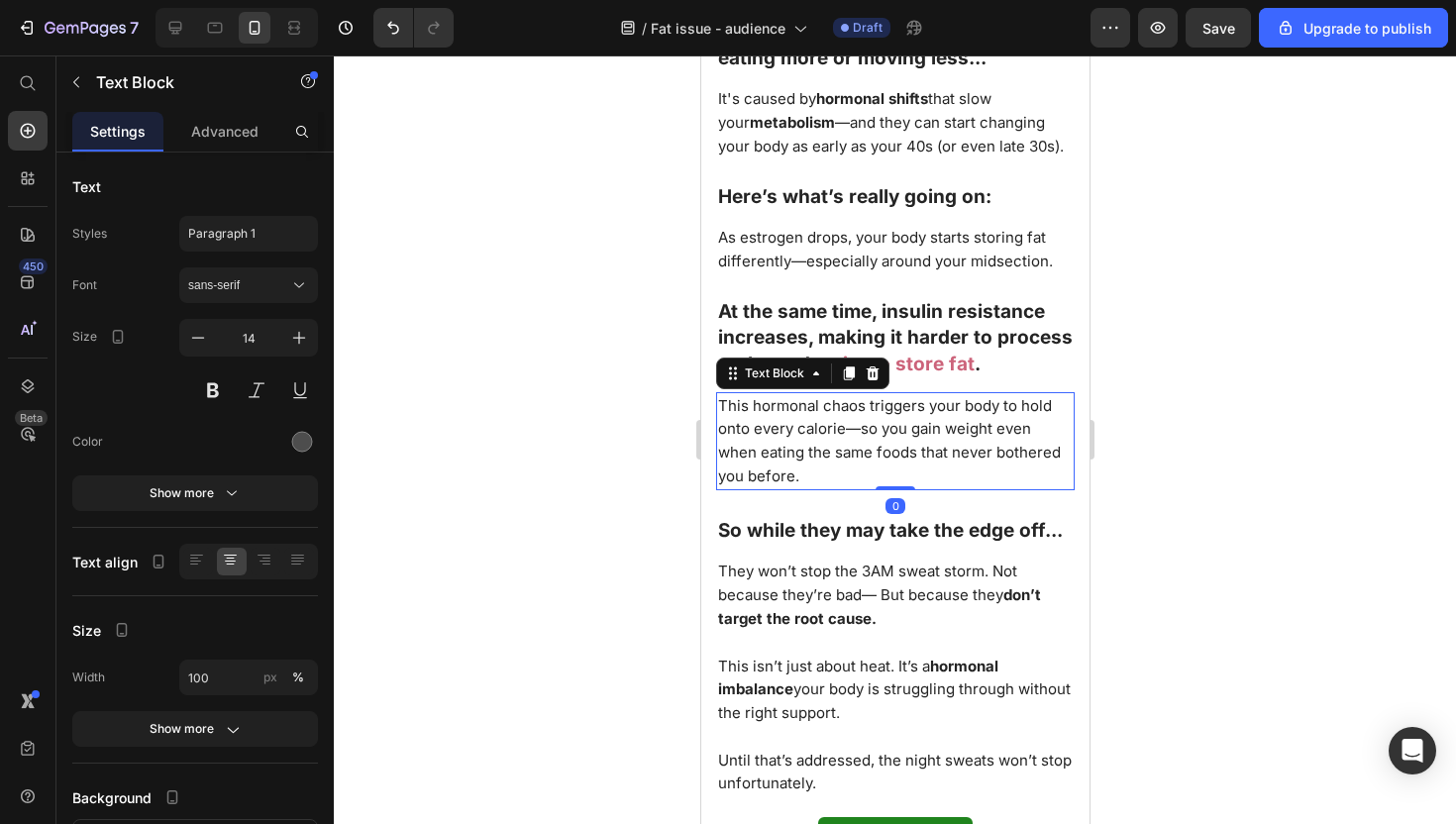 click at bounding box center [894, 492] 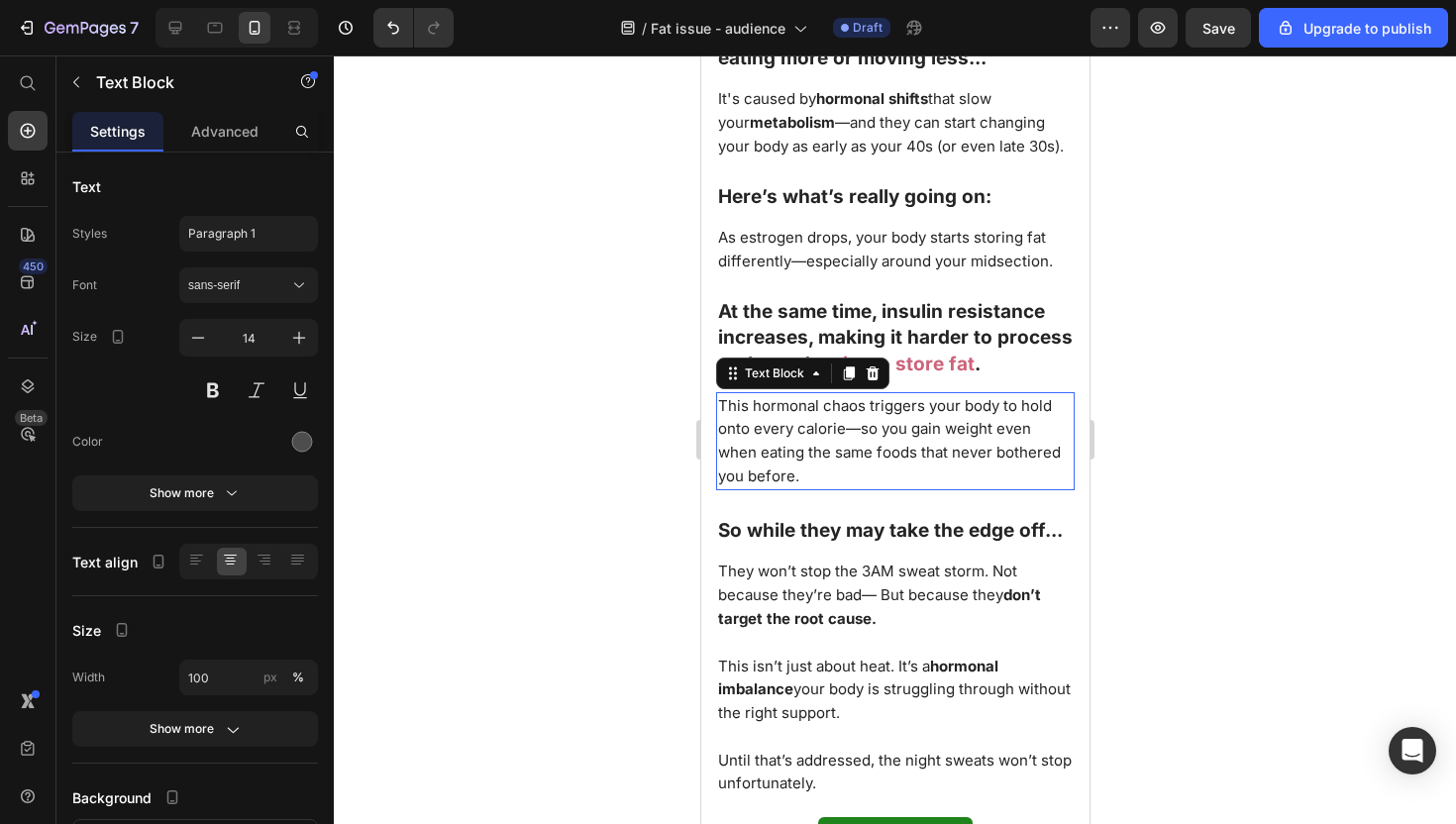 click on "This hormonal chaos triggers your body to hold onto every calorie—so you gain weight even when eating the same foods that never bothered you before." at bounding box center [888, 441] 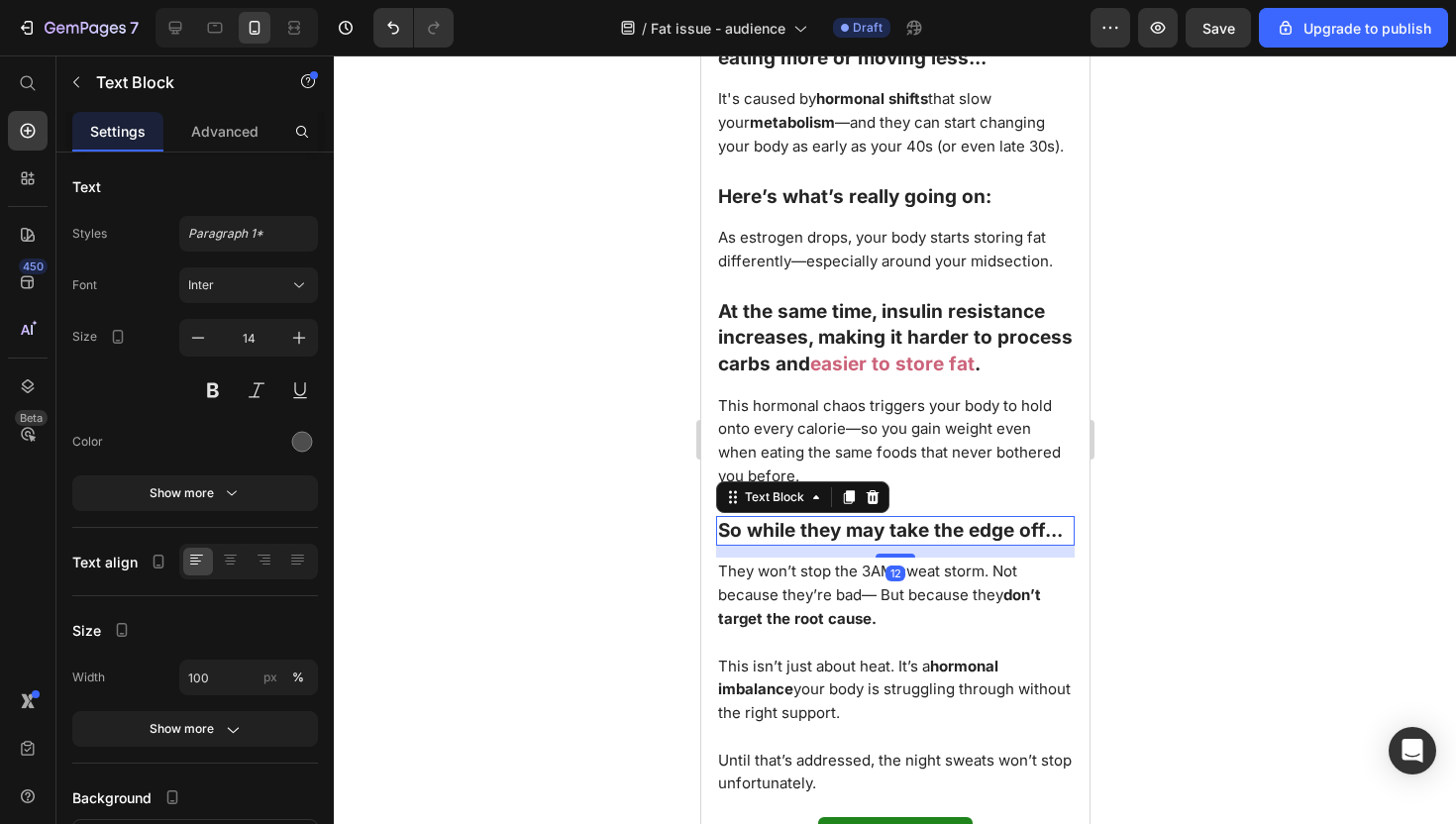 click on "So while they may take the edge off..." at bounding box center (894, 531) 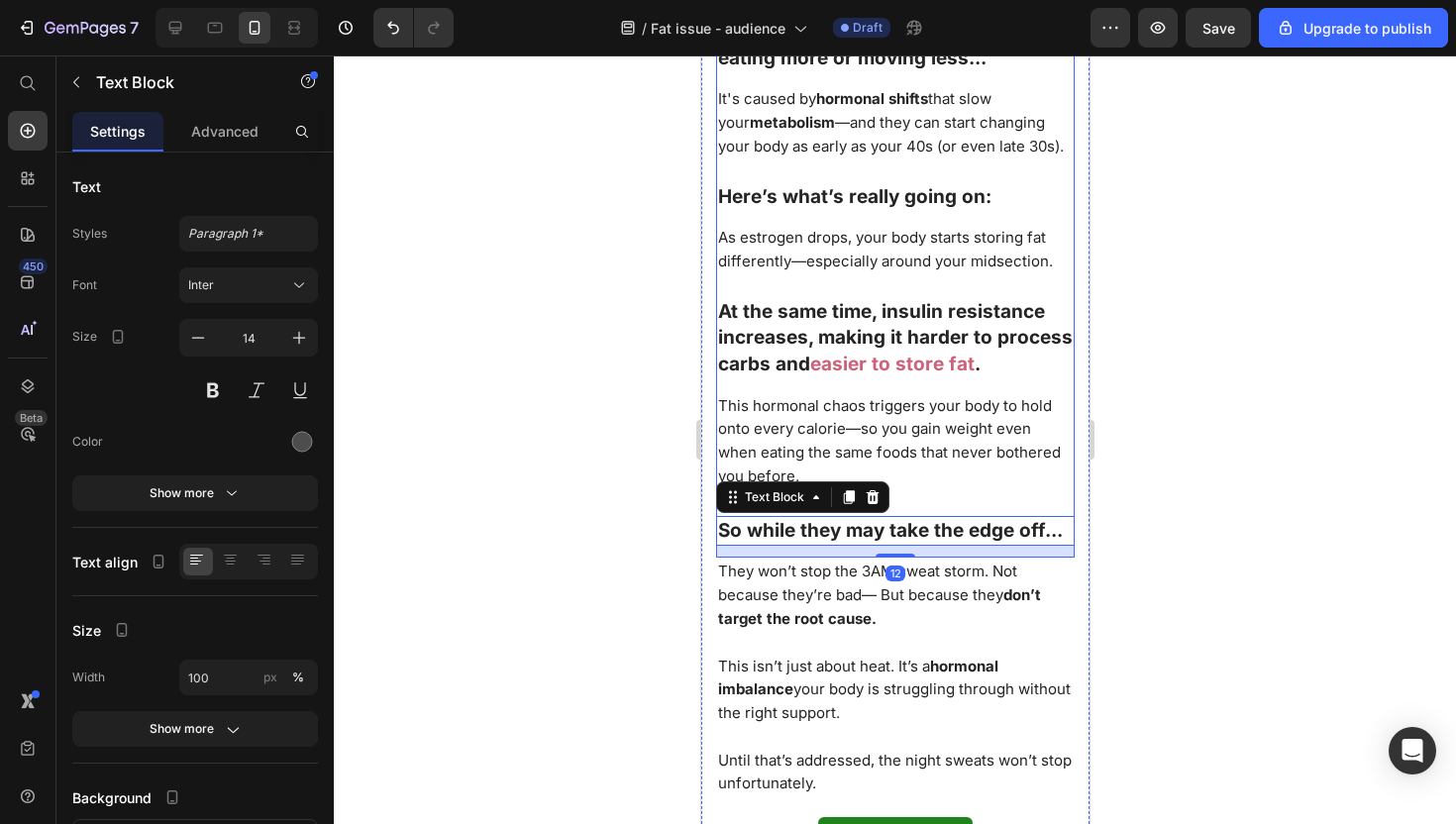 click on "This hormonal chaos triggers your body to hold onto every calorie—so you gain weight even when eating the same foods that never bothered you before." at bounding box center (894, 441) 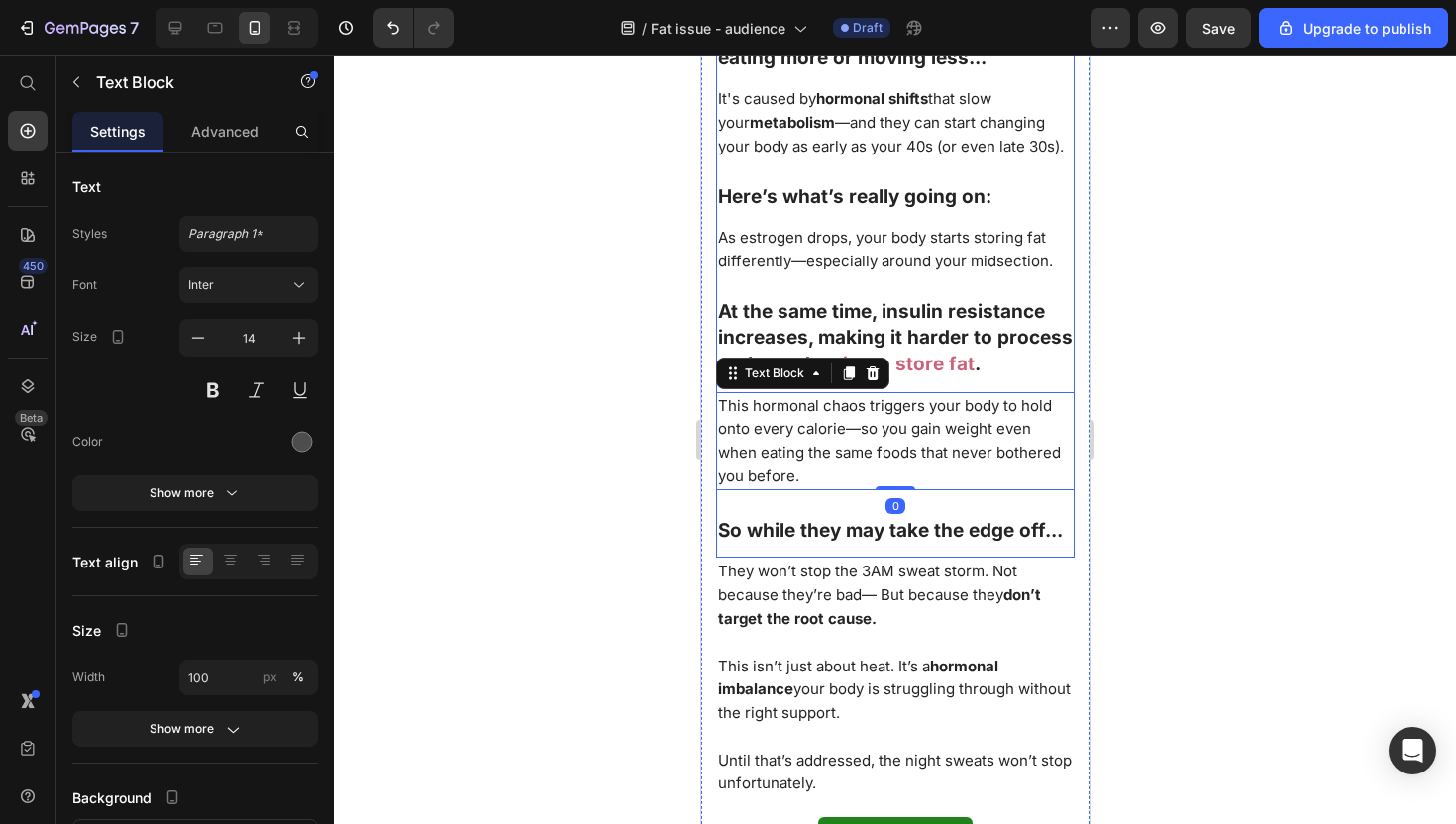 click on "0" at bounding box center [894, 506] 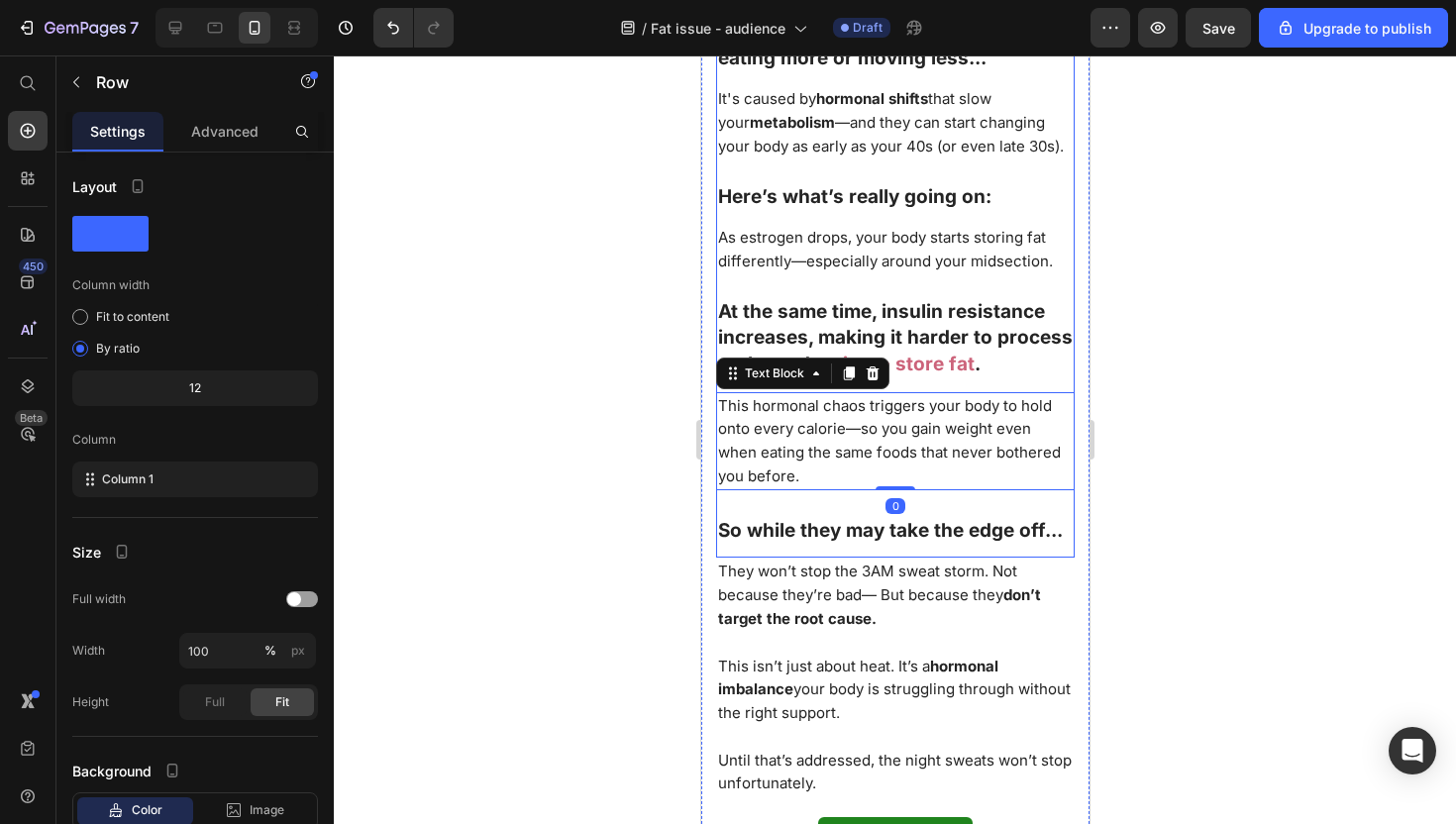 click on "Stubborn Weight Gain Is the #1 Frustration for Women Over 45 So why is no one treating the real cause?  Heading ⁠⁠⁠⁠⁠⁠⁠ Stubborn Weight Gain Is the  #1 Frustration  for Women Over 45 Heading So why is no one treating the real cause? Text Block Image Weight gain after 45 isn't caused by eating more or moving less... Heading It's caused by hormonal shifts that slow your metabolism—and they can start changing your body as early as your 40s (or even late 30s).a Heading Weight gain after 45  isn't caused  by eating more or moving less... Text Block ⁠⁠⁠⁠⁠⁠⁠ It's caused by  hormonal shifts  that slow your  metabolism —and they can start changing your body as early as your 40s (or even late 30s). Heading Here’s what’s really going on: Text Block Here's what's really going on: Heading ⁠⁠⁠⁠⁠⁠⁠ As estrogen drops, your body starts storing fat differently—especially around your midsection. Heading easier to store fat . Text Block Heading Heading Text Block   0" at bounding box center [894, 95] 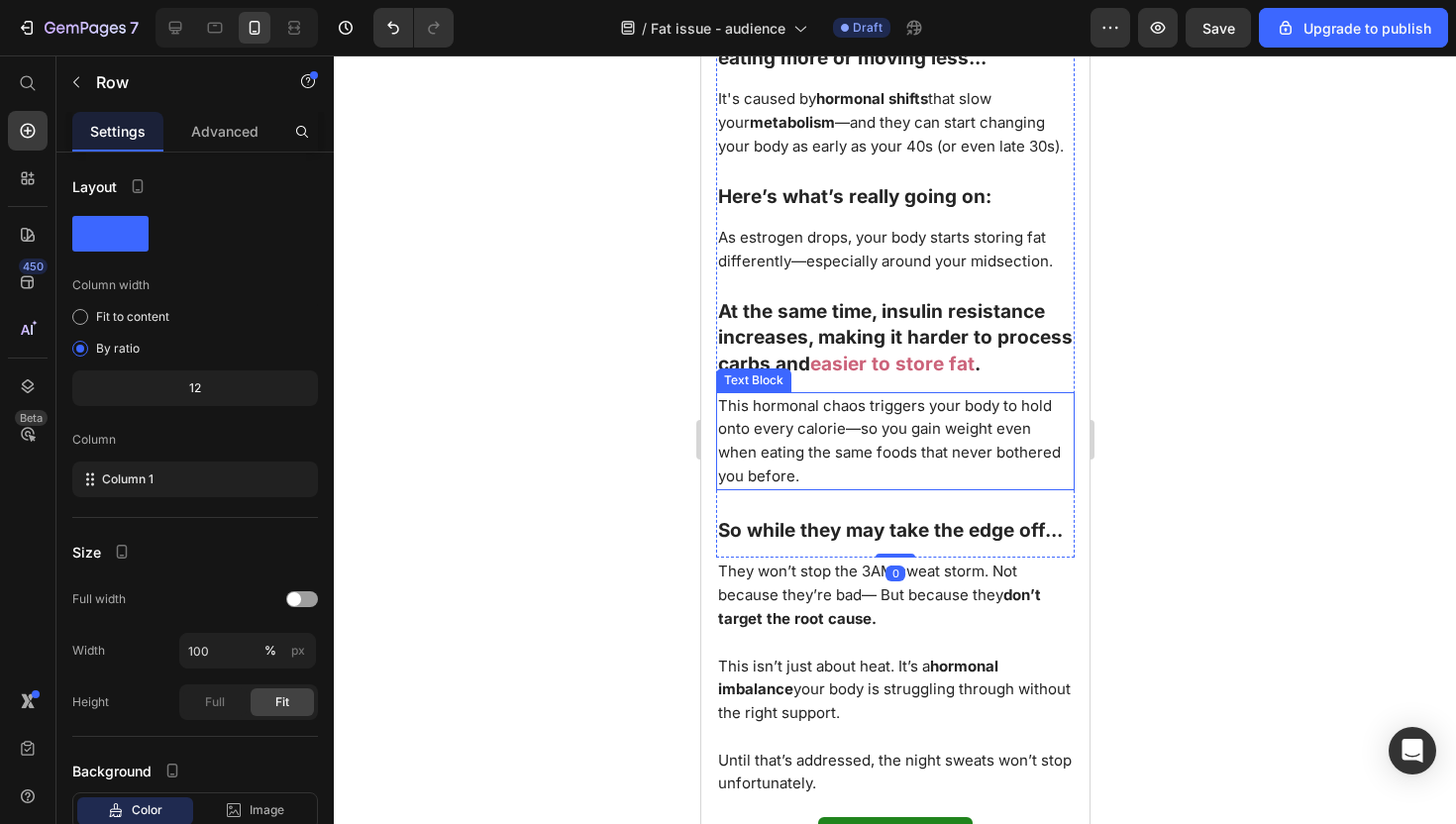 click on "This hormonal chaos triggers your body to hold onto every calorie—so you gain weight even when eating the same foods that never bothered you before." at bounding box center (894, 441) 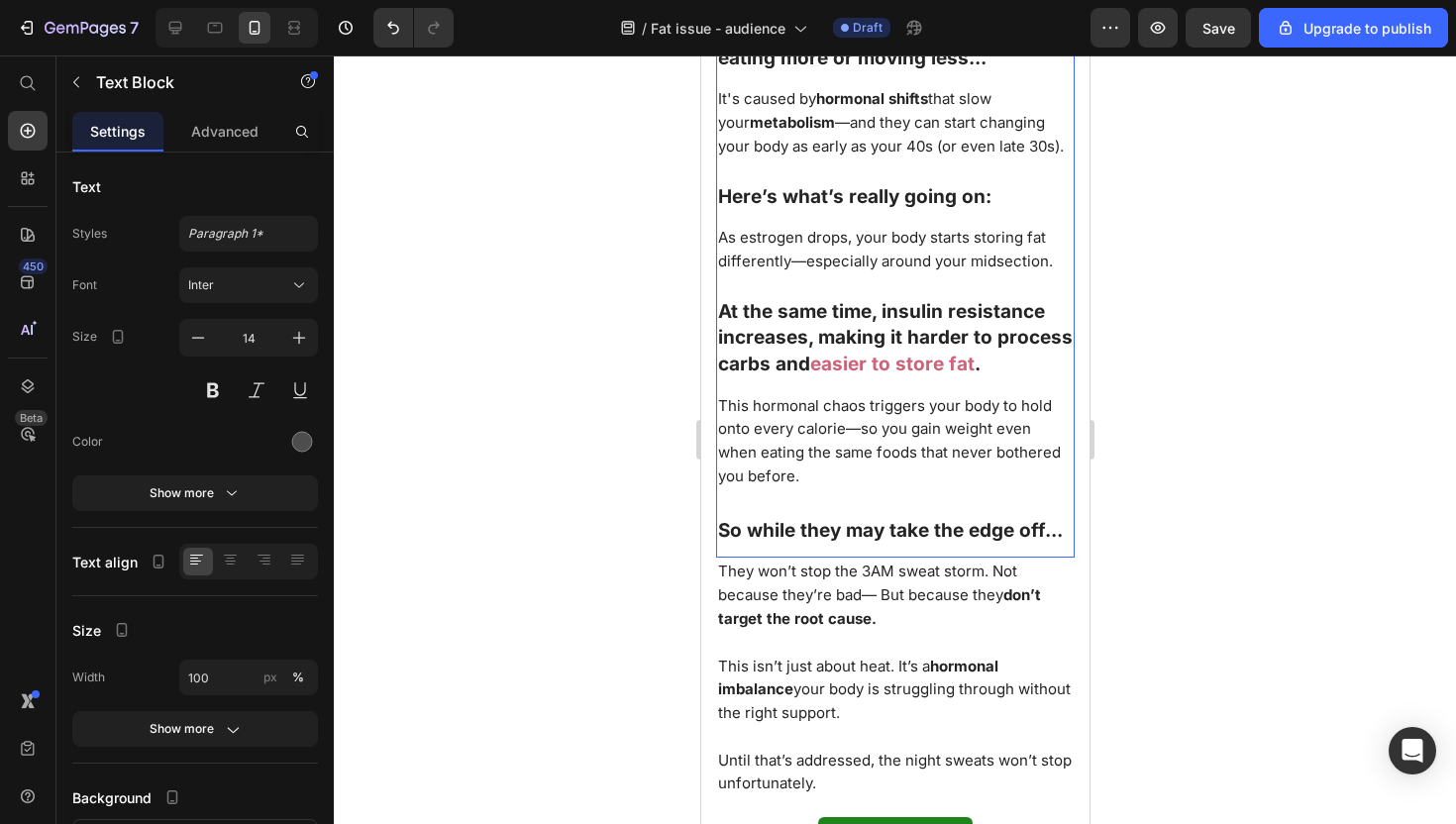 click on "Stubborn Weight Gain Is the #1 Frustration for Women Over 45 So why is no one treating the real cause?  Heading ⁠⁠⁠⁠⁠⁠⁠ Stubborn Weight Gain Is the  #1 Frustration  for Women Over 45 Heading So why is no one treating the real cause? Text Block Image Weight gain after 45 isn't caused by eating more or moving less... Heading It's caused by hormonal shifts that slow your metabolism—and they can start changing your body as early as your 40s (or even late 30s).a Heading Weight gain after 45  isn't caused  by eating more or moving less... Text Block ⁠⁠⁠⁠⁠⁠⁠ It's caused by  hormonal shifts  that slow your  metabolism —and they can start changing your body as early as your 40s (or even late 30s). Heading Here’s what’s really going on: Text Block Here's what's really going on: Heading ⁠⁠⁠⁠⁠⁠⁠ As estrogen drops, your body starts storing fat differently—especially around your midsection. Heading easier to store fat . Text Block Heading Heading Text Block Text Block" at bounding box center (894, 95) 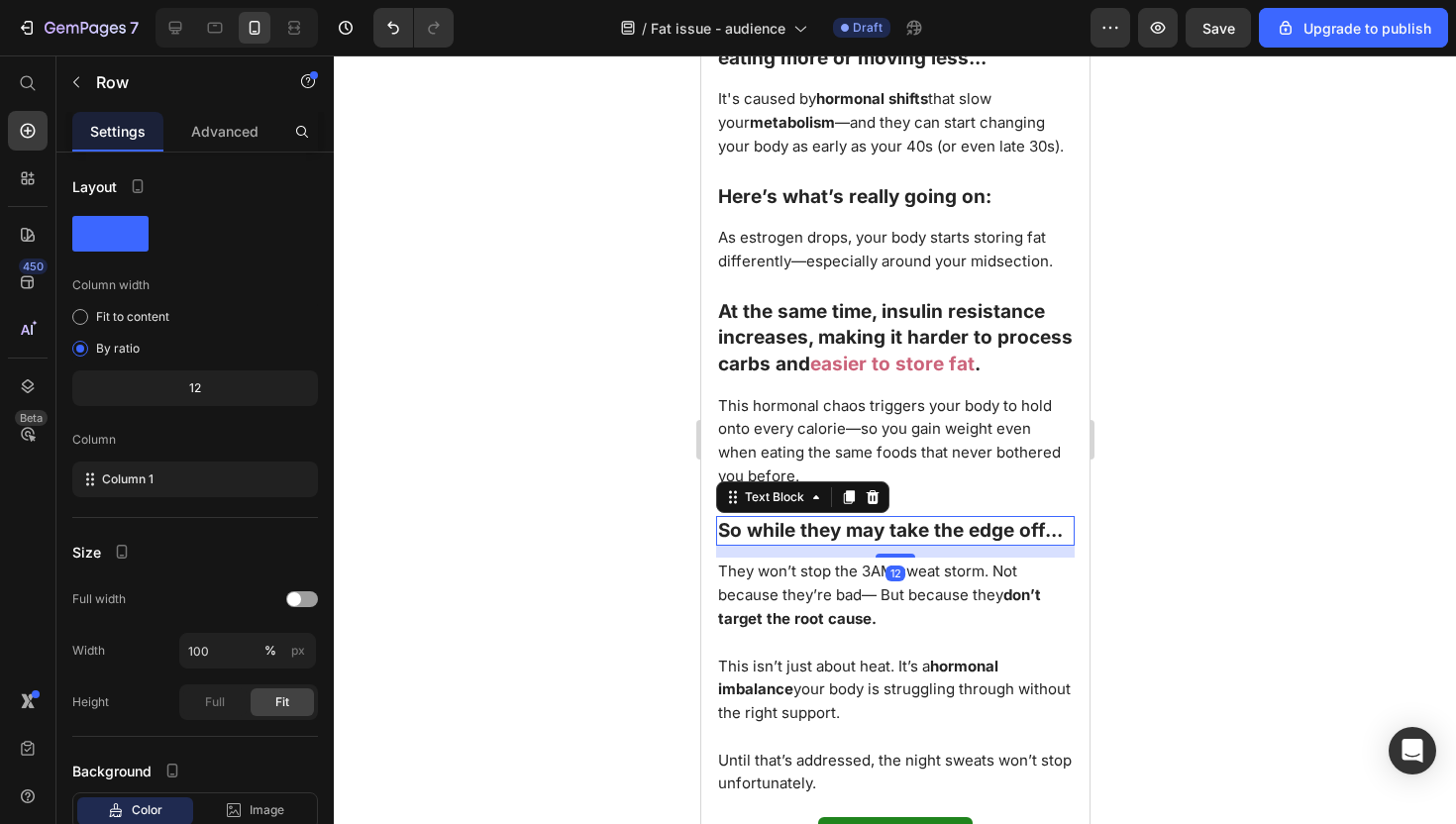 click on "So while they may take the edge off..." at bounding box center (894, 531) 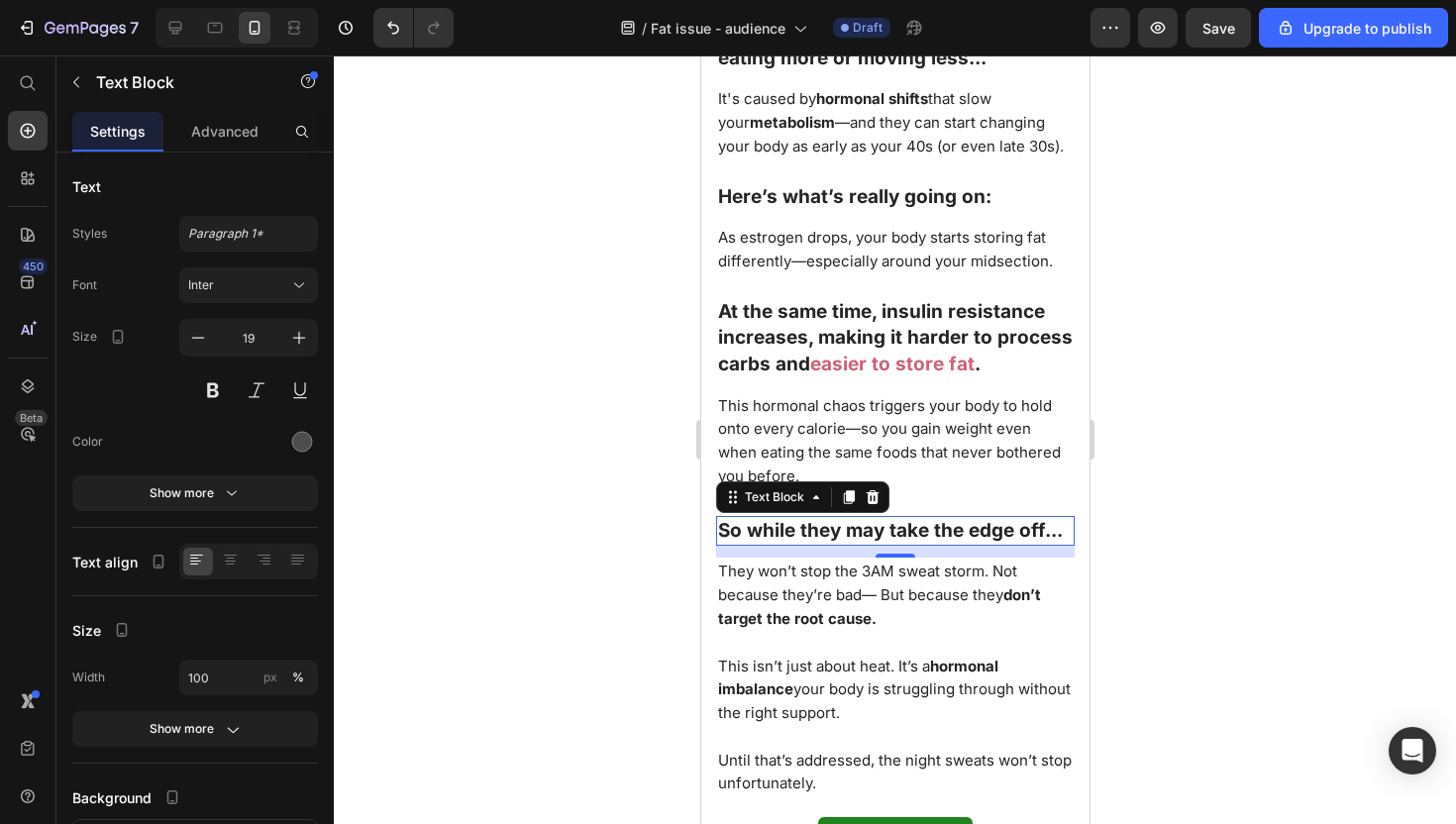 click on "So while they may take the edge off..." at bounding box center (889, 530) 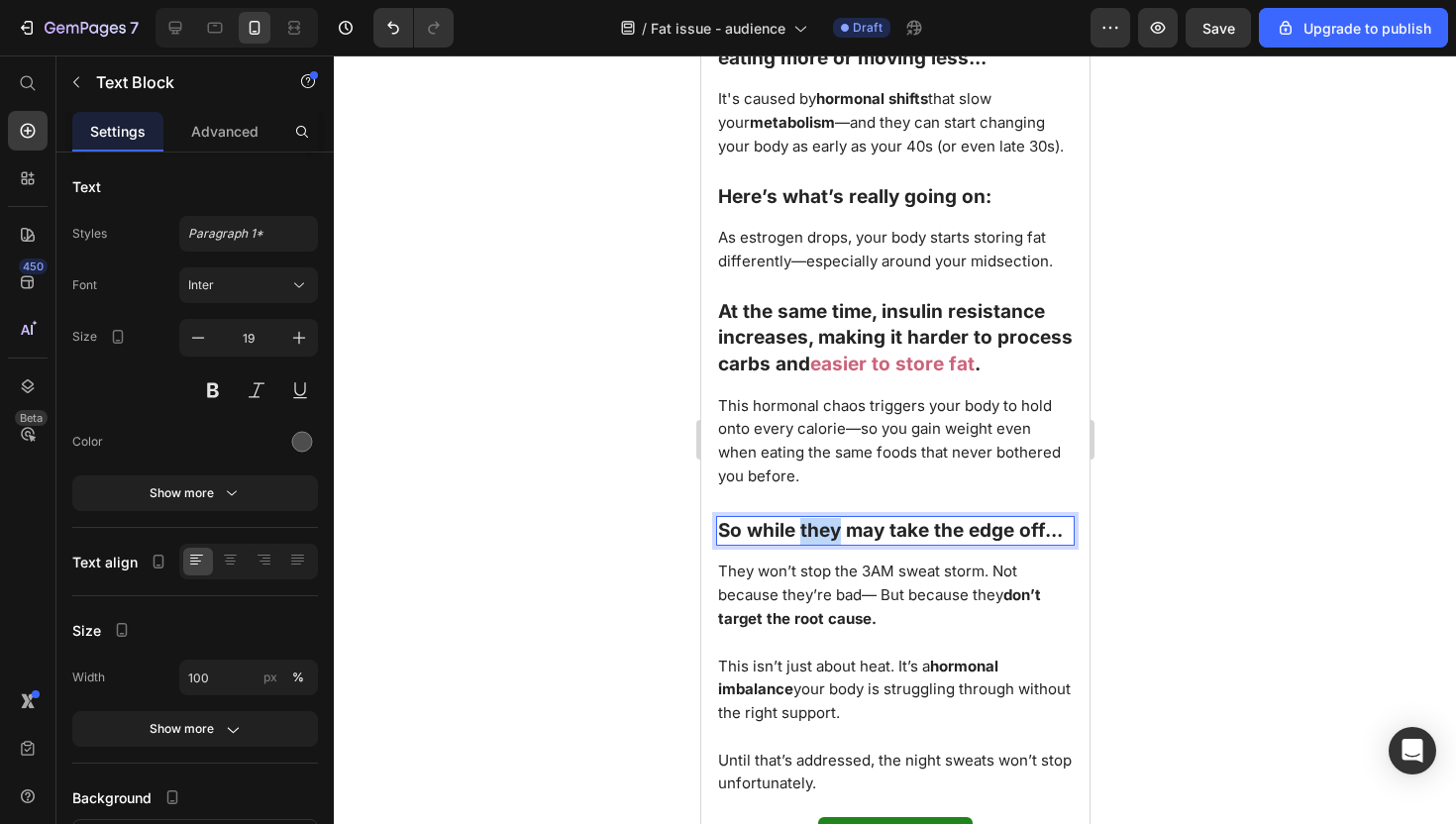 click on "So while they may take the edge off..." at bounding box center [889, 530] 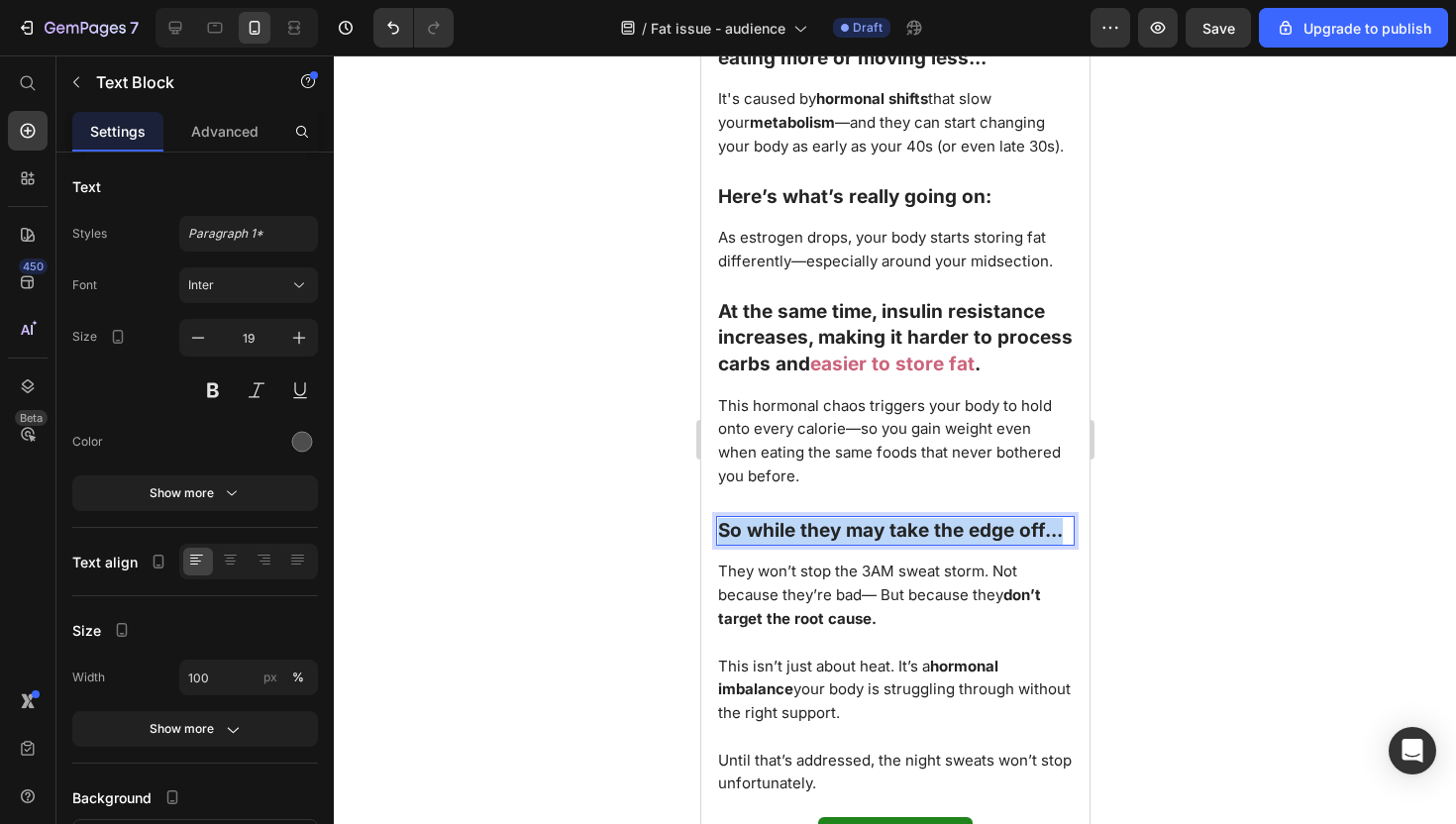 click on "So while they may take the edge off..." at bounding box center [889, 530] 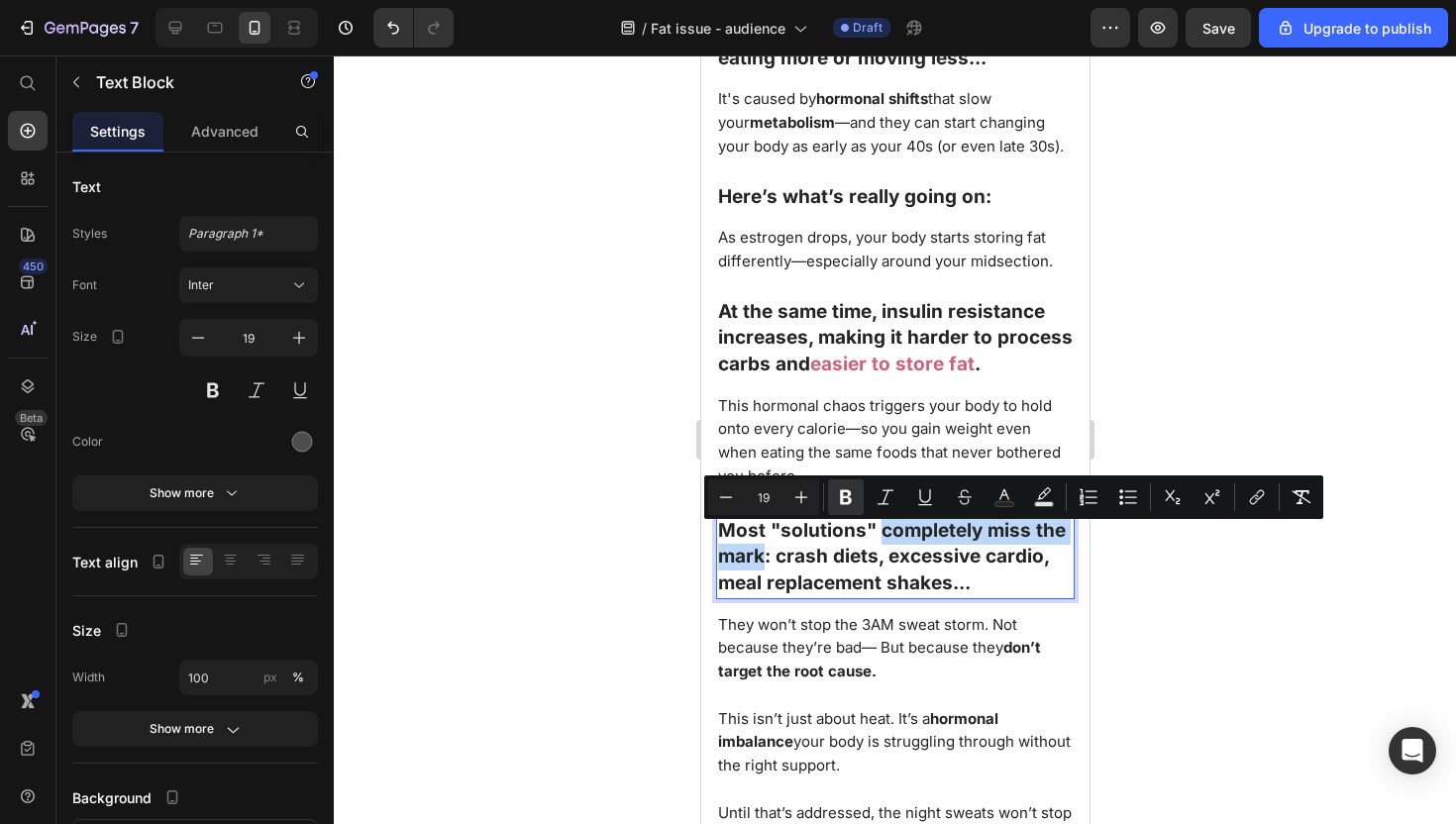 drag, startPoint x: 881, startPoint y: 542, endPoint x: 765, endPoint y: 567, distance: 118.66339 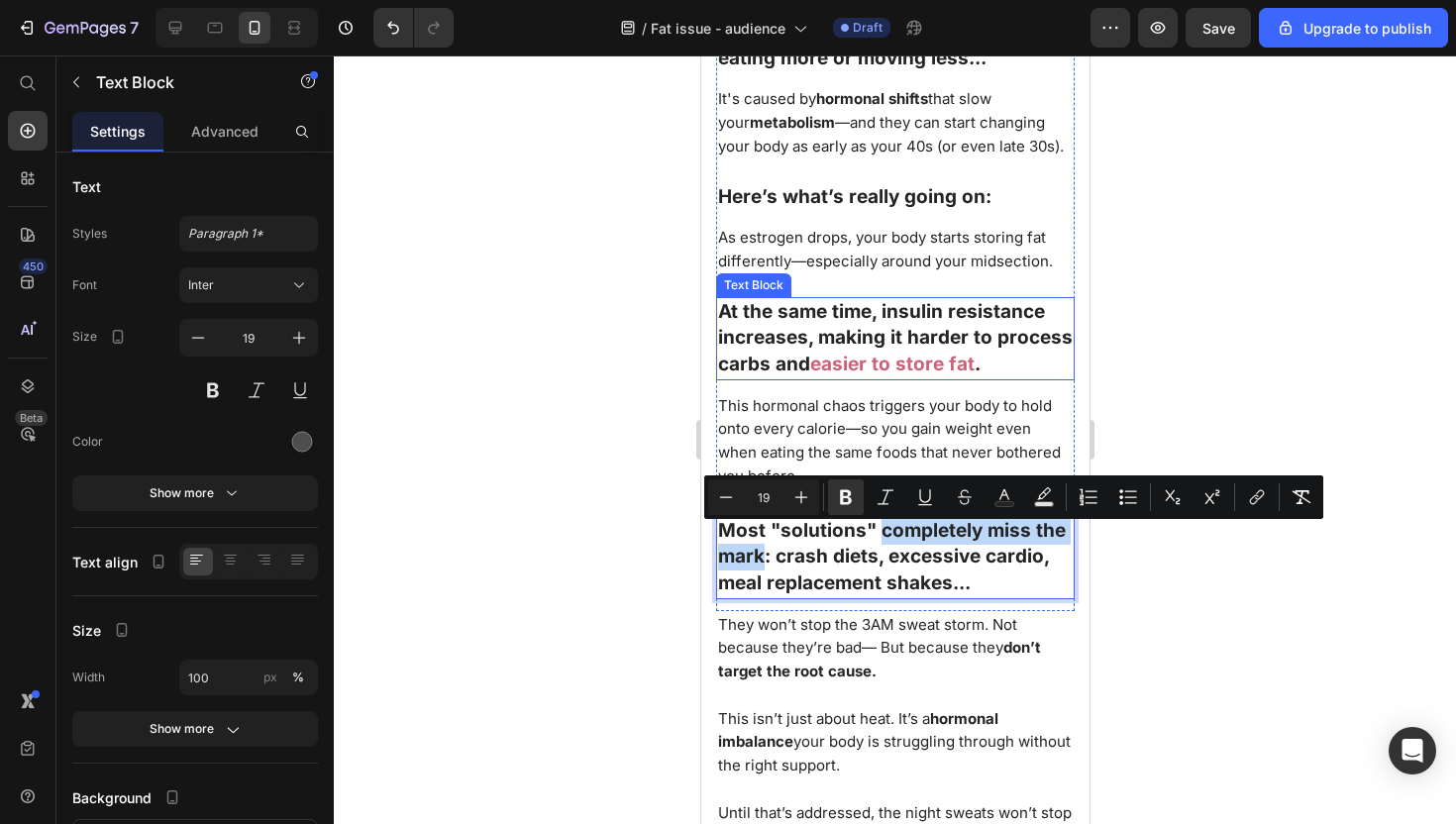 click on "easier to store fat" at bounding box center (891, 363) 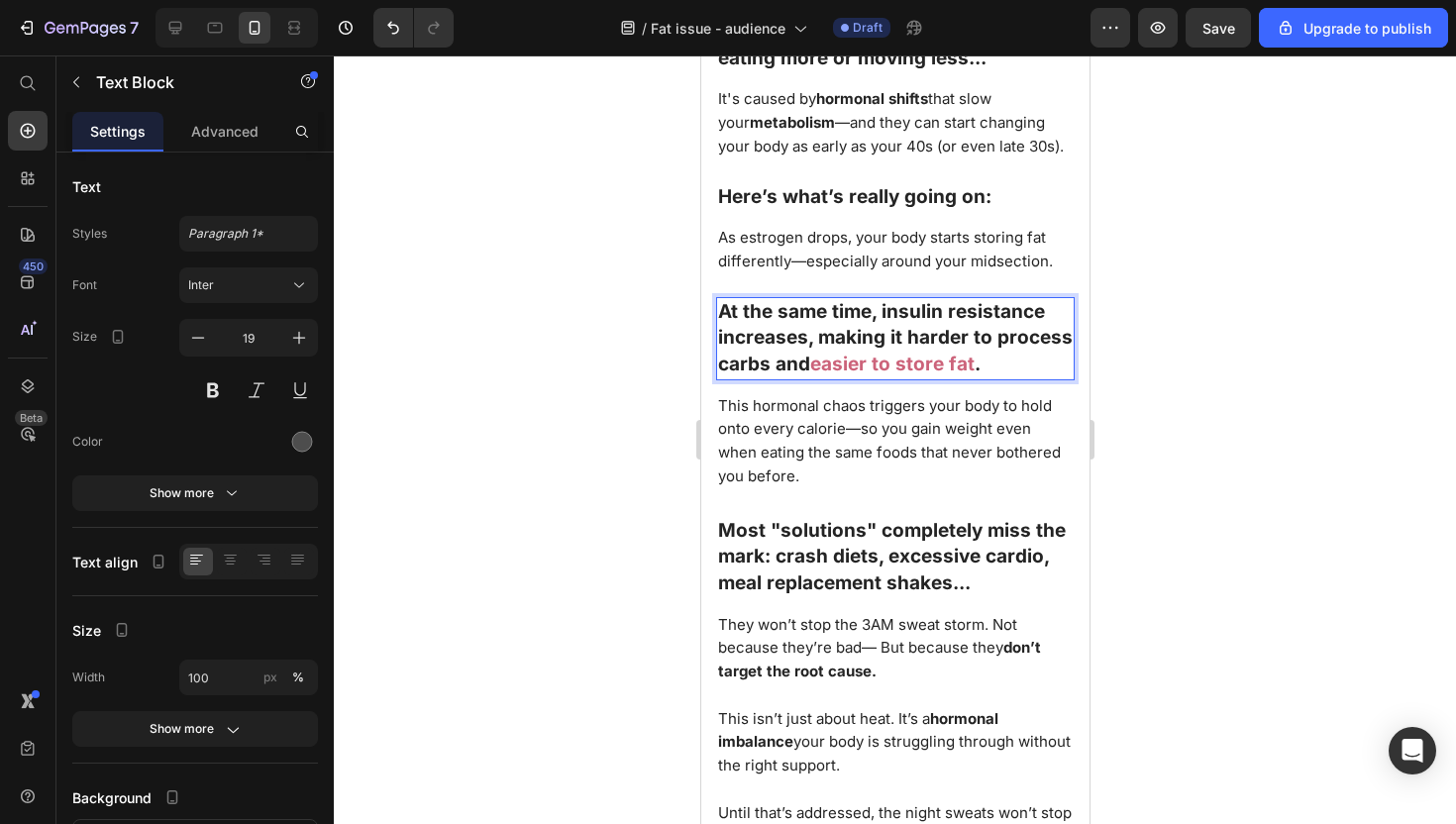 click on "easier to store fat" at bounding box center (891, 363) 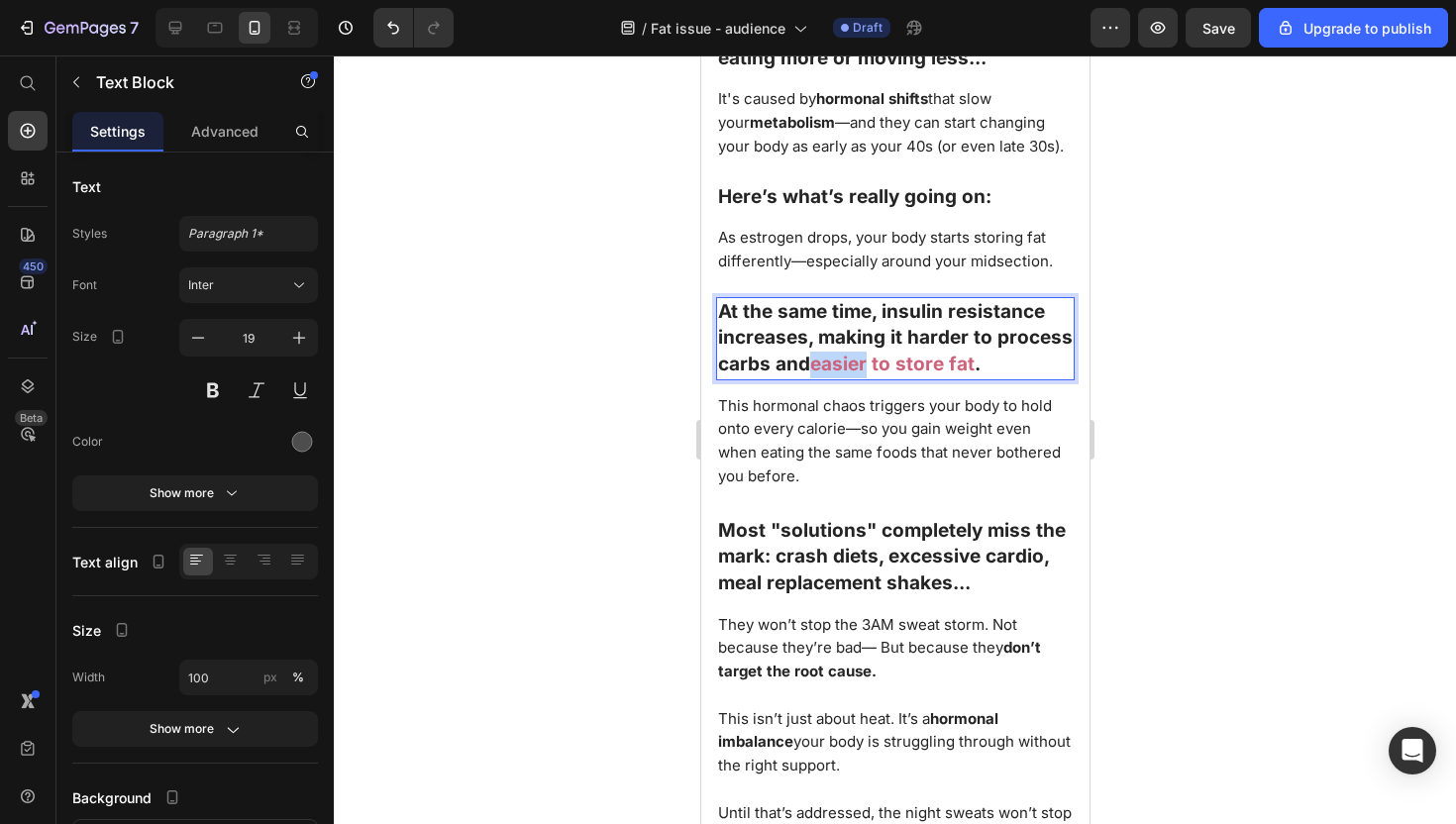 click on "easier to store fat" at bounding box center (891, 363) 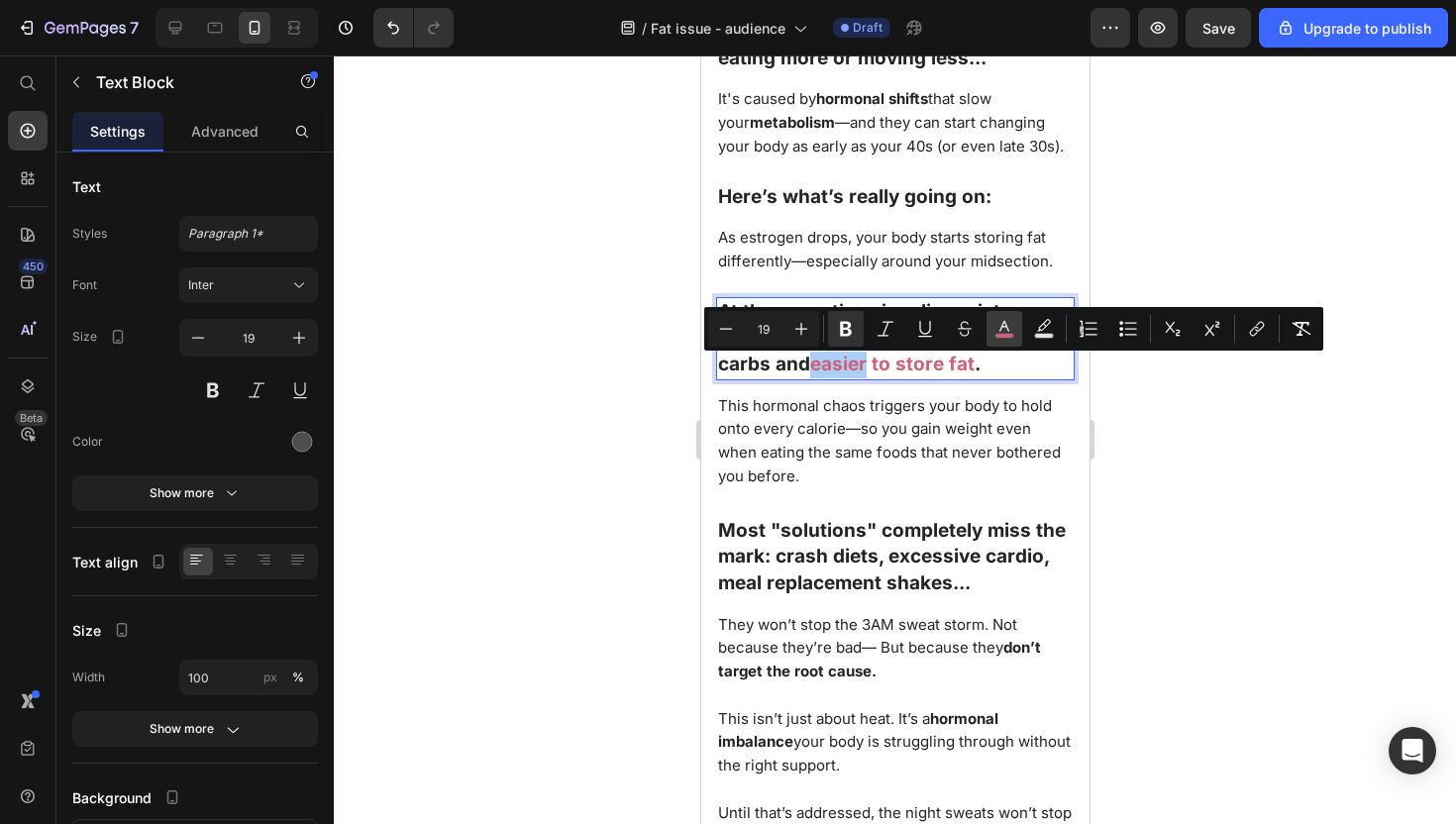 click 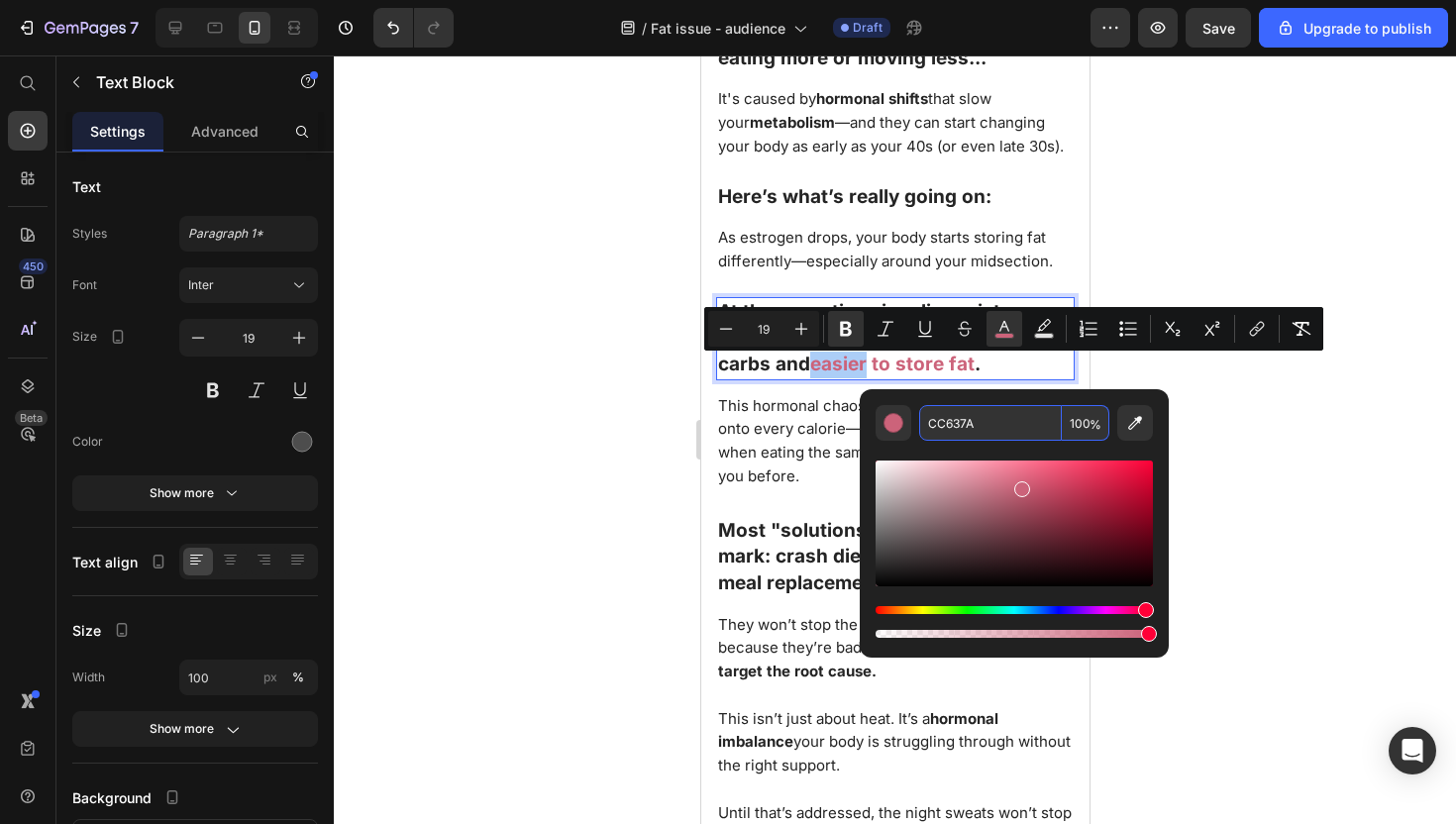 click on "CC637A" at bounding box center [990, 423] 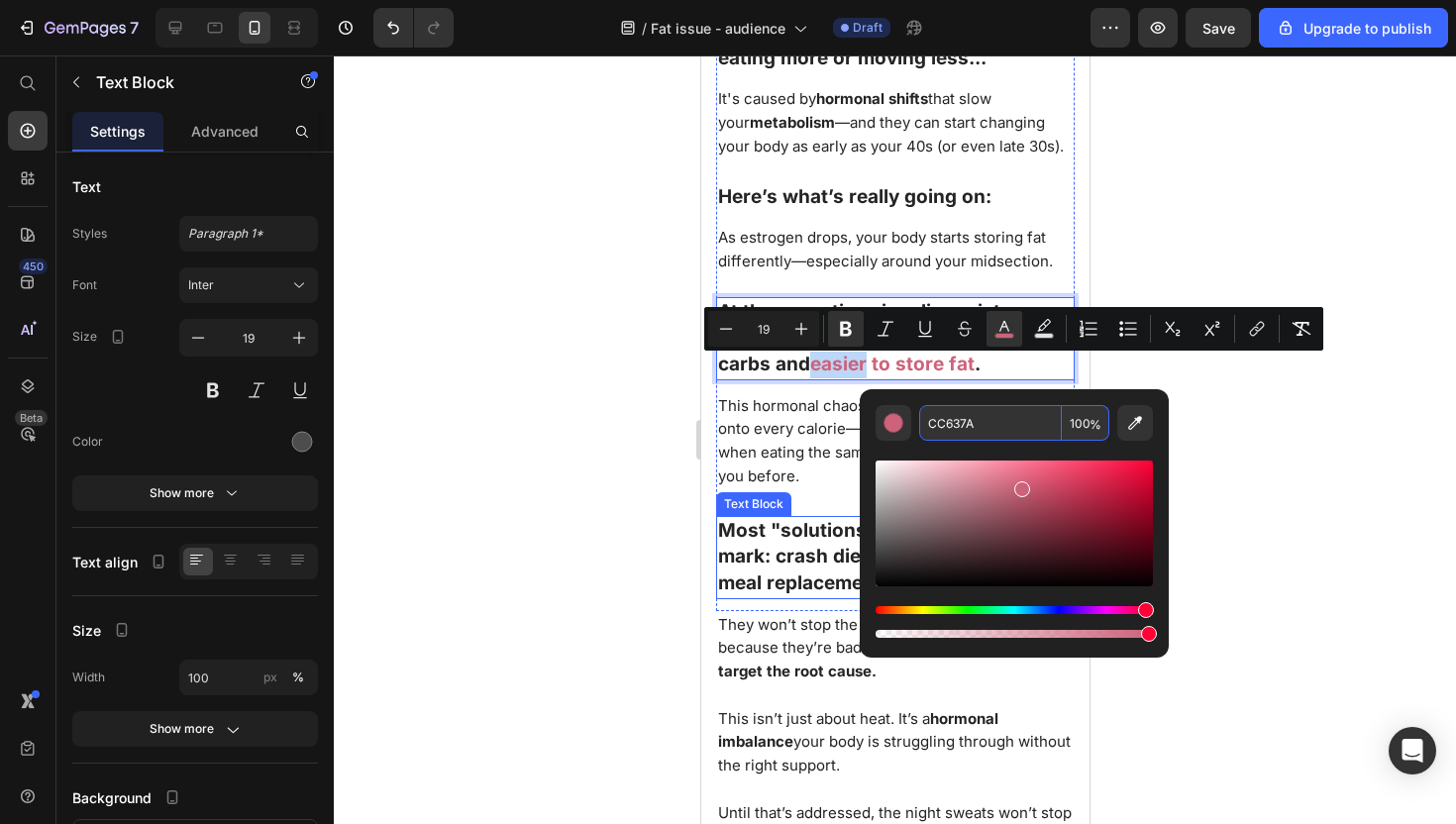 click on "Most "solutions" completely miss the mark: crash diets, excessive cardio, meal replacement shakes..." at bounding box center (890, 557) 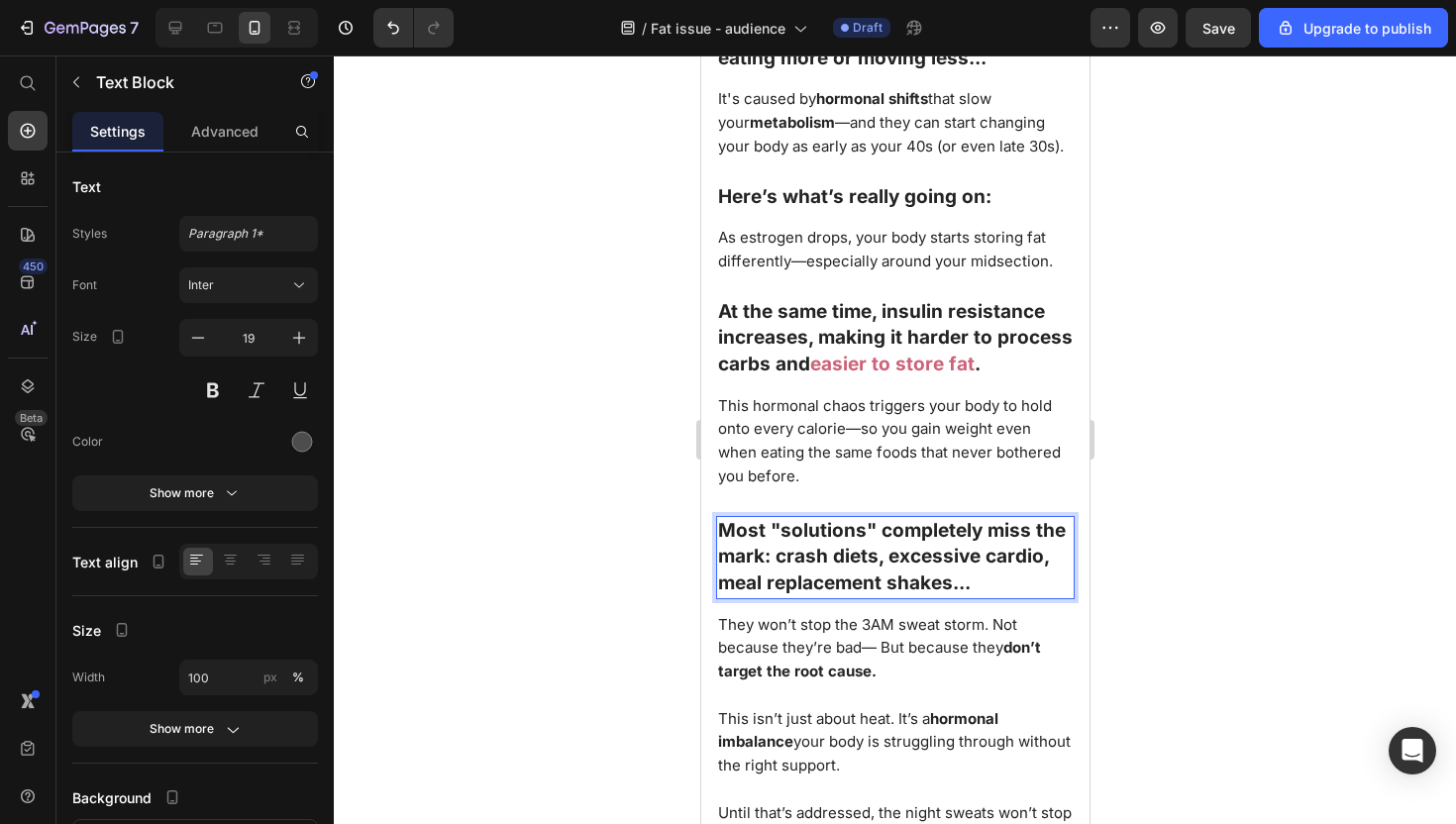 click on "Most "solutions" completely miss the mark: crash diets, excessive cardio, meal replacement shakes..." at bounding box center (890, 557) 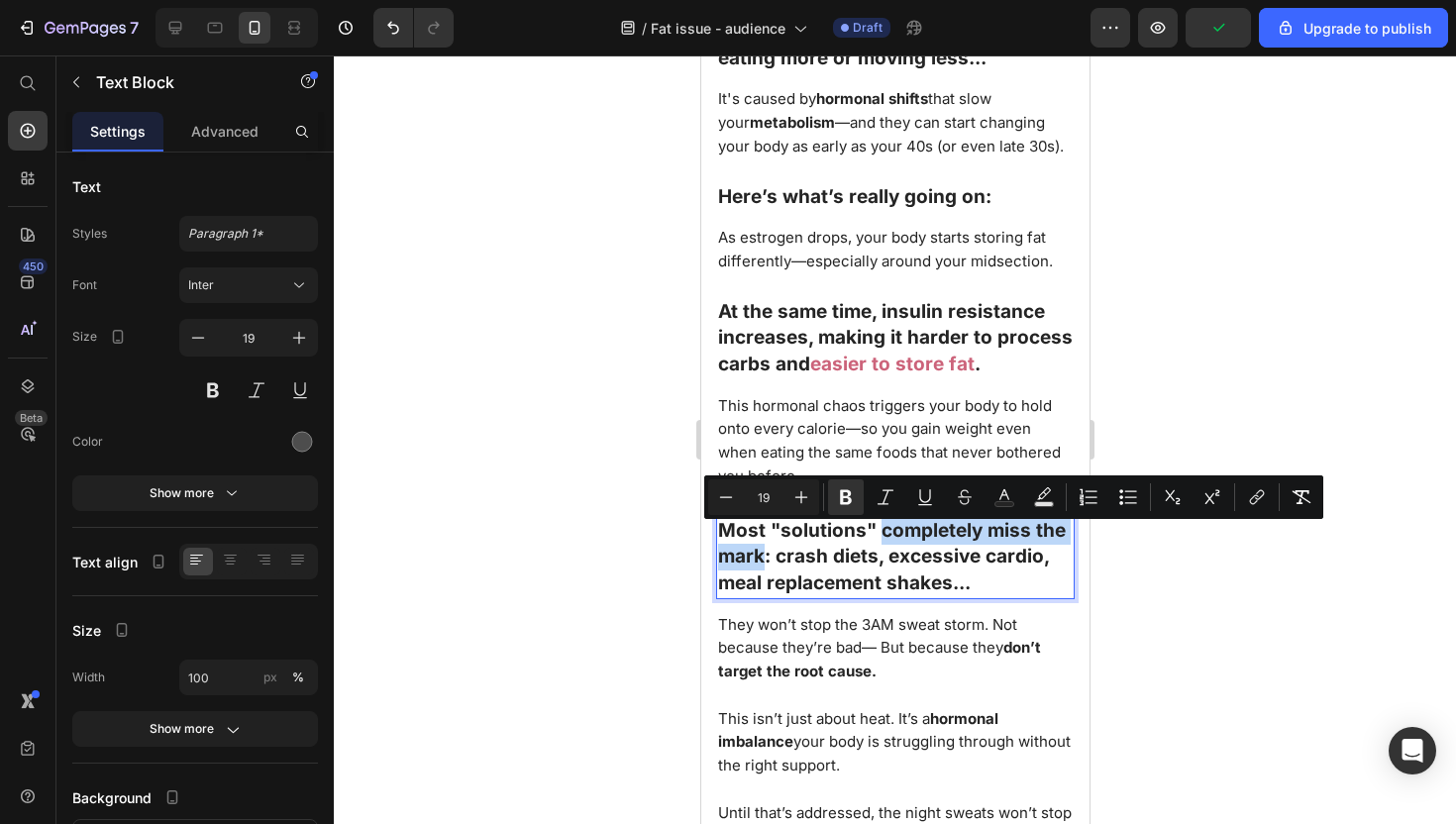drag, startPoint x: 879, startPoint y: 540, endPoint x: 763, endPoint y: 568, distance: 119.33147 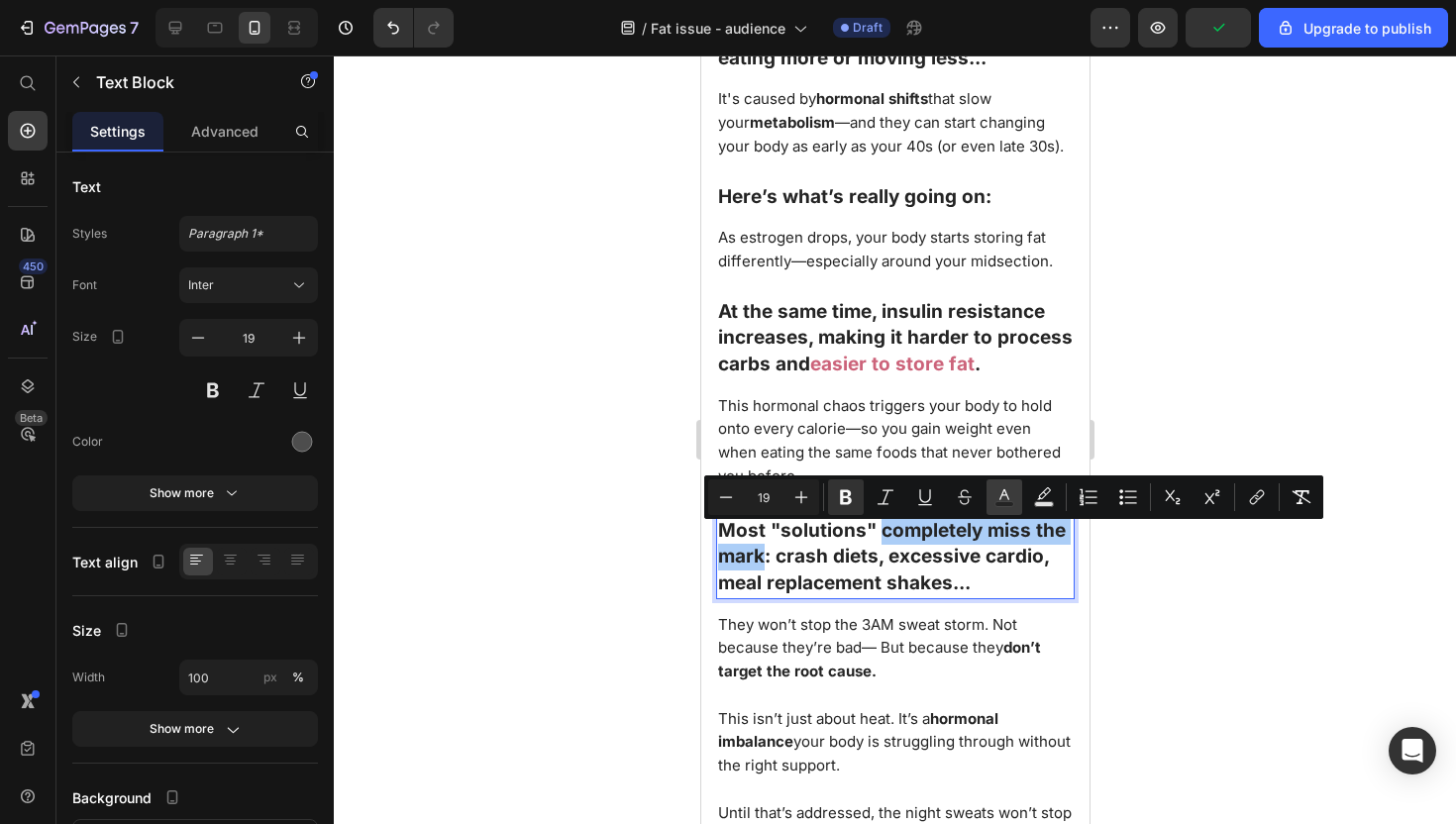 click 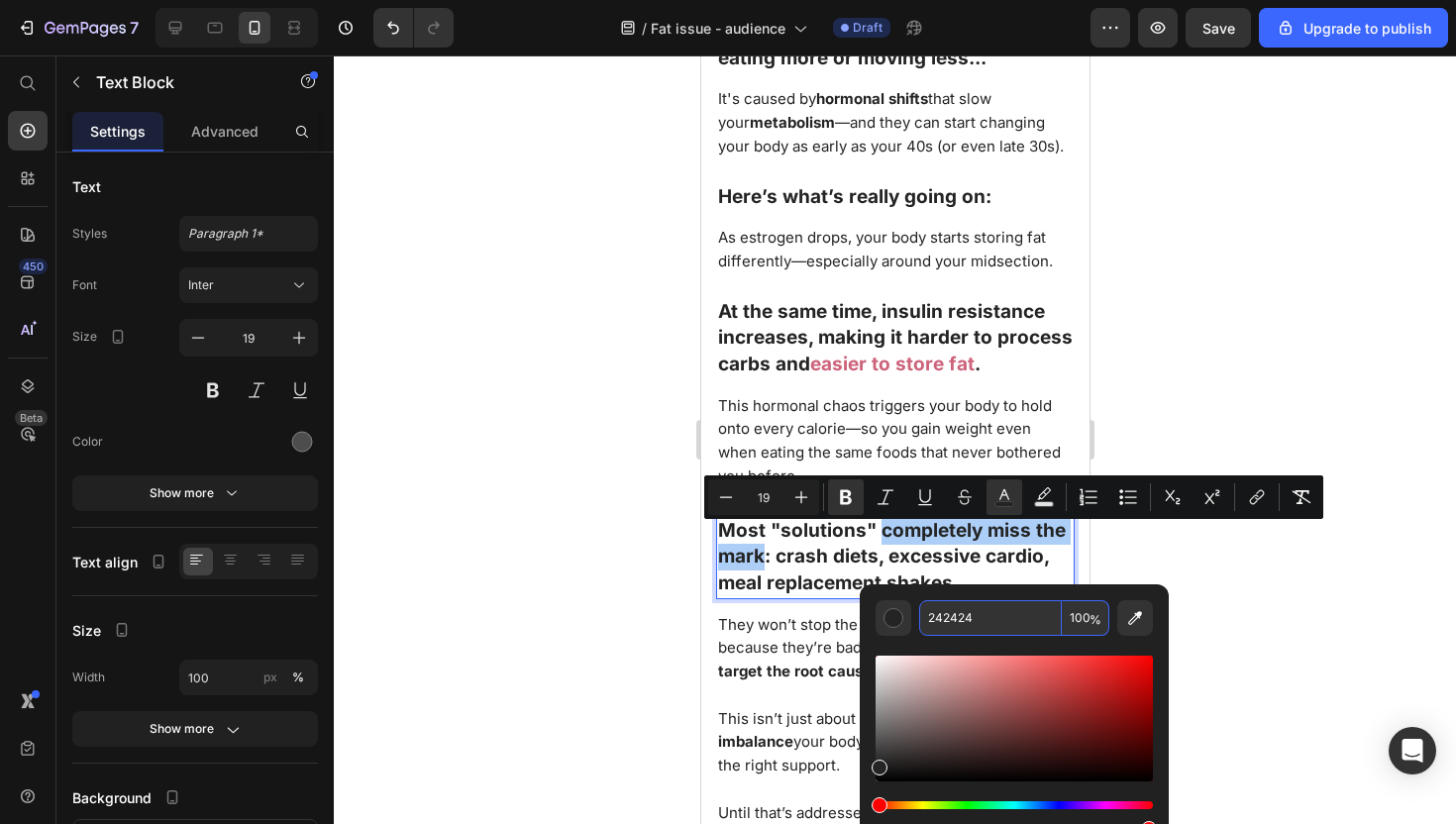 click on "242424" at bounding box center [990, 618] 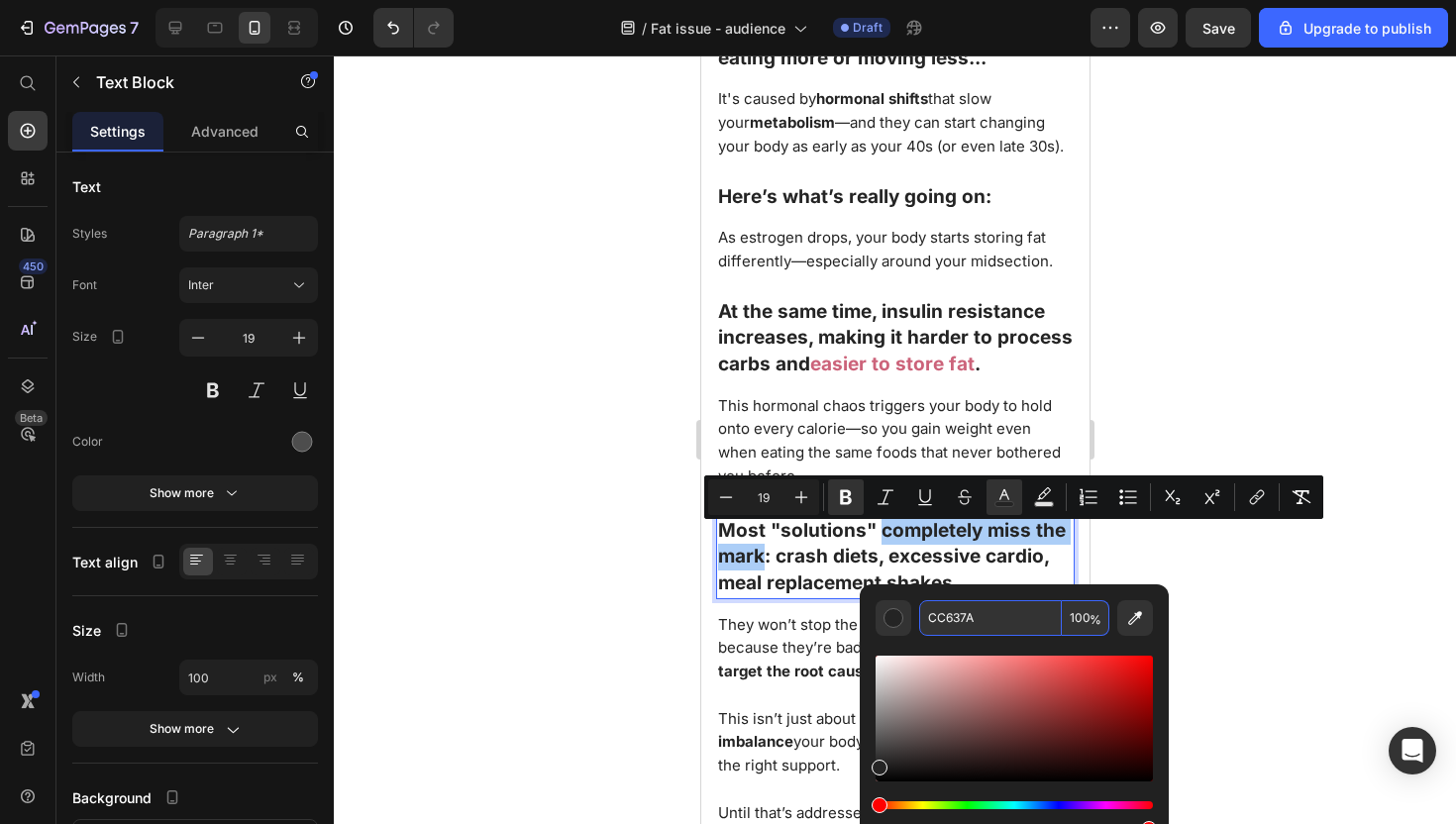 type on "CC637A" 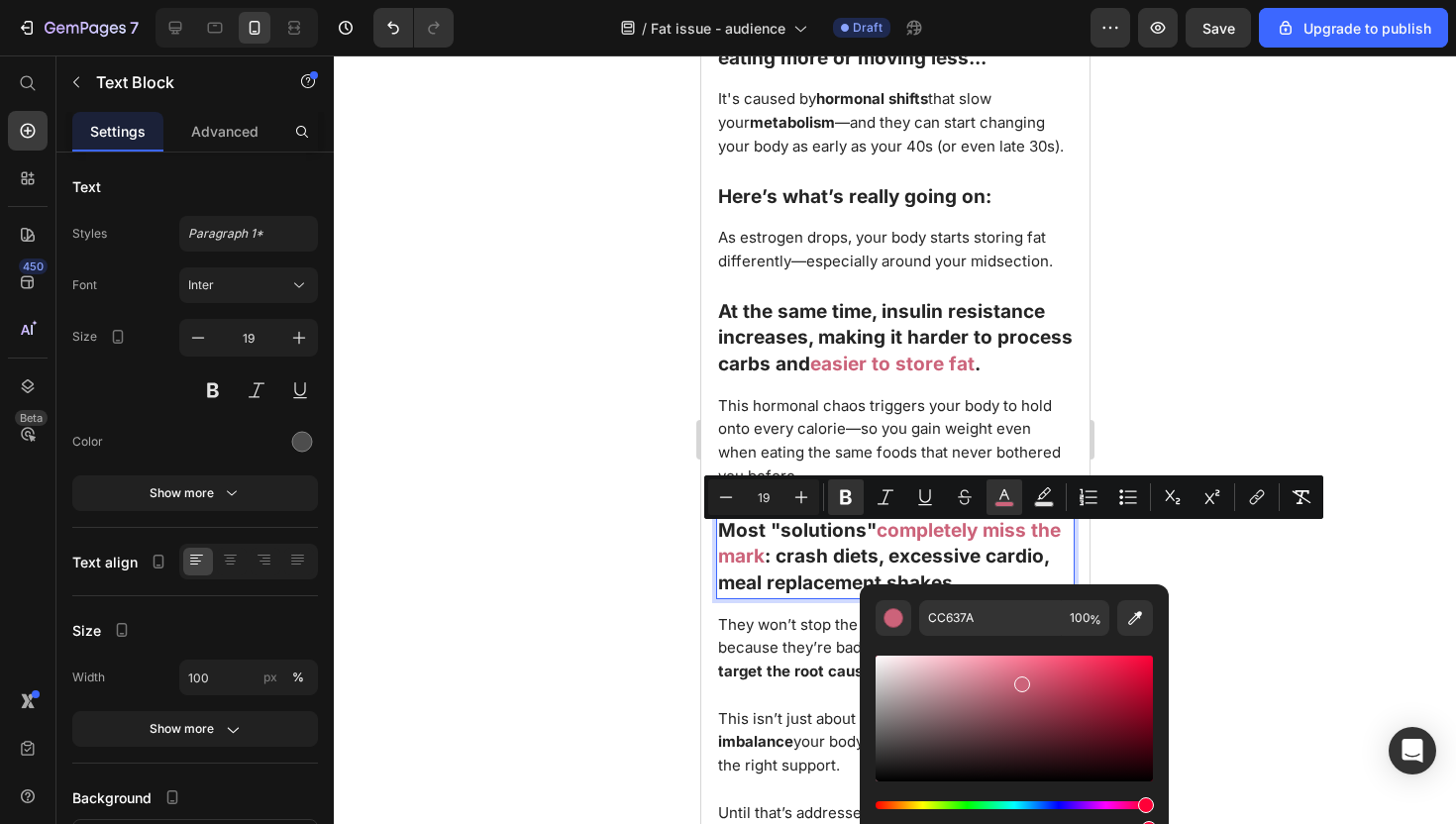click on "They won’t stop the 3AM sweat storm. Not because they’re bad— But because they  don’t target the root cause. This isn’t just about heat. It’s a  hormonal imbalance  your body is struggling through without the right support. Until that’s addressed, the night sweats won’t stop unfortunately." at bounding box center [894, 731] 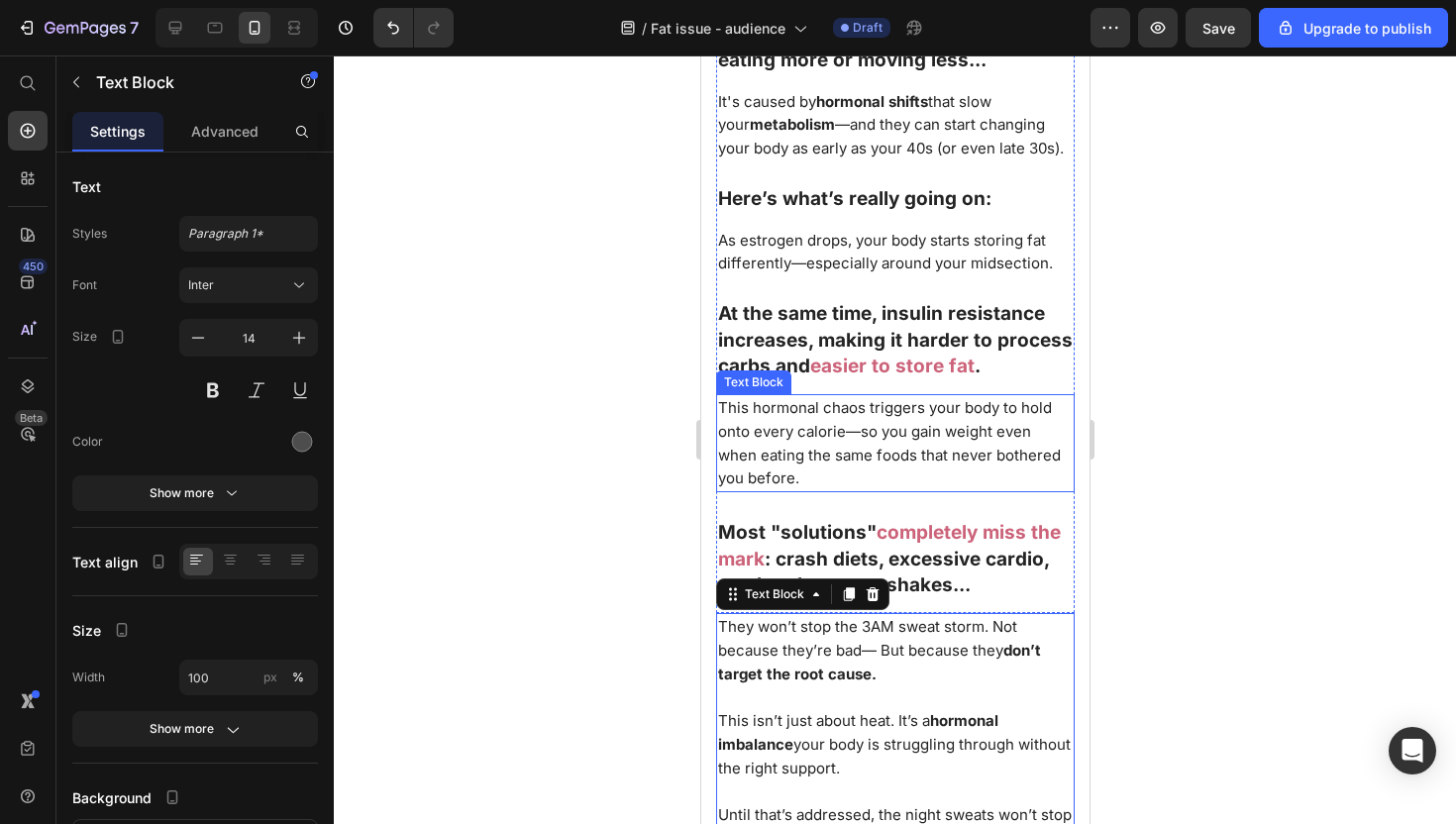 scroll, scrollTop: 2514, scrollLeft: 0, axis: vertical 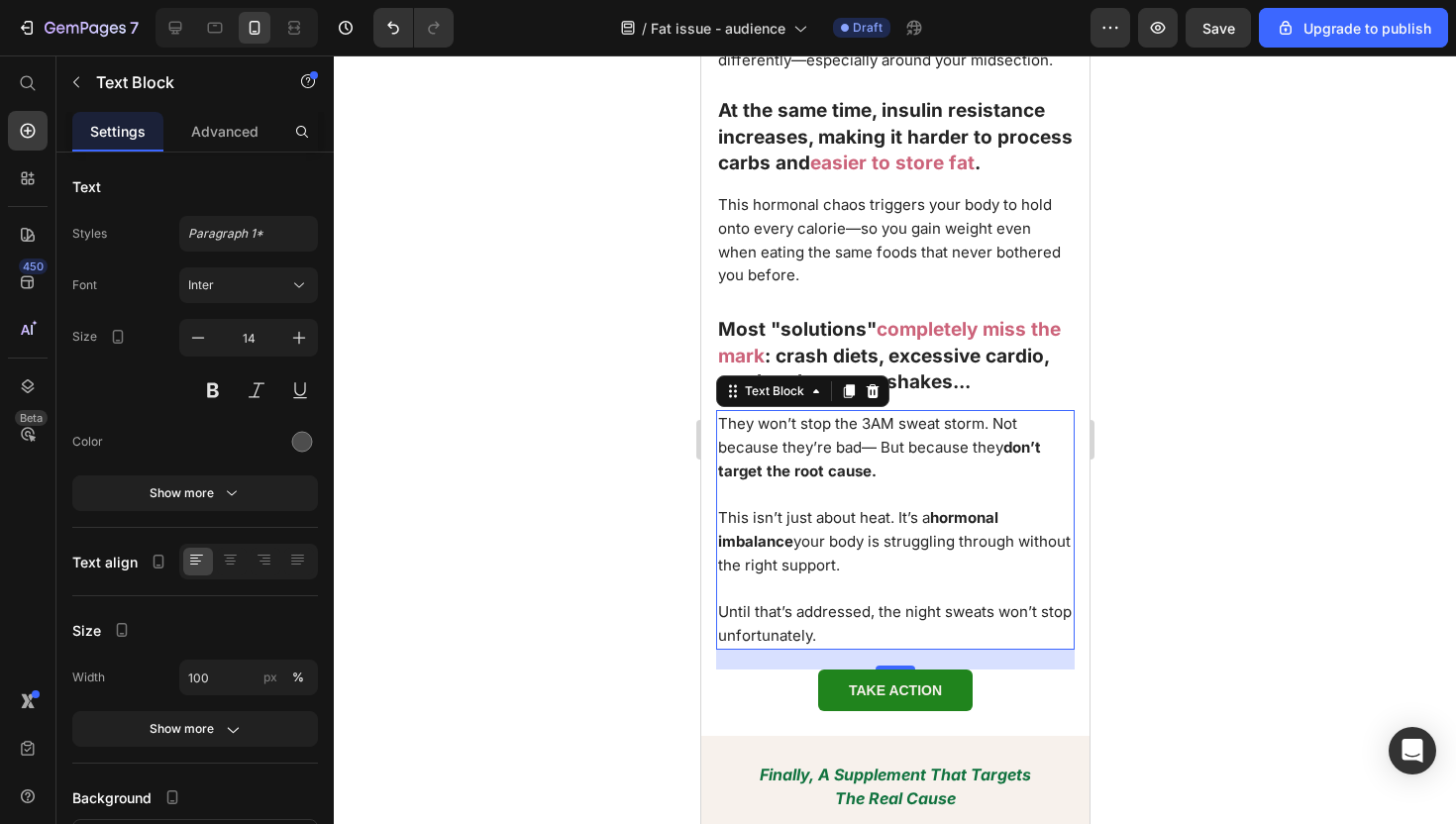 click on "They won’t stop the 3AM sweat storm. Not because they’re bad— But because they  don’t target the root cause. This isn’t just about heat. It’s a  hormonal imbalance  your body is struggling through without the right support. Until that’s addressed, the night sweats won’t stop unfortunately." at bounding box center (894, 530) 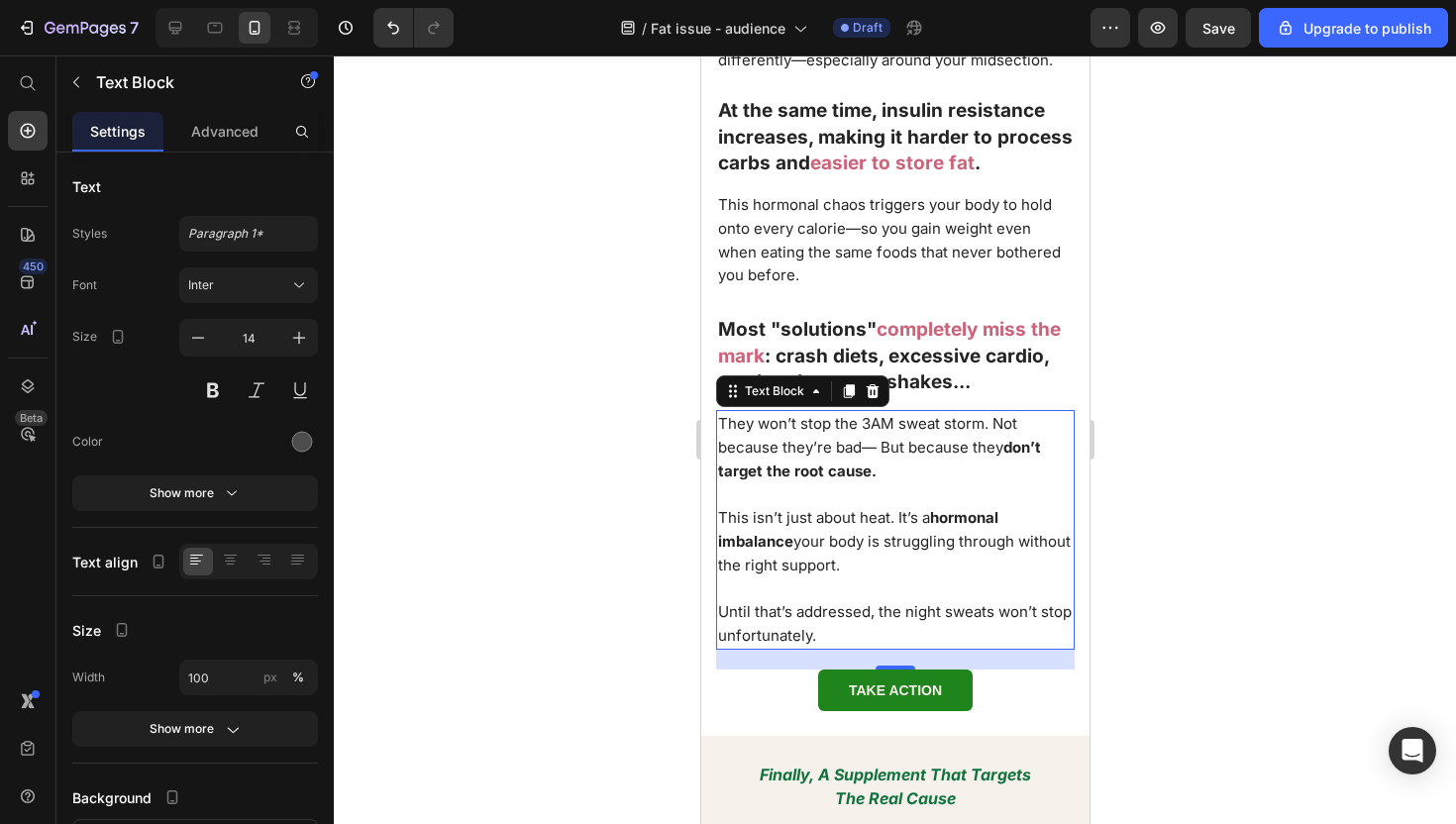 click on "This isn’t just about heat. It’s a  hormonal imbalance  your body is struggling through without the right support." at bounding box center (893, 541) 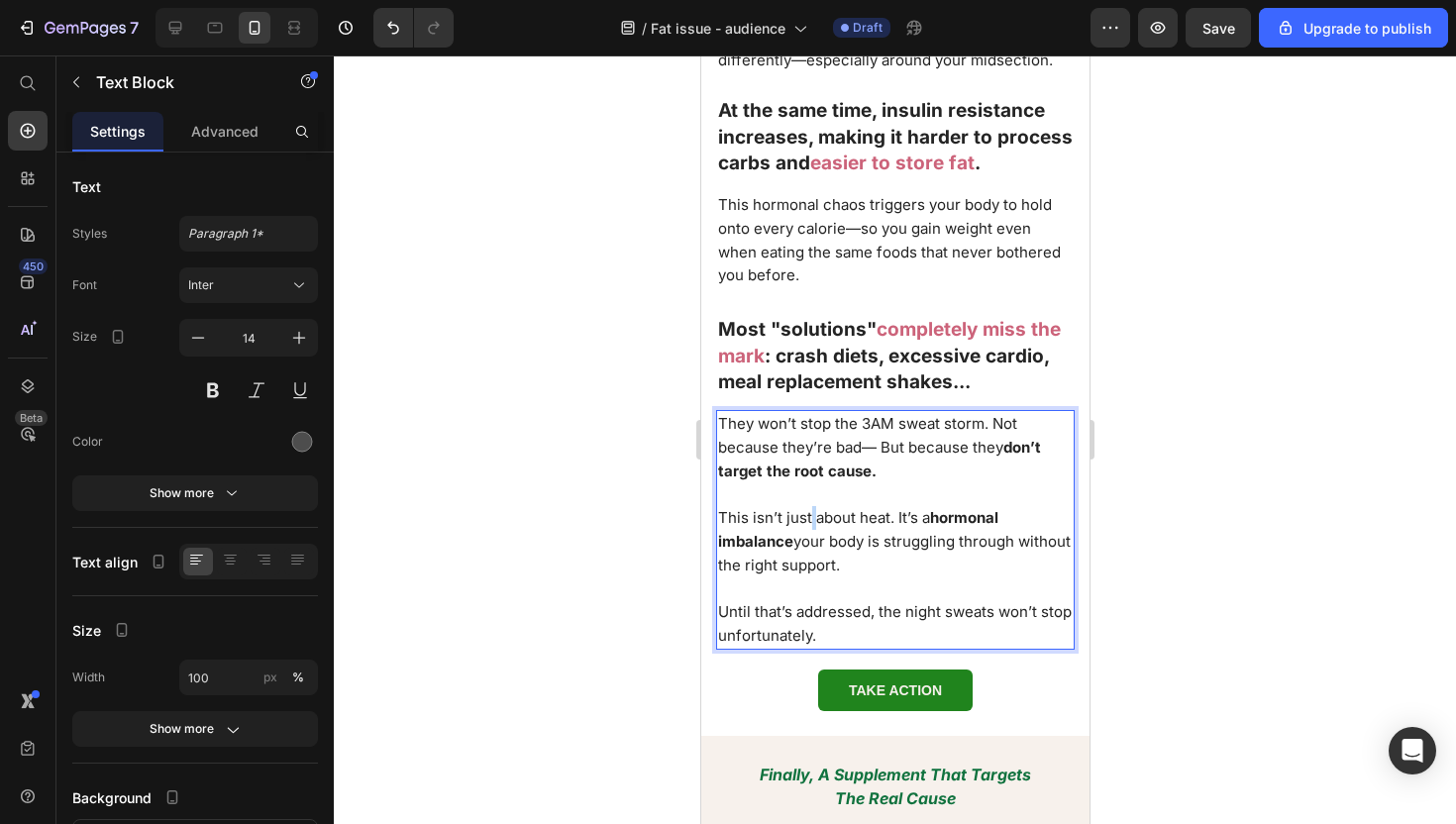 click on "This isn’t just about heat. It’s a  hormonal imbalance  your body is struggling through without the right support." at bounding box center (893, 541) 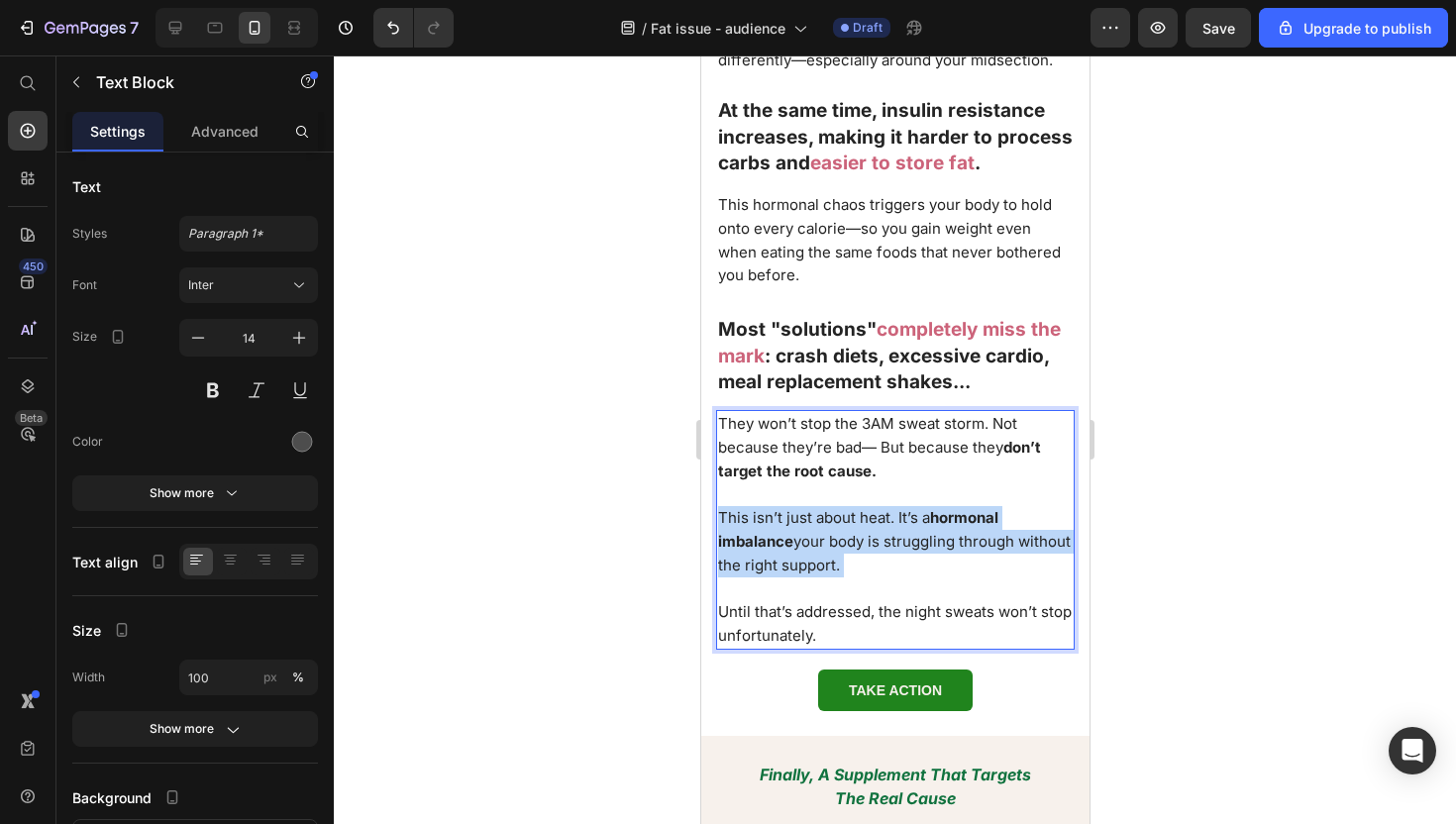 click on "This isn’t just about heat. It’s a  hormonal imbalance  your body is struggling through without the right support." at bounding box center (893, 541) 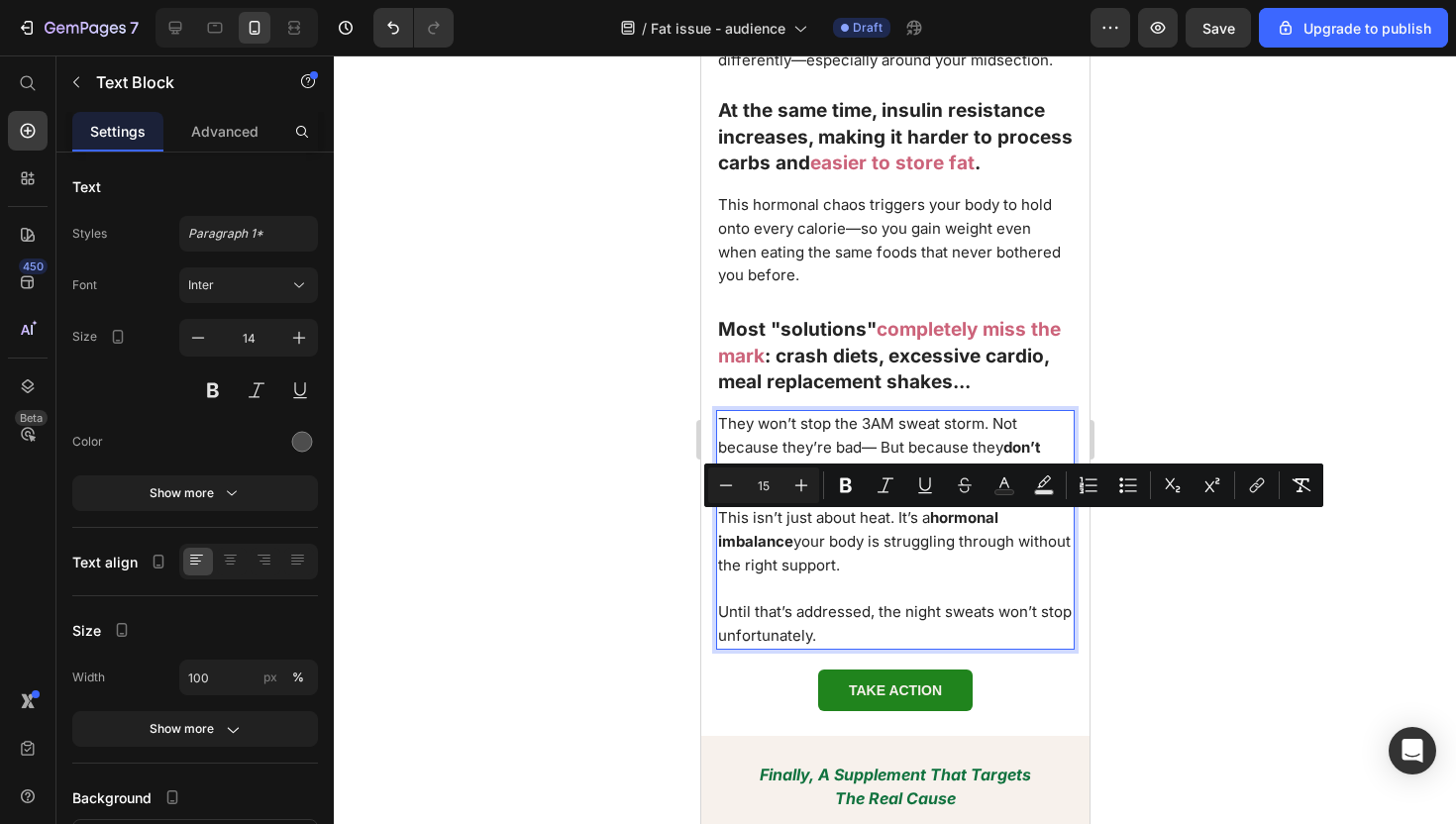 click on "Until that’s addressed, the night sweats won’t stop unfortunately." at bounding box center [893, 623] 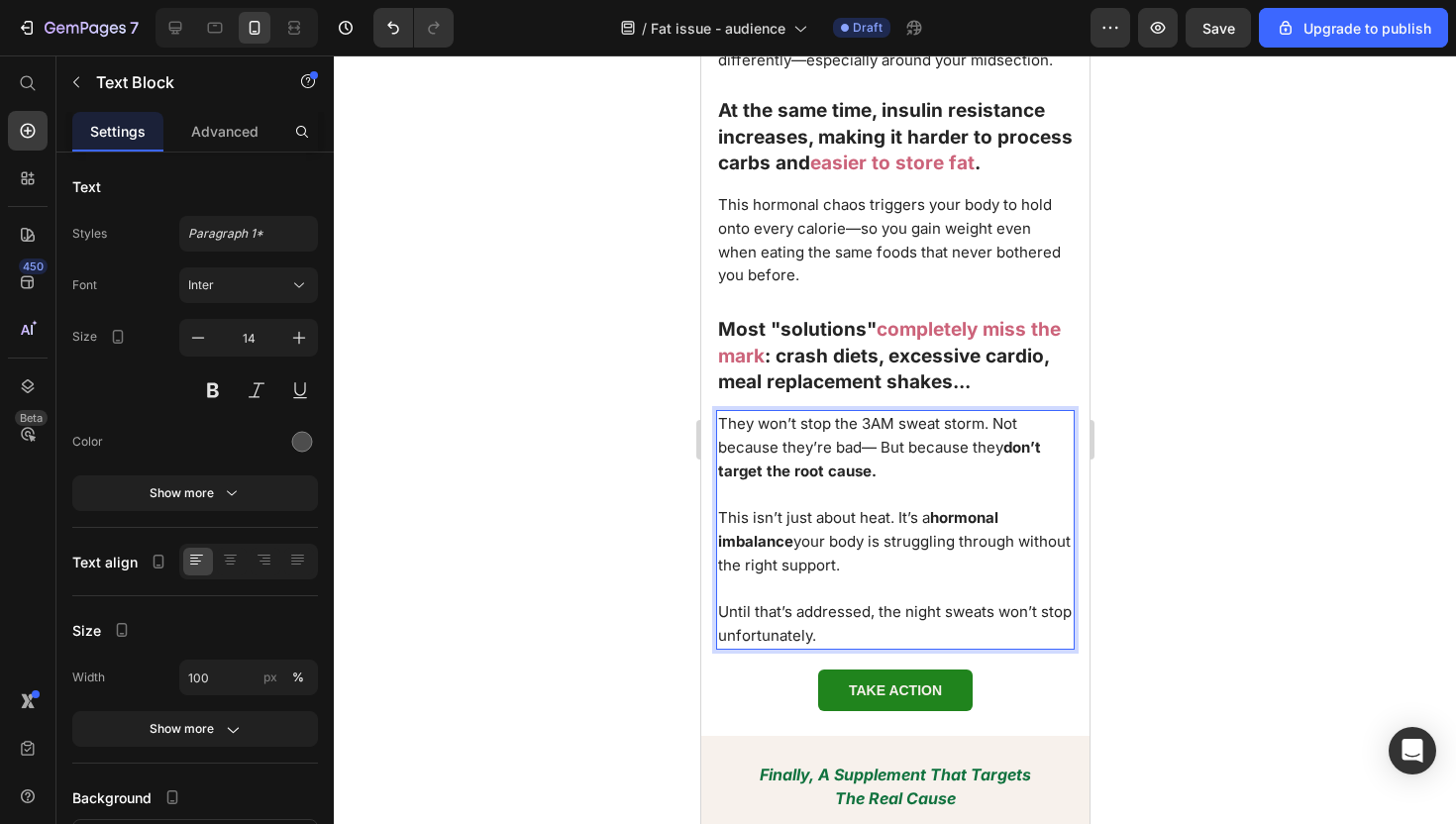 click on "Until that’s addressed, the night sweats won’t stop unfortunately." at bounding box center (893, 623) 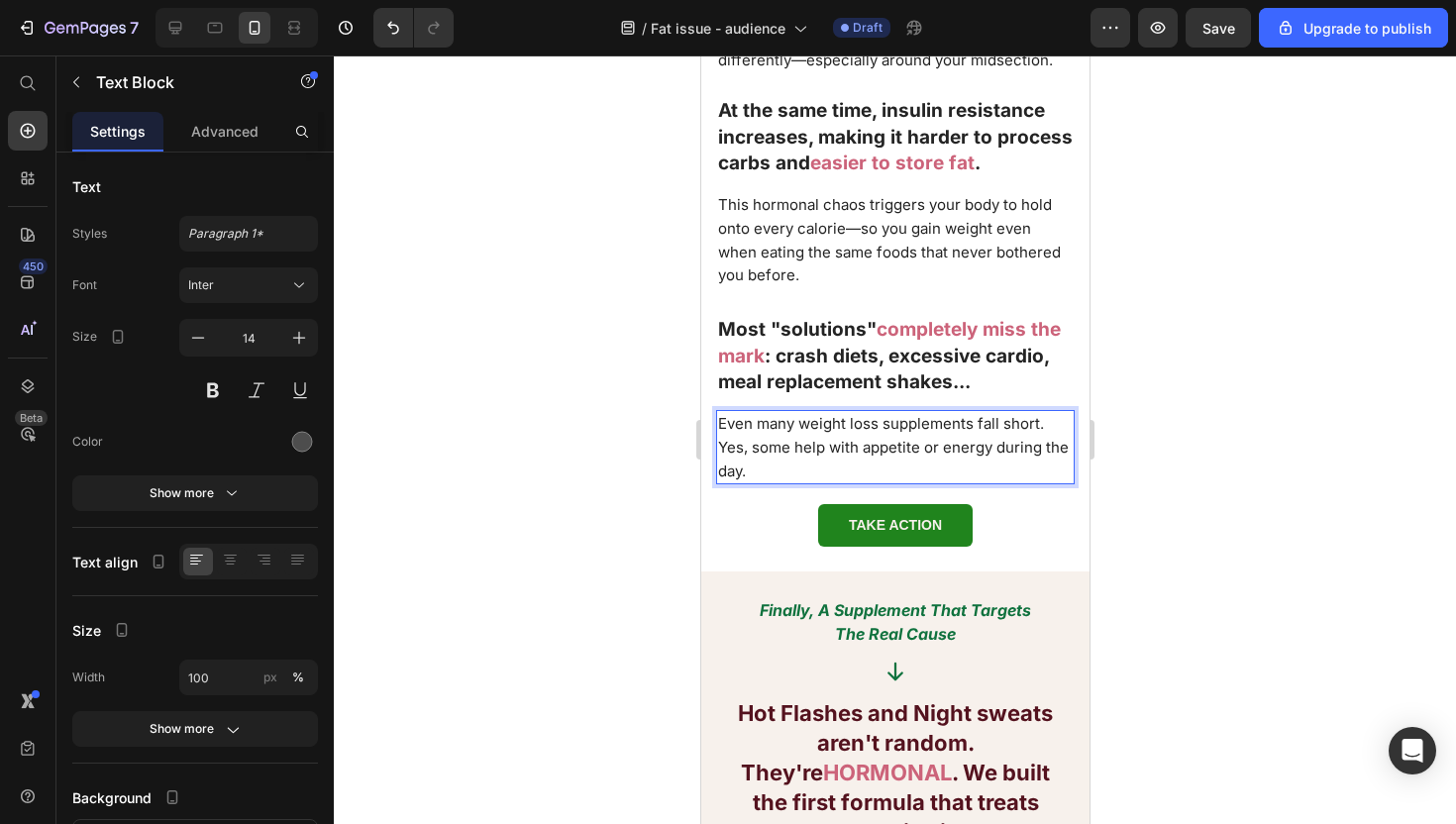 click on "Even many weight loss supplements fall short. Yes, some help with appetite or energy during the day." at bounding box center (894, 447) 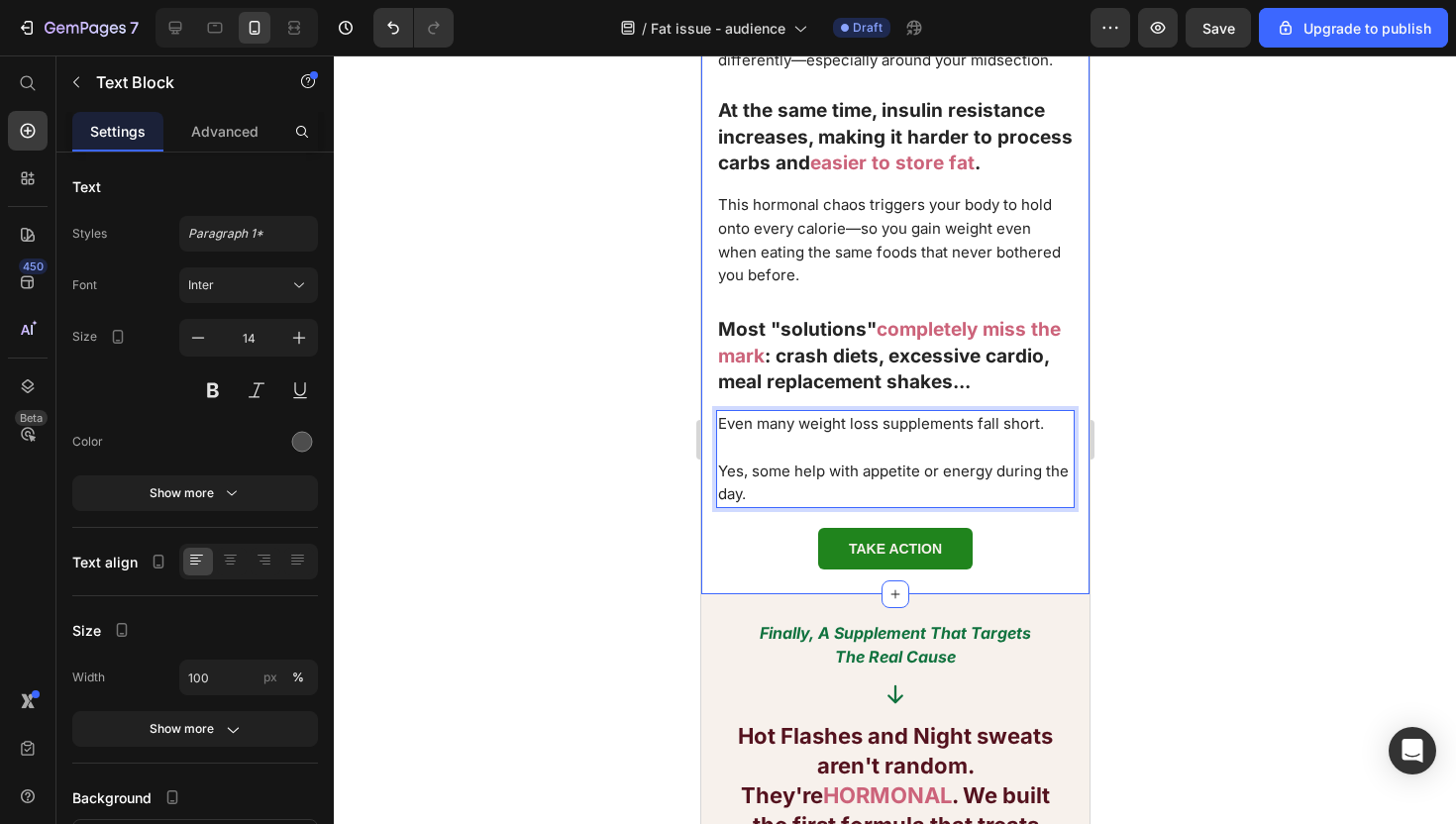 click on "Text Block" at bounding box center (754, 607) 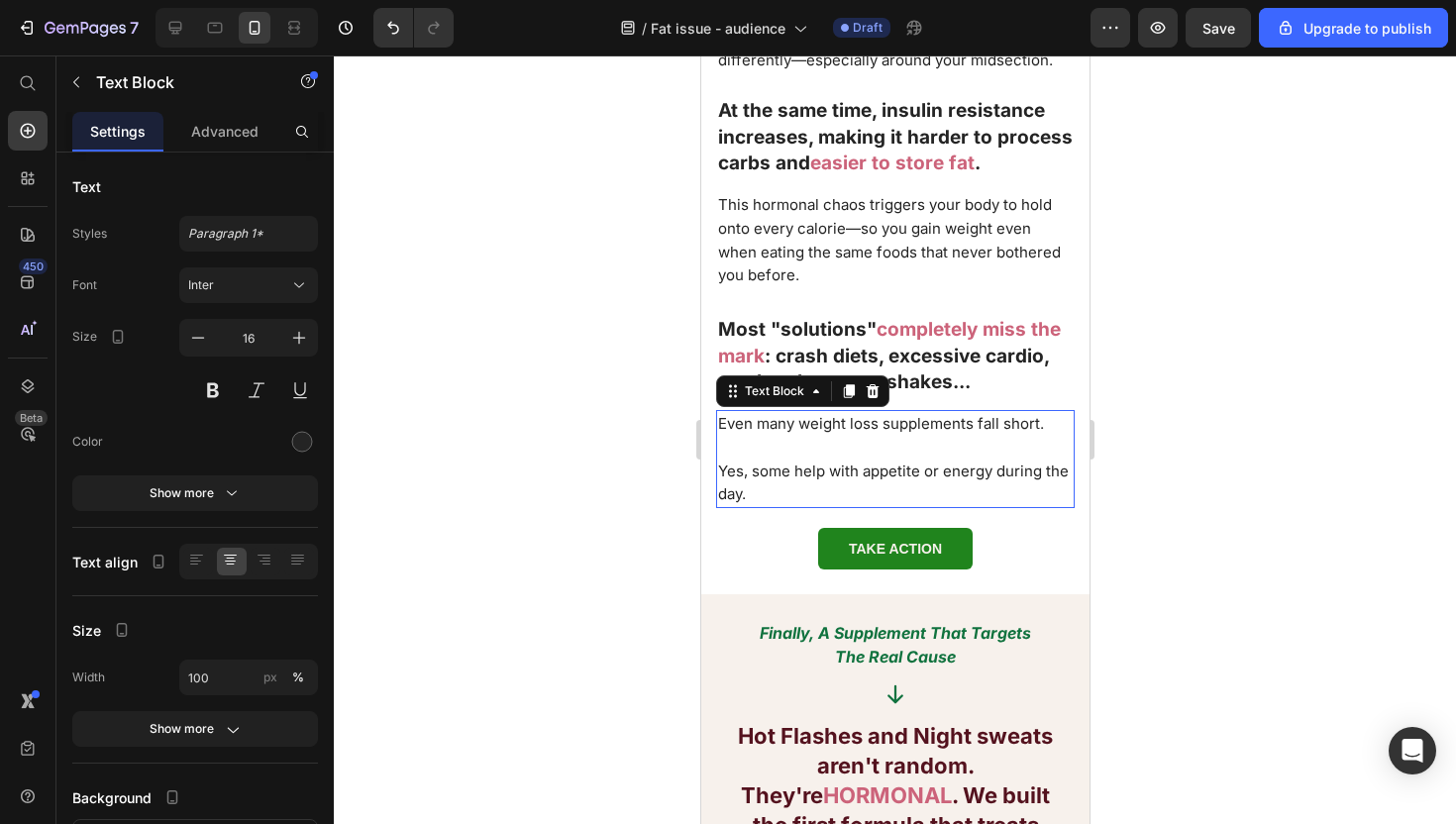 click on "Yes, some help with appetite or energy during the day." at bounding box center [892, 482] 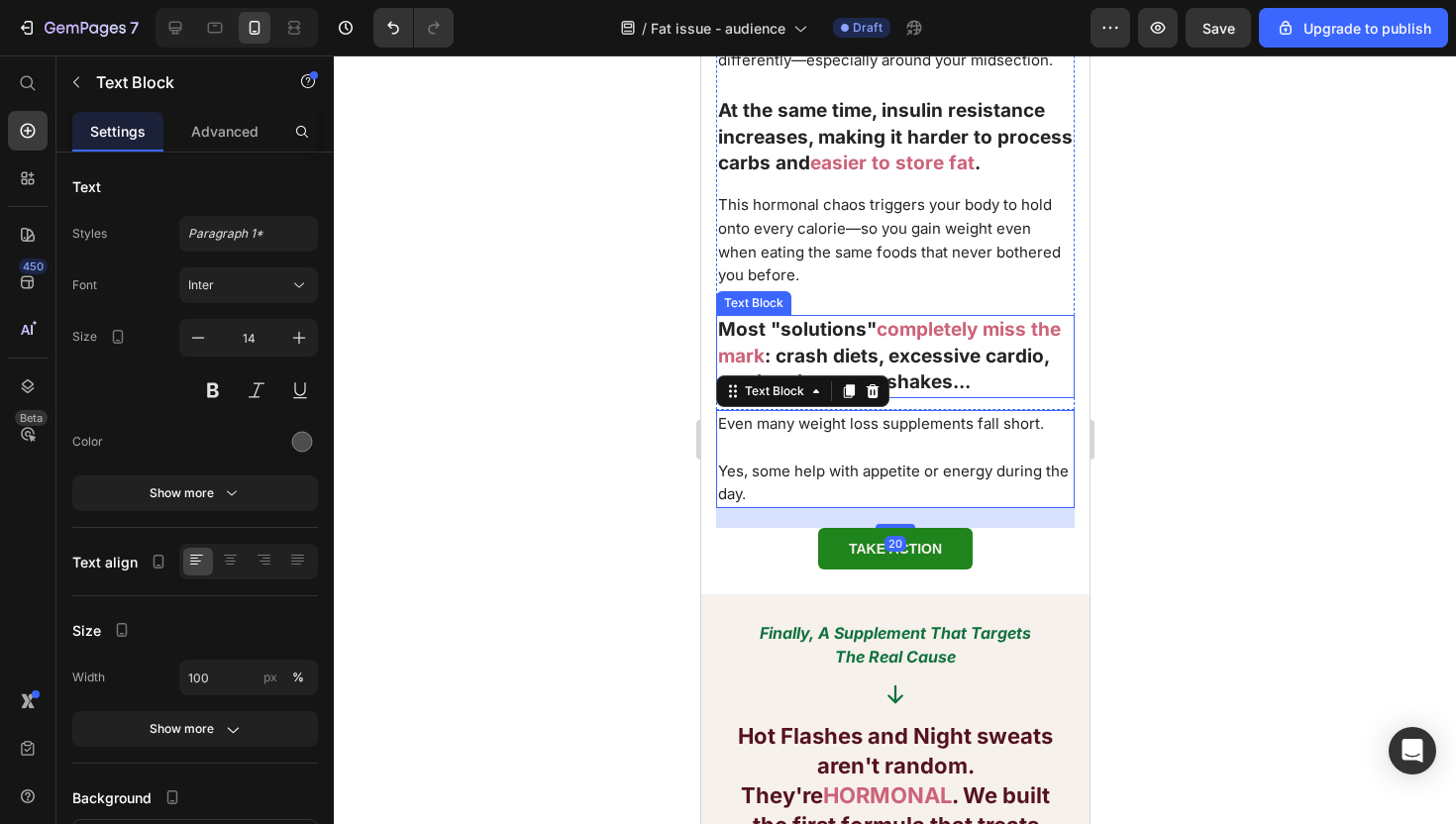 click on "Most "solutions"" at bounding box center [796, 329] 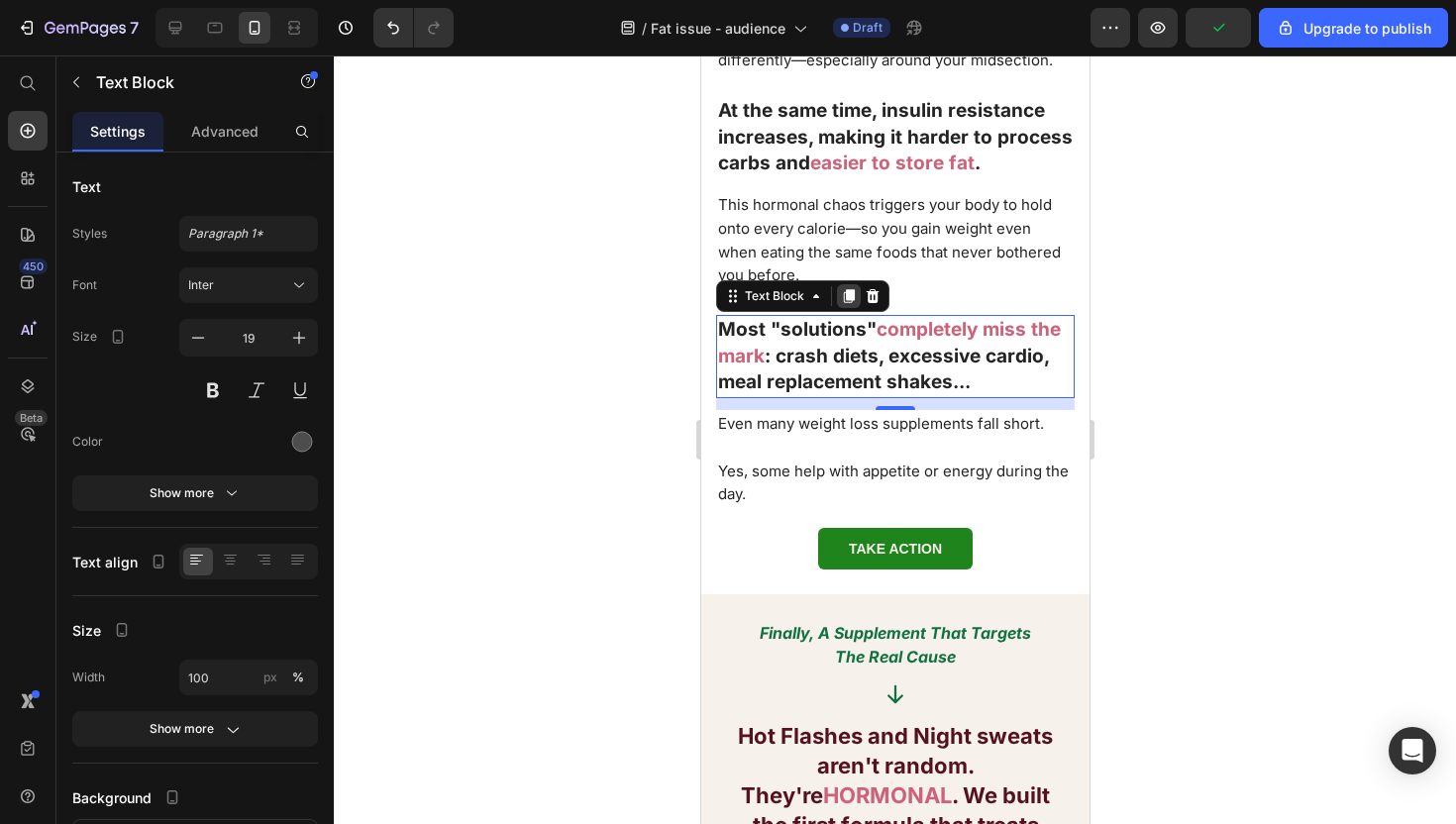 click at bounding box center (848, 296) 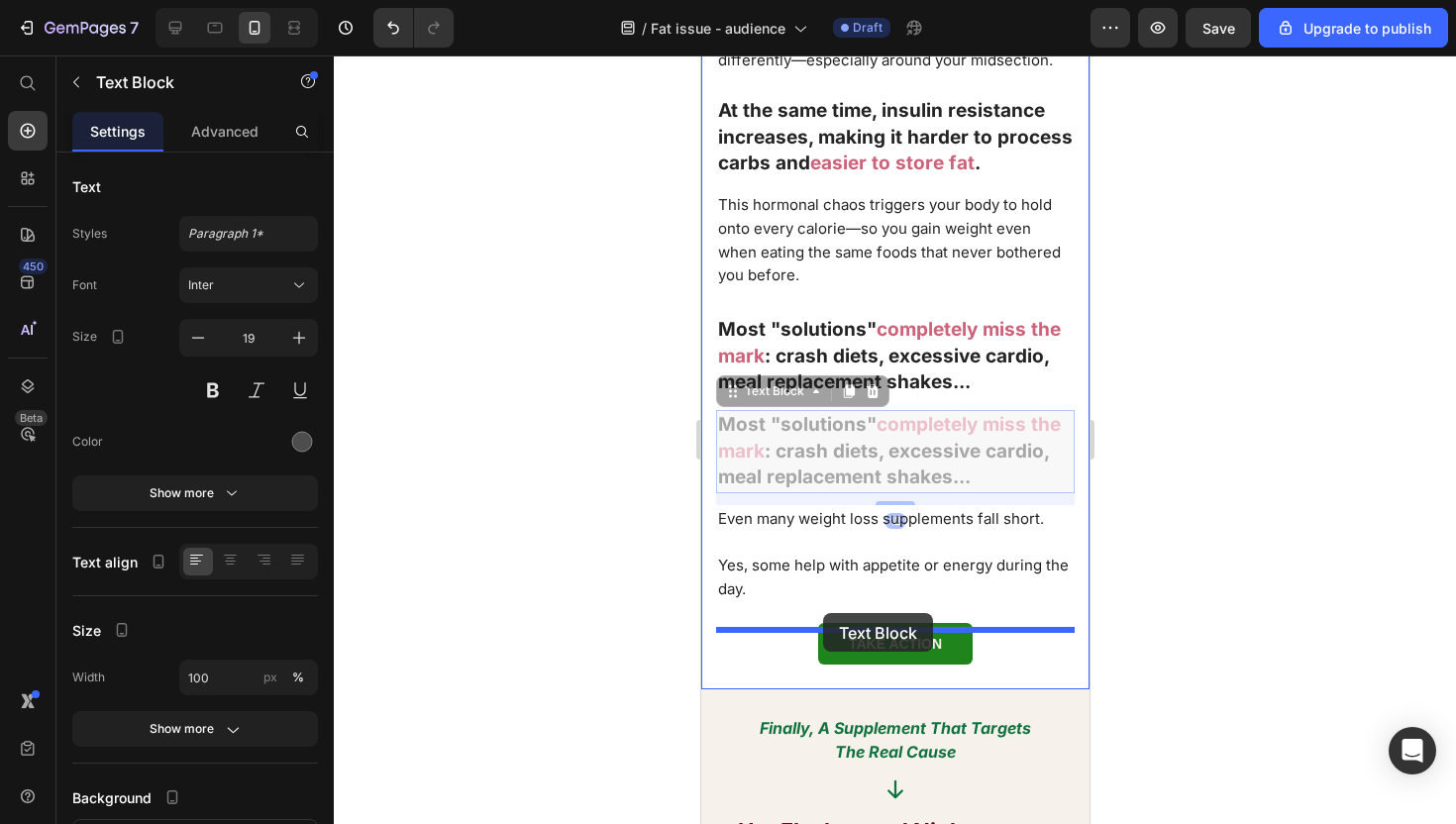 drag, startPoint x: 729, startPoint y: 403, endPoint x: 823, endPoint y: 610, distance: 227.34335 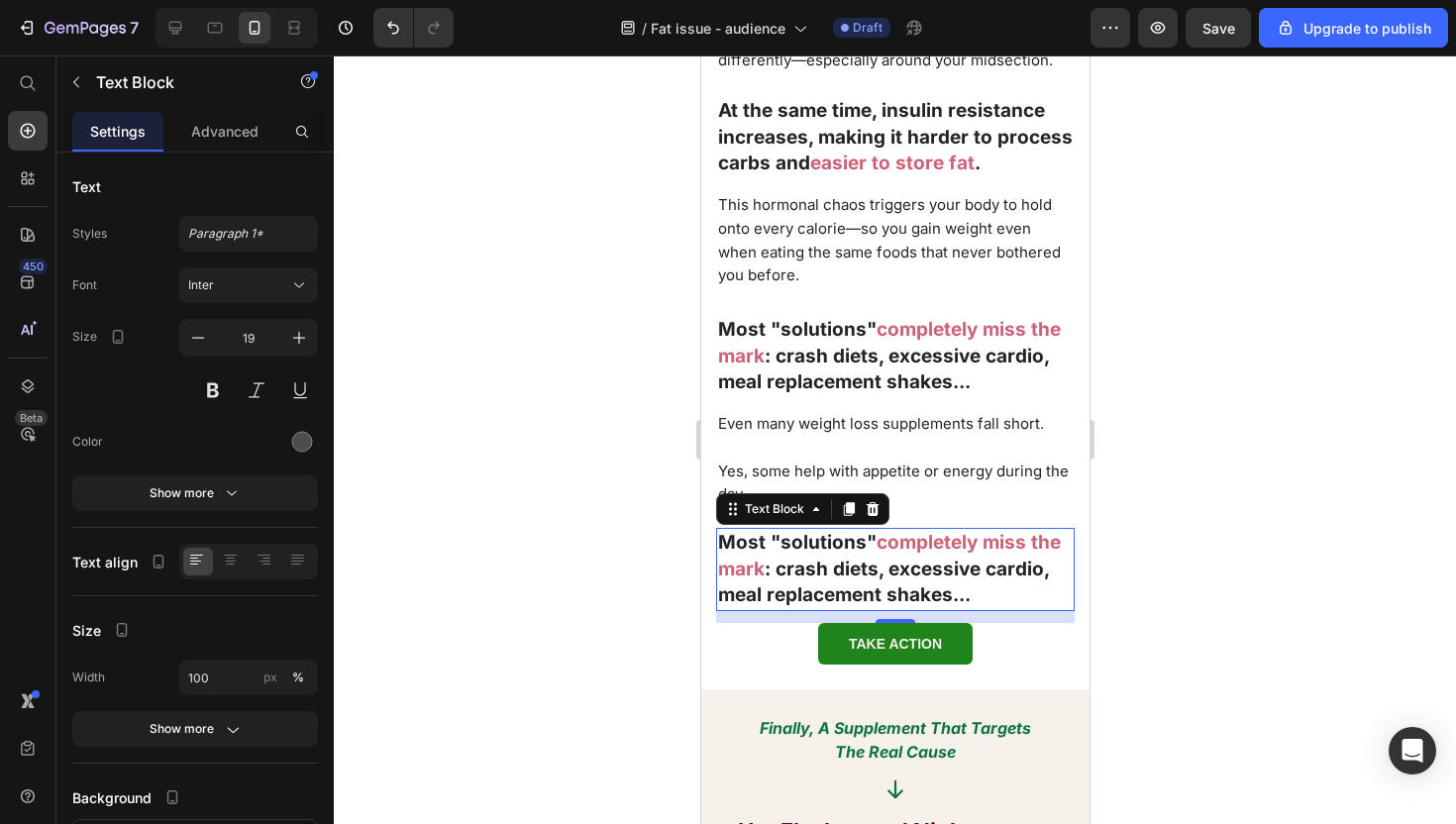 click on ": crash diets, excessive cardio, meal replacement shakes..." at bounding box center (883, 582) 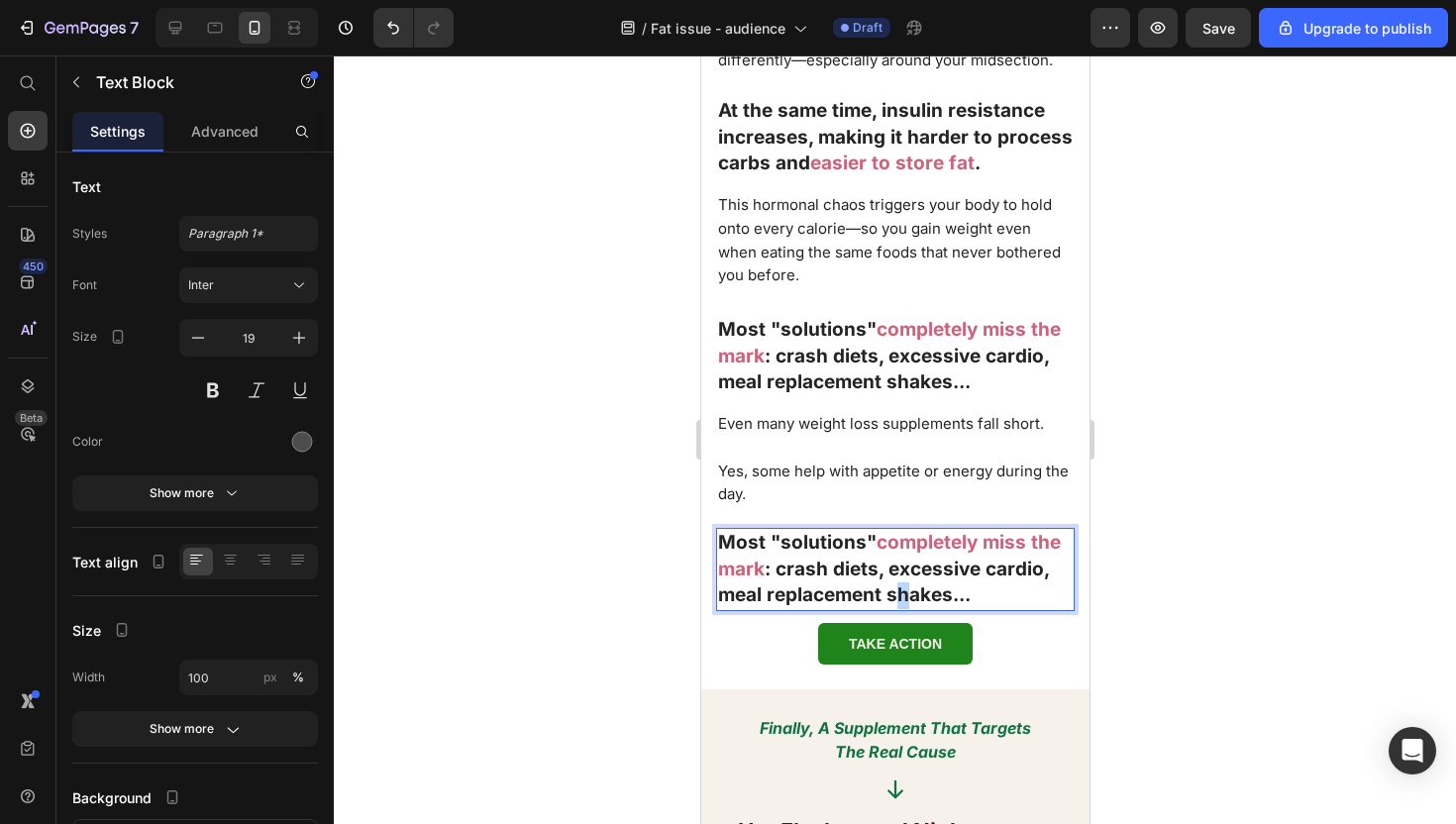 click on ": crash diets, excessive cardio, meal replacement shakes..." at bounding box center [883, 582] 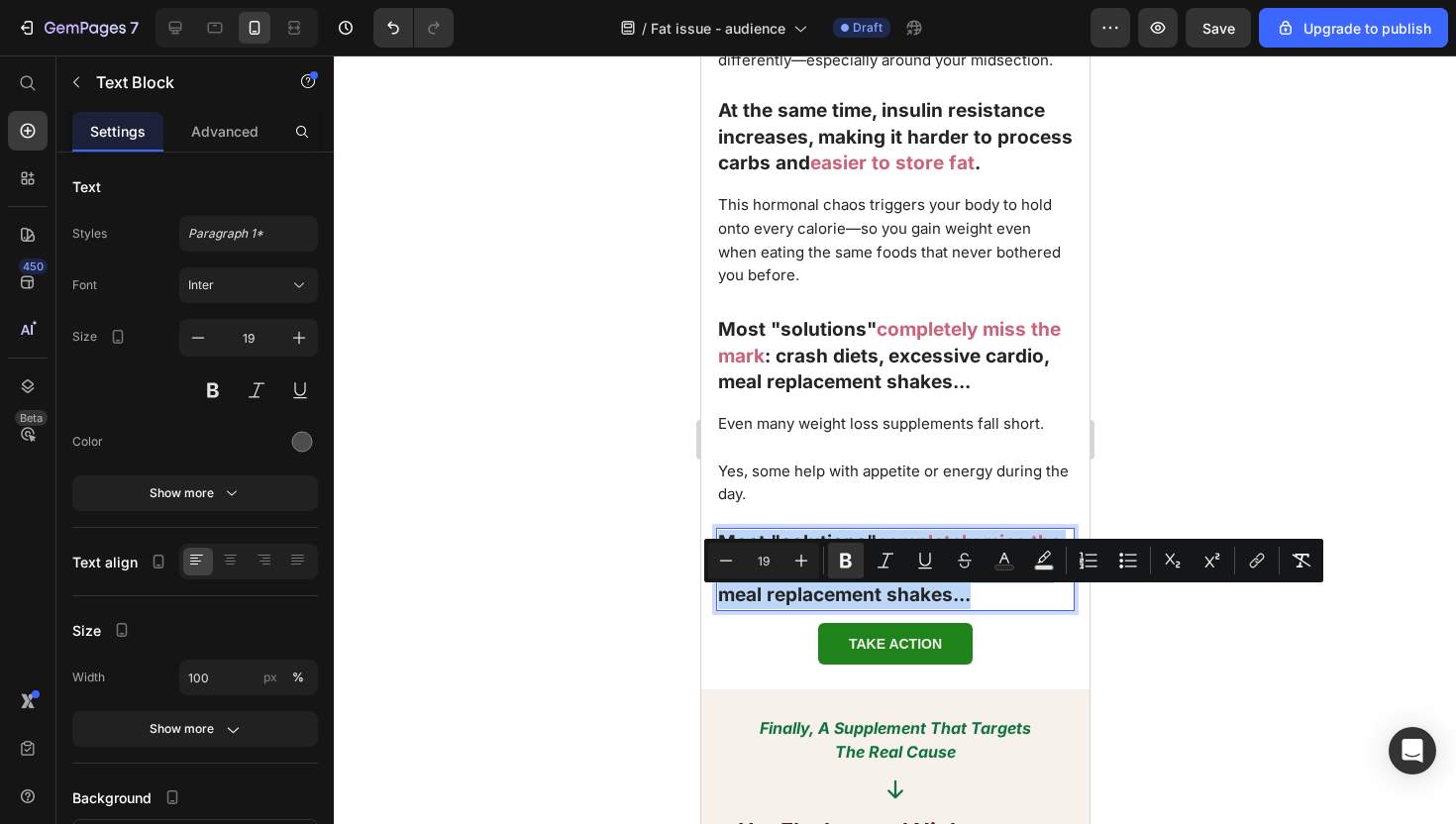 click on ": crash diets, excessive cardio, meal replacement shakes..." at bounding box center (883, 582) 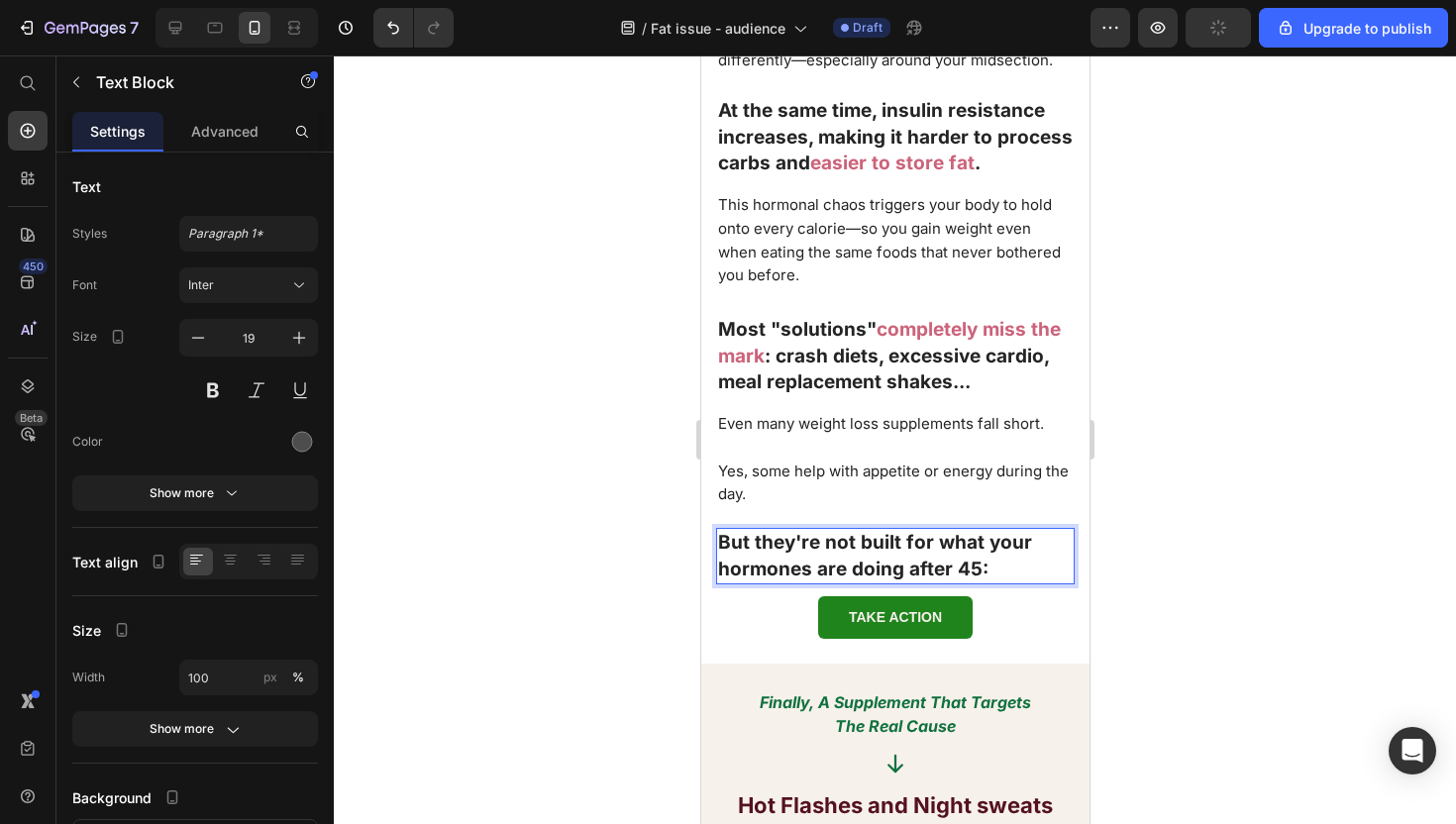 click on "But they're not built for what your hormones are doing after 45:" at bounding box center (874, 556) 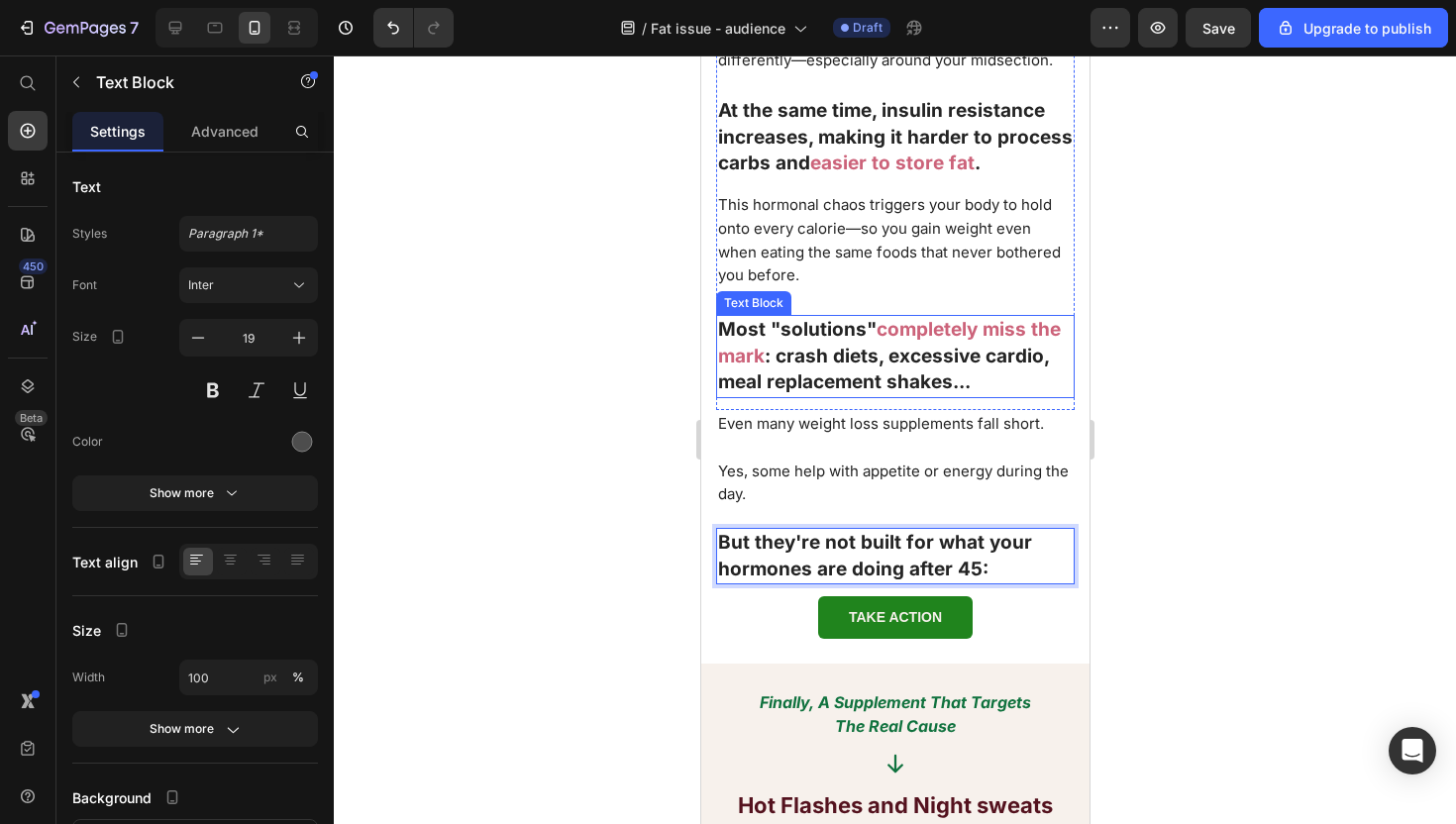 click on "completely miss the mark" at bounding box center (888, 343) 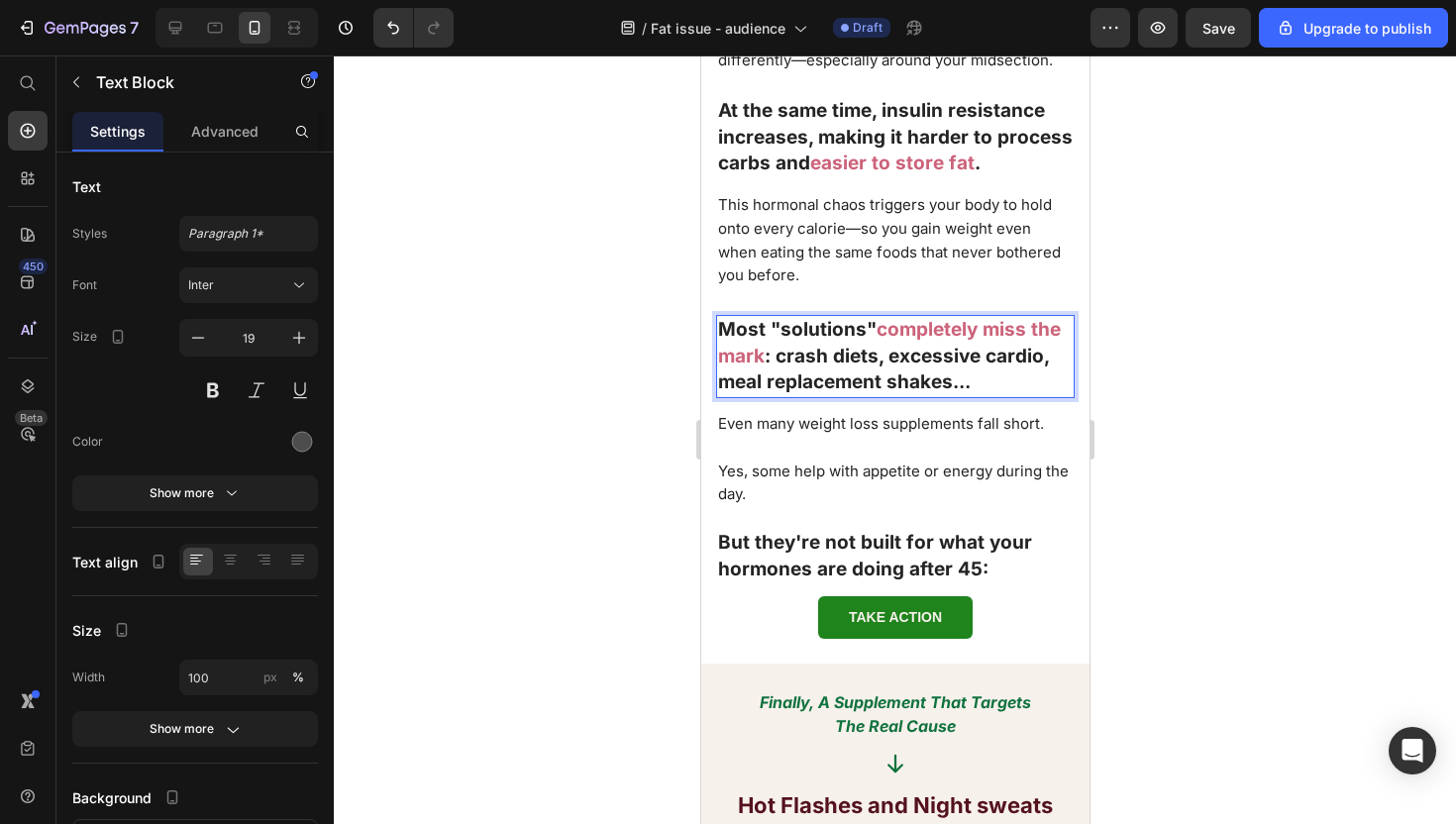 click on "completely miss the mark" at bounding box center (888, 343) 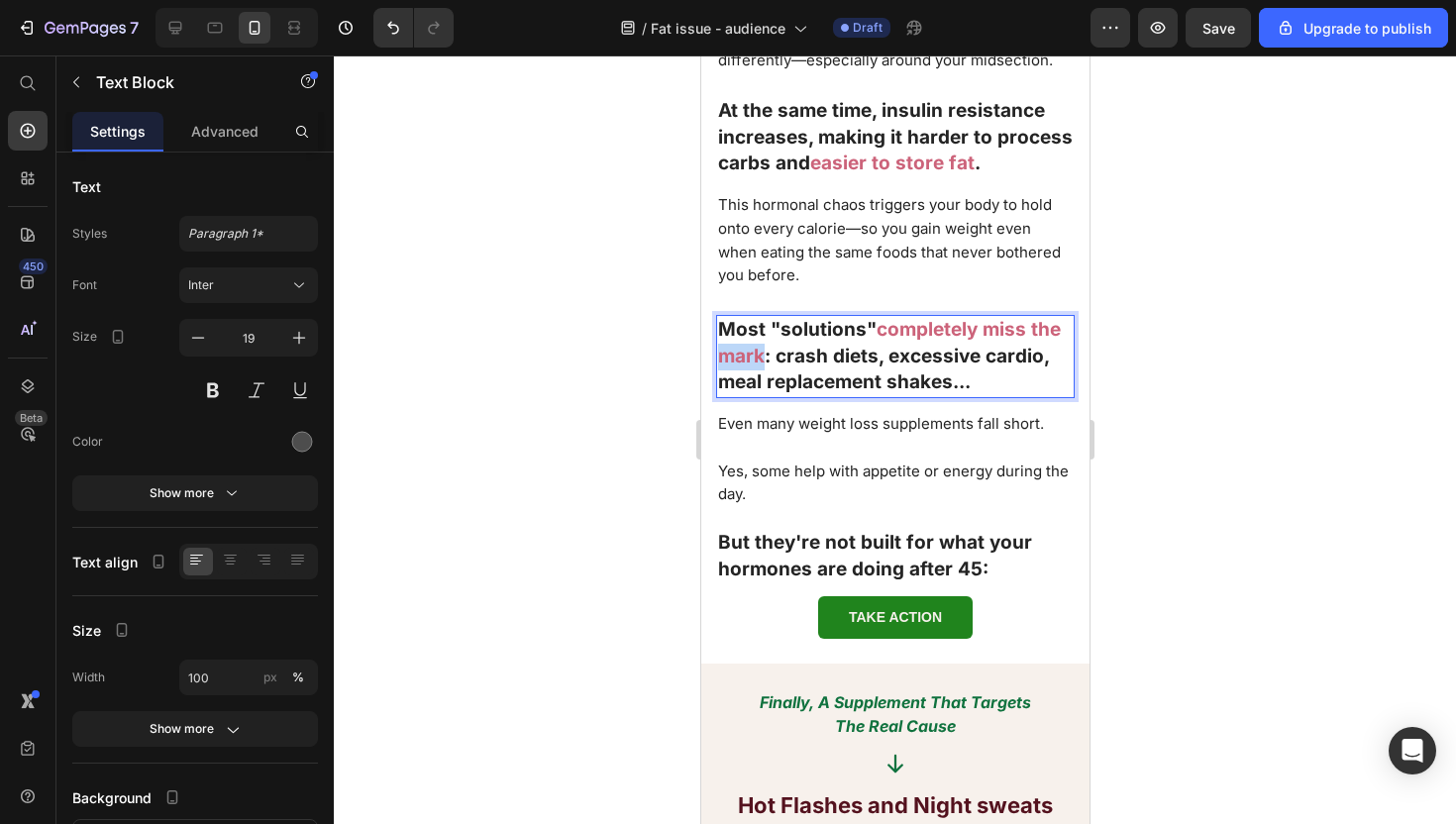 click on "completely miss the mark" at bounding box center [888, 343] 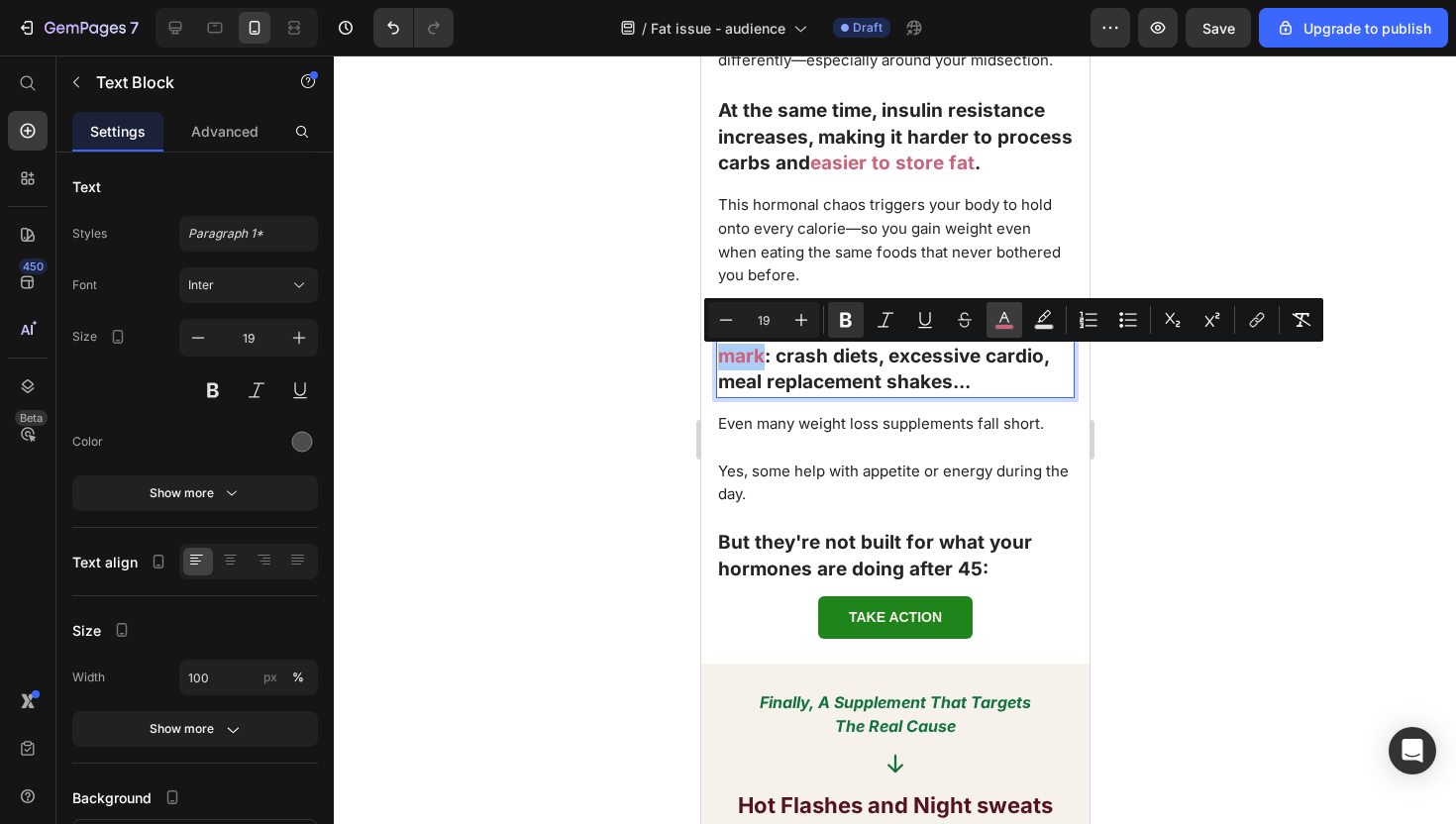 click 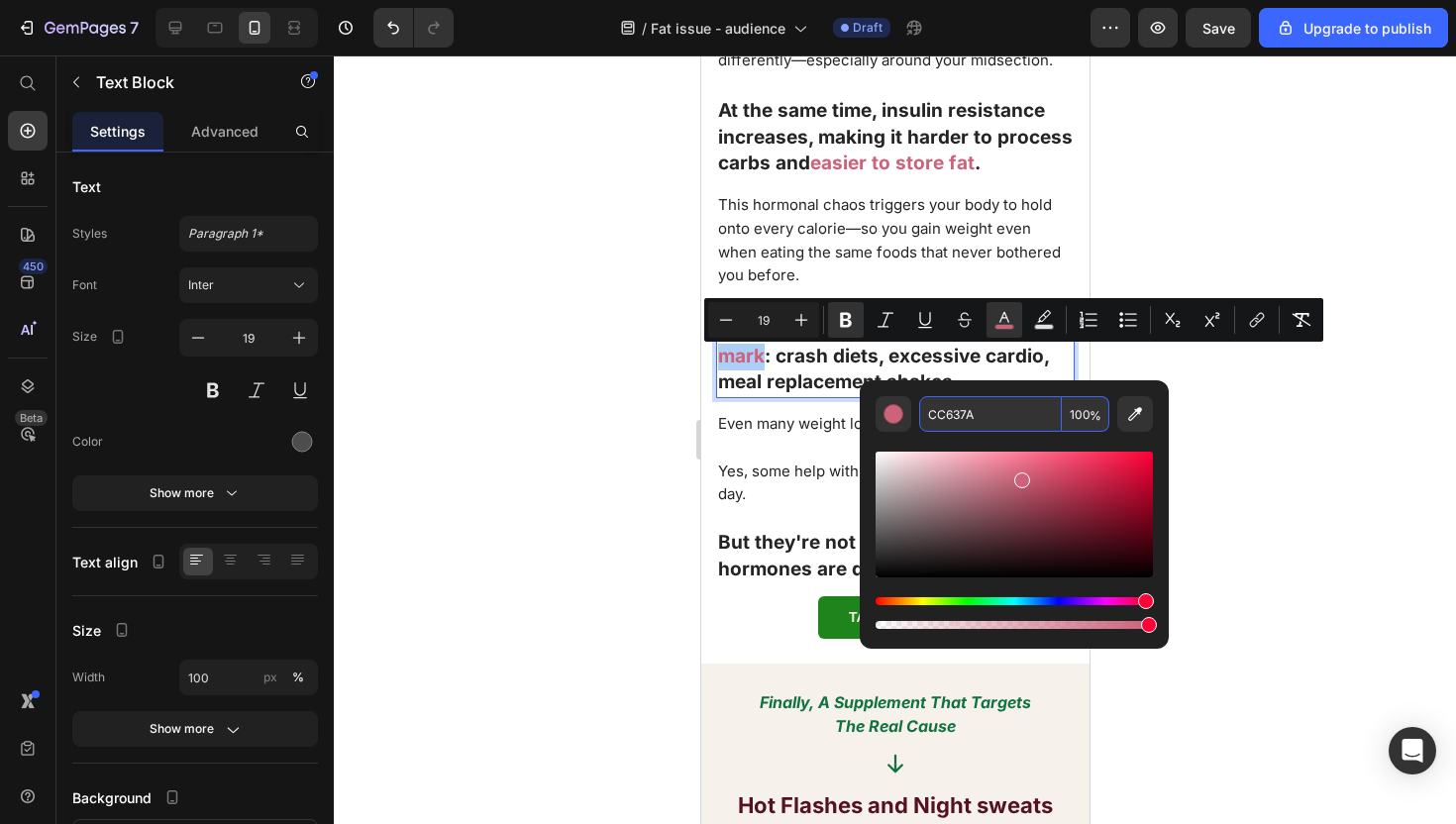 click on "CC637A" at bounding box center [990, 414] 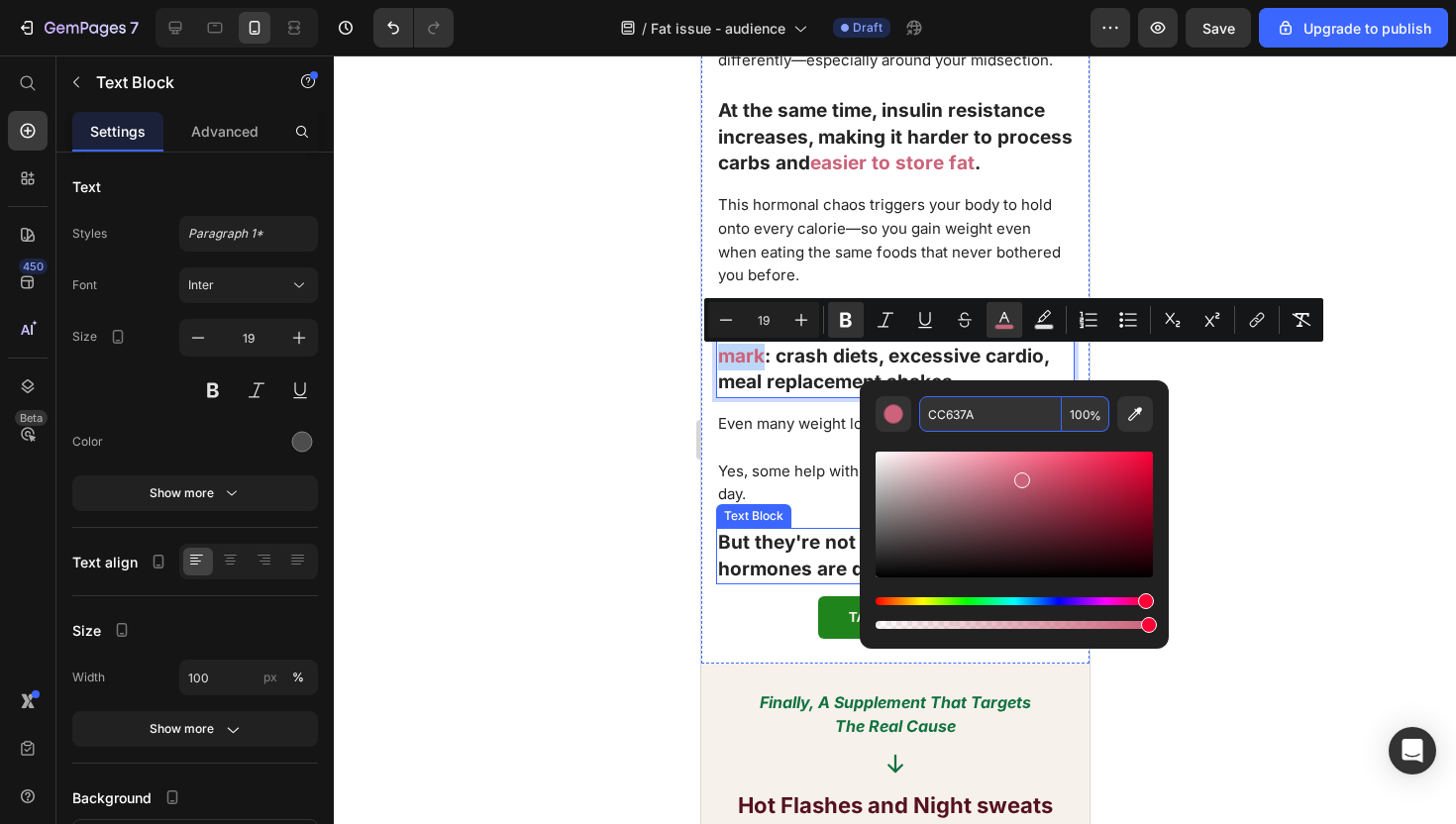 click on "But they're not built for what your hormones are doing after 45:" at bounding box center [874, 556] 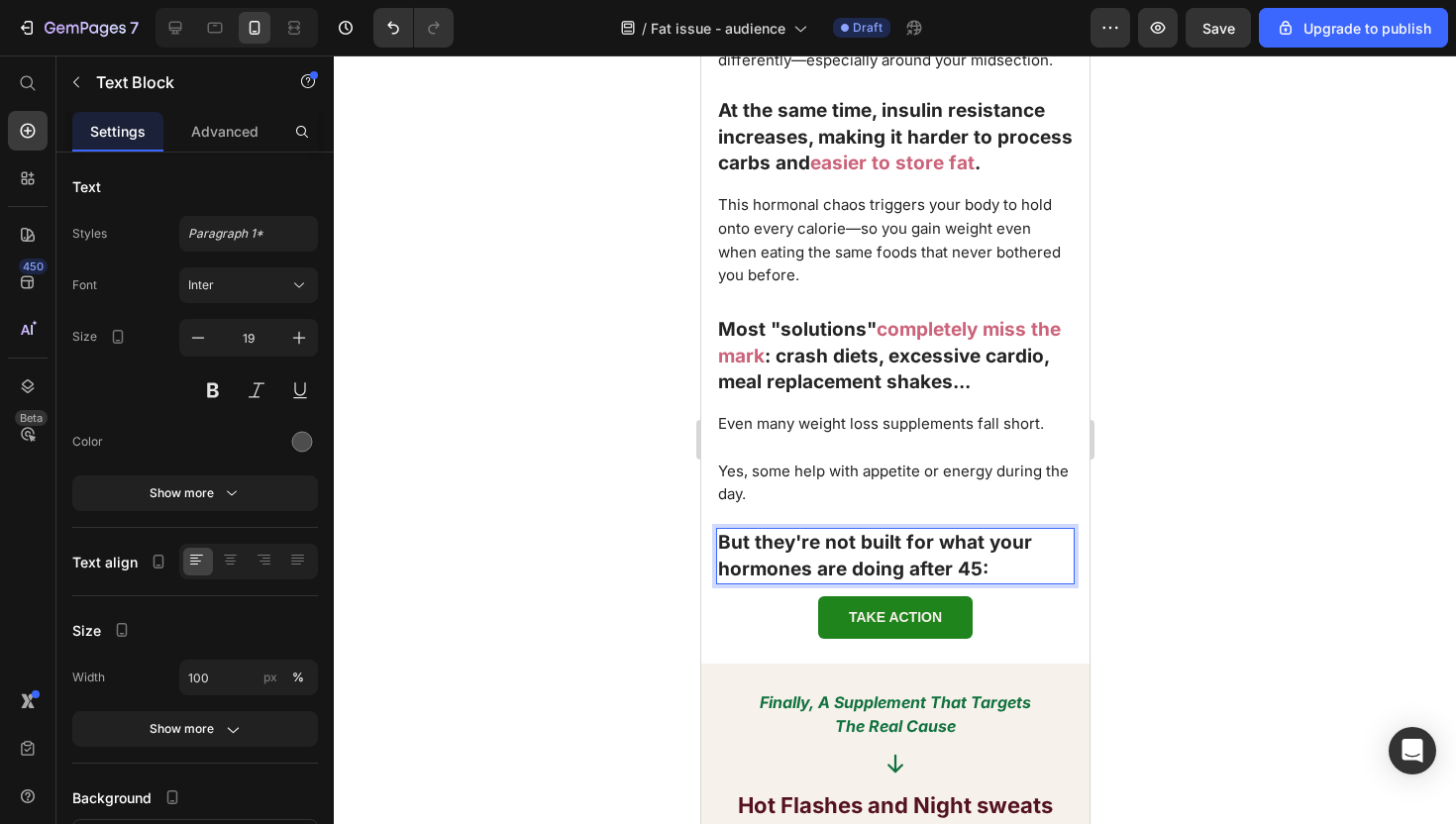 click on "But they're not built for what your hormones are doing after 45:" at bounding box center (874, 556) 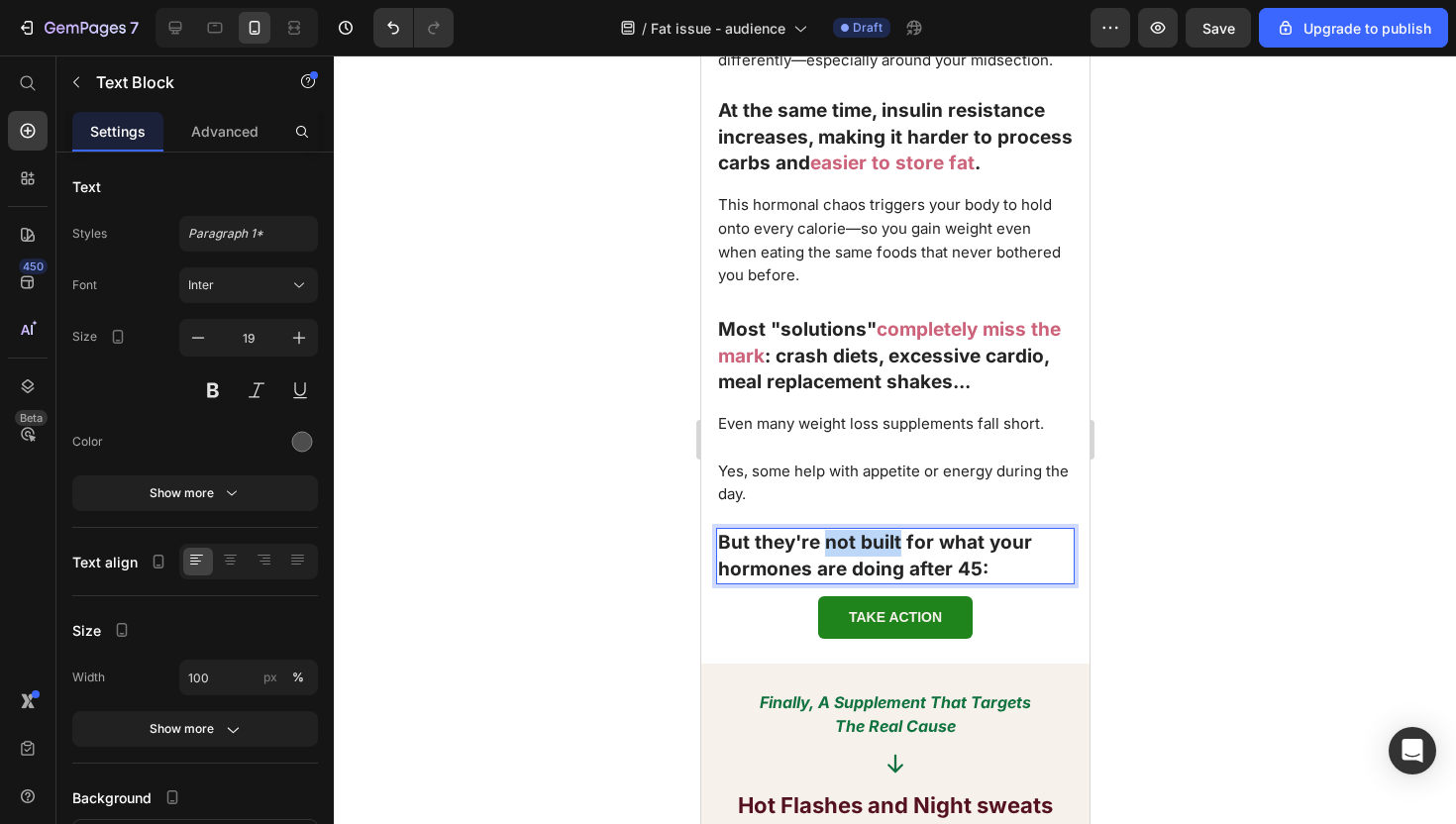 drag, startPoint x: 823, startPoint y: 553, endPoint x: 897, endPoint y: 553, distance: 74 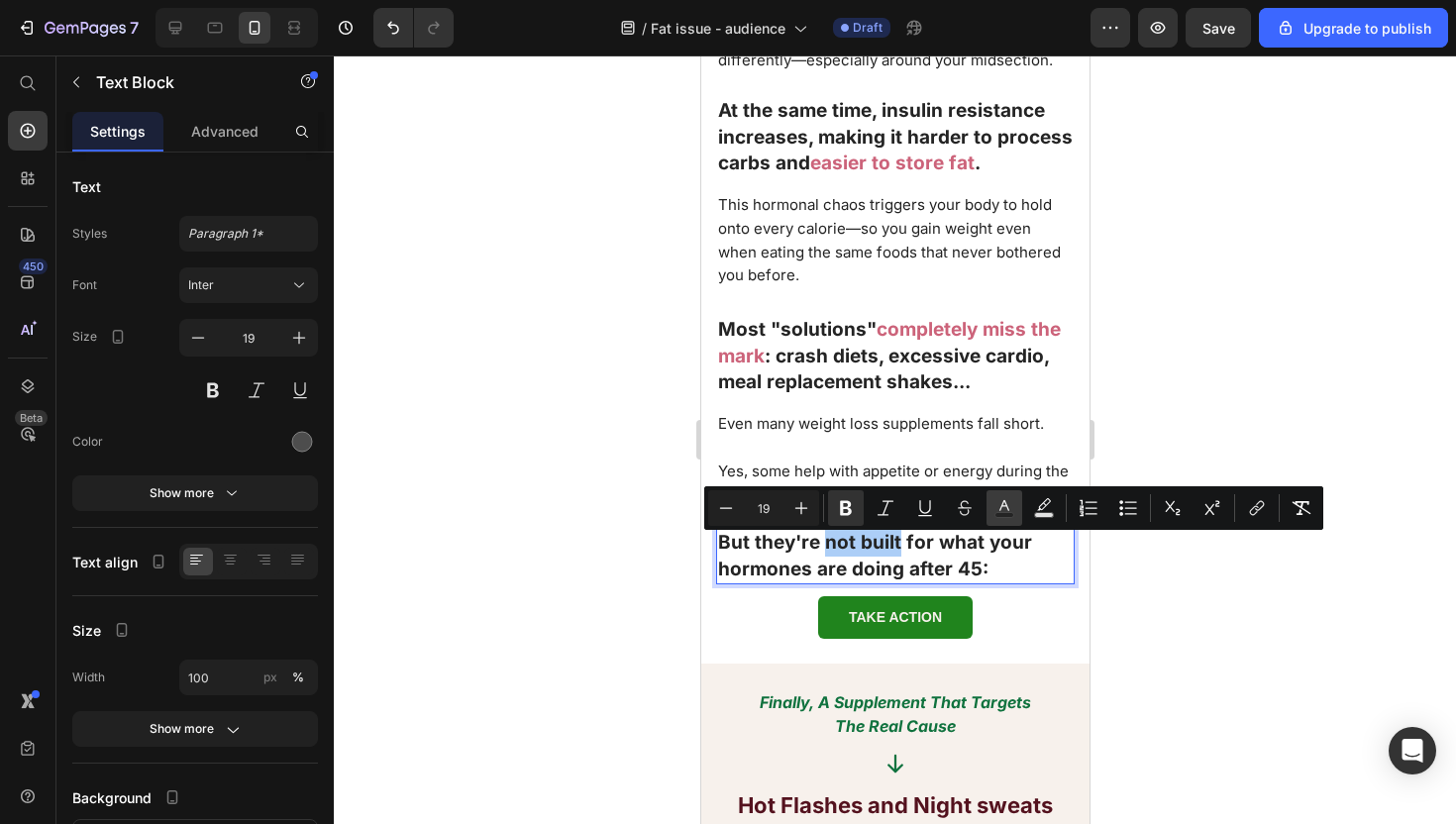 click 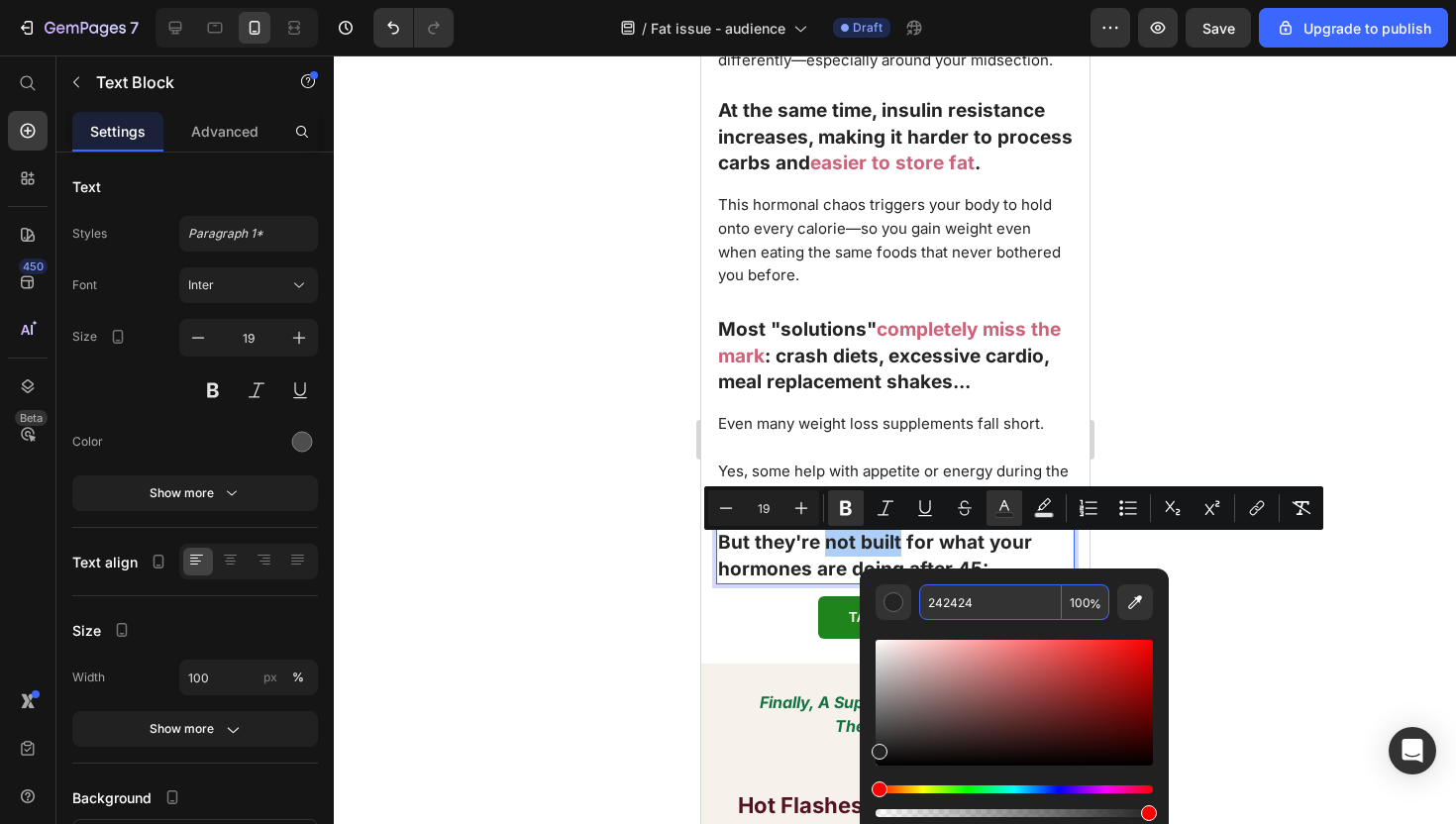 click on "242424" at bounding box center [990, 602] 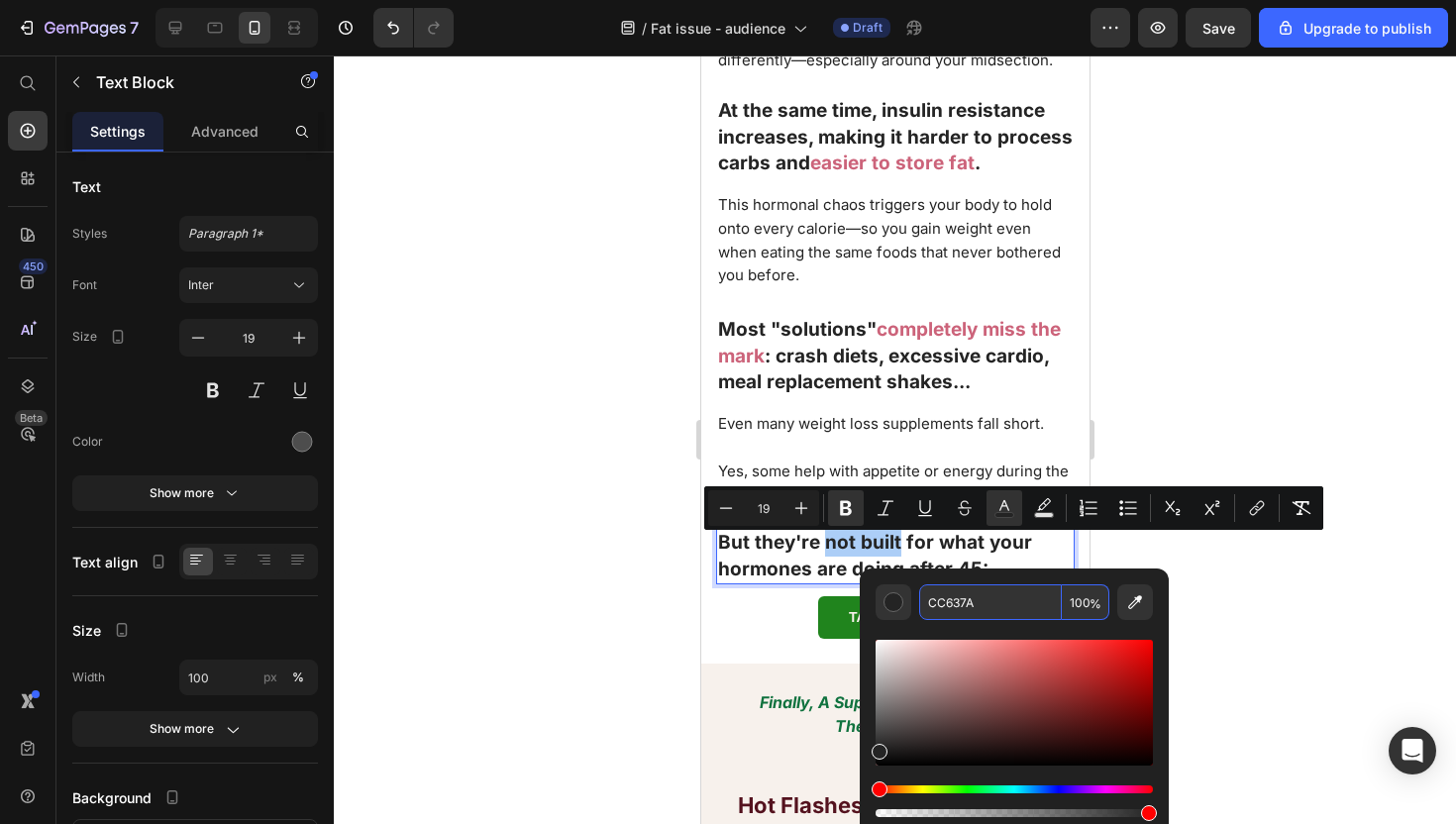 type on "CC637A" 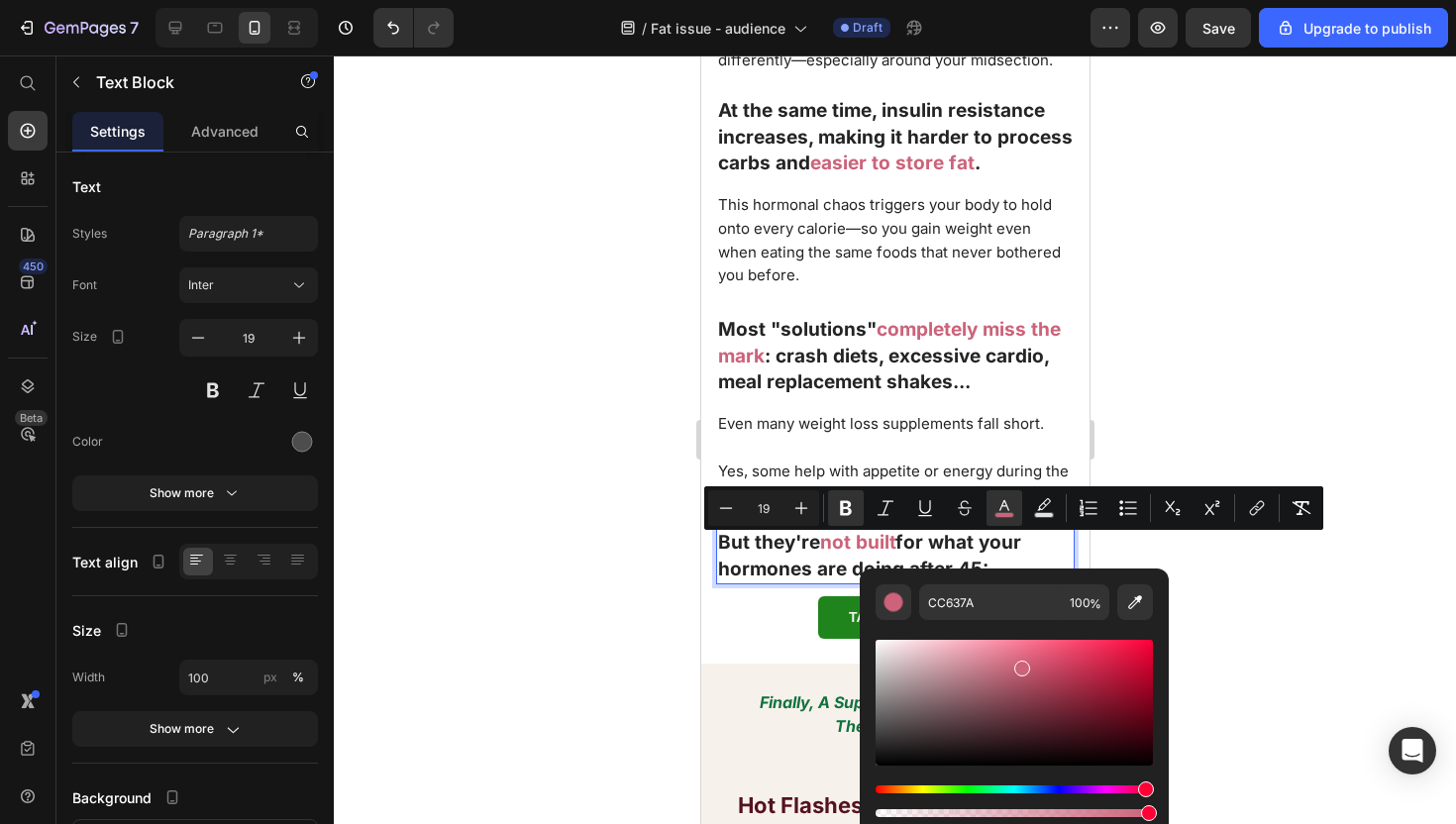 click on "for what your hormones are doing after 45:" at bounding box center [869, 556] 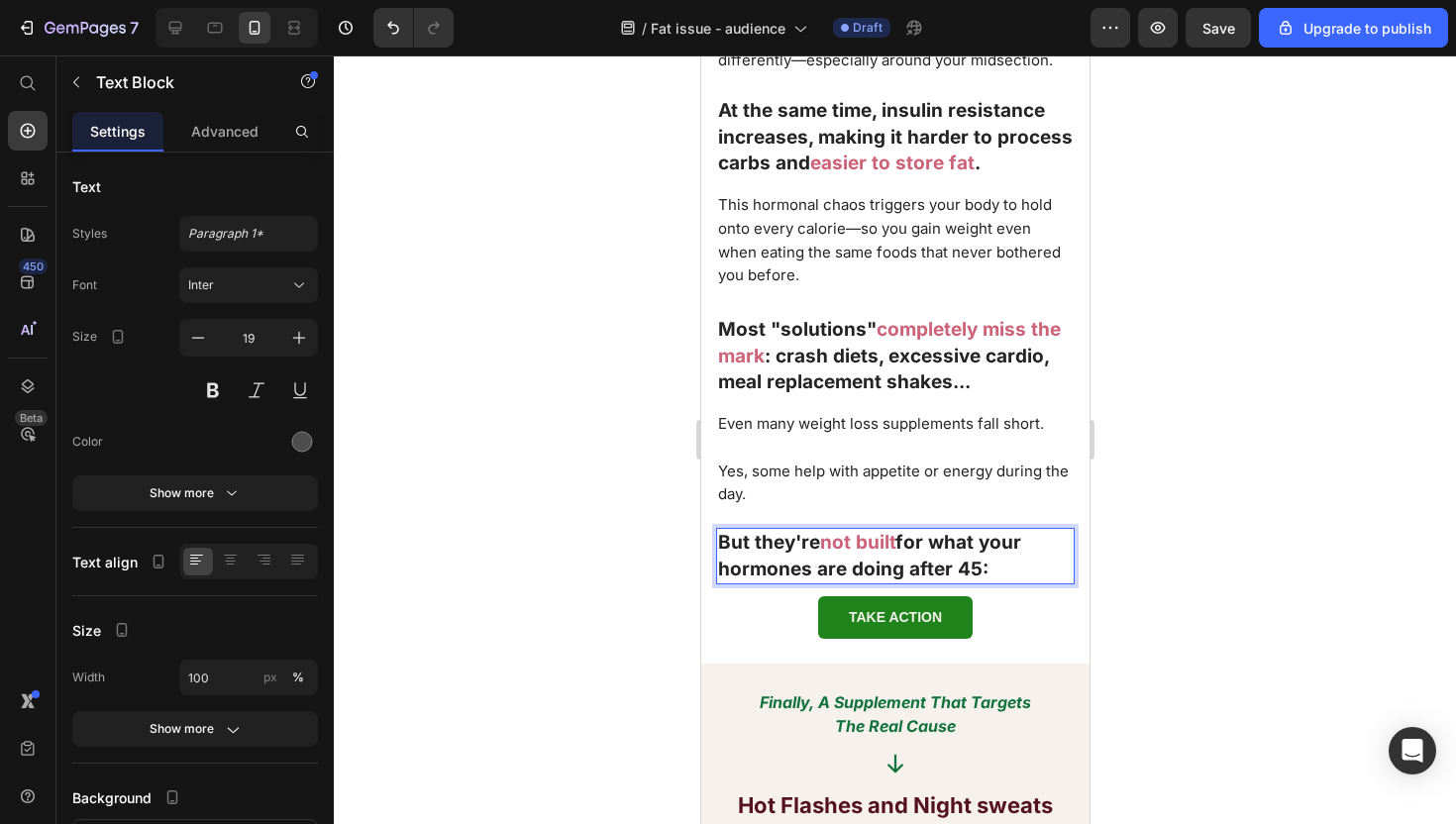 click on "for what your hormones are doing after 45:" at bounding box center (869, 556) 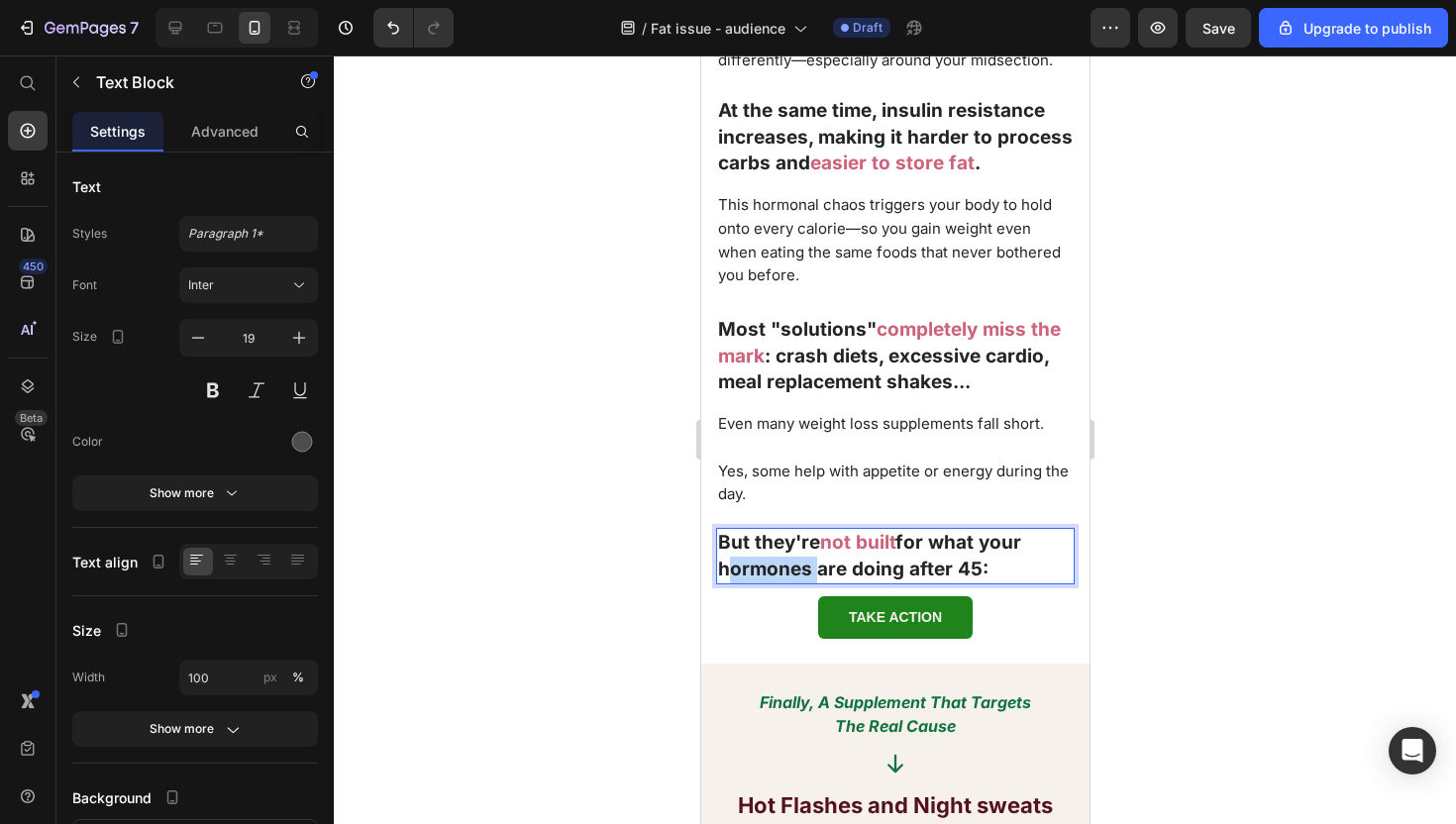 drag, startPoint x: 810, startPoint y: 576, endPoint x: 683, endPoint y: 576, distance: 127 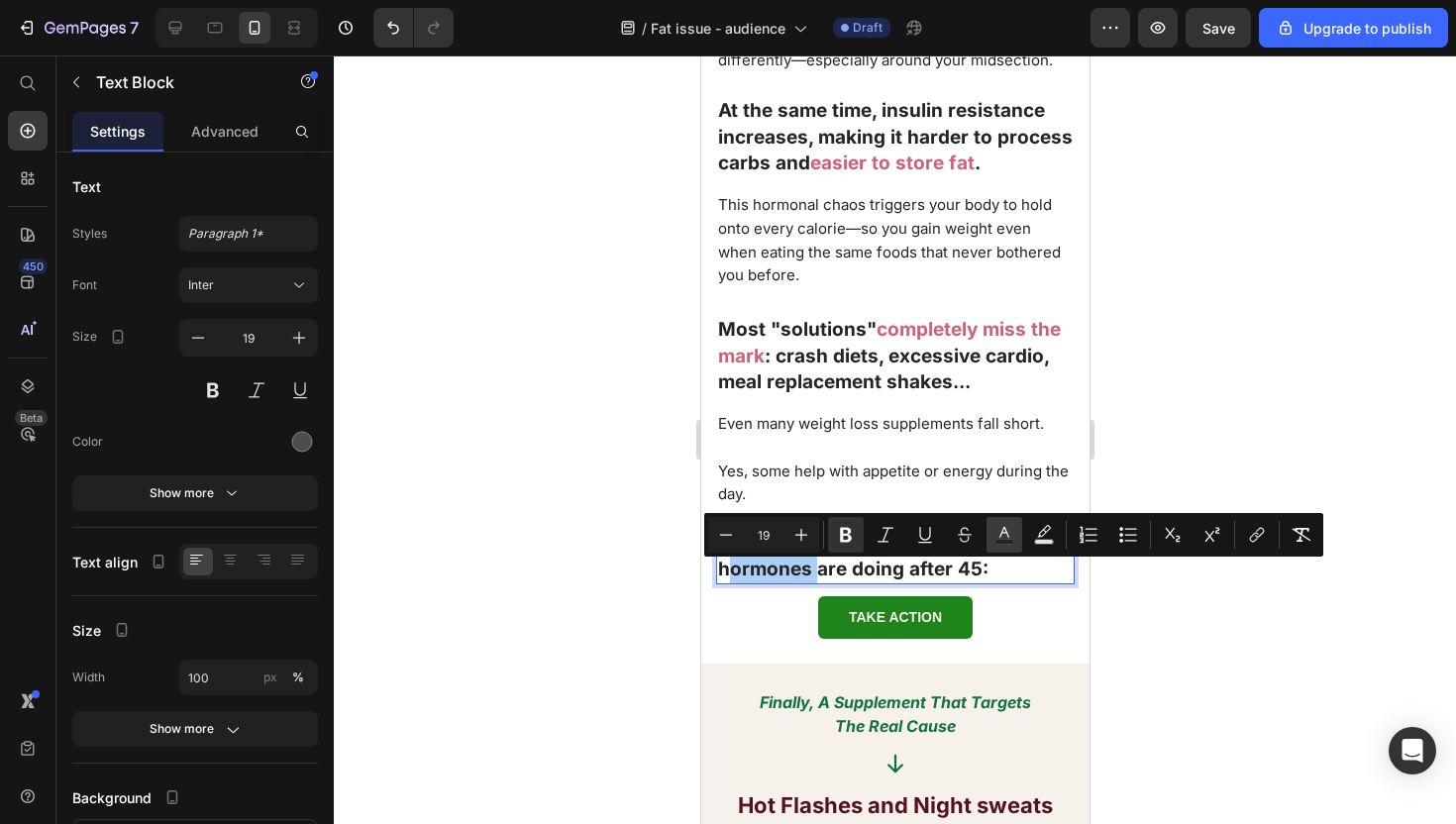 click 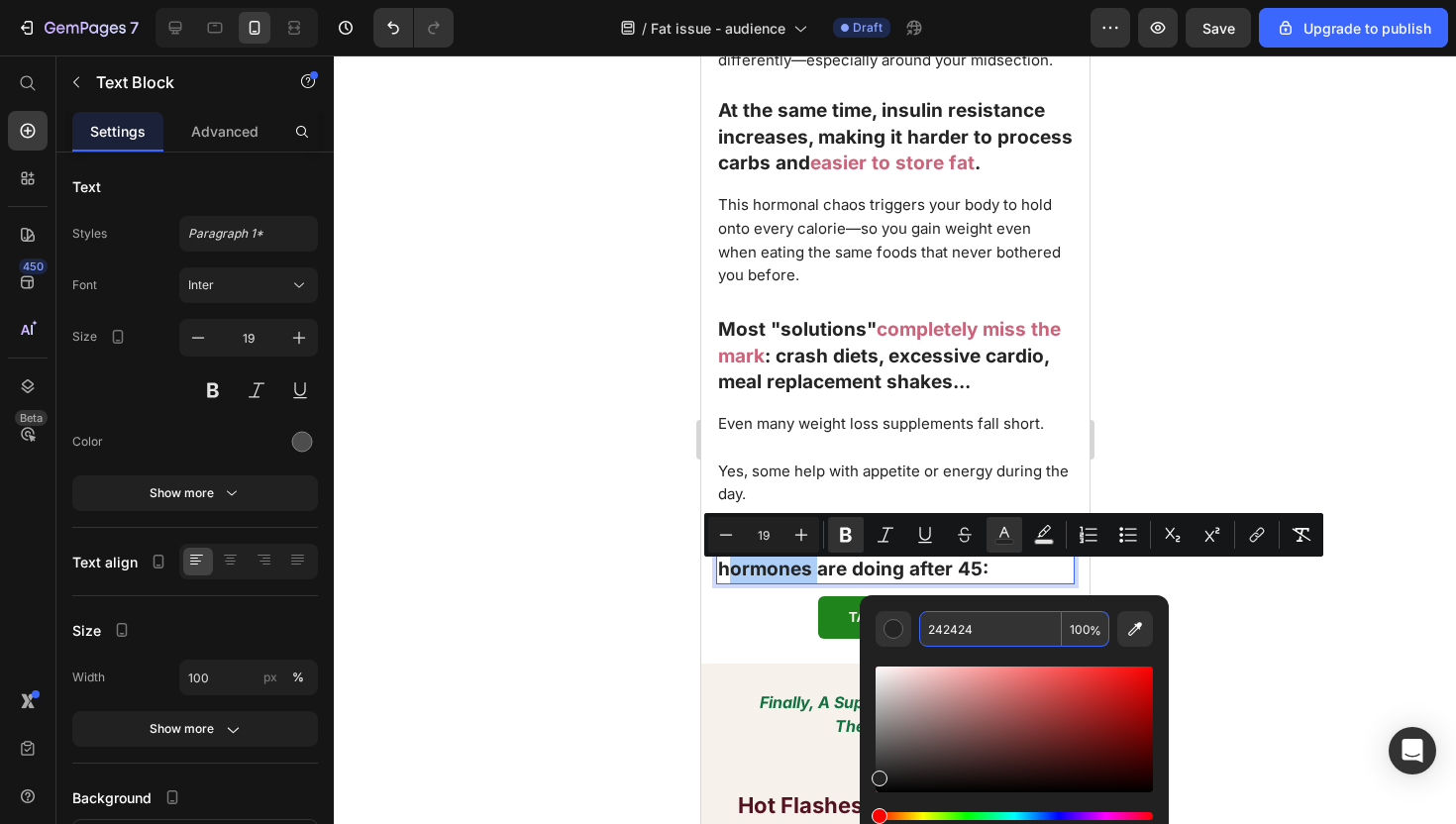 click on "242424" at bounding box center (990, 629) 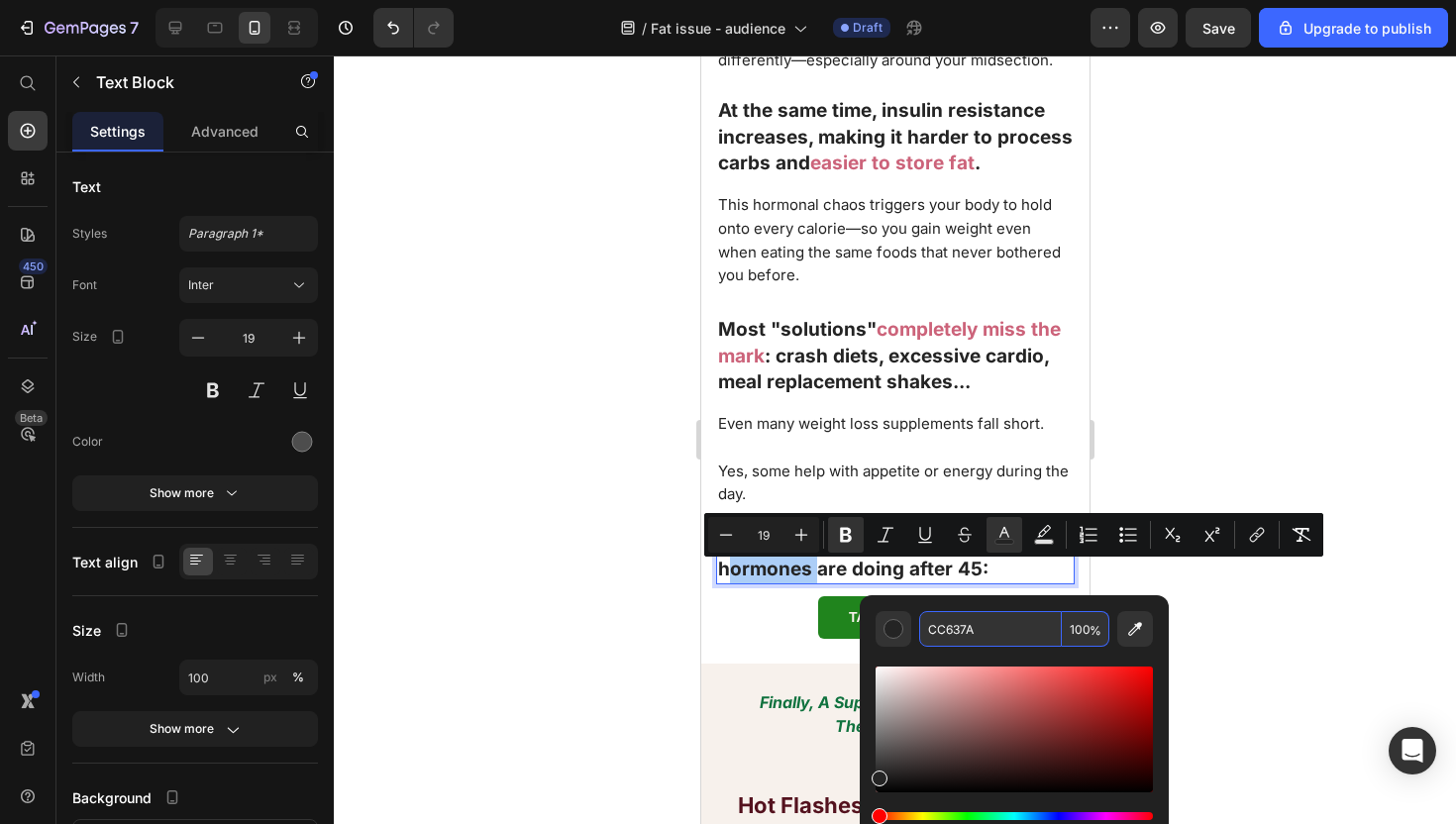 type on "CC637A" 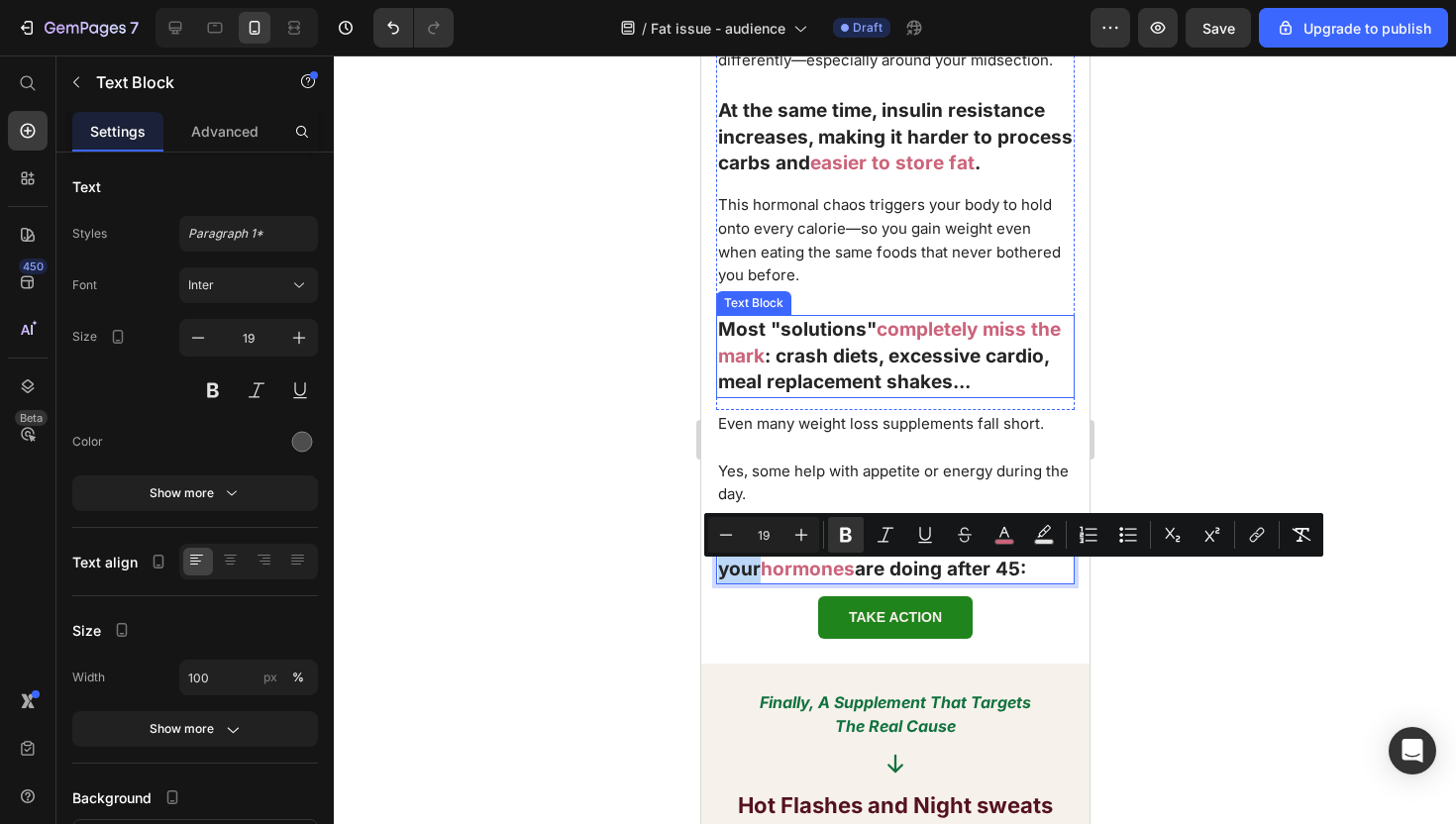 scroll, scrollTop: 2587, scrollLeft: 0, axis: vertical 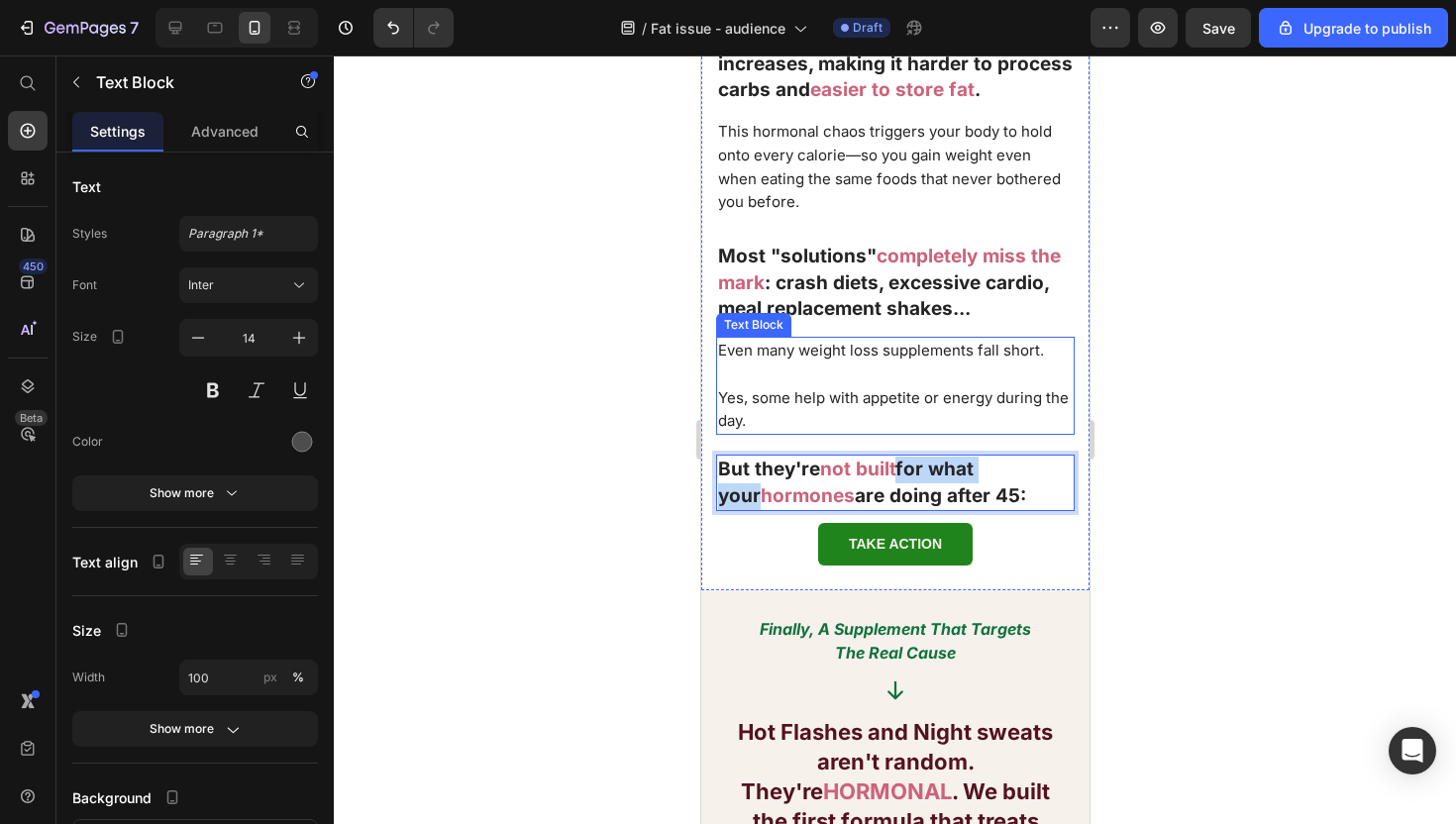 click on "Yes, some help with appetite or energy during the day." at bounding box center (892, 409) 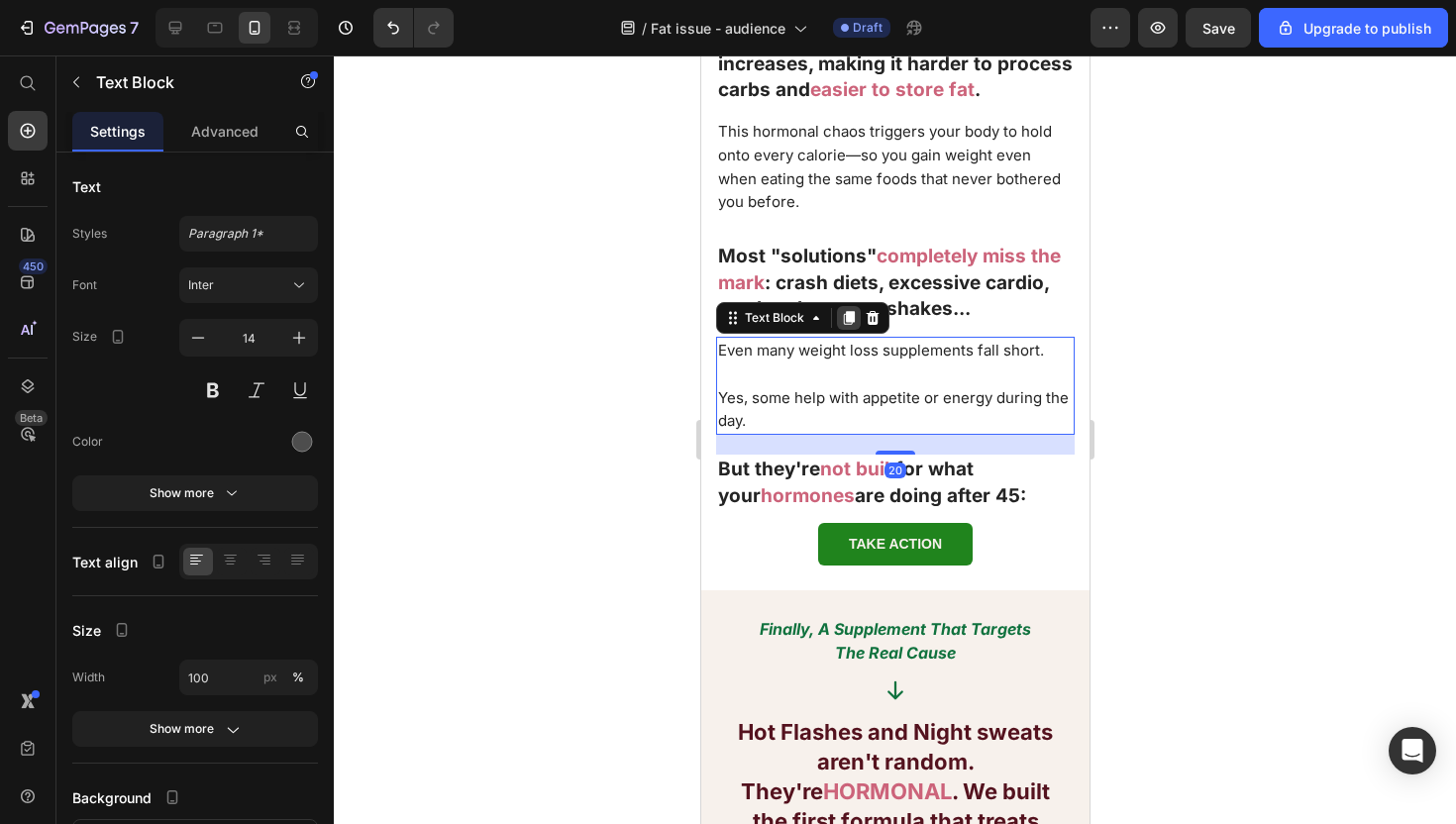 click 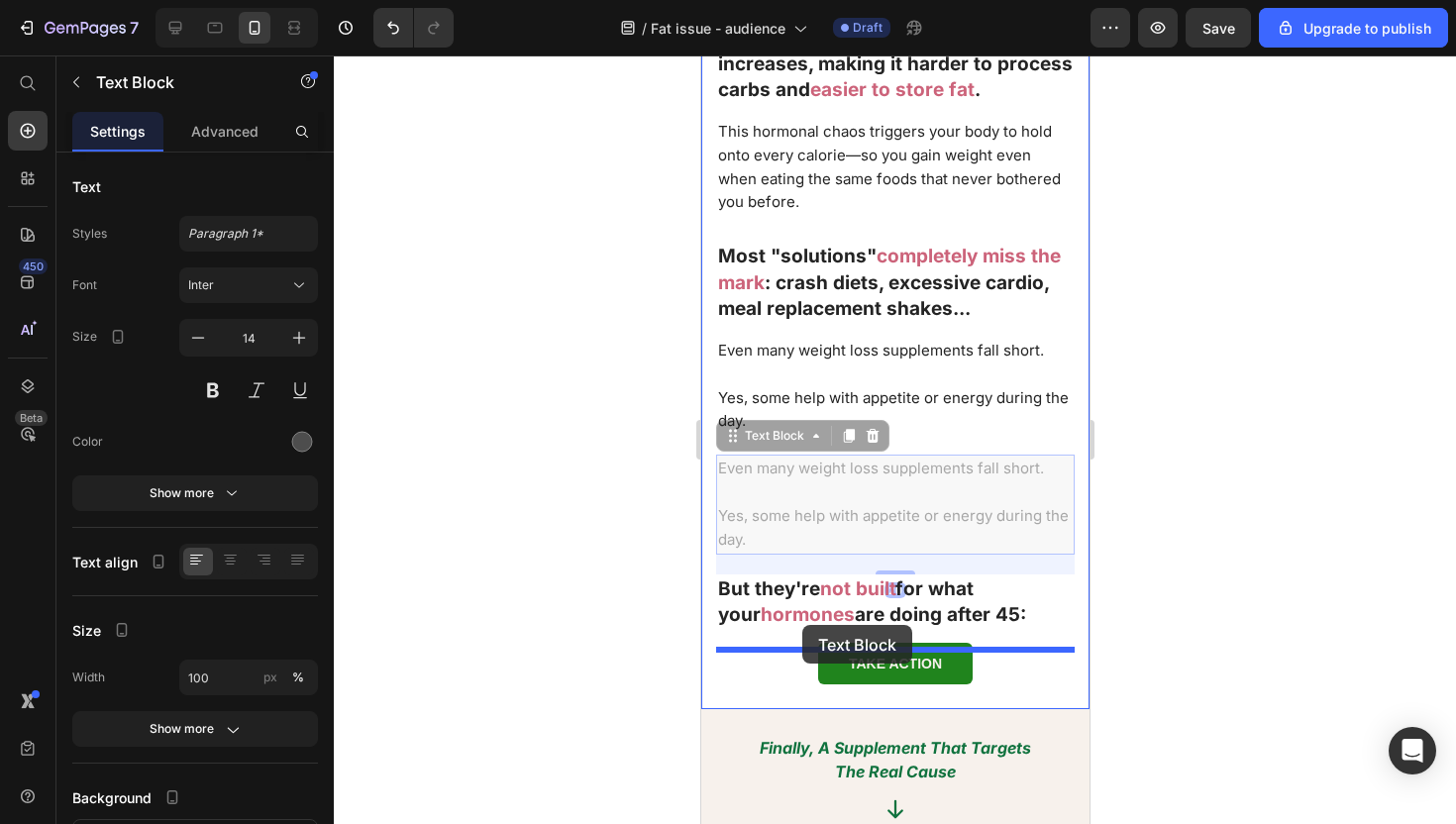 drag, startPoint x: 728, startPoint y: 449, endPoint x: 801, endPoint y: 624, distance: 189.6154 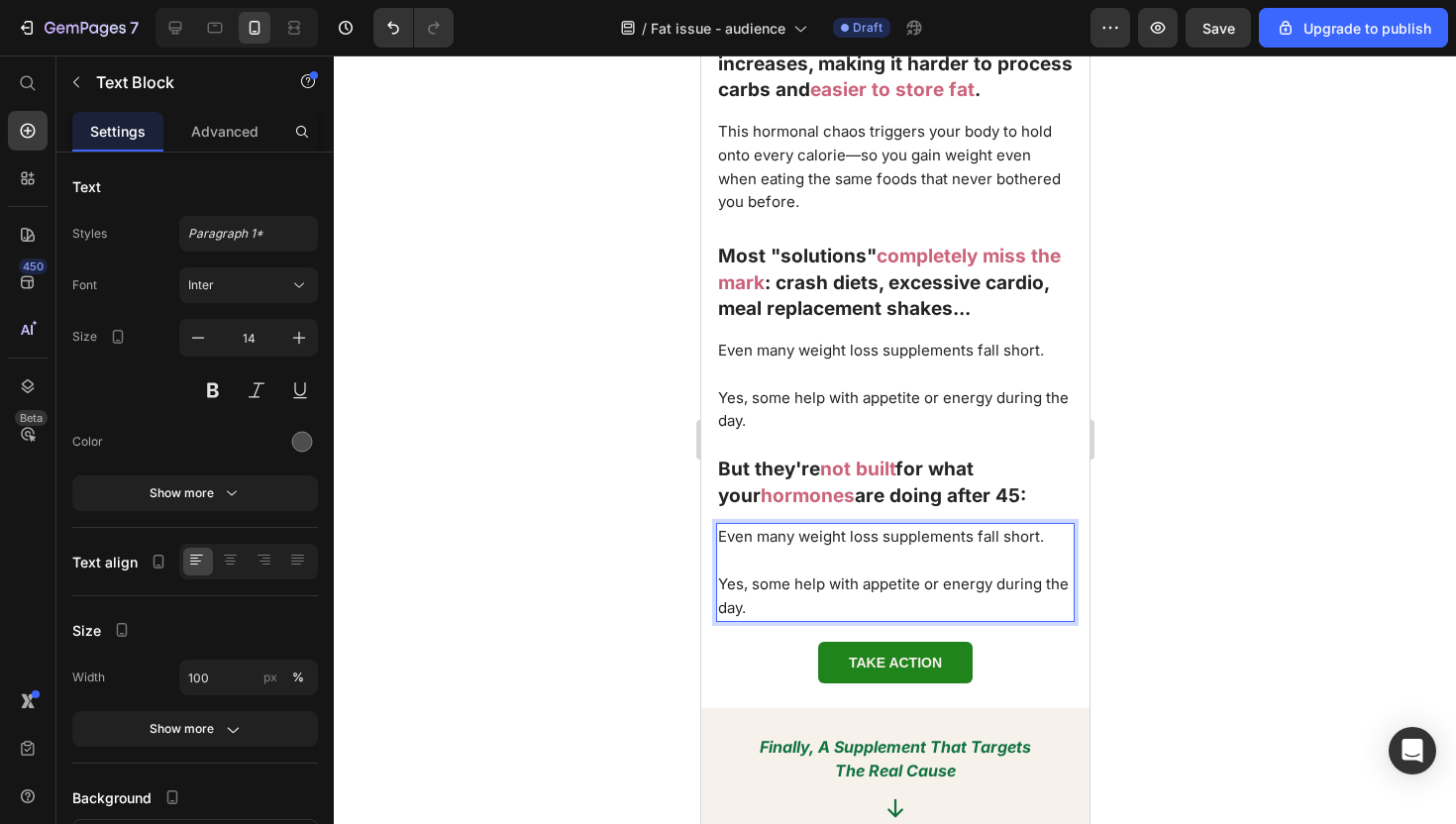 click on "Yes, some help with appetite or energy during the day." at bounding box center (892, 595) 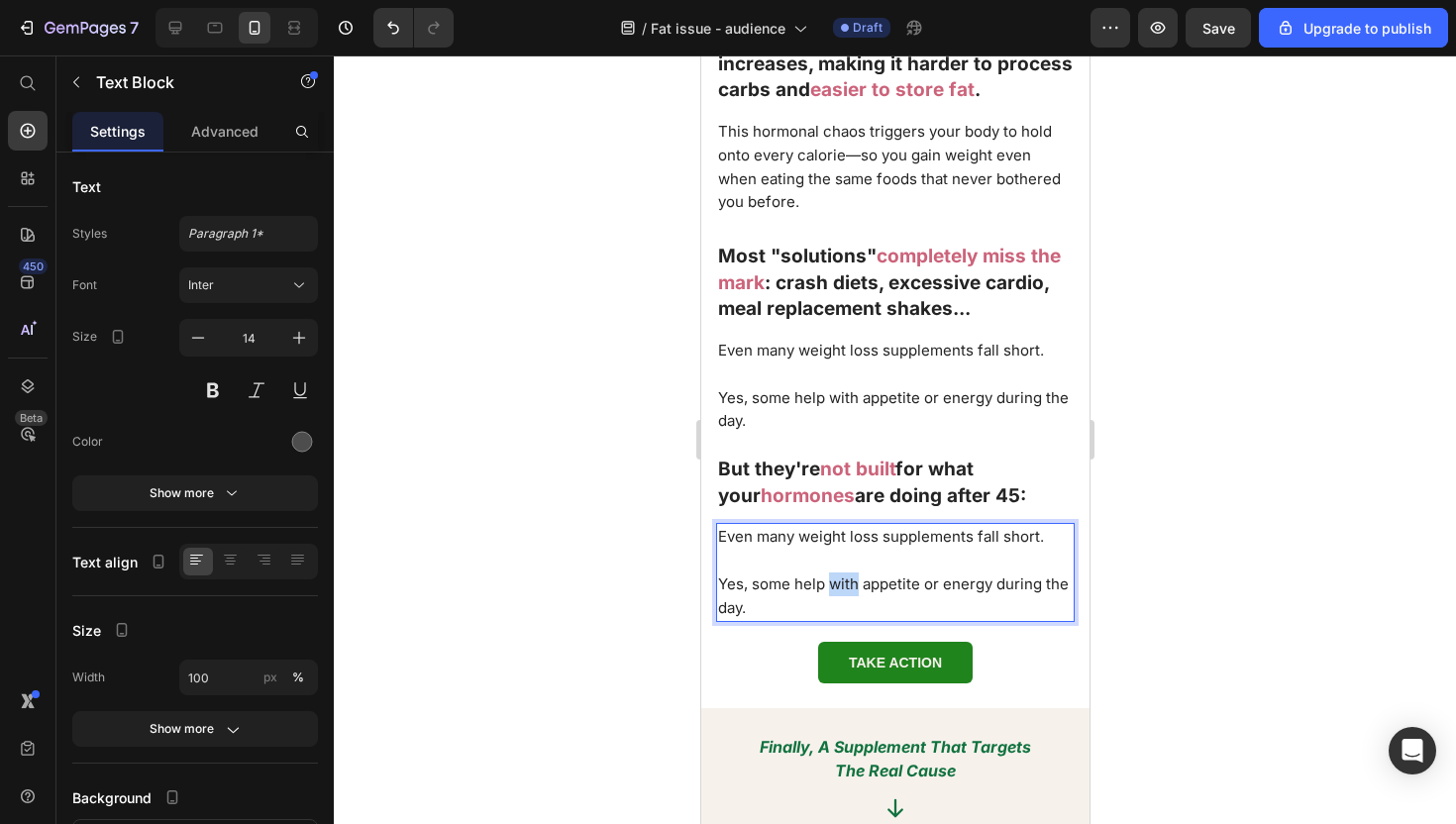 click on "Yes, some help with appetite or energy during the day." at bounding box center [892, 595] 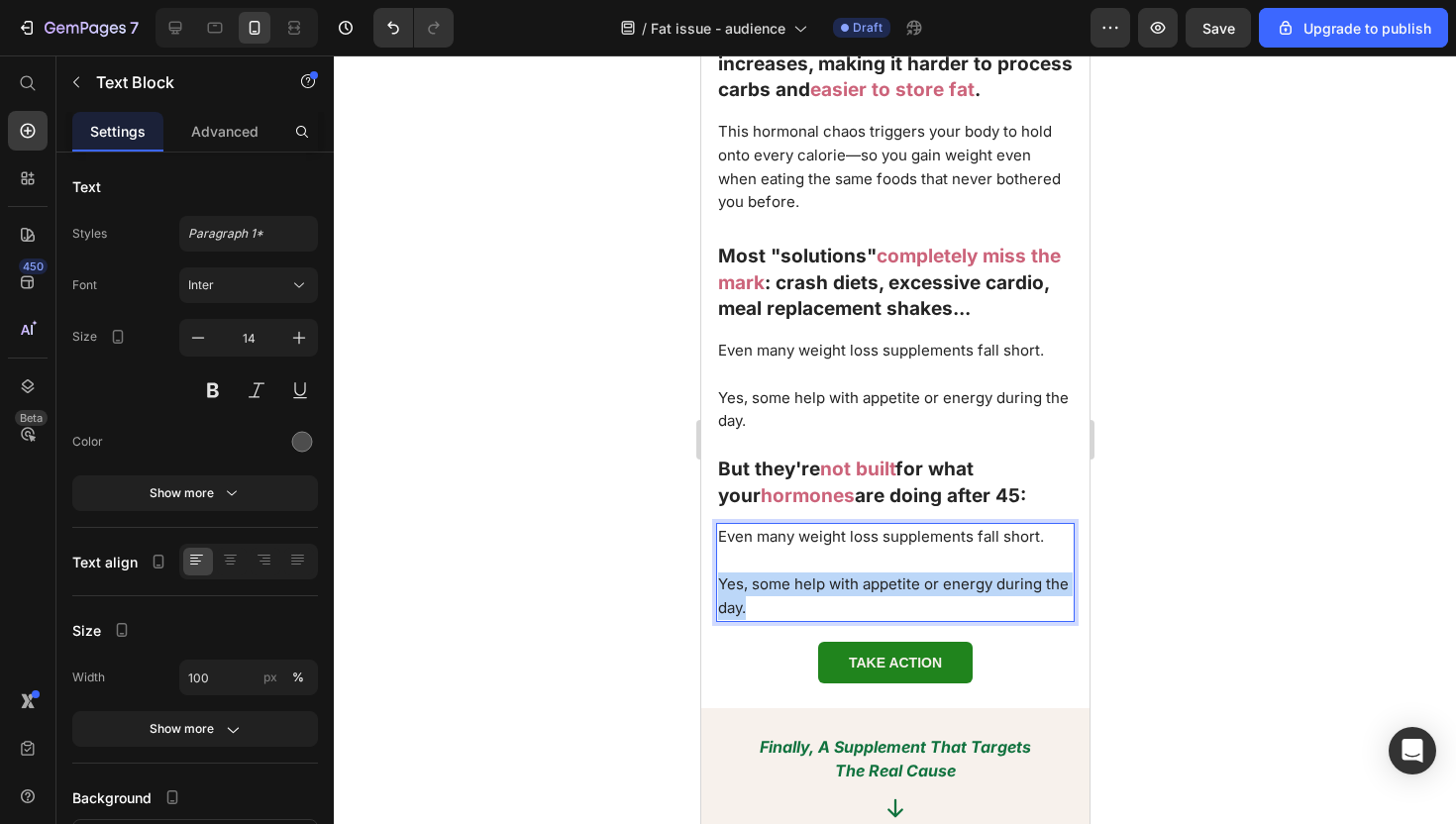 click on "Yes, some help with appetite or energy during the day." at bounding box center [892, 595] 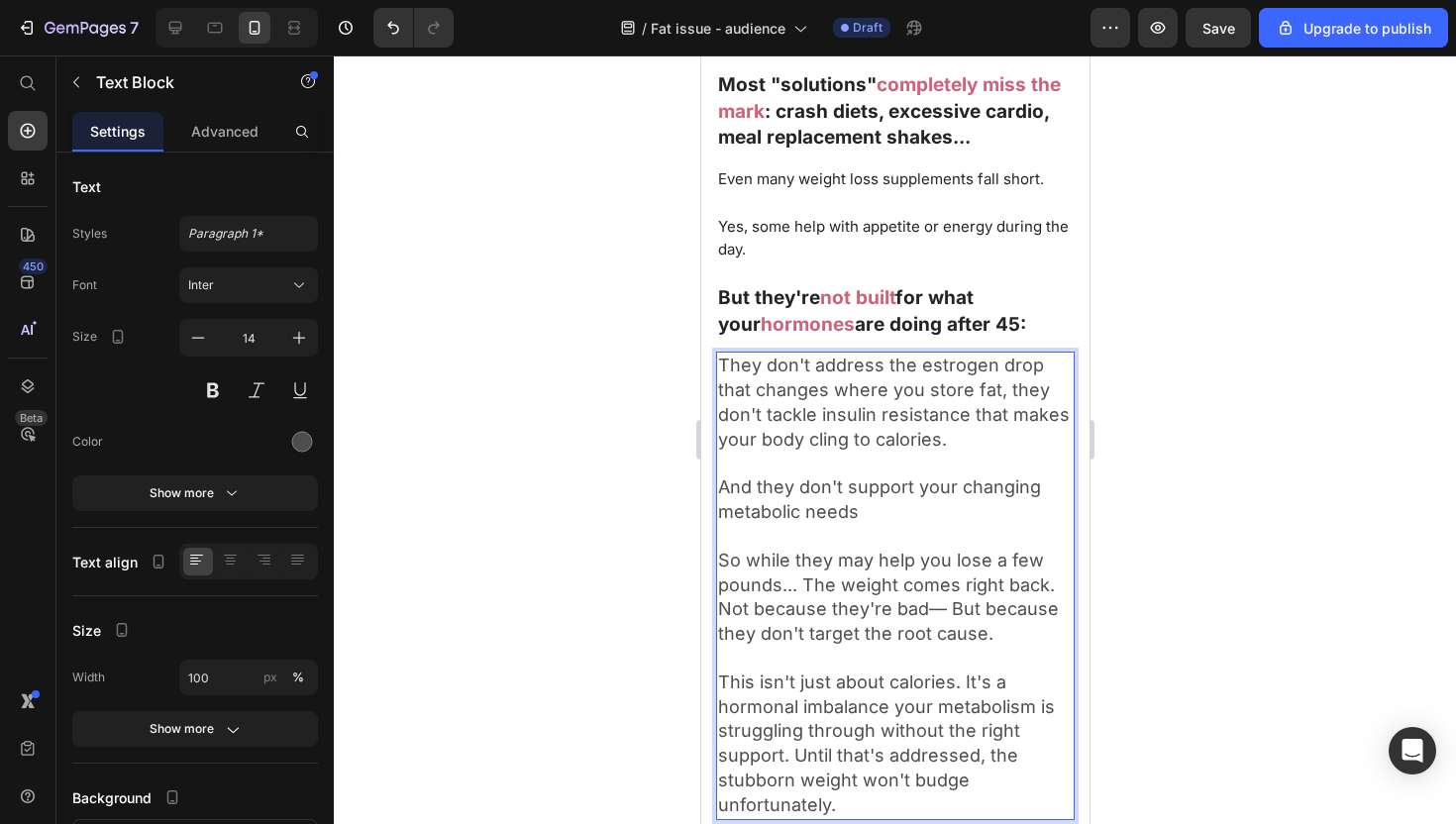 scroll, scrollTop: 2783, scrollLeft: 0, axis: vertical 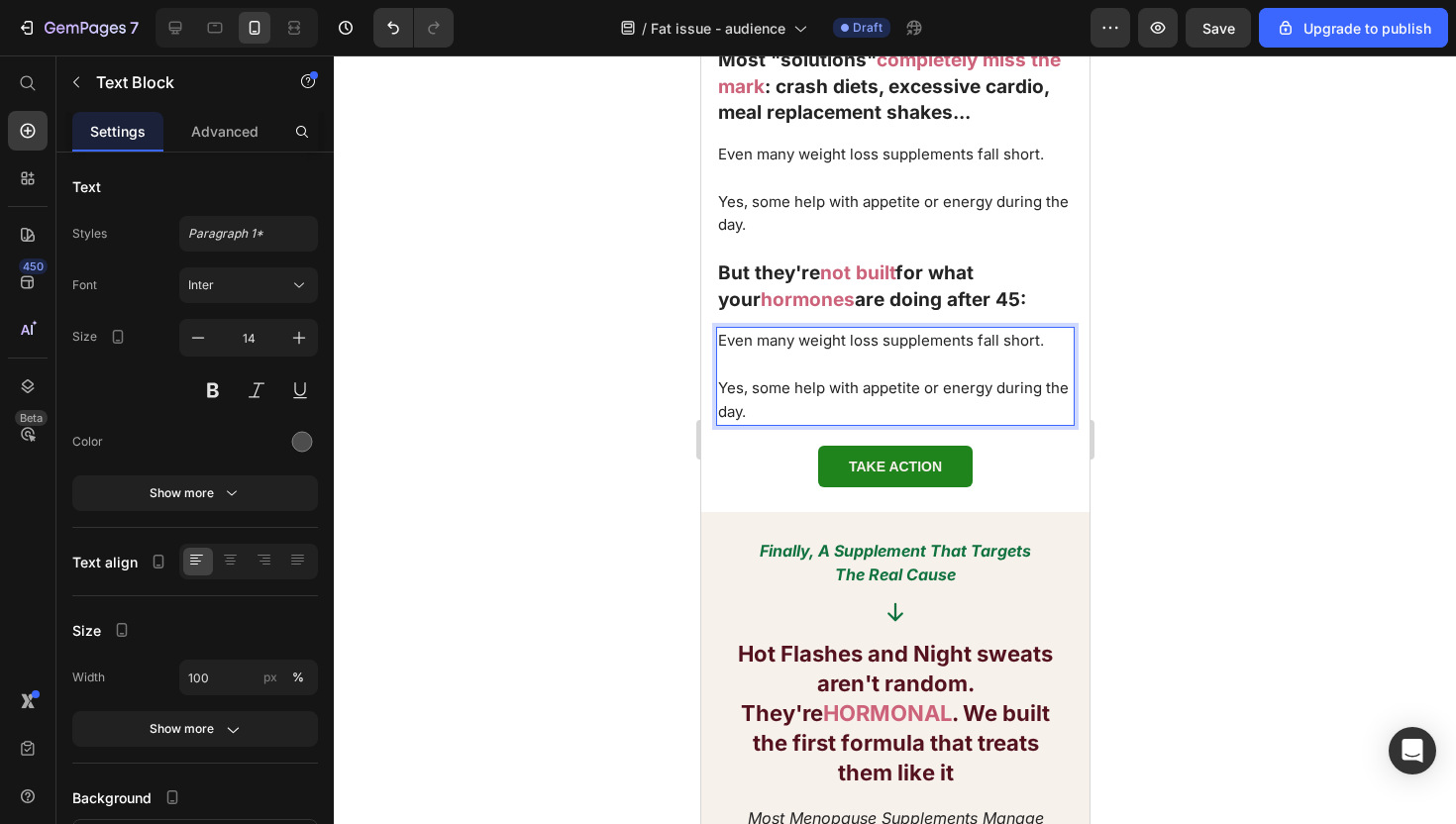 click on "Yes, some help with appetite or energy during the day." at bounding box center [892, 399] 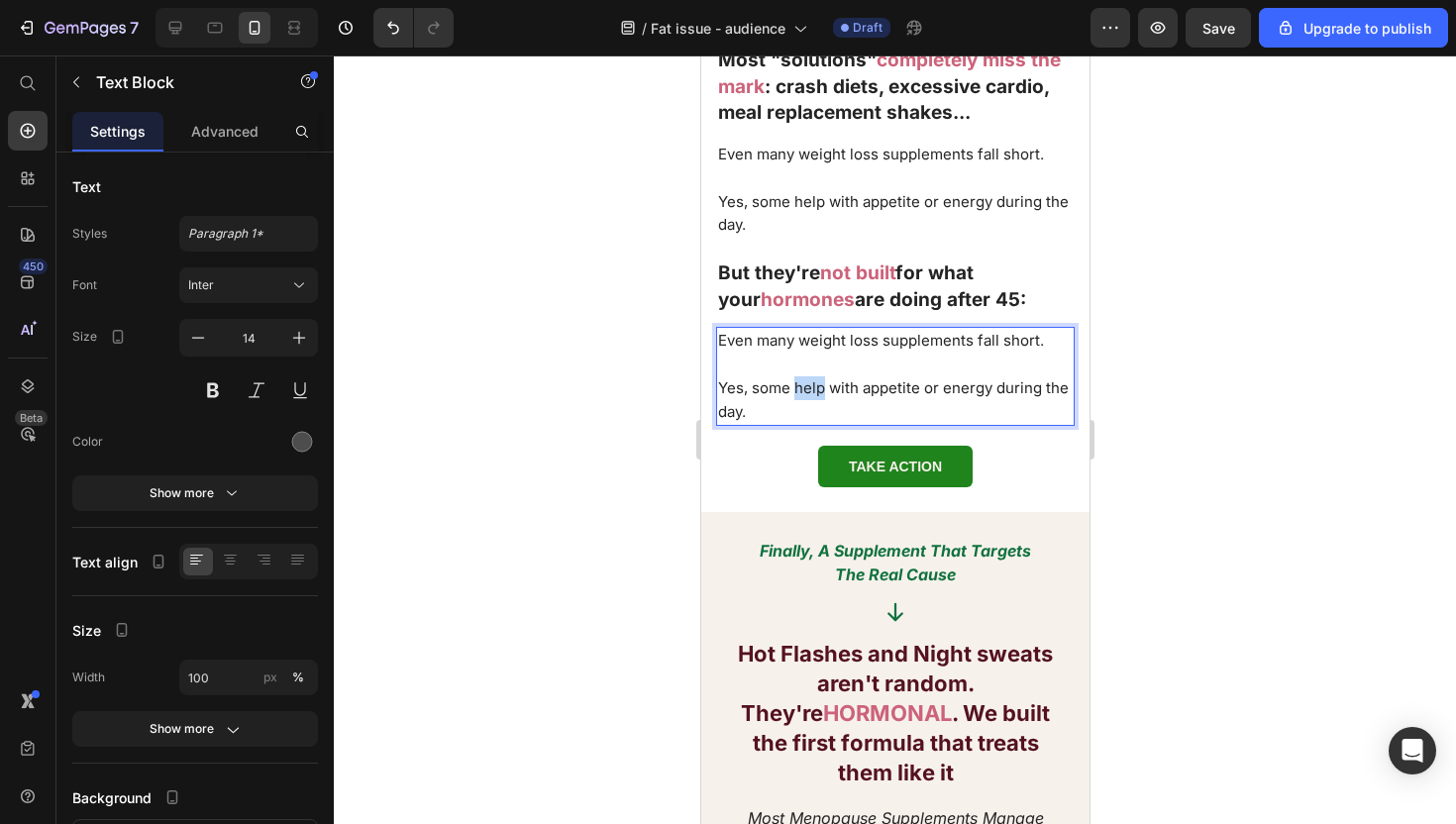 click on "Yes, some help with appetite or energy during the day." at bounding box center (892, 399) 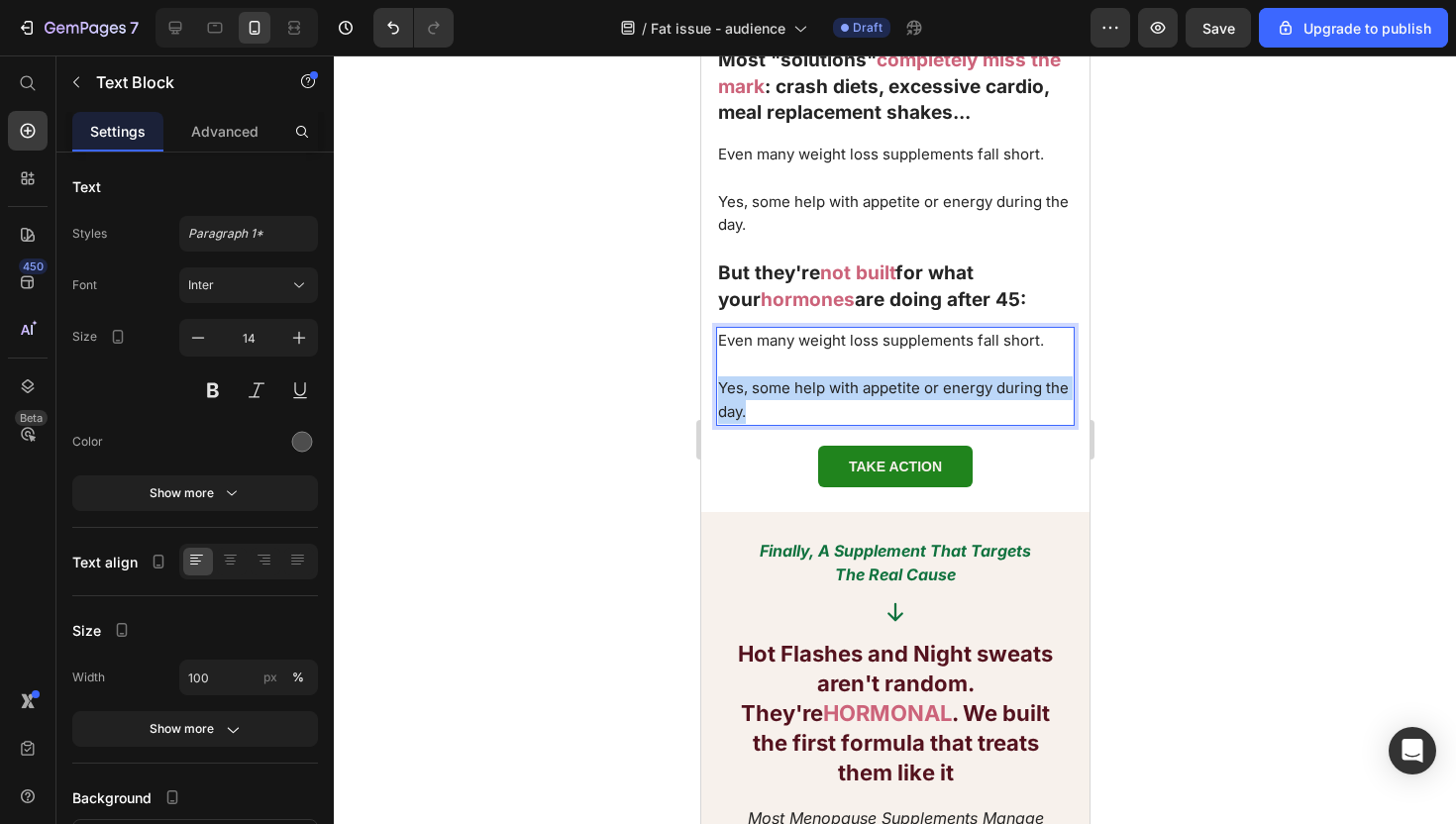 click on "Yes, some help with appetite or energy during the day." at bounding box center (892, 399) 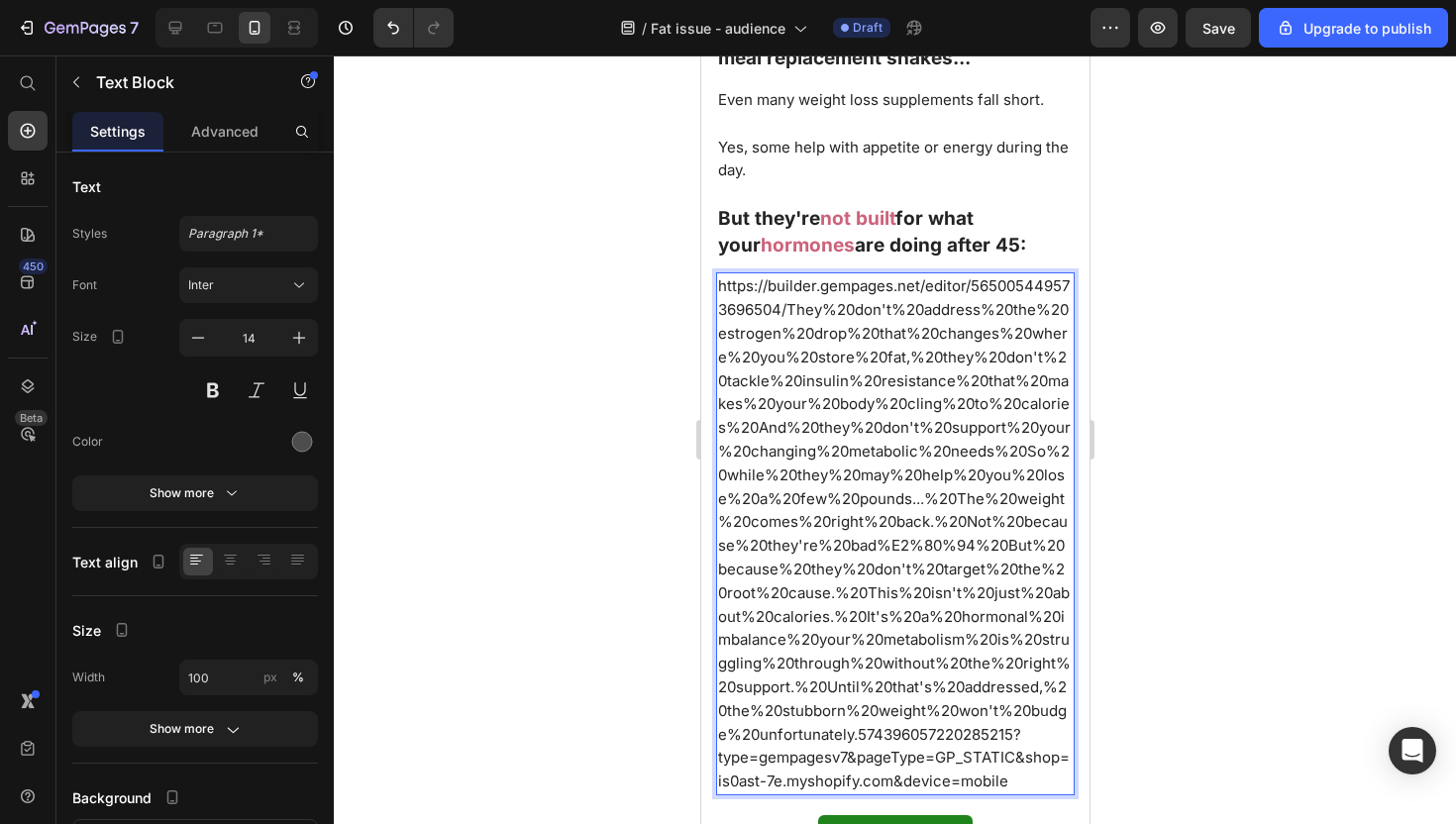 scroll, scrollTop: 2840, scrollLeft: 0, axis: vertical 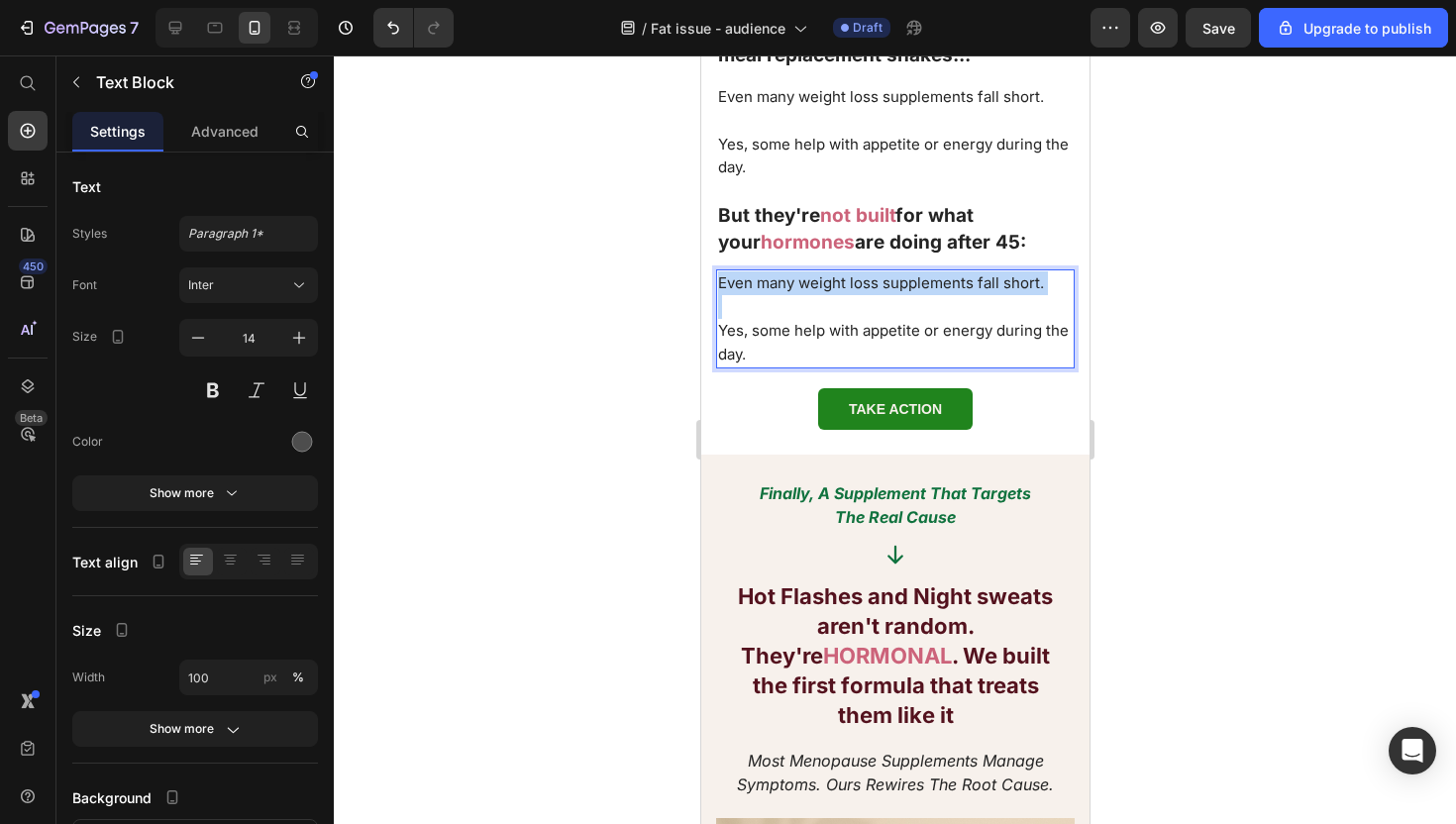 click at bounding box center [894, 307] 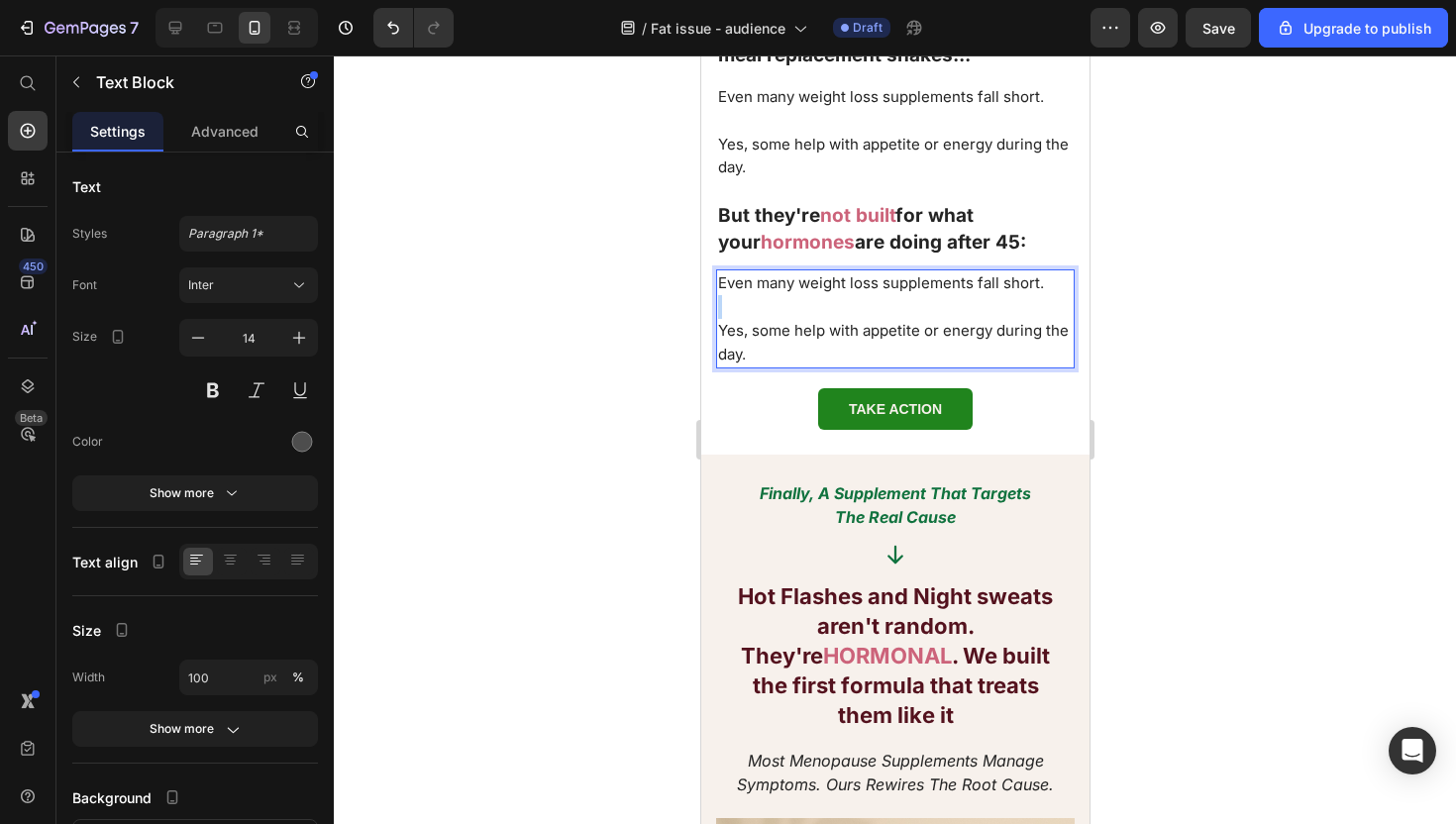 click at bounding box center (894, 307) 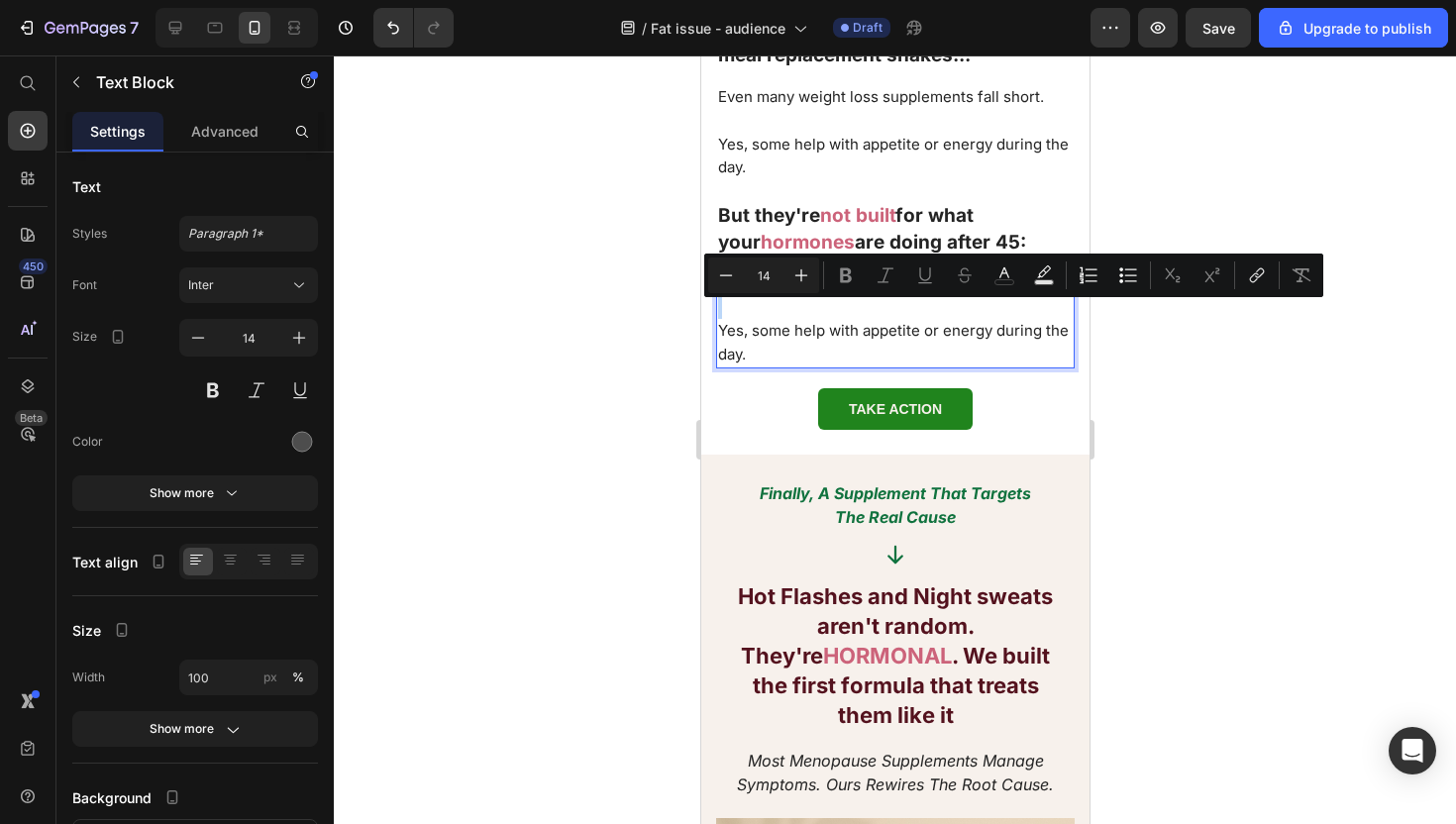 click at bounding box center [894, 307] 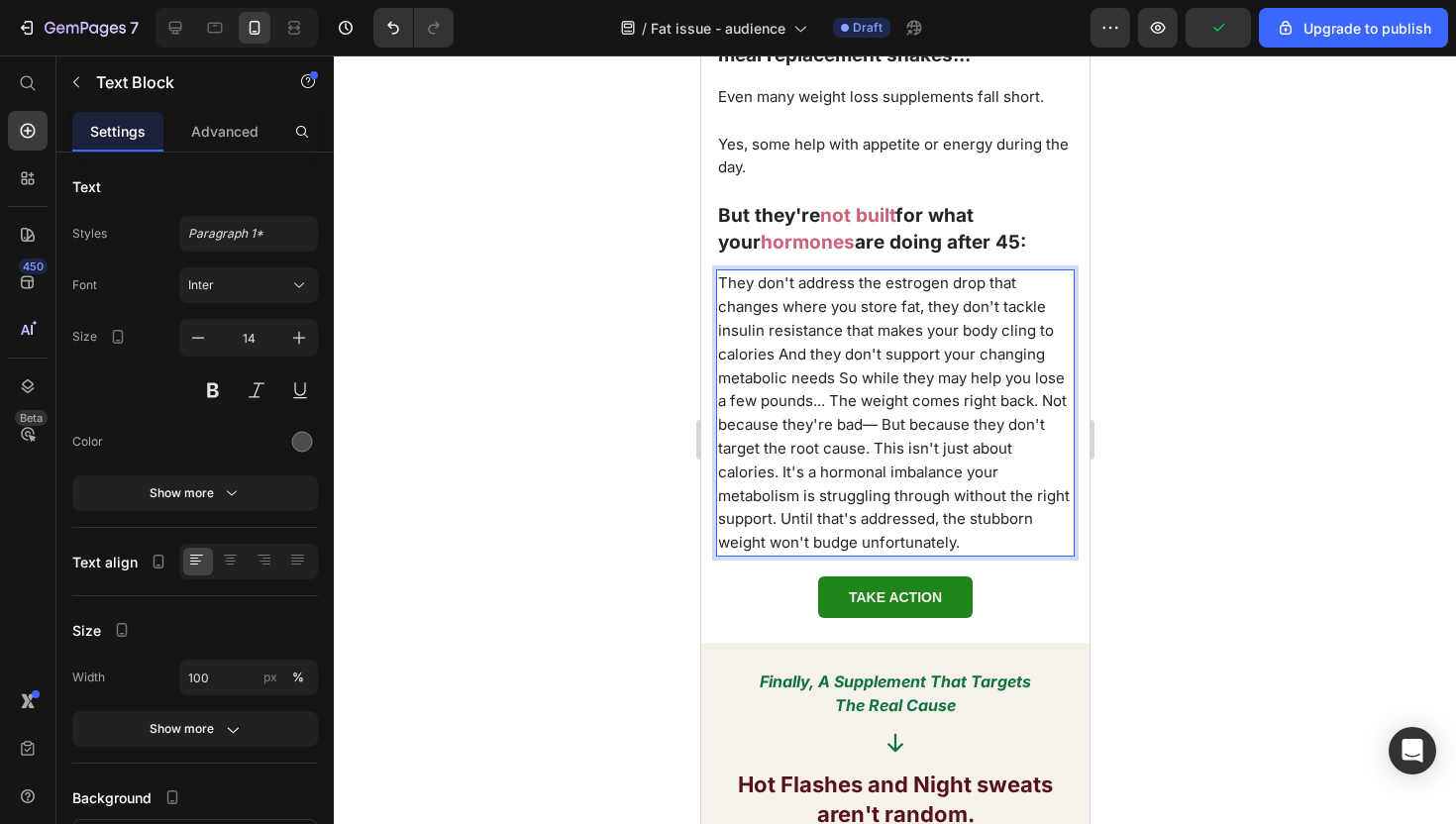 click on "They don't address the estrogen drop that changes where you store fat, they don't tackle insulin resistance that makes your body cling to calories And they don't support your changing metabolic needs So while they may help you lose a few pounds... The weight comes right back. Not because they're bad— But because they don't target the root cause. This isn't just about calories. It's a hormonal imbalance your metabolism is struggling through without the right support. Until that's addressed, the stubborn weight won't budge unfortunately." at bounding box center (892, 412) 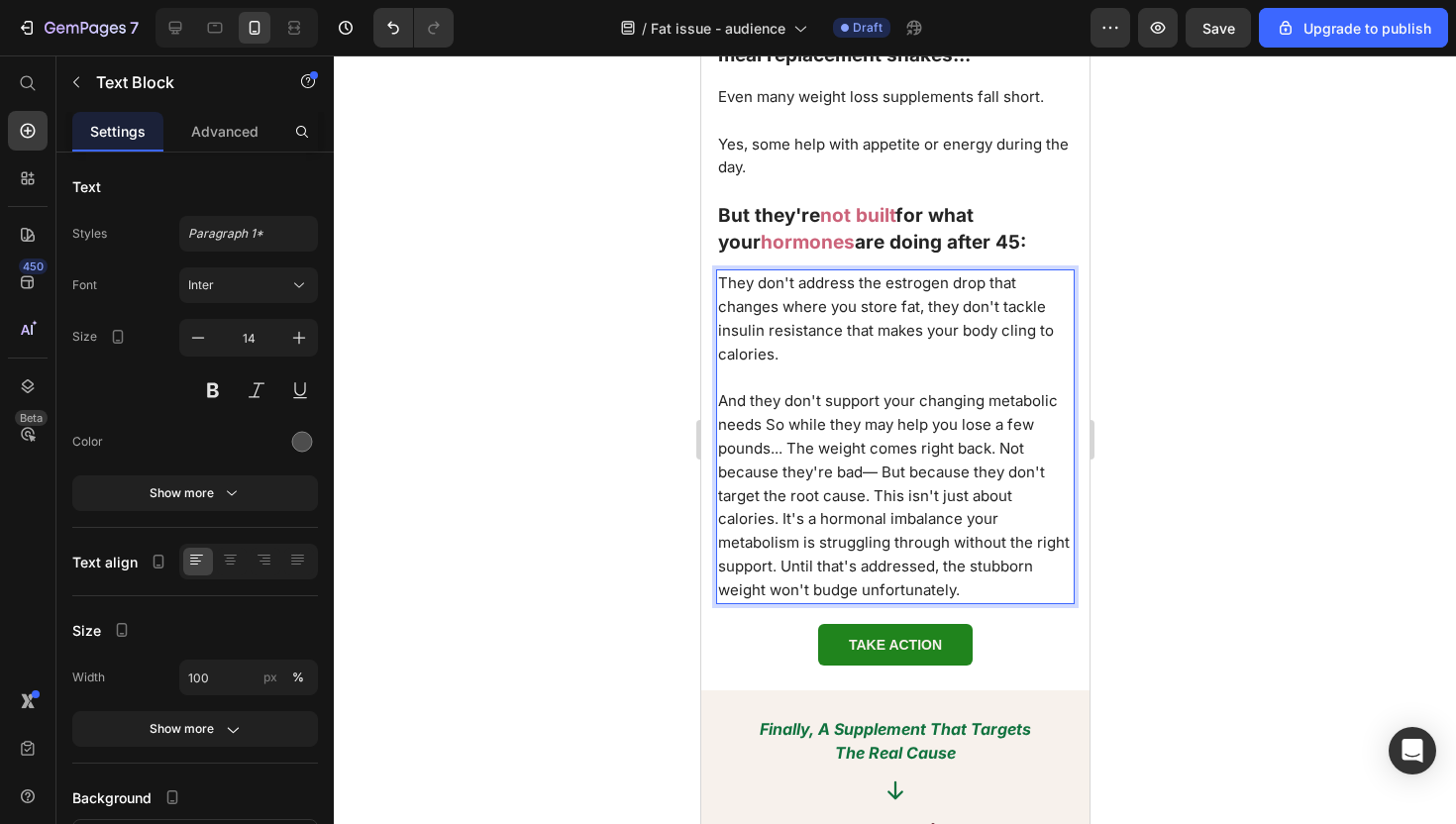 click on "And they don't support your changing metabolic needs So while they may help you lose a few pounds... The weight comes right back. Not because they're bad— But because they don't target the root cause. This isn't just about calories. It's a hormonal imbalance your metabolism is struggling through without the right support. Until that's addressed, the stubborn weight won't budge unfortunately." at bounding box center [892, 494] 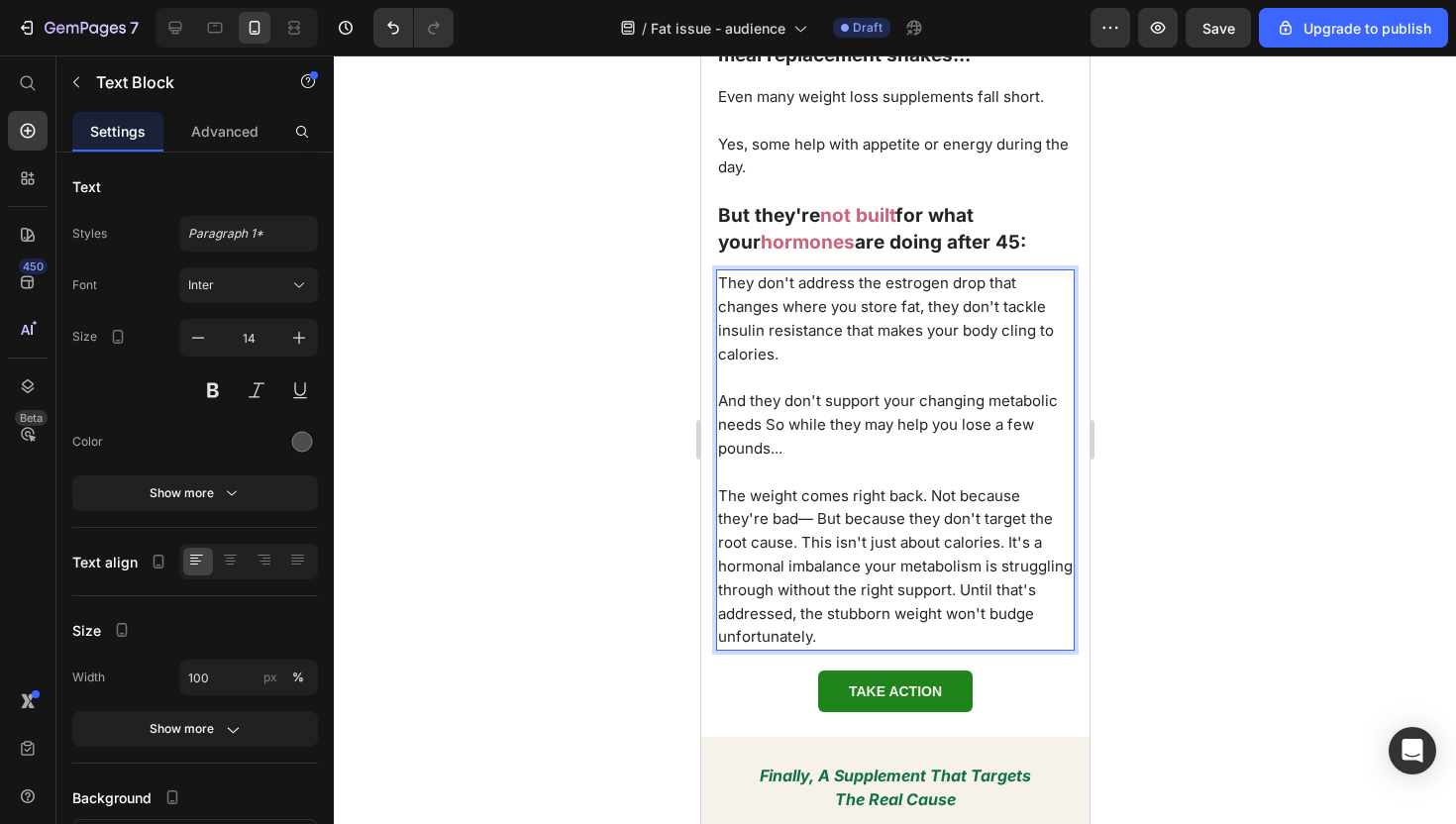 click on "The weight comes right back. Not because they're bad— But because they don't target the root cause. This isn't just about calories. It's a hormonal imbalance your metabolism is struggling through without the right support. Until that's addressed, the stubborn weight won't budge unfortunately." at bounding box center [894, 566] 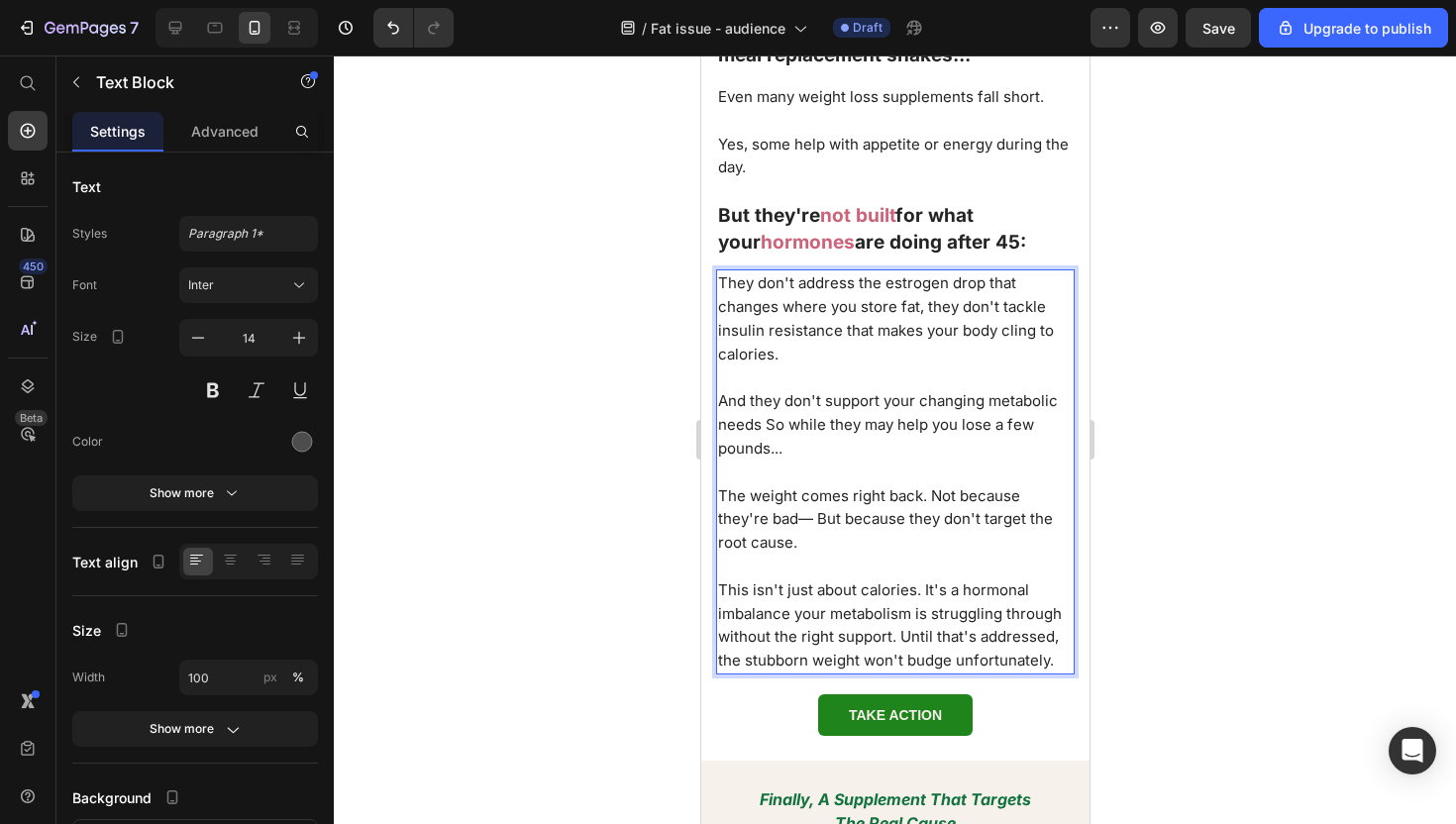 click on "And they don't support your changing metabolic needs So while they may help you lose a few pounds..." at bounding box center [886, 424] 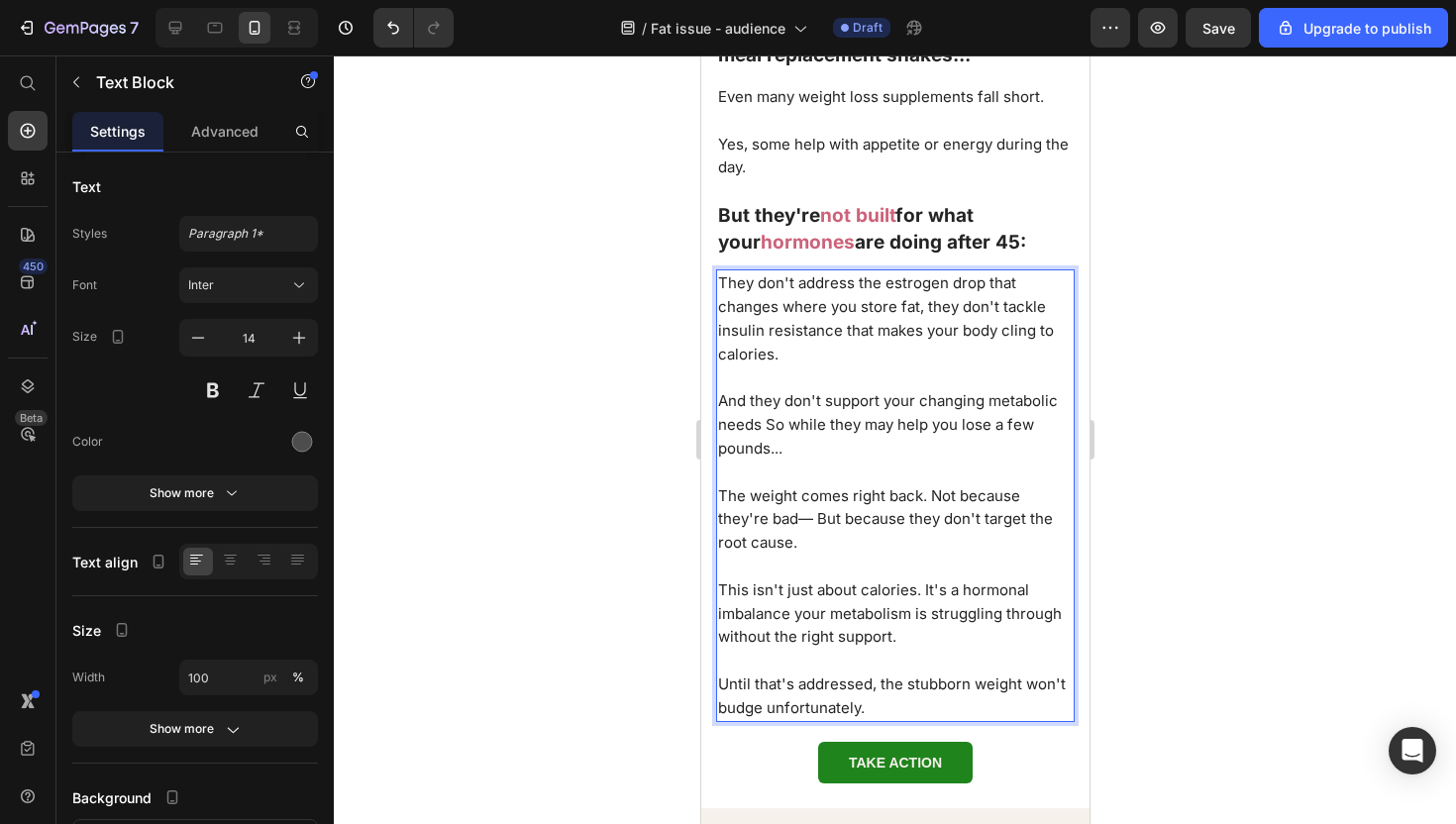 click on "The weight comes right back. Not because they're bad— But because they don't target the root cause." at bounding box center (884, 519) 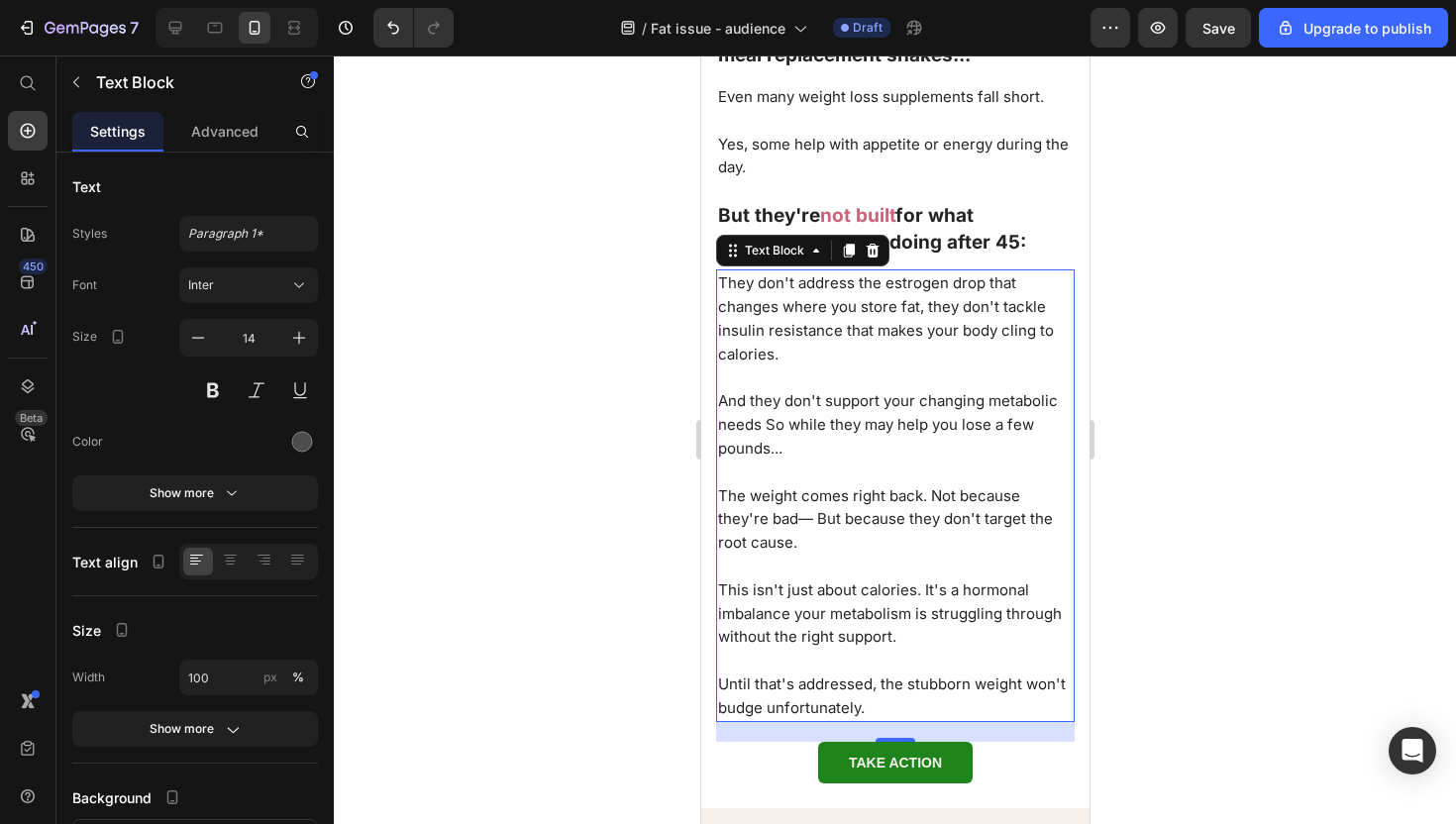 click 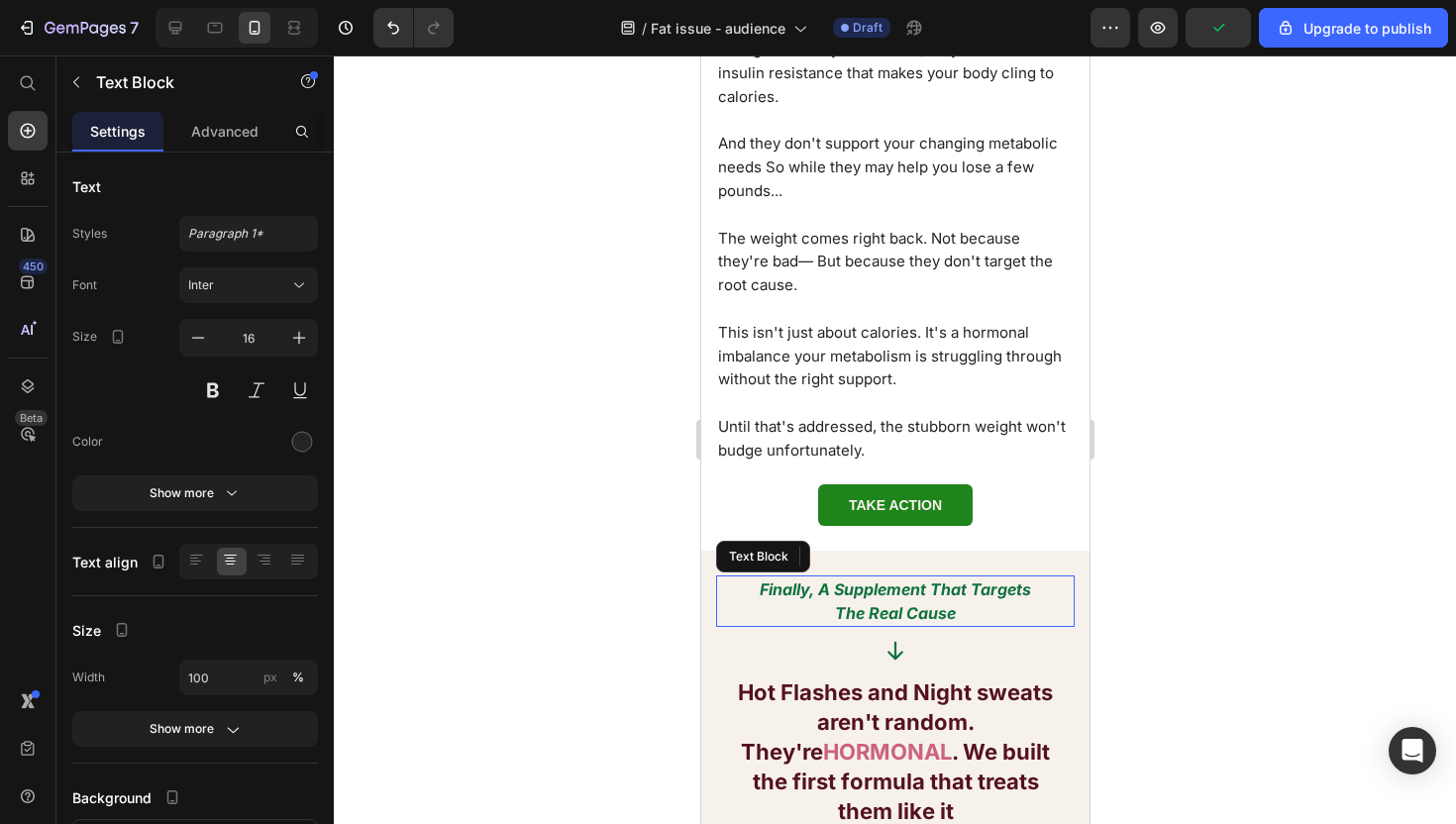 click on "Finally, a supplement that targets the real cause" at bounding box center [894, 601] 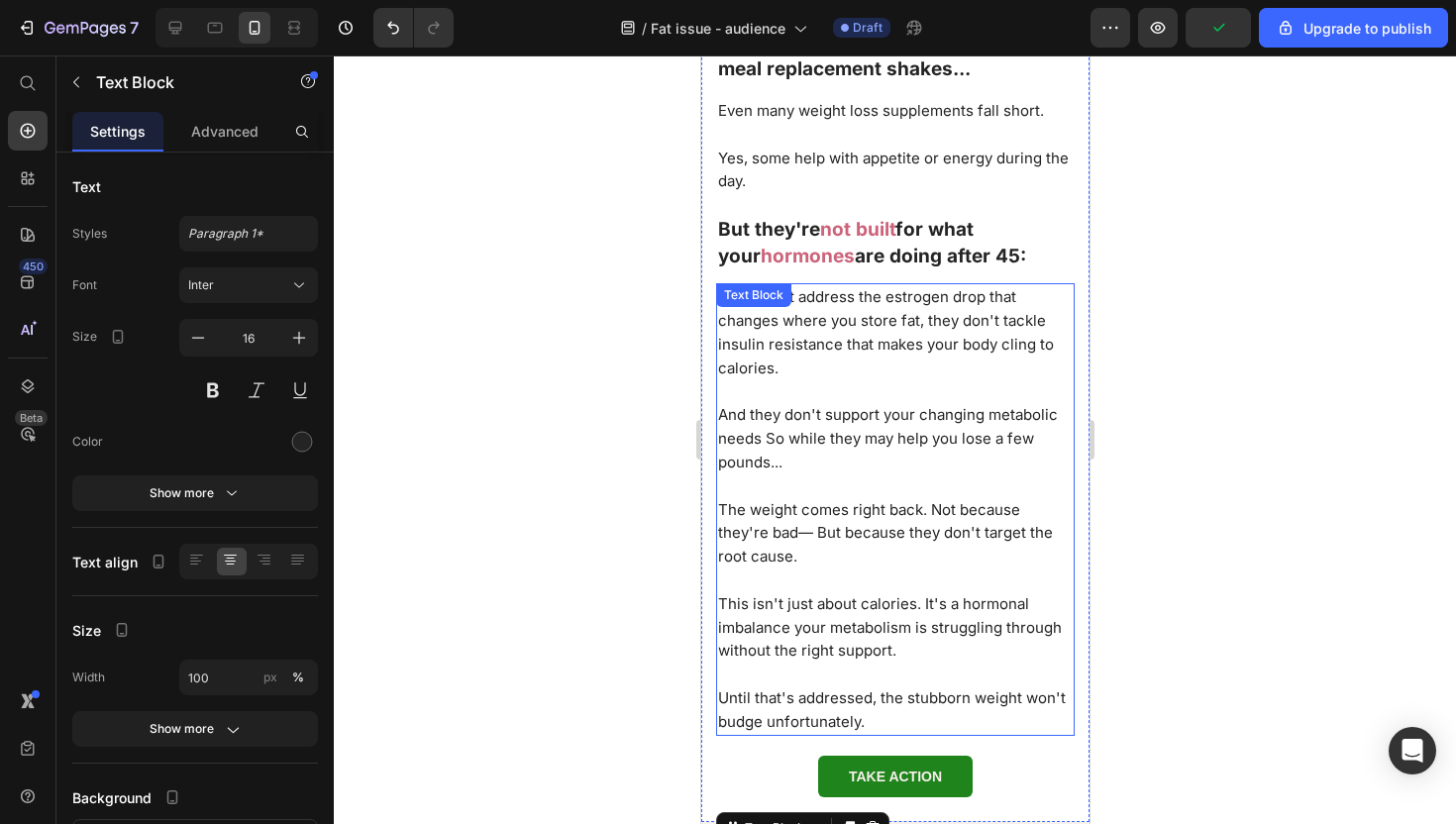 scroll, scrollTop: 2820, scrollLeft: 0, axis: vertical 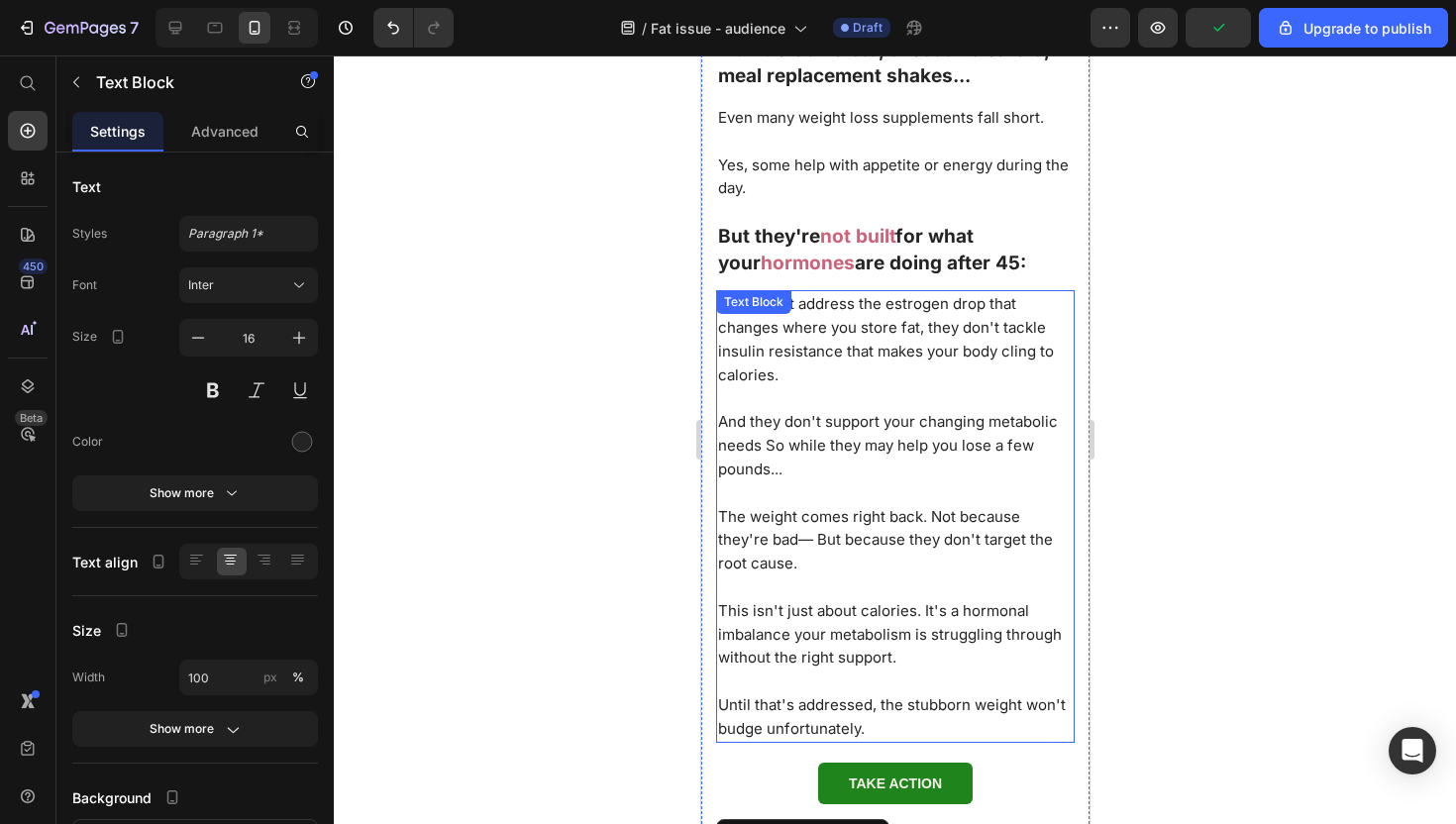 click on "They don't address the estrogen drop that changes where you store fat, they don't tackle insulin resistance that makes your body cling to calories." at bounding box center [894, 339] 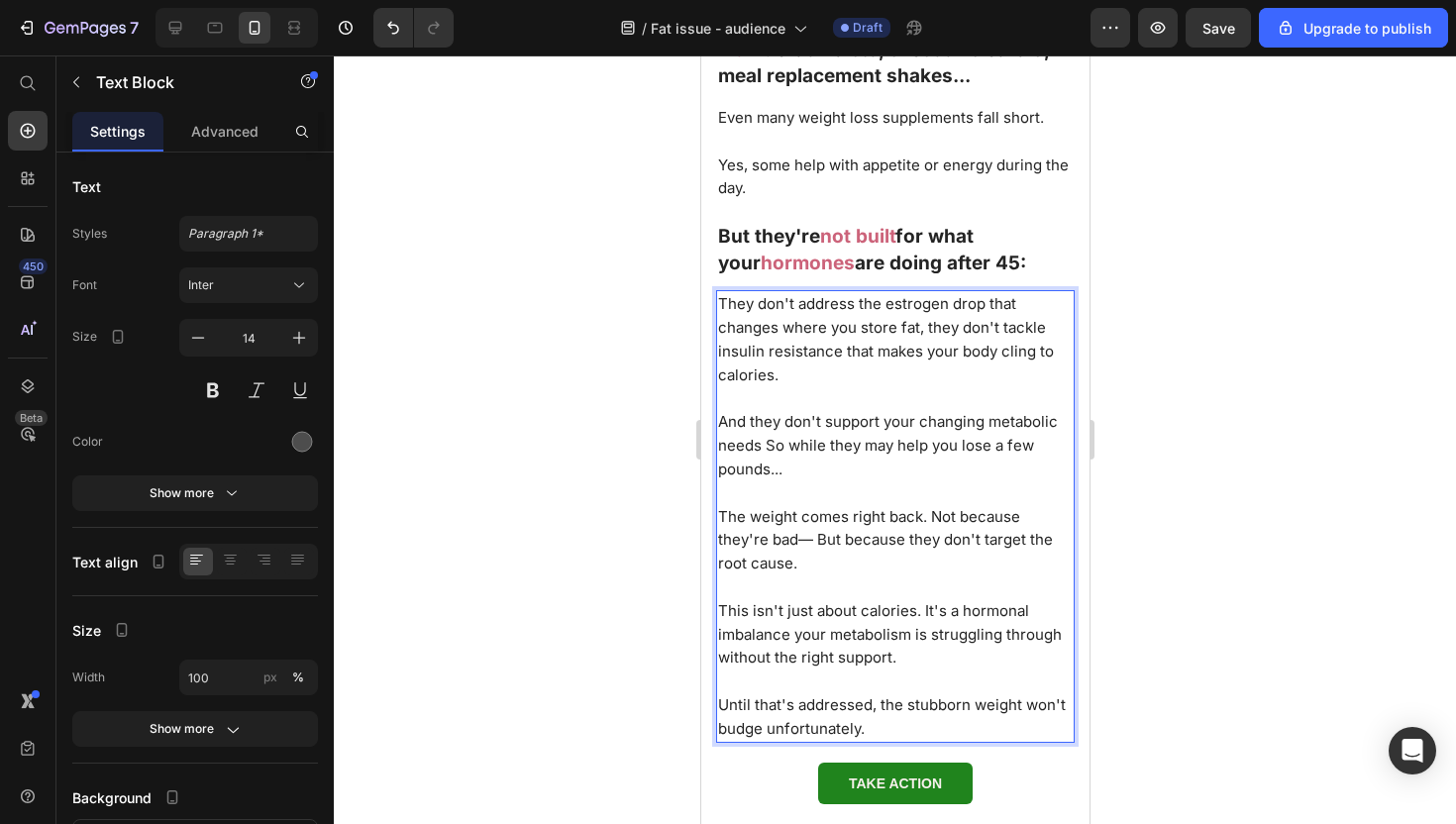 click on "And they don't support your changing metabolic needs So while they may help you lose a few pounds..." at bounding box center (886, 445) 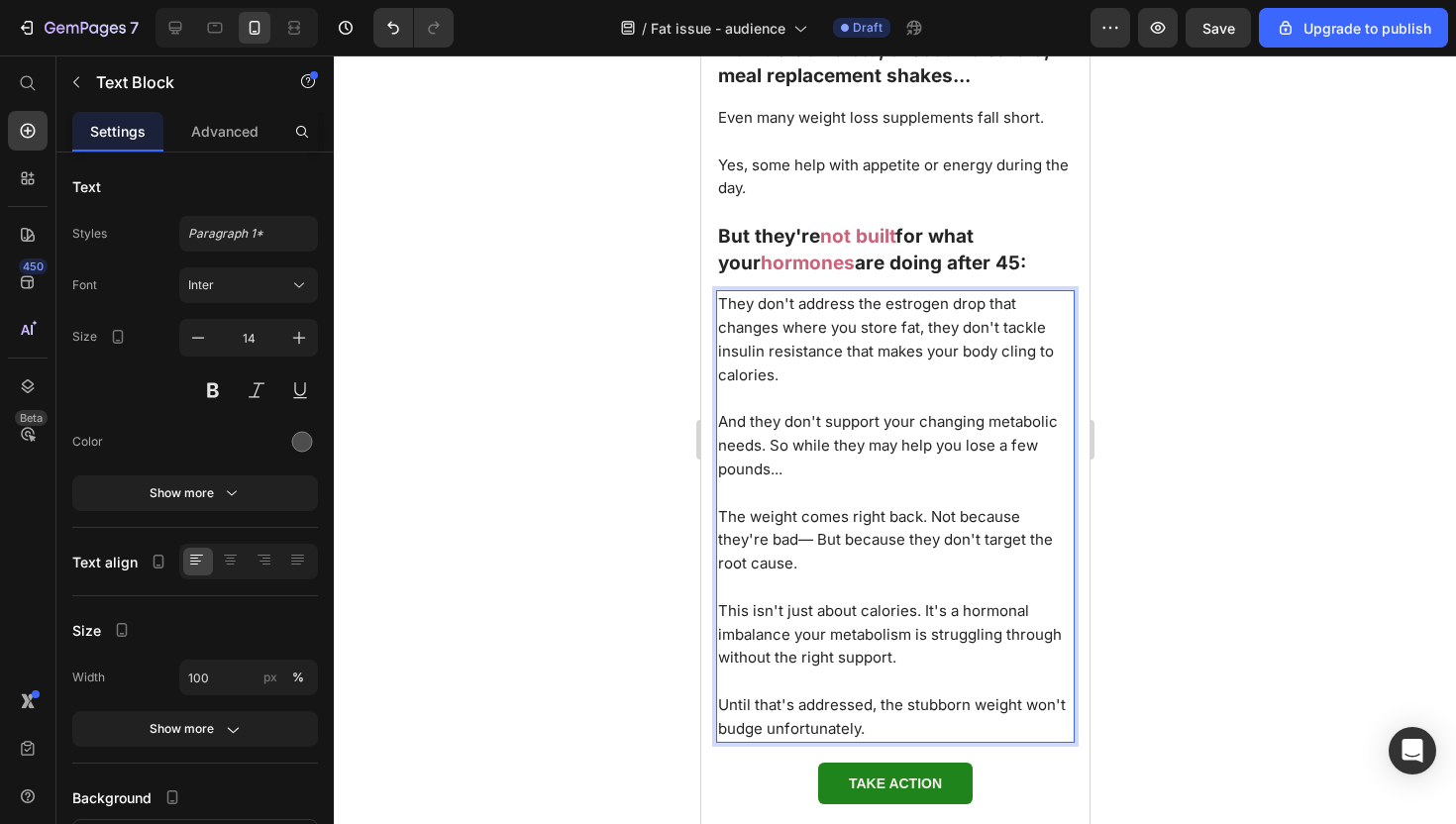 click on "The weight comes right back. Not because they're bad— But because they don't target the root cause." at bounding box center (884, 540) 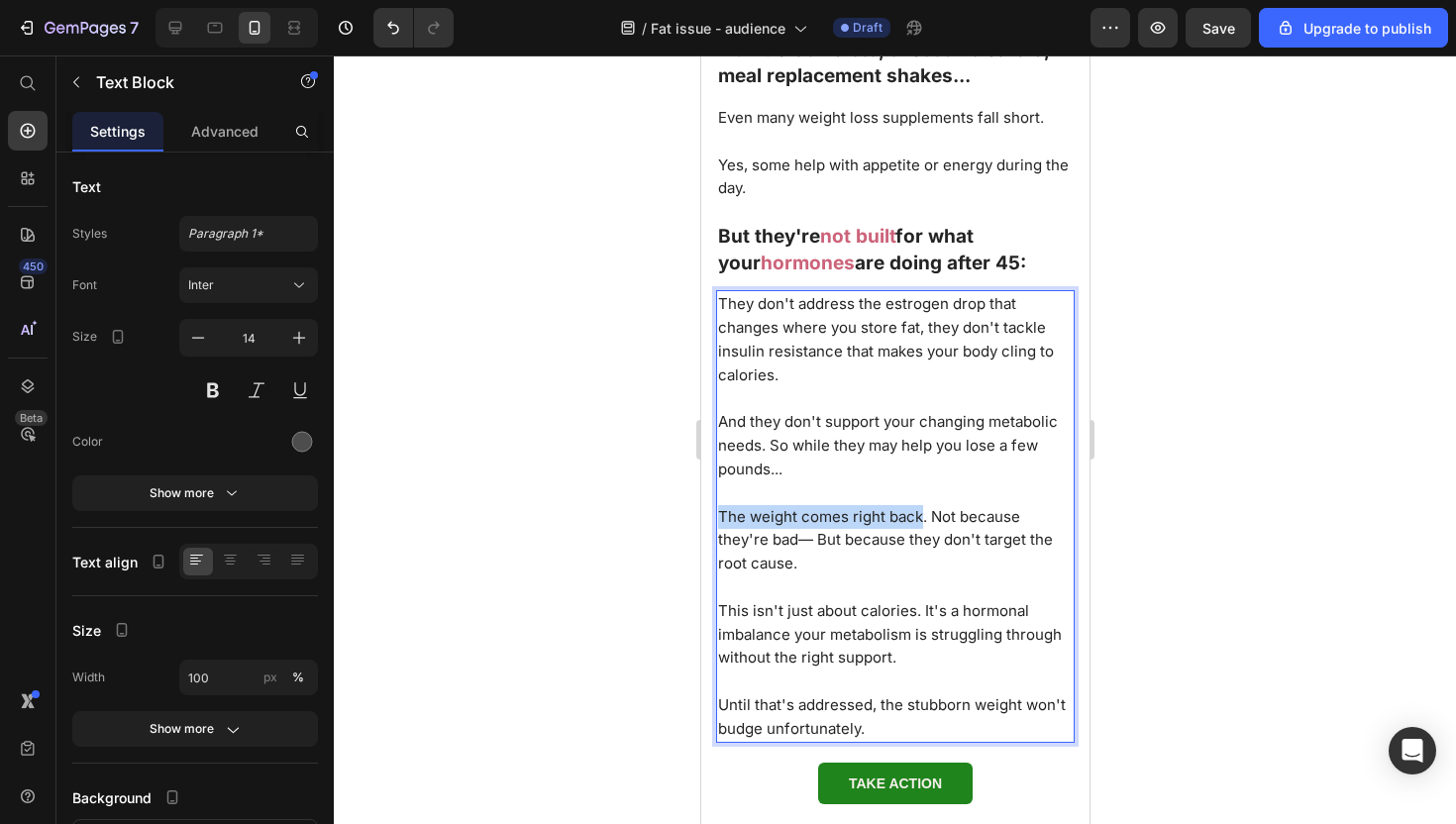 drag, startPoint x: 918, startPoint y: 528, endPoint x: 665, endPoint y: 526, distance: 253.0079 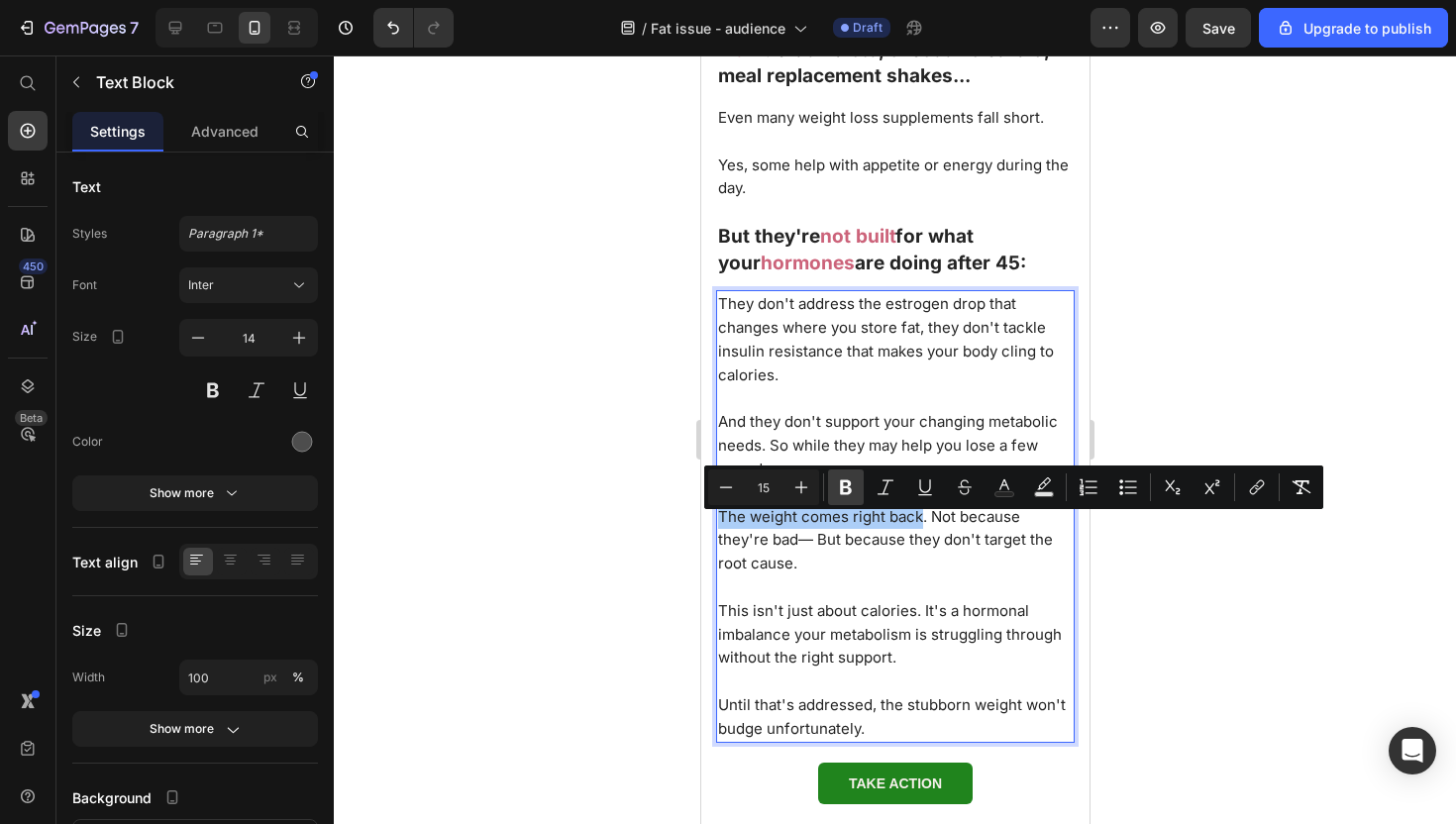 click 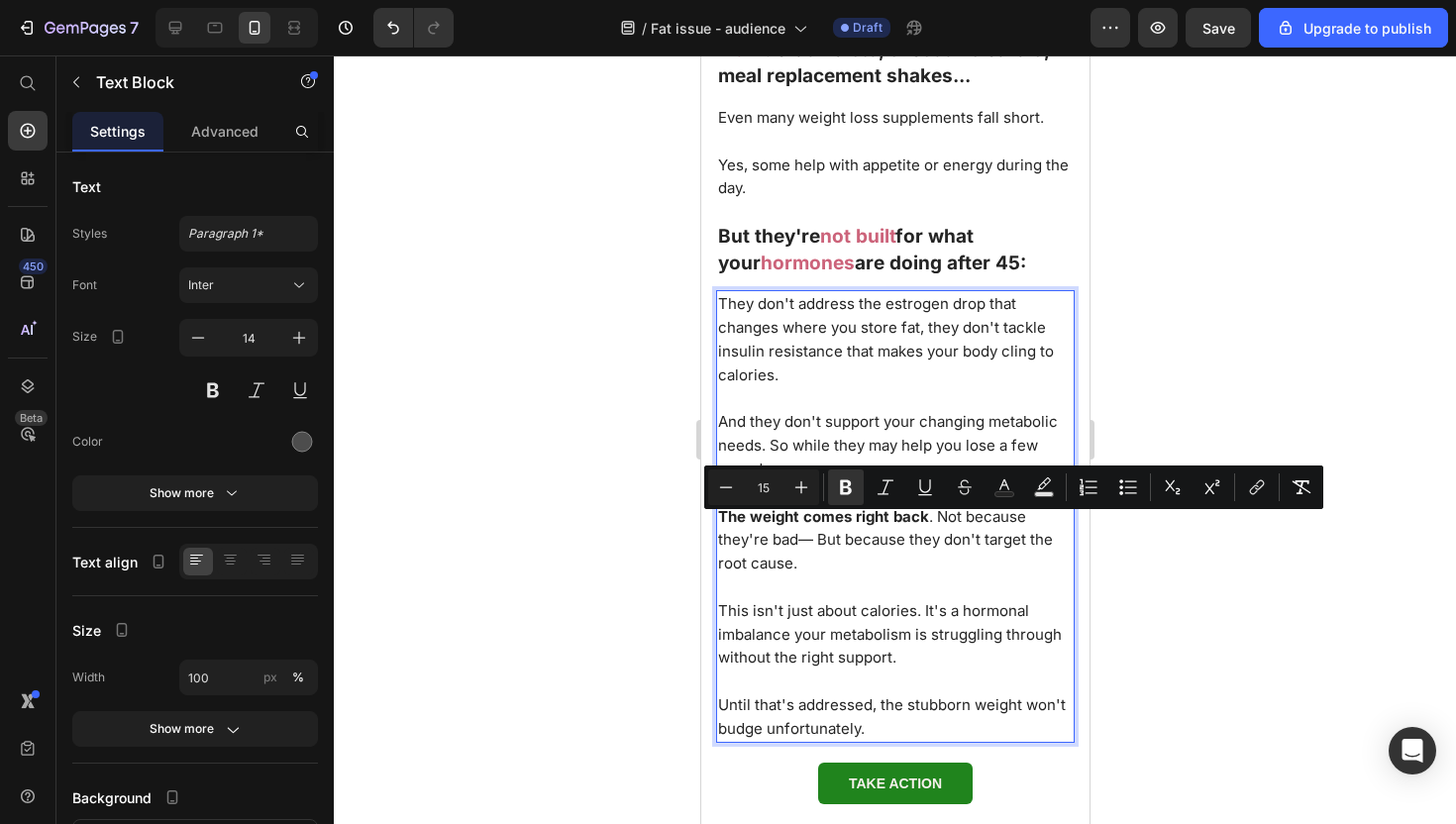 click on "The weight comes right back . Not because they're bad— But because they don't target the root cause." at bounding box center (894, 540) 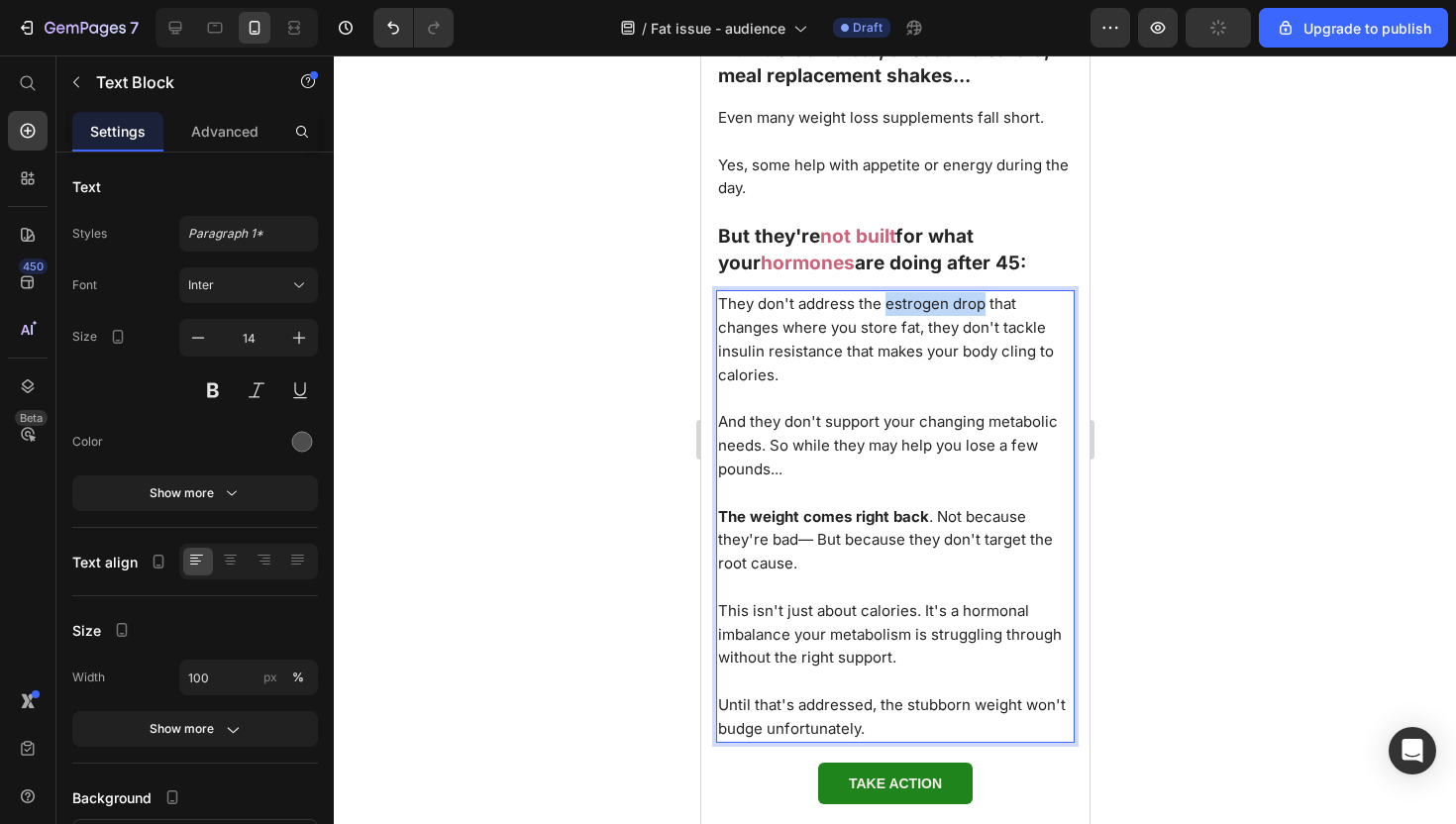 drag, startPoint x: 983, startPoint y: 315, endPoint x: 883, endPoint y: 314, distance: 100.005 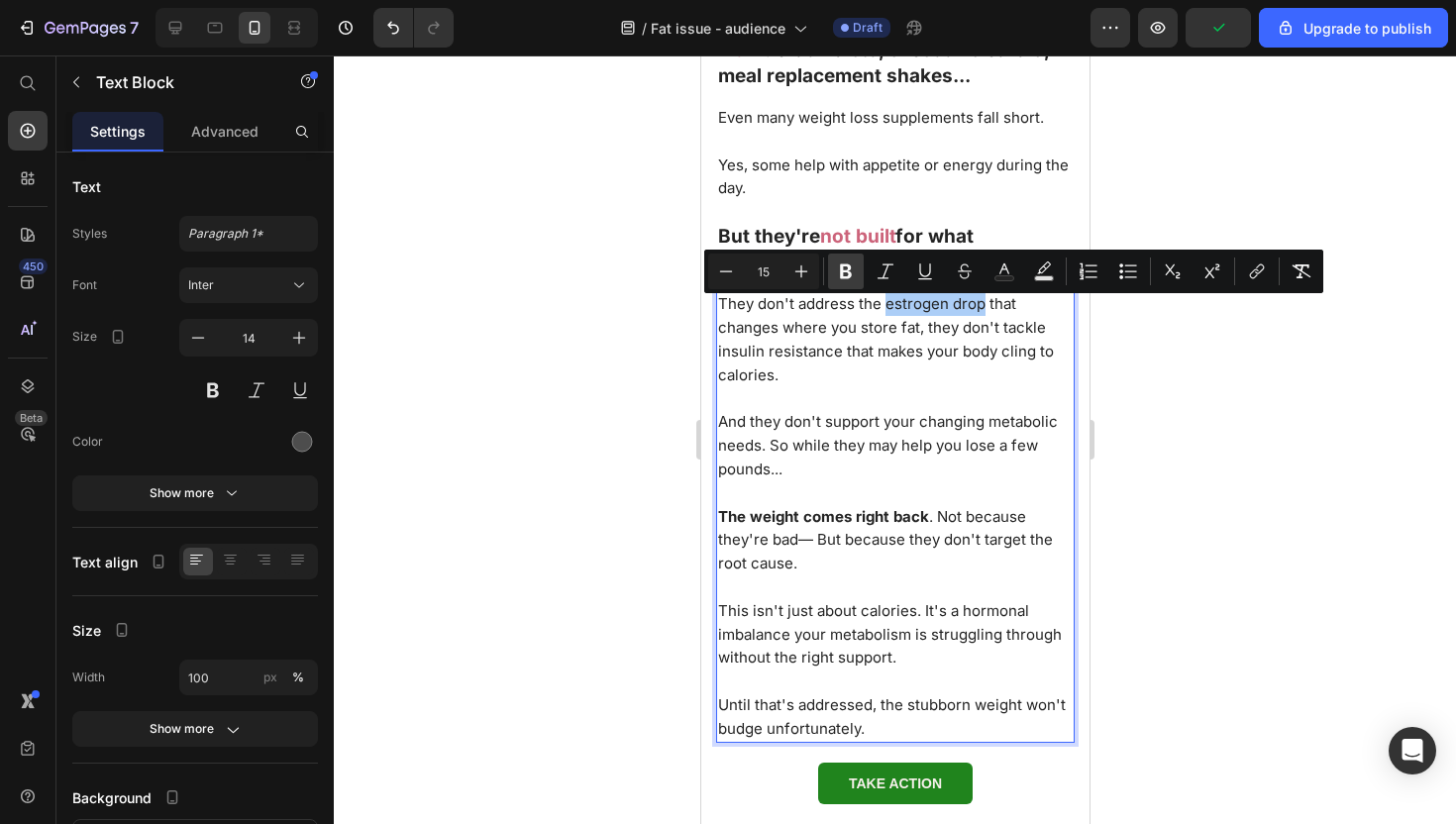 click on "Bold" at bounding box center [846, 271] 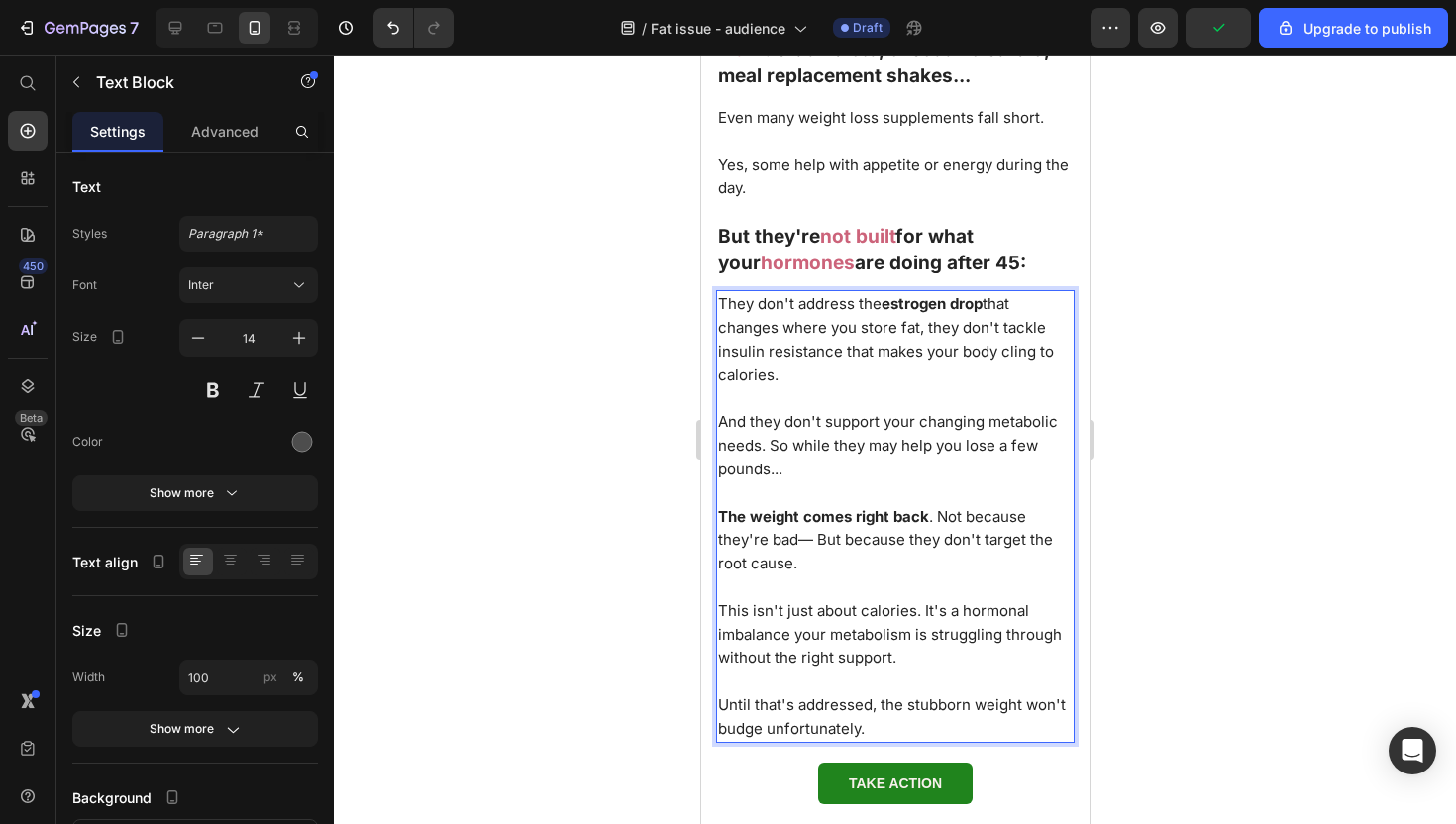 click on "They don't address the estrogen drop that changes where you store fat, they don't tackle insulin resistance that makes your body cling to calories." at bounding box center (884, 339) 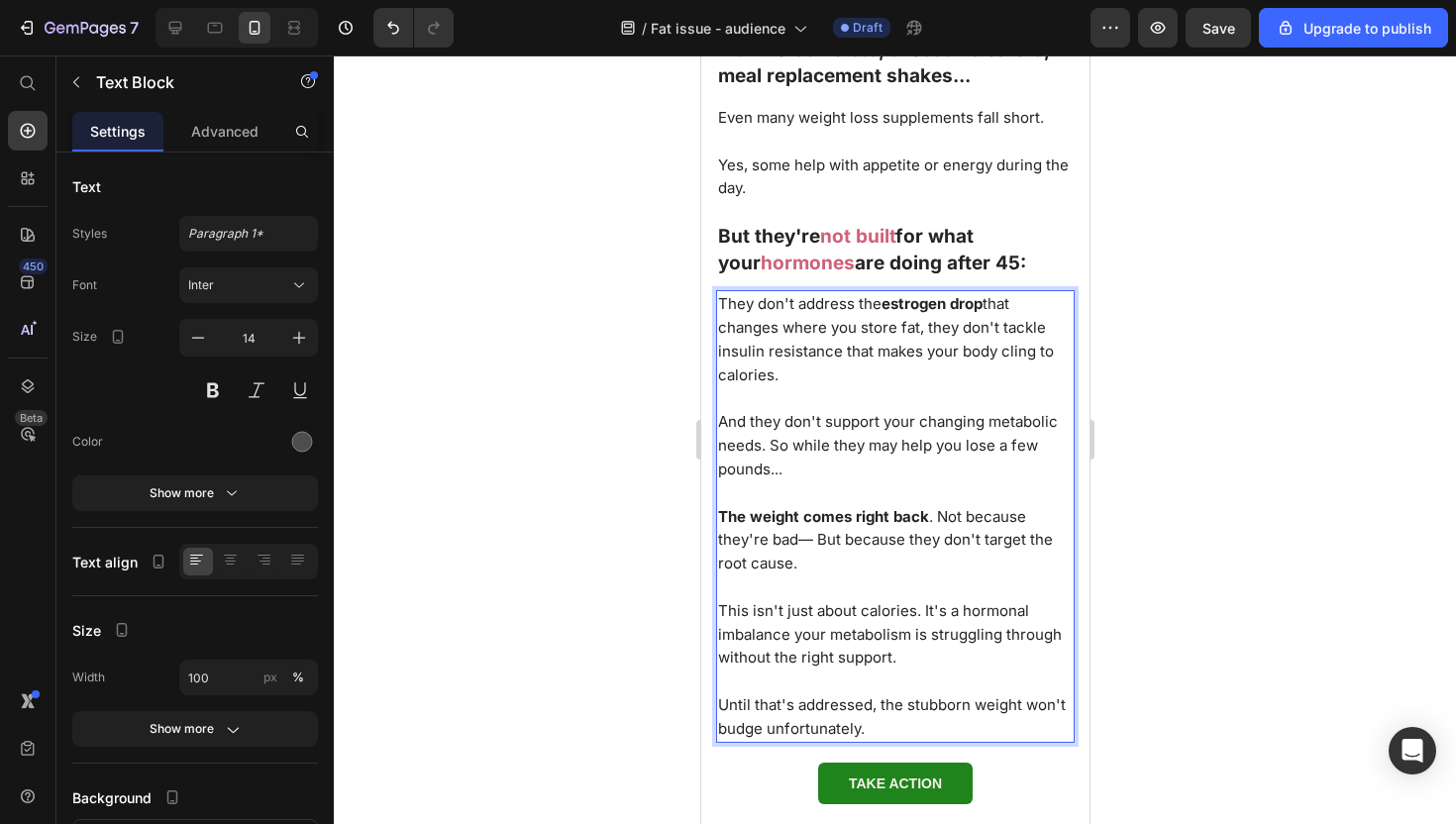 click on "And they don't support your changing metabolic needs. So while they may help you lose a few pounds..." at bounding box center [886, 445] 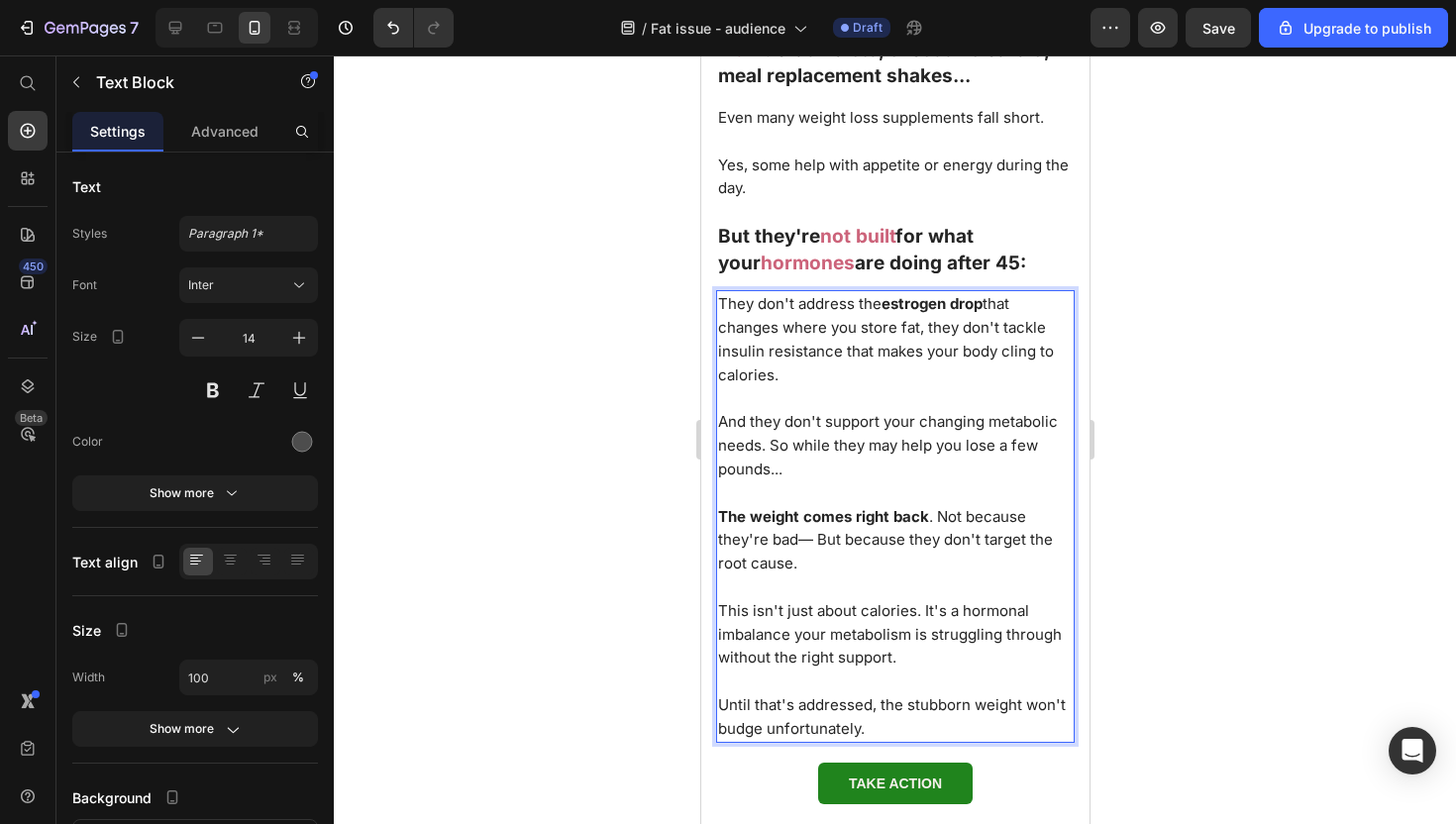 click on "This isn't just about calories. It's a hormonal imbalance your metabolism is struggling through without the right support." at bounding box center (888, 634) 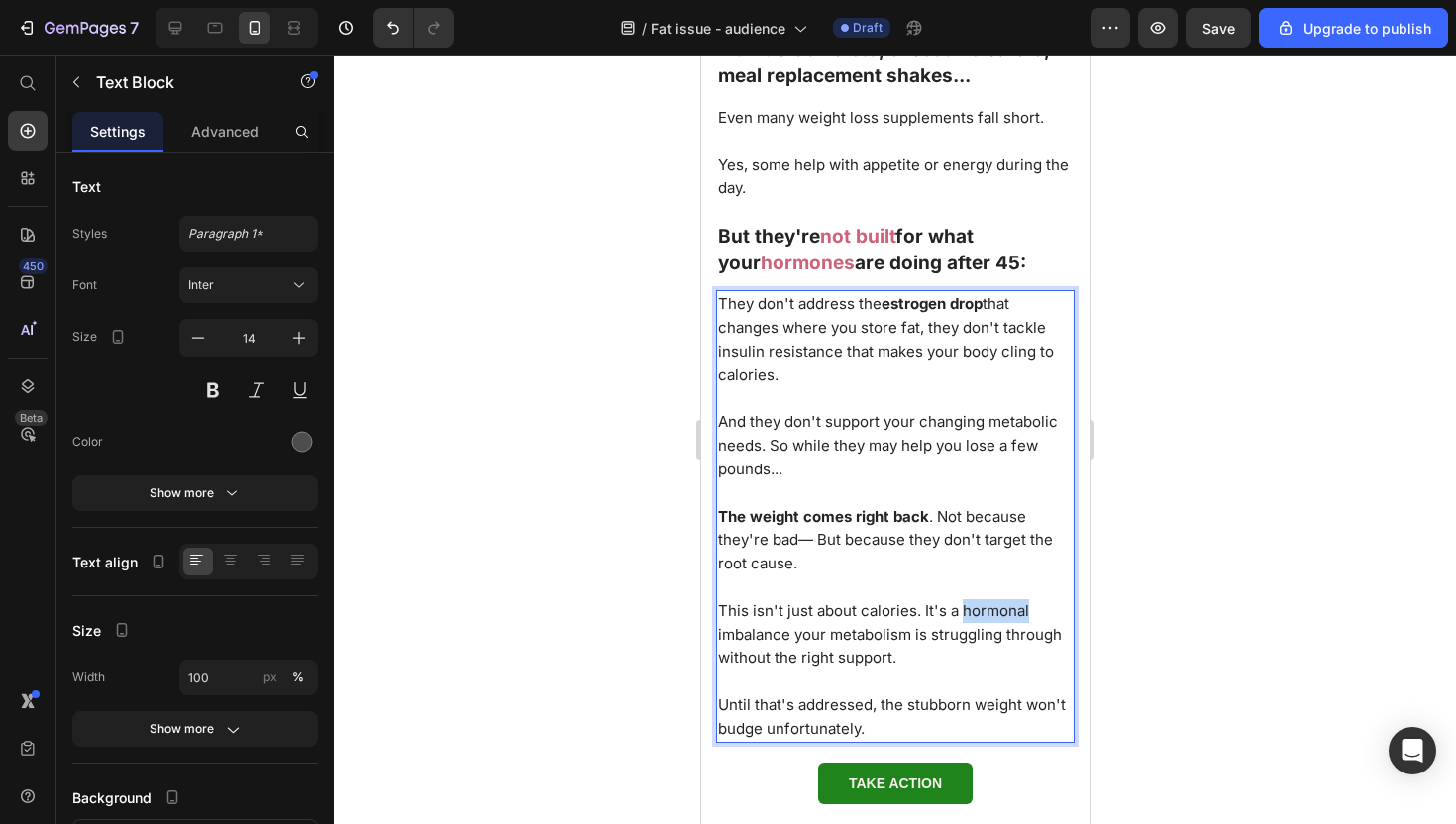 click on "This isn't just about calories. It's a hormonal imbalance your metabolism is struggling through without the right support." at bounding box center [888, 634] 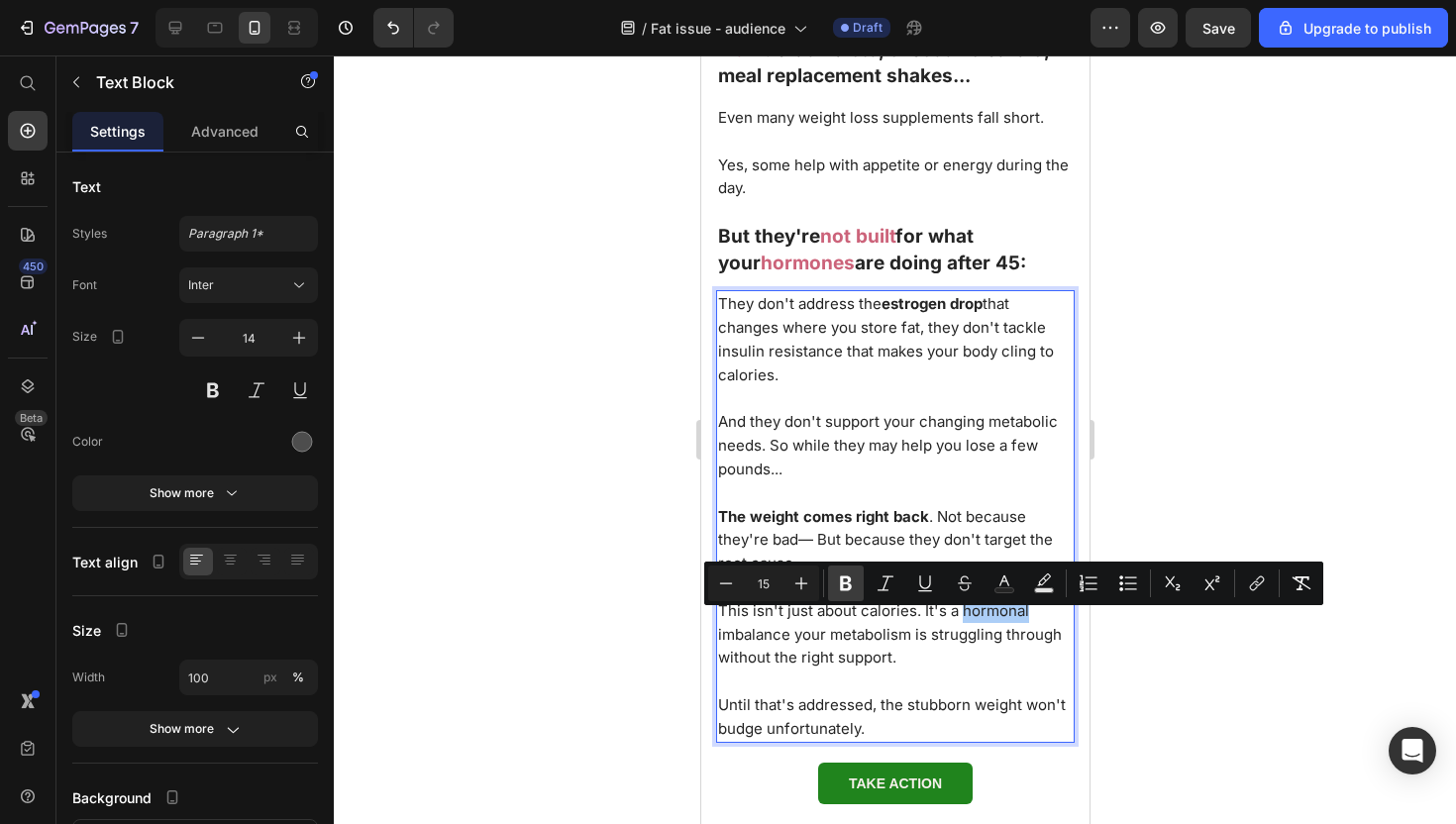 click 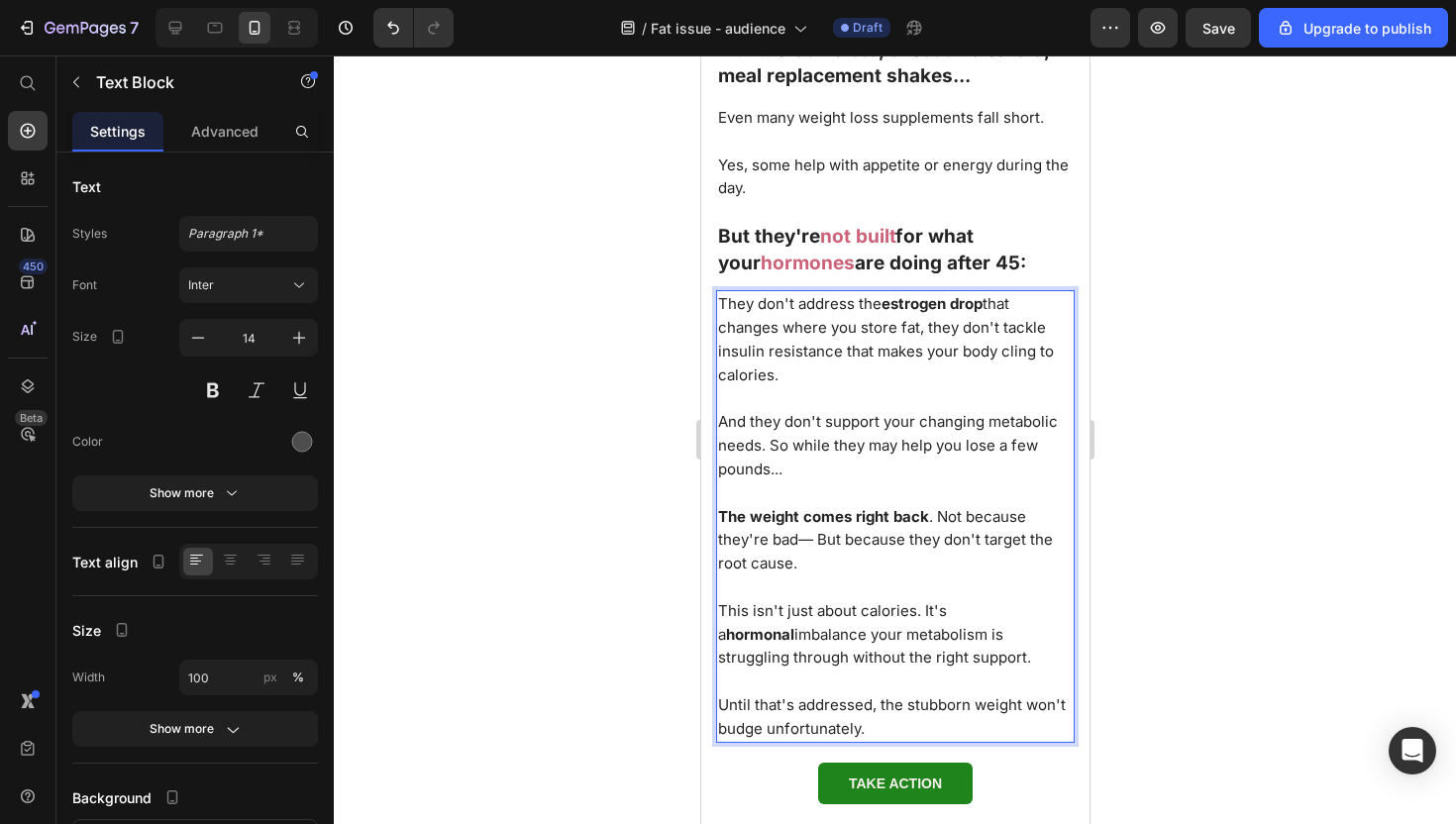 click on "This isn't just about calories. It's a  hormonal imbalance  your metabolism is struggling through without the right support." at bounding box center (874, 634) 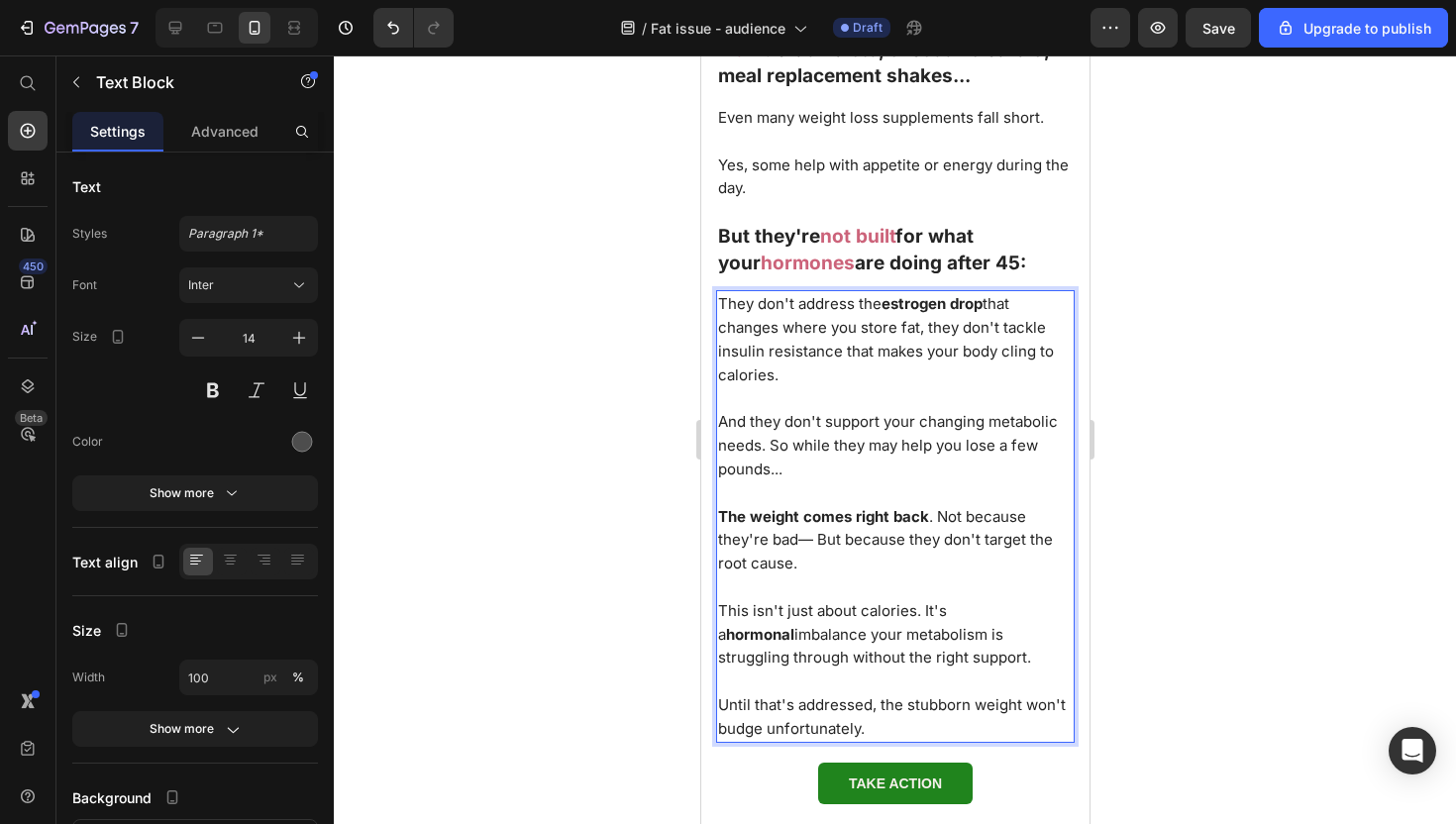 scroll, scrollTop: 2870, scrollLeft: 0, axis: vertical 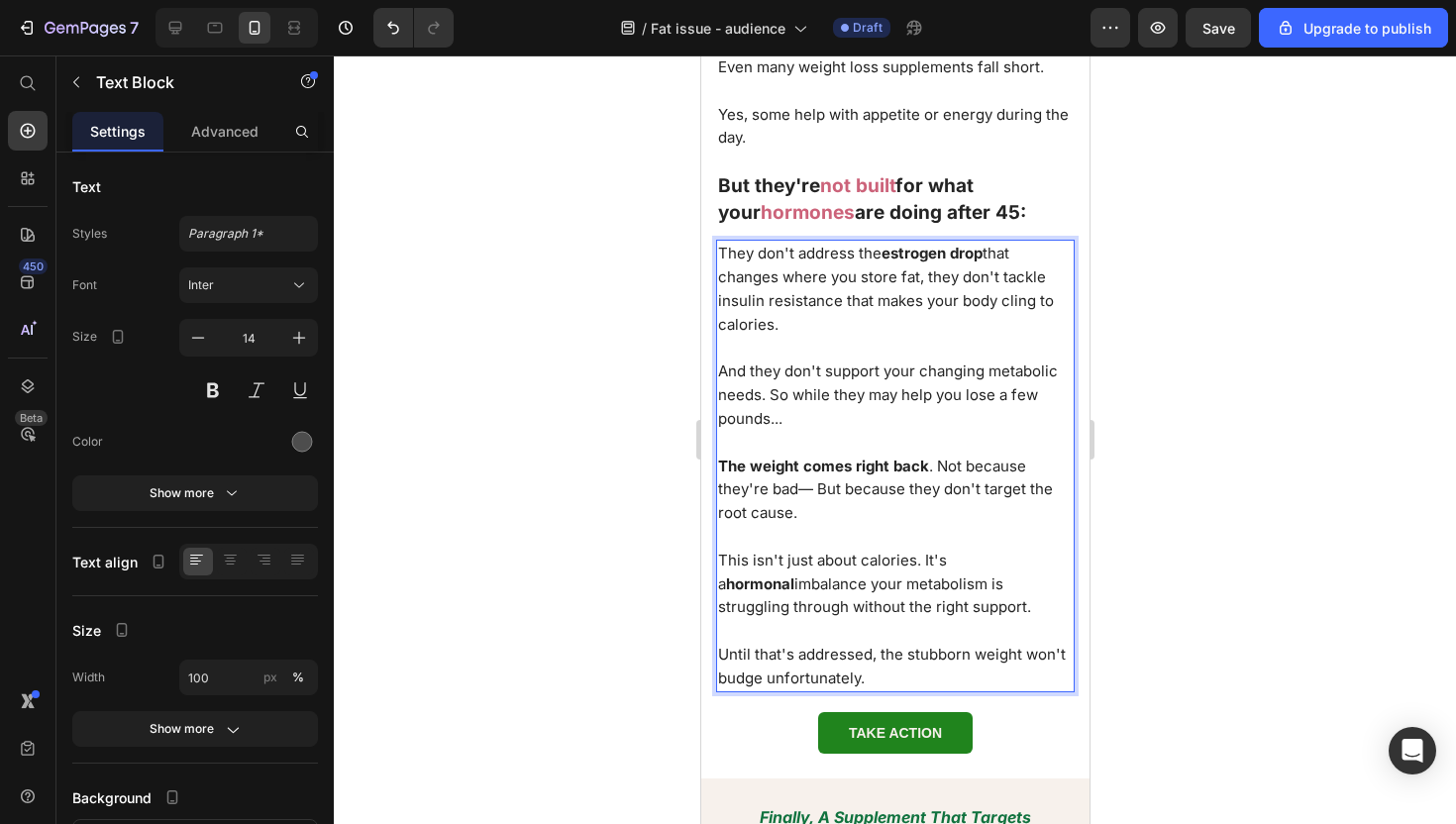 click on "Until that's addressed, the stubborn weight won't budge unfortunately." at bounding box center (890, 666) 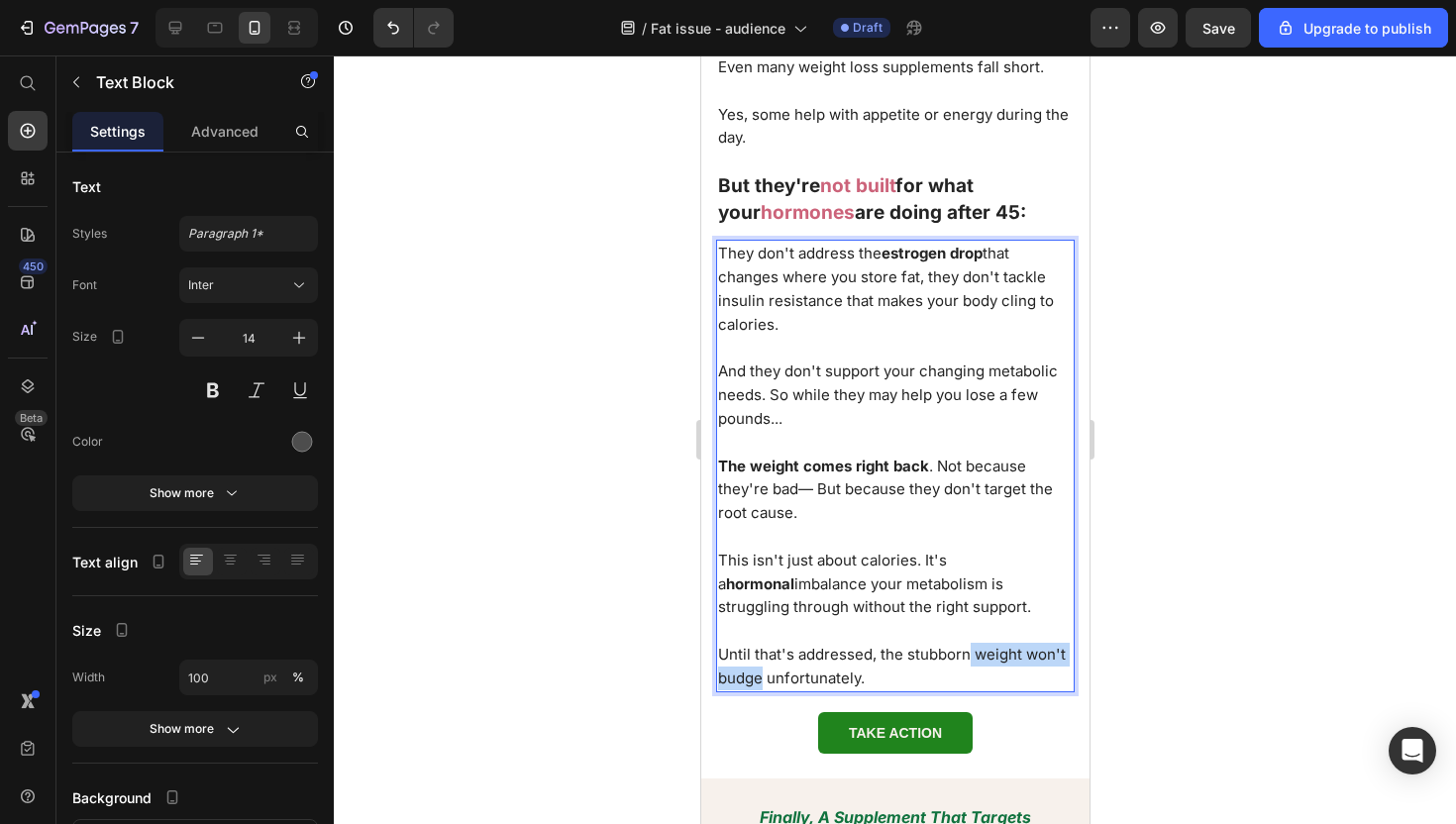 drag, startPoint x: 969, startPoint y: 669, endPoint x: 764, endPoint y: 693, distance: 206.4001 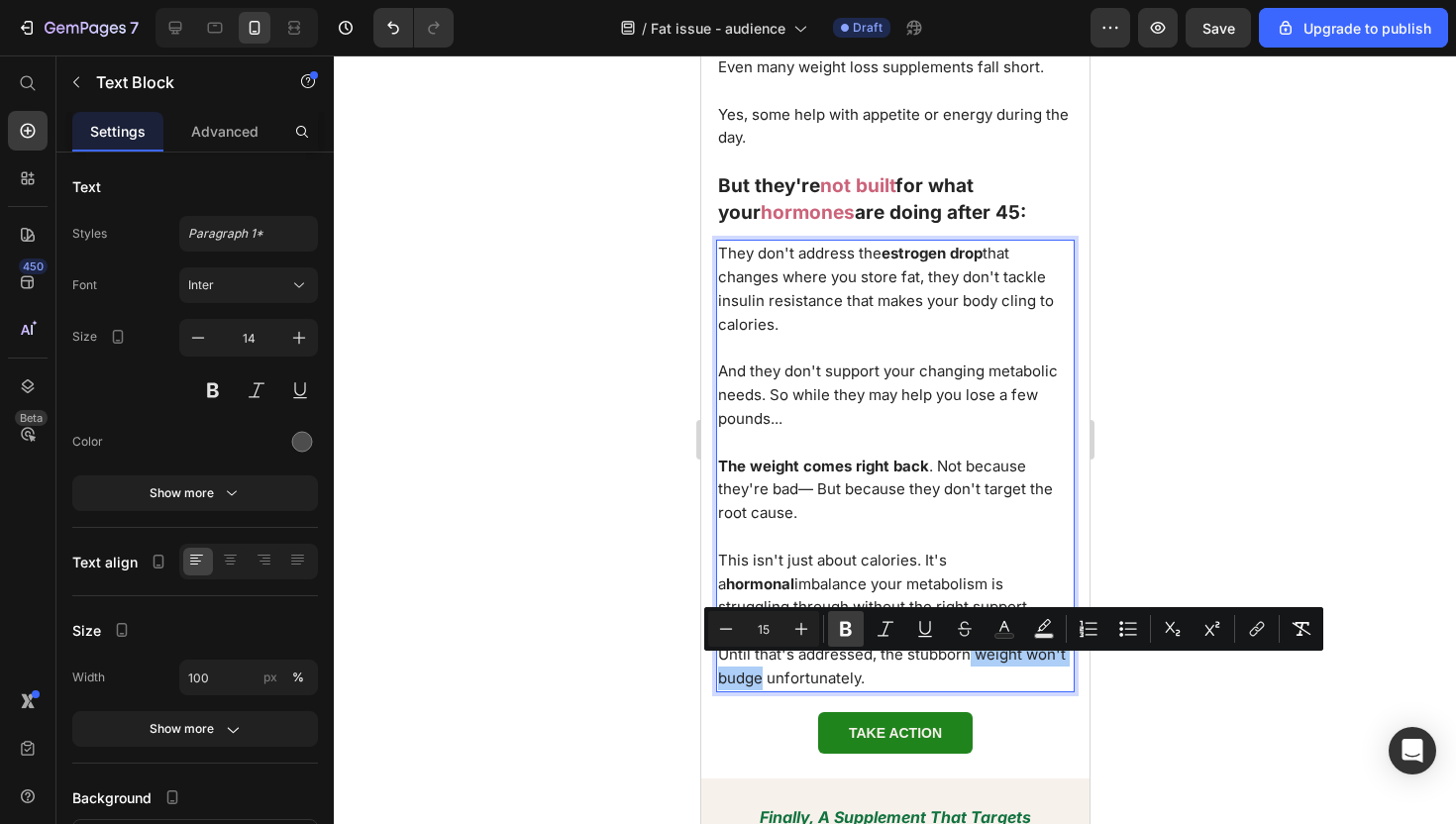 click 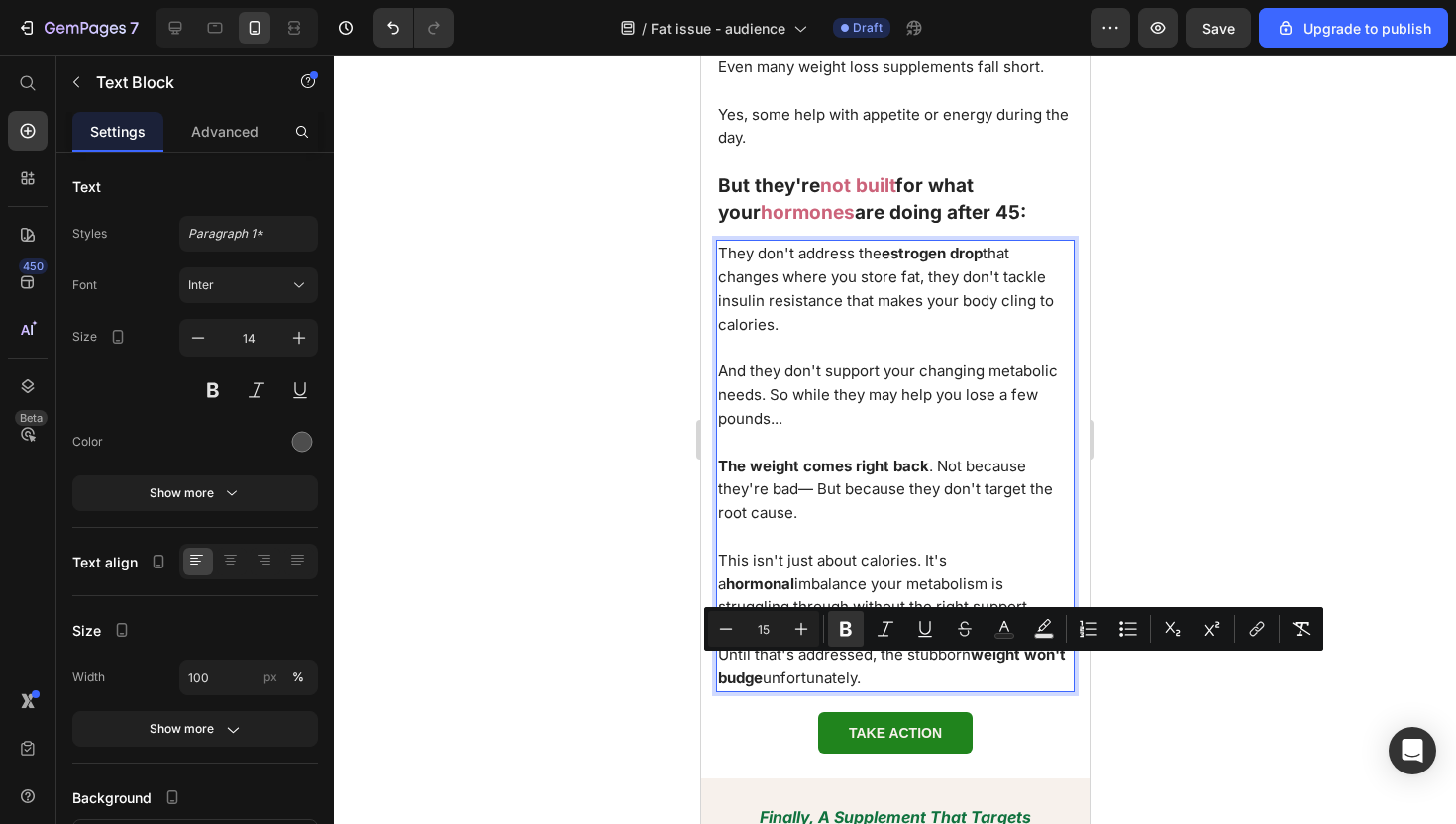 click on "Until that's addressed, the stubborn weight won't budge unfortunately." at bounding box center (890, 666) 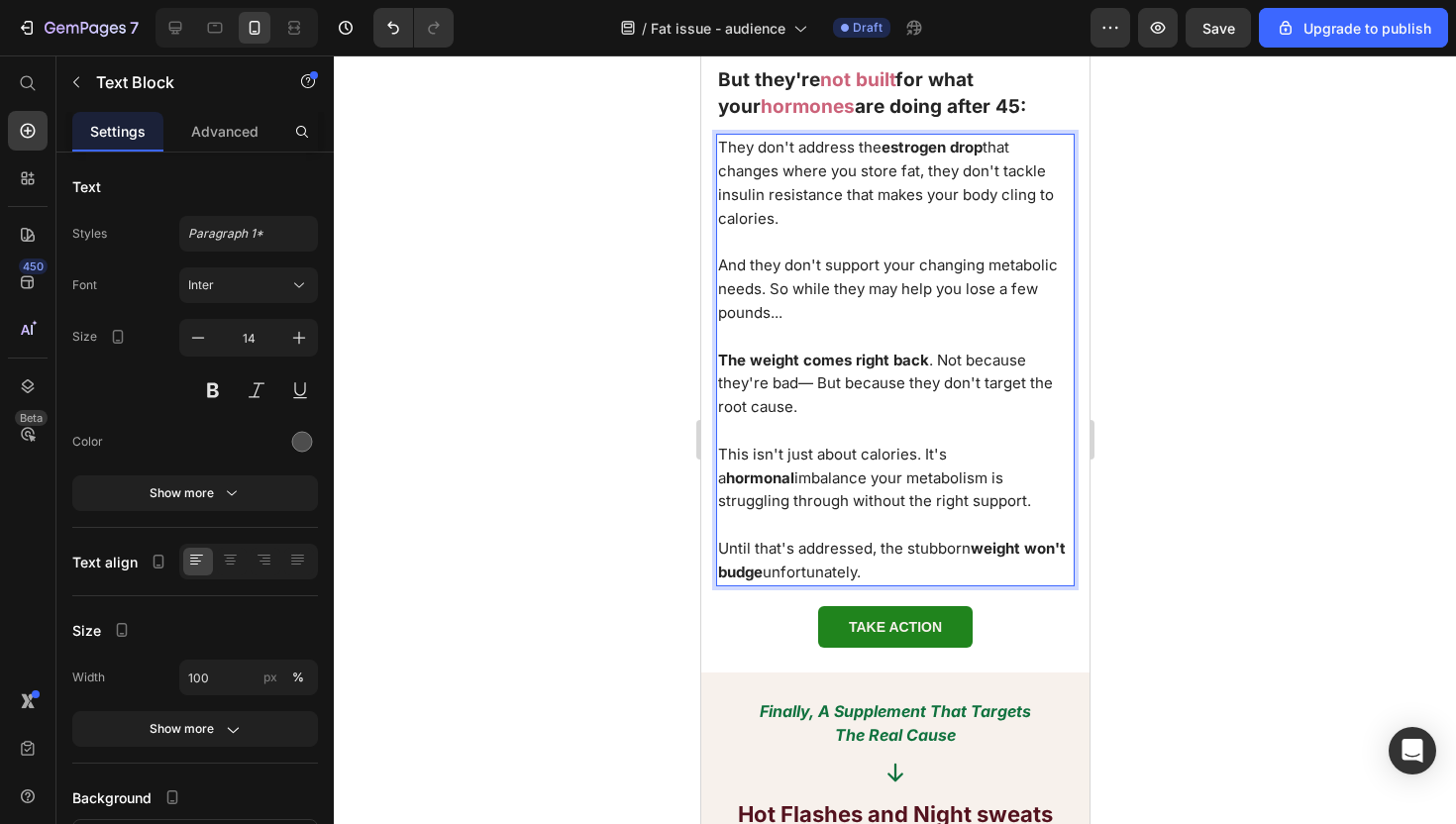 scroll, scrollTop: 3015, scrollLeft: 0, axis: vertical 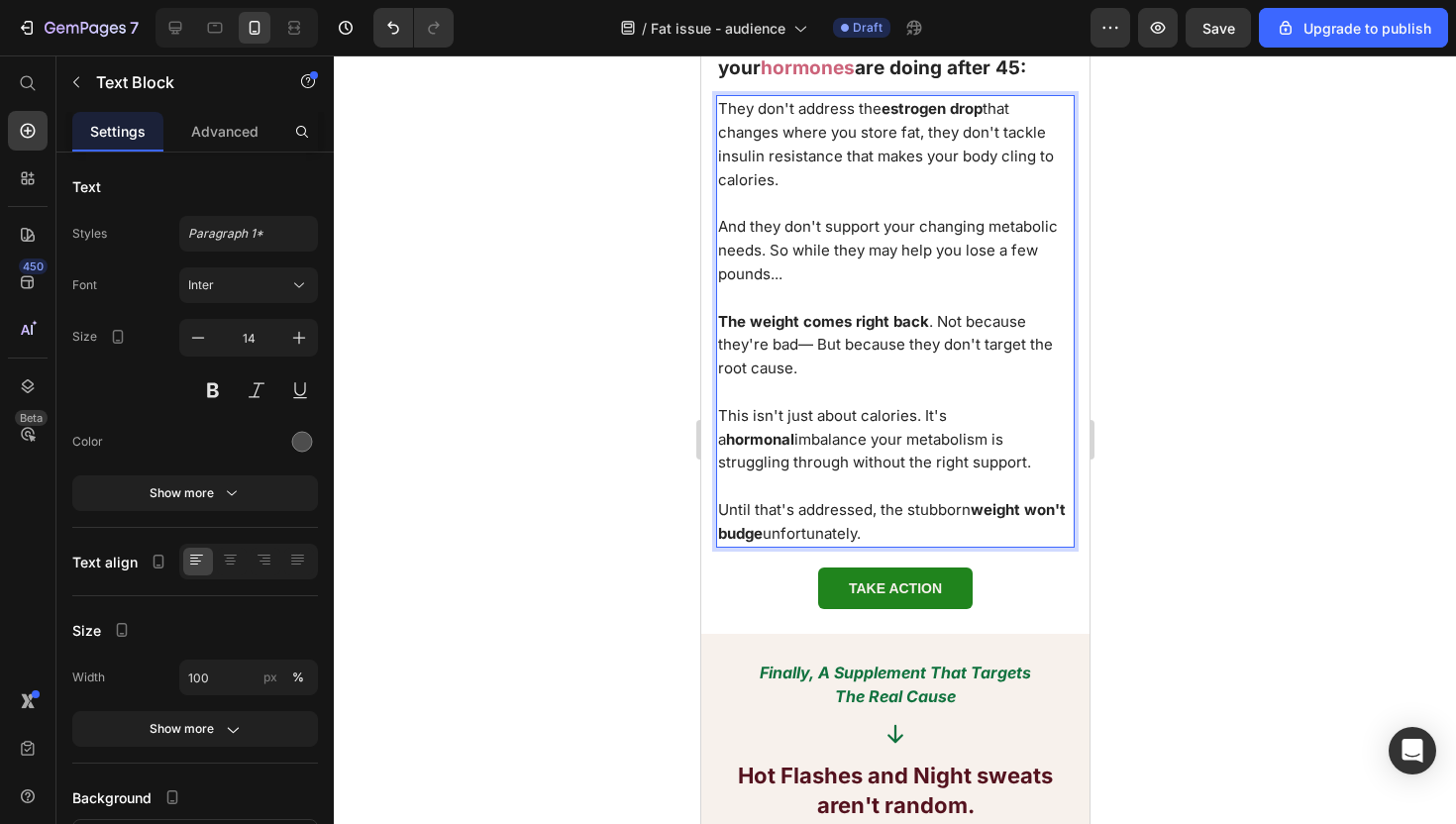 click on "This isn't just about calories. It's a  hormonal imbalance  your metabolism is struggling through without the right support." at bounding box center [874, 439] 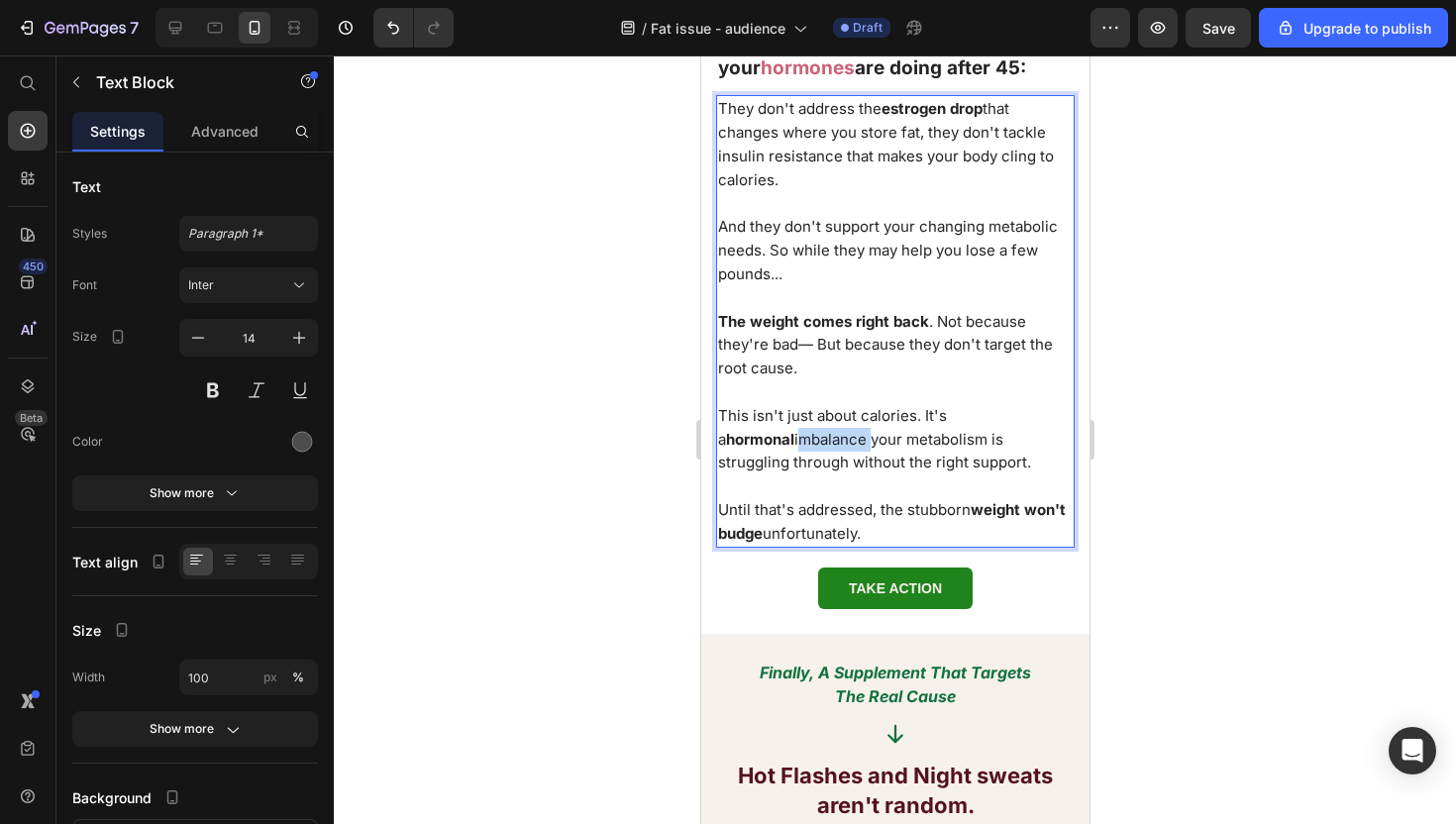 click on "This isn't just about calories. It's a  hormonal imbalance  your metabolism is struggling through without the right support." at bounding box center [874, 439] 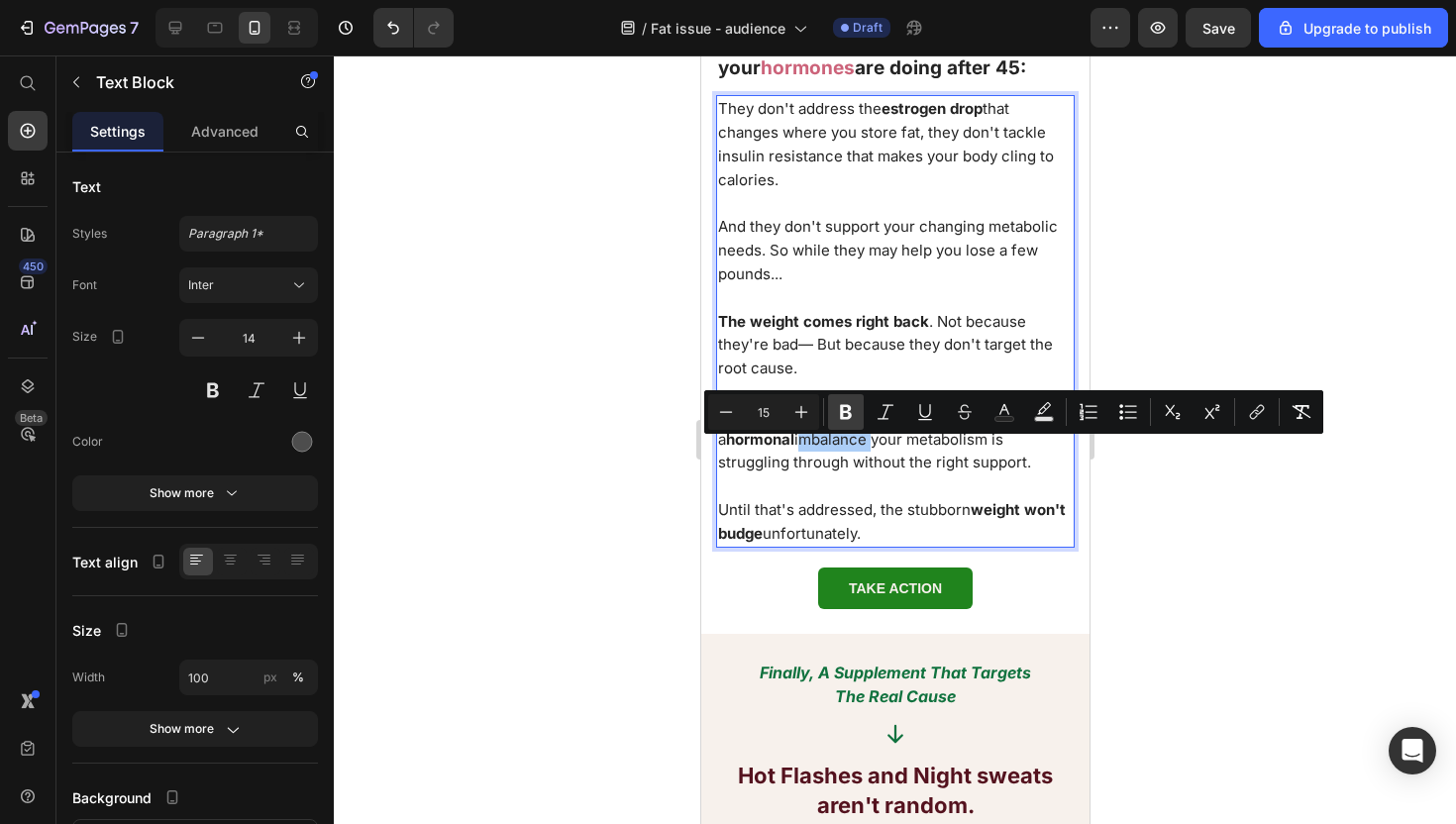 click 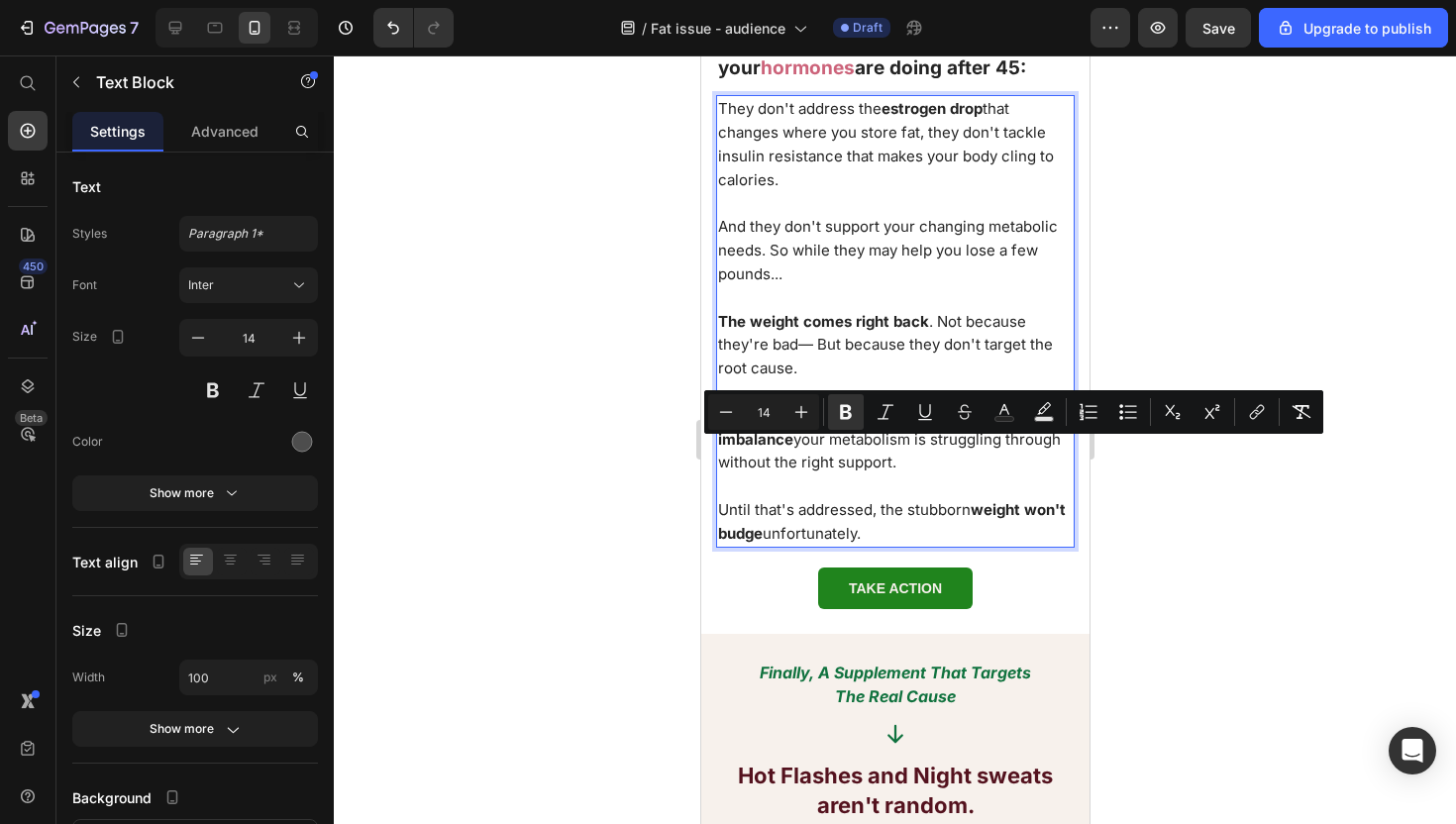 click at bounding box center (894, 486) 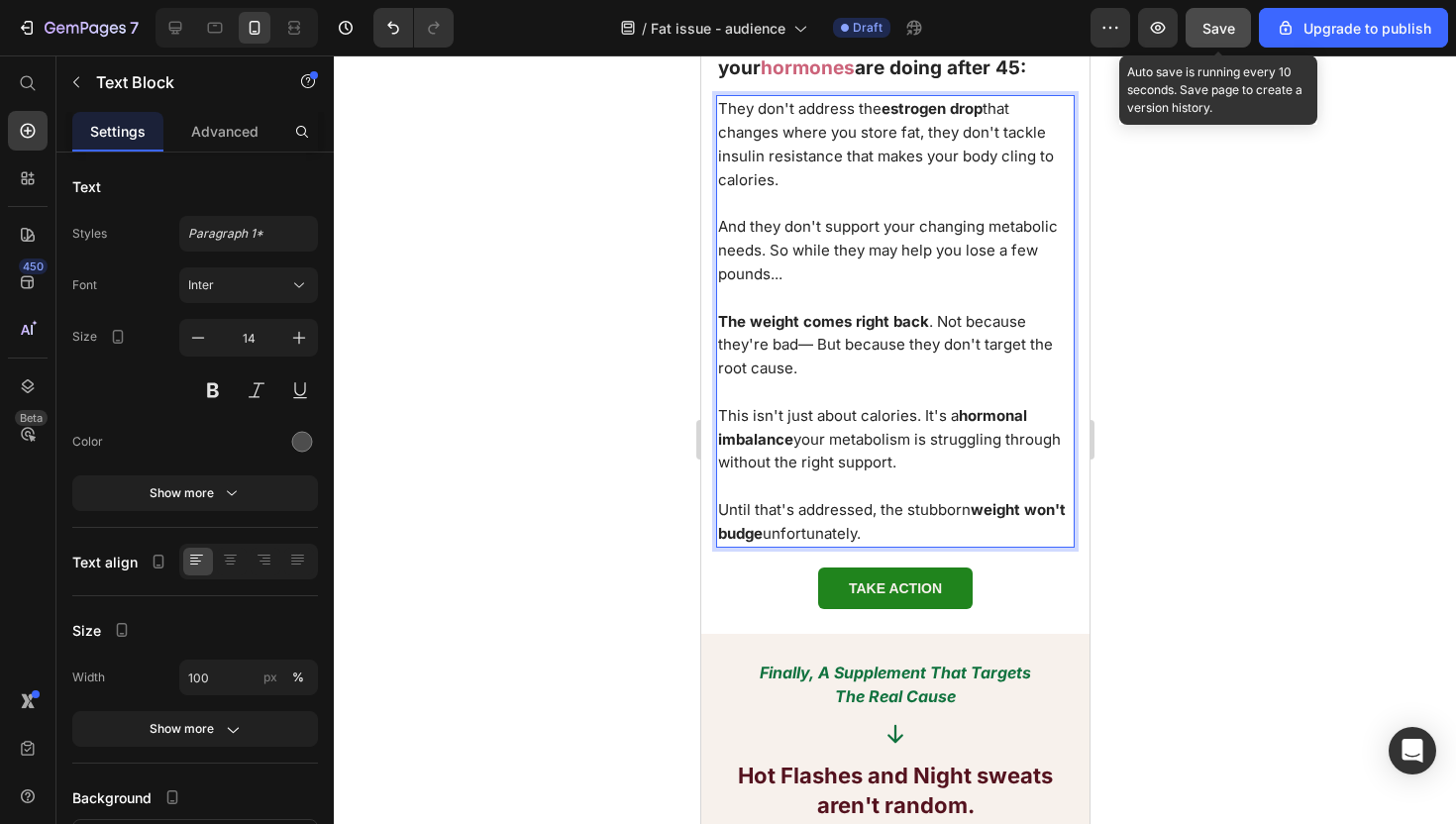 click on "Save" 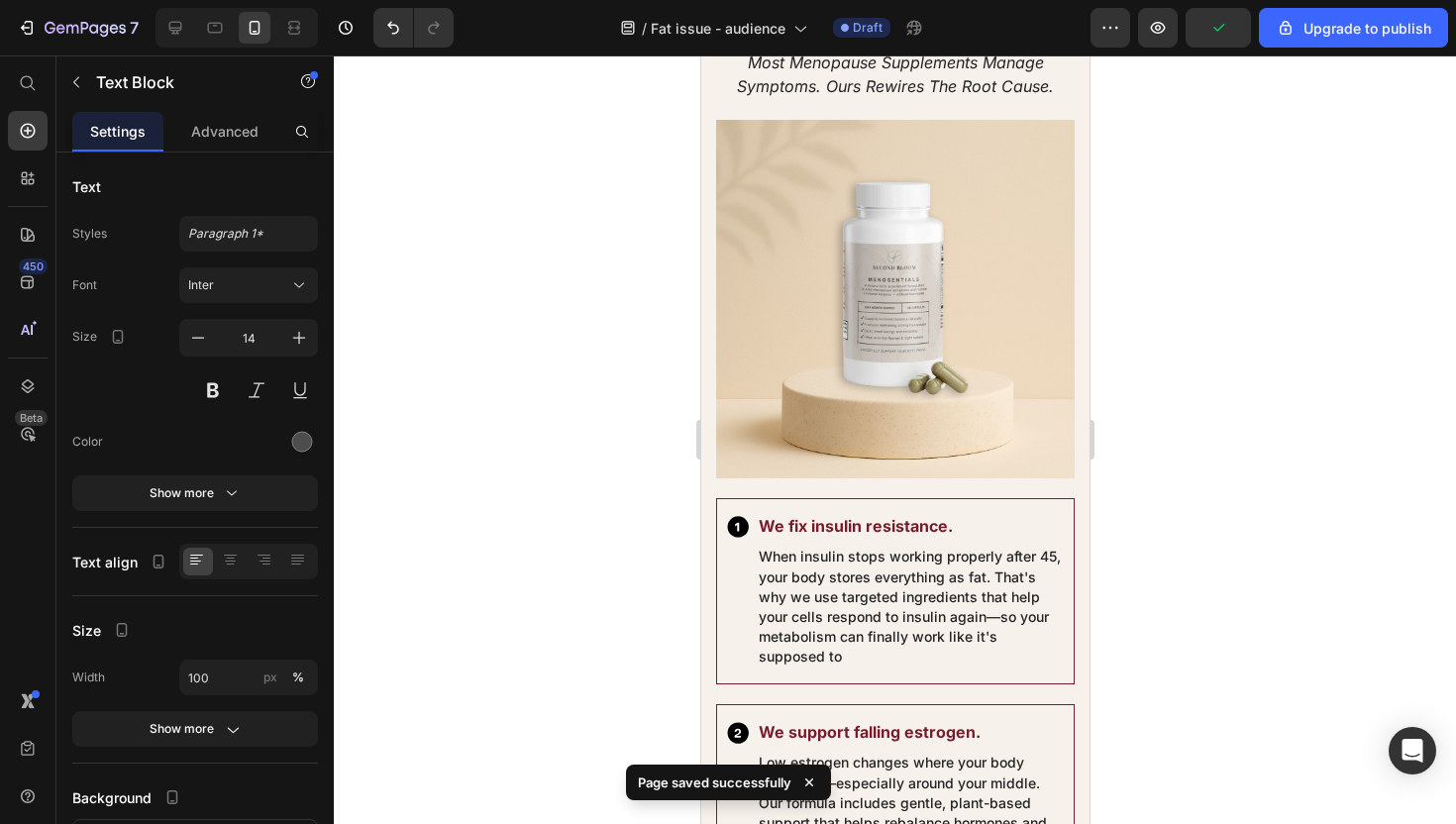scroll, scrollTop: 3894, scrollLeft: 0, axis: vertical 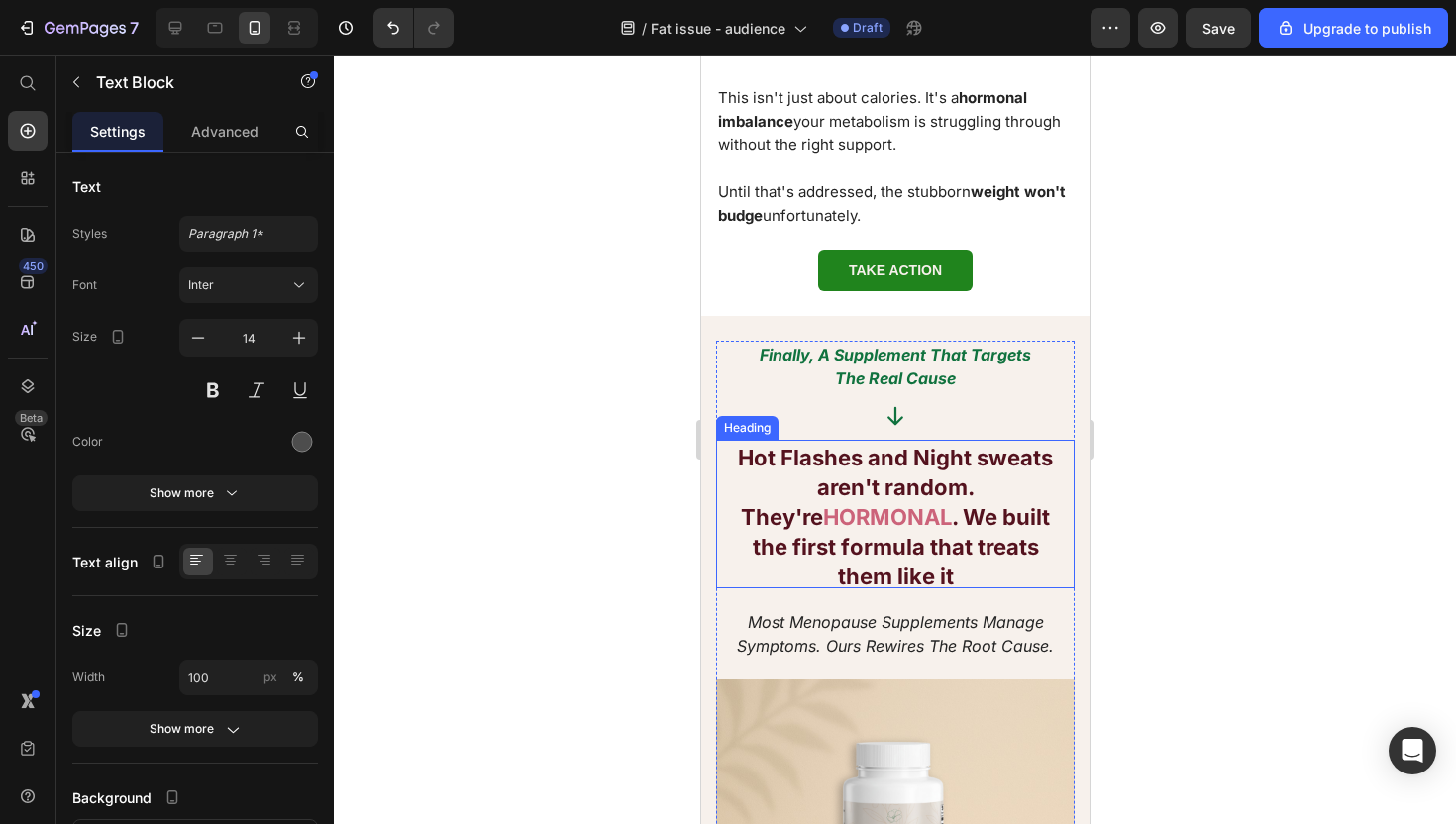 click on "HORMONAL" at bounding box center (886, 517) 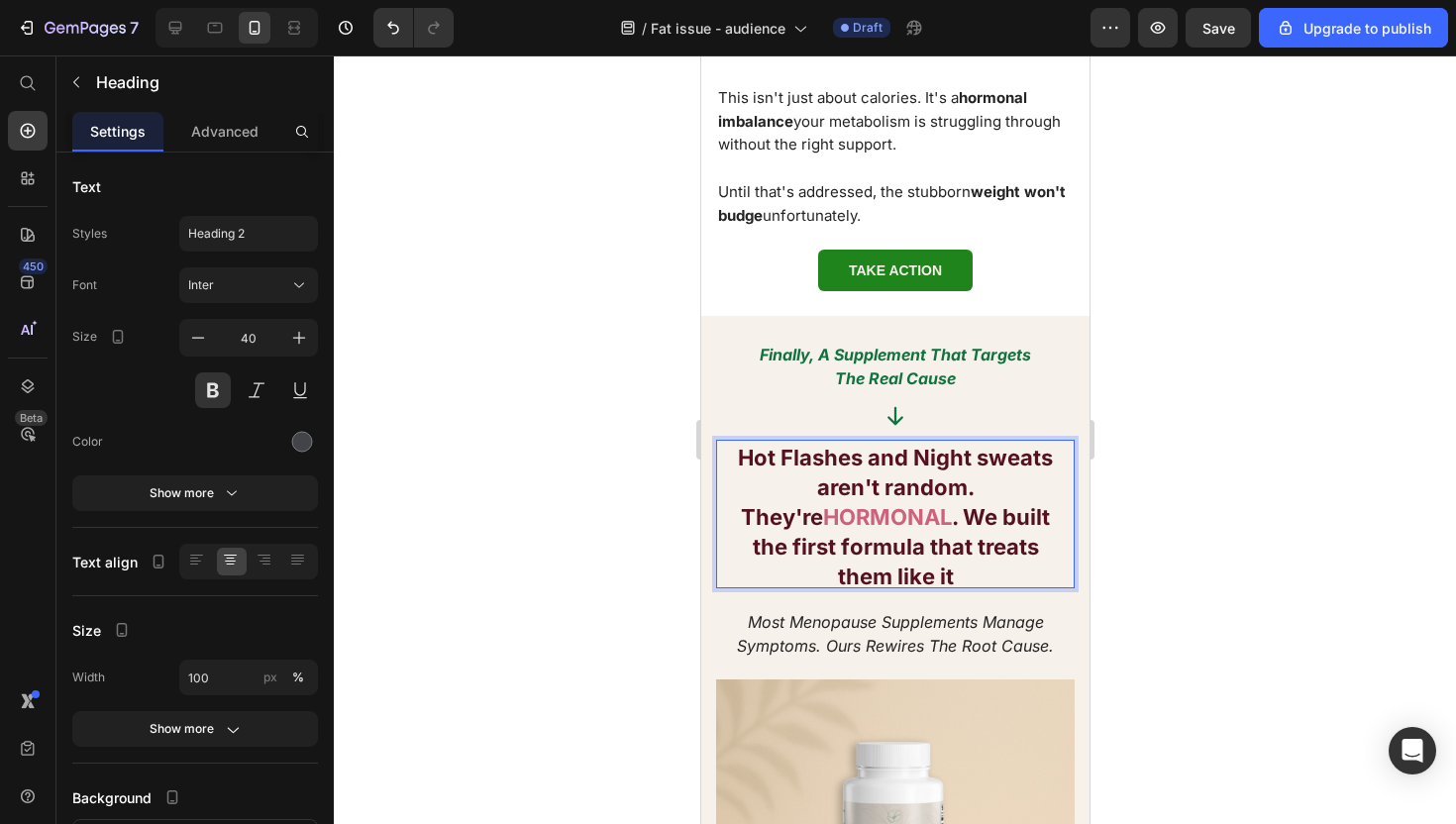 click on "HORMONAL" at bounding box center [886, 517] 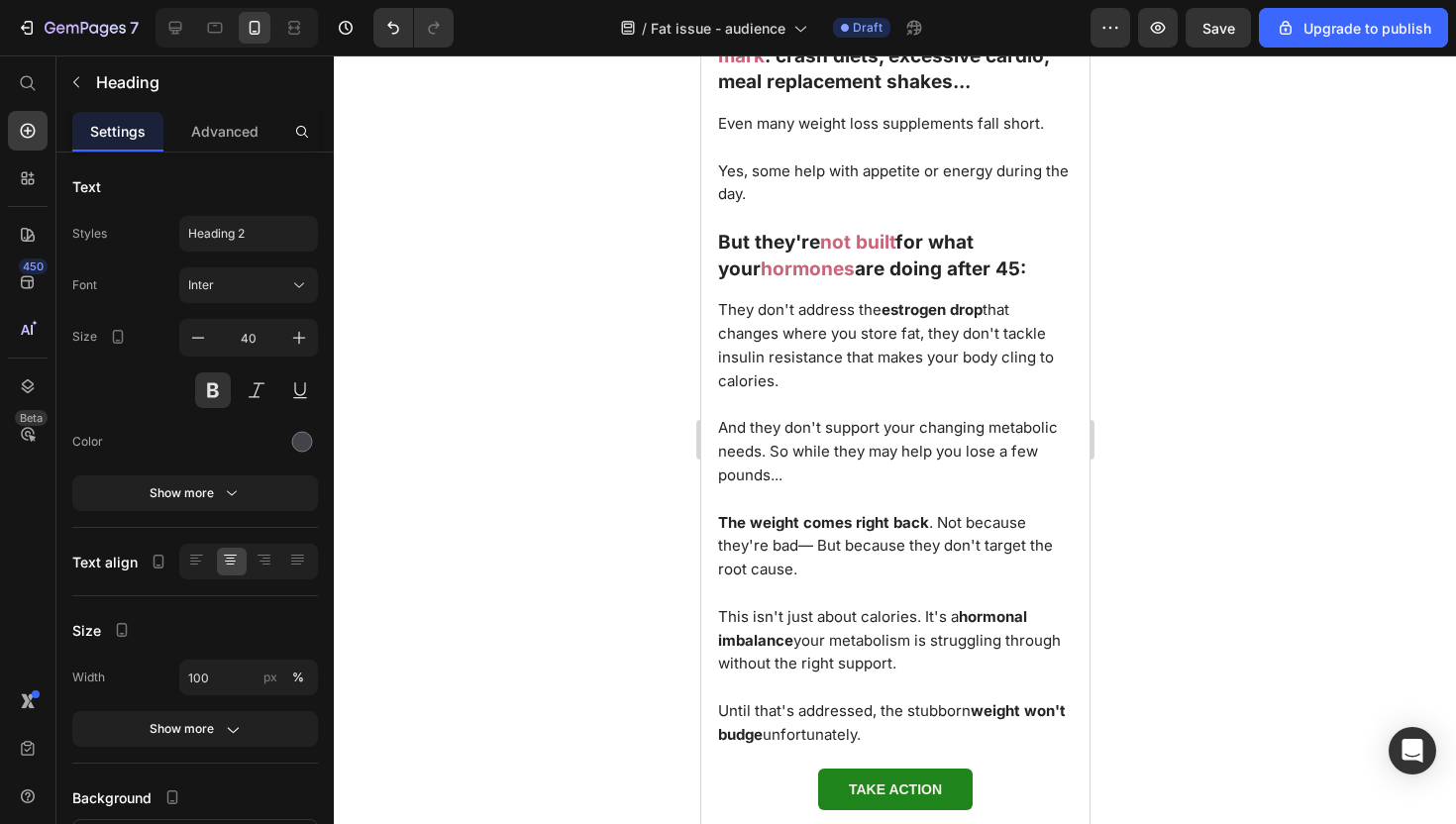 scroll, scrollTop: 2730, scrollLeft: 0, axis: vertical 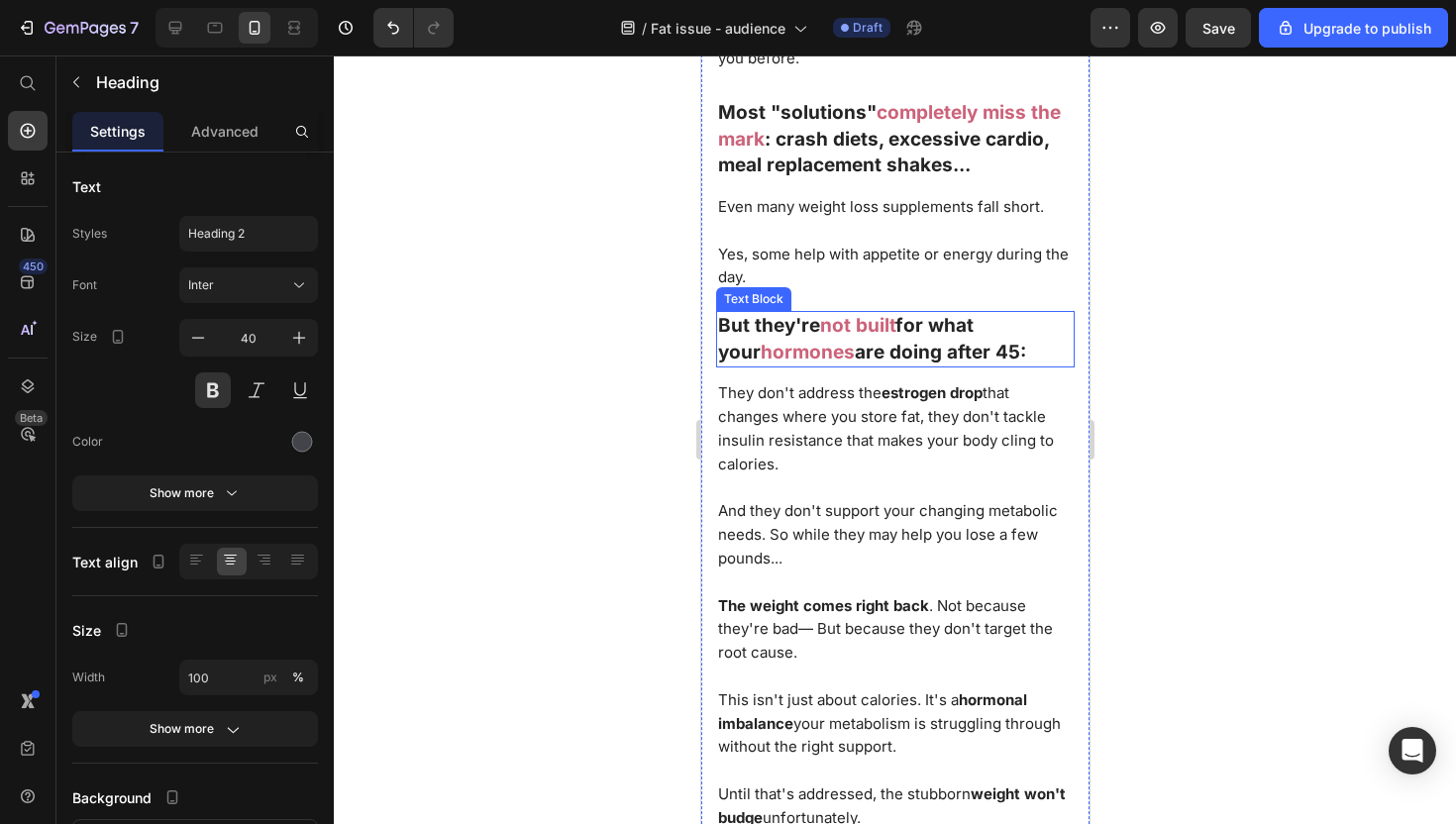 click on "not built" at bounding box center (857, 325) 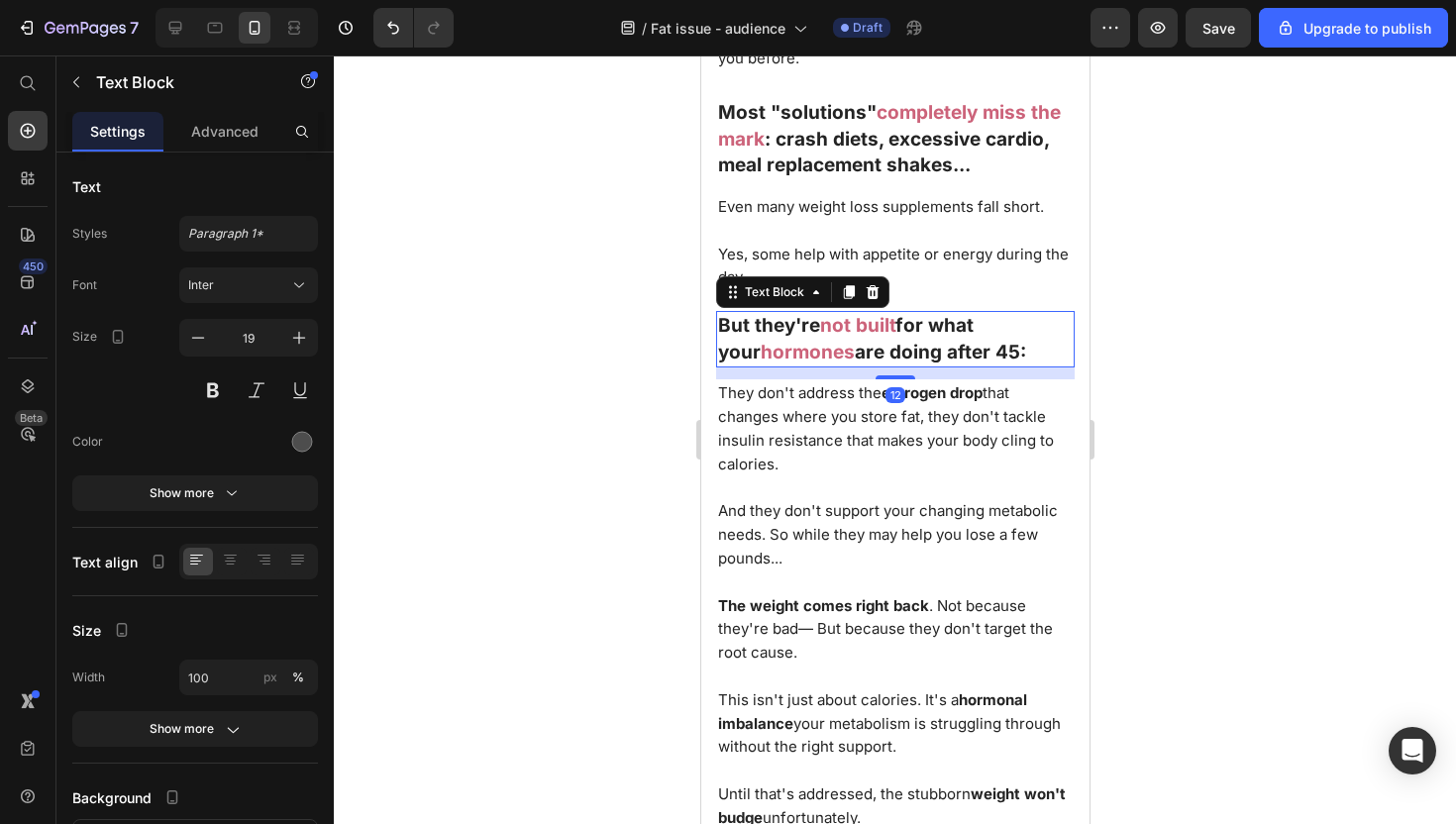 click on "not built" at bounding box center (857, 325) 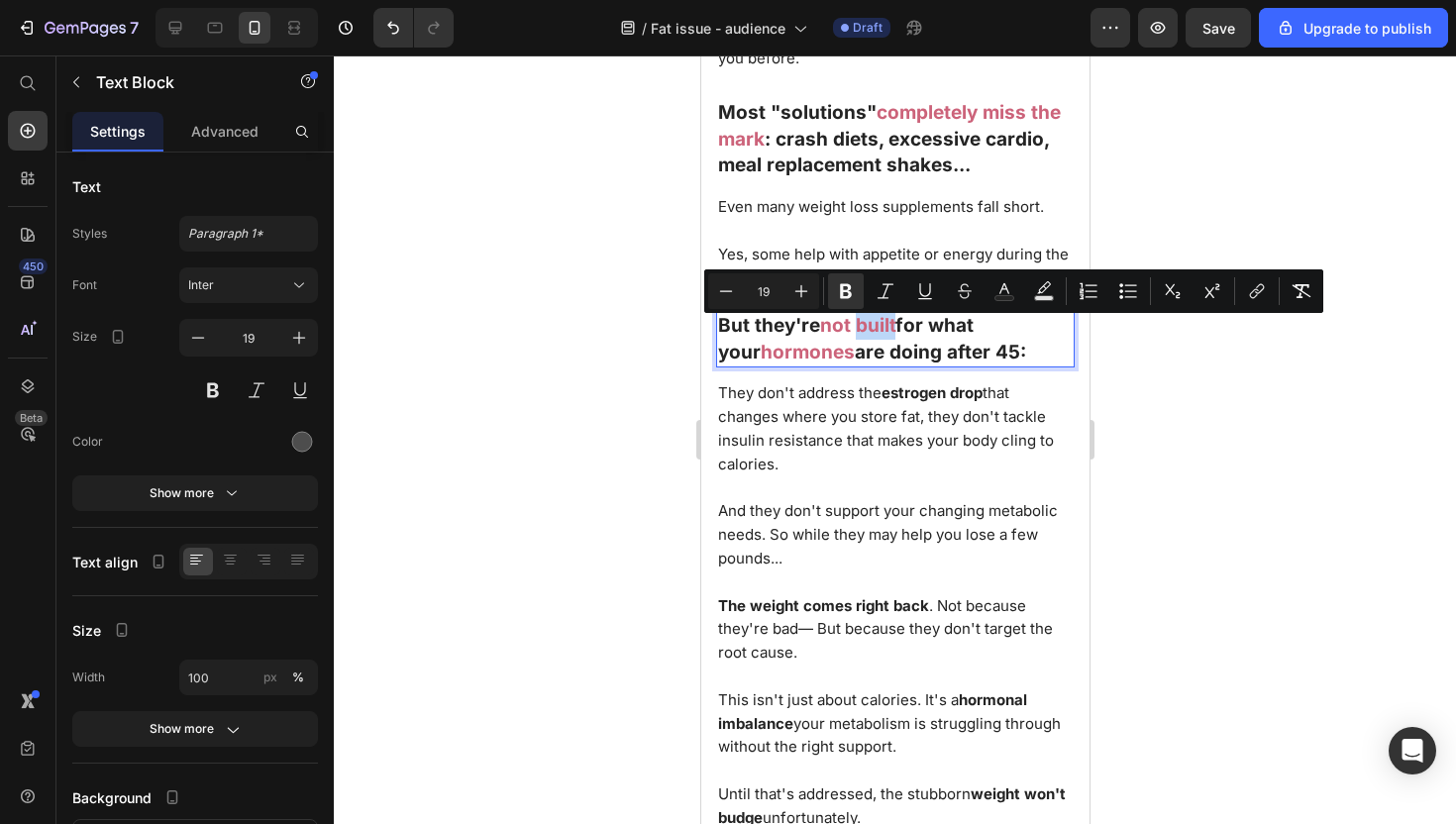 click on "not built" at bounding box center (857, 325) 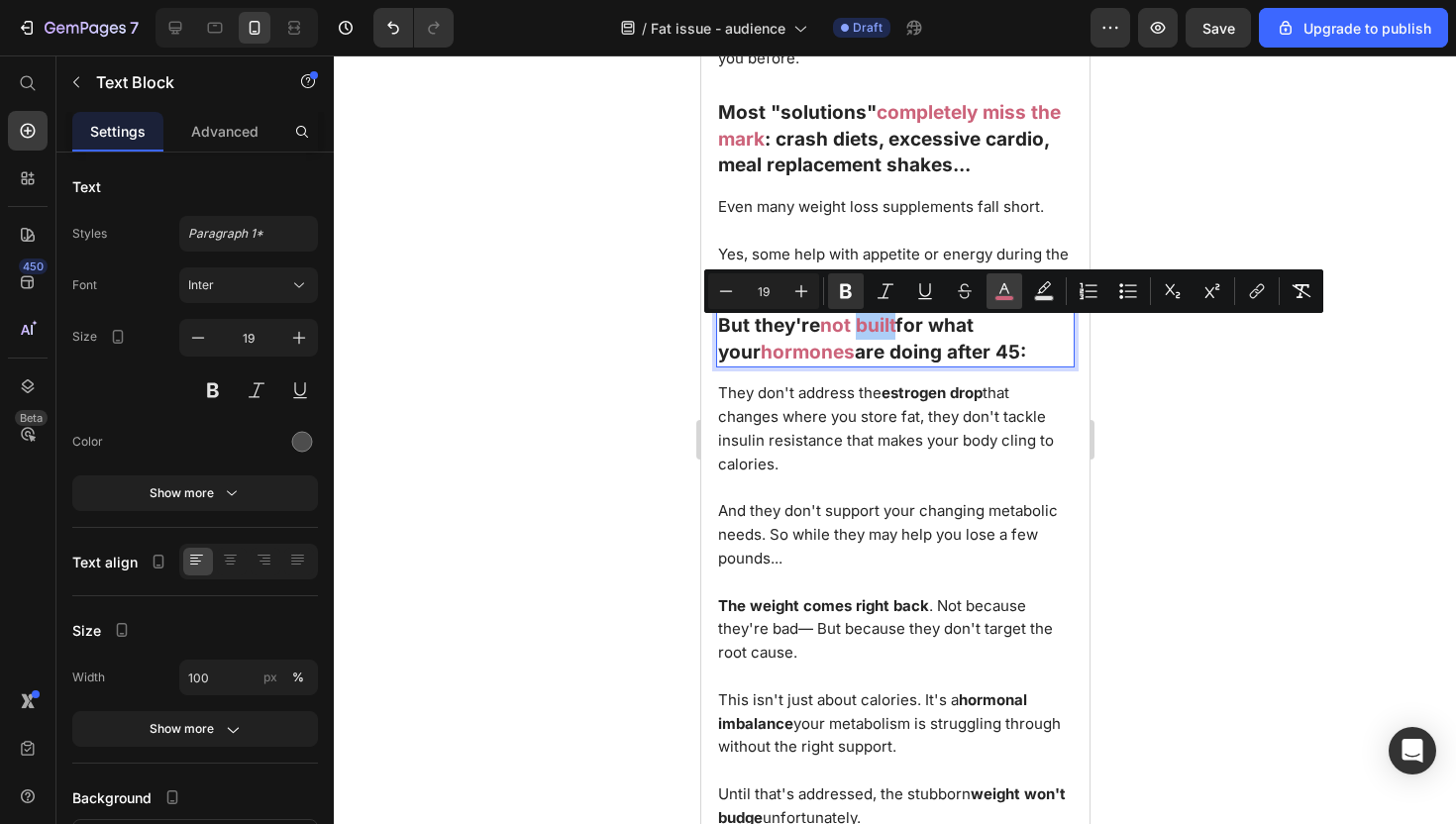 click 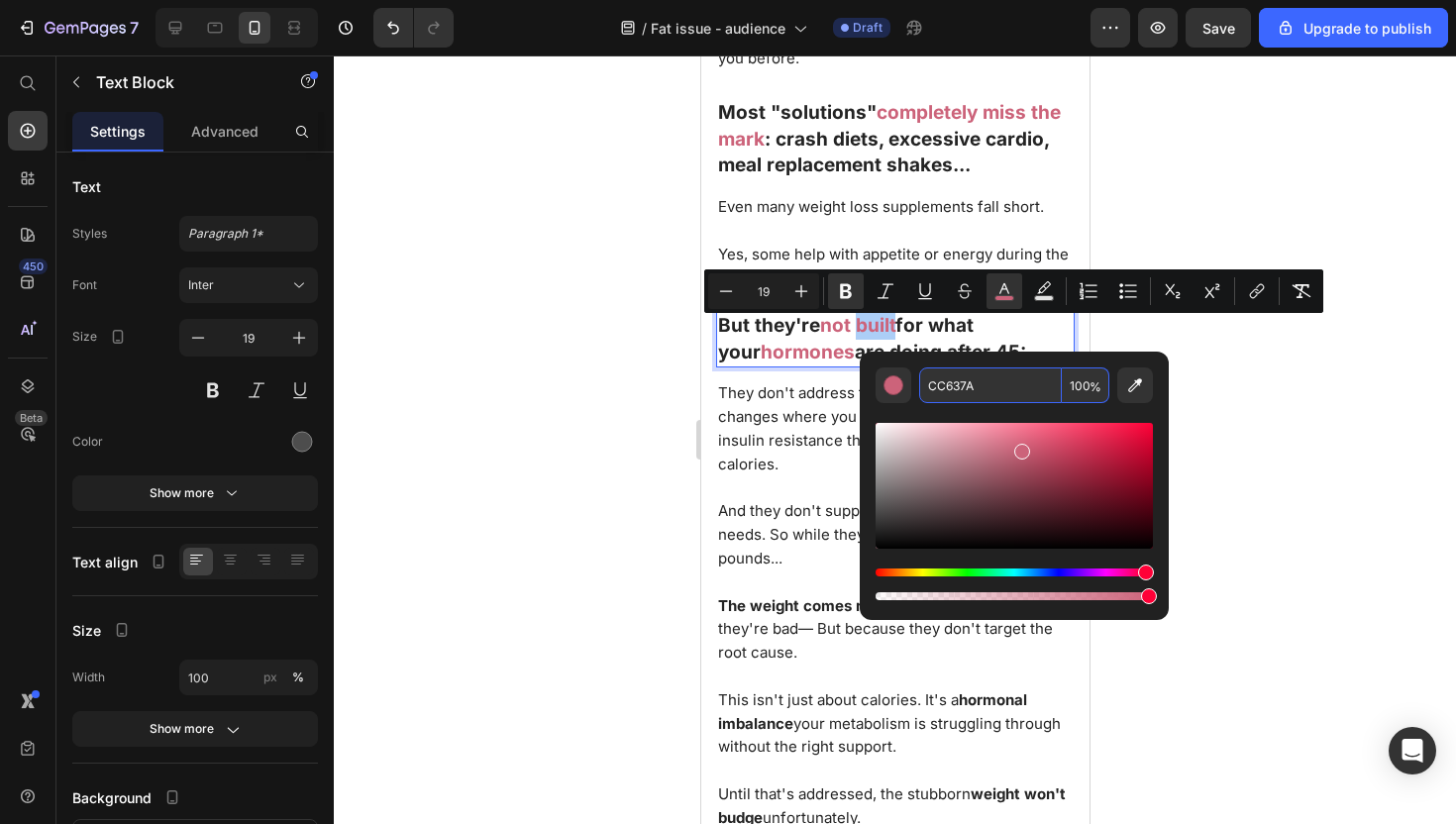 click on "CC637A" at bounding box center (990, 385) 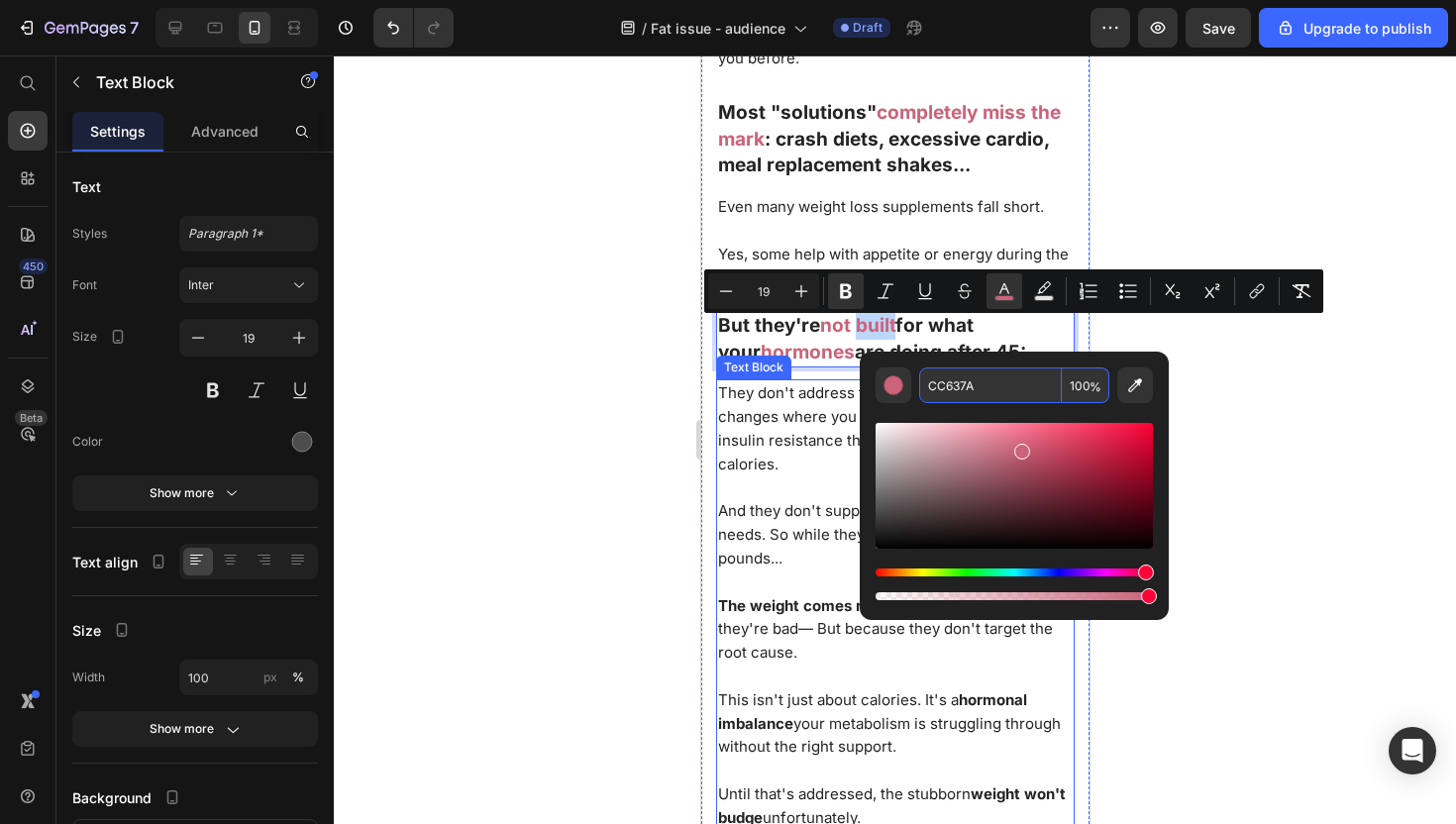 click at bounding box center (894, 582) 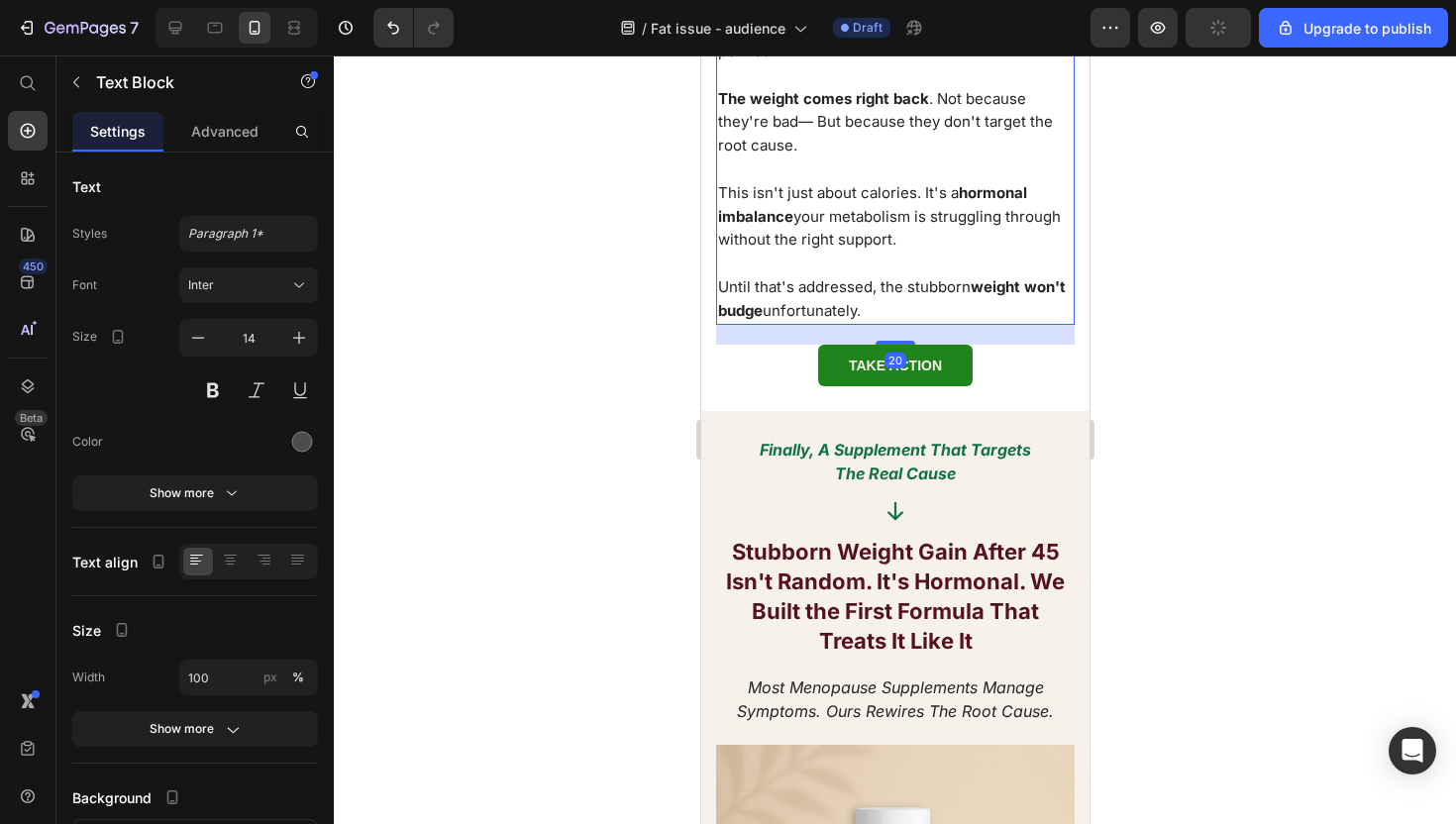 scroll, scrollTop: 3302, scrollLeft: 0, axis: vertical 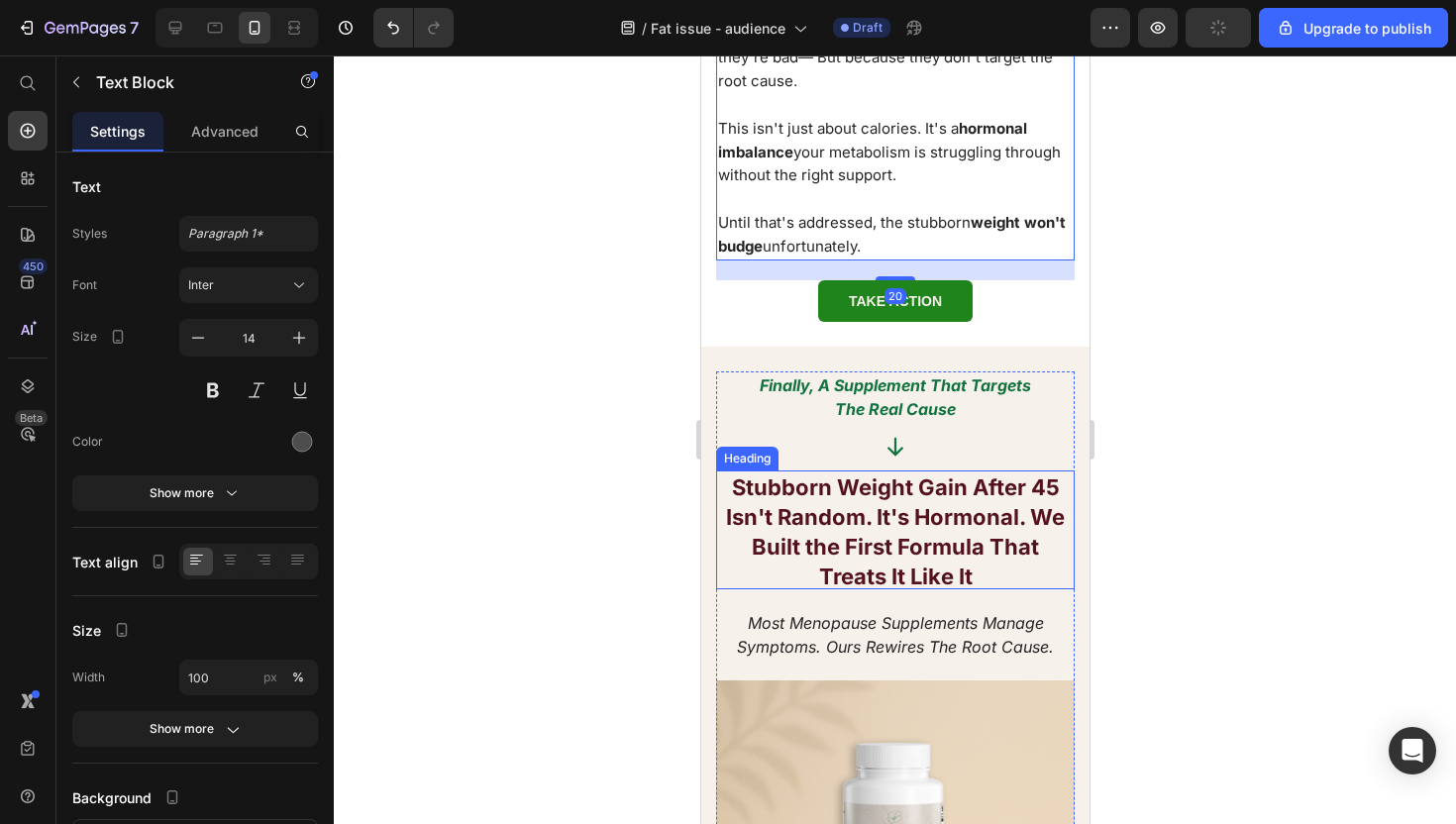 click on "Stubborn Weight Gain After 45 Isn't Random. It's Hormonal. We Built the First Formula That Treats It Like It" at bounding box center [894, 532] 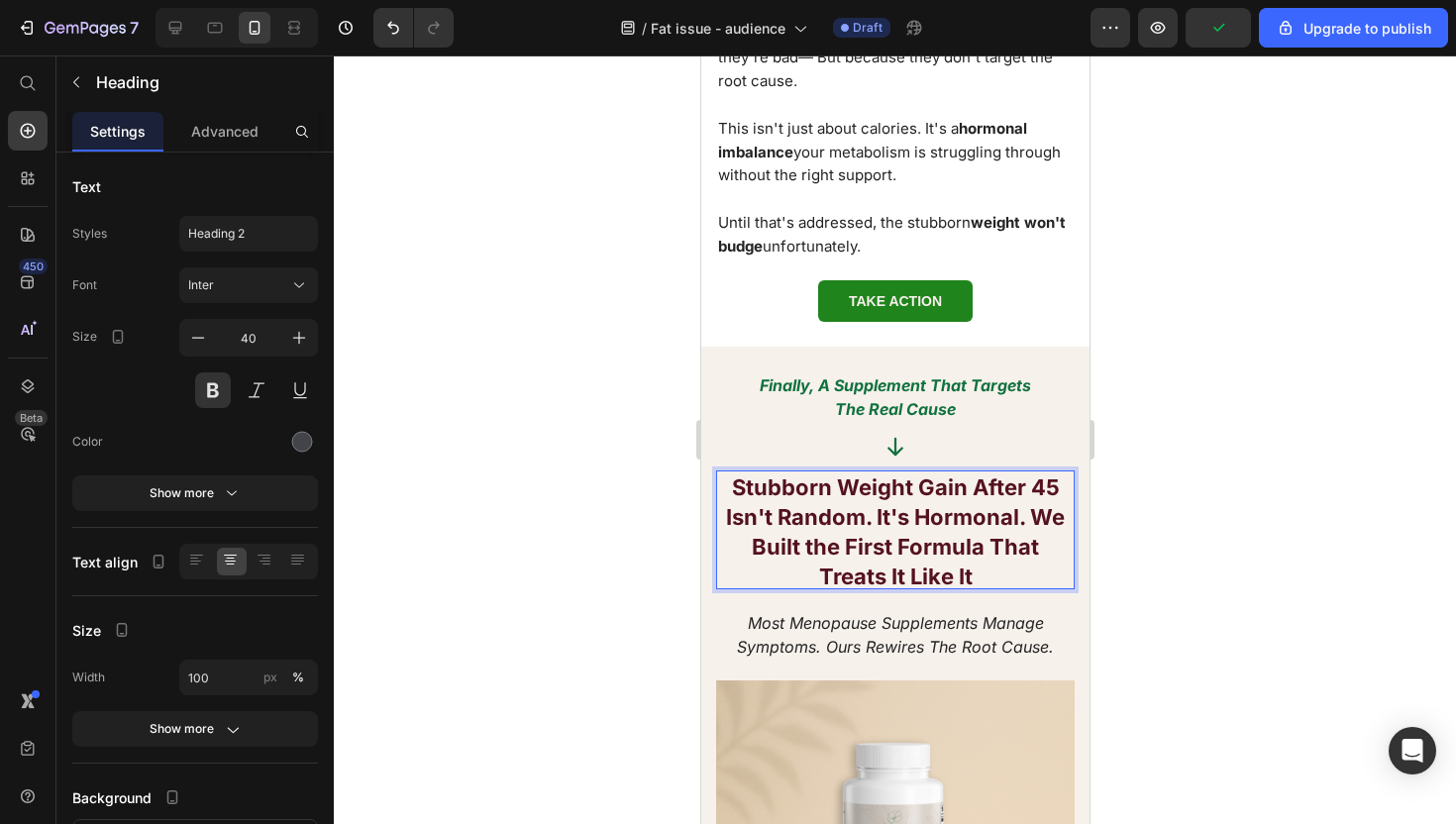 click on "Stubborn Weight Gain After 45 Isn't Random. It's Hormonal. We Built the First Formula That Treats It Like It" at bounding box center (894, 532) 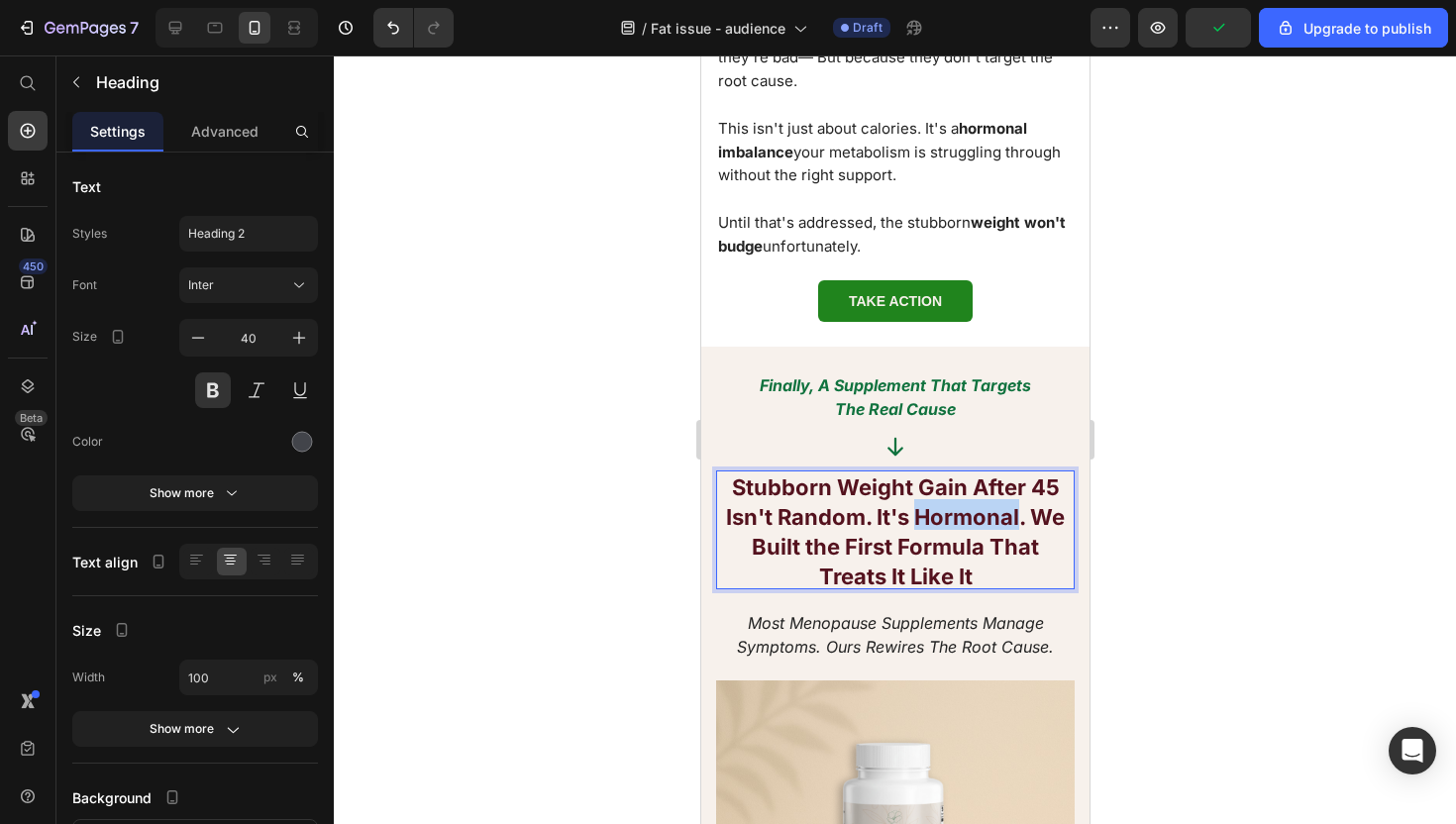 click on "Stubborn Weight Gain After 45 Isn't Random. It's Hormonal. We Built the First Formula That Treats It Like It" at bounding box center [894, 532] 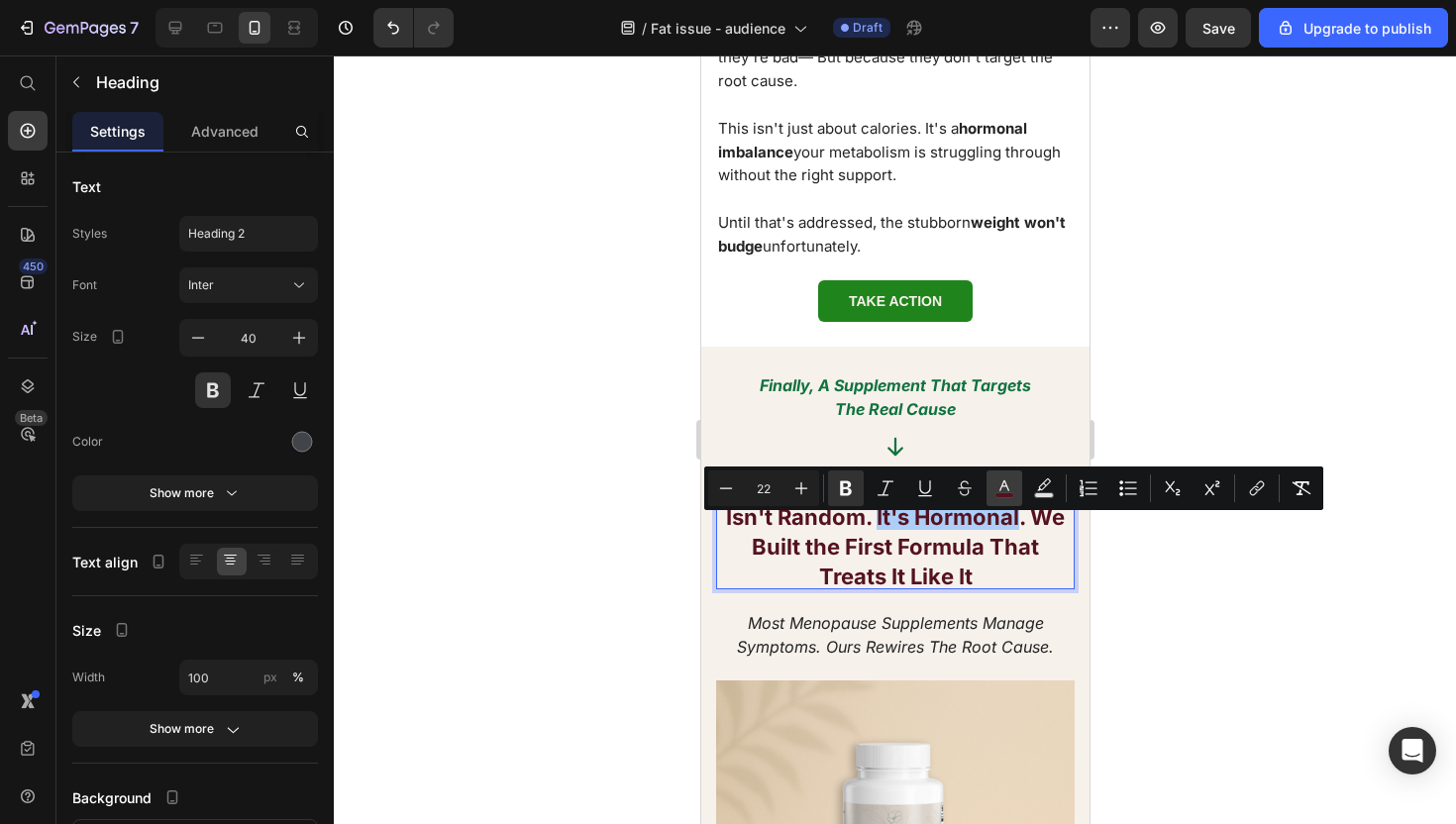 click 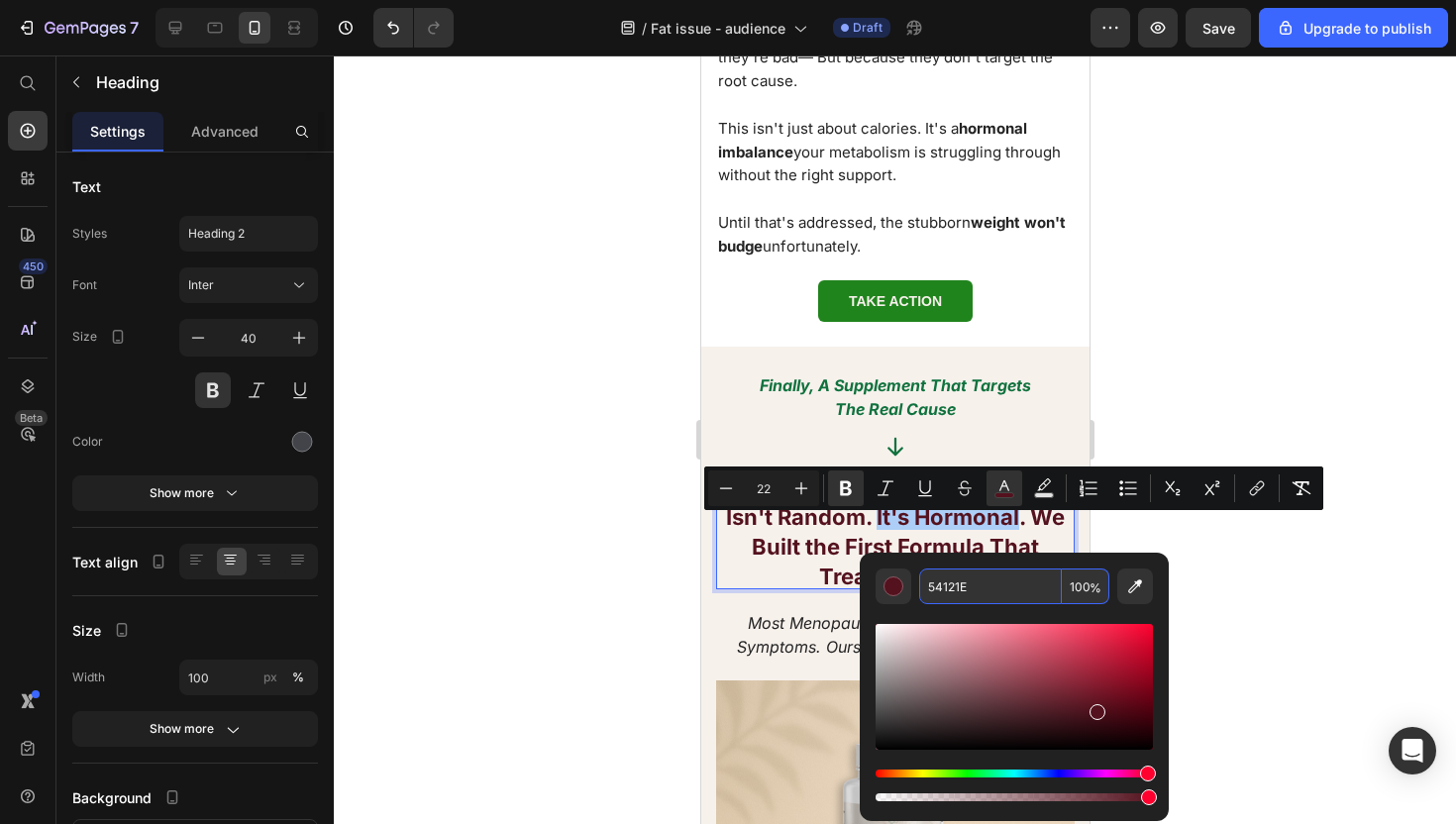 click on "54121E" at bounding box center (990, 586) 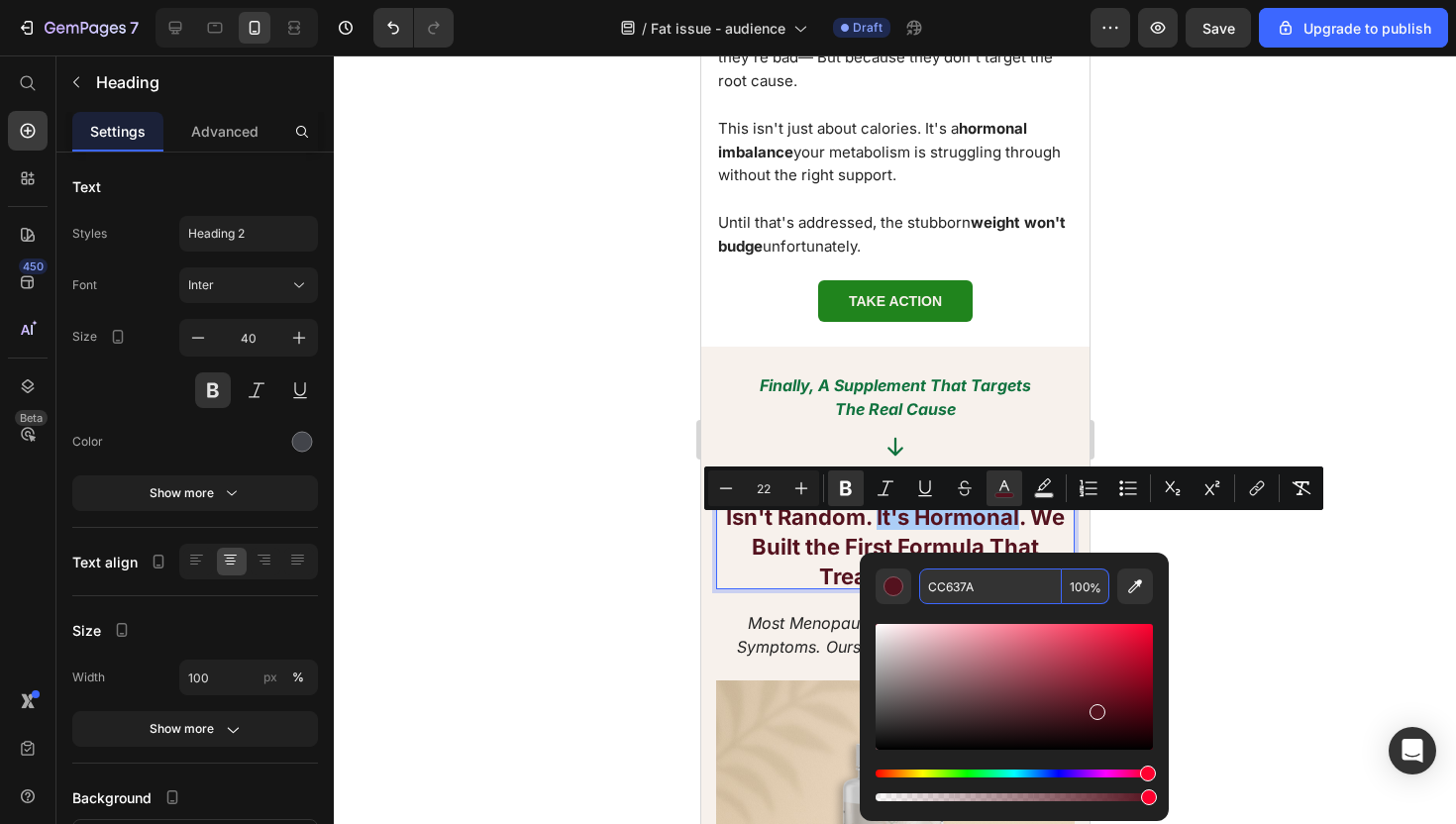 type on "CC637A" 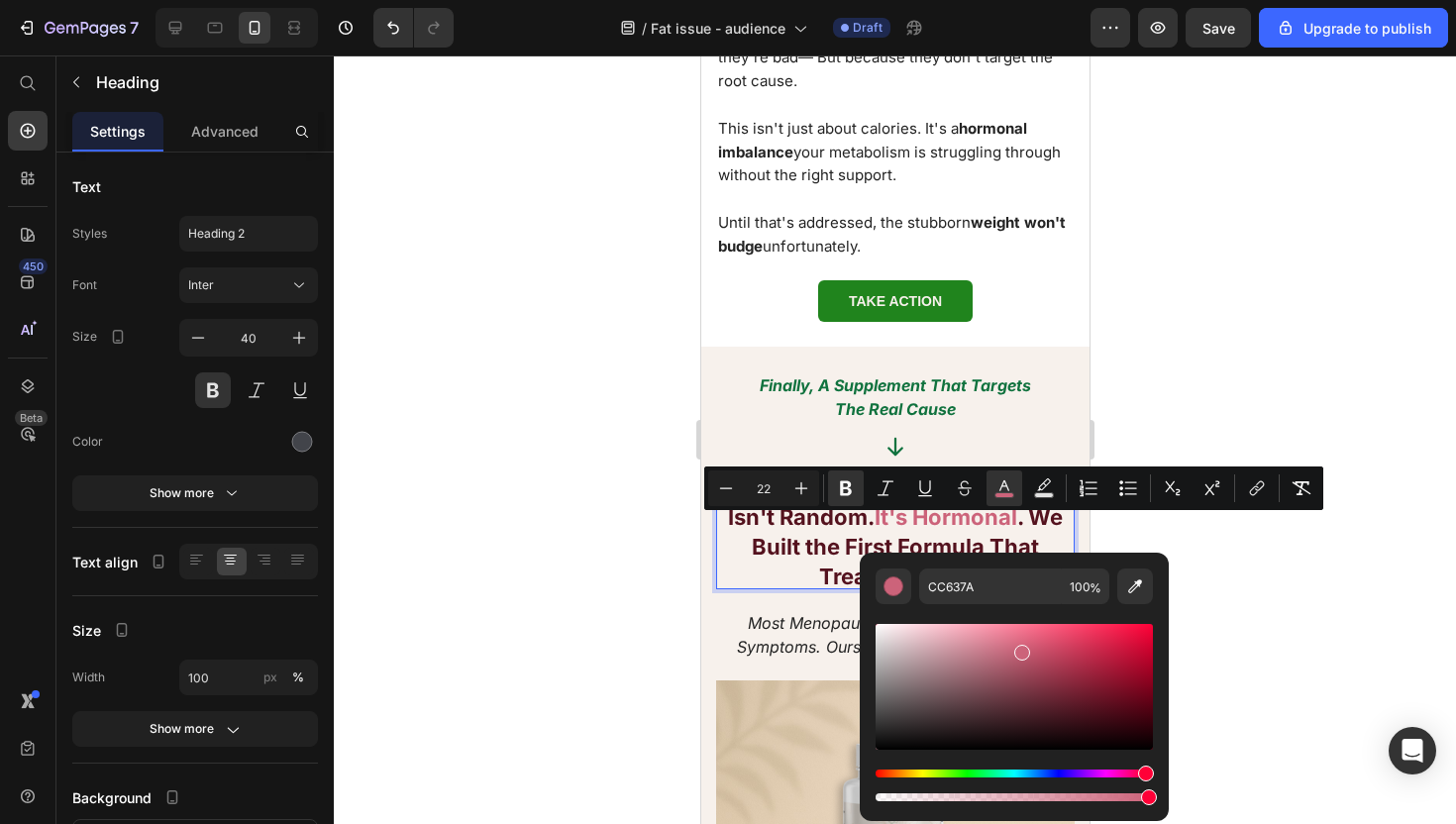 click on ". We Built the First Formula That Treats It Like It" at bounding box center [906, 547] 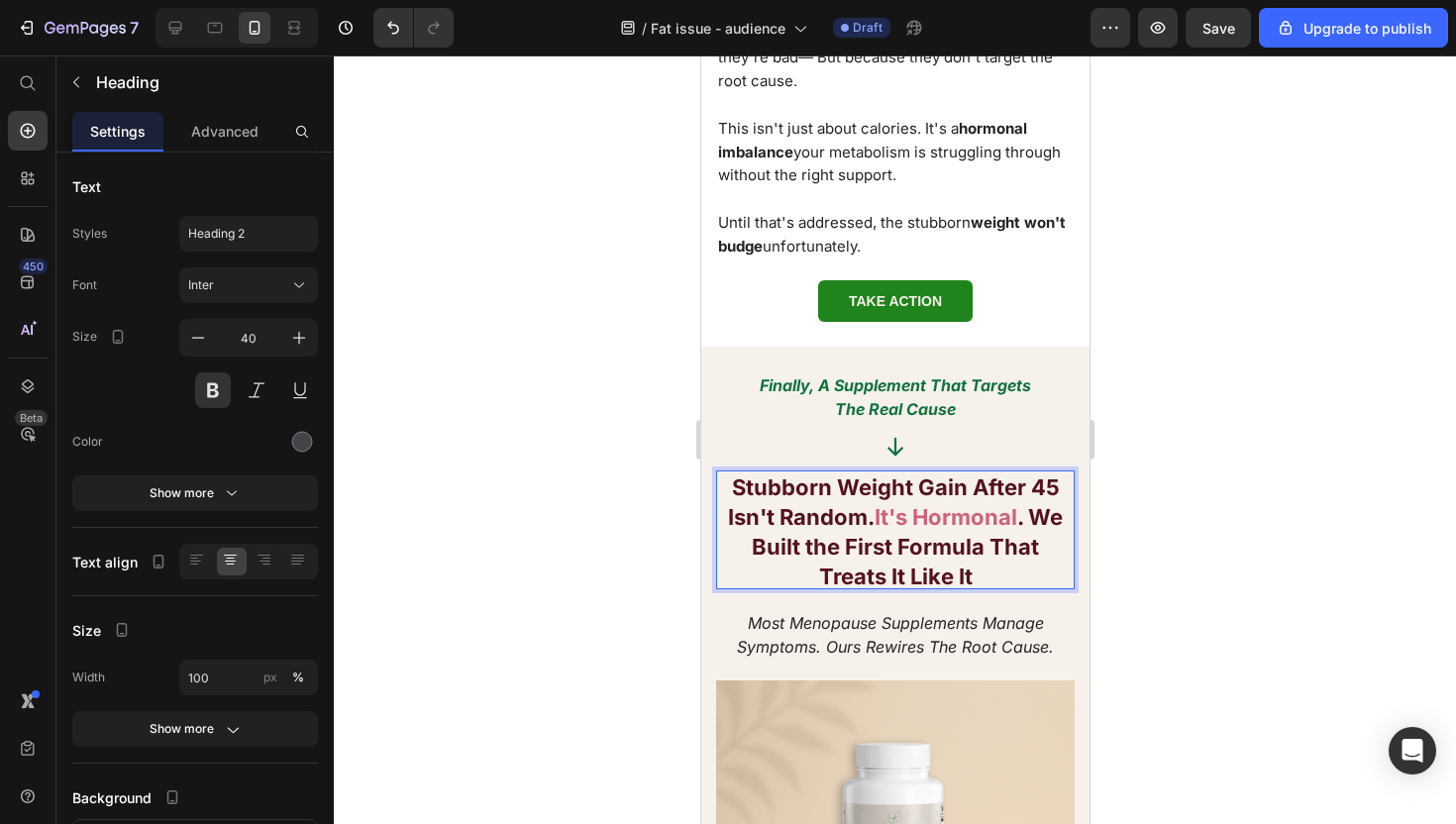 click on "It's Hormonal" at bounding box center (945, 517) 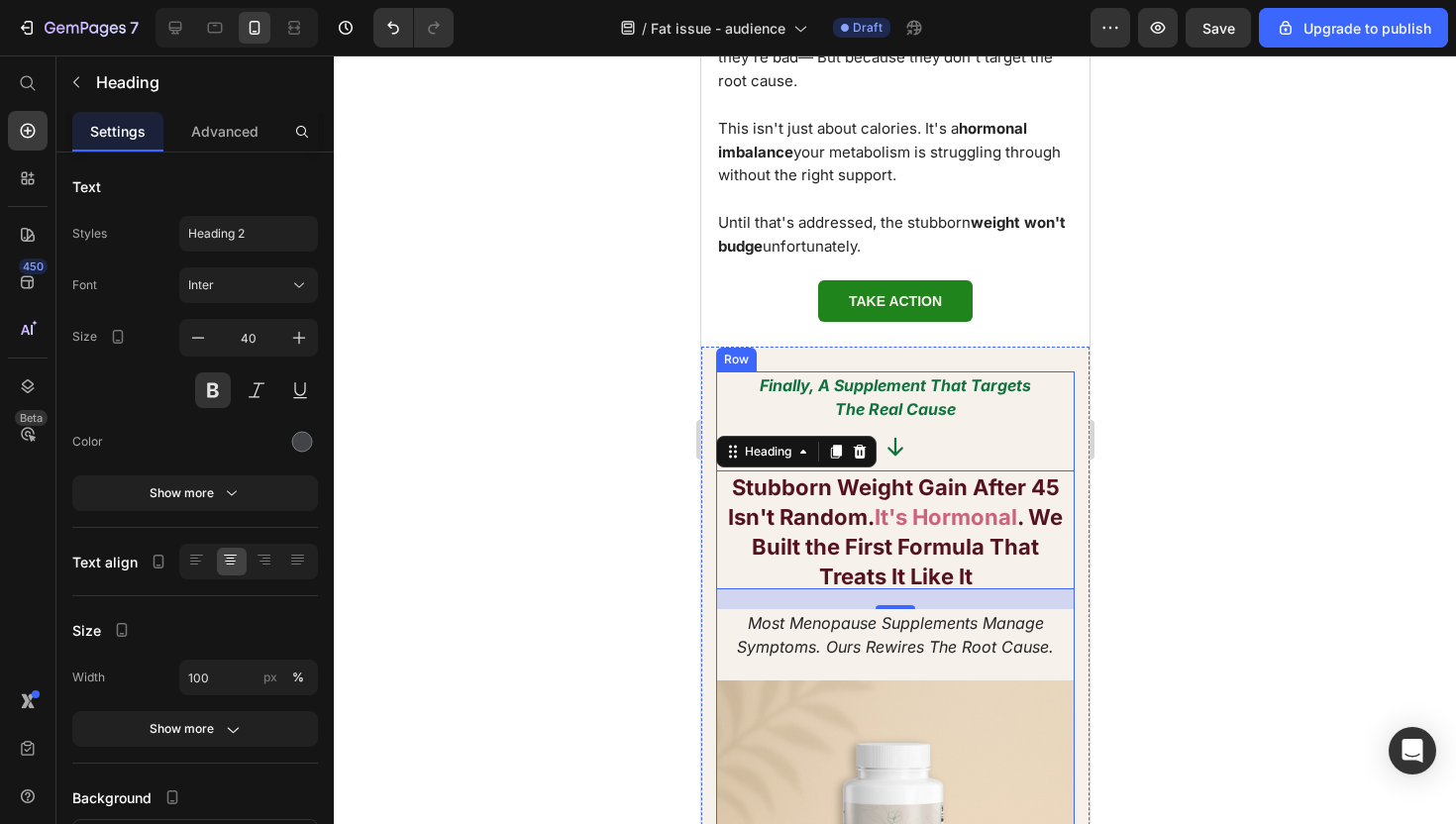 click on "Most menopause supplements manage symptoms. Ours rewires the root cause." at bounding box center [894, 635] 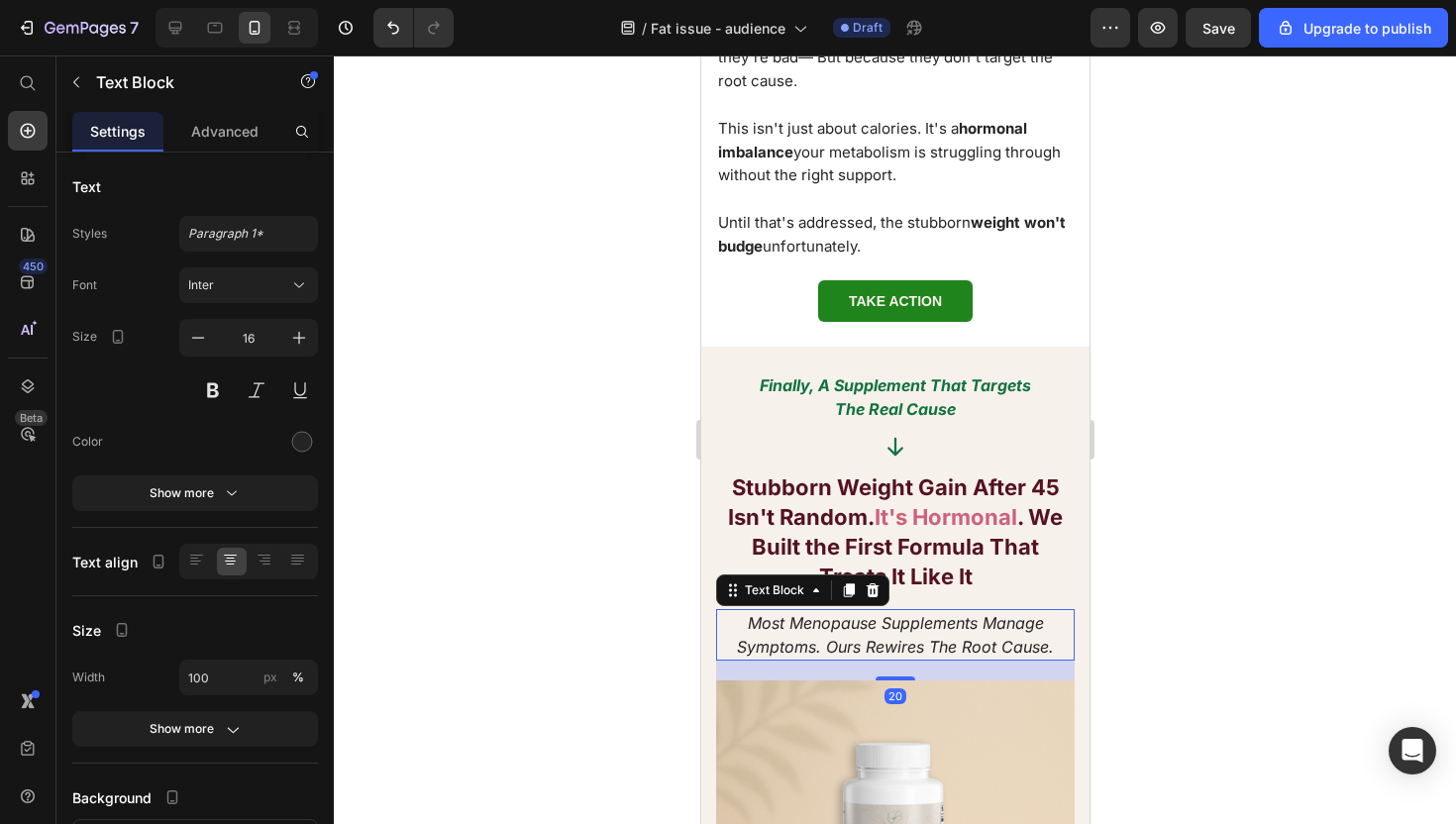 click on "Most menopause supplements manage symptoms. Ours rewires the root cause." at bounding box center [894, 635] 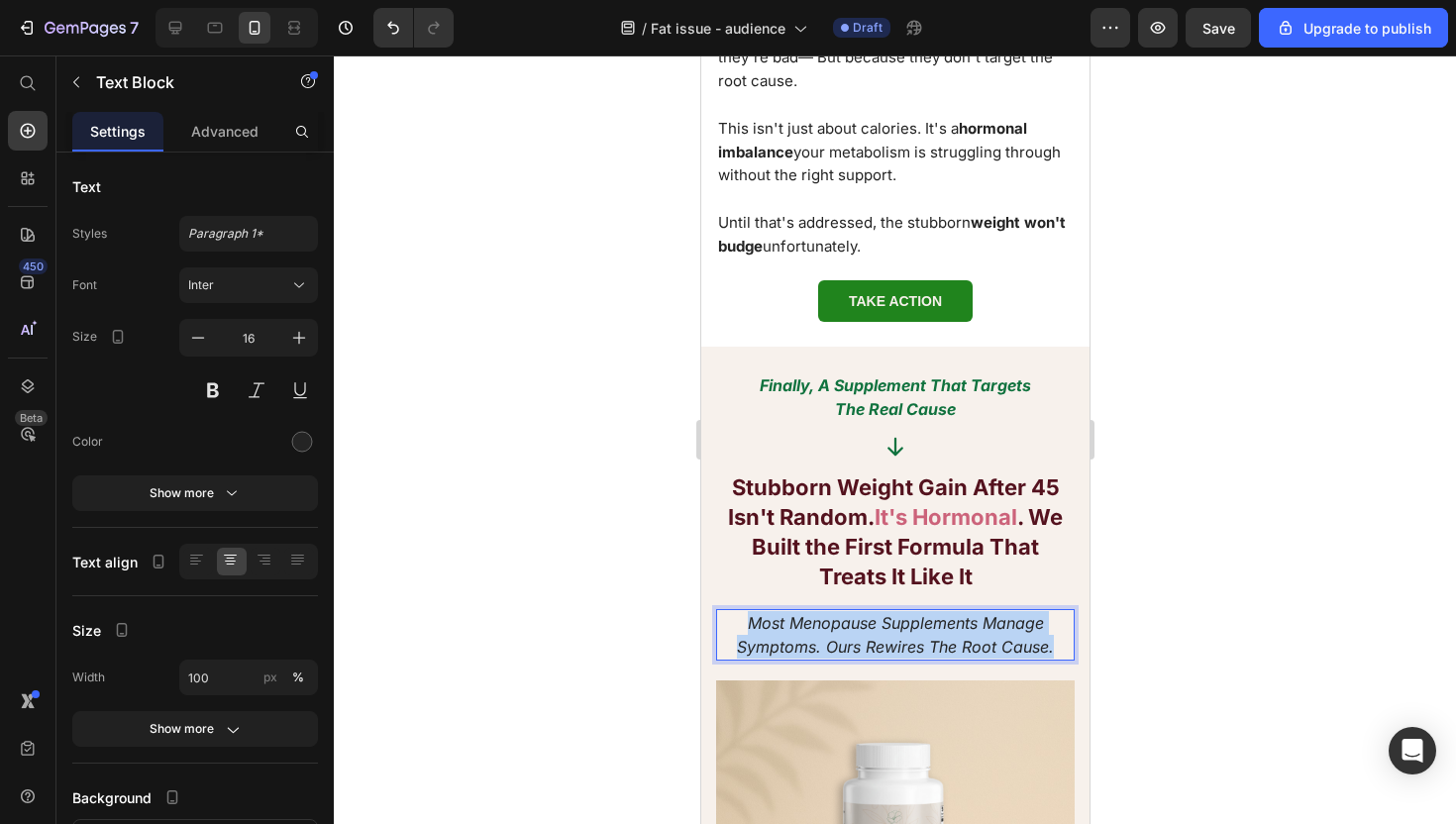 click on "Most menopause supplements manage symptoms. Ours rewires the root cause." at bounding box center [894, 635] 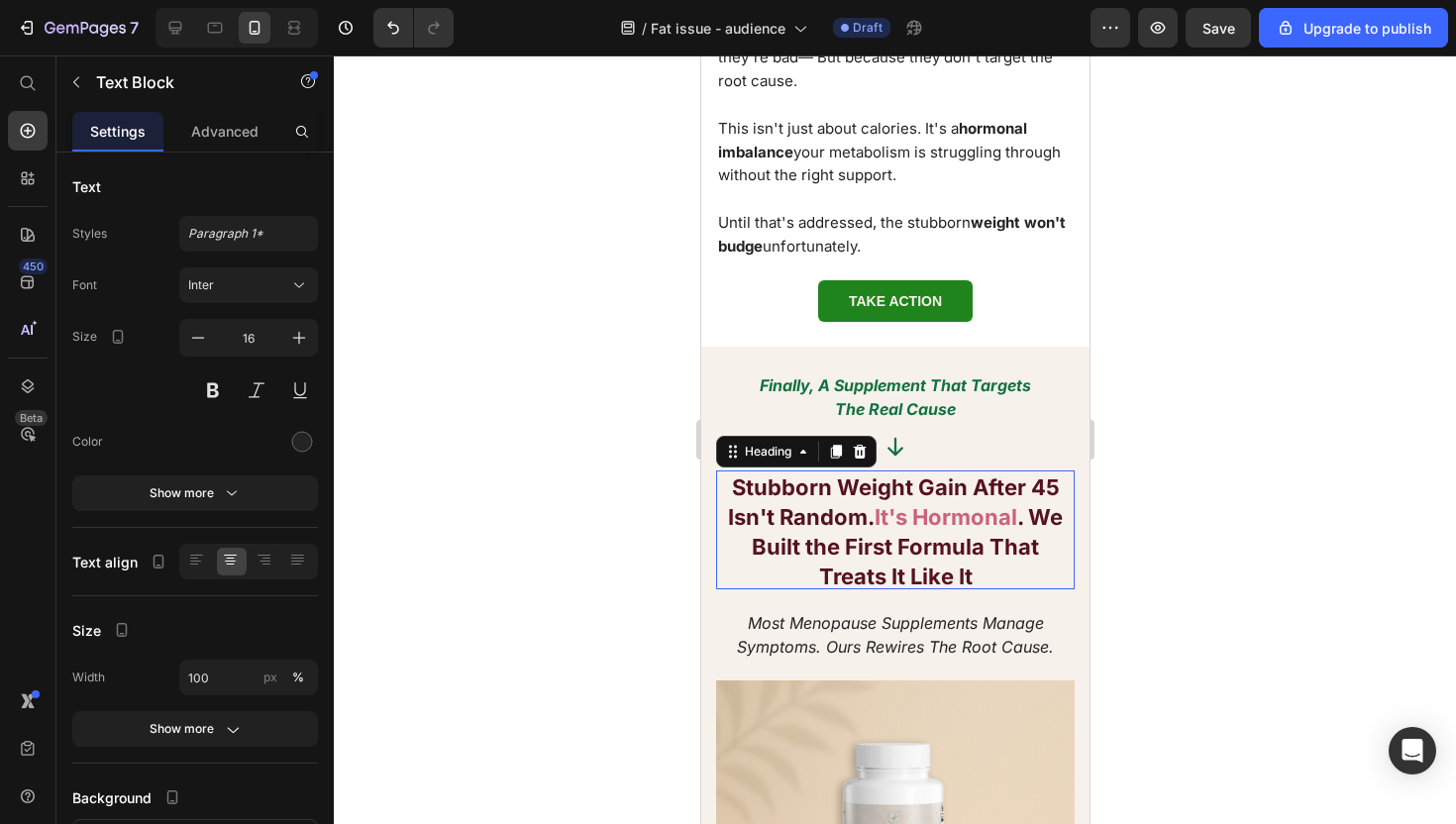 click on ". We Built the First Formula That Treats It Like It" at bounding box center [906, 547] 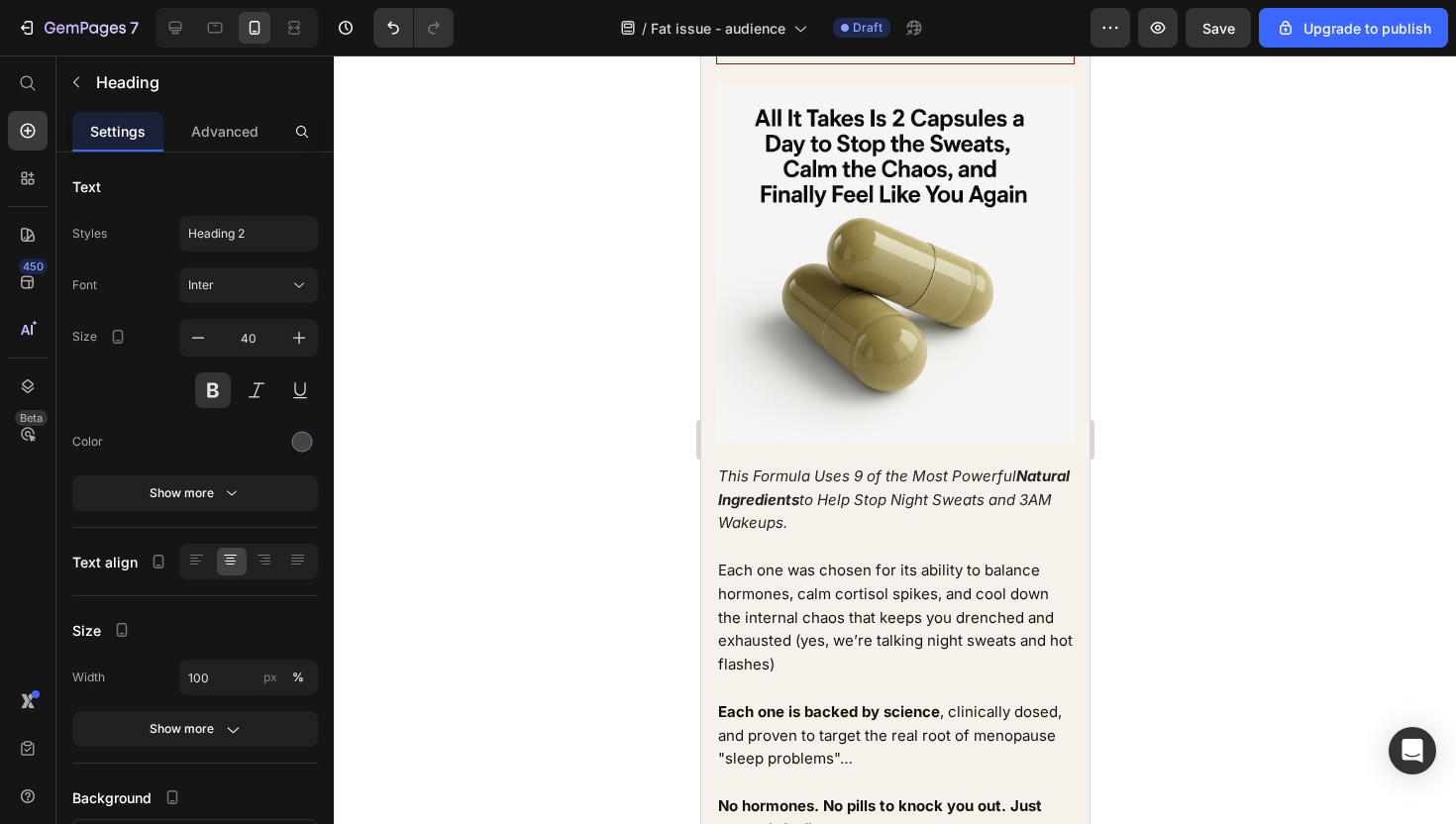 scroll, scrollTop: 4996, scrollLeft: 0, axis: vertical 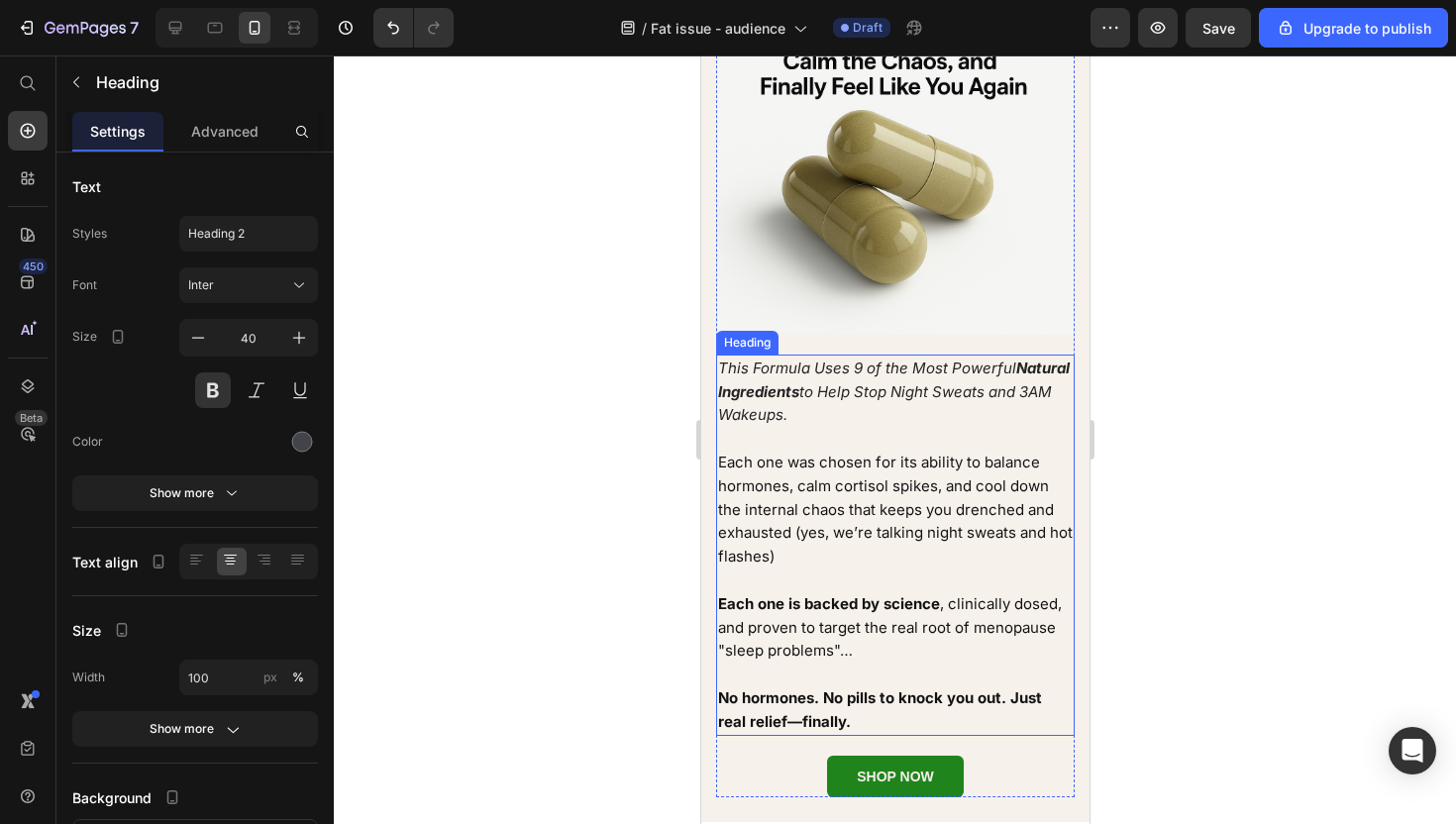 click on "Each one was chosen for its ability to balance hormones, calm cortisol spikes, and cool down the internal chaos that keeps you drenched and exhausted (yes, we’re talking night sweats and hot flashes)" at bounding box center [894, 509] 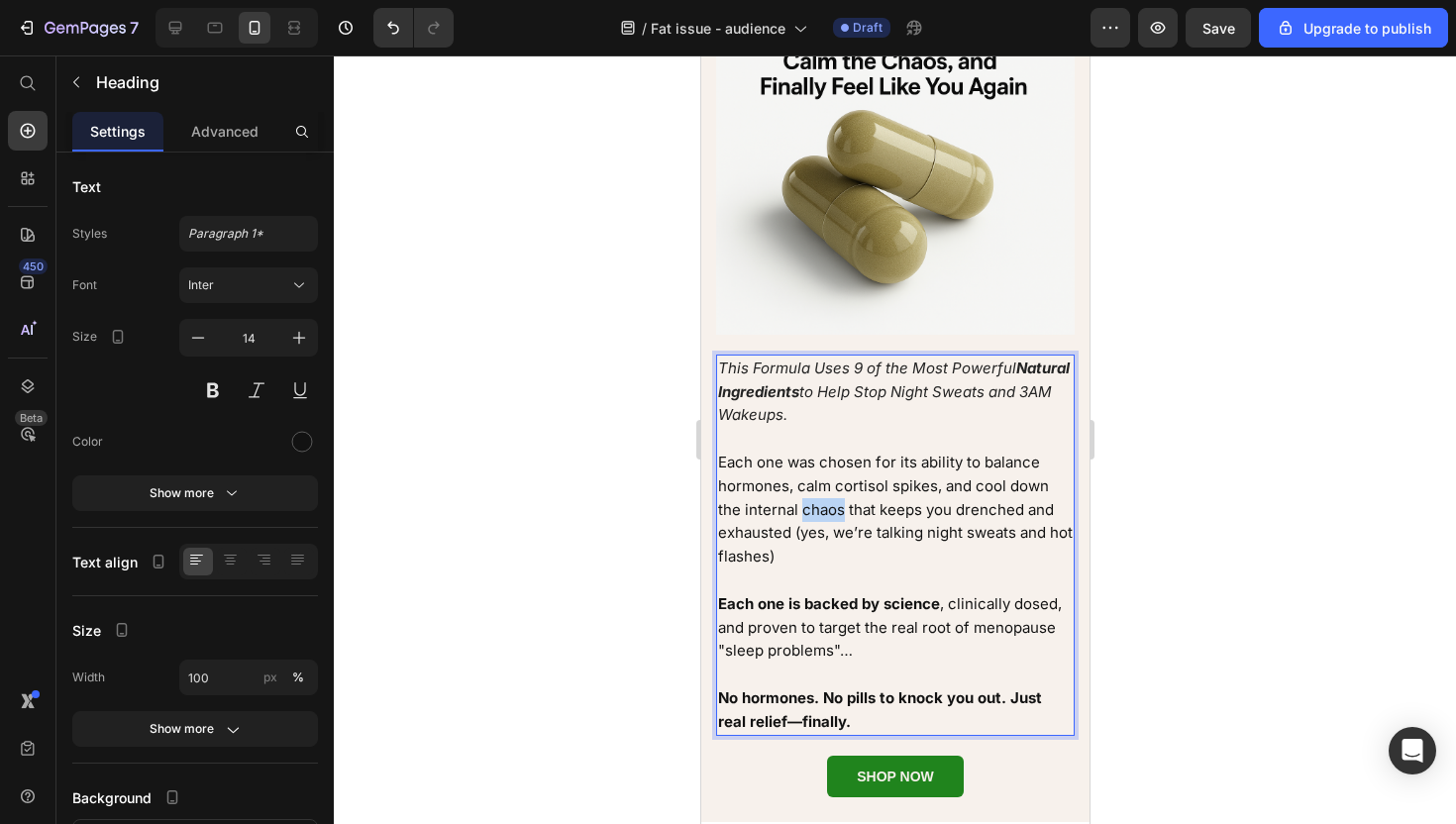 click on "Each one was chosen for its ability to balance hormones, calm cortisol spikes, and cool down the internal chaos that keeps you drenched and exhausted (yes, we’re talking night sweats and hot flashes)" at bounding box center (894, 509) 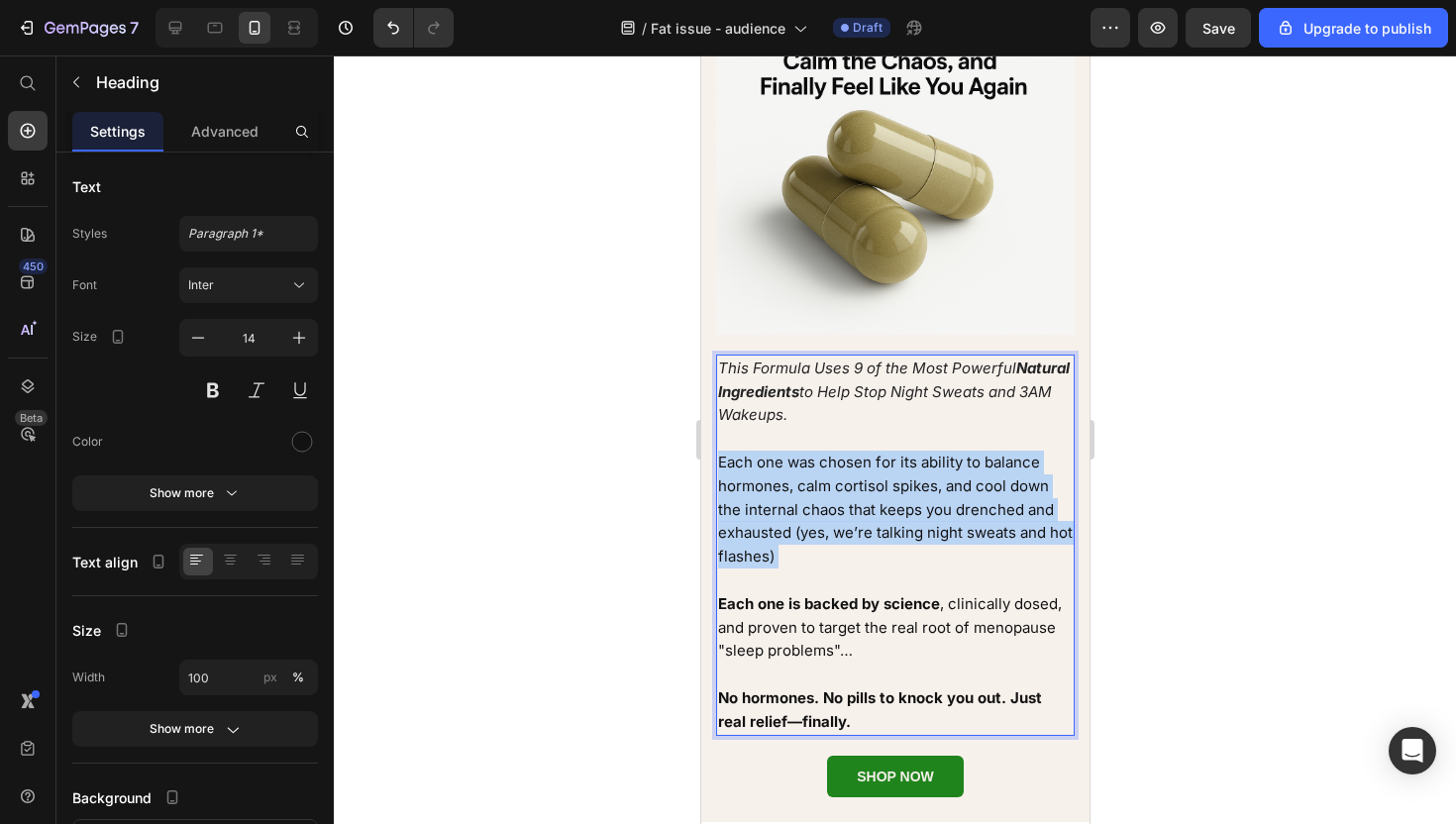 click on "Each one was chosen for its ability to balance hormones, calm cortisol spikes, and cool down the internal chaos that keeps you drenched and exhausted (yes, we’re talking night sweats and hot flashes)" at bounding box center [894, 509] 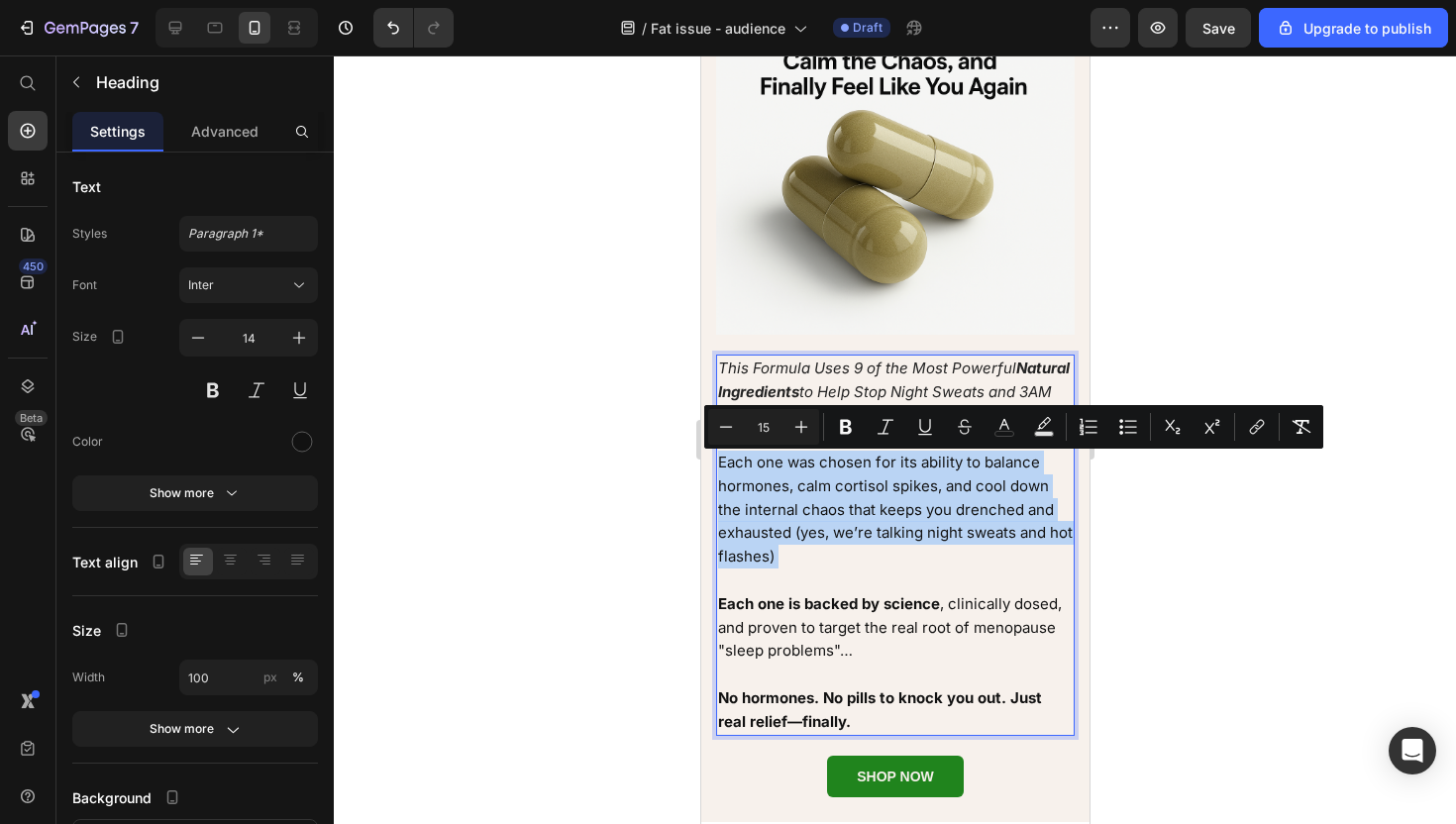 click on "This Formula Uses 9 of the Most Powerful  Natural   Ingredients  to Help Stop Night Sweats and 3AM Wakeups. Each one was chosen for its ability to balance hormones, calm cortisol spikes, and cool down the internal chaos that keeps you drenched and exhausted (yes, we’re talking night sweats and hot flashes)  Each one is backed by science , clinically dosed, and proven to target the real root of menopause "sleep problems"… No hormones. No pills to knock you out. Just real relief—finally." at bounding box center [894, 545] 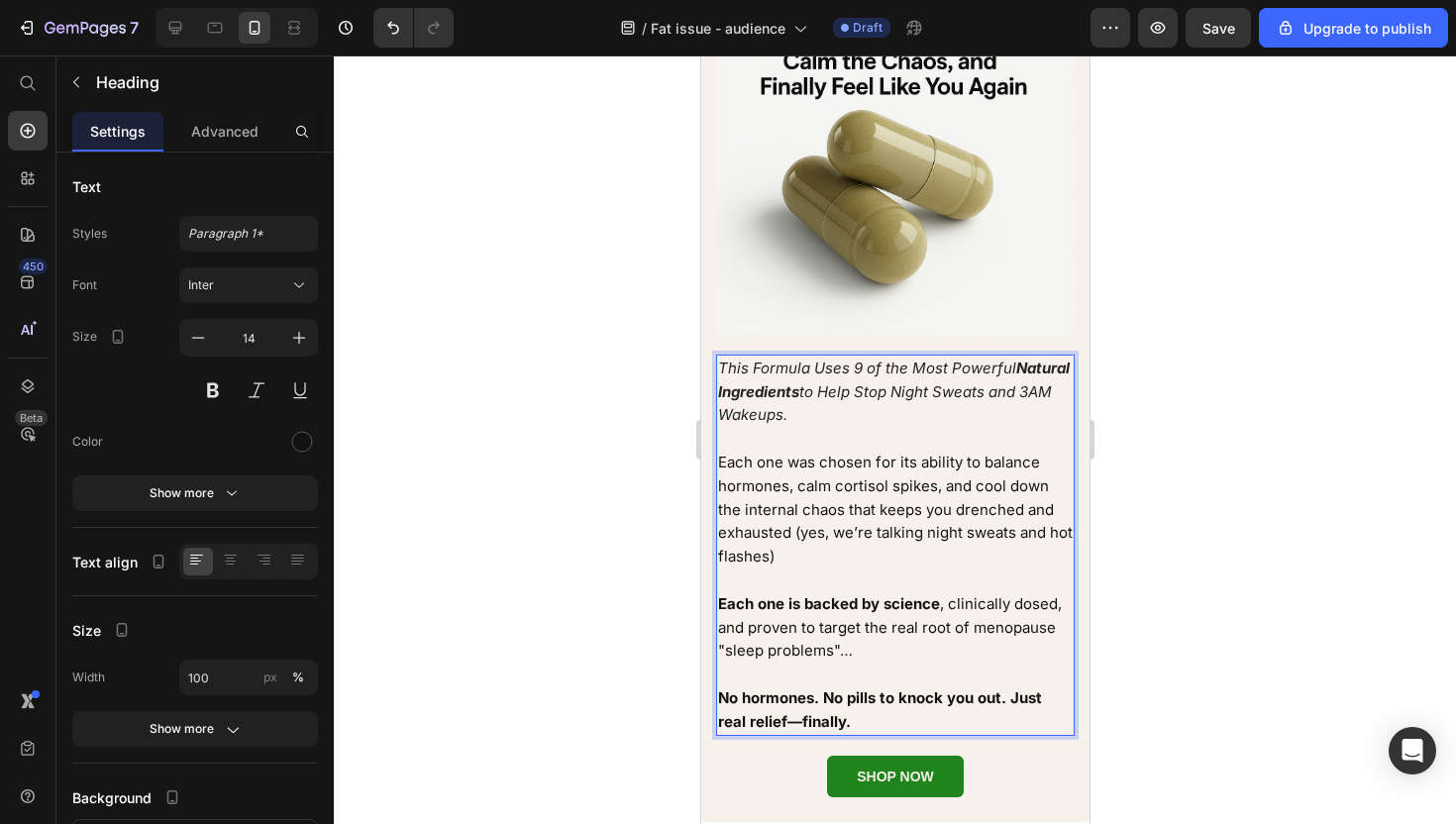 click on "Each one is backed by science" at bounding box center [828, 603] 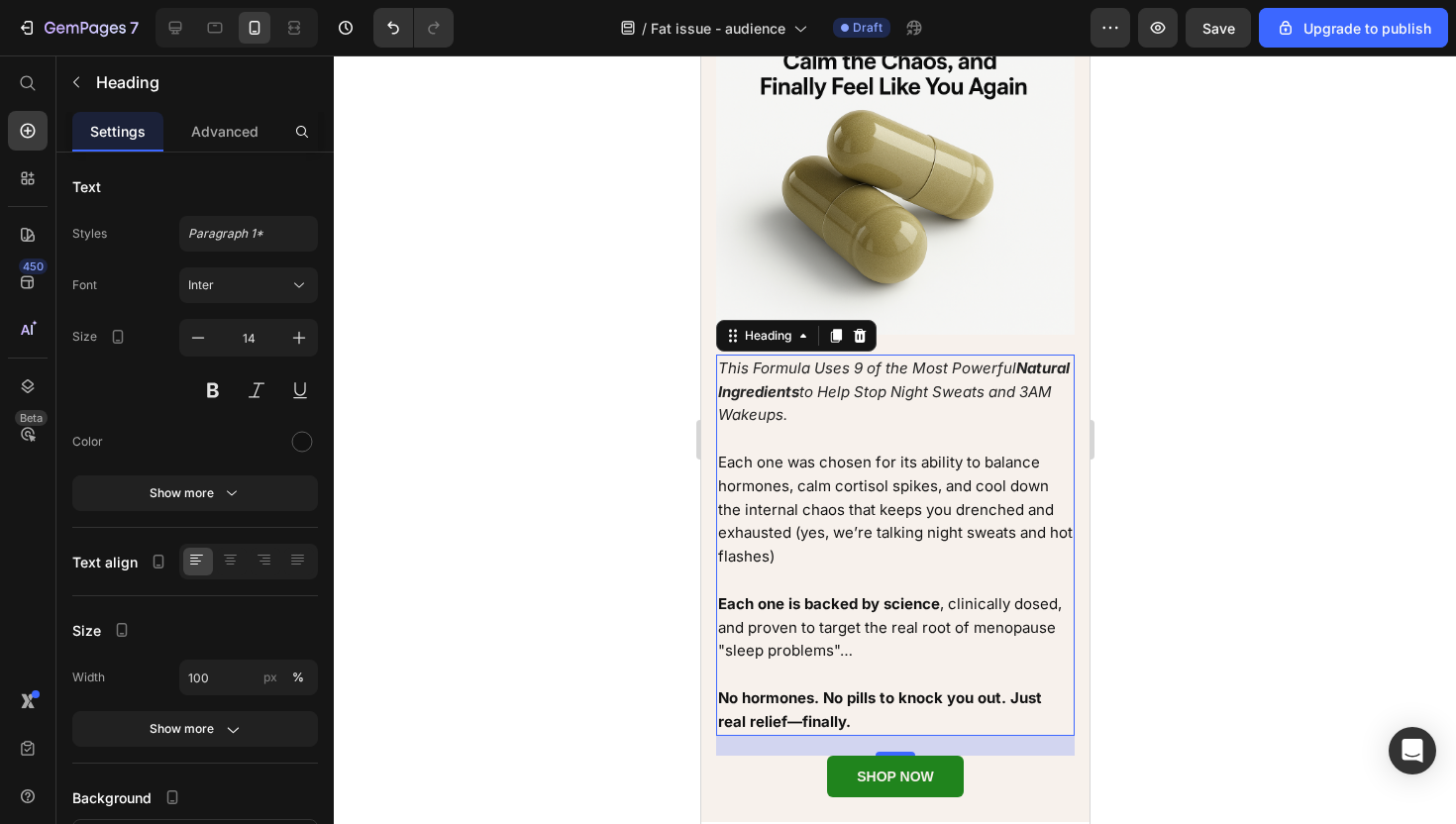 click on "This Formula Uses 9 of the Most Powerful  Natural   Ingredients  to Help Stop Night Sweats and 3AM Wakeups. Each one was chosen for its ability to balance hormones, calm cortisol spikes, and cool down the internal chaos that keeps you drenched and exhausted (yes, we’re talking night sweats and hot flashes)  Each one is backed by science , clinically dosed, and proven to target the real root of menopause "sleep problems"… No hormones. No pills to knock you out. Just real relief—finally." at bounding box center (894, 545) 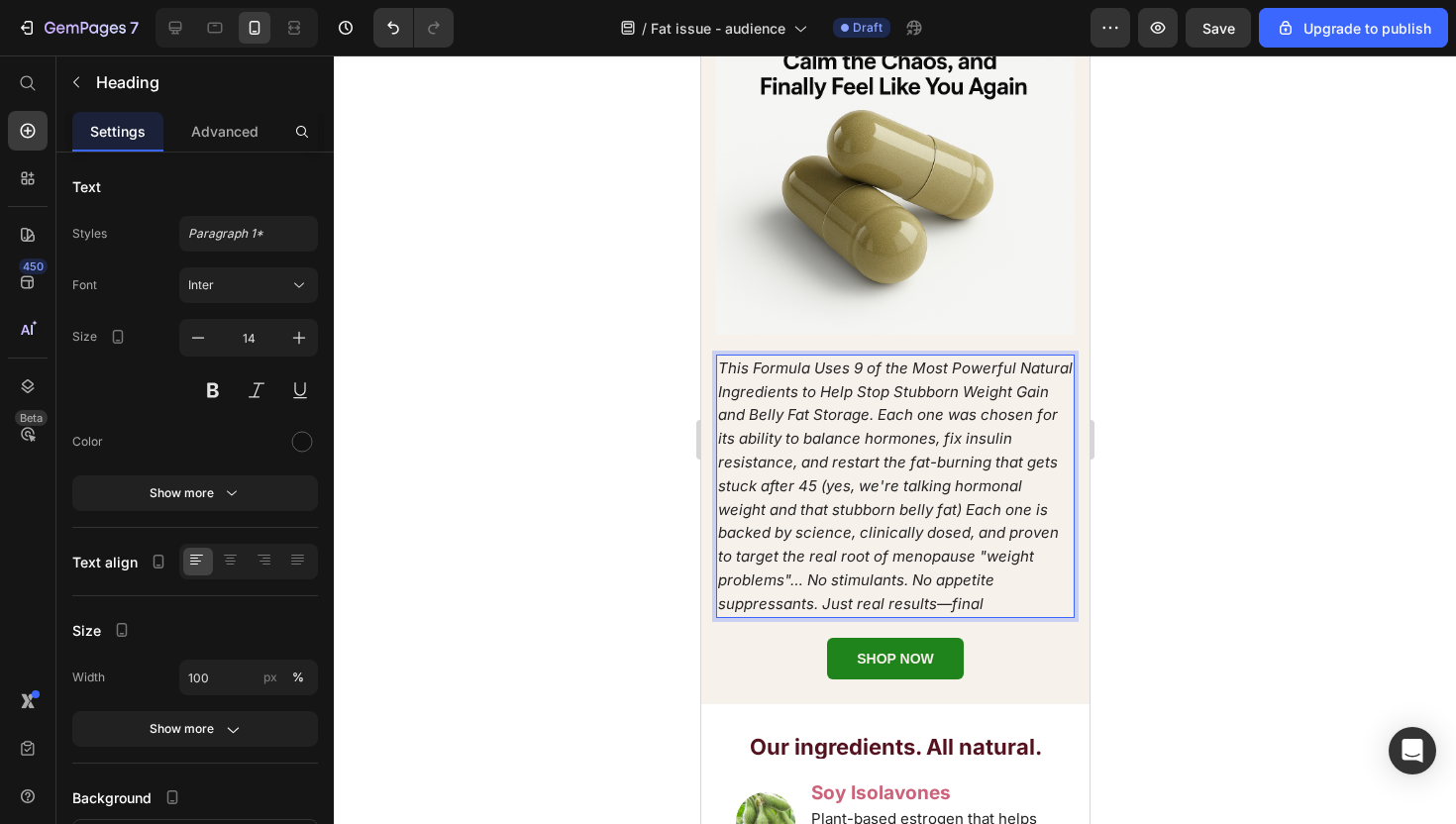 click on "This Formula Uses 9 of the Most Powerful Natural Ingredients to Help Stop Stubborn Weight Gain and Belly Fat Storage. Each one was chosen for its ability to balance hormones, fix insulin resistance, and restart the fat-burning that gets stuck after 45 (yes, we're talking hormonal weight and that stubborn belly fat) Each one is backed by science, clinically dosed, and proven to target the real root of menopause "weight problems"… No stimulants. No appetite suppressants. Just real results—final" at bounding box center (894, 485) 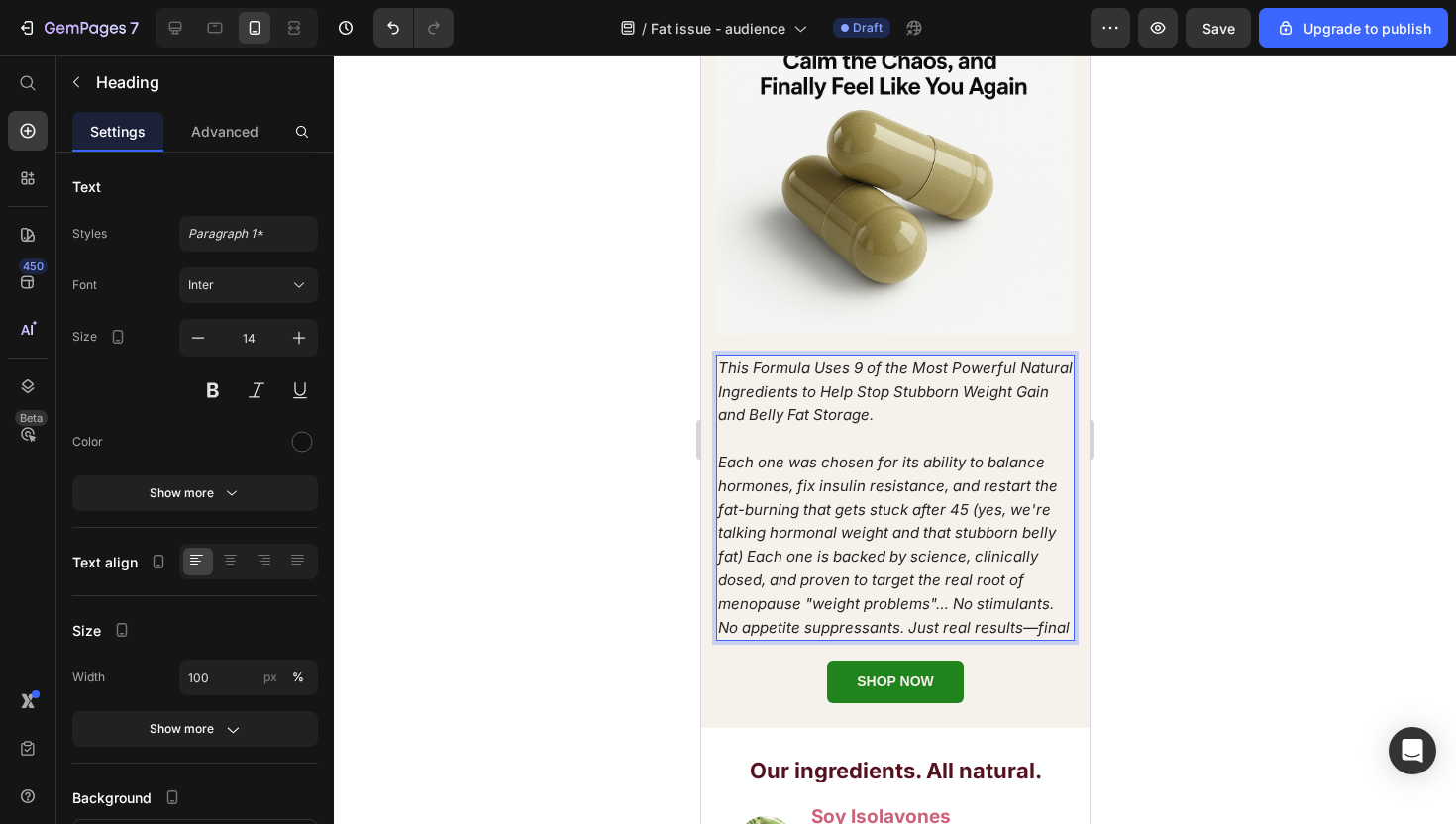 click on "Each one was chosen for its ability to balance hormones, fix insulin resistance, and restart the fat-burning that gets stuck after 45 (yes, we're talking hormonal weight and that stubborn belly fat) Each one is backed by science, clinically dosed, and proven to target the real root of menopause "weight problems"… No stimulants. No appetite suppressants. Just real results—final" at bounding box center [892, 545] 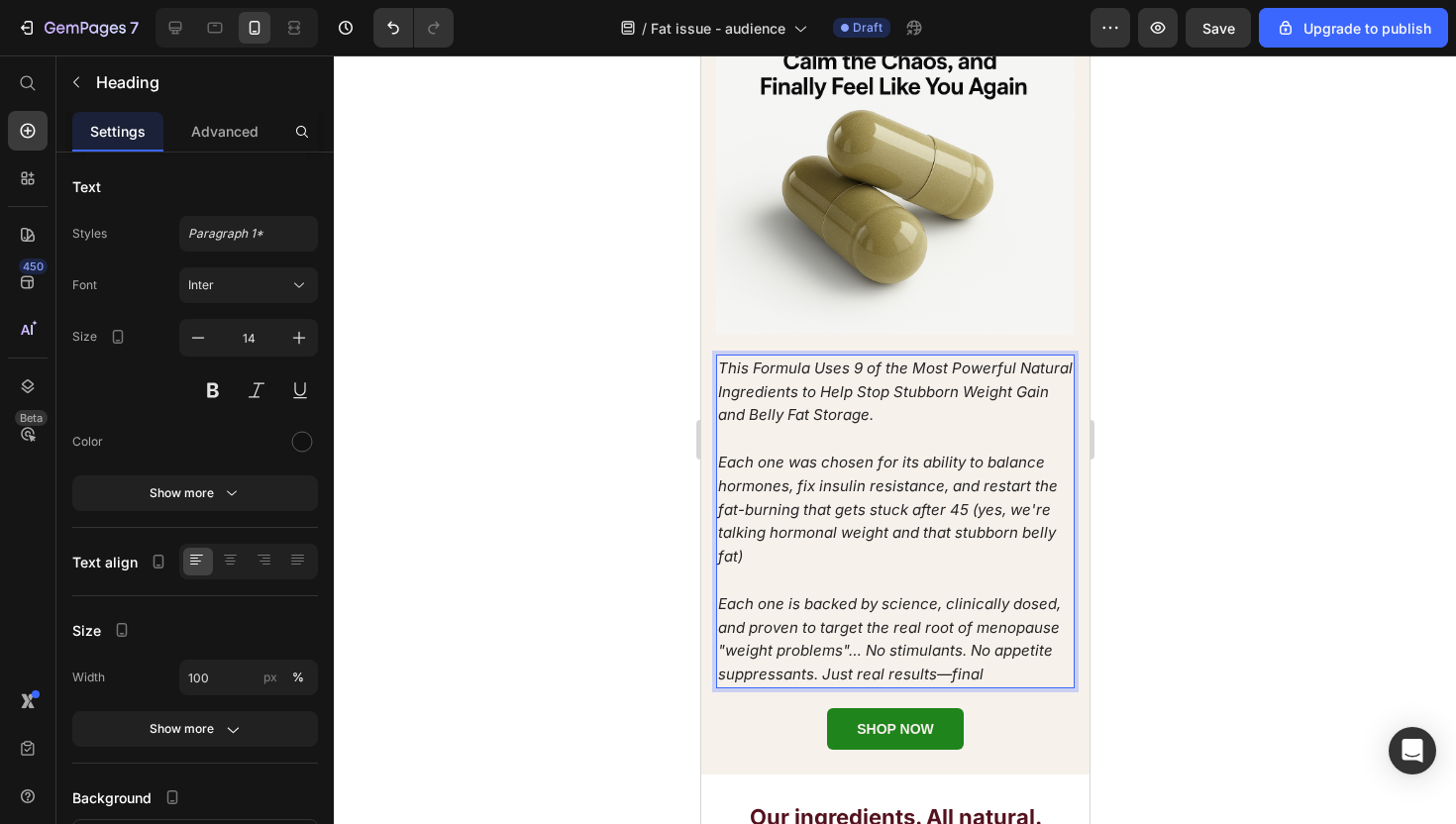 click on "This Formula Uses 9 of the Most Powerful Natural Ingredients to Help Stop Stubborn Weight Gain and Belly Fat Storage. Each one was chosen for its ability to balance hormones, fix insulin resistance, and restart the fat-burning that gets stuck after 45 (yes, we're talking hormonal weight and that stubborn belly fat) Each one is backed by science, clinically dosed, and proven to target the real root of menopause "weight problems"… No stimulants. No appetite suppressants. Just real results—final" at bounding box center [894, 521] 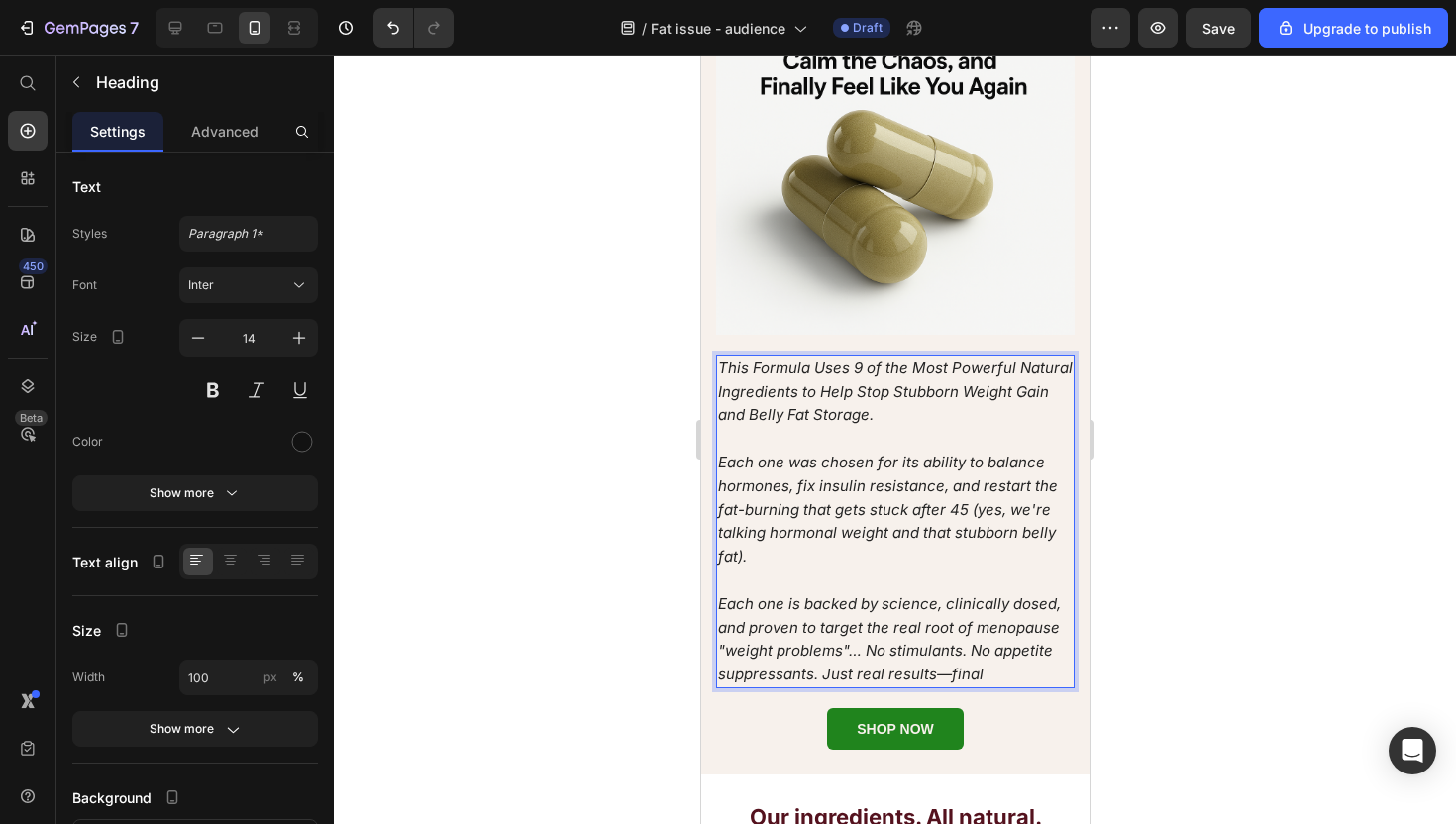 click on "Each one is backed by science, clinically dosed, and proven to target the real root of menopause "weight problems"… No stimulants. No appetite suppressants. Just real results—final" at bounding box center [888, 639] 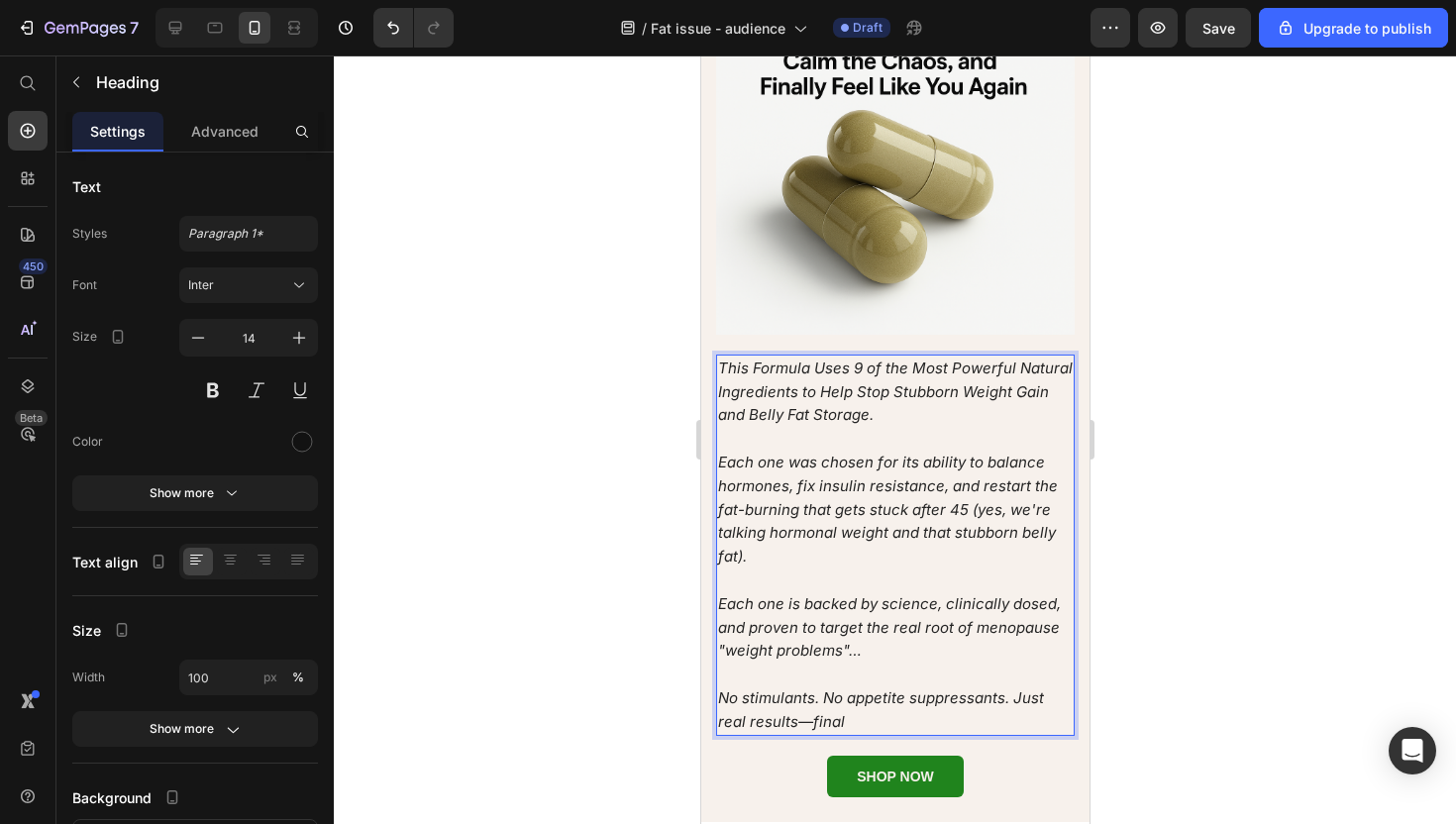 scroll, scrollTop: 5135, scrollLeft: 0, axis: vertical 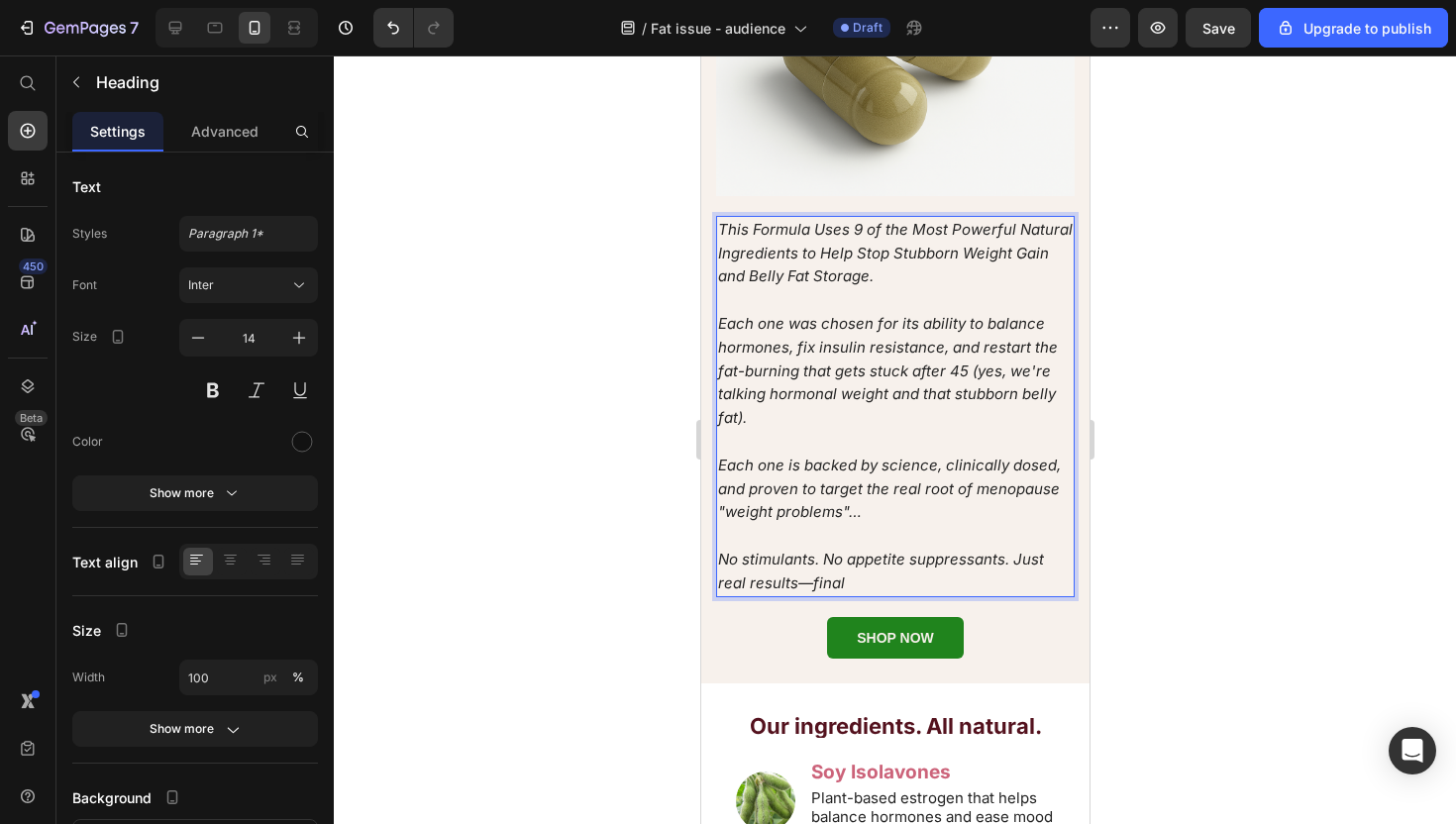 click on "No stimulants. No appetite suppressants. Just real results—final" at bounding box center (880, 570) 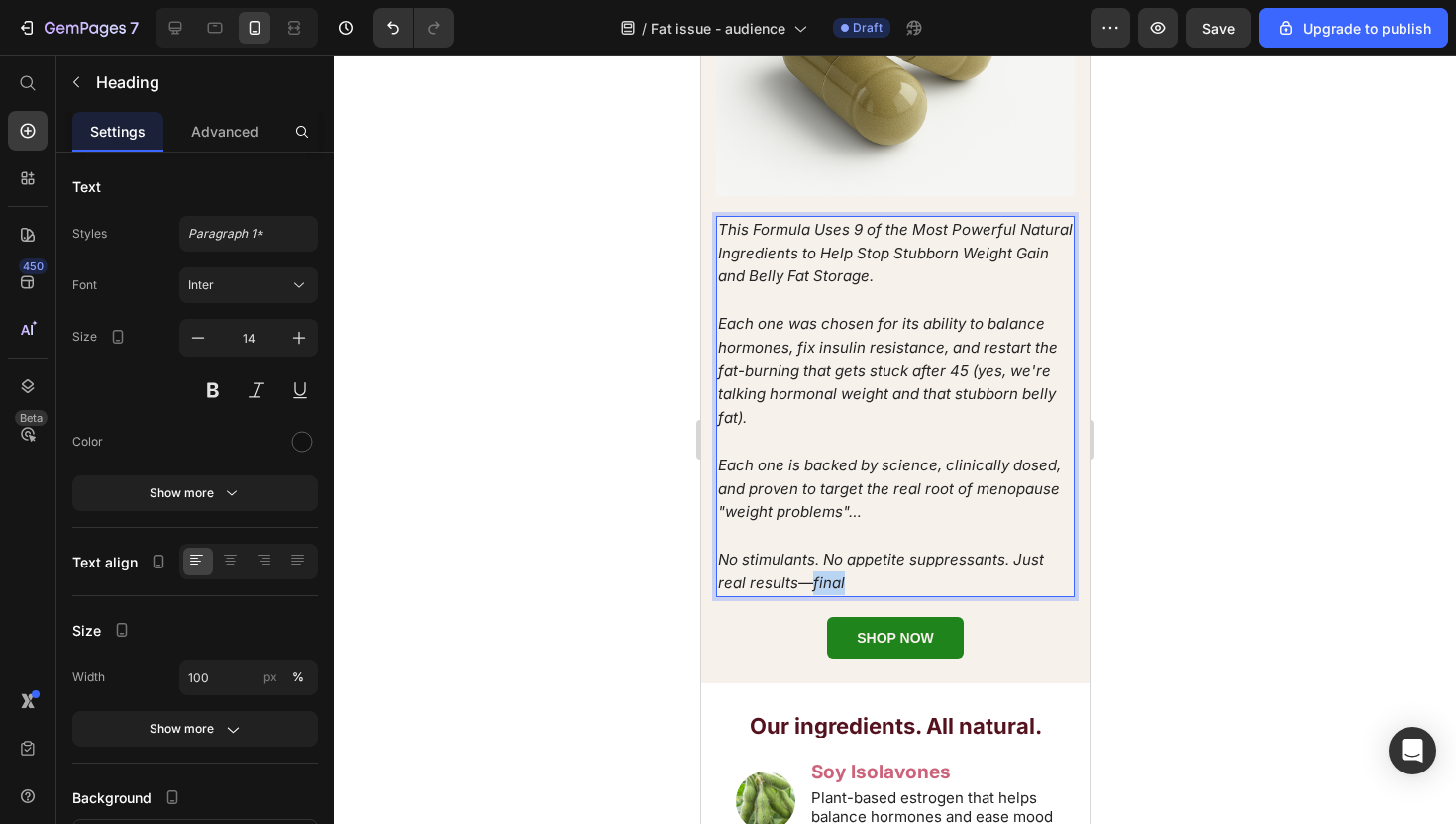 click on "No stimulants. No appetite suppressants. Just real results—final" at bounding box center (880, 570) 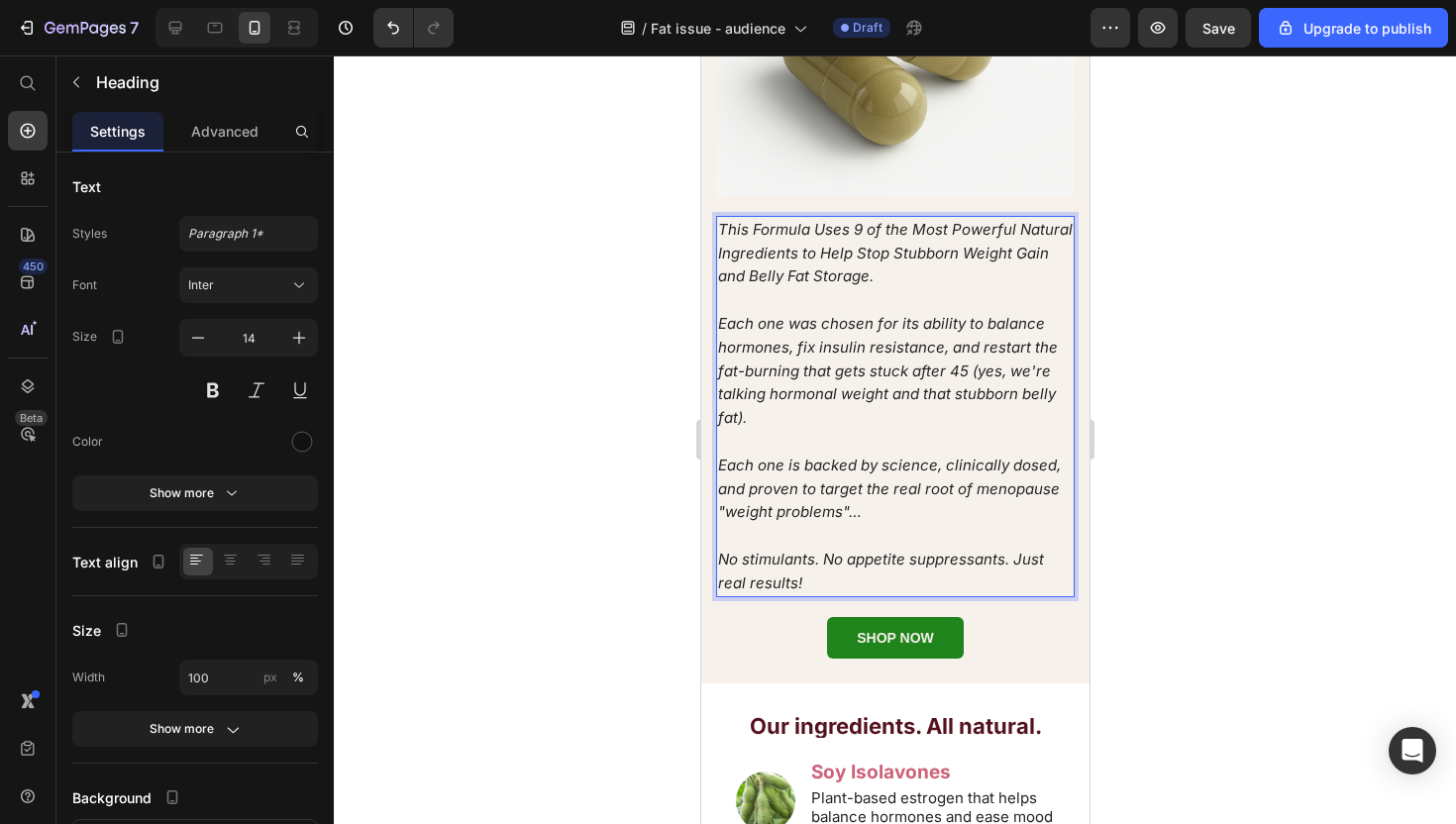 click on "Each one is backed by science, clinically dosed, and proven to target the real root of menopause "weight problems"…" at bounding box center [888, 488] 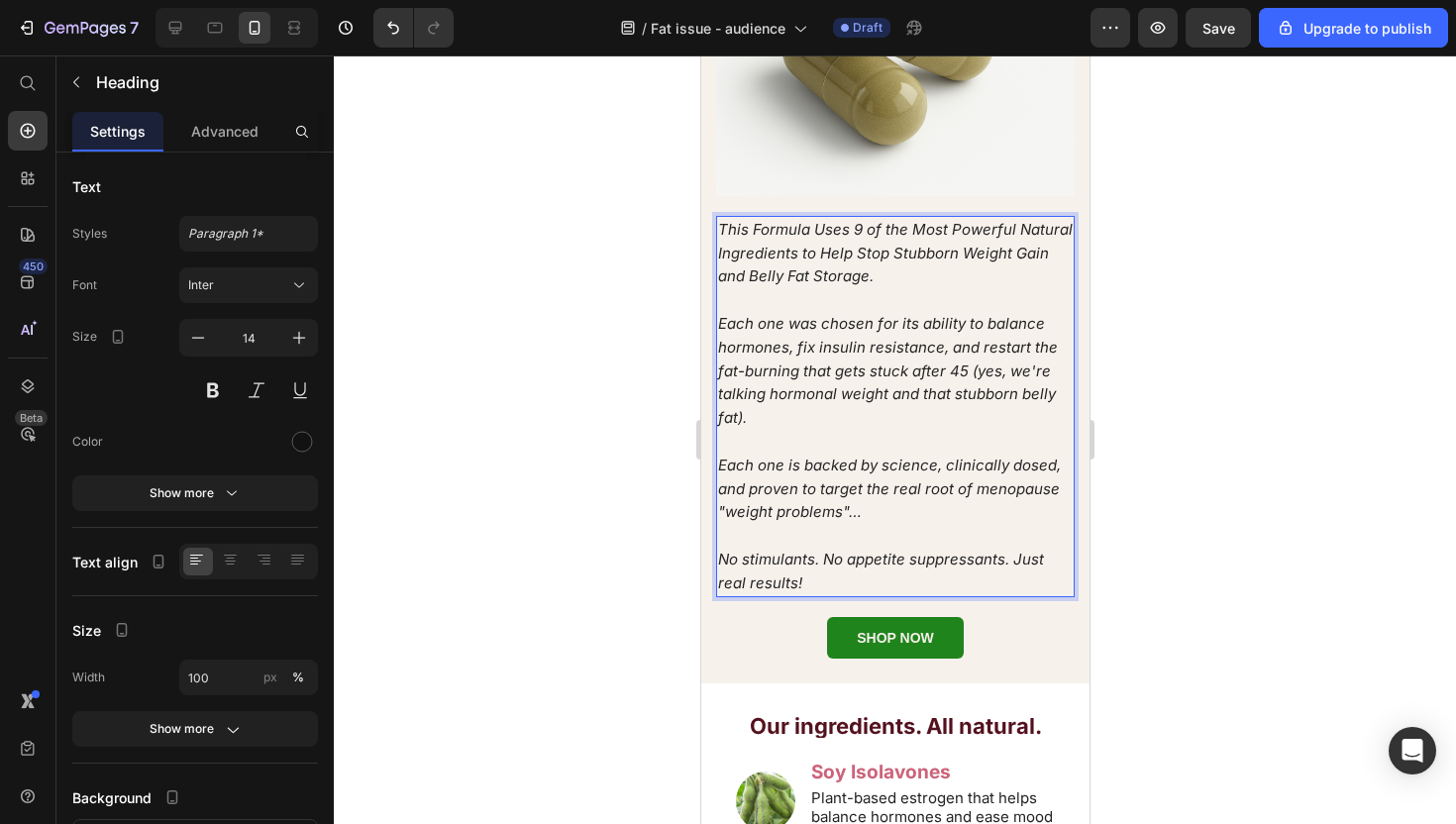 click on "Preview  Save  Upgrade to publish" at bounding box center [1269, 28] 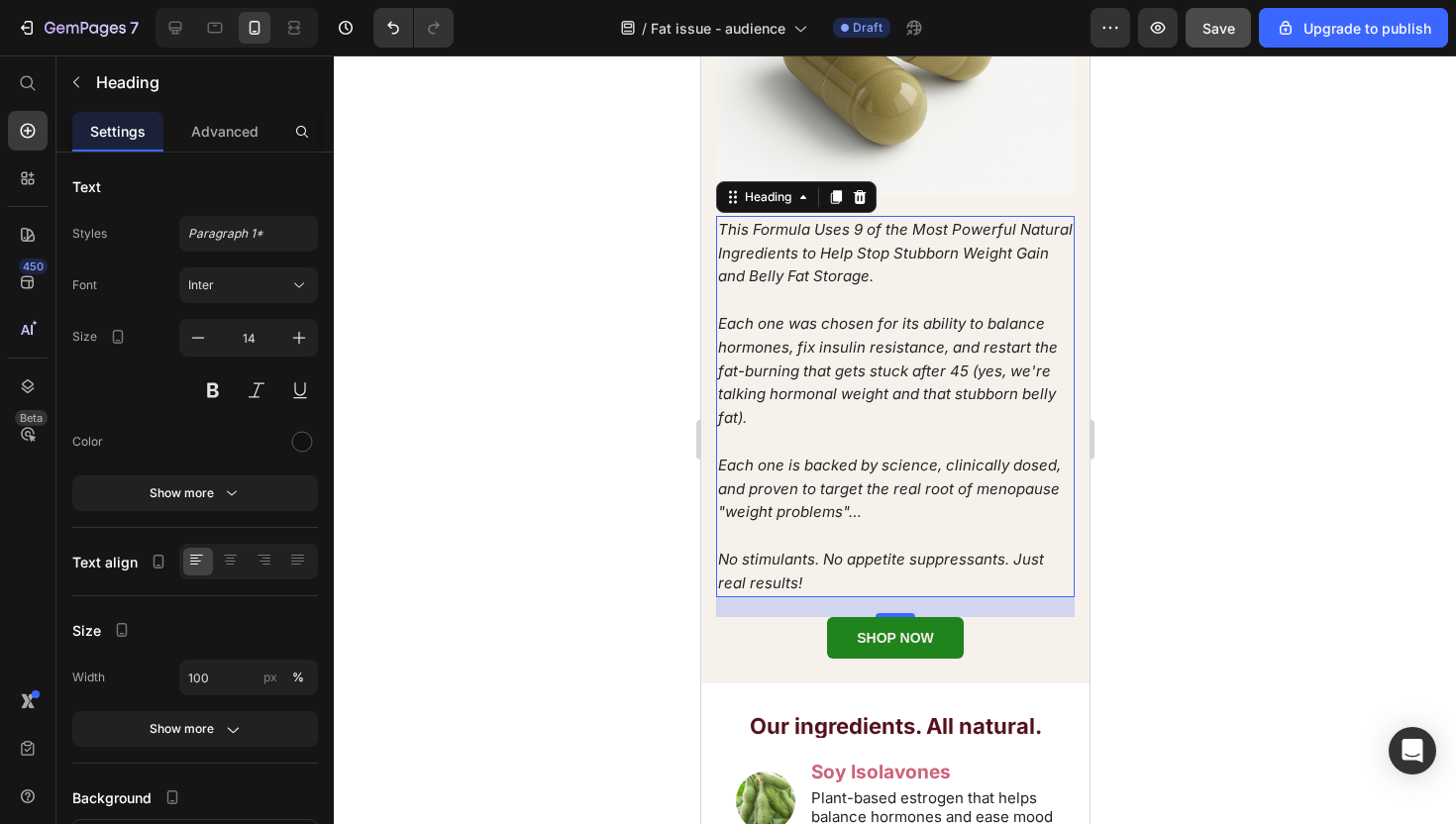 click on "Save" 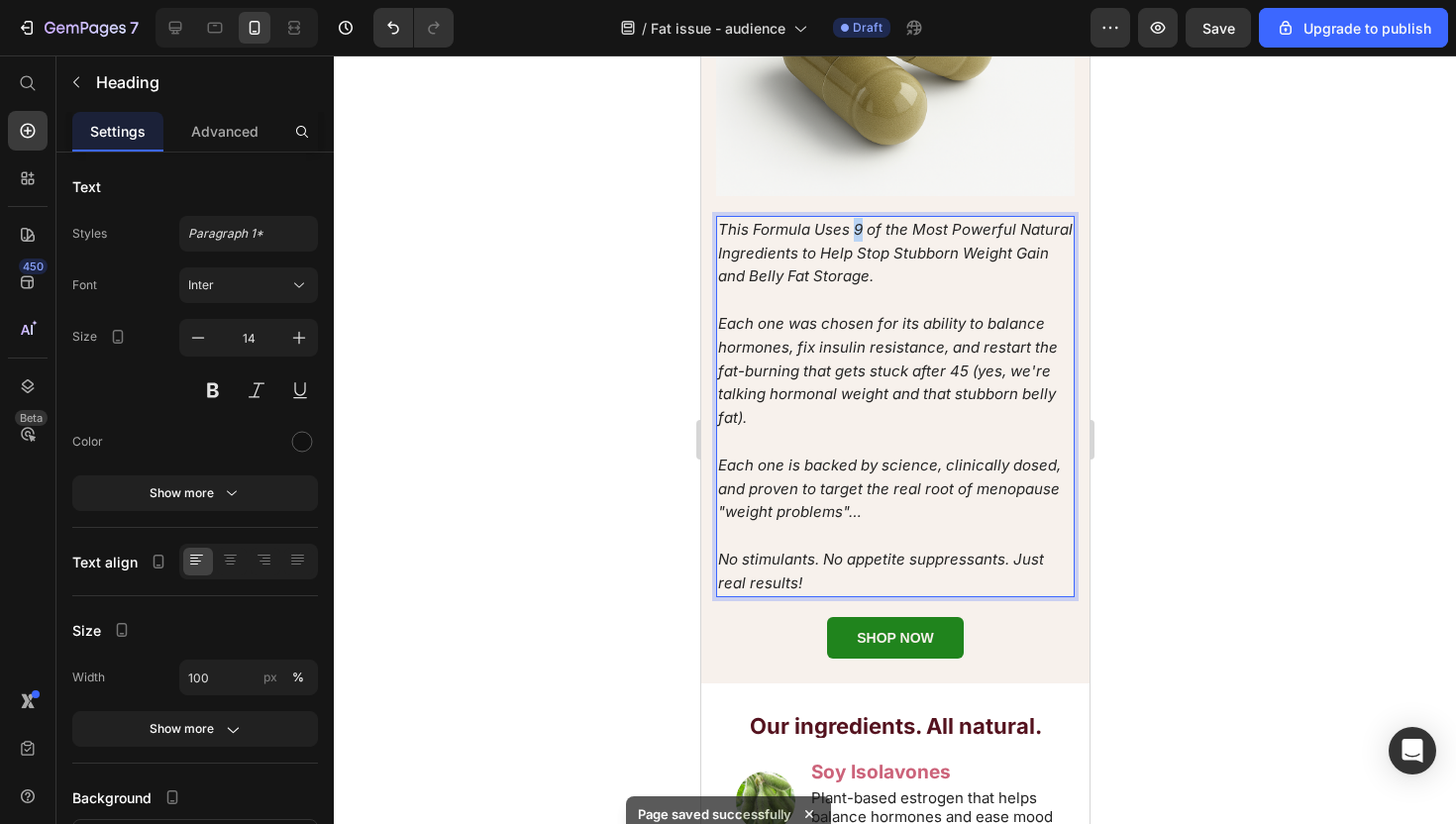 click on "This Formula Uses 9 of the Most Powerful Natural Ingredients to Help Stop Stubborn Weight Gain and Belly Fat Storage." at bounding box center [894, 253] 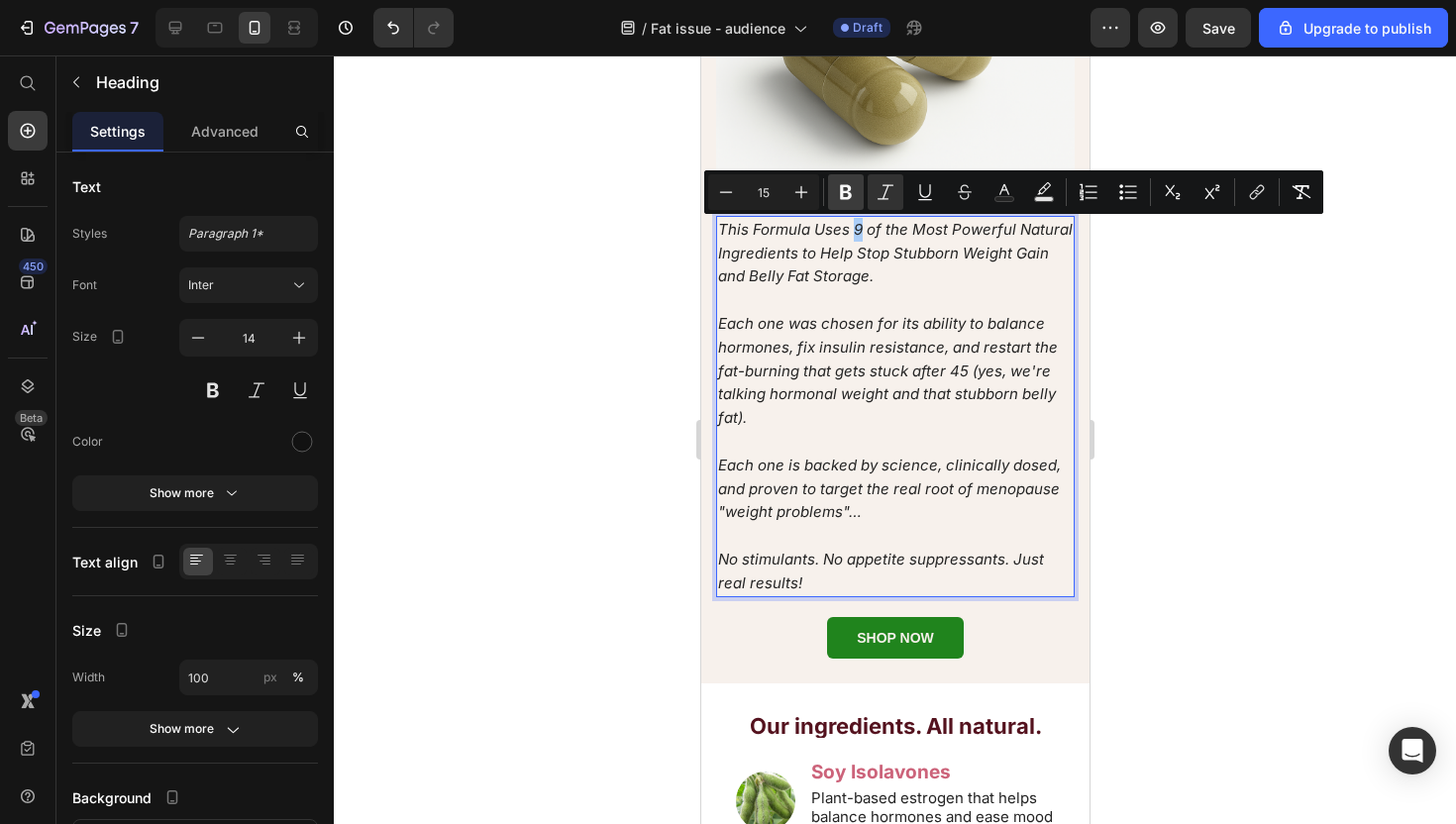 click 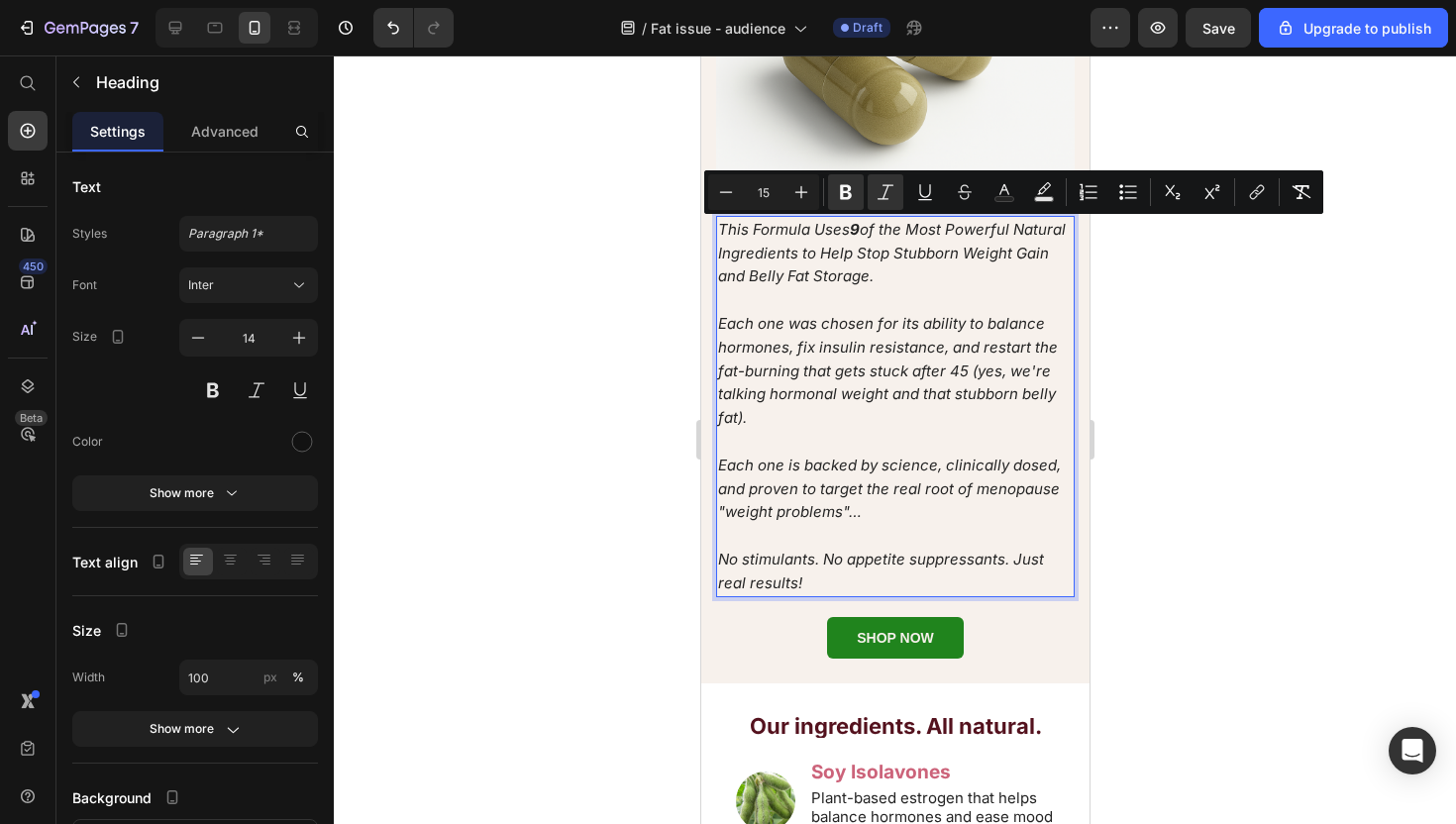 click on "This Formula Uses 9 of the Most Powerful Natural Ingredients to Help Stop Stubborn Weight Gain and Belly Fat Storage." at bounding box center [890, 253] 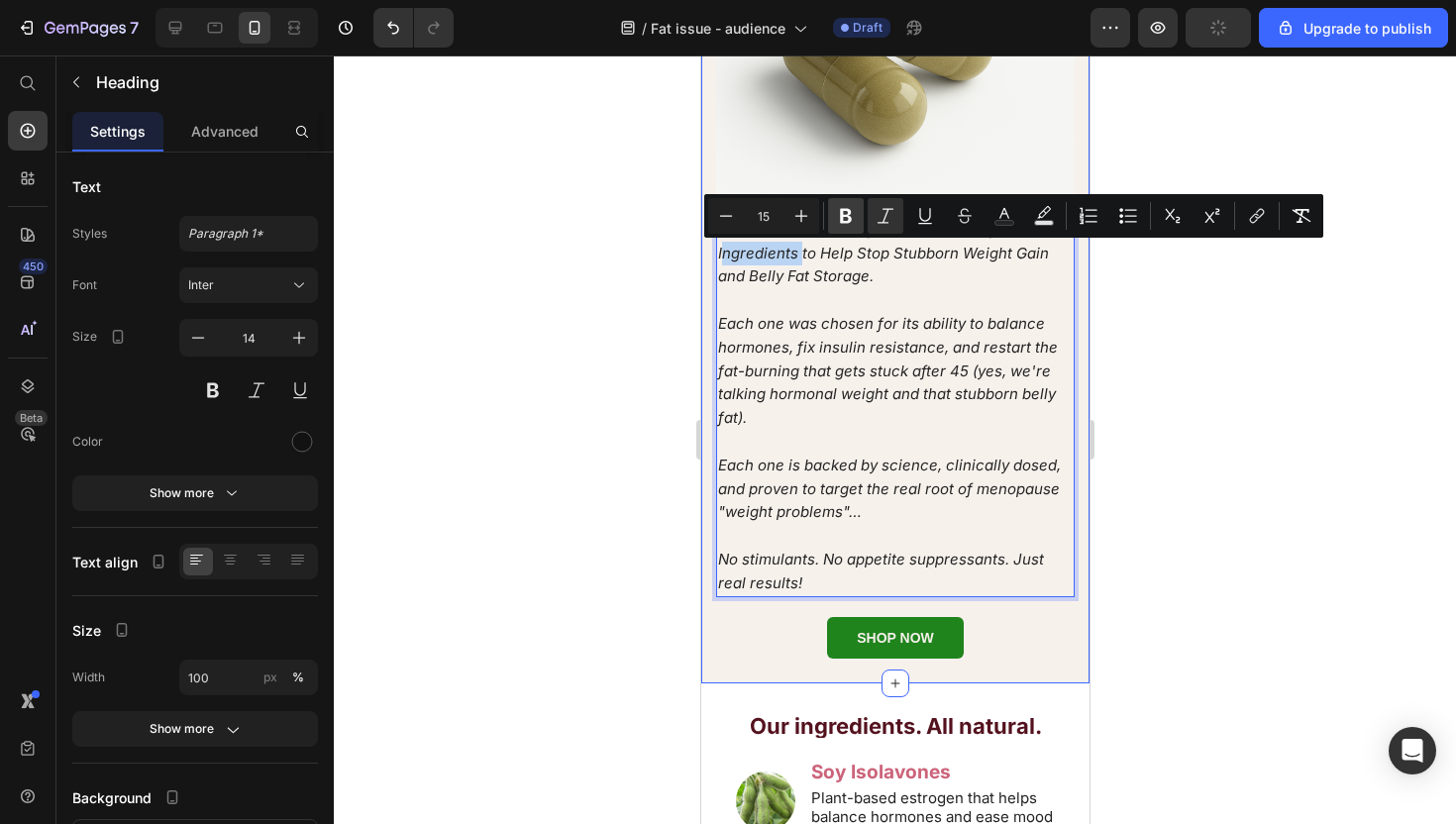 click 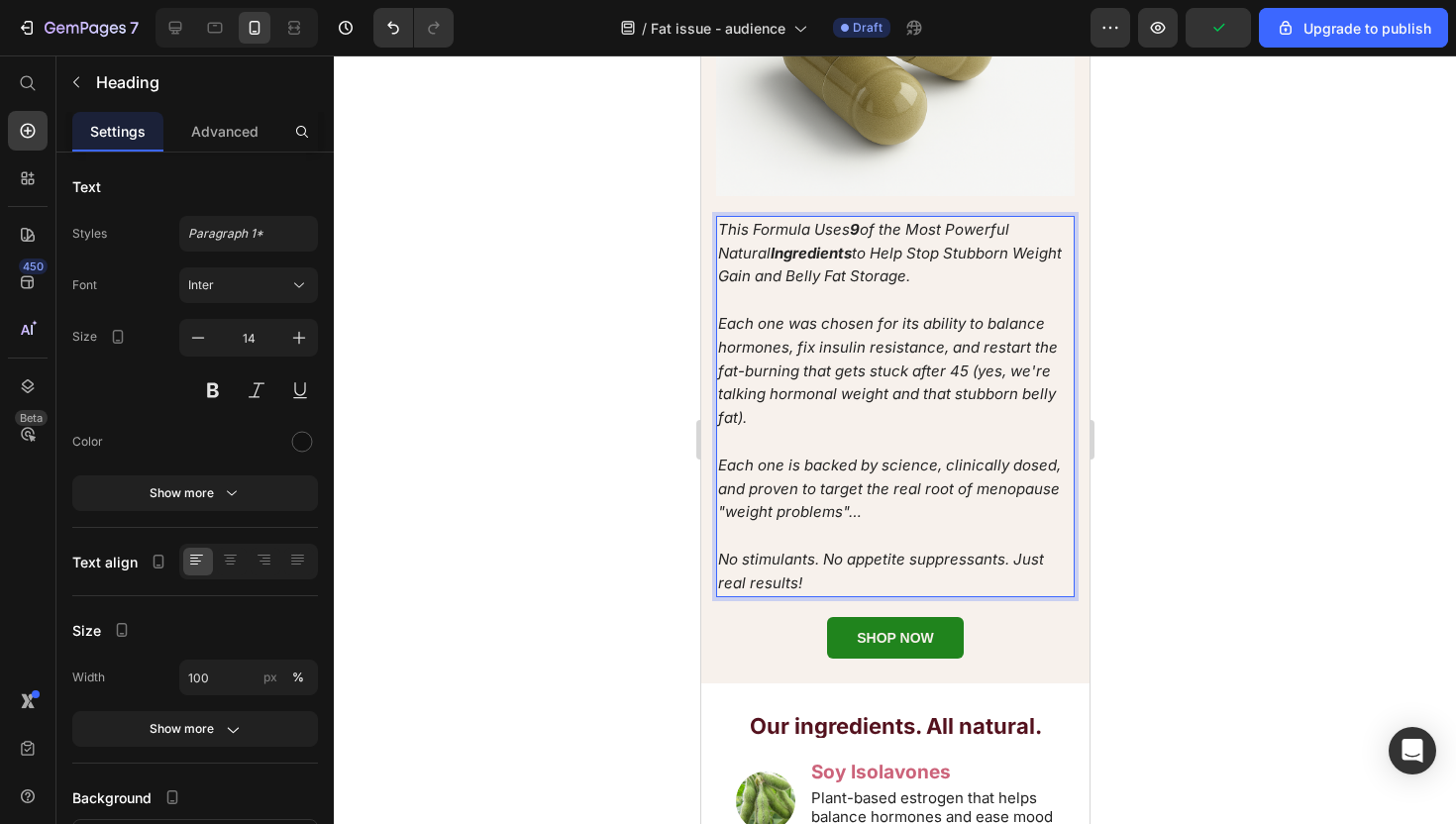 click on "This Formula Uses  9  of the Most Powerful Natural  Ingredients  to Help Stop Stubborn Weight Gain and Belly Fat Storage.  Each one was chosen for its ability to balance hormones, fix insulin resistance, and restart the fat-burning that gets stuck after 45 (yes, we're talking hormonal weight and that stubborn belly fat).  Each one is backed by science, clinically dosed, and proven to target the real root of menopause "weight problems"…  No stimulants. No appetite suppressants. Just real results!" at bounding box center (894, 406) 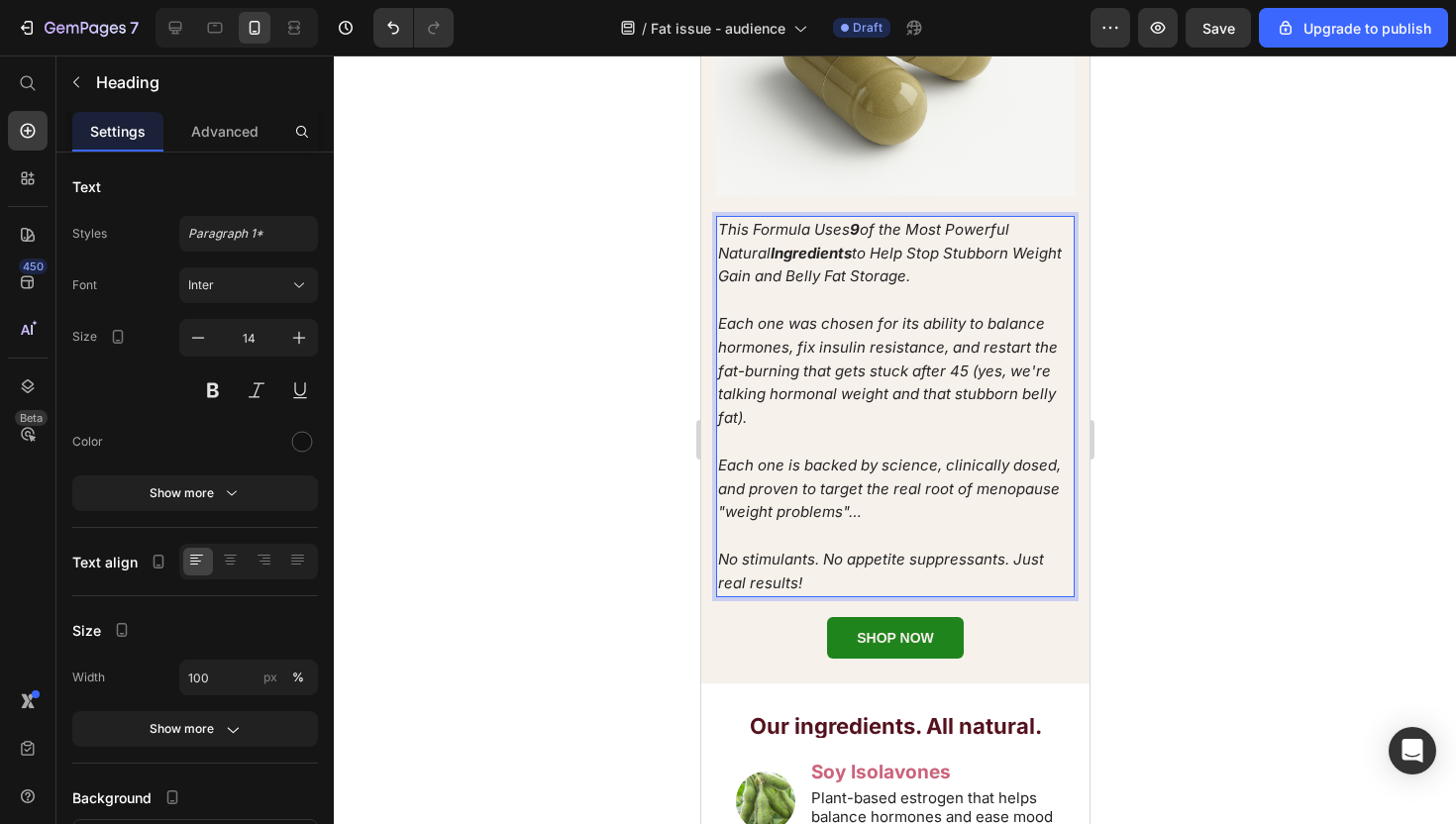 click on "This Formula Uses  9  of the Most Powerful Natural  Ingredients  to Help Stop Stubborn Weight Gain and Belly Fat Storage.  Each one was chosen for its ability to balance hormones, fix insulin resistance, and restart the fat-burning that gets stuck after 45 (yes, we're talking hormonal weight and that stubborn belly fat).  Each one is backed by science, clinically dosed, and proven to target the real root of menopause "weight problems"…  No stimulants. No appetite suppressants. Just real results!" at bounding box center (894, 406) 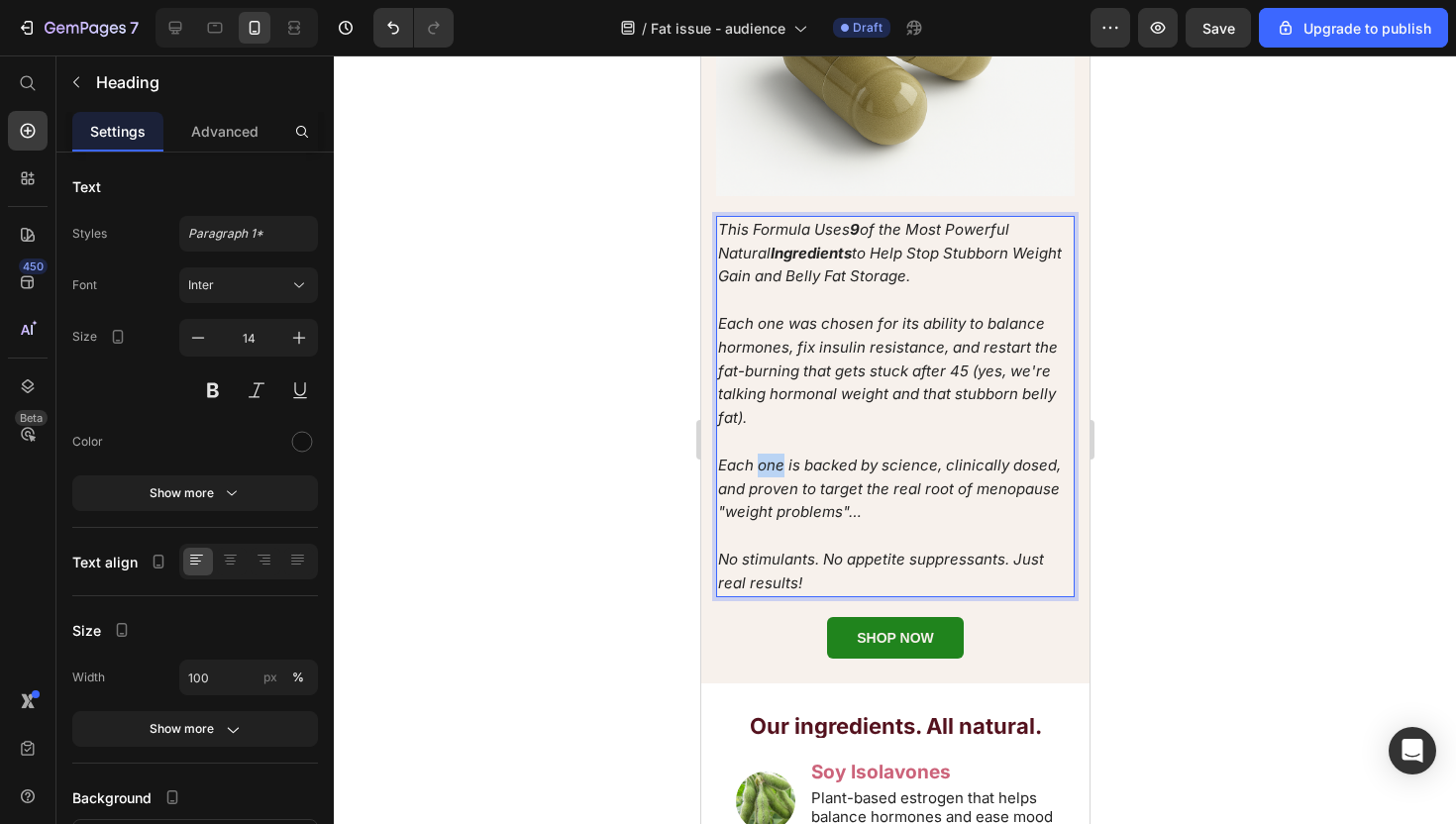 click on "Each one is backed by science, clinically dosed, and proven to target the real root of menopause "weight problems"…" at bounding box center [888, 488] 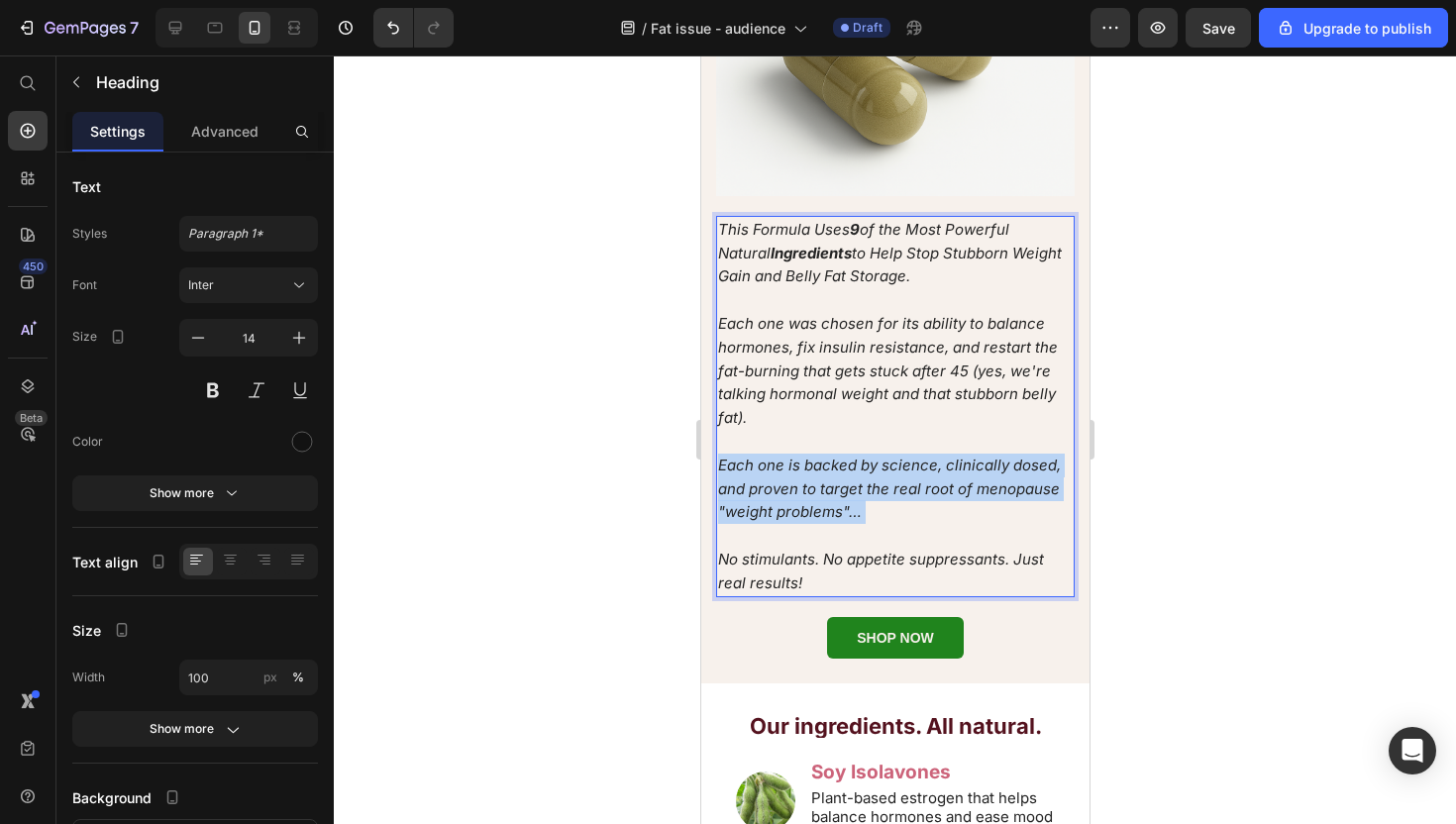 click on "Each one is backed by science, clinically dosed, and proven to target the real root of menopause "weight problems"…" at bounding box center [888, 488] 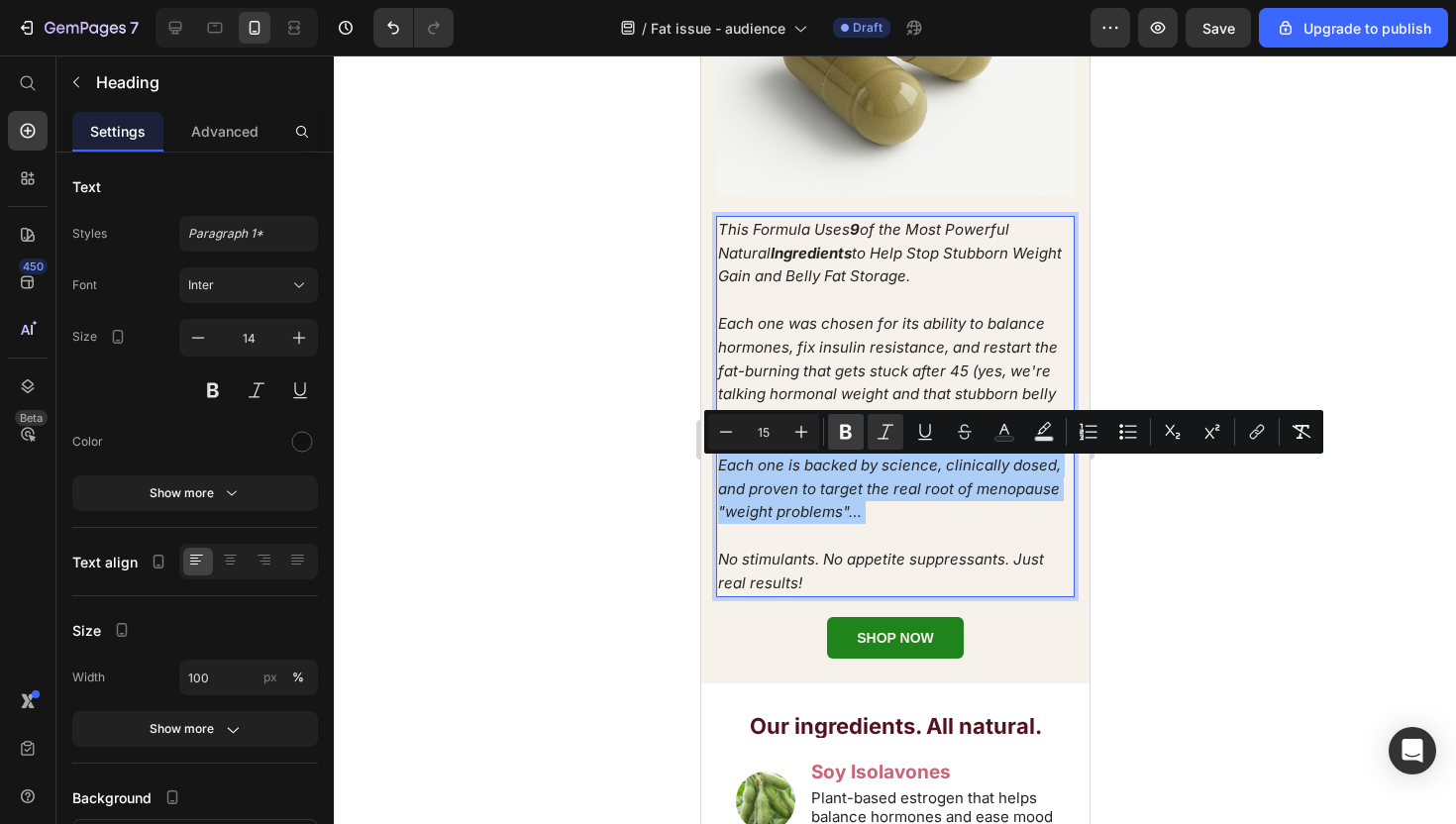click on "Bold" at bounding box center (846, 432) 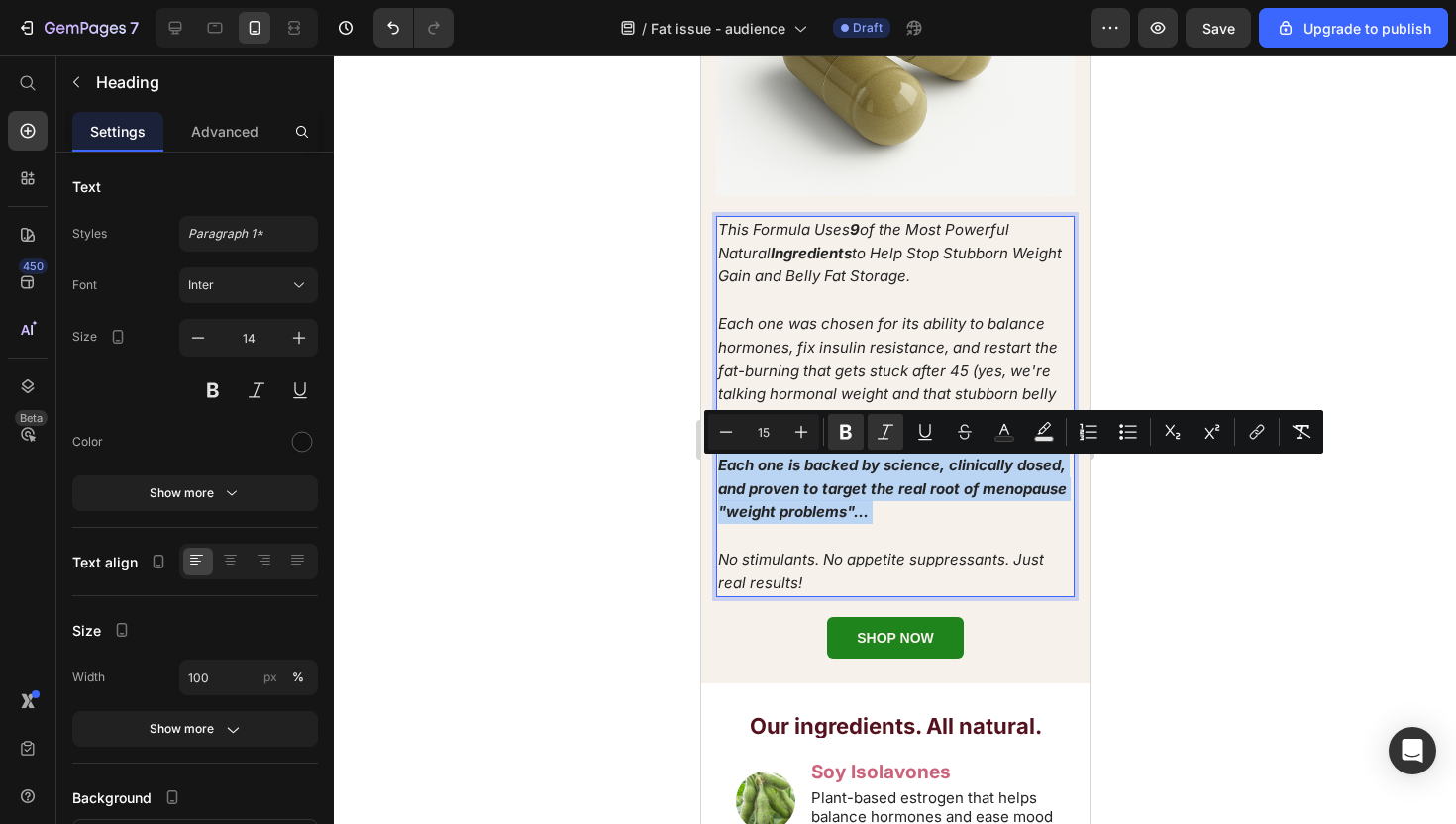 click on "This Formula Uses  9  of the Most Powerful Natural  Ingredients  to Help Stop Stubborn Weight Gain and Belly Fat Storage.  Each one was chosen for its ability to balance hormones, fix insulin resistance, and restart the fat-burning that gets stuck after 45 (yes, we're talking hormonal weight and that stubborn belly fat).  Each one is backed by science, clinically dosed, and proven to target the real root of menopause "weight problems"…  No stimulants. No appetite suppressants. Just real results!" at bounding box center [894, 406] 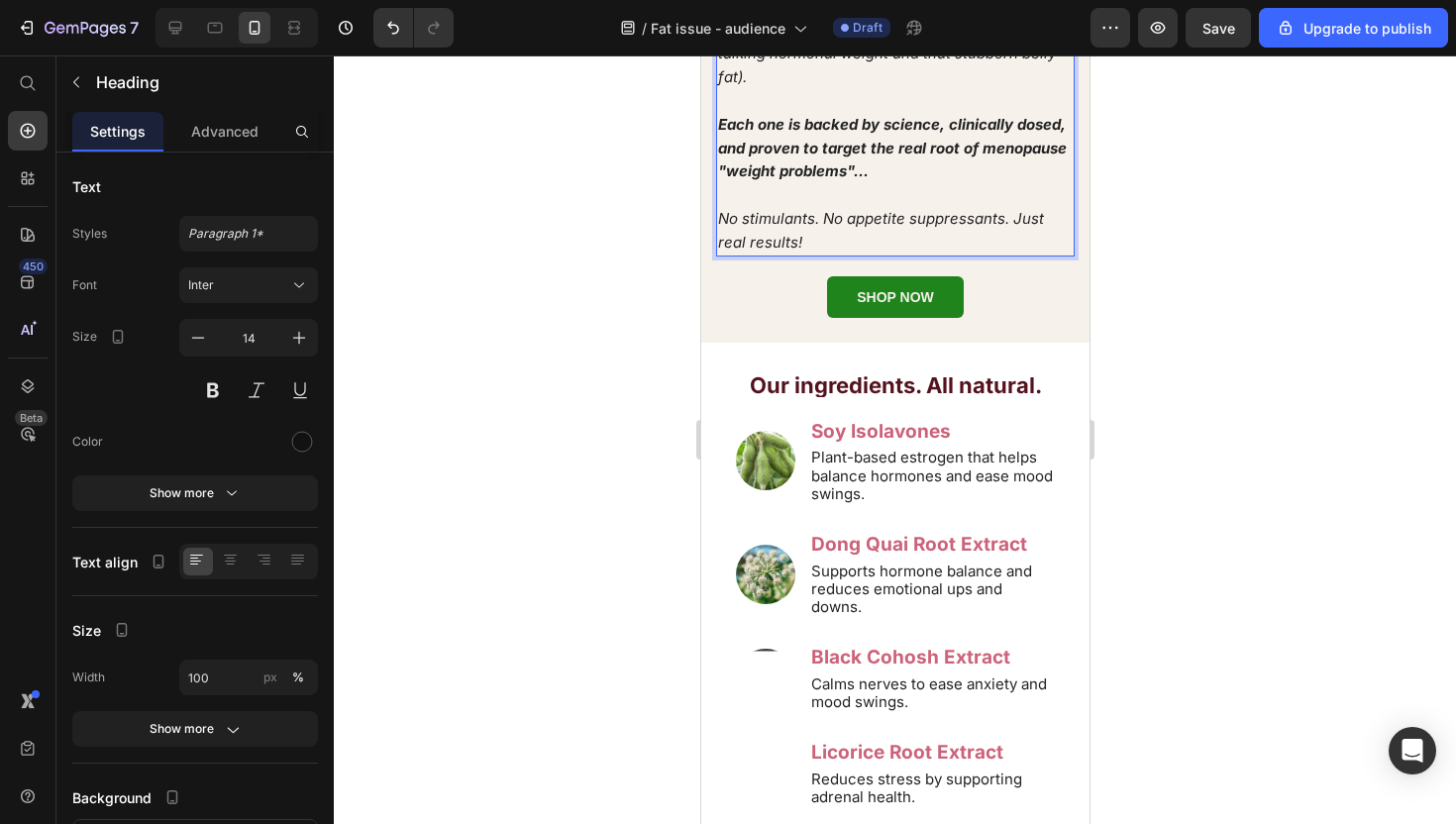 scroll, scrollTop: 5504, scrollLeft: 0, axis: vertical 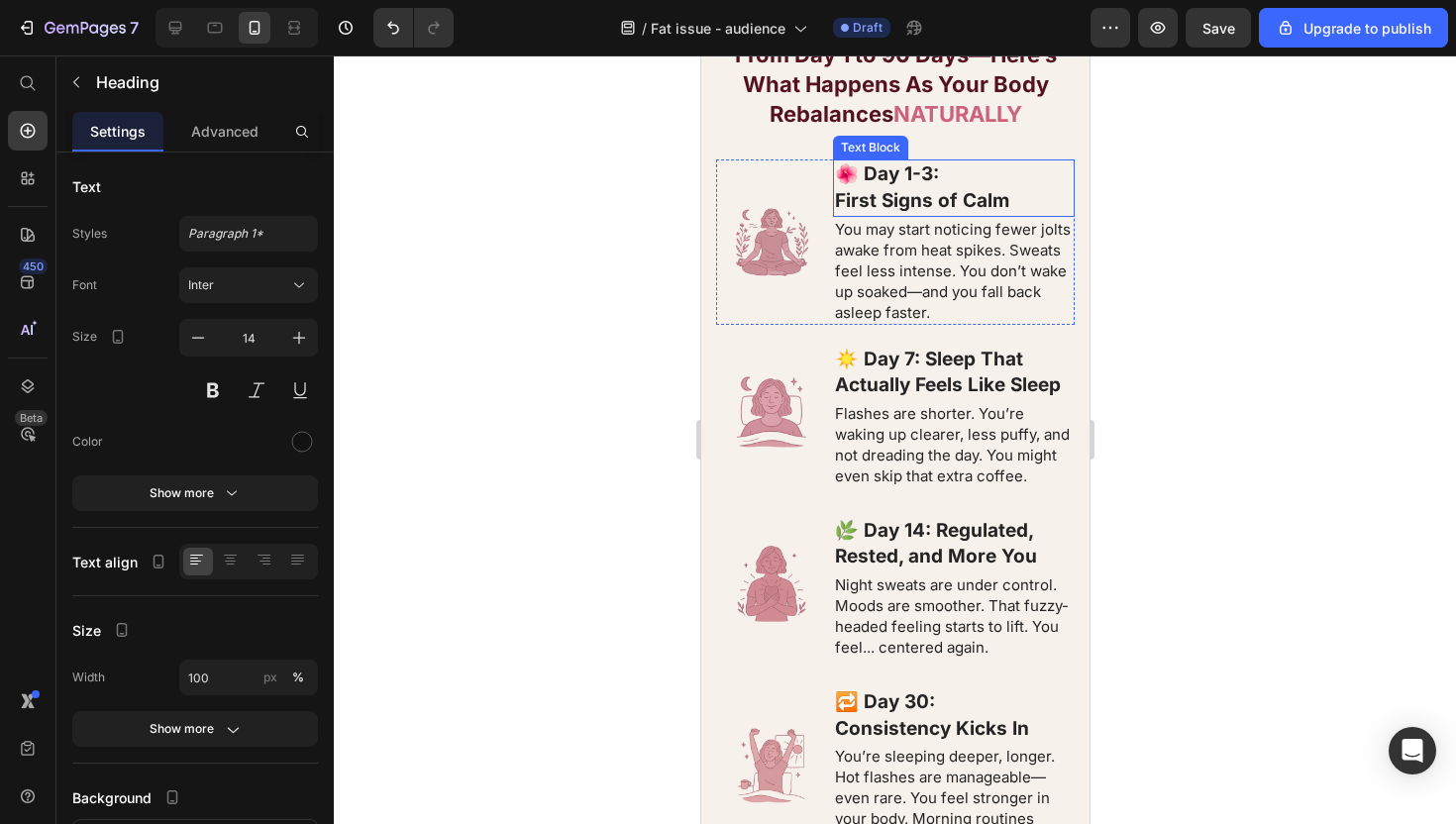 click on "First Signs of Calm" at bounding box center [921, 200] 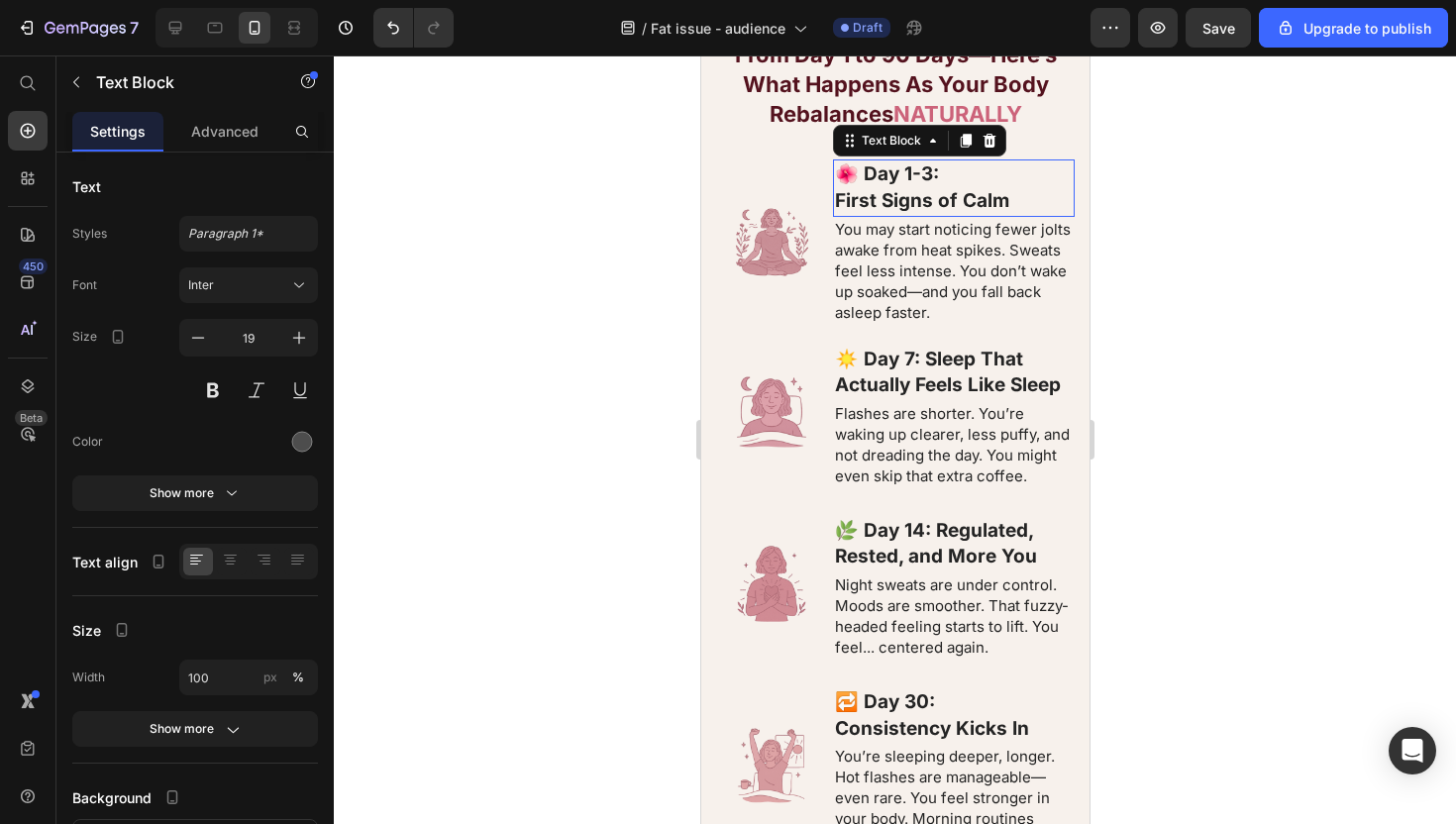 click on "First Signs of Calm" at bounding box center (921, 200) 